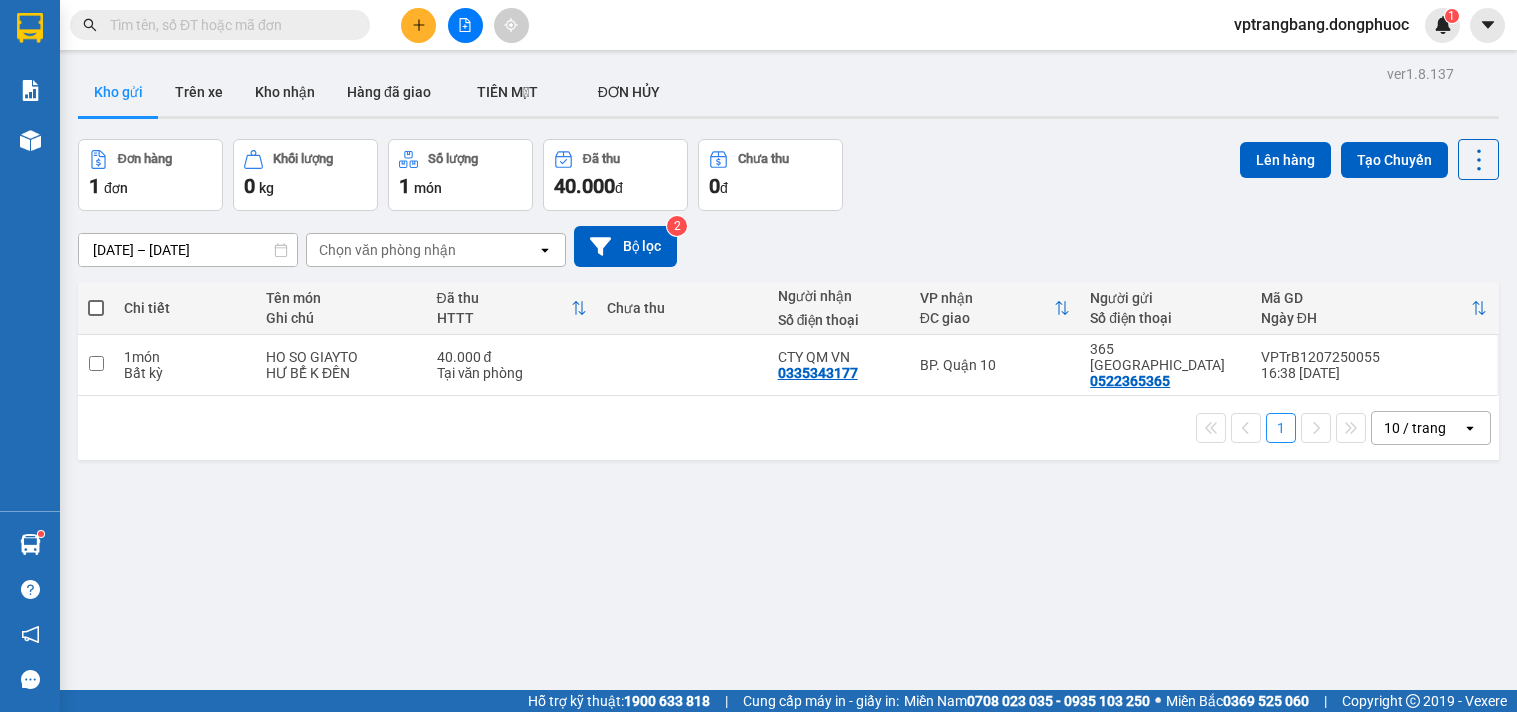 scroll, scrollTop: 0, scrollLeft: 0, axis: both 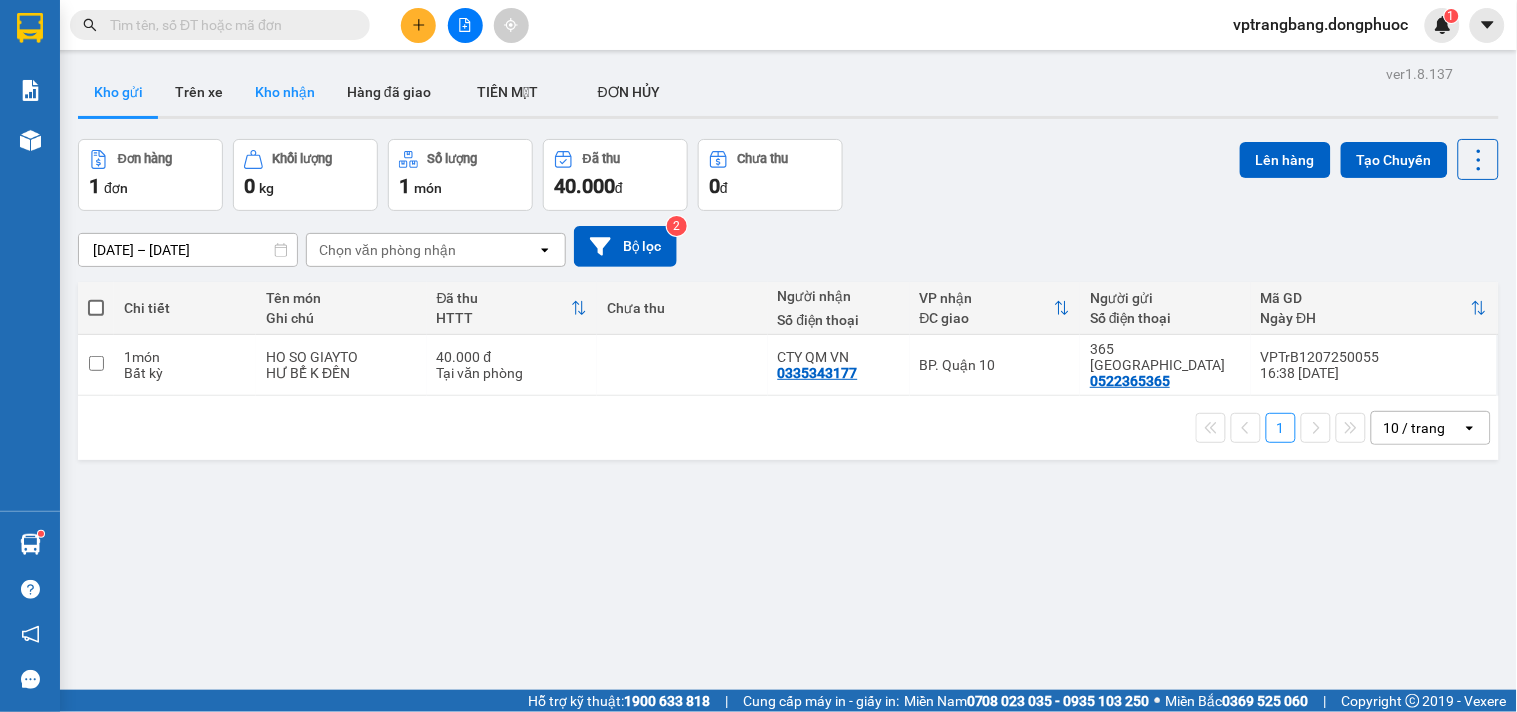 click on "Kho nhận" at bounding box center (285, 92) 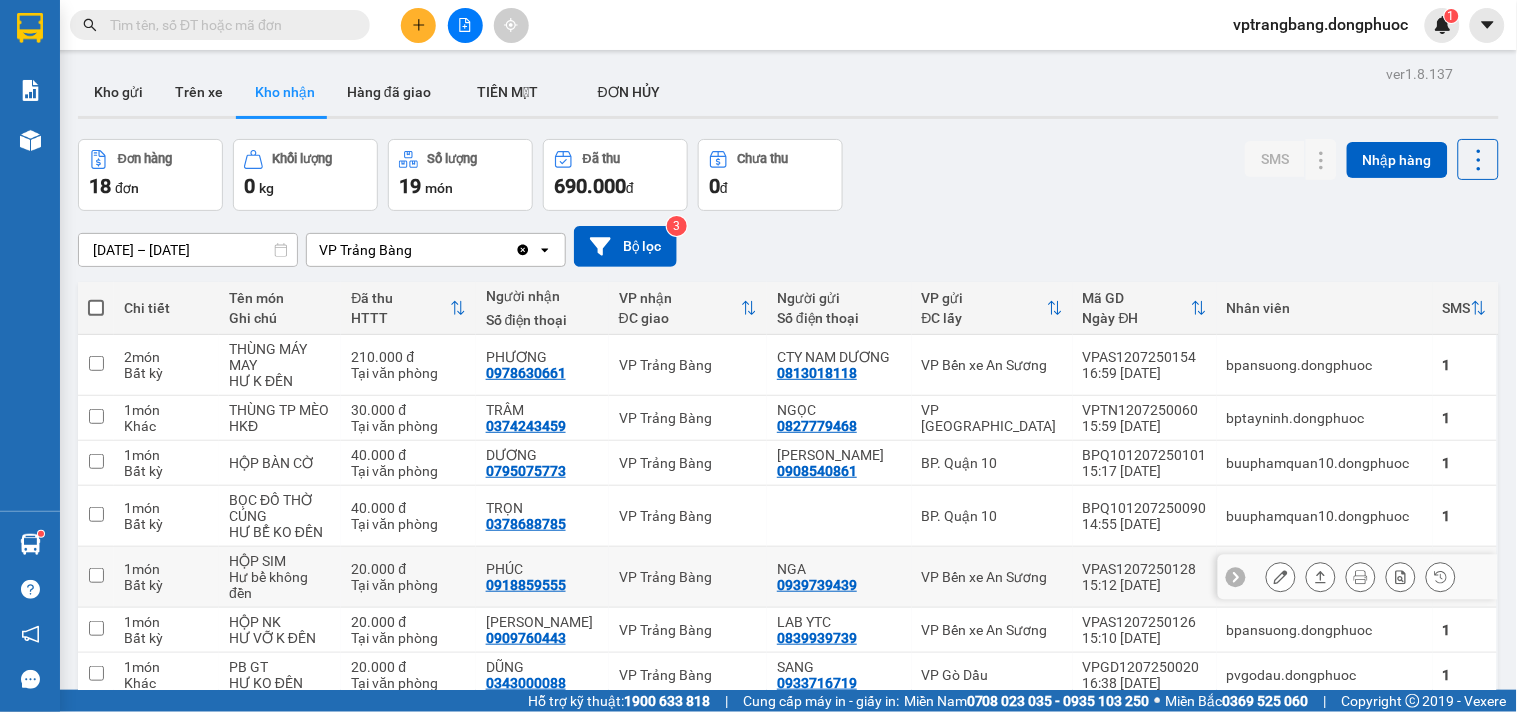 scroll, scrollTop: 243, scrollLeft: 0, axis: vertical 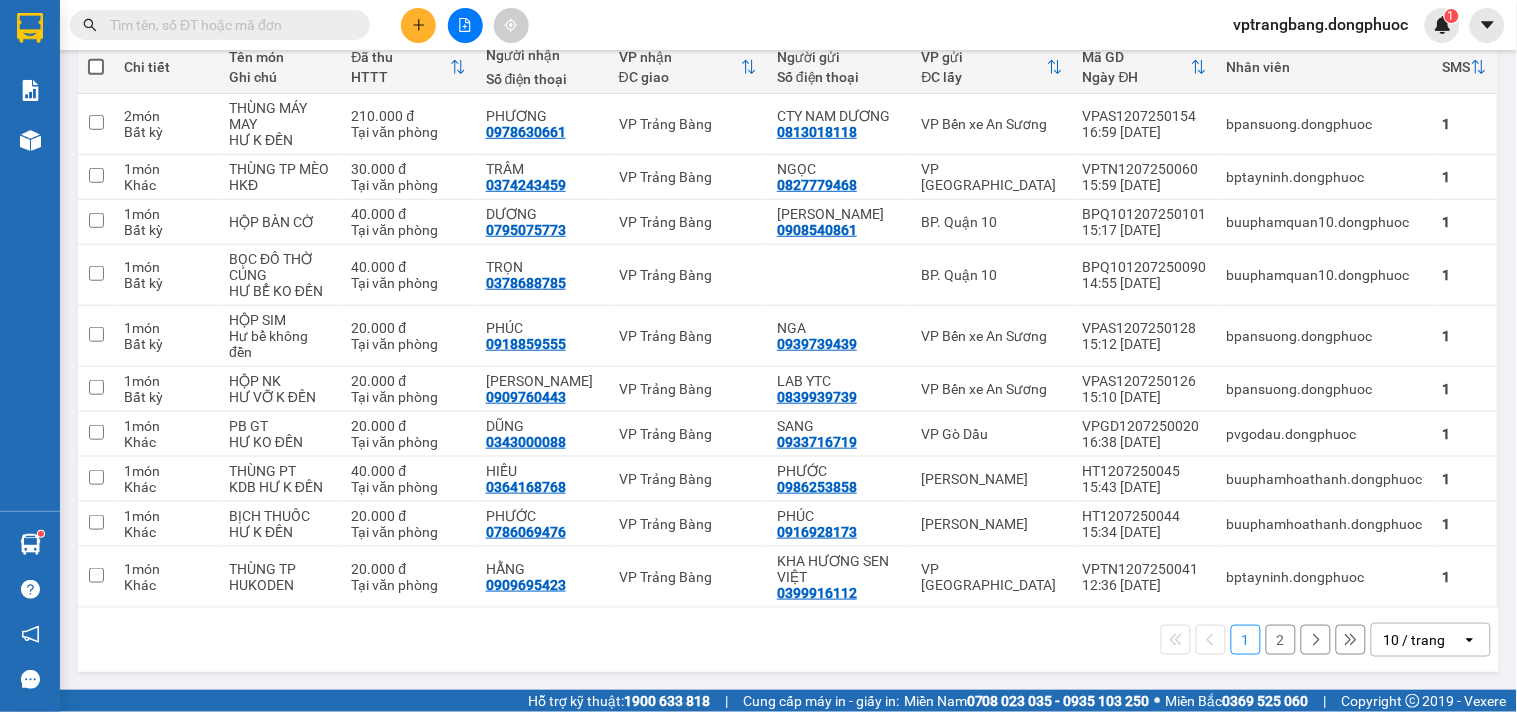 click on "10 / trang" at bounding box center [1415, 640] 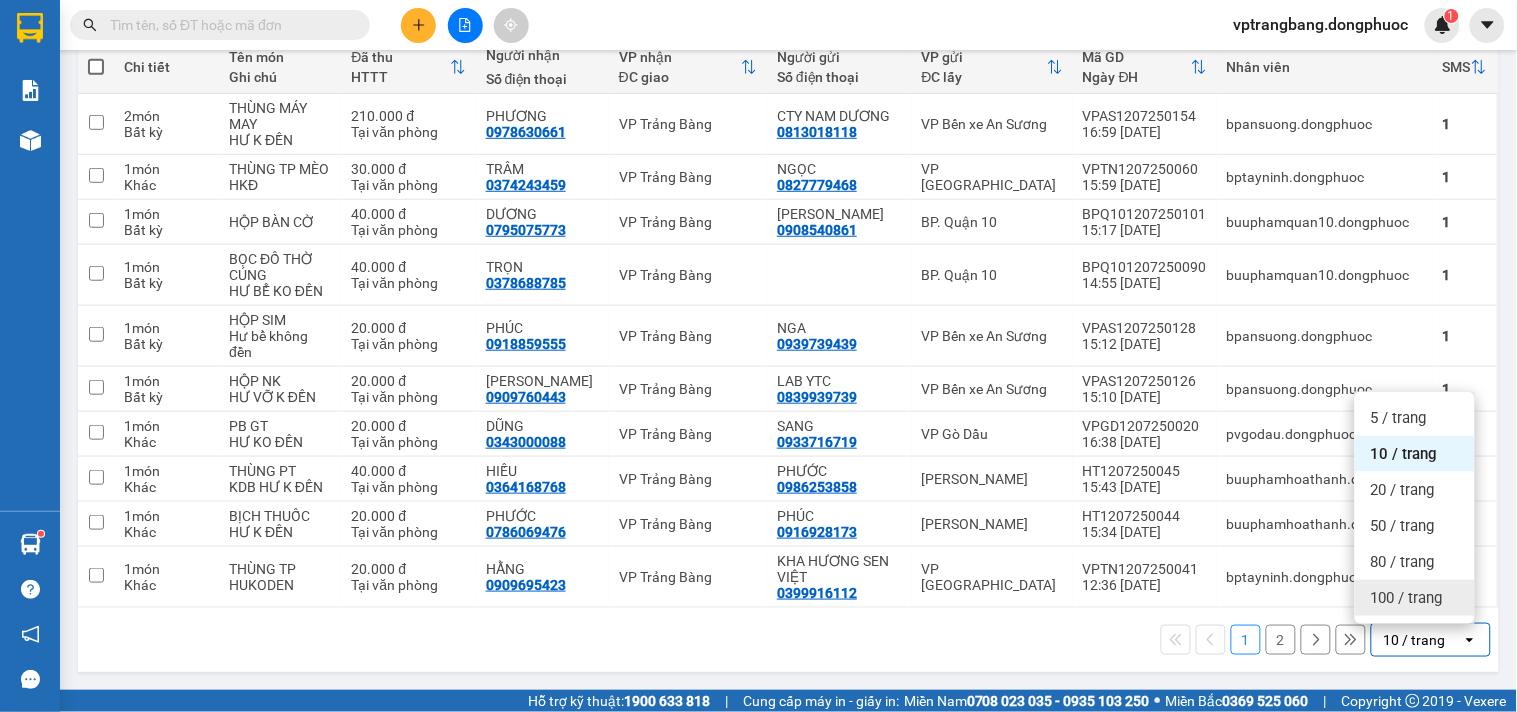 click on "100 / trang" at bounding box center [1407, 598] 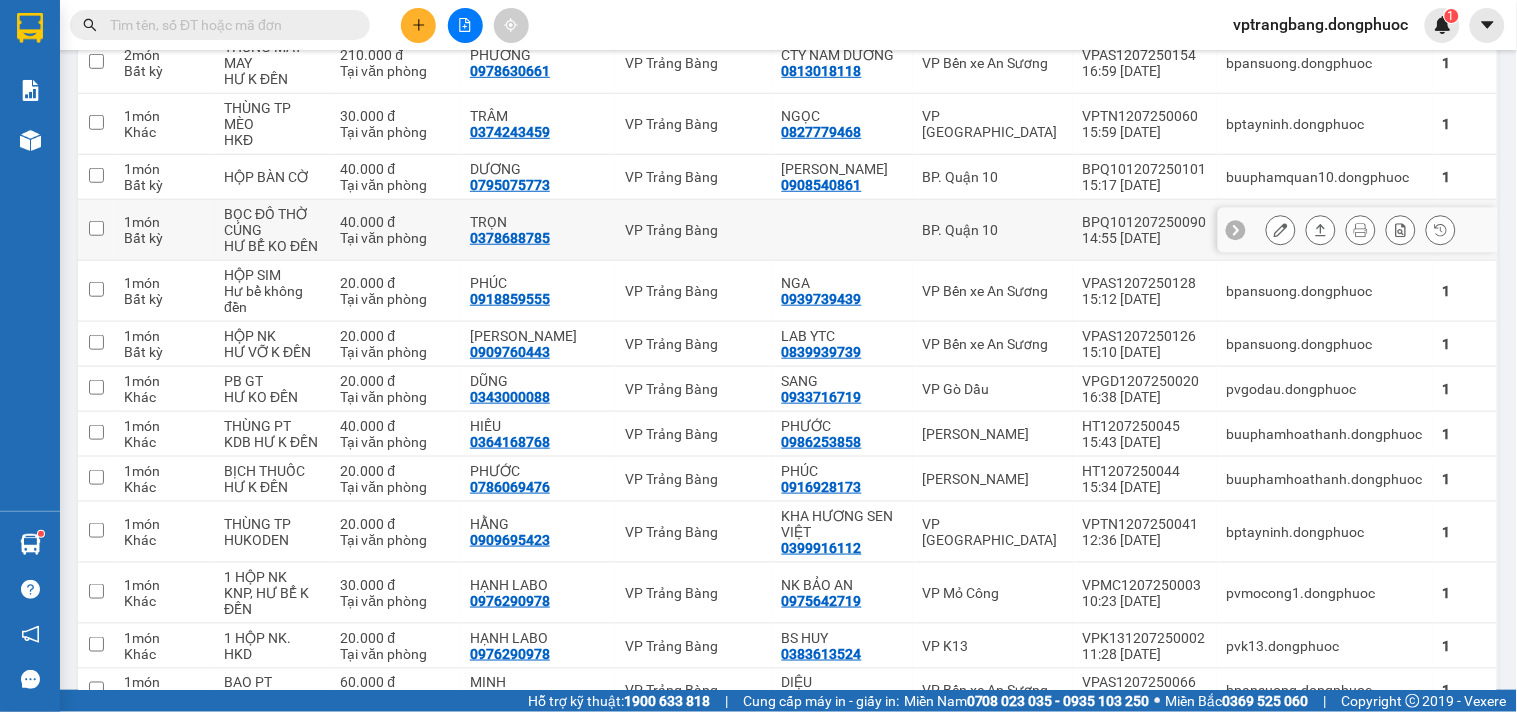 scroll, scrollTop: 0, scrollLeft: 0, axis: both 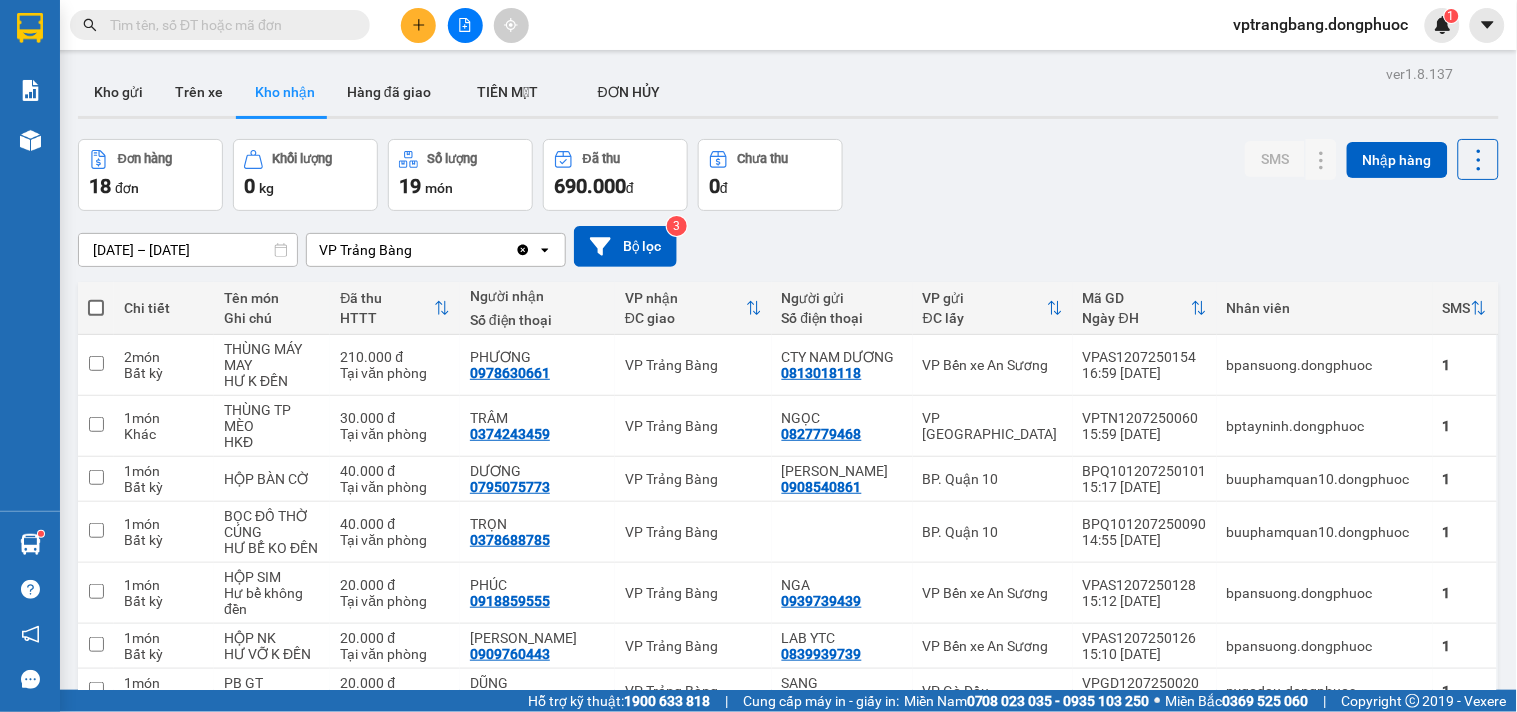 click on "Đơn hàng 18 đơn Khối lượng 0 kg Số lượng 19 món Đã thu 690.000  đ Chưa thu 0  đ SMS Nhập hàng" at bounding box center [788, 175] 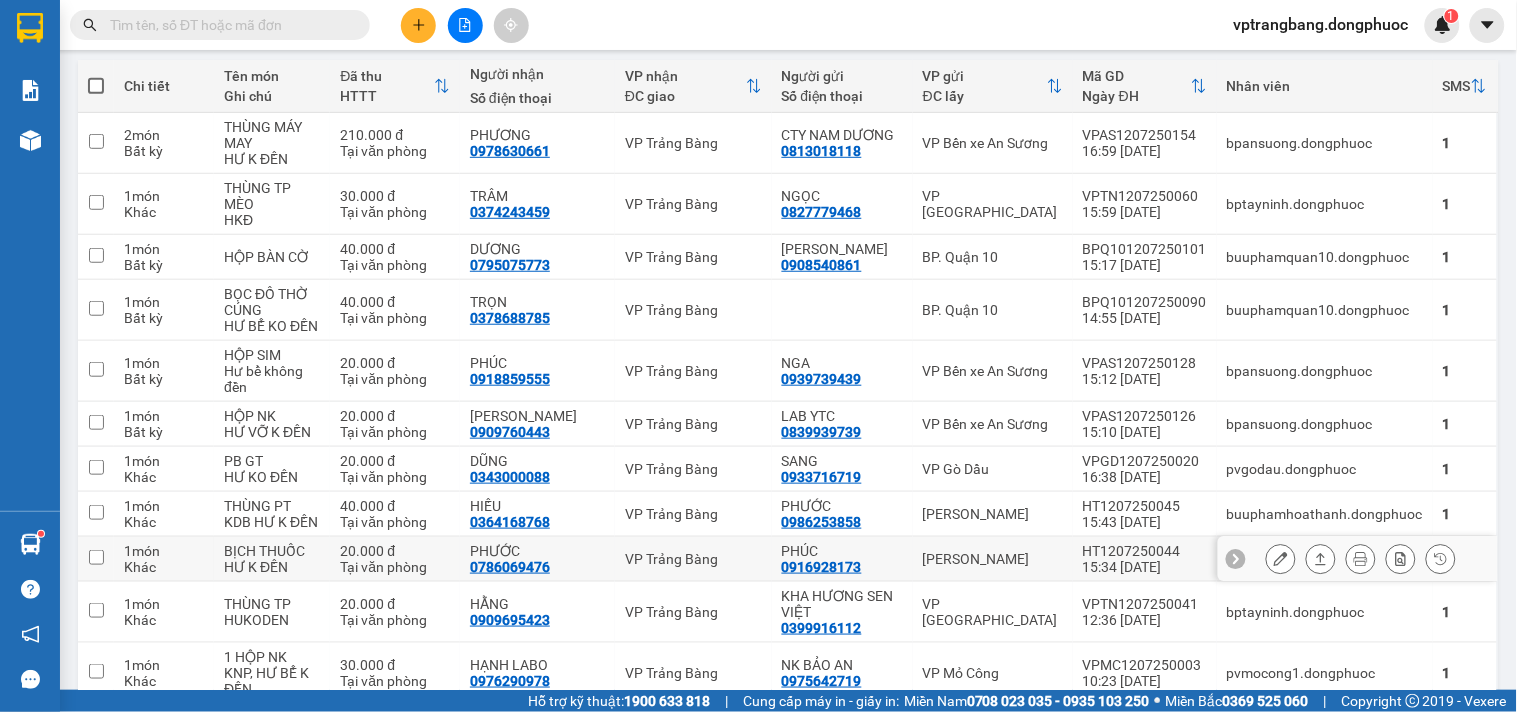 scroll, scrollTop: 635, scrollLeft: 0, axis: vertical 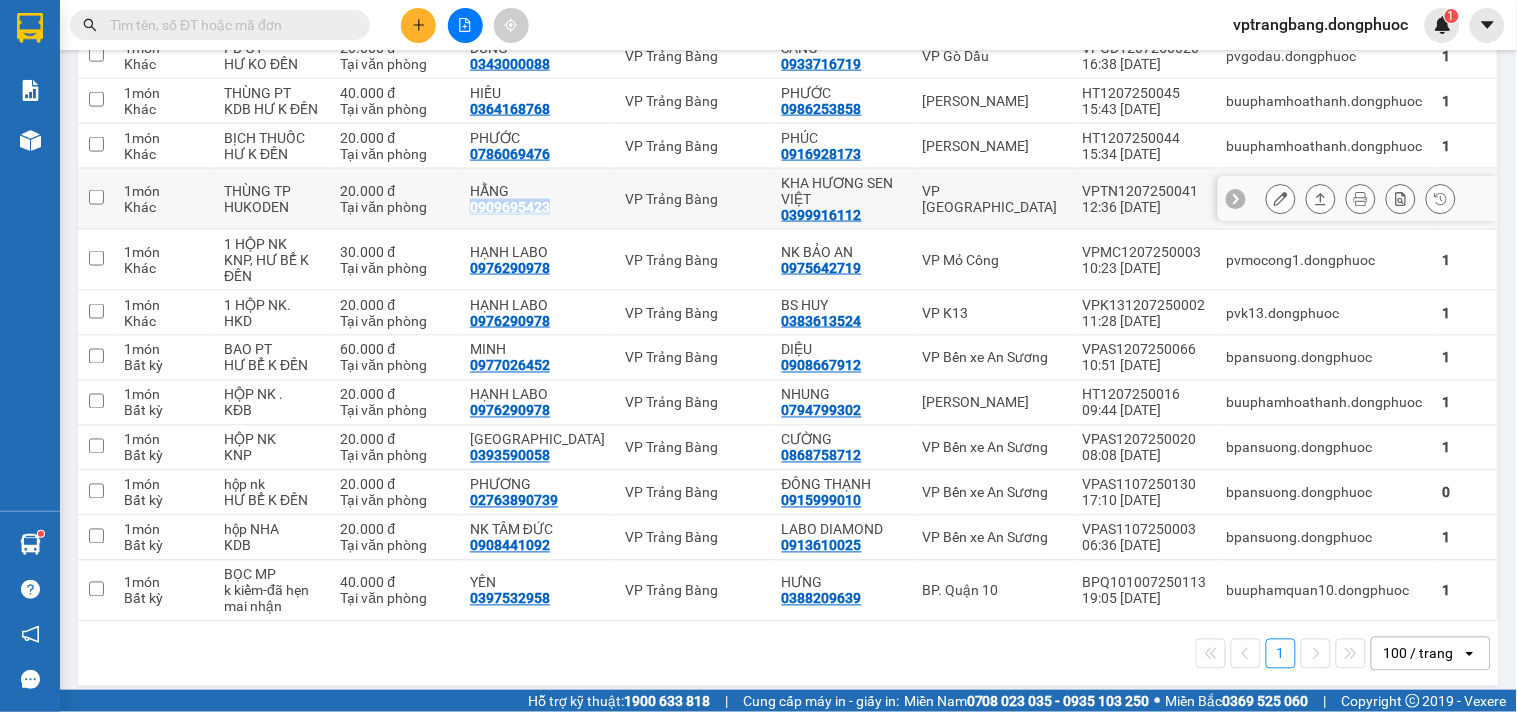 drag, startPoint x: 580, startPoint y: 198, endPoint x: 495, endPoint y: 196, distance: 85.02353 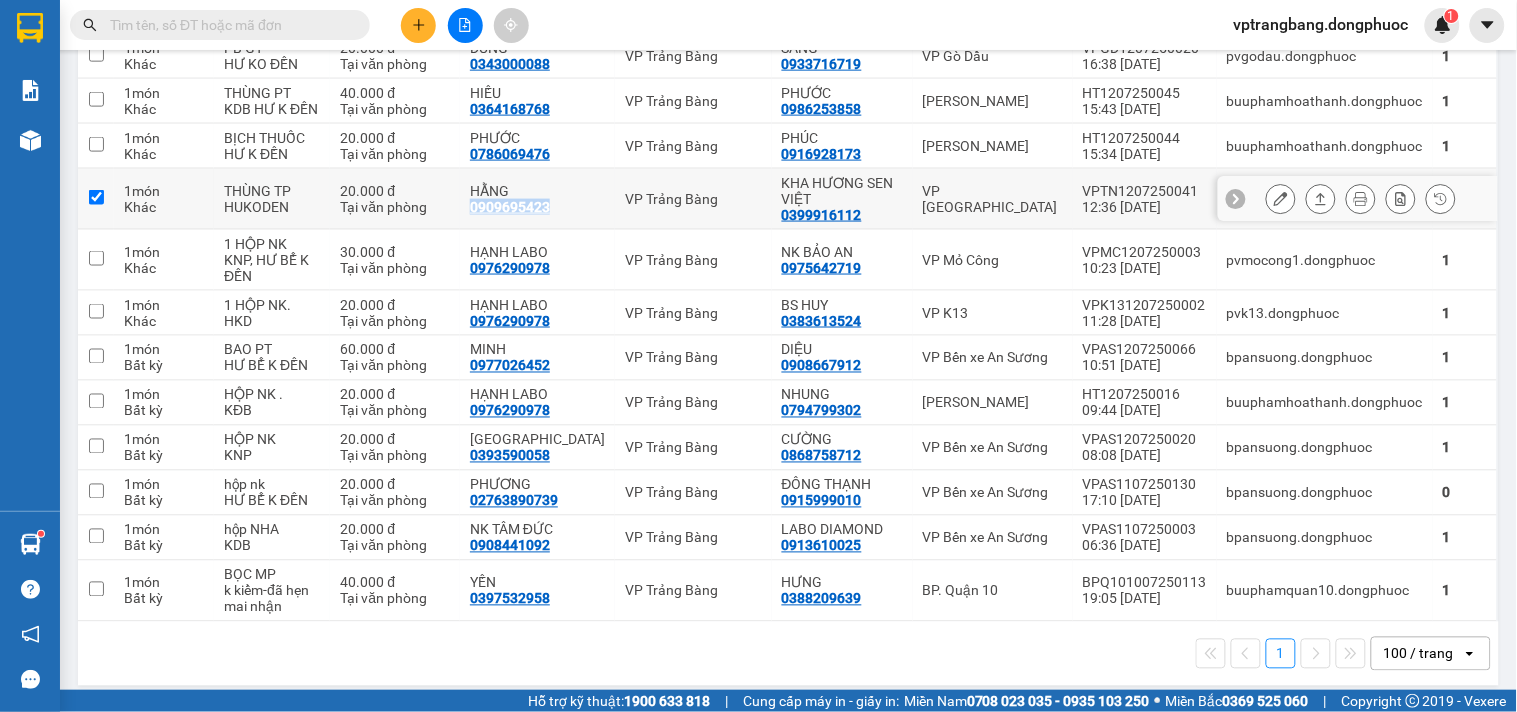 checkbox on "true" 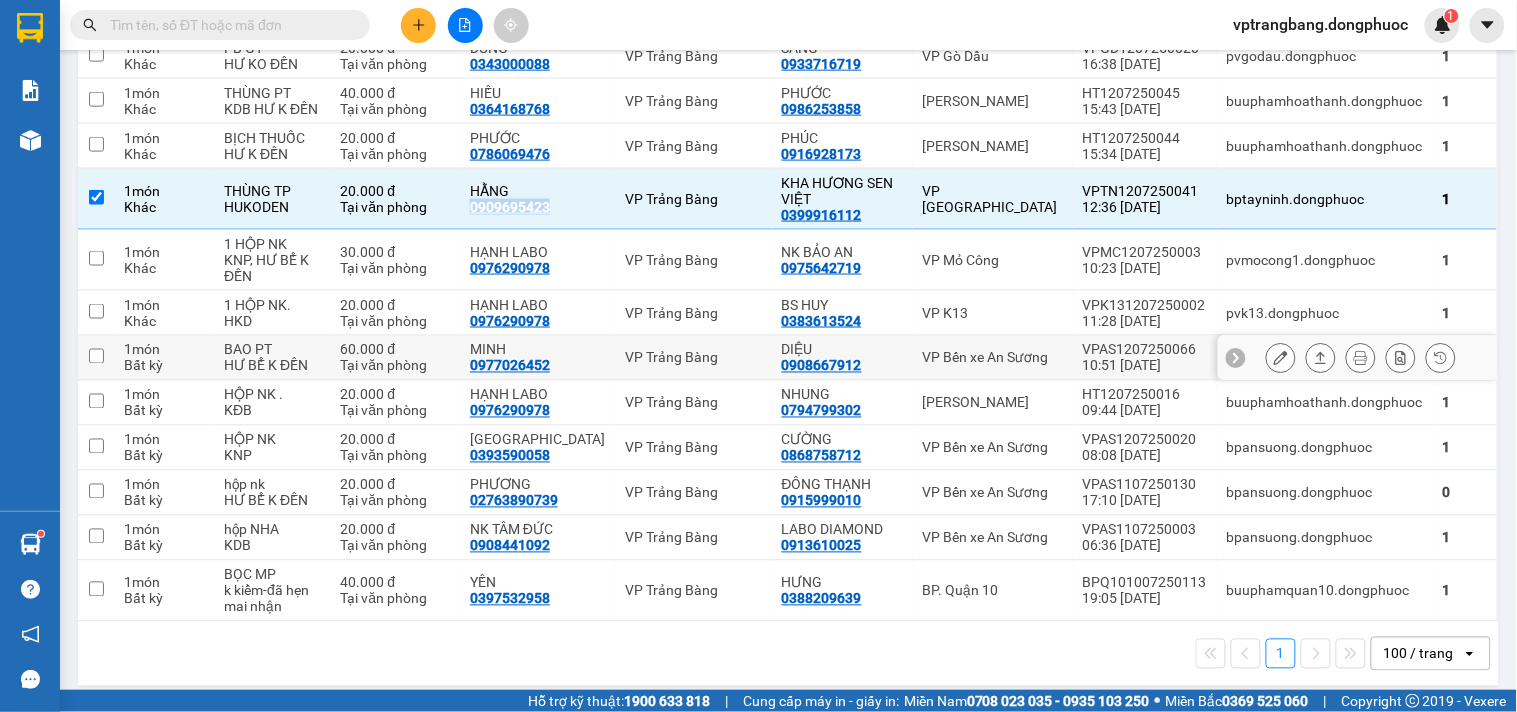 copy on "0909695423" 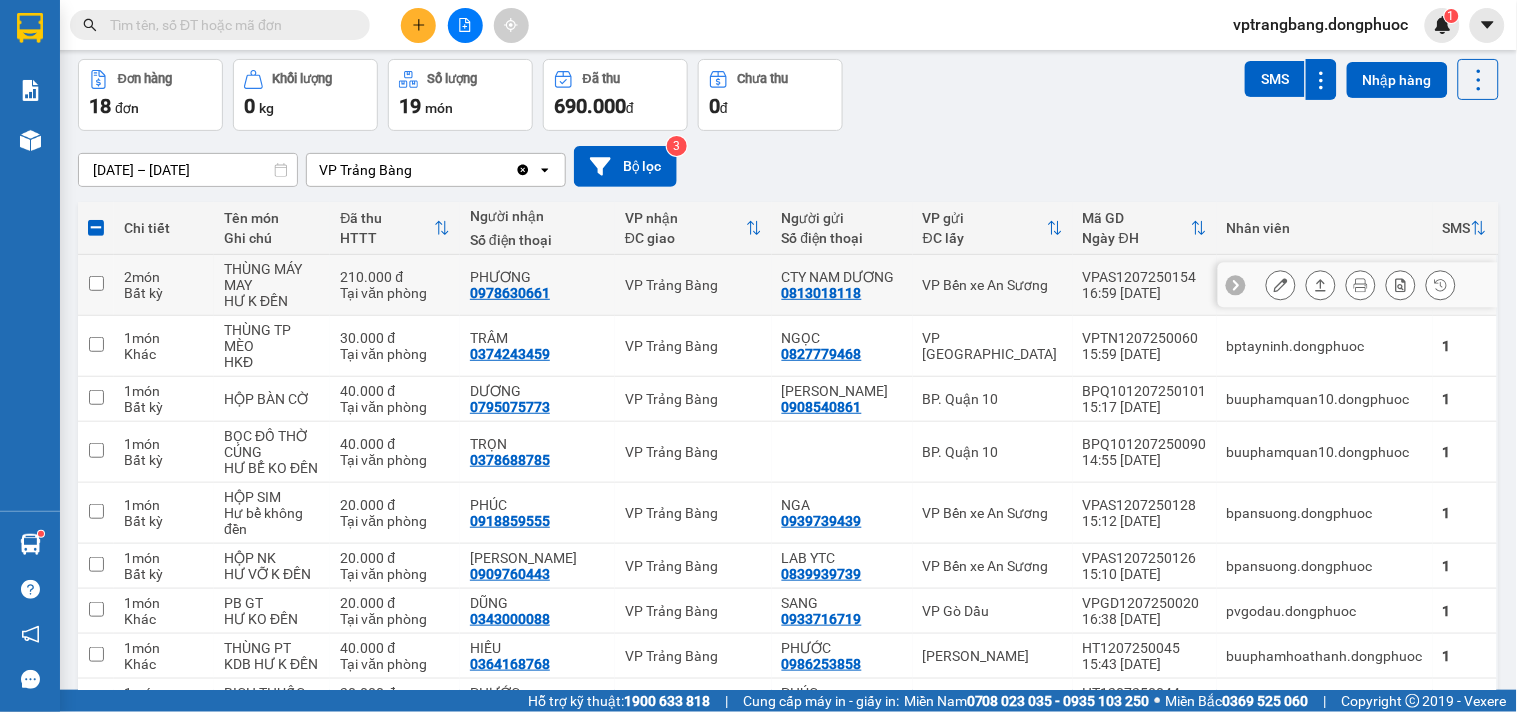 scroll, scrollTop: 0, scrollLeft: 0, axis: both 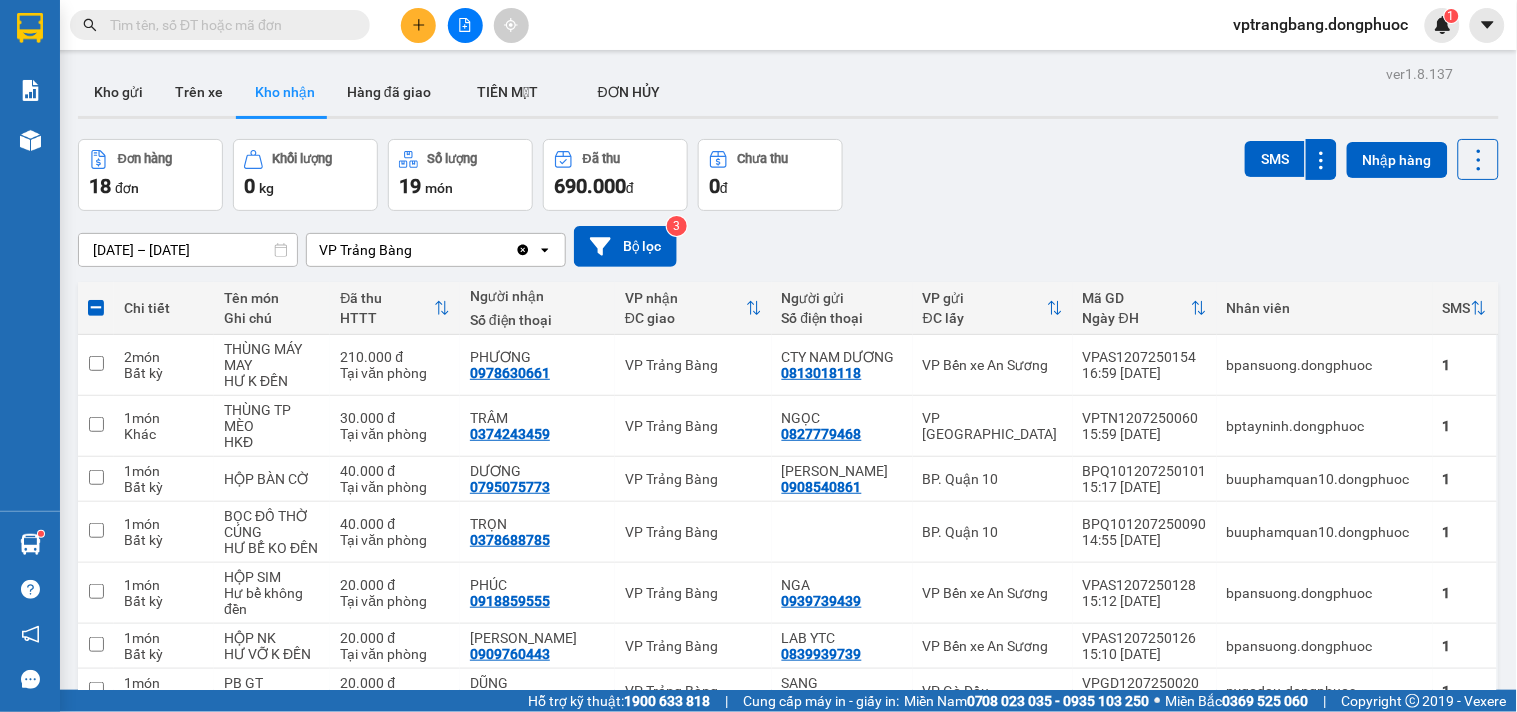 click on "Đơn hàng 18 đơn Khối lượng 0 kg Số lượng 19 món Đã thu 690.000  đ Chưa thu 0  đ SMS Nhập hàng" at bounding box center (788, 175) 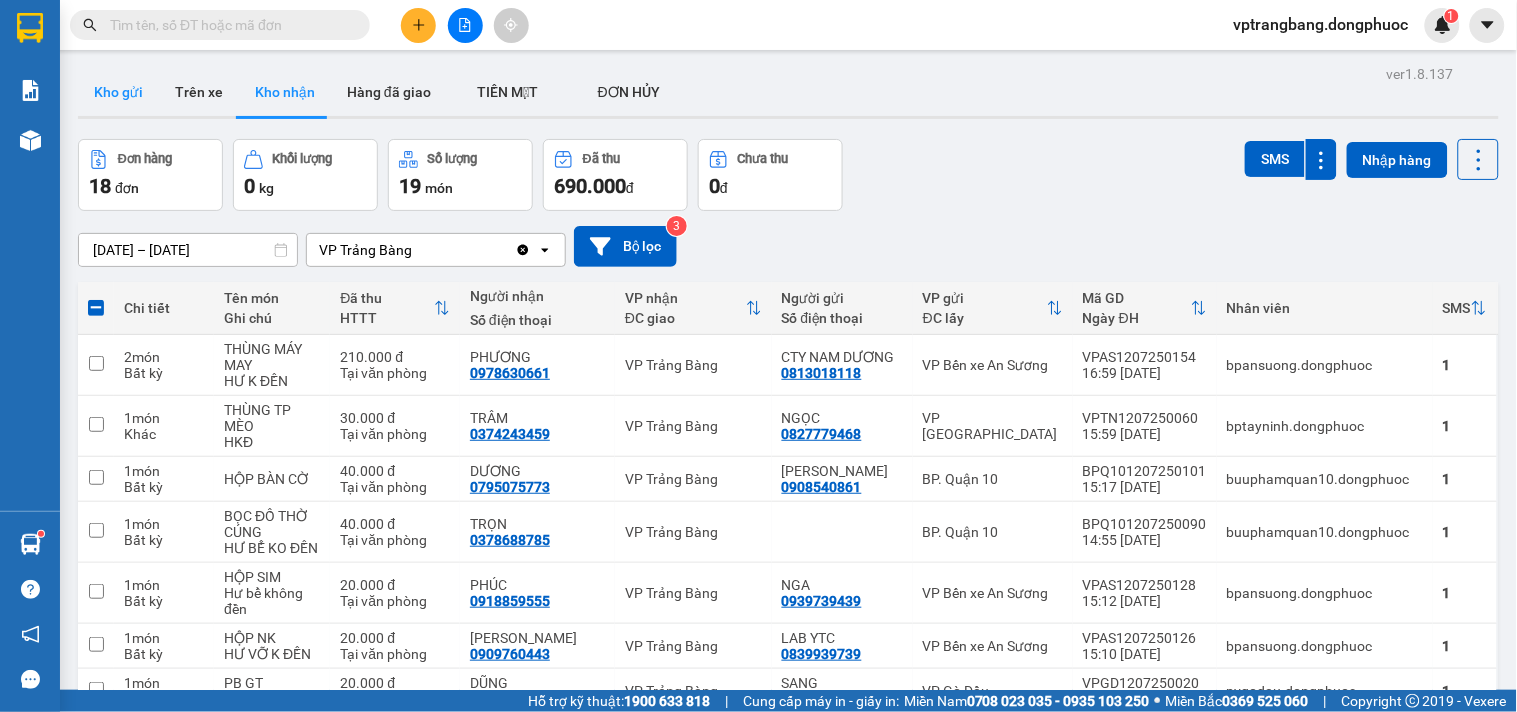 click on "Kho gửi" at bounding box center (118, 92) 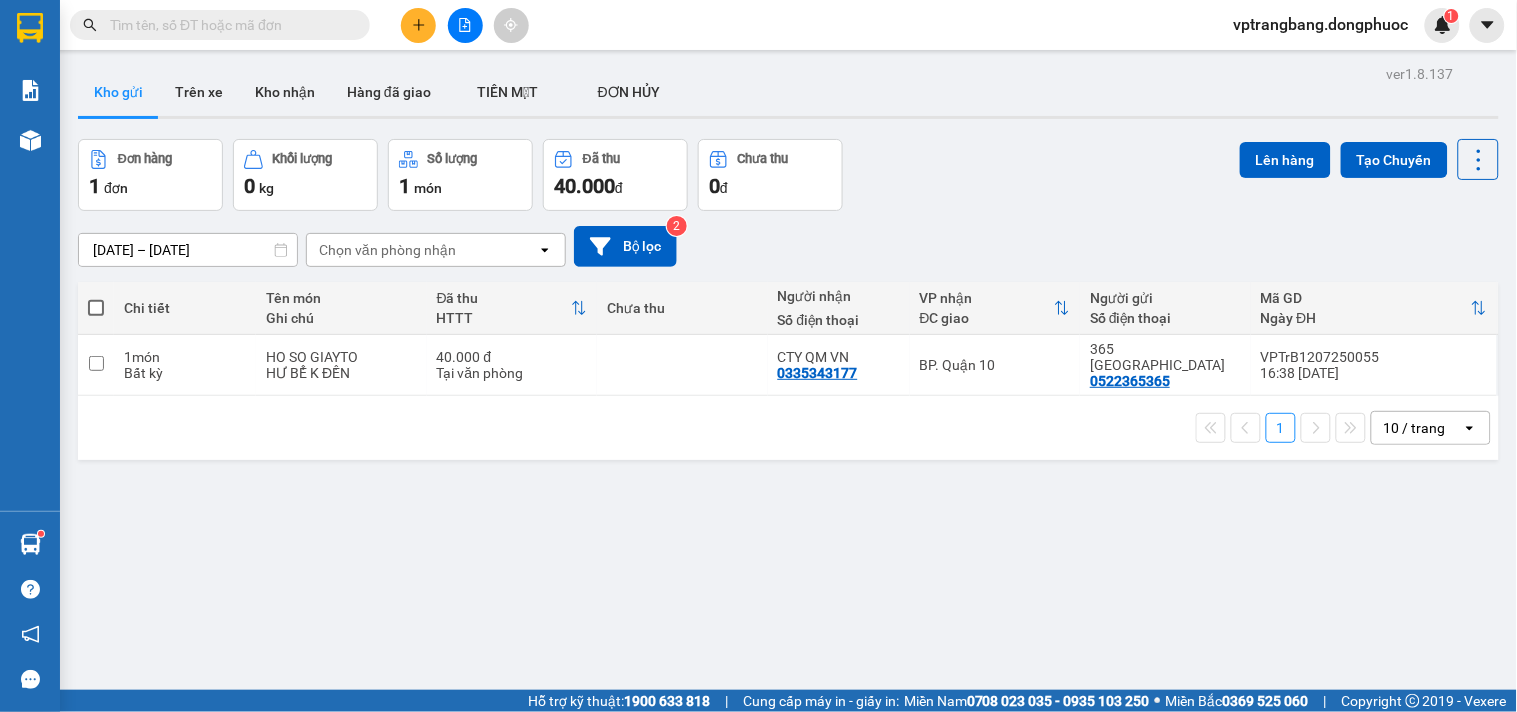 click at bounding box center [228, 25] 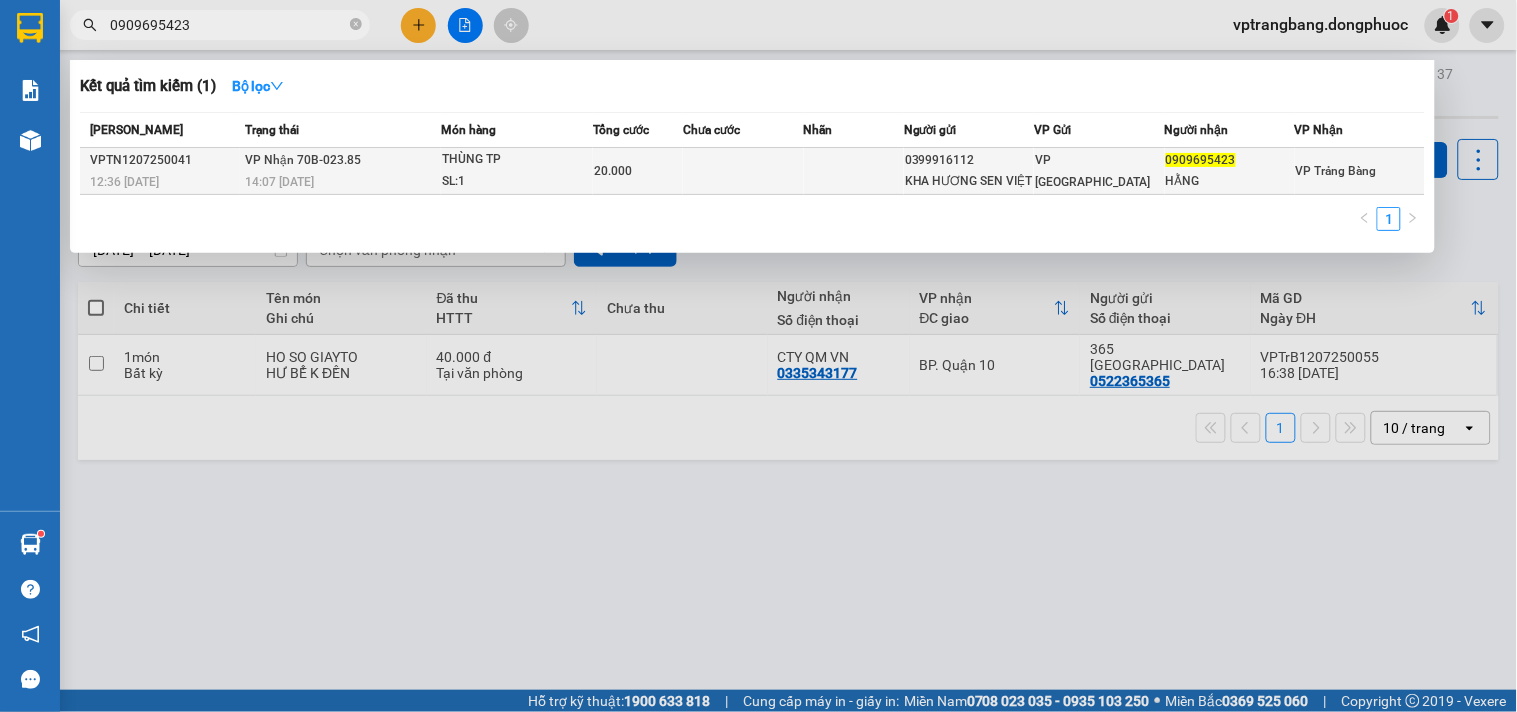 type on "0909695423" 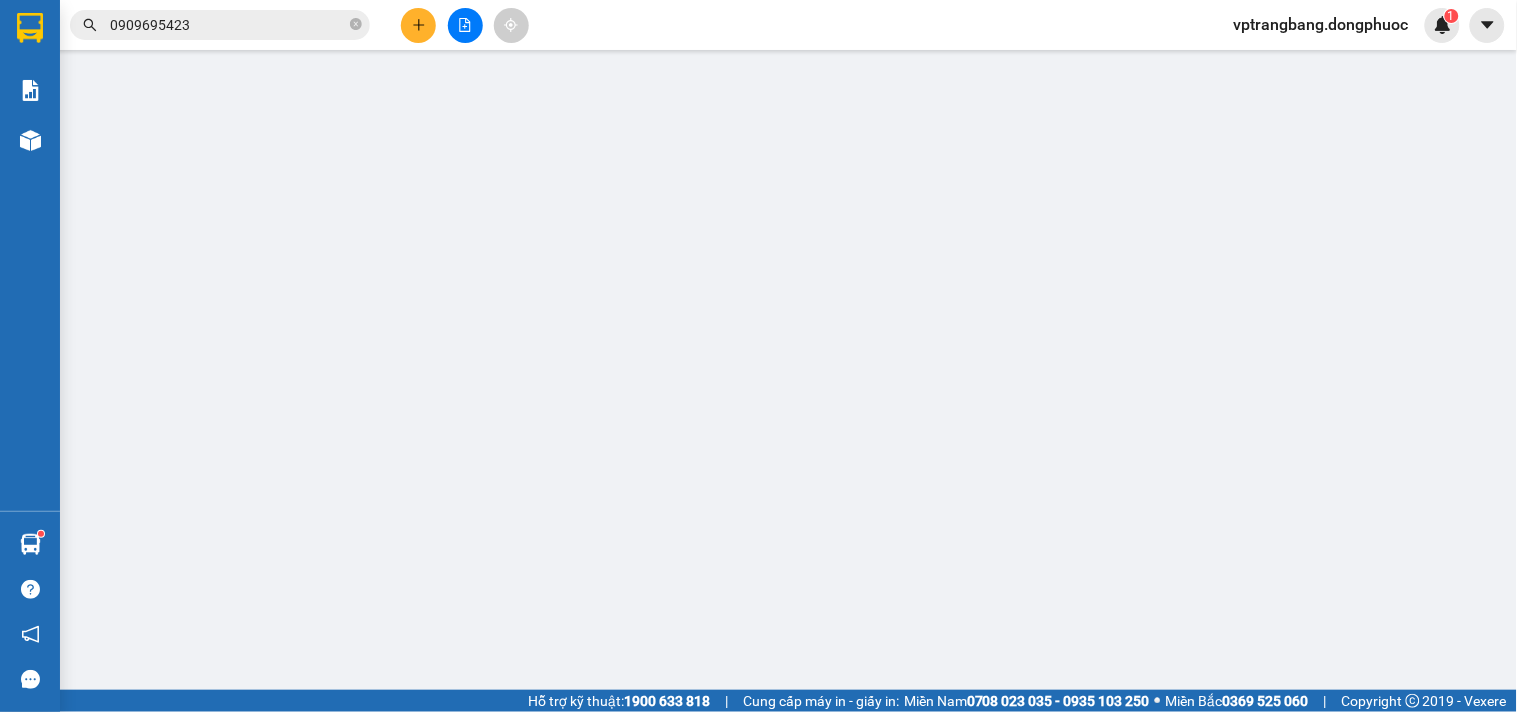 type on "0399916112" 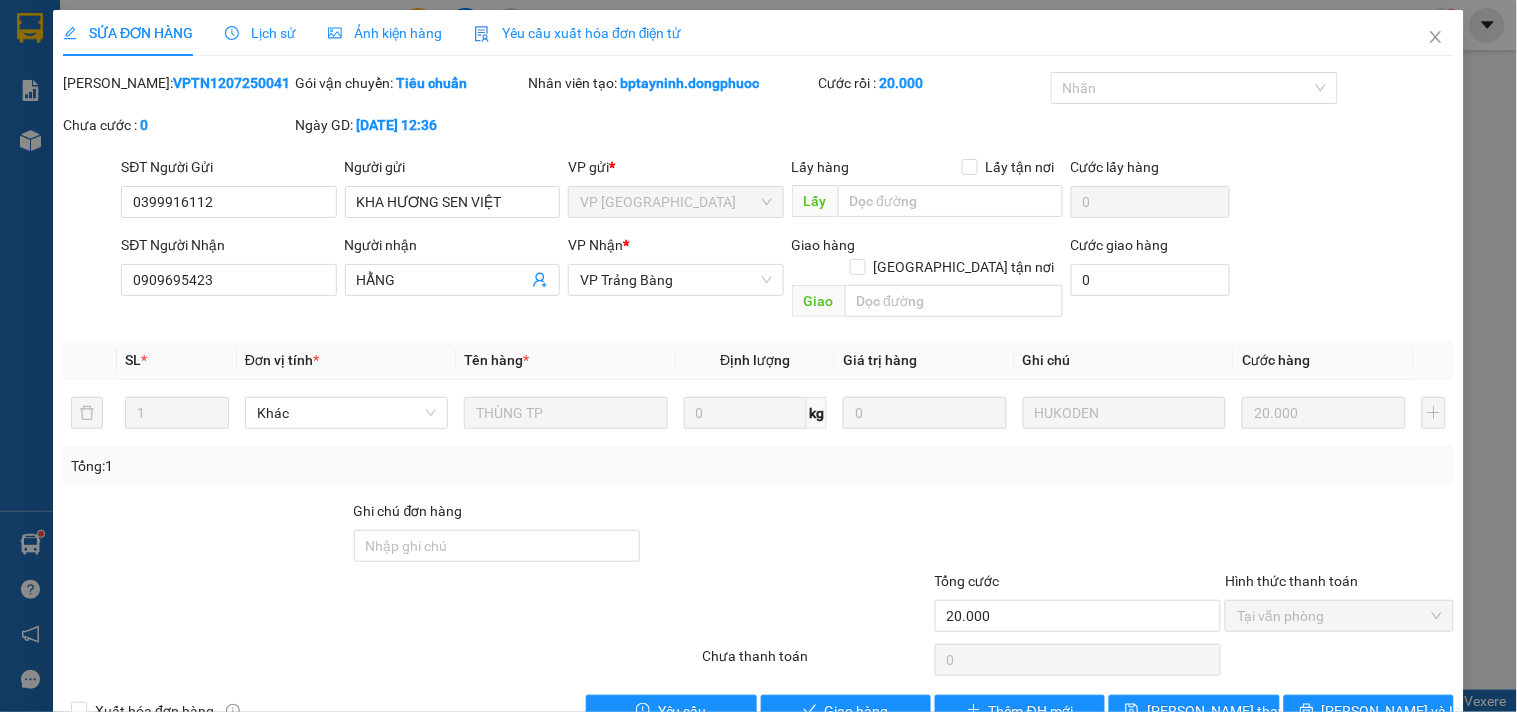 click on "Lịch sử" at bounding box center [260, 33] 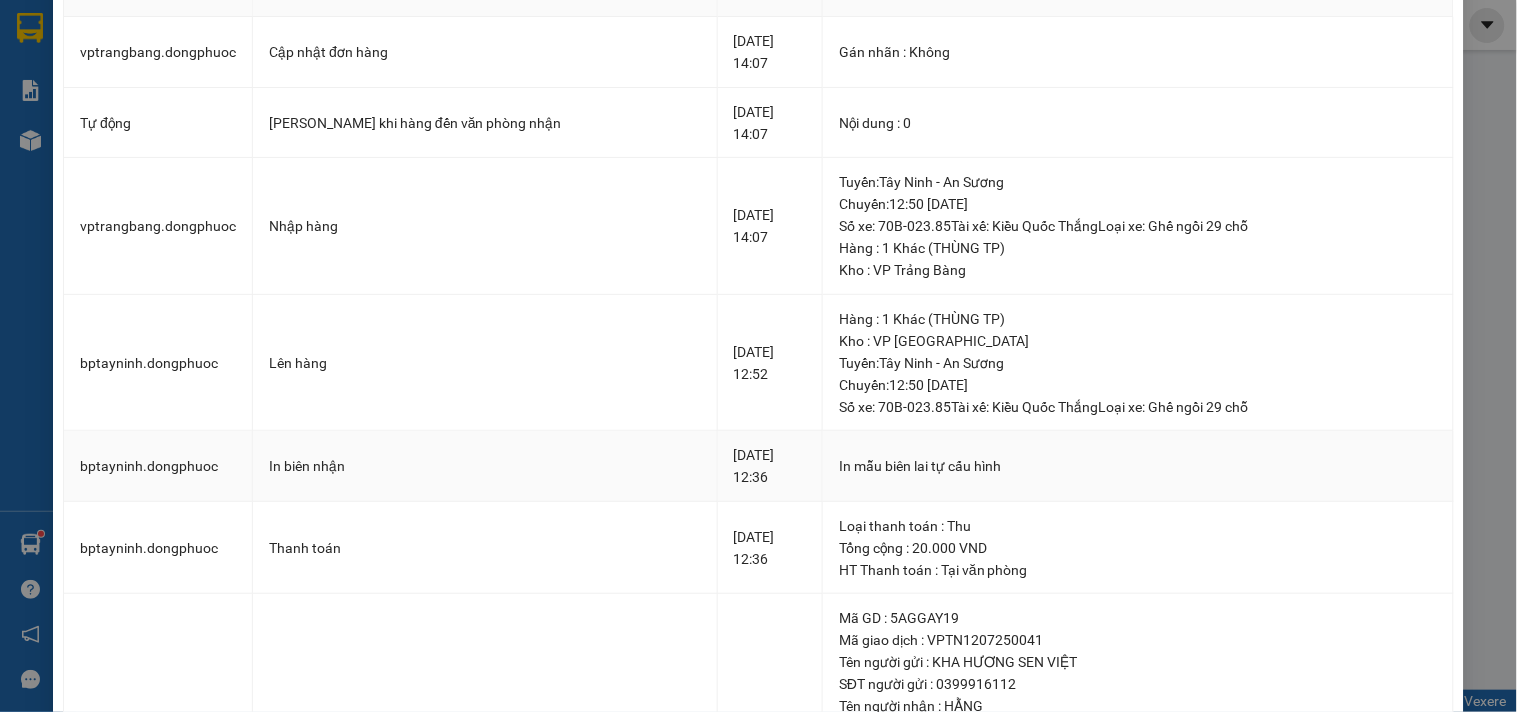 scroll, scrollTop: 0, scrollLeft: 0, axis: both 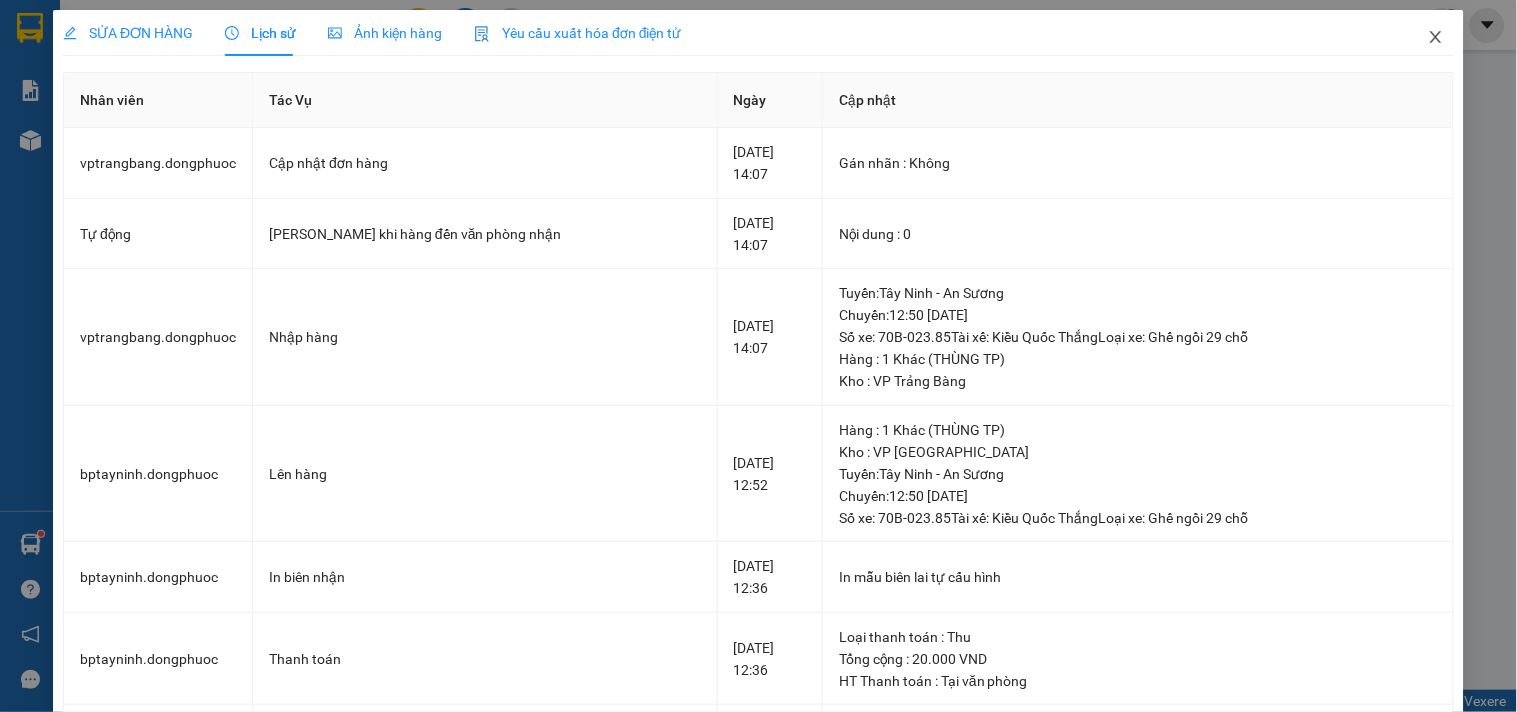 click 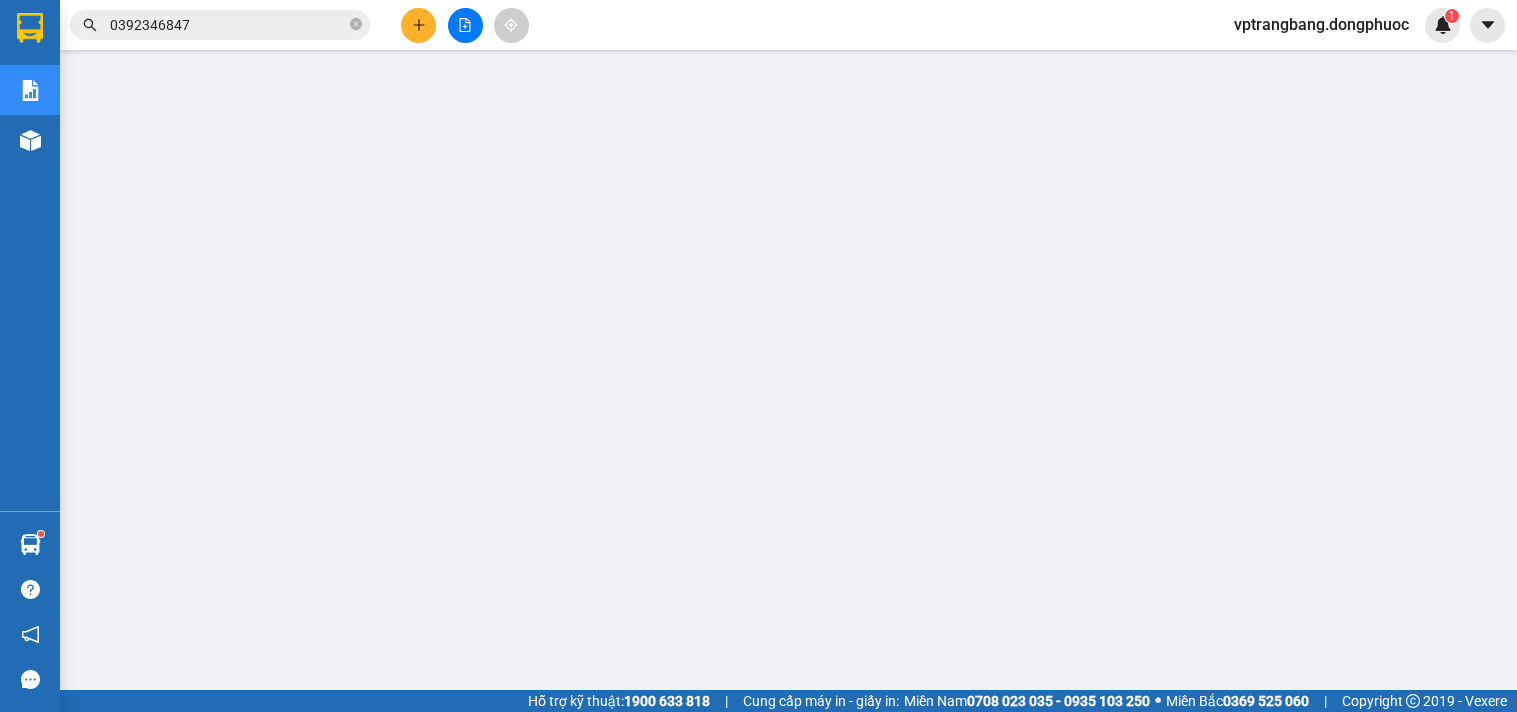 scroll, scrollTop: 0, scrollLeft: 0, axis: both 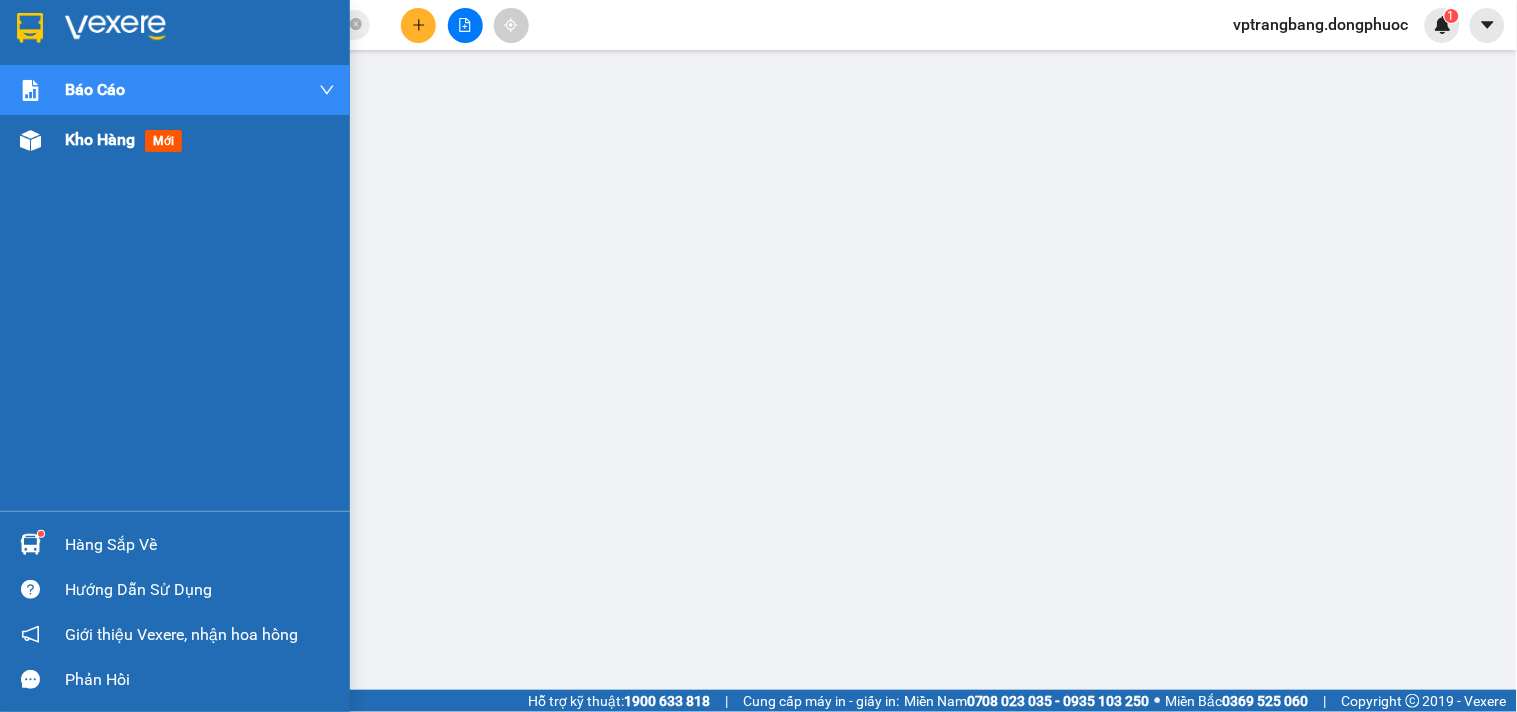 click on "Kho hàng mới" at bounding box center (175, 140) 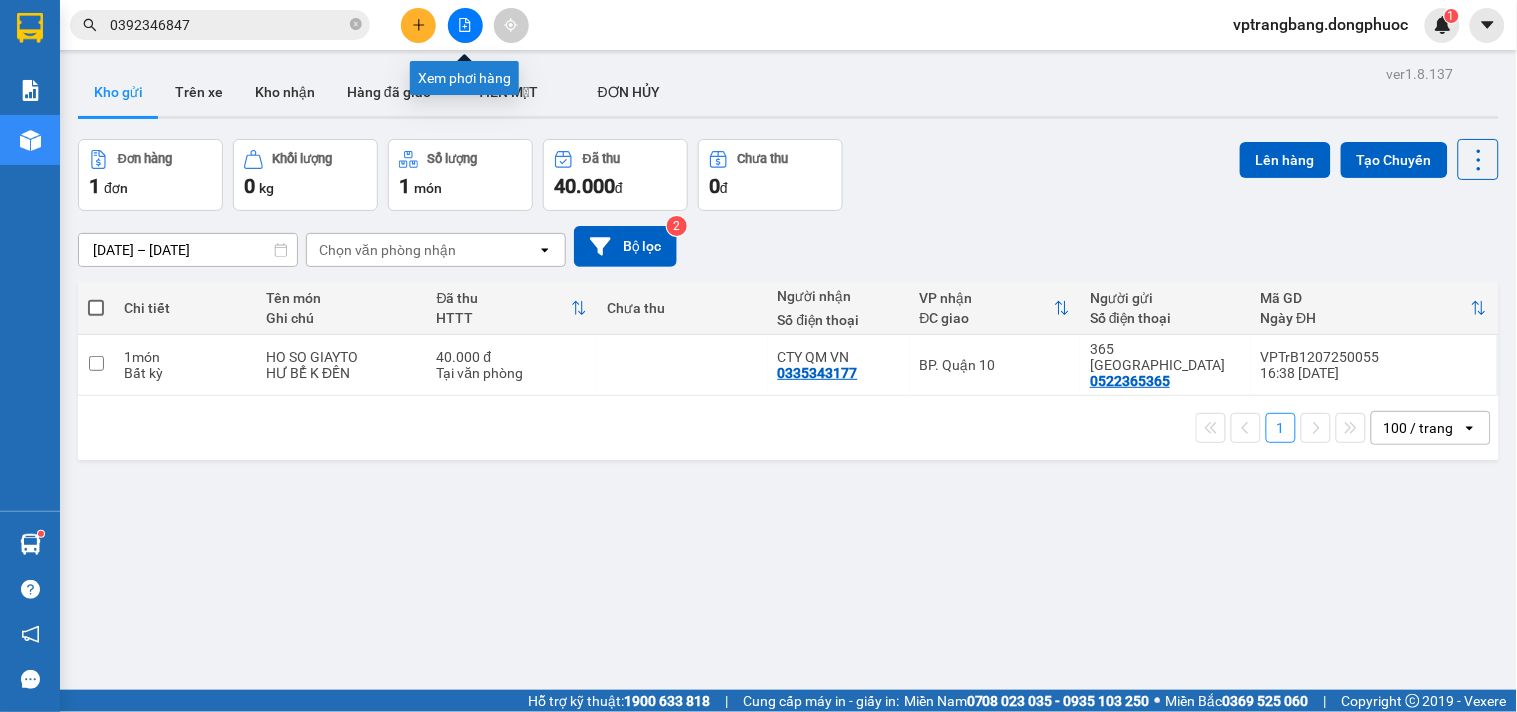 click 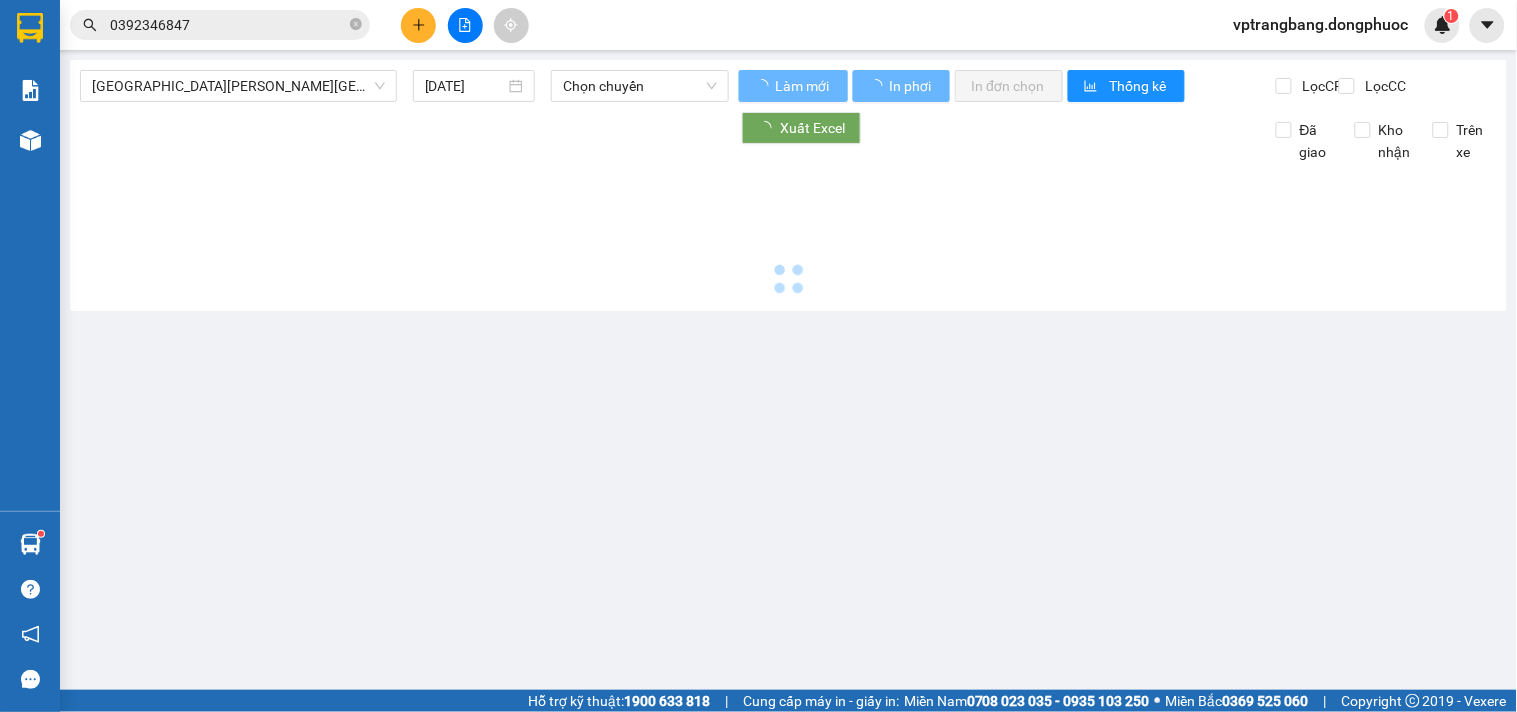type on "[DATE]" 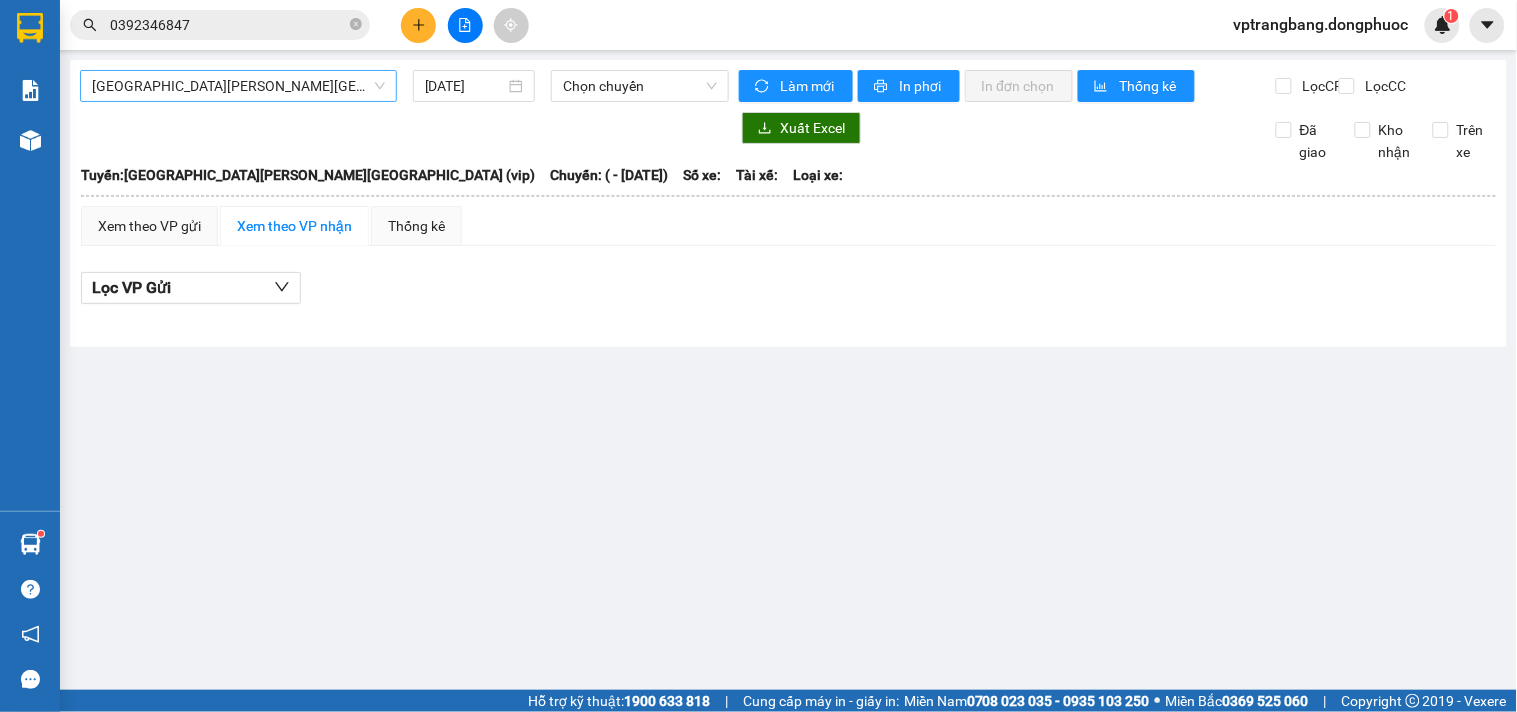click on "[GEOGRAPHIC_DATA][PERSON_NAME][GEOGRAPHIC_DATA] (vip)" at bounding box center (238, 86) 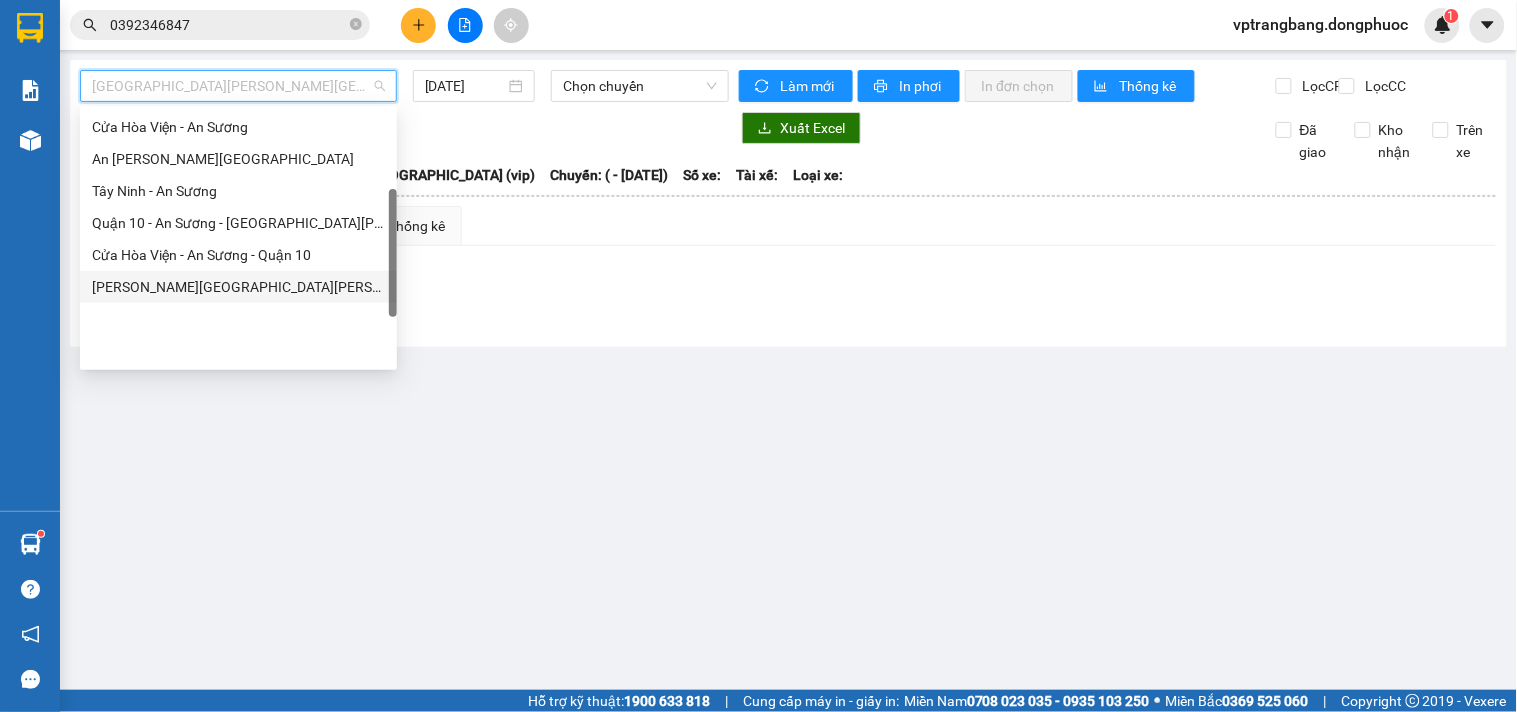 scroll, scrollTop: 65, scrollLeft: 0, axis: vertical 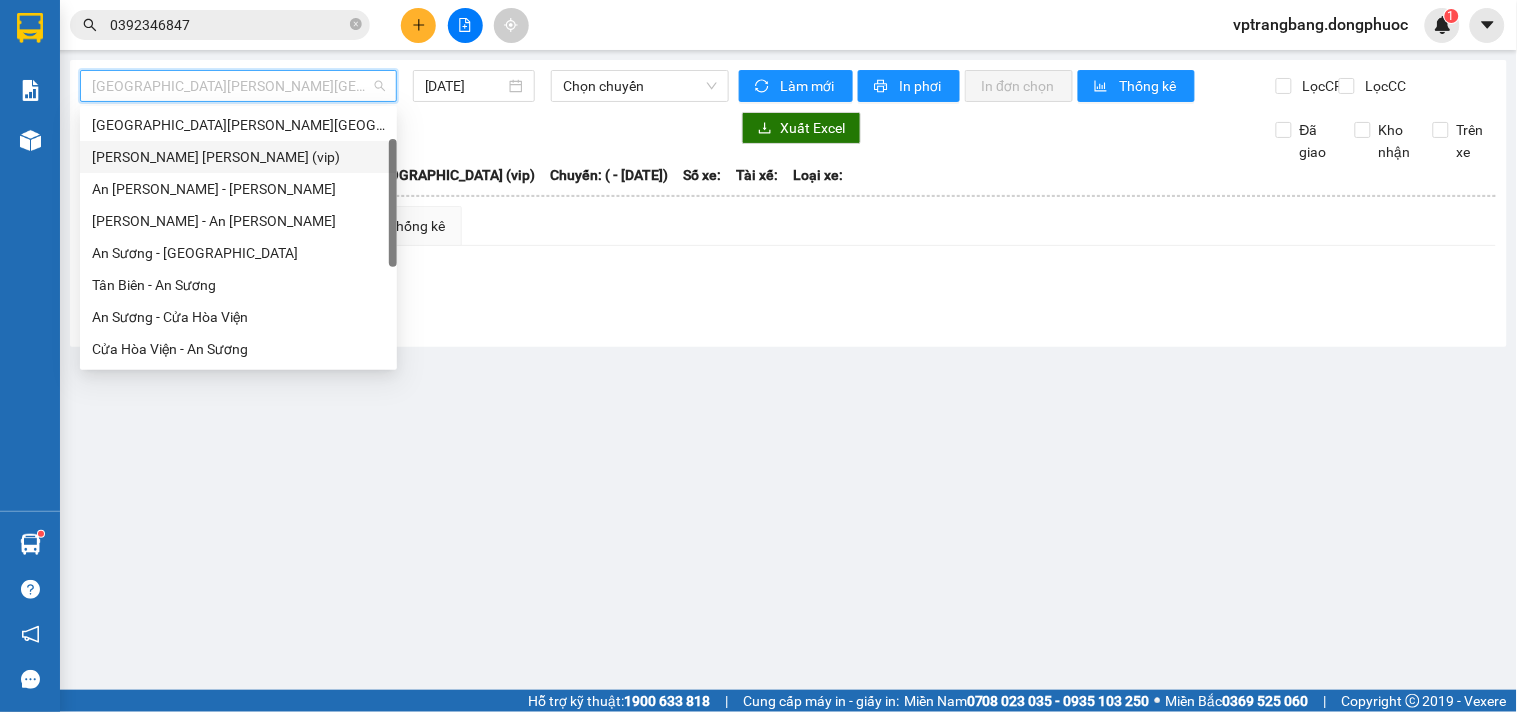 click on "Tây Ninh - [PERSON_NAME] (vip)" at bounding box center [238, 157] 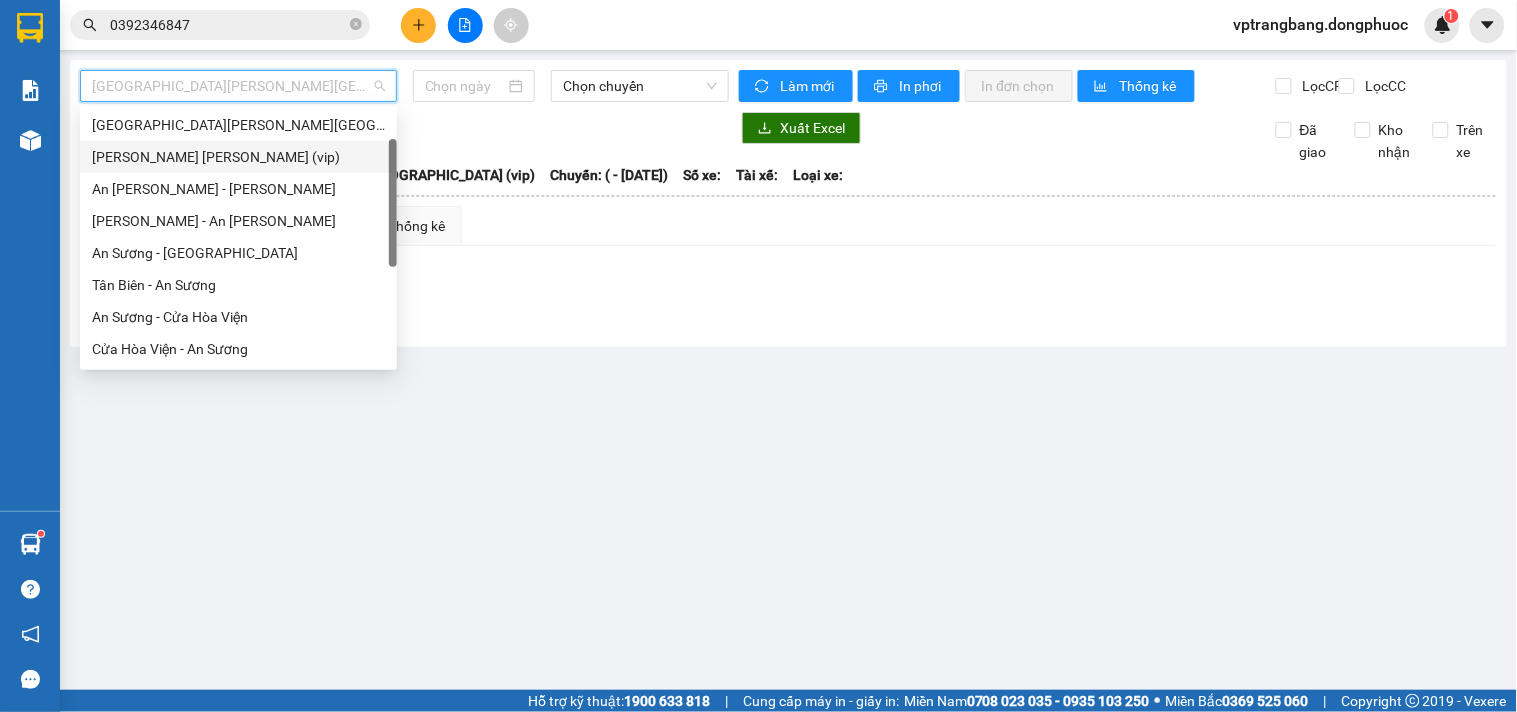 type on "[DATE]" 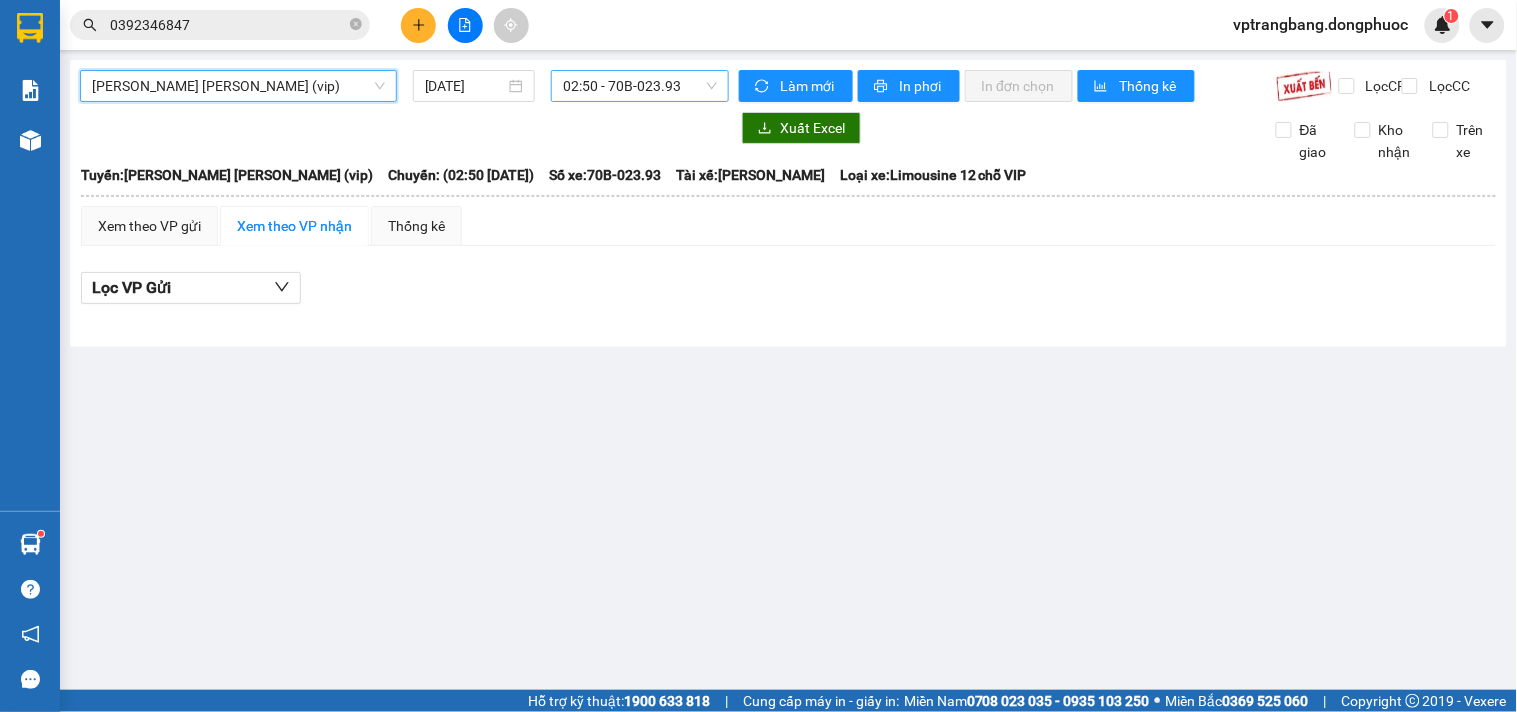 click on "02:50     - 70B-023.93" at bounding box center (640, 86) 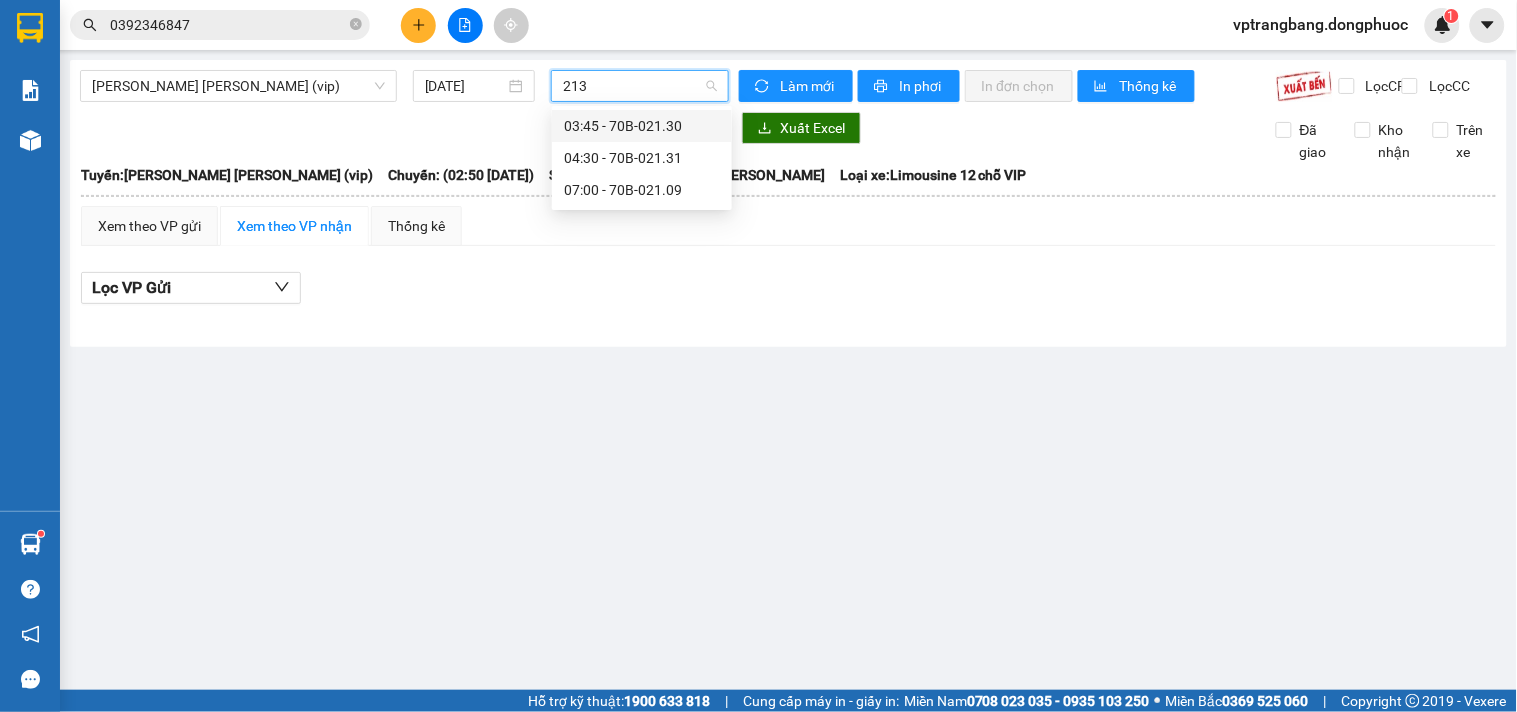 type on "2131" 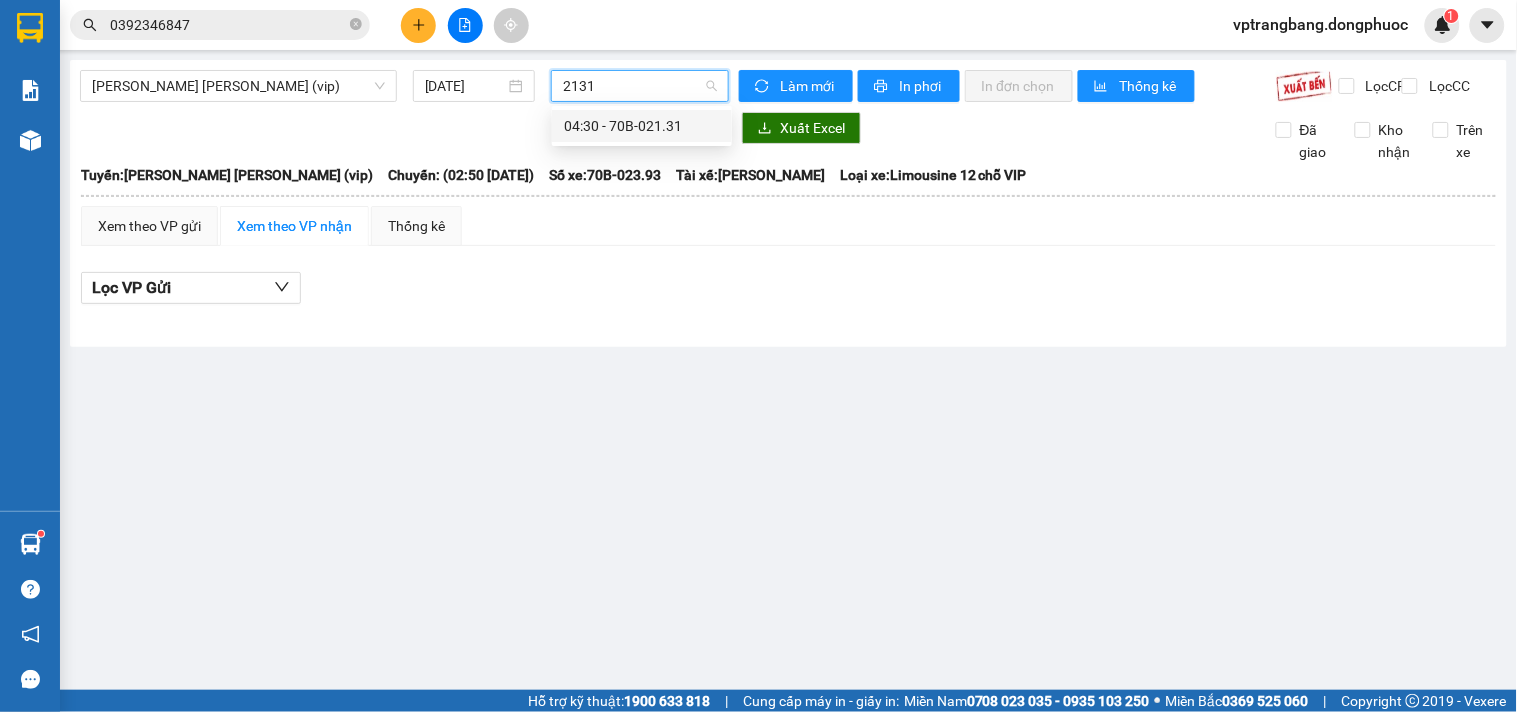 click on "04:30     - 70B-021.31" at bounding box center [642, 126] 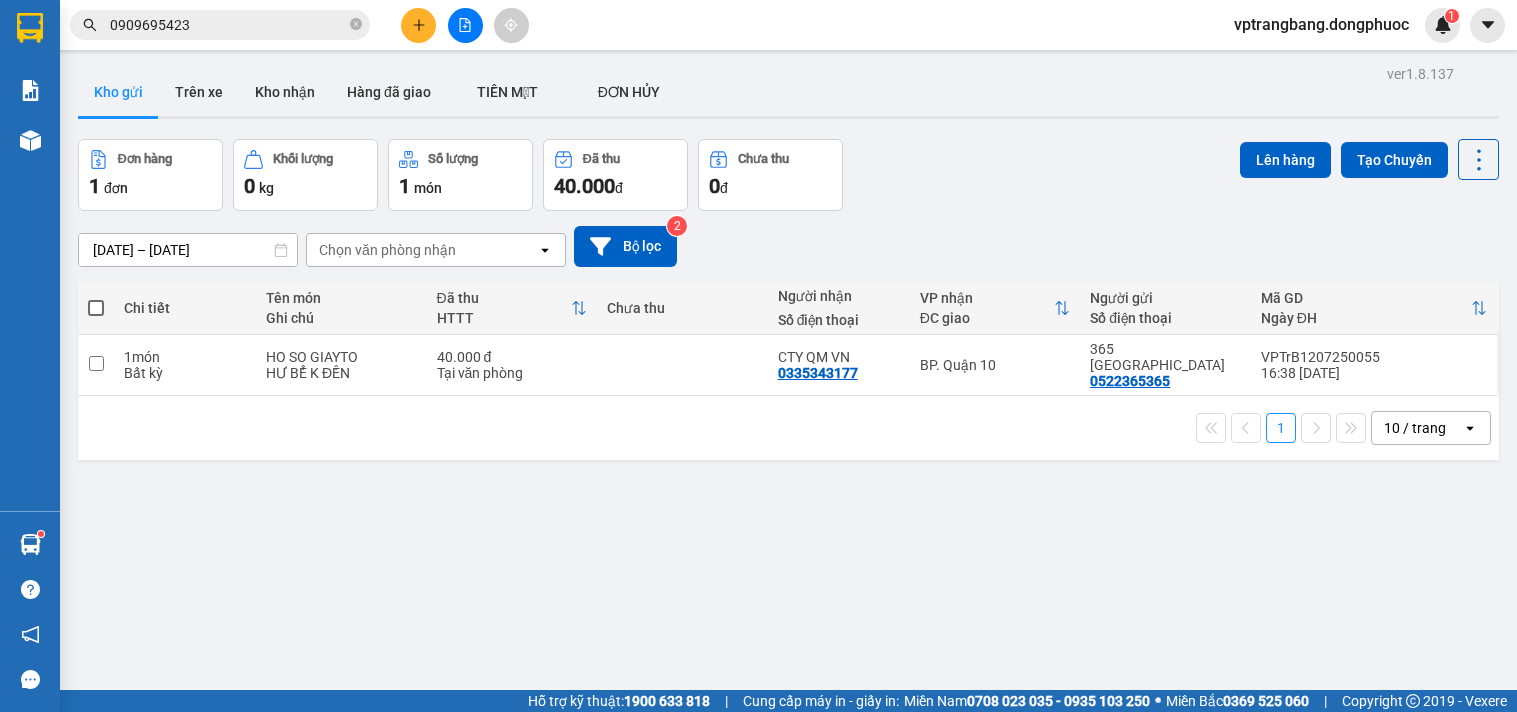 scroll, scrollTop: 0, scrollLeft: 0, axis: both 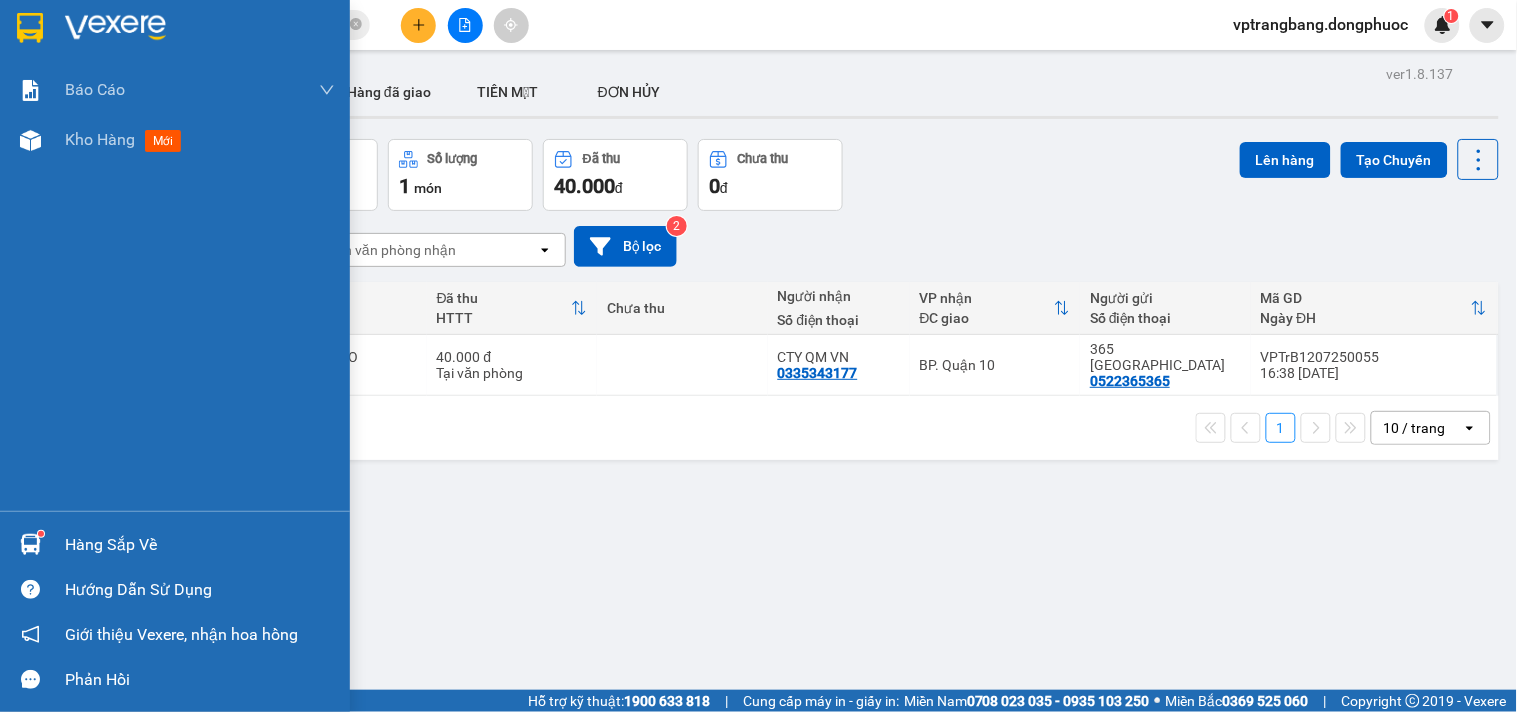 click on "Hàng sắp về" at bounding box center [200, 545] 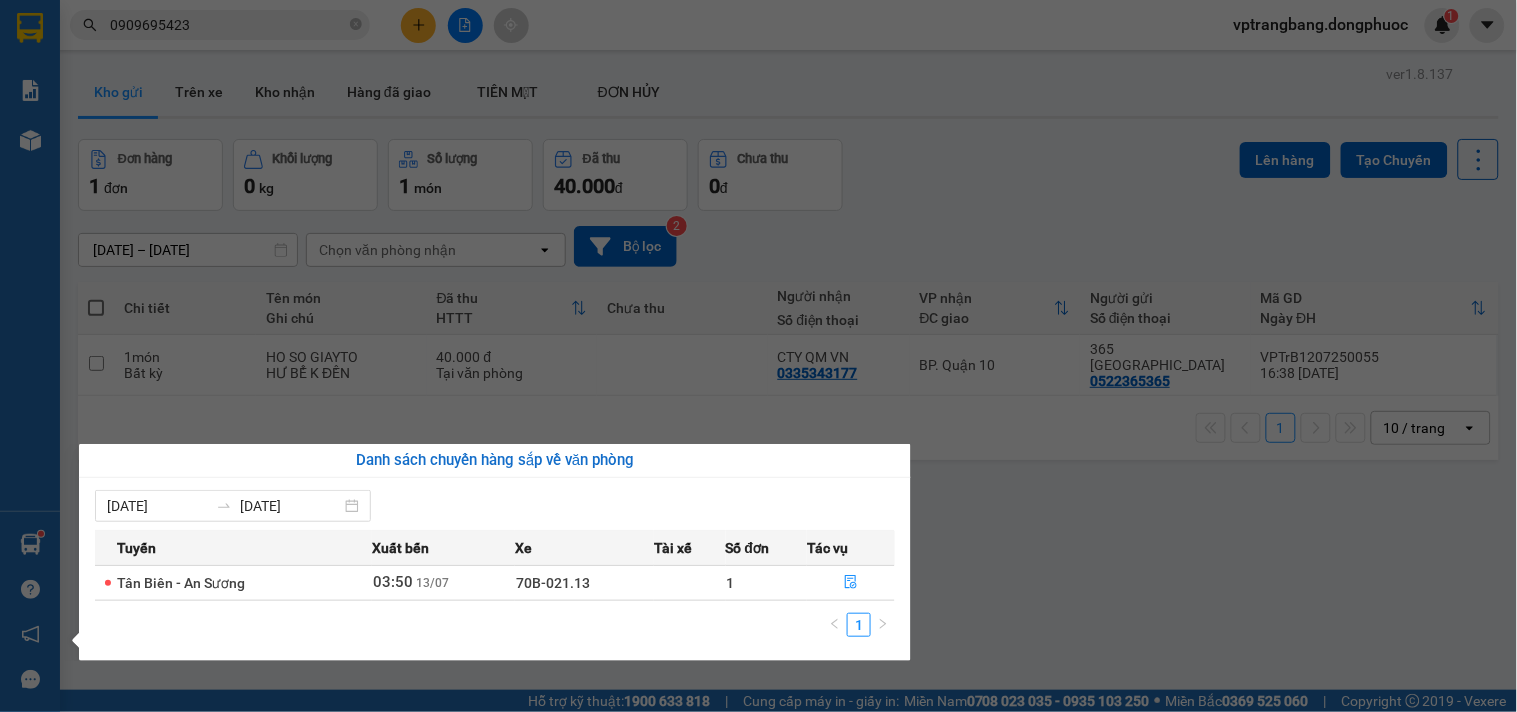 click on "Kết quả tìm kiếm ( 1 )  Bộ lọc  Mã ĐH Trạng thái Món hàng Tổng cước Chưa cước Nhãn Người gửi VP Gửi Người nhận VP Nhận VPTN1207250041 12:36 - 12/07 VP Nhận   70B-023.85 14:07 - 12/07 THÙNG TP SL:  1 20.000 0399916112 KHA HƯƠNG SEN VIỆT VP Tây Ninh 0909695423 HẰNG VP Trảng Bàng 1 0909695423 vptrangbang.dongphuoc 1     Báo cáo Mẫu 1: Báo cáo dòng tiền theo nhân viên Mẫu 1: Báo cáo dòng tiền theo nhân viên (VP) Mẫu 2: Doanh số tạo đơn theo Văn phòng, nhân viên - Trạm     Kho hàng mới Hàng sắp về Hướng dẫn sử dụng Giới thiệu Vexere, nhận hoa hồng Phản hồi Phần mềm hỗ trợ bạn tốt chứ? ver  1.8.137 Kho gửi Trên xe Kho nhận Hàng đã giao TIỀN MẶT  ĐƠN HỦY Đơn hàng 1 đơn Khối lượng 0 kg Số lượng 1 món Đã thu 40.000  đ Chưa thu 0  đ Lên hàng Tạo Chuyến 11/07/2025 – 13/07/2025 Selected date range is from 11/07/2025 to 13/07/2025. open 2 HTTT 1" at bounding box center (758, 356) 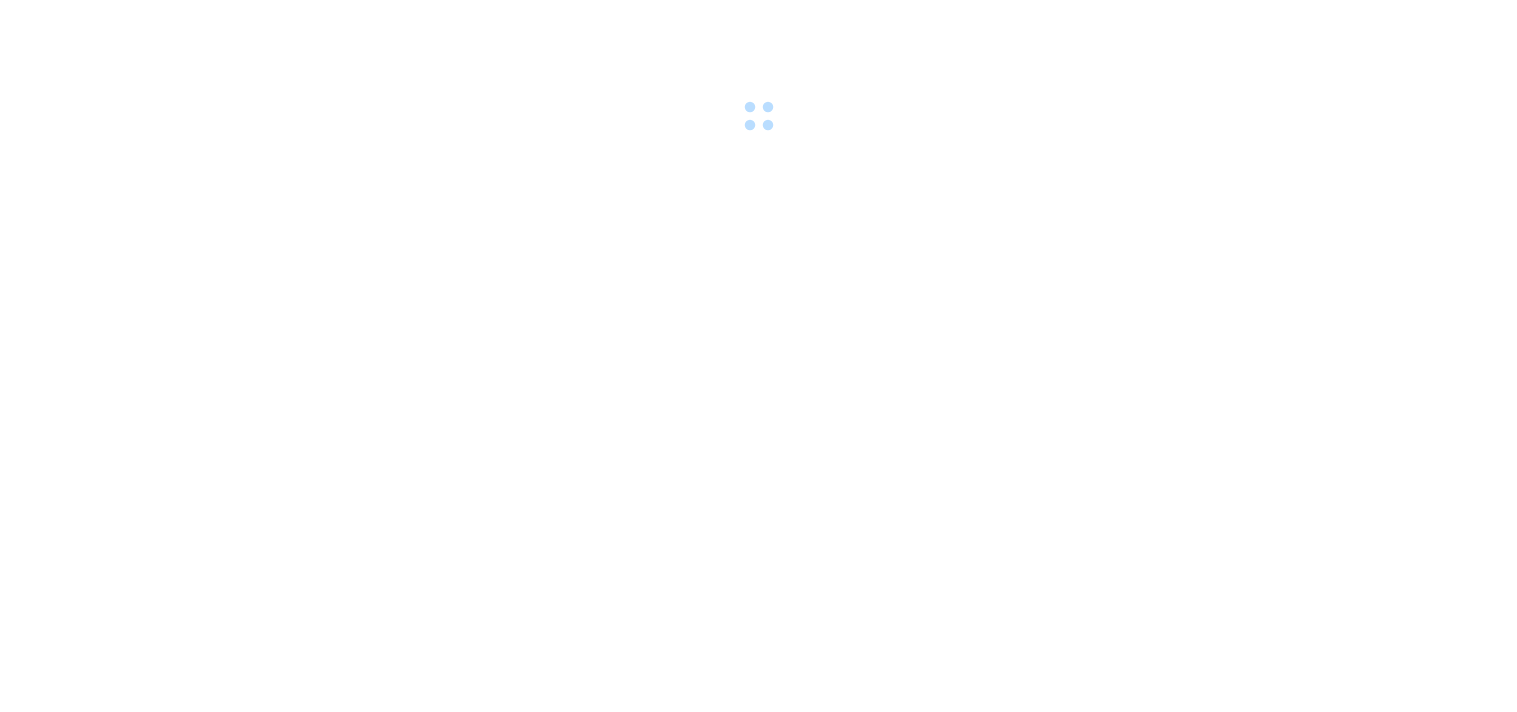 scroll, scrollTop: 0, scrollLeft: 0, axis: both 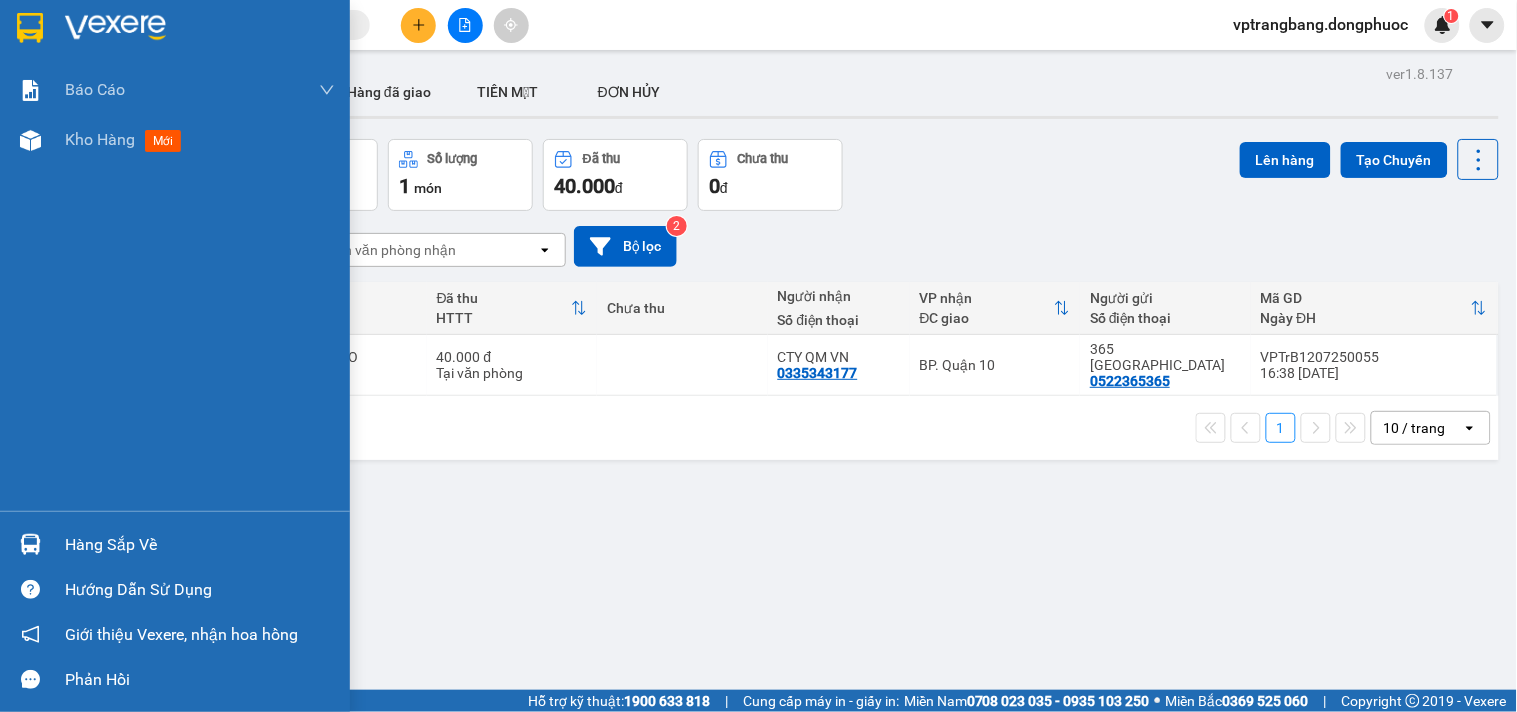 click on "Hàng sắp về" at bounding box center [200, 545] 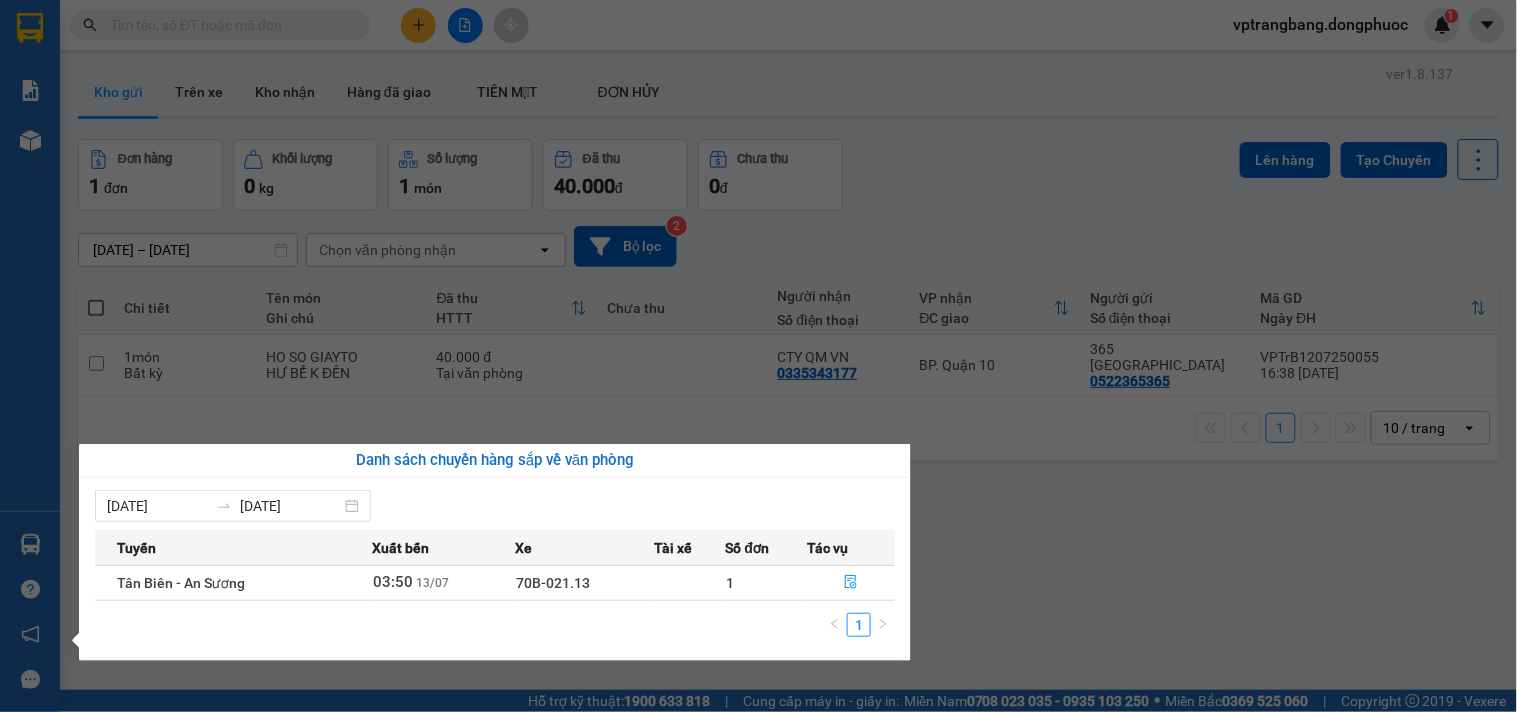 click on "Kết quả tìm kiếm ( 0 )  Bộ lọc  No Data vptrangbang.dongphuoc 1     Báo cáo Mẫu 1: Báo cáo dòng tiền theo nhân viên Mẫu 1: Báo cáo dòng tiền theo nhân viên (VP) Mẫu 2: Doanh số tạo đơn theo Văn phòng, nhân viên - Trạm     Kho hàng mới Hàng sắp về Hướng dẫn sử dụng Giới thiệu Vexere, nhận hoa hồng Phản hồi Phần mềm hỗ trợ bạn tốt chứ? ver  1.8.137 Kho gửi Trên xe Kho nhận Hàng đã giao TIỀN MẶT  ĐƠN HỦY Đơn hàng 1 đơn Khối lượng 0 kg Số lượng 1 món Đã thu 40.000  đ Chưa thu 0  đ Lên hàng Tạo Chuyến 11/07/2025 – 13/07/2025 Press the down arrow key to interact with the calendar and select a date. Press the escape button to close the calendar. Selected date range is from 11/07/2025 to 13/07/2025. Chọn văn phòng nhận open Bộ lọc 2 Chi tiết Tên món Ghi chú Đã thu HTTT Chưa thu Người nhận Số điện thoại VP nhận ĐC giao Người gửi Mã GD Ngày ĐH 1" at bounding box center [758, 356] 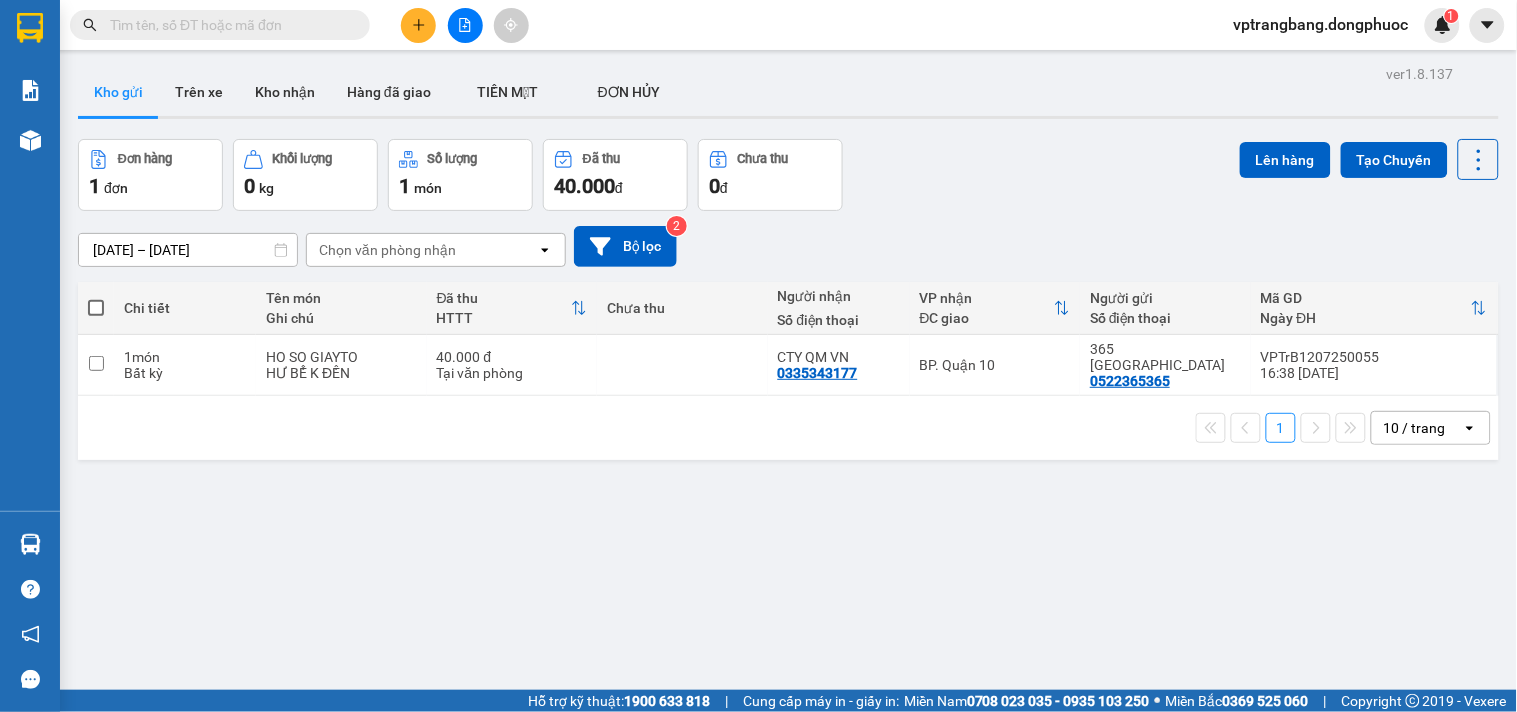 click on "ver  1.8.137 Kho gửi Trên xe Kho nhận Hàng đã giao TIỀN MẶT  ĐƠN HỦY Đơn hàng 1 đơn Khối lượng 0 kg Số lượng 1 món Đã thu 40.000  đ Chưa thu 0  đ Lên hàng Tạo Chuyến 11/07/2025 – 13/07/2025 Press the down arrow key to interact with the calendar and select a date. Press the escape button to close the calendar. Selected date range is from 11/07/2025 to 13/07/2025. Chọn văn phòng nhận open Bộ lọc 2 Chi tiết Tên món Ghi chú Đã thu HTTT Chưa thu Người nhận Số điện thoại VP nhận ĐC giao Người gửi Số điện thoại Mã GD Ngày ĐH 1  món Bất kỳ HO SO GIAYTO HƯ BỂ K ĐỀN 40.000 đ Tại văn phòng CTY QM VN 0335343177 BP. Quận 10 365  TÂY NINH 0522365365 VPTrB1207250055 16:38 12/07 1 10 / trang open Đang tải dữ liệu" at bounding box center (788, 416) 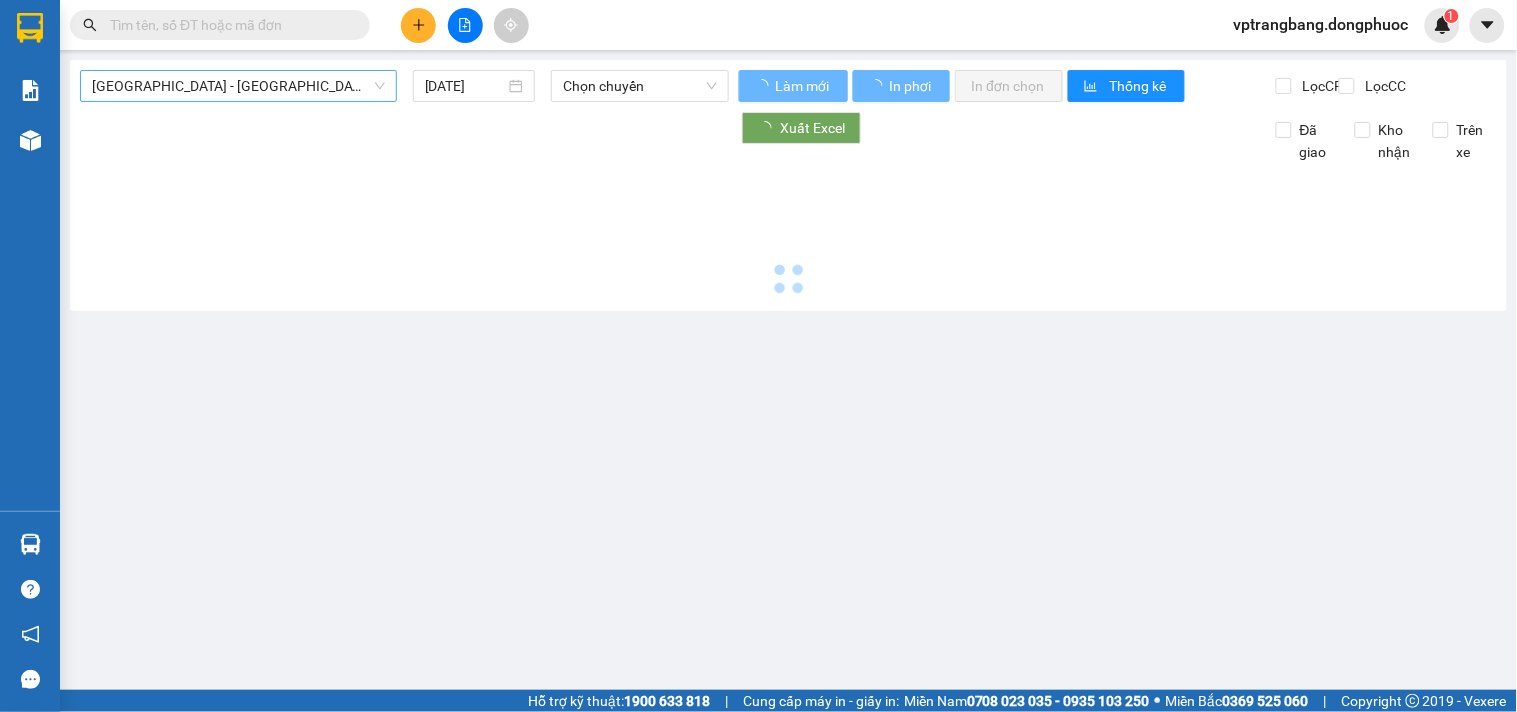 type on "[DATE]" 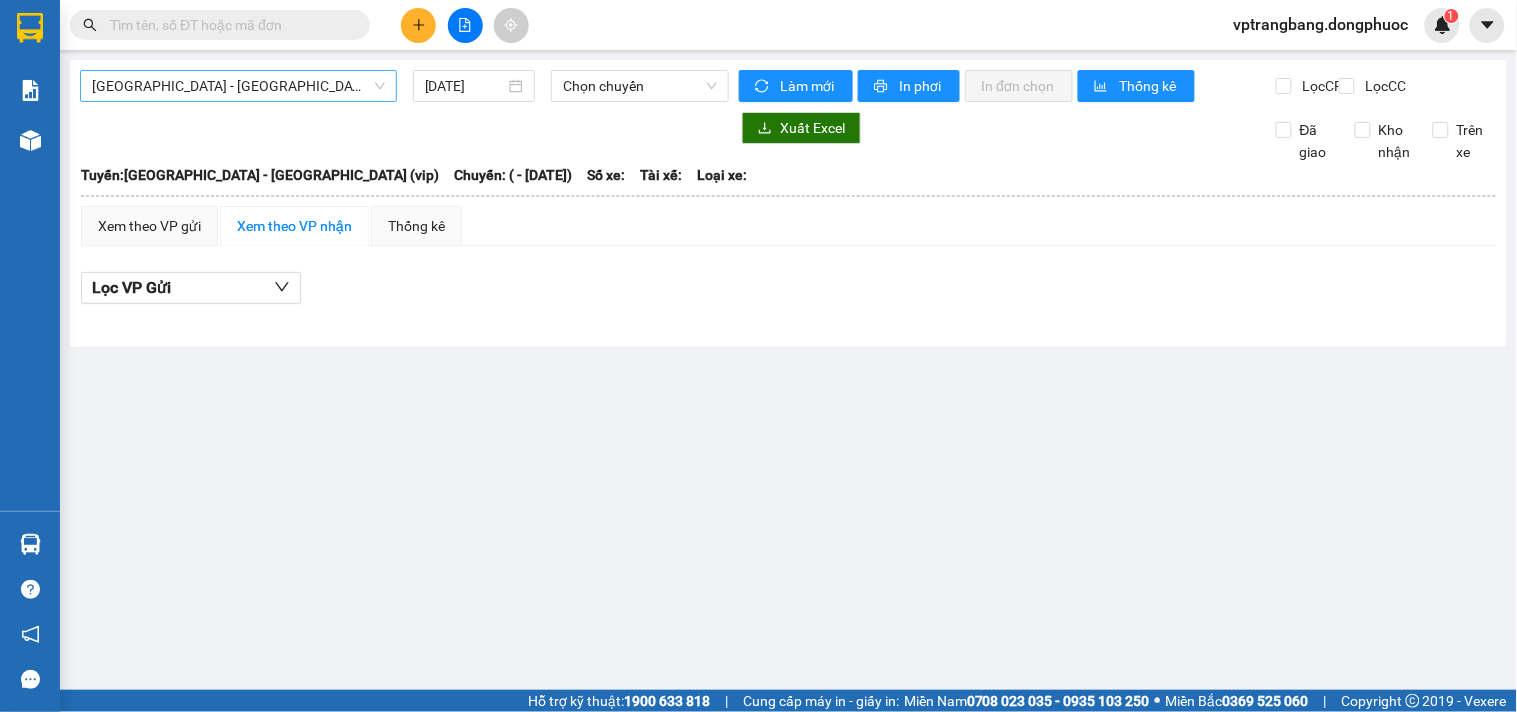 click on "[GEOGRAPHIC_DATA][PERSON_NAME][GEOGRAPHIC_DATA] (vip)" at bounding box center (238, 86) 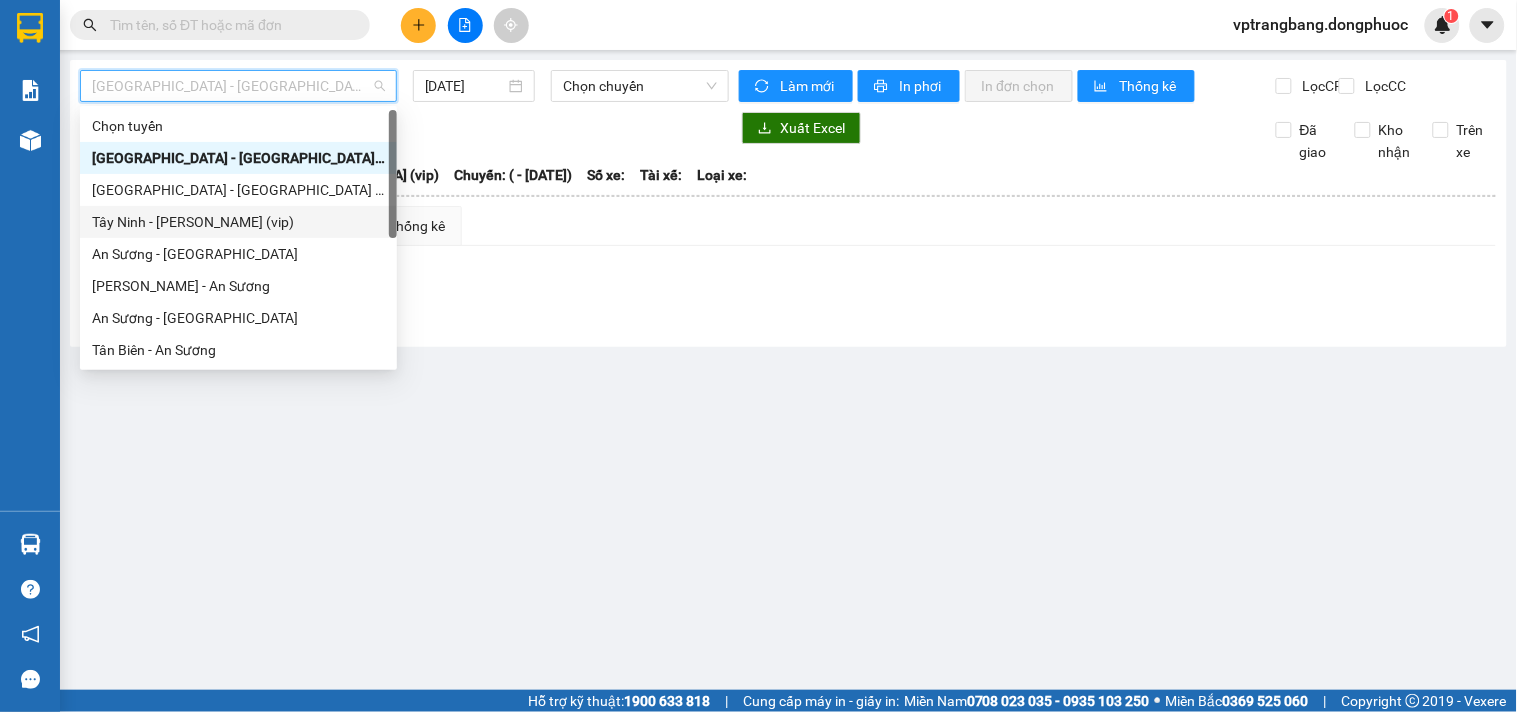 drag, startPoint x: 244, startPoint y: 191, endPoint x: 250, endPoint y: 228, distance: 37.48333 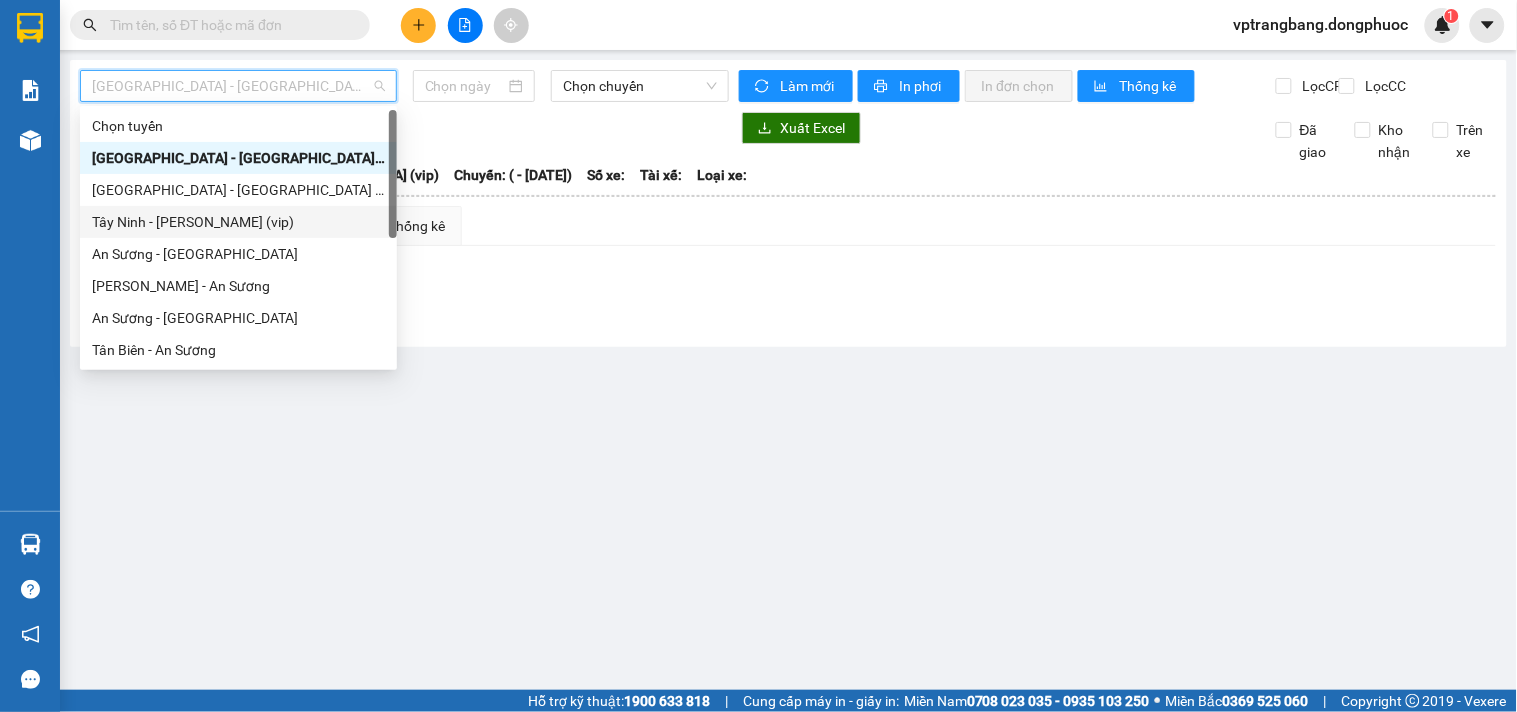 type on "[DATE]" 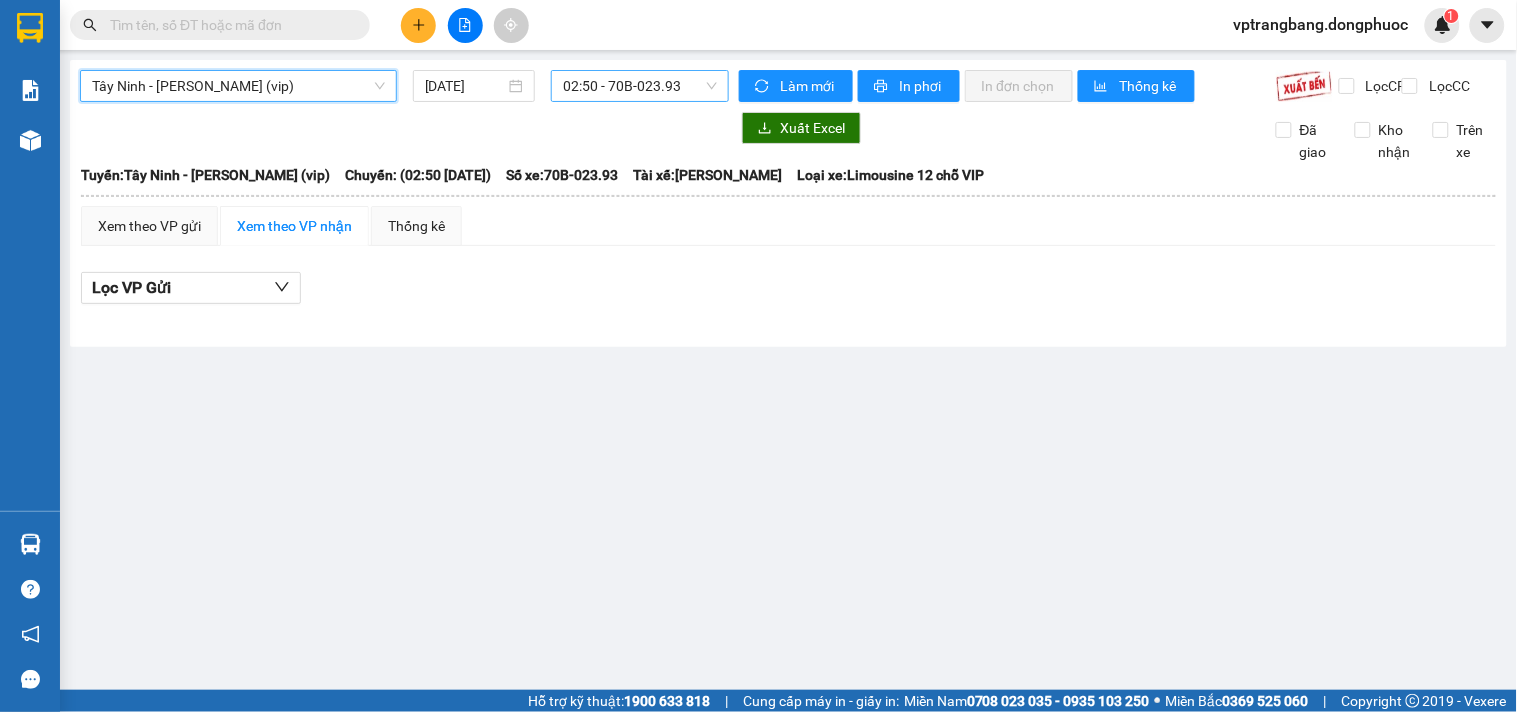 click on "02:50     - 70B-023.93" at bounding box center (640, 86) 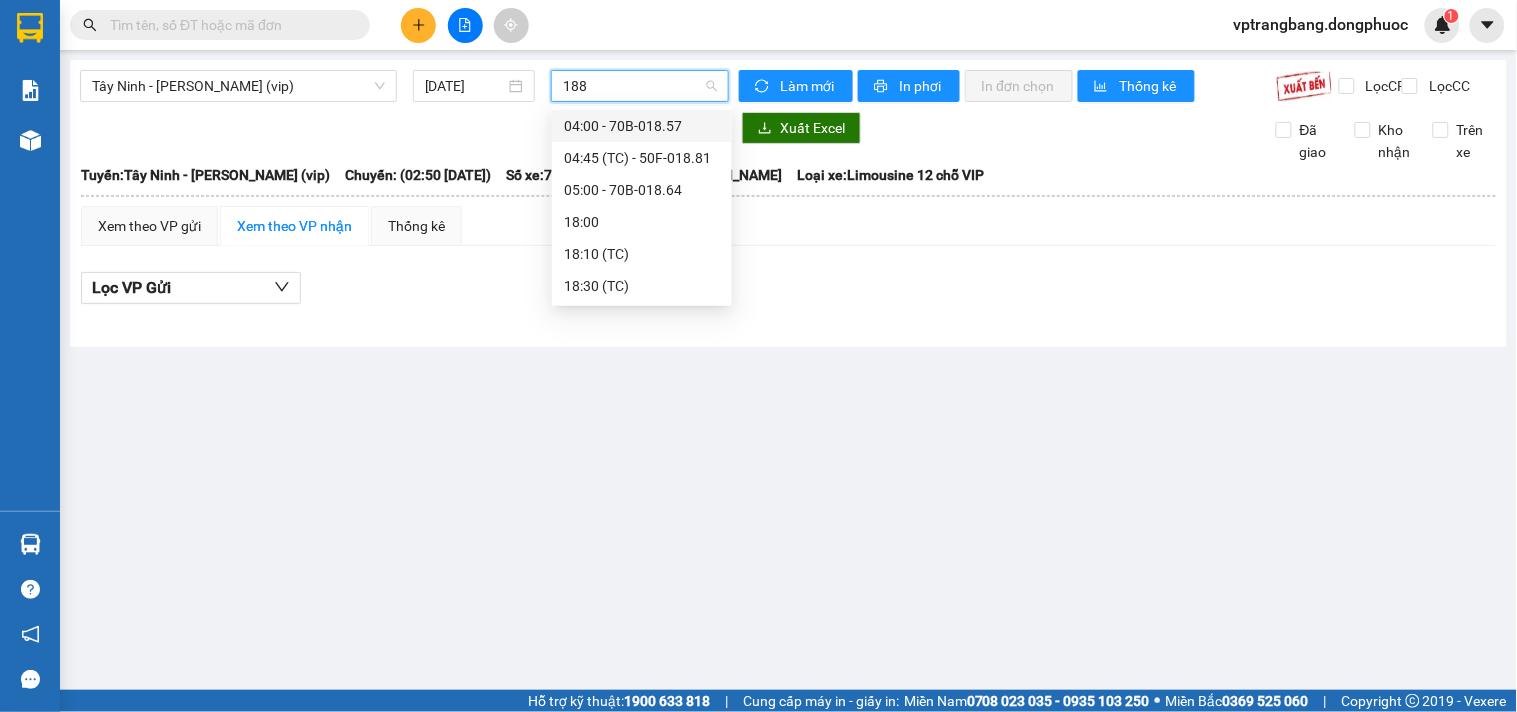 type on "1881" 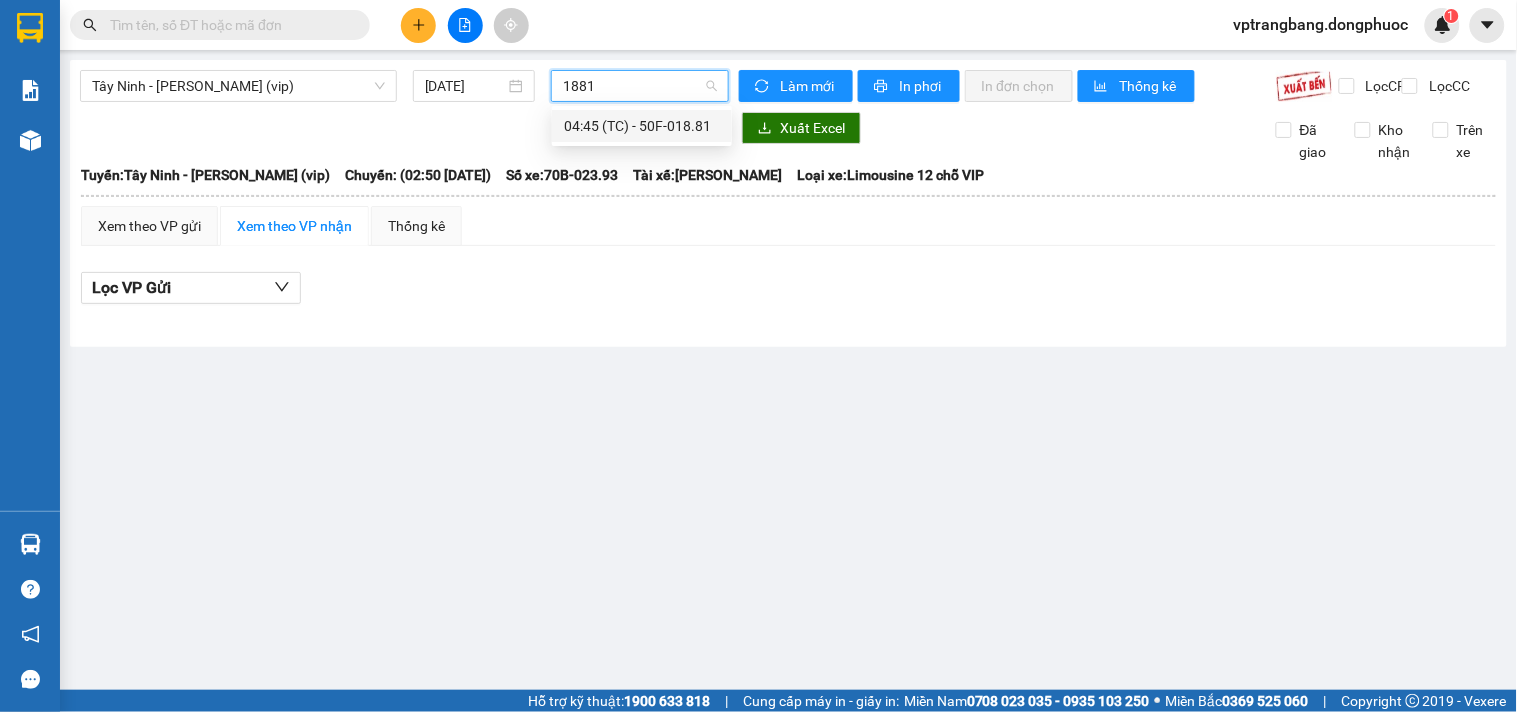 click on "04:45   (TC)   - 50F-018.81" at bounding box center (642, 126) 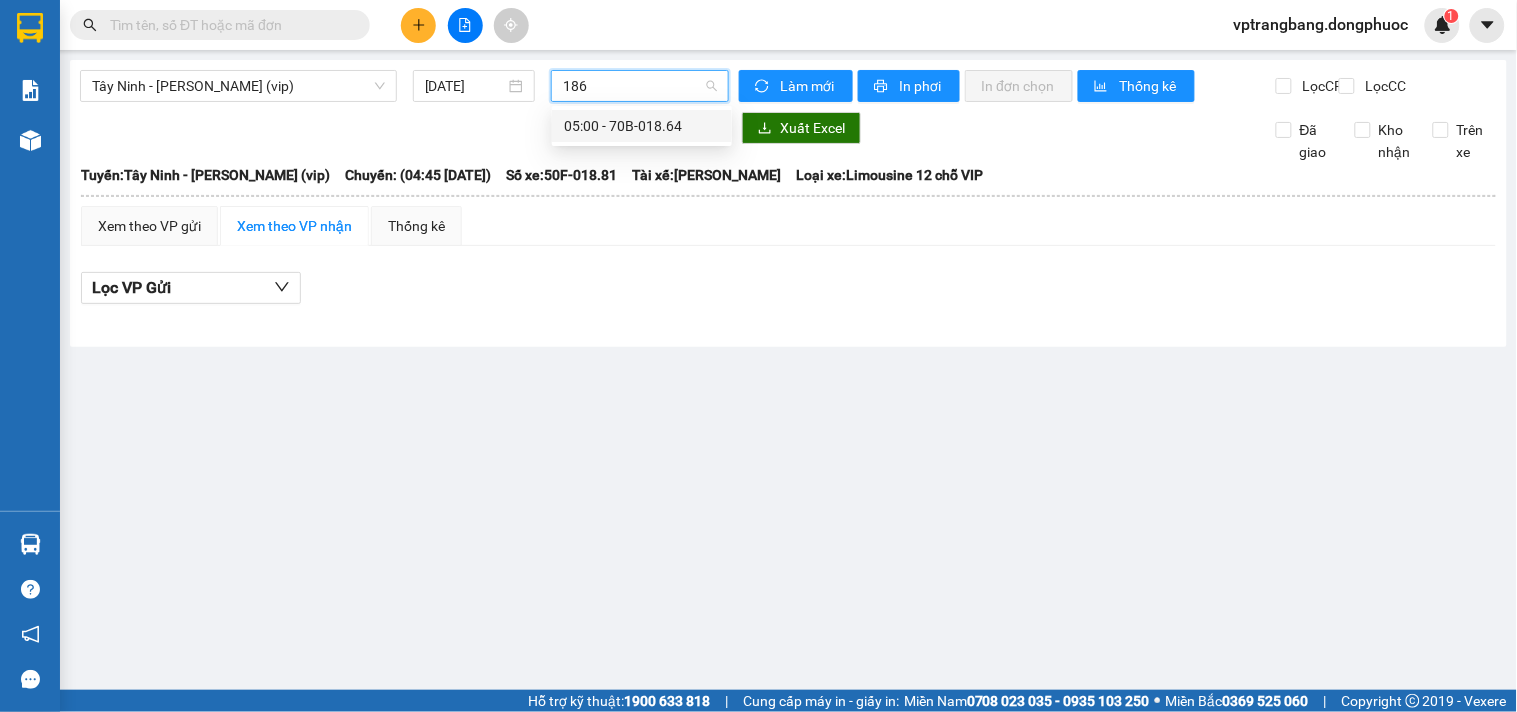 type on "1864" 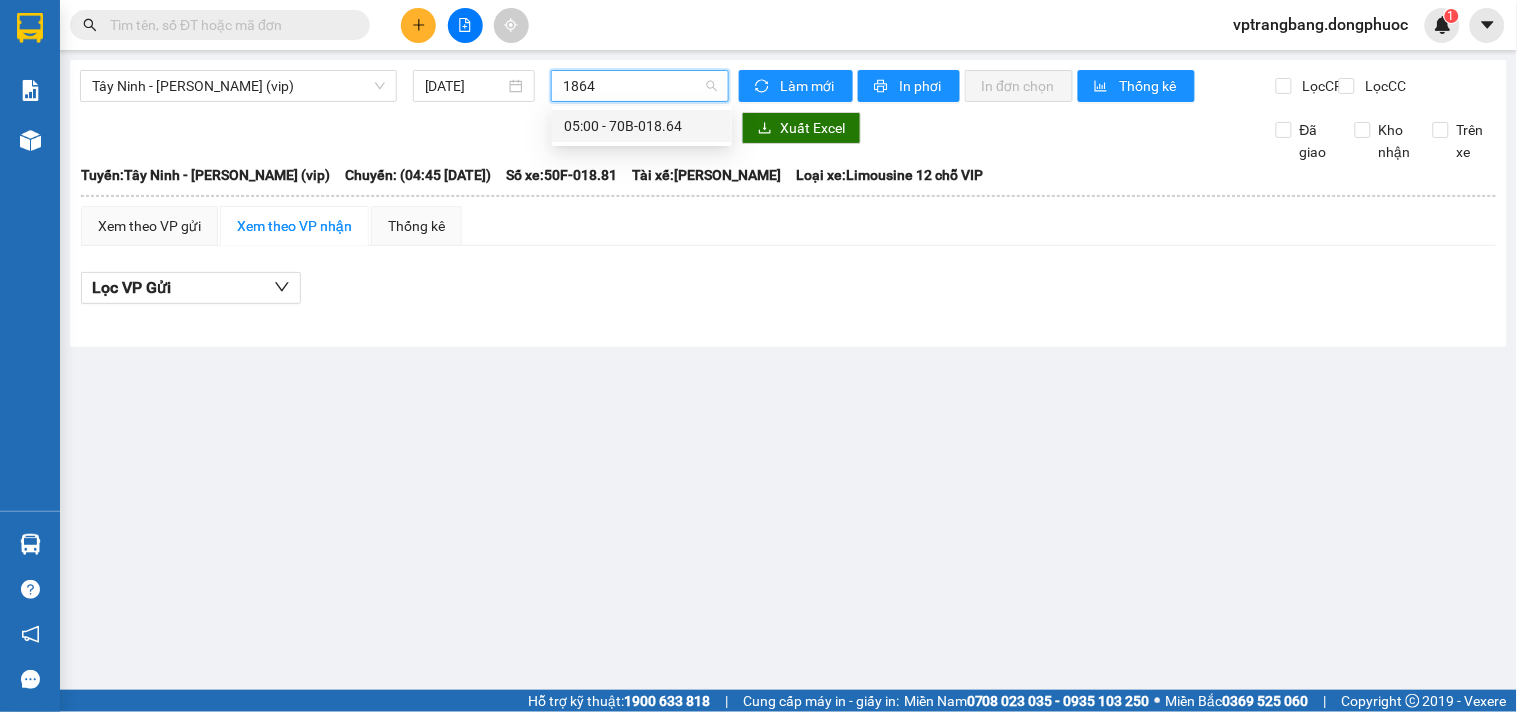click on "05:00     - 70B-018.64" at bounding box center (642, 126) 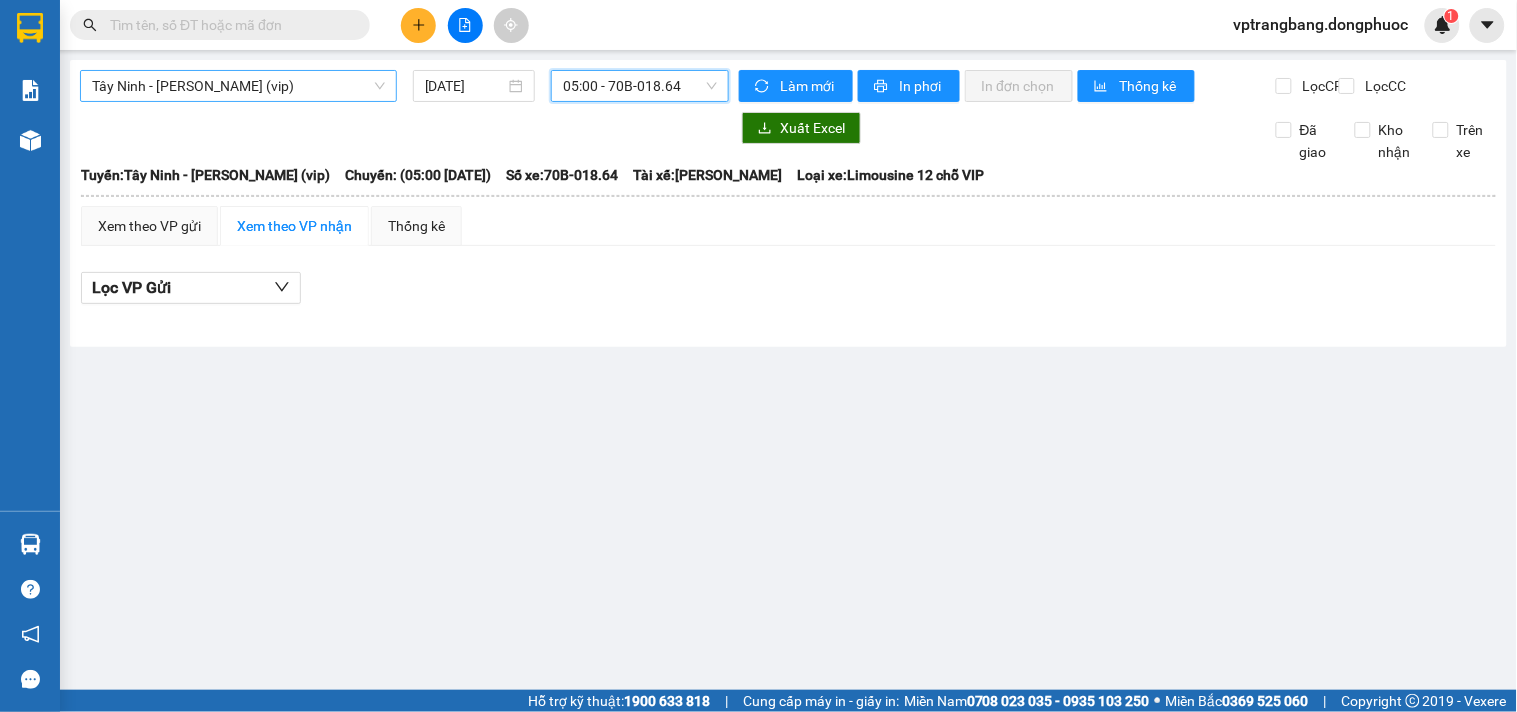 click on "Tây Ninh - Hồ Chí Minh (vip)" at bounding box center [238, 86] 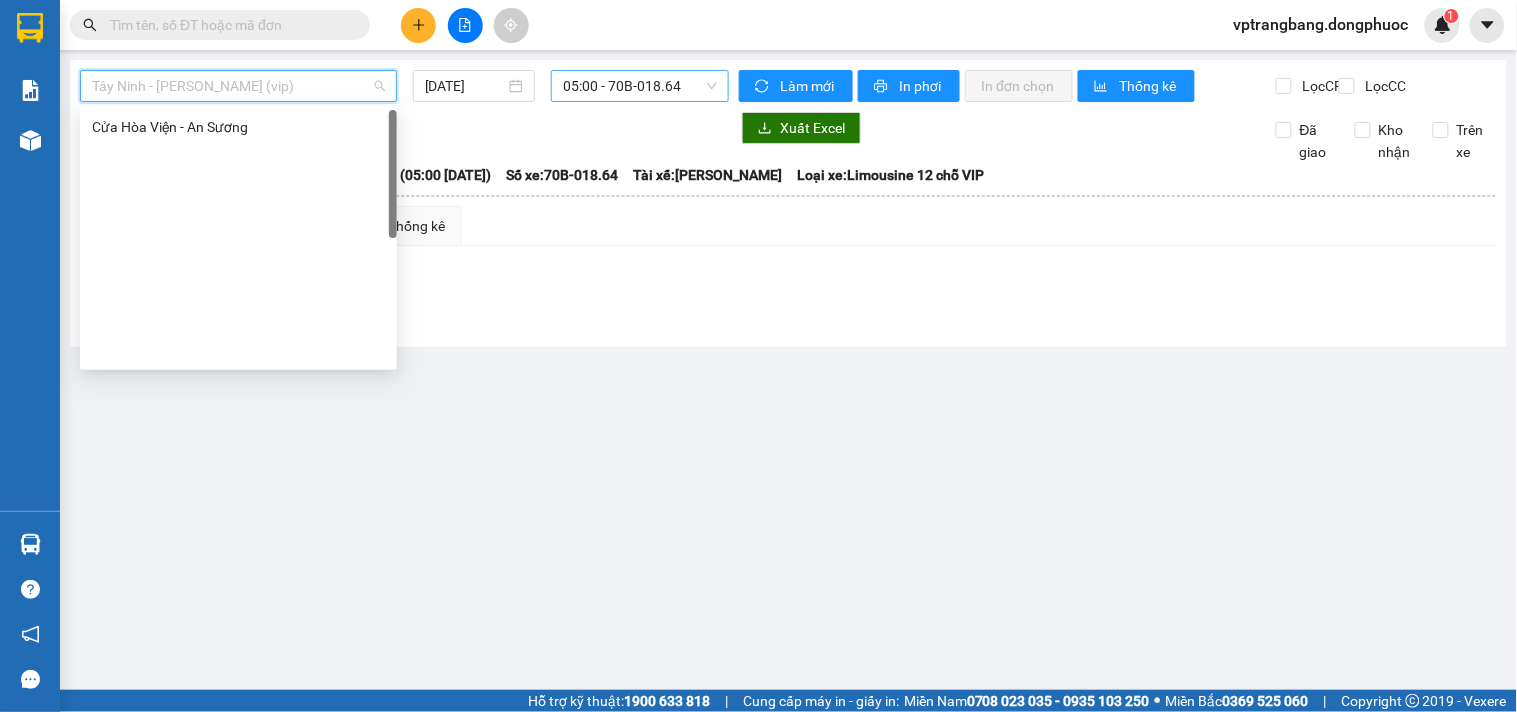 scroll, scrollTop: 0, scrollLeft: 0, axis: both 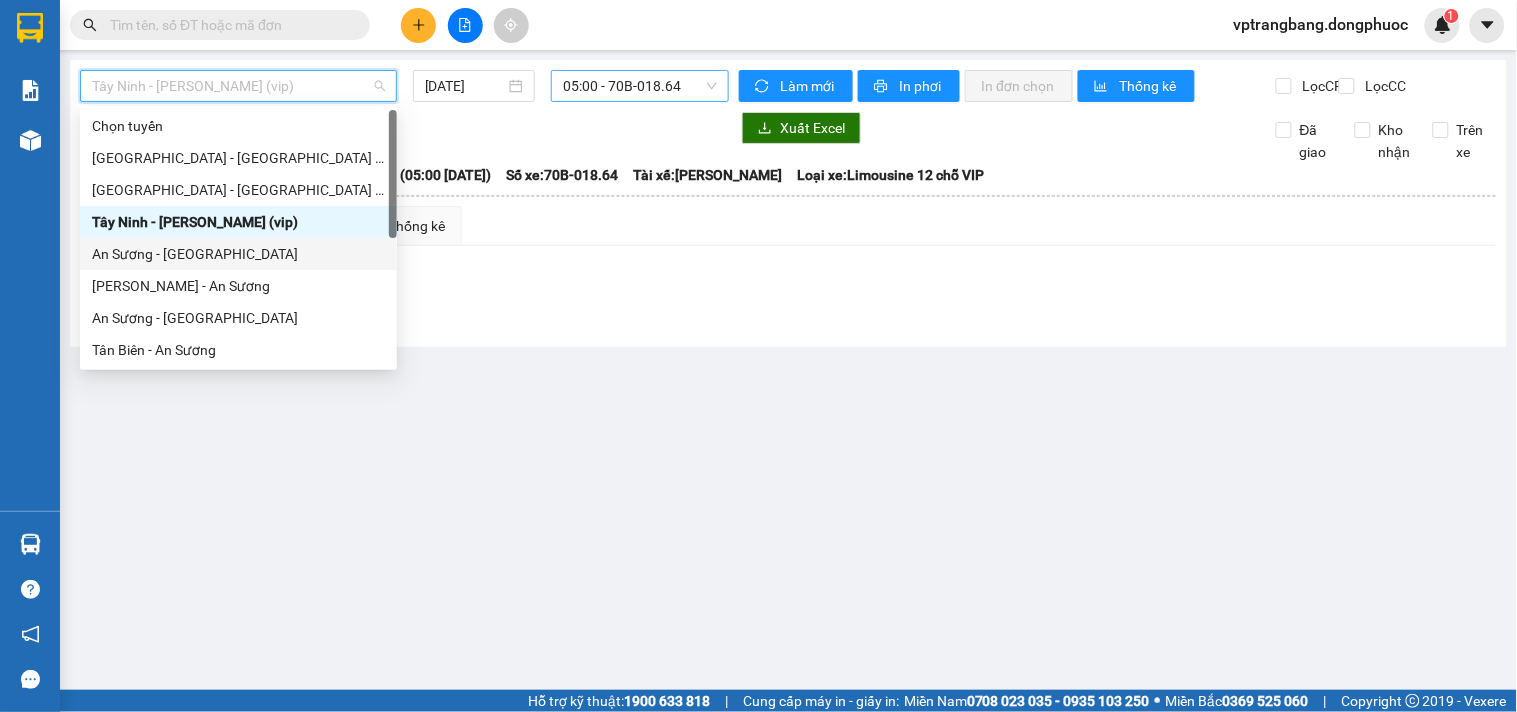 click on "An Sương - Châu Thành" at bounding box center (238, 254) 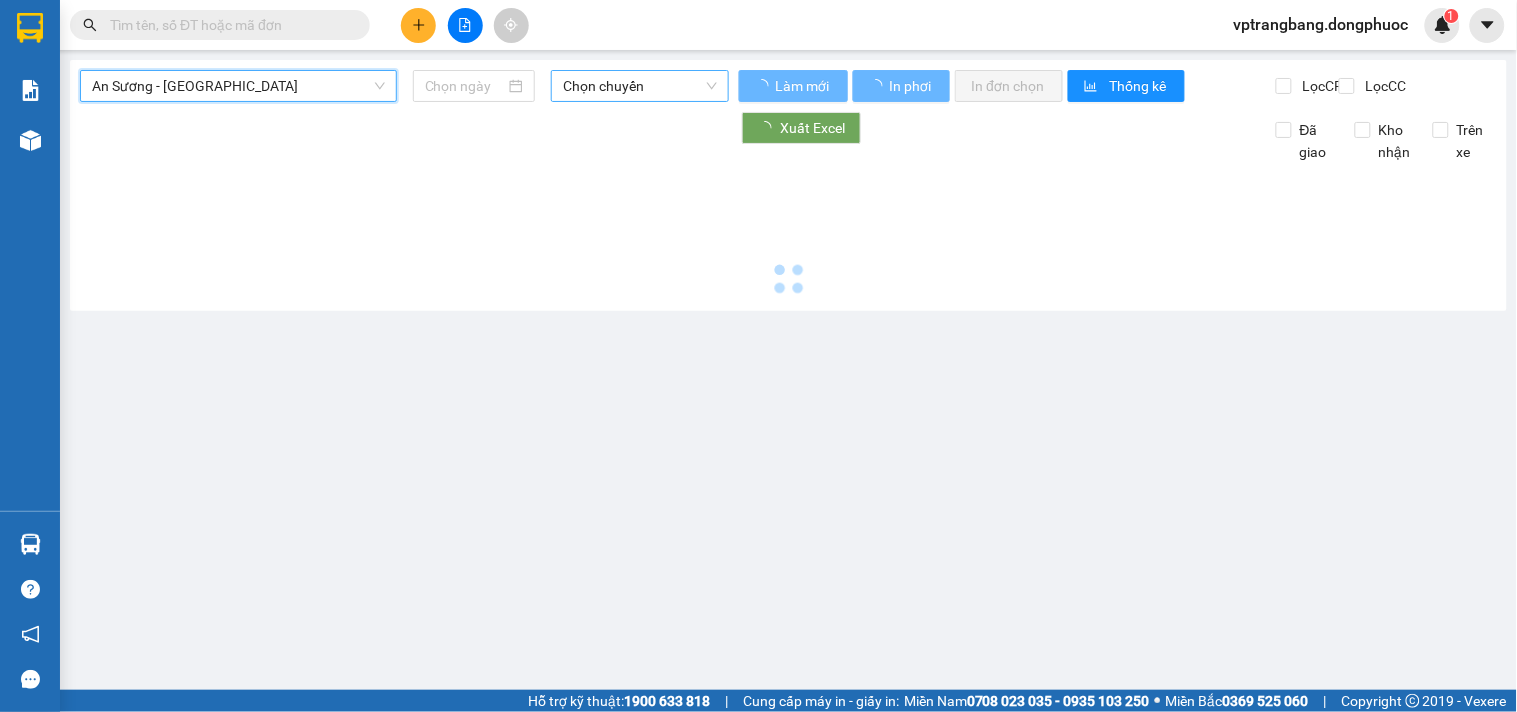 type on "[DATE]" 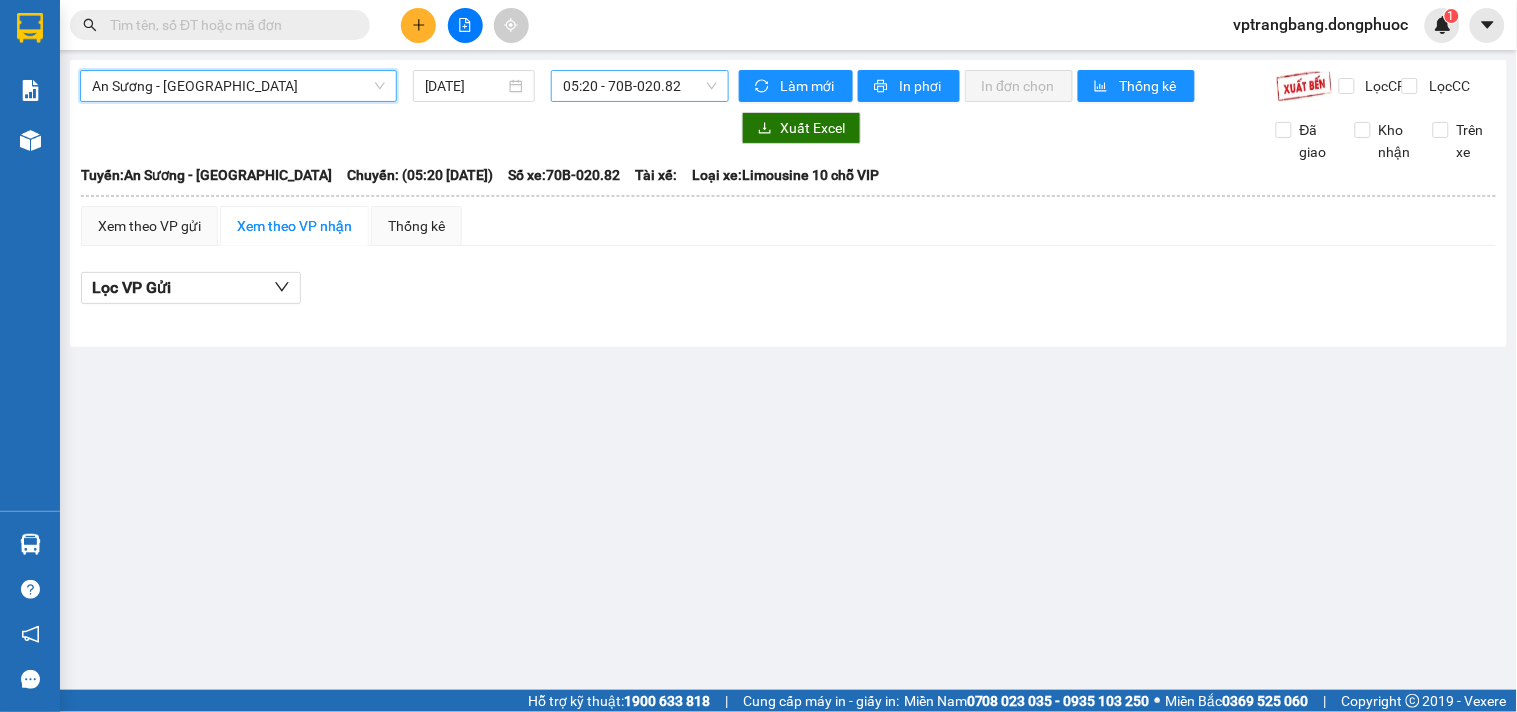 click on "05:20     - 70B-020.82" at bounding box center (640, 86) 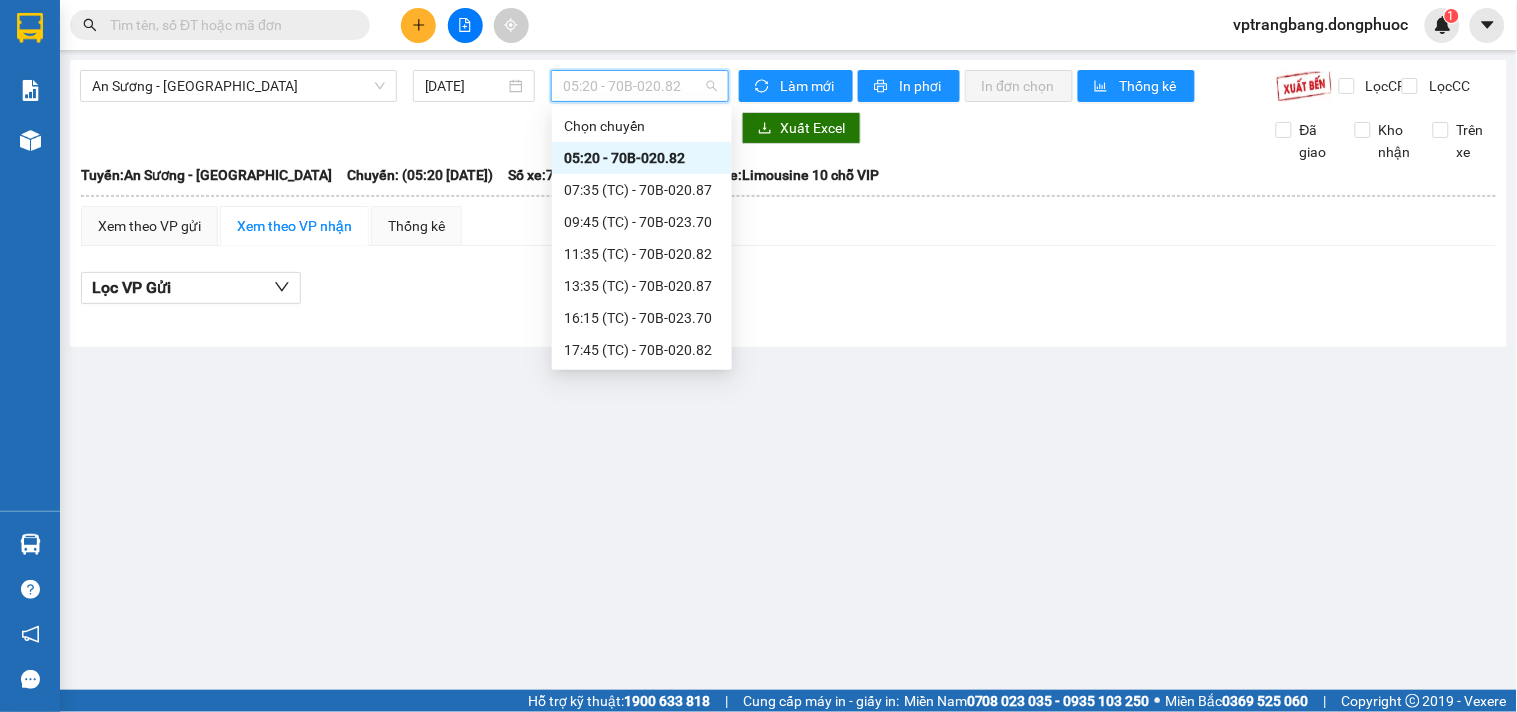 click on "05:20     - 70B-020.82" at bounding box center (642, 158) 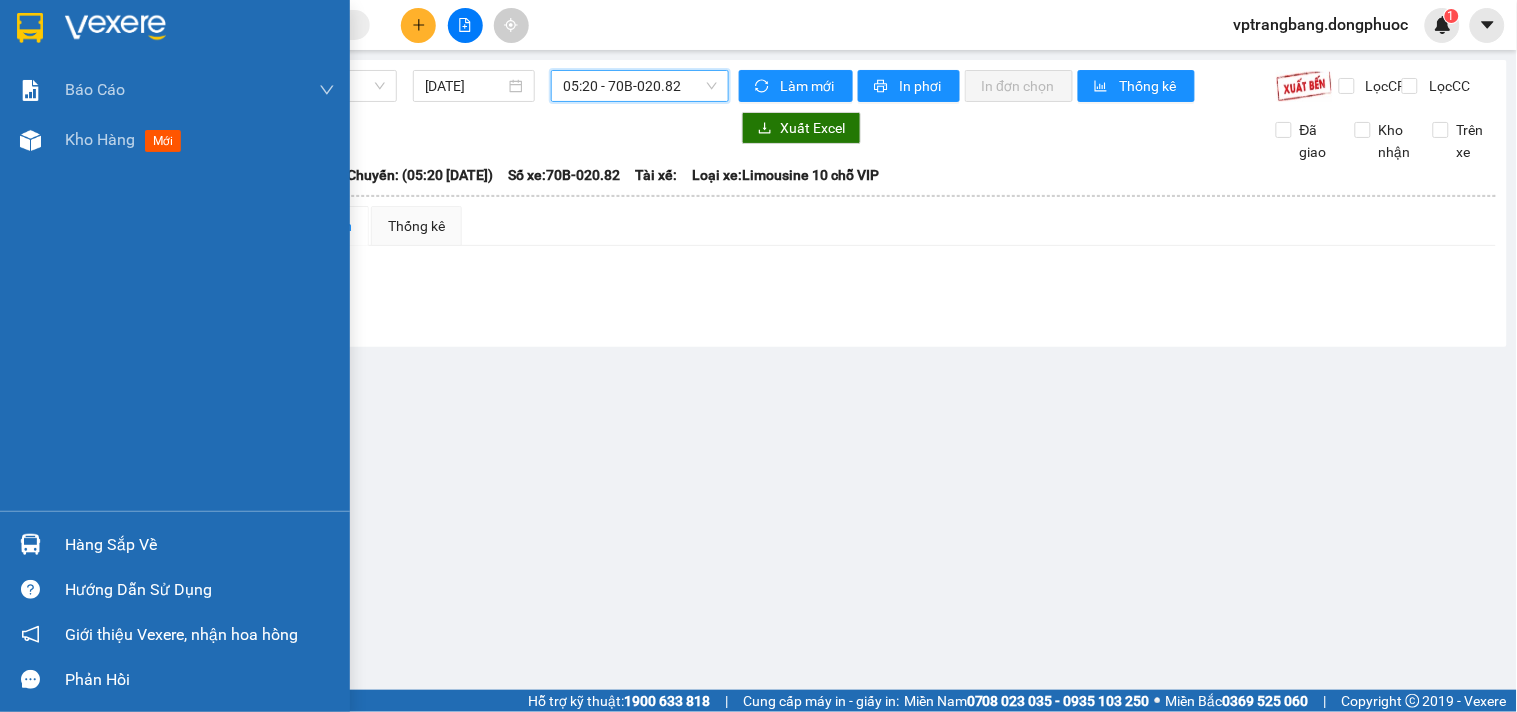 click on "Hàng sắp về" at bounding box center (200, 545) 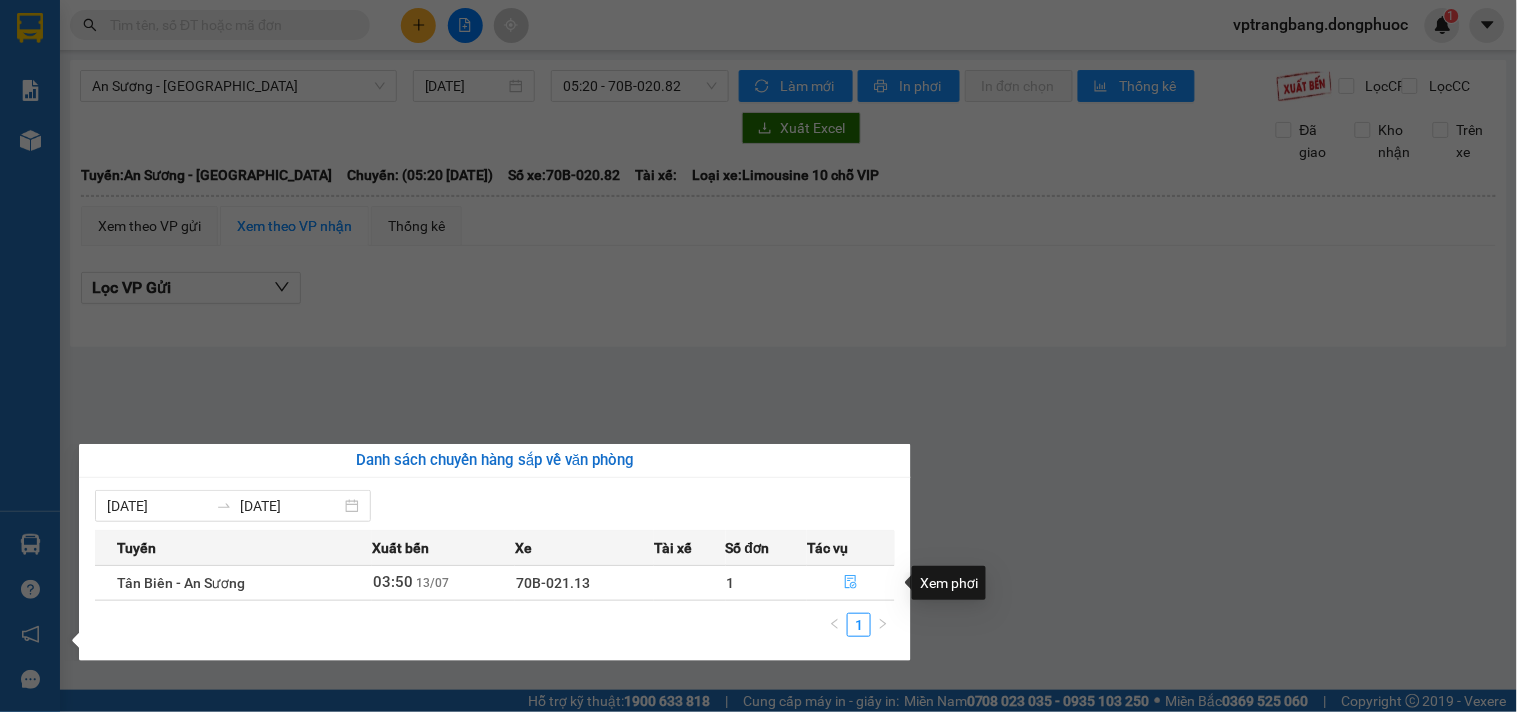 click 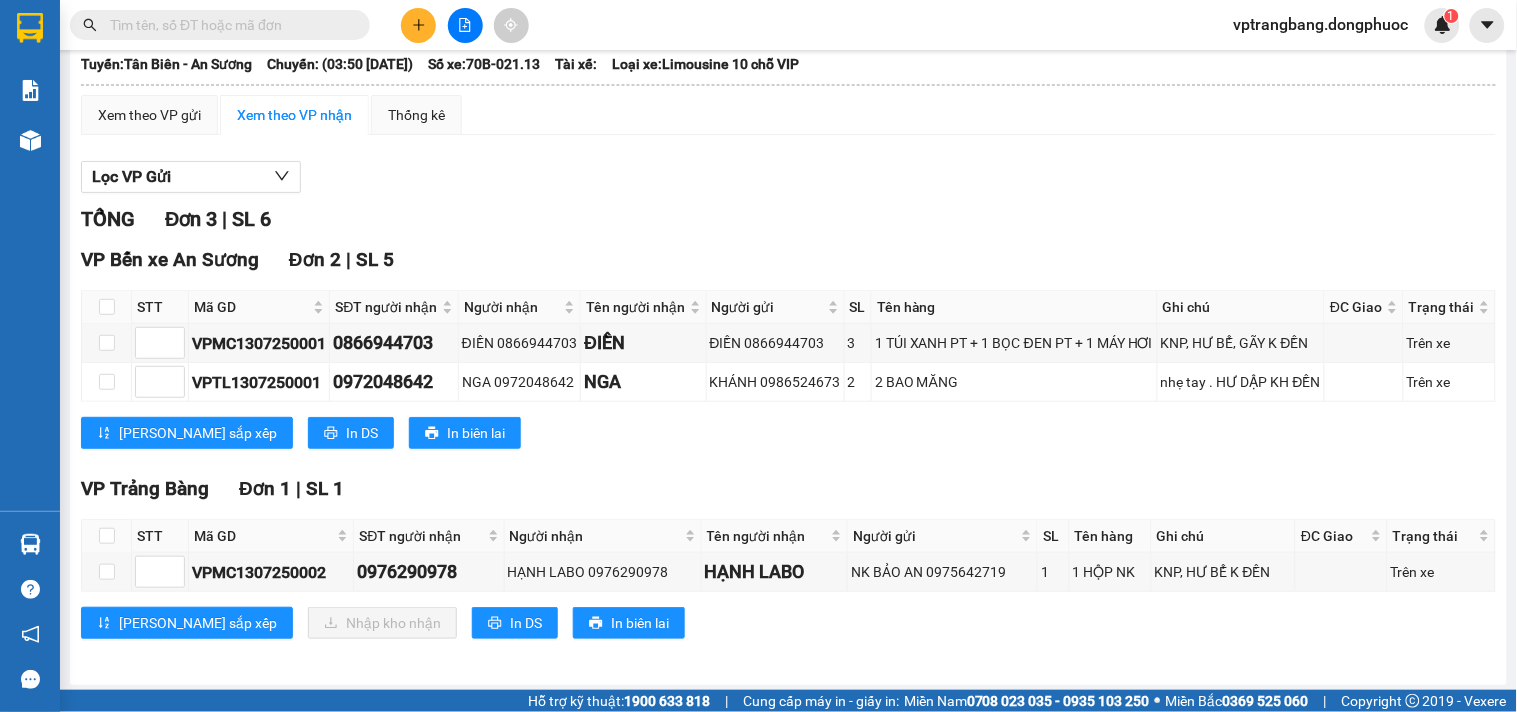 scroll, scrollTop: 180, scrollLeft: 0, axis: vertical 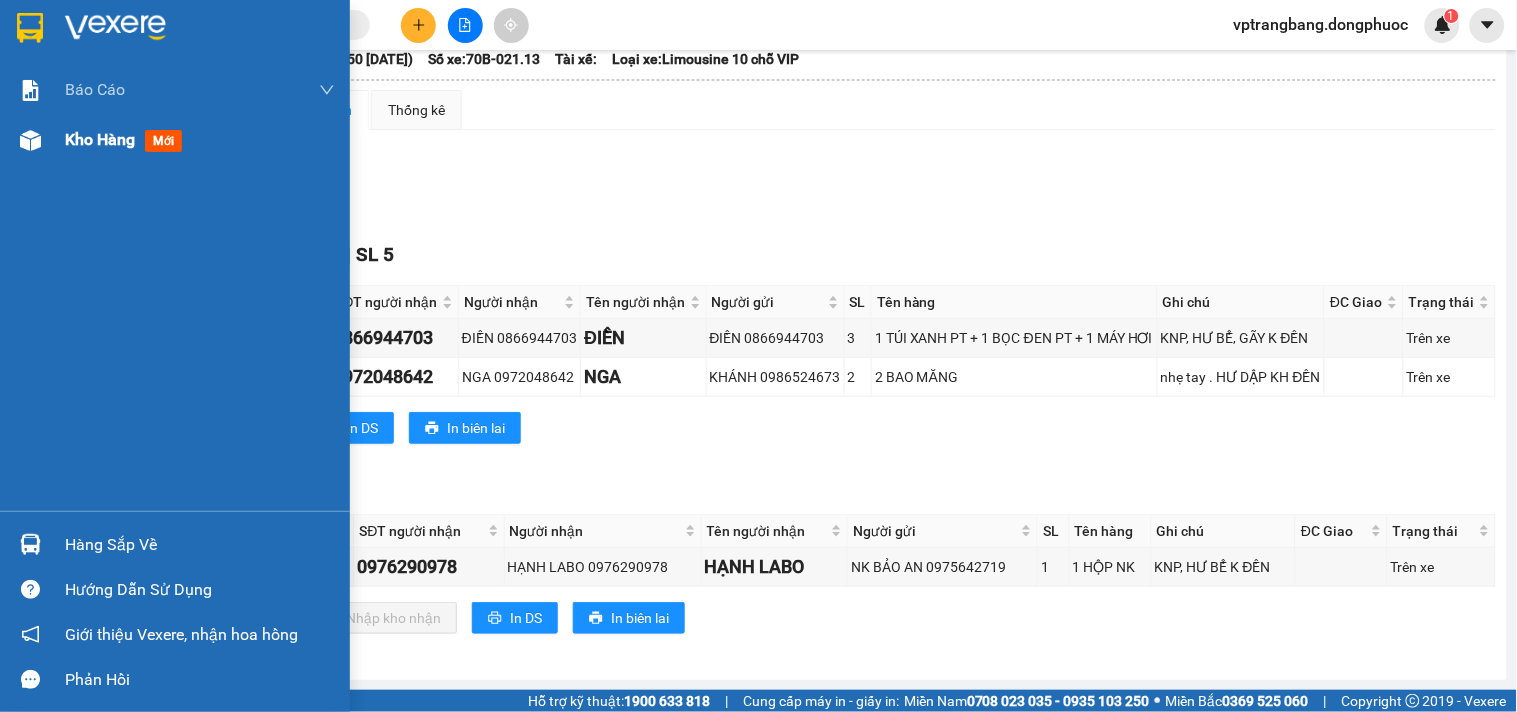 click on "Kho hàng" at bounding box center (100, 139) 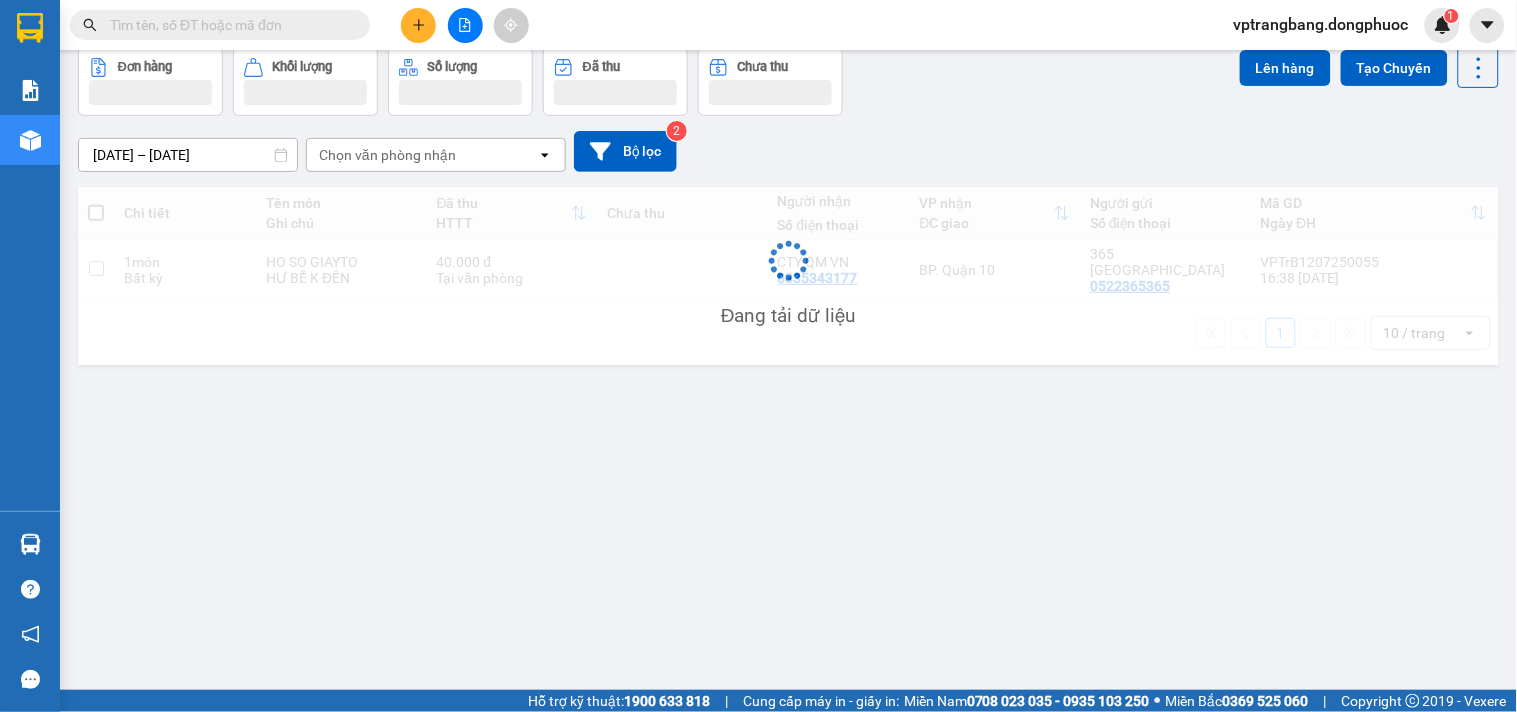 scroll, scrollTop: 0, scrollLeft: 0, axis: both 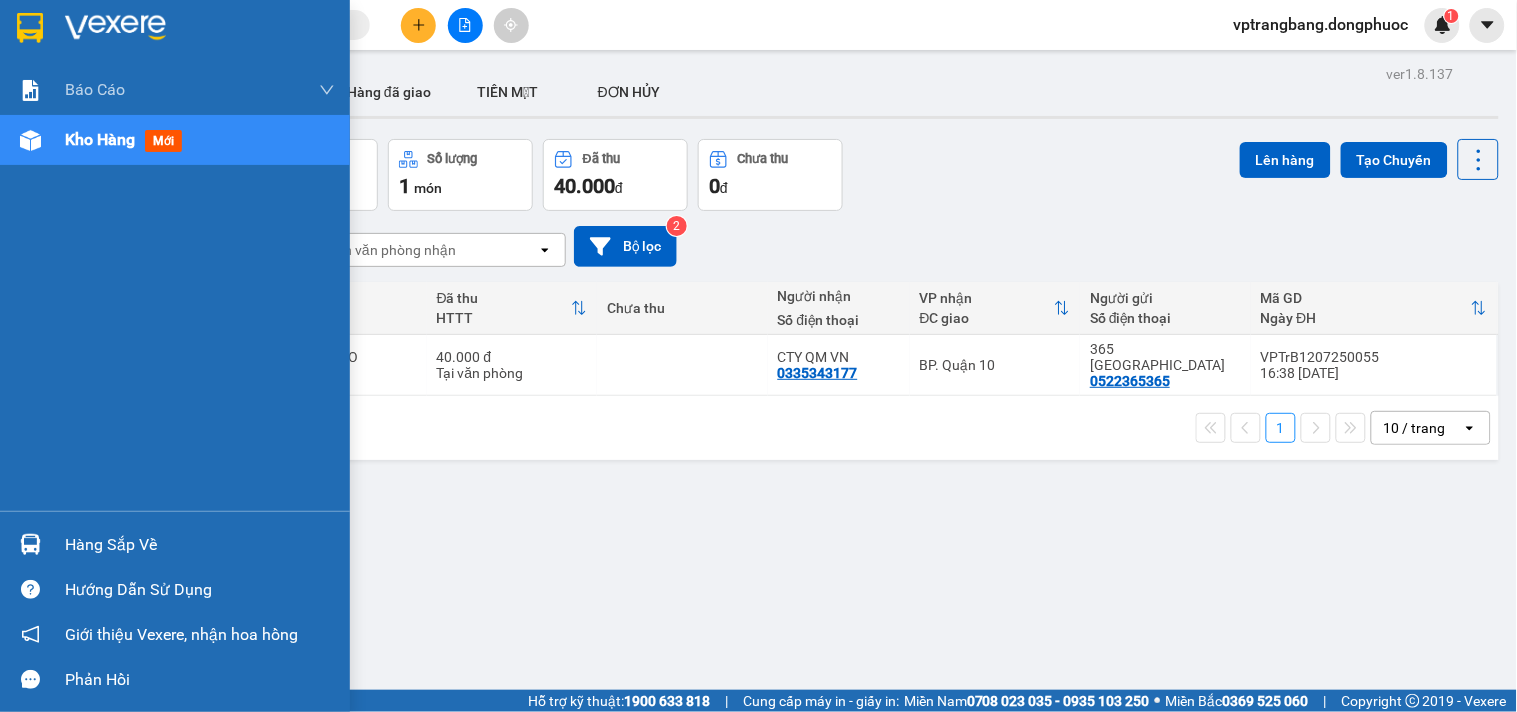 click on "Hàng sắp về" at bounding box center (200, 545) 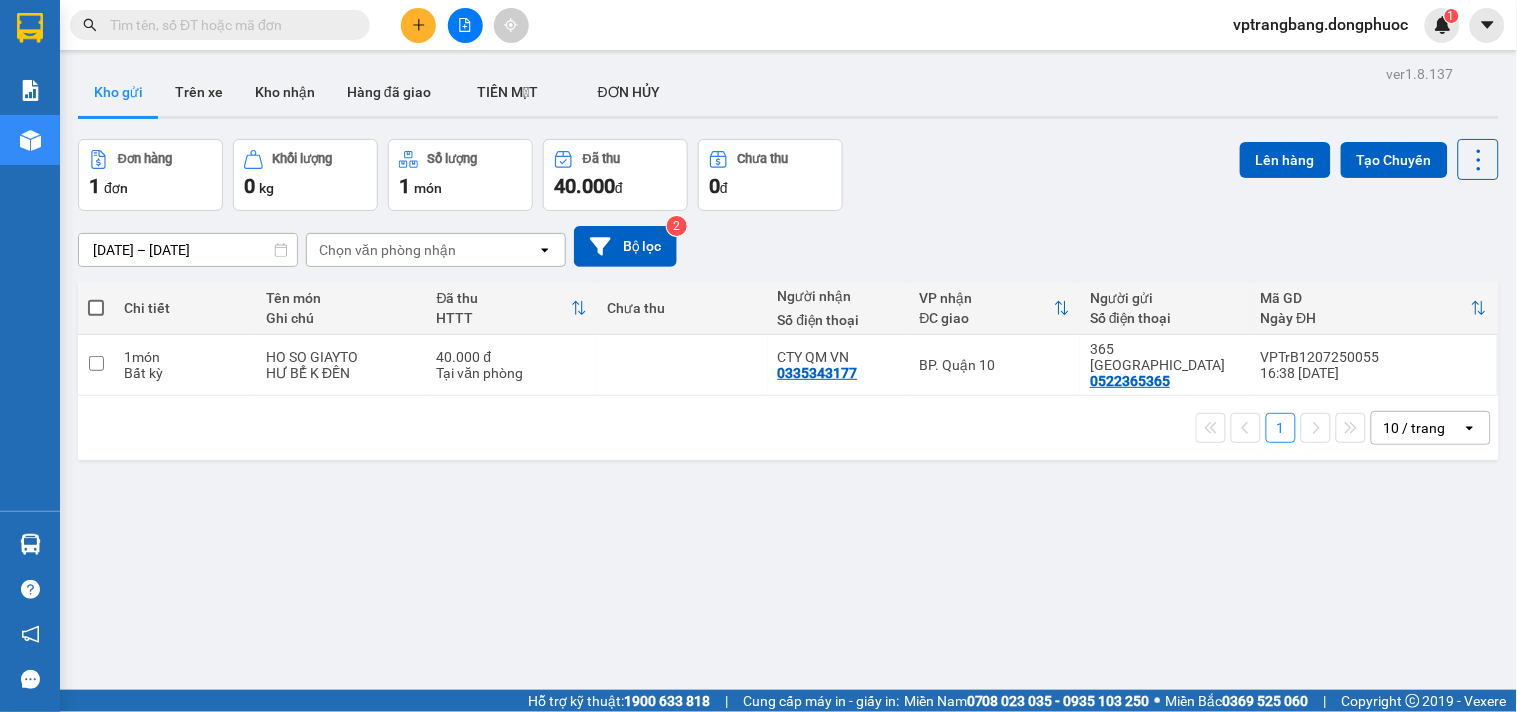 click on "Kết quả tìm kiếm ( 0 )  Bộ lọc  No Data vptrangbang.dongphuoc 1     Báo cáo Mẫu 1: Báo cáo dòng tiền theo nhân viên Mẫu 1: Báo cáo dòng tiền theo nhân viên (VP) Mẫu 2: Doanh số tạo đơn theo Văn phòng, nhân viên - Trạm     Kho hàng mới Hàng sắp về Hướng dẫn sử dụng Giới thiệu Vexere, nhận hoa hồng Phản hồi Phần mềm hỗ trợ bạn tốt chứ? ver  1.8.137 Kho gửi Trên xe Kho nhận Hàng đã giao TIỀN MẶT  ĐƠN HỦY Đơn hàng 1 đơn Khối lượng 0 kg Số lượng 1 món Đã thu 40.000  đ Chưa thu 0  đ Lên hàng Tạo Chuyến 11/07/2025 – 13/07/2025 Press the down arrow key to interact with the calendar and select a date. Press the escape button to close the calendar. Selected date range is from 11/07/2025 to 13/07/2025. Chọn văn phòng nhận open Bộ lọc 2 Chi tiết Tên món Ghi chú Đã thu HTTT Chưa thu Người nhận Số điện thoại VP nhận ĐC giao Người gửi Mã GD Ngày ĐH 1" at bounding box center [758, 356] 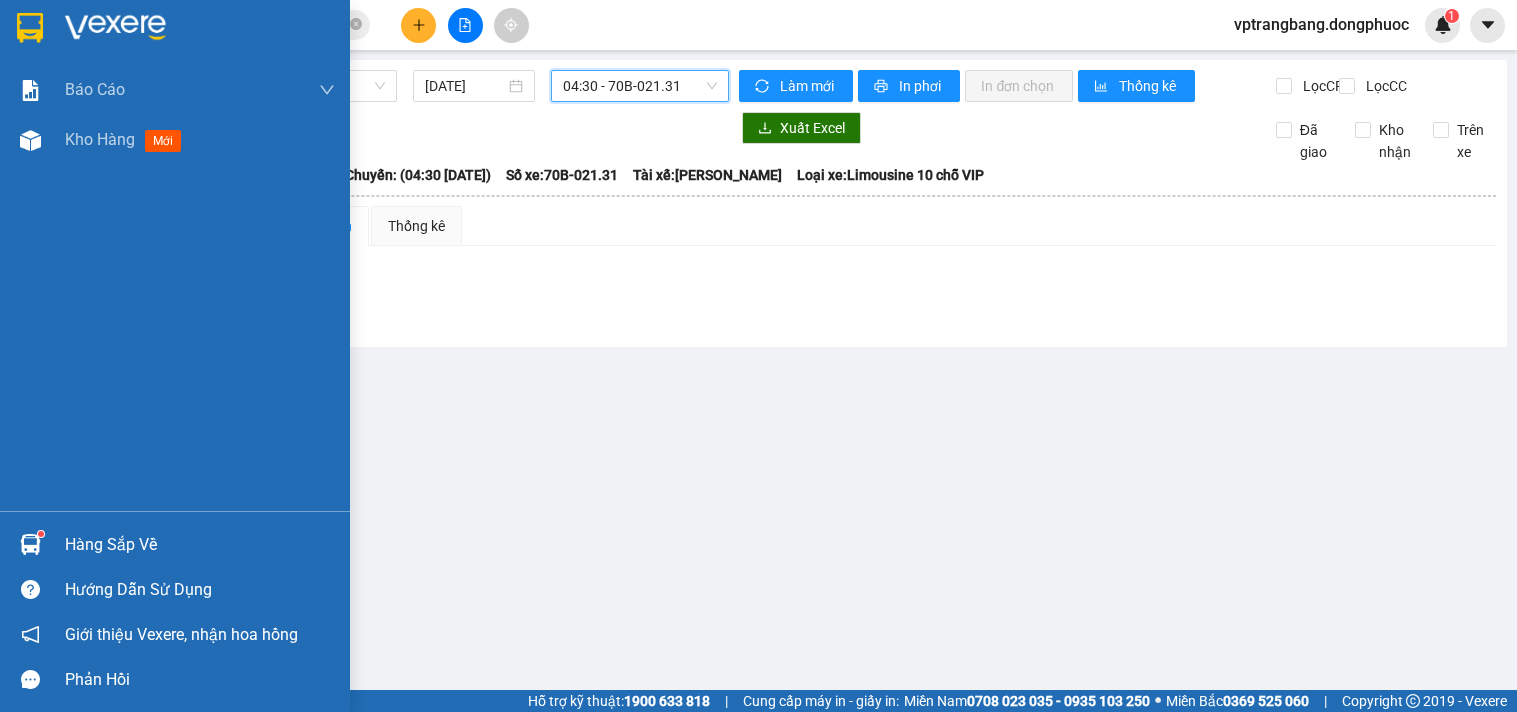 scroll, scrollTop: 0, scrollLeft: 0, axis: both 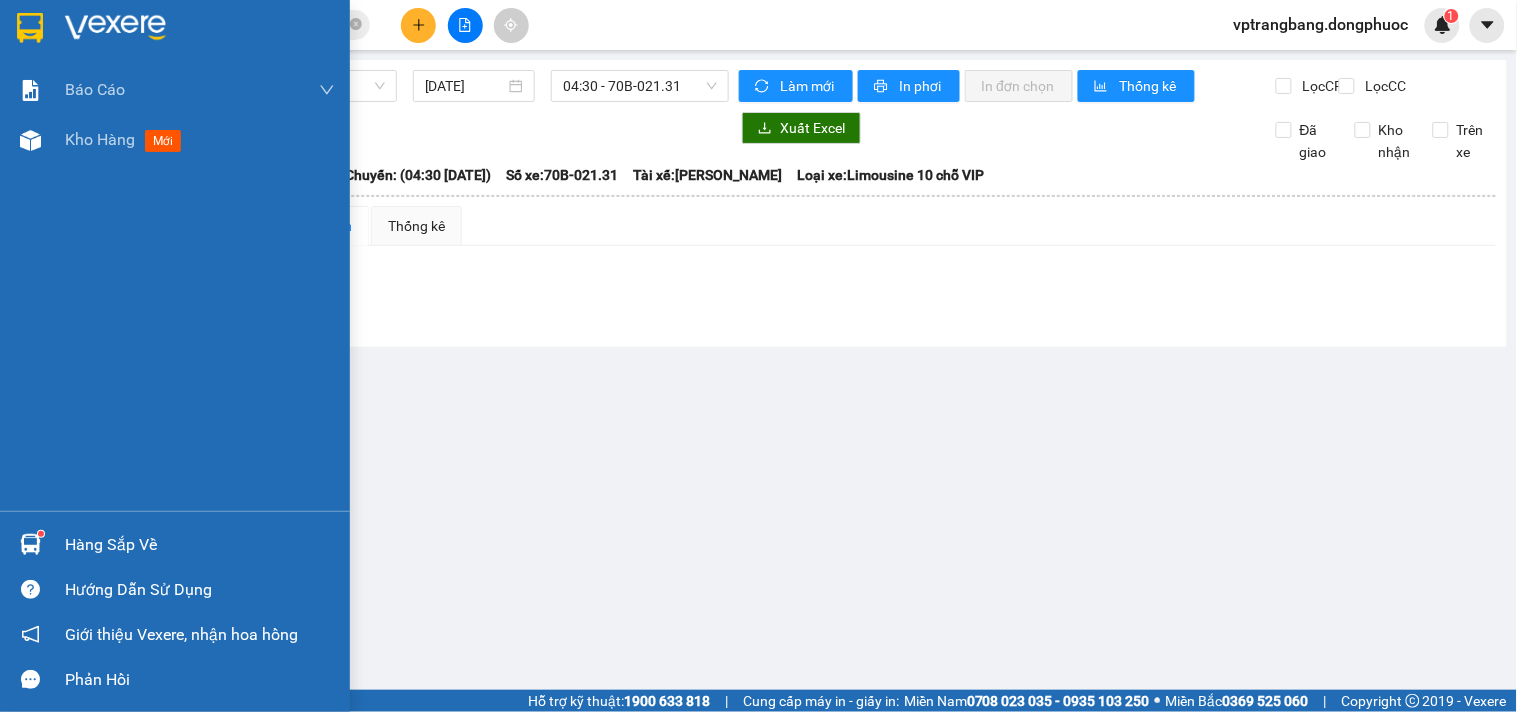 click on "Hàng sắp về" at bounding box center [200, 545] 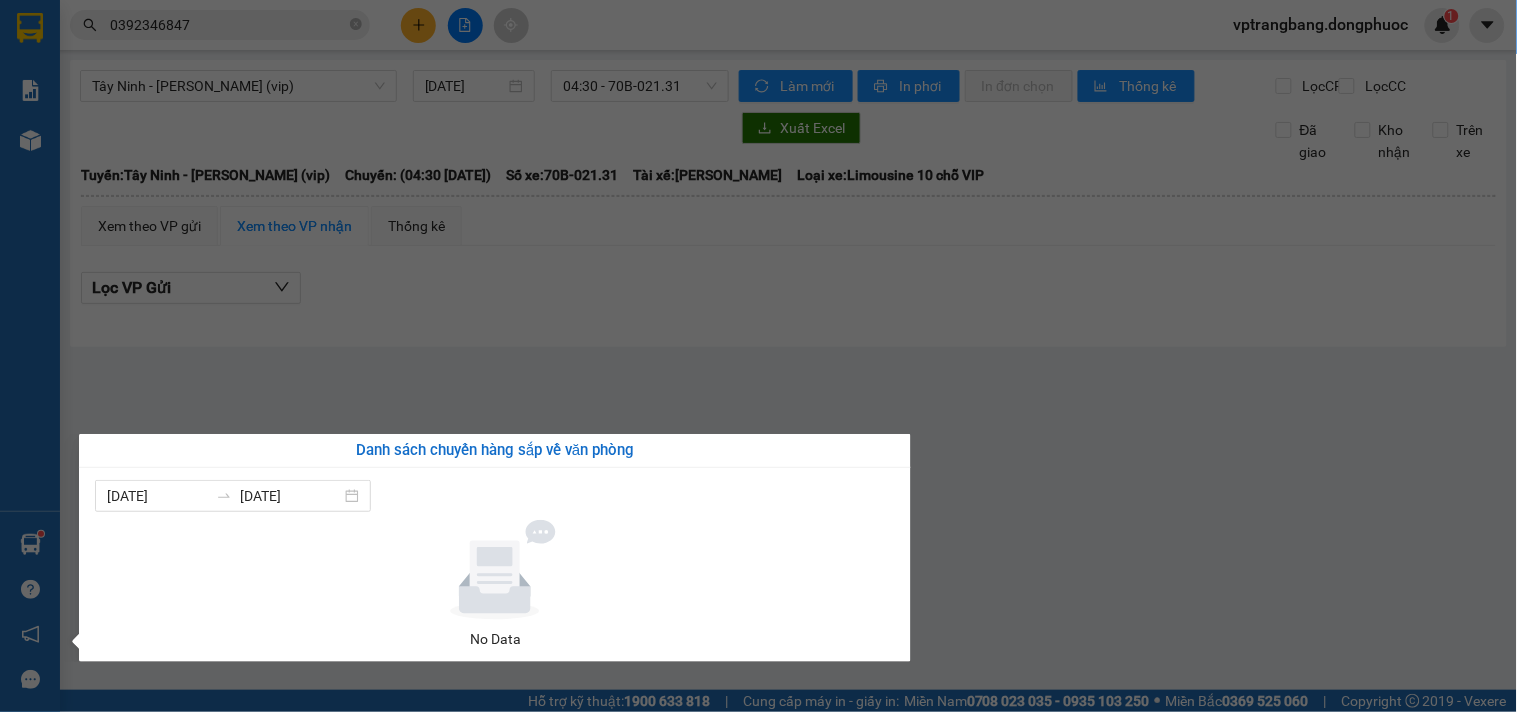 click on "Kết quả tìm kiếm ( 8 )  Bộ lọc  Mã ĐH Trạng thái Món hàng Tổng cước Chưa cước Nhãn Người gửi VP Gửi Người nhận VP Nhận HT1207250046 15:48 [DATE] VP Nhận   70B-021.22 17:02 [DATE] THÙNG THUỐC BẮC SL:  1 70.000 0848616468 [GEOGRAPHIC_DATA] 0392346847  TUYẾT VÂN VP Trảng Bàng HT1403250029 10:21 [DATE] Đã giao   18:28 [DATE] THÙNG THUỐC BẮC SL:  1 60.000 0848616468 [GEOGRAPHIC_DATA] 0392346847  TUYẾT VÂN VP Trảng Bàng HT3007240035 11:11 [DATE] Đã giao   15:18 [DATE] THÙNG THUỐC BẮC SL:  1 80.000 0848616468 LIỄU Hòa Thành 0392346847  TUYẾT VÂN VP Trảng Bàng HT1602240029 12:29 [DATE] Đã giao   15:25 [DATE] THẺ SV SL:  1 20.000 0974316405 TUYET Hòa Thành 0392346847  TUYẾT VÂN VP Trảng Bàng HT0801240016 09:21 [DATE] Đã giao   11:33 [DATE] thùng thuốc bắc SL:  1 90.000 0366218048 [GEOGRAPHIC_DATA] 0392346847 VÂN VP Trảng Bàng HT1812230026 10:34 [DATE] Đã giao   16:06 [DATE] HS SL:  1 TÂY" at bounding box center [758, 356] 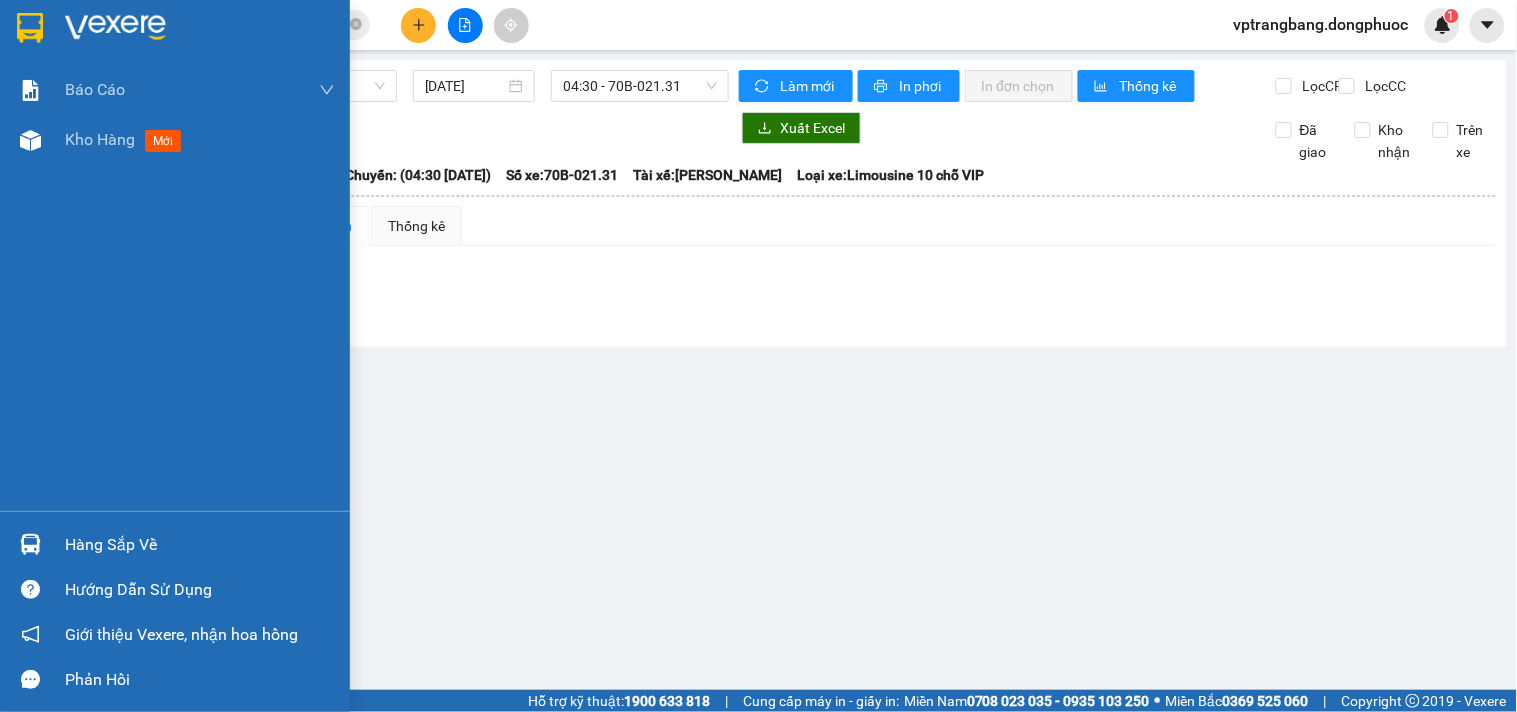 drag, startPoint x: 64, startPoint y: 142, endPoint x: 172, endPoint y: 191, distance: 118.595955 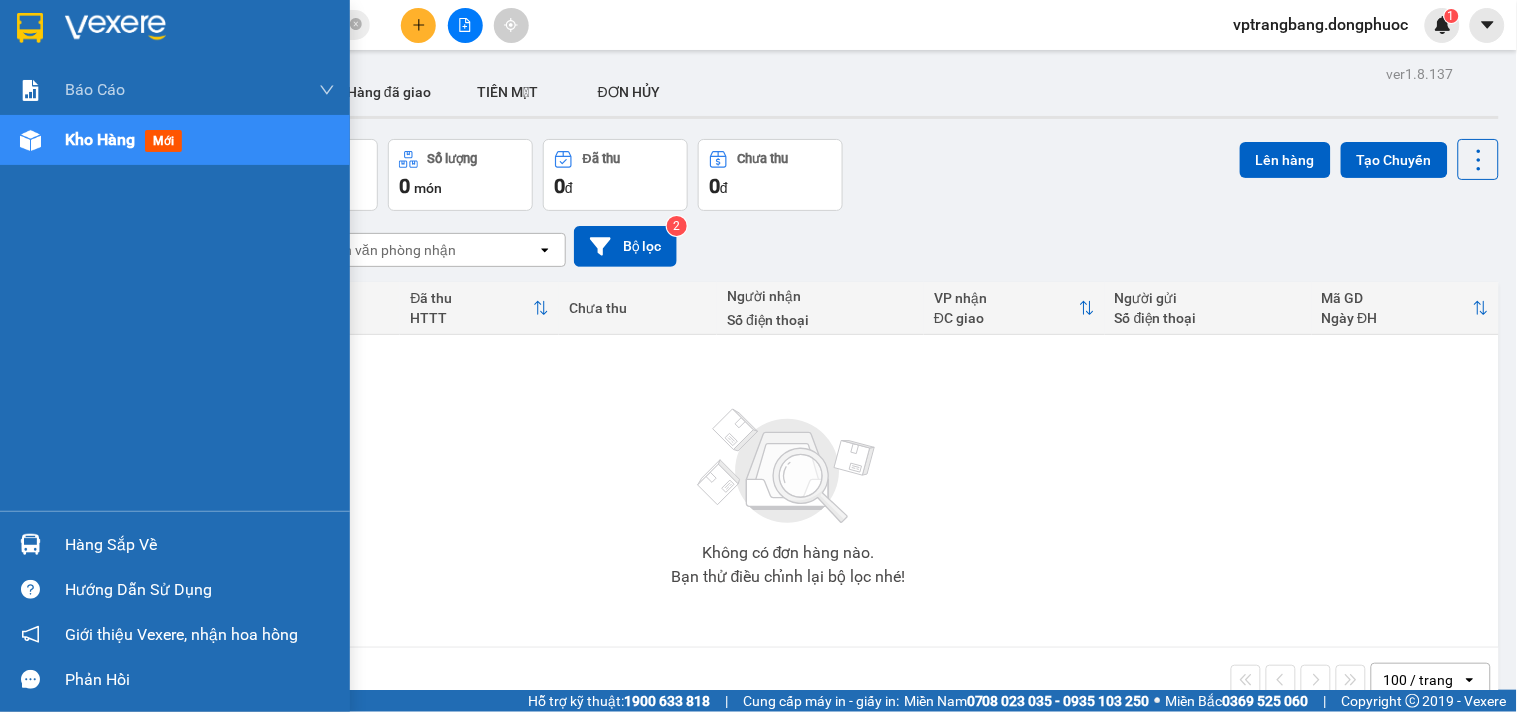 drag, startPoint x: 43, startPoint y: 548, endPoint x: 90, endPoint y: 518, distance: 55.758408 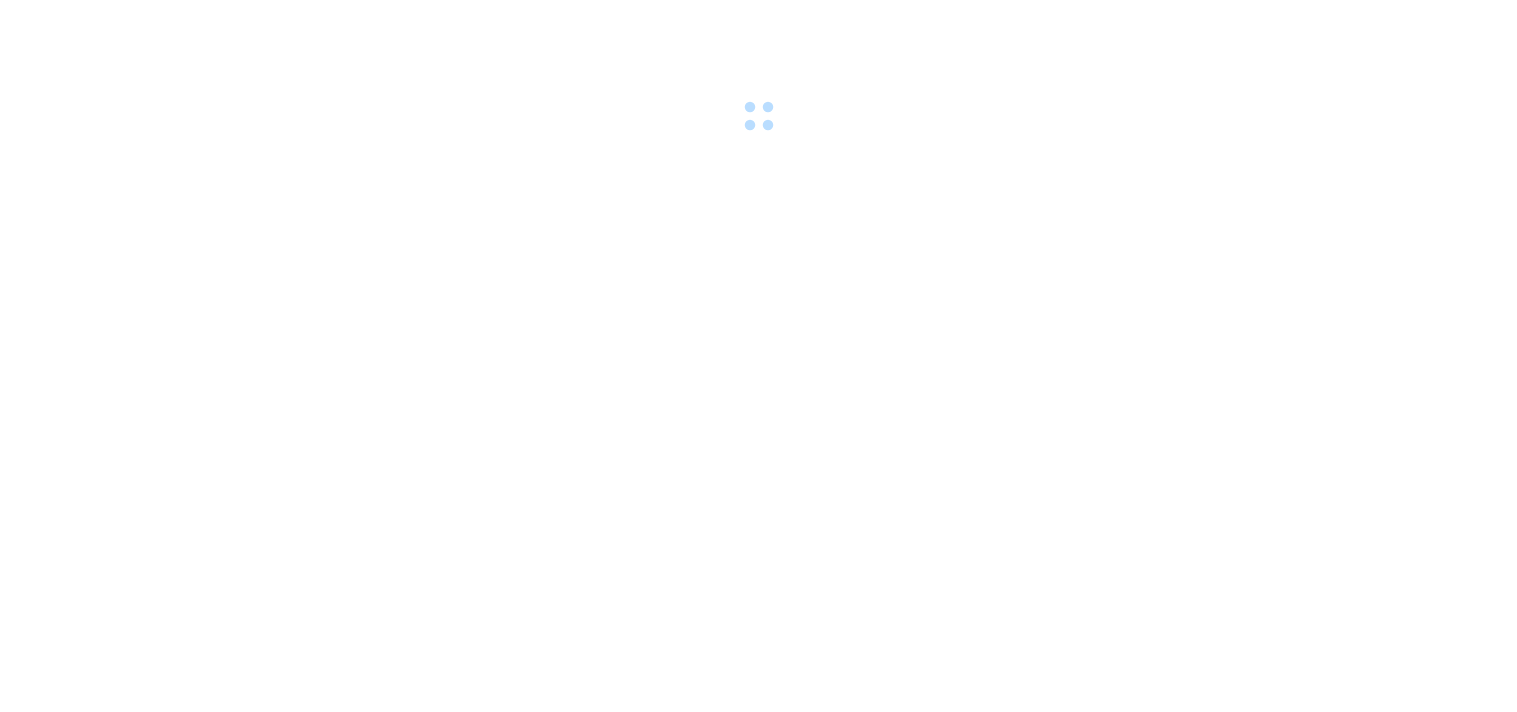 scroll, scrollTop: 0, scrollLeft: 0, axis: both 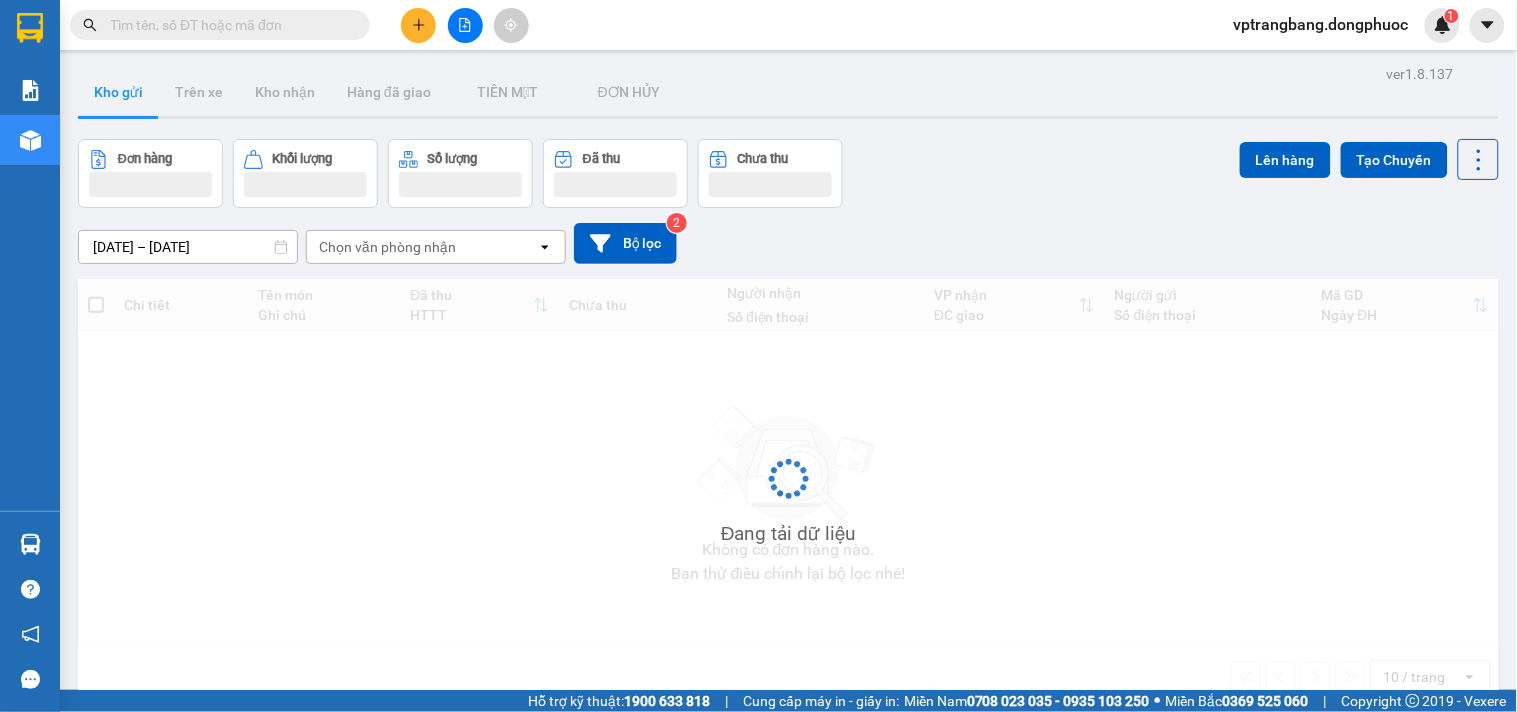 click on "Chi tiết Tên món Ghi chú Đã thu HTTT Chưa thu Người nhận Số điện thoại VP nhận ĐC giao Người gửi Số điện thoại Mã GD Ngày ĐH Không có đơn hàng nào. Bạn thử điều chỉnh lại bộ lọc nhé! 10 / trang open Đang tải dữ liệu" at bounding box center [788, 494] 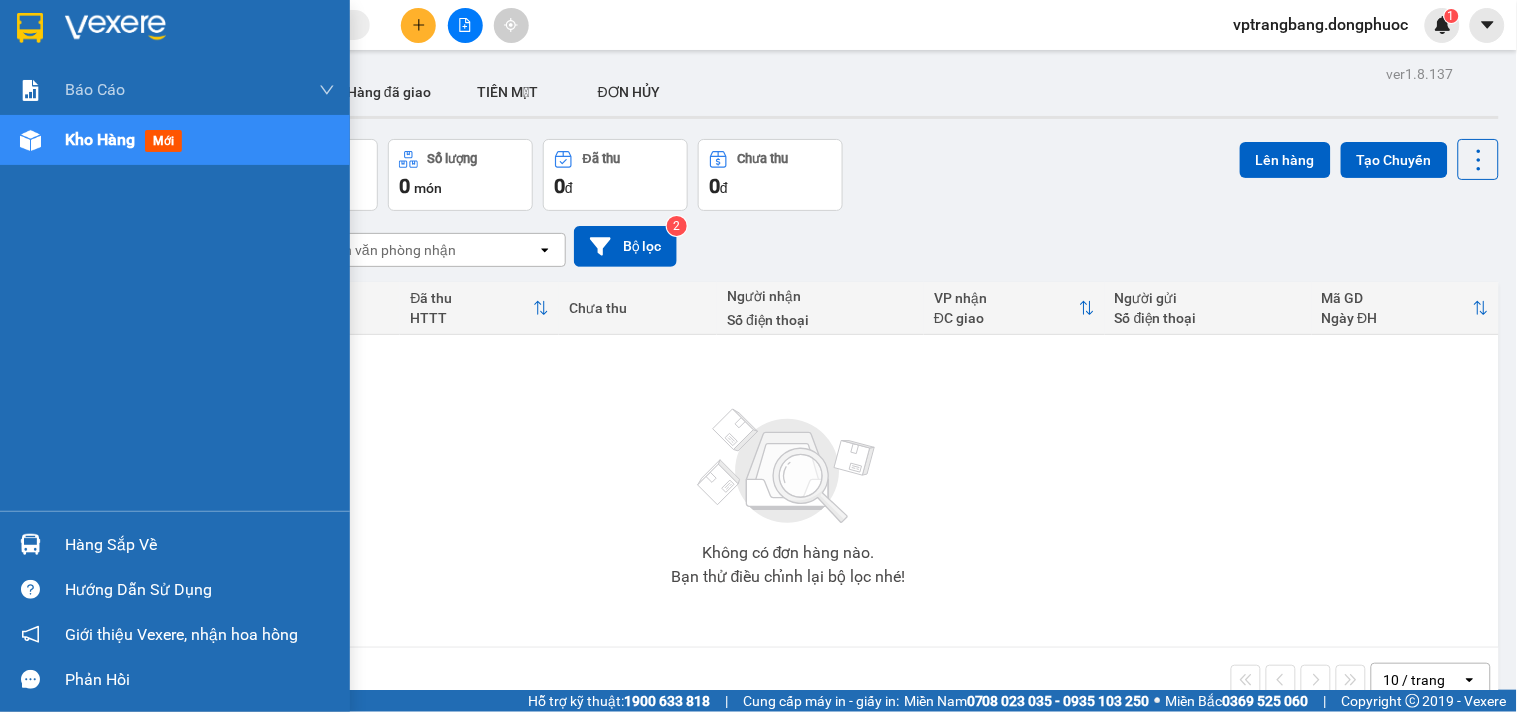 click on "Hàng sắp về" at bounding box center [200, 545] 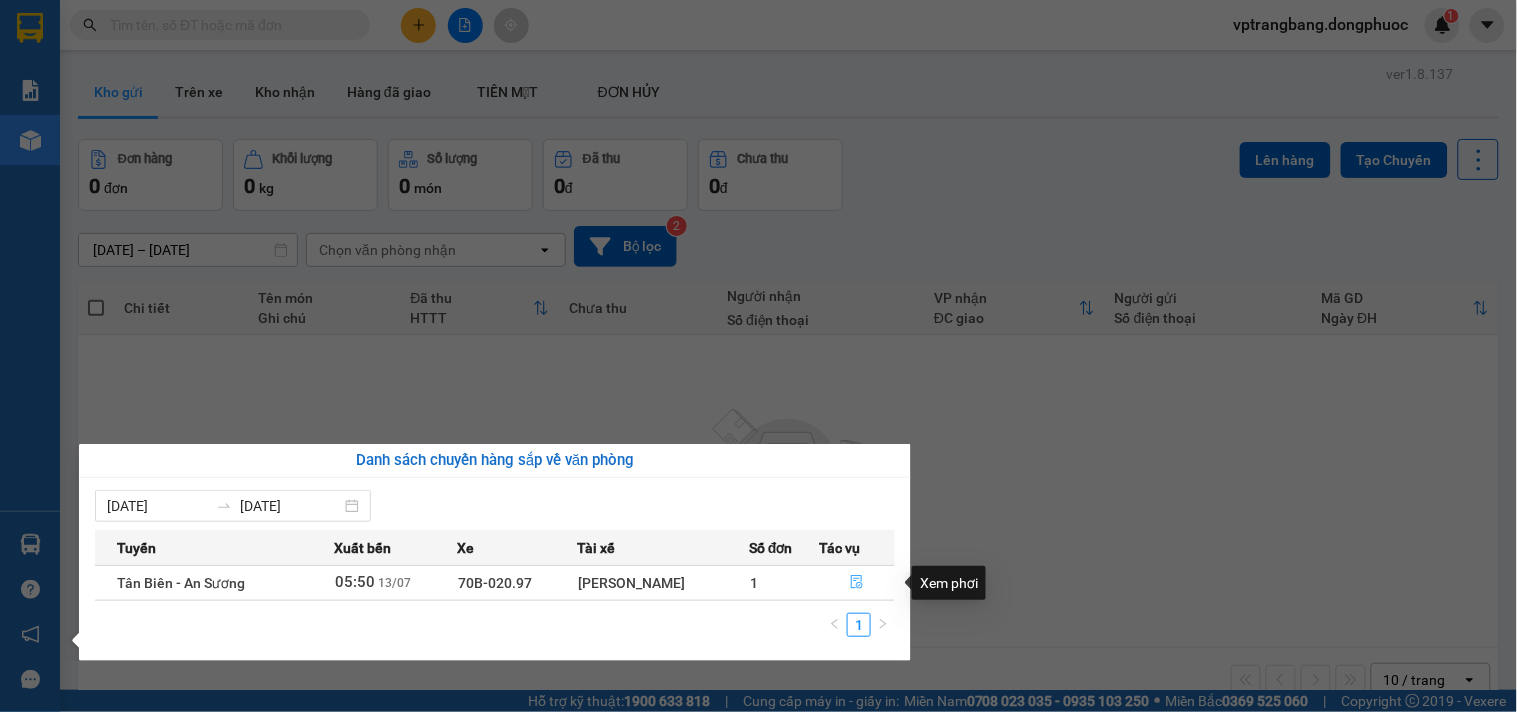 click 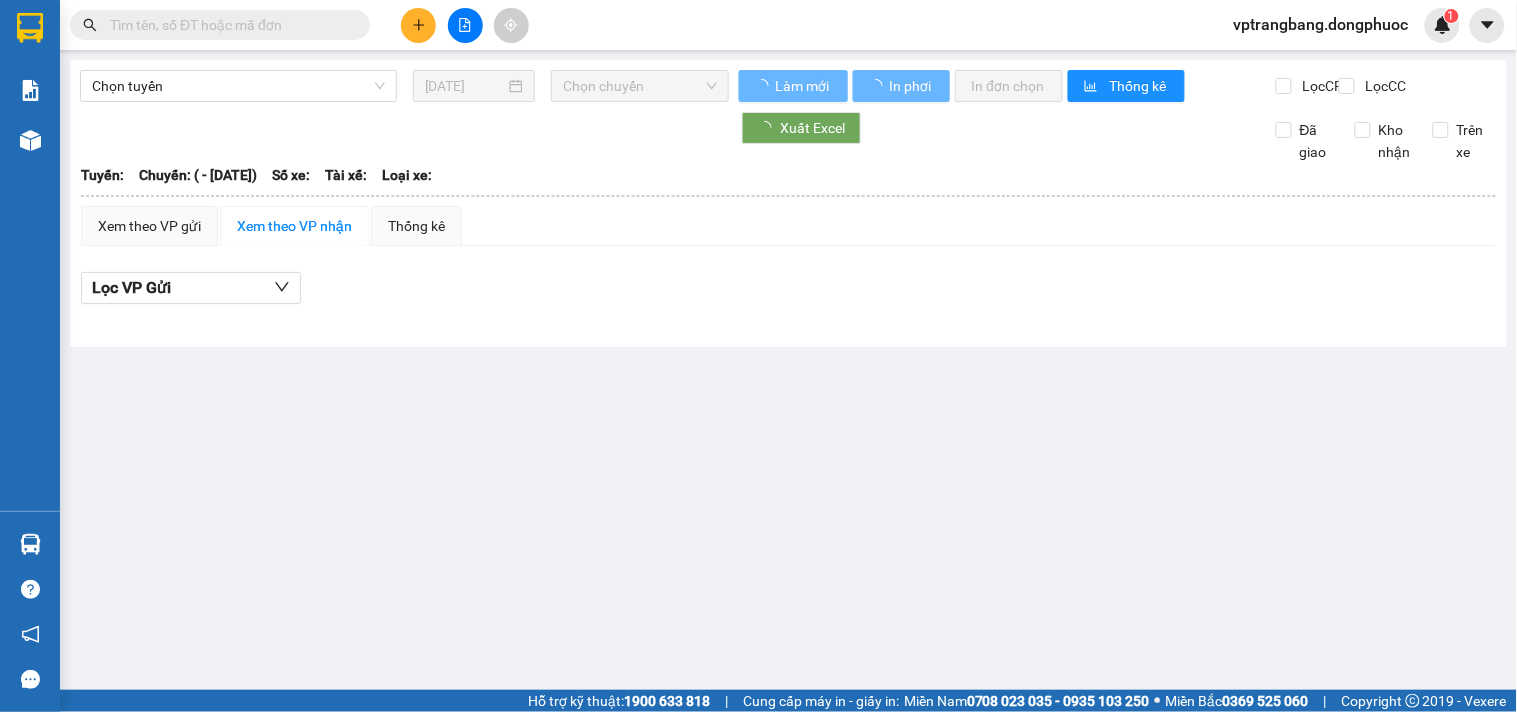 type on "[DATE]" 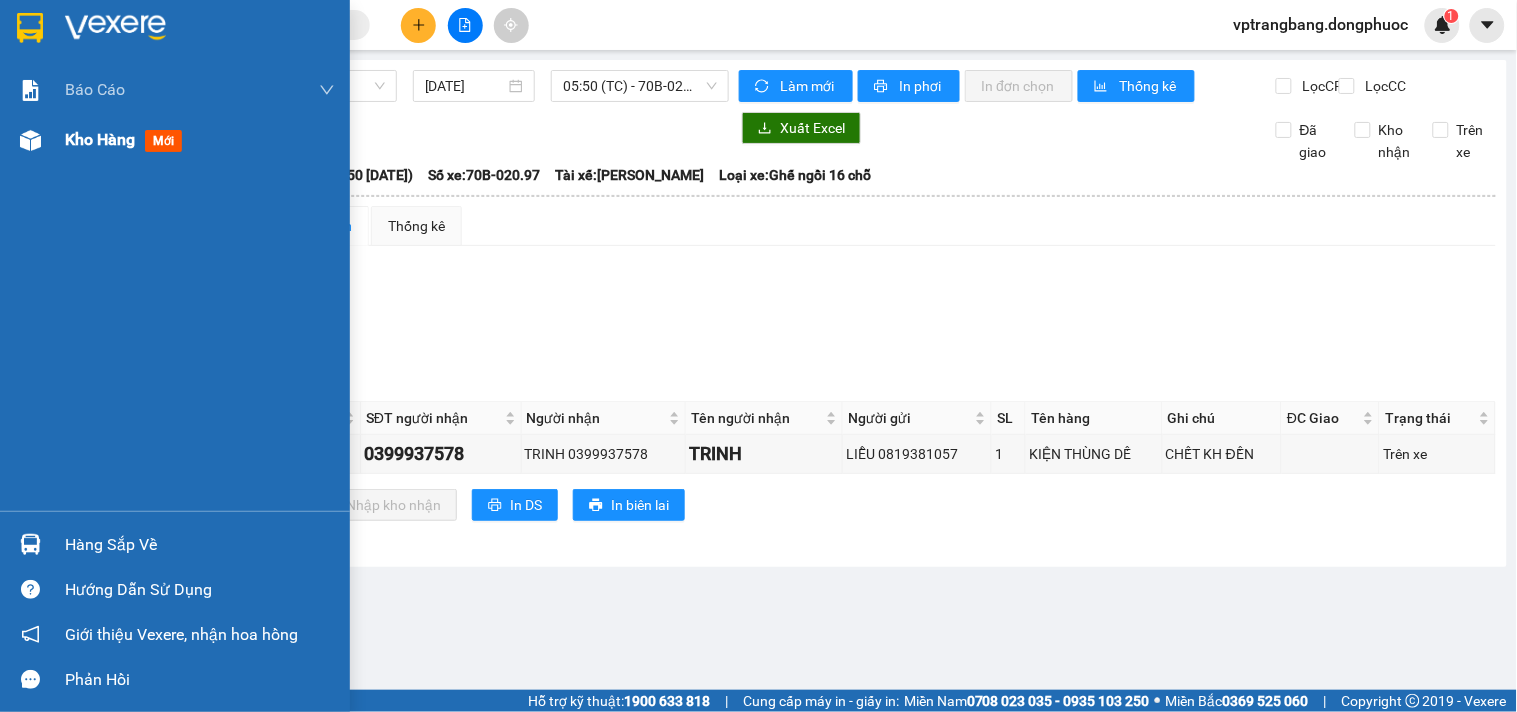 click at bounding box center (30, 140) 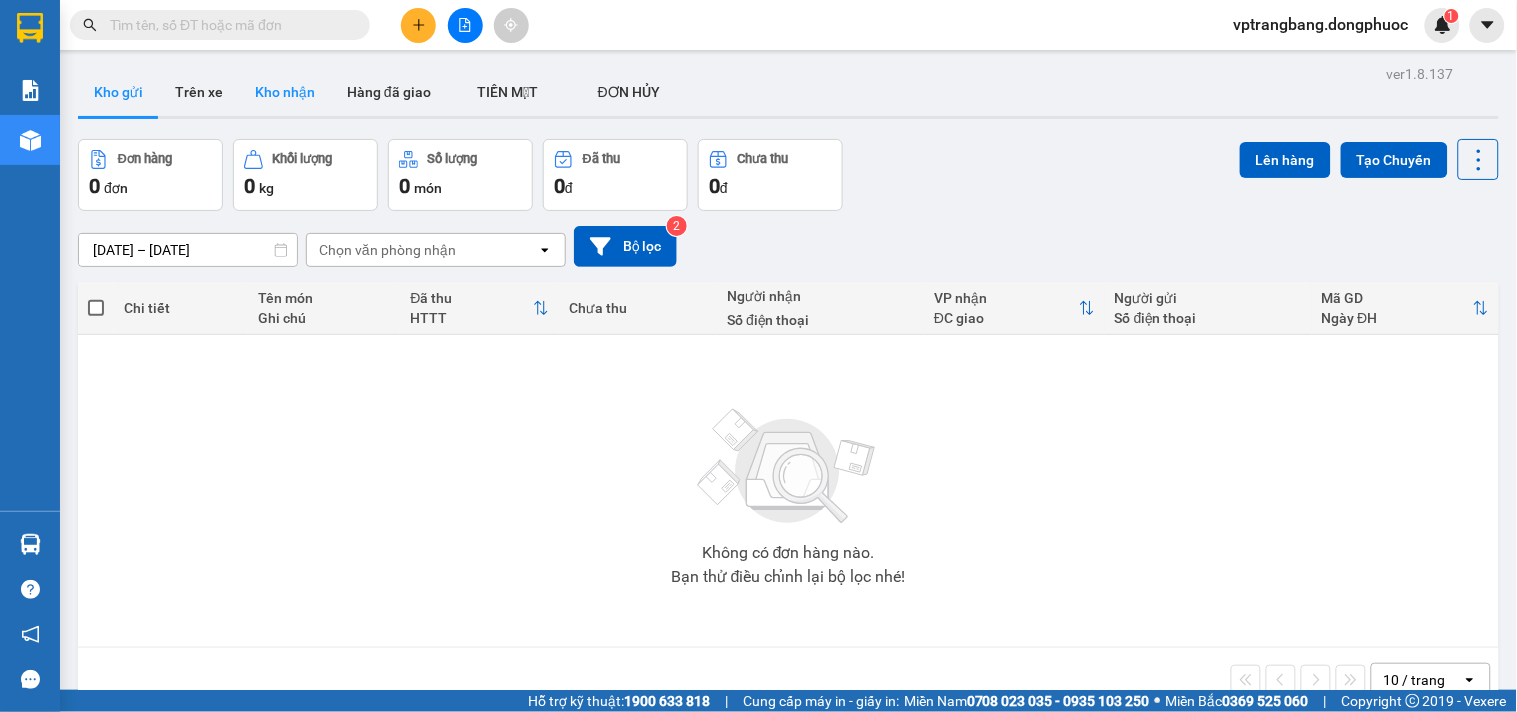 click on "Kho nhận" at bounding box center (285, 92) 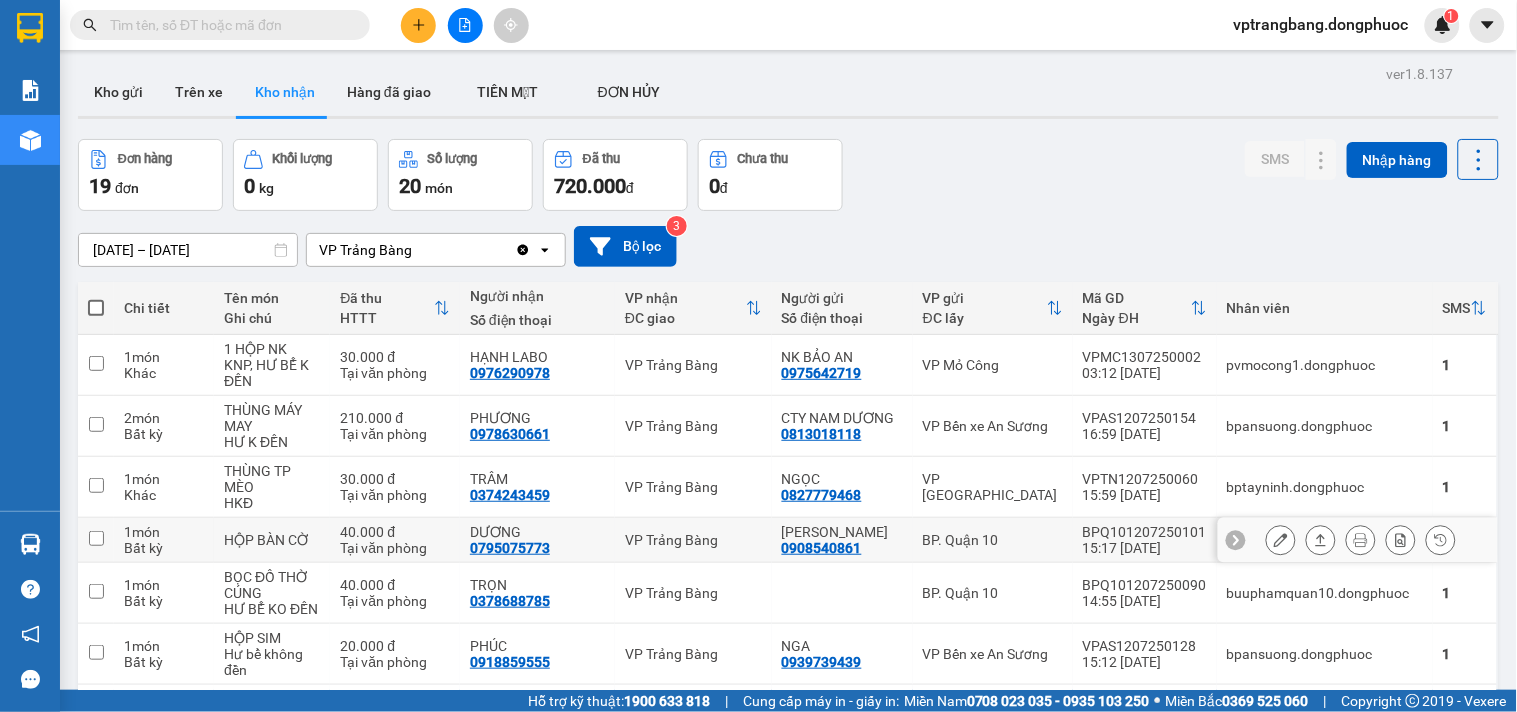 scroll, scrollTop: 222, scrollLeft: 0, axis: vertical 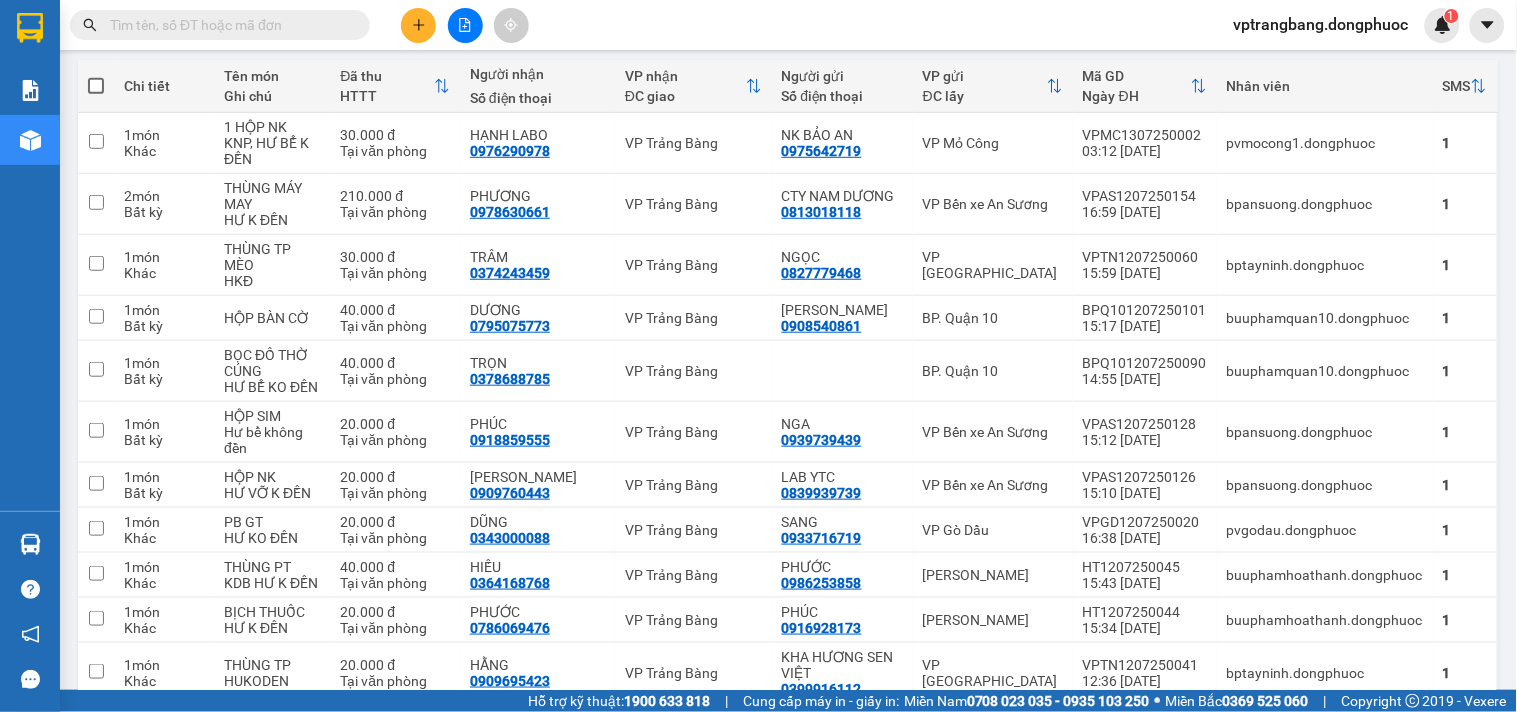 click at bounding box center [228, 25] 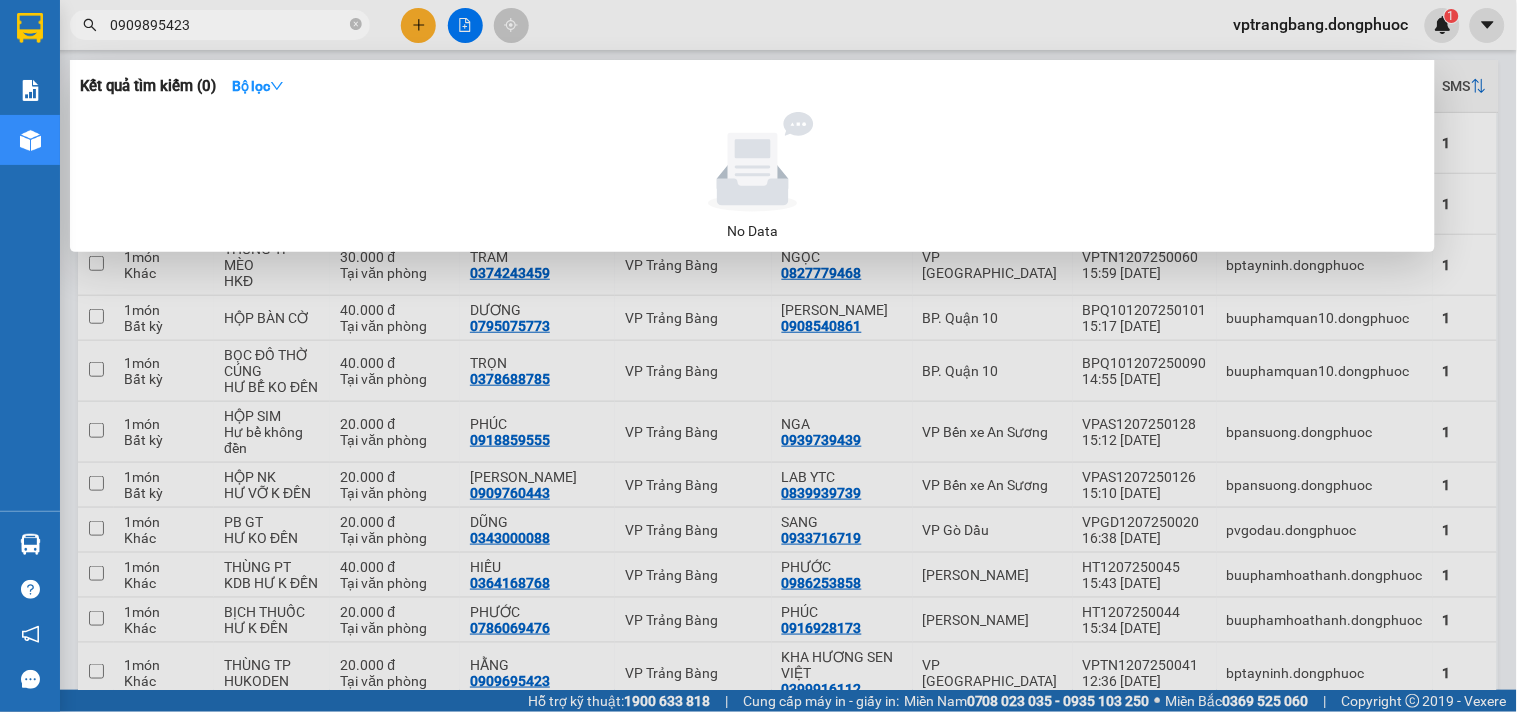 click on "0909895423" at bounding box center [228, 25] 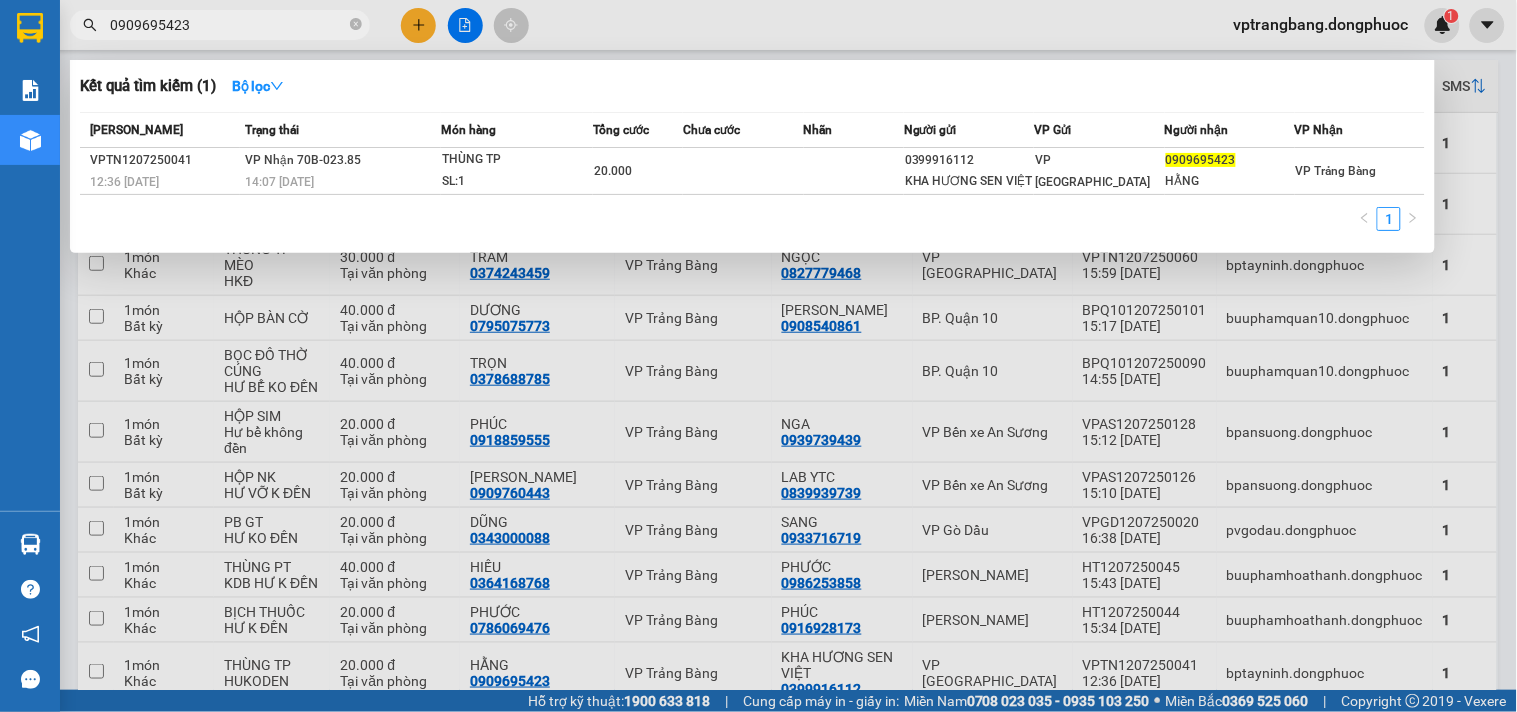 type on "0909695423" 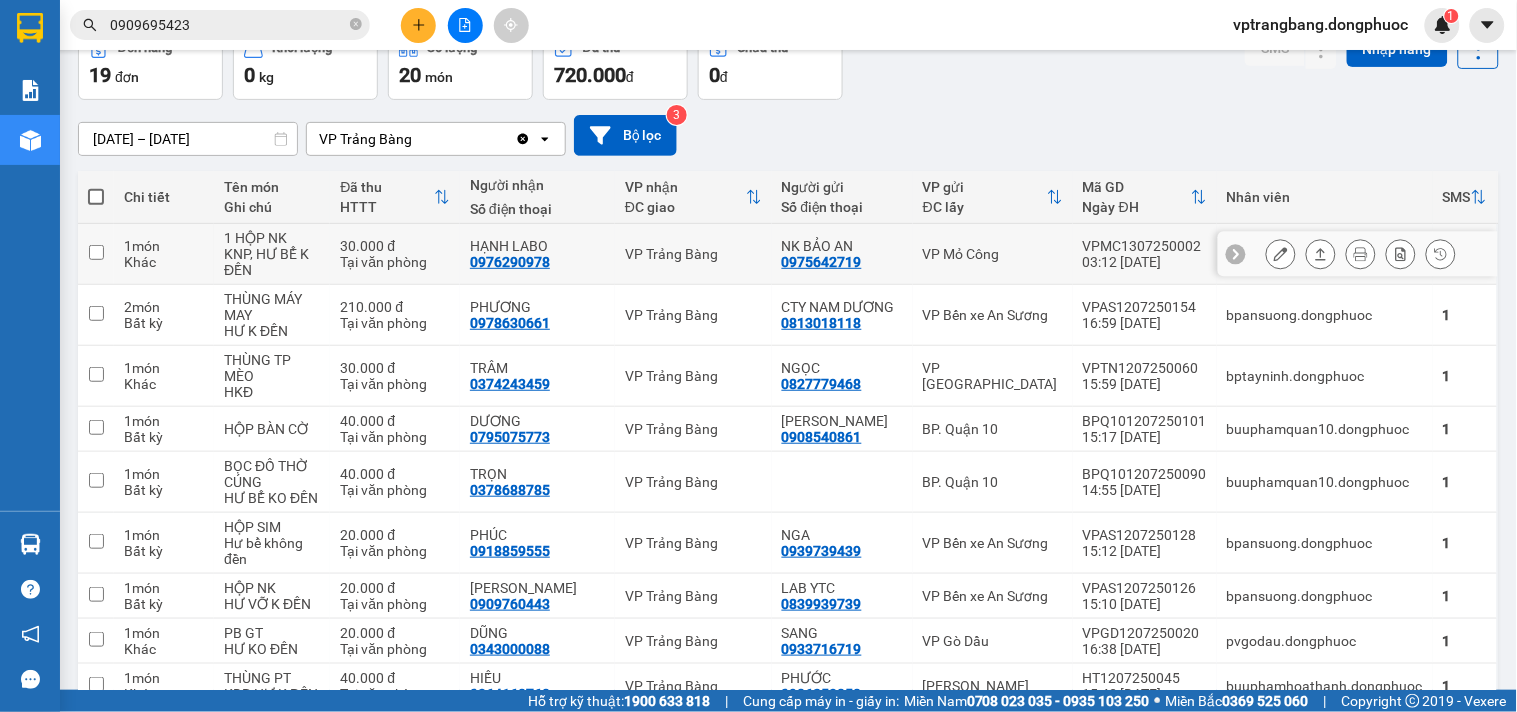 scroll, scrollTop: 0, scrollLeft: 0, axis: both 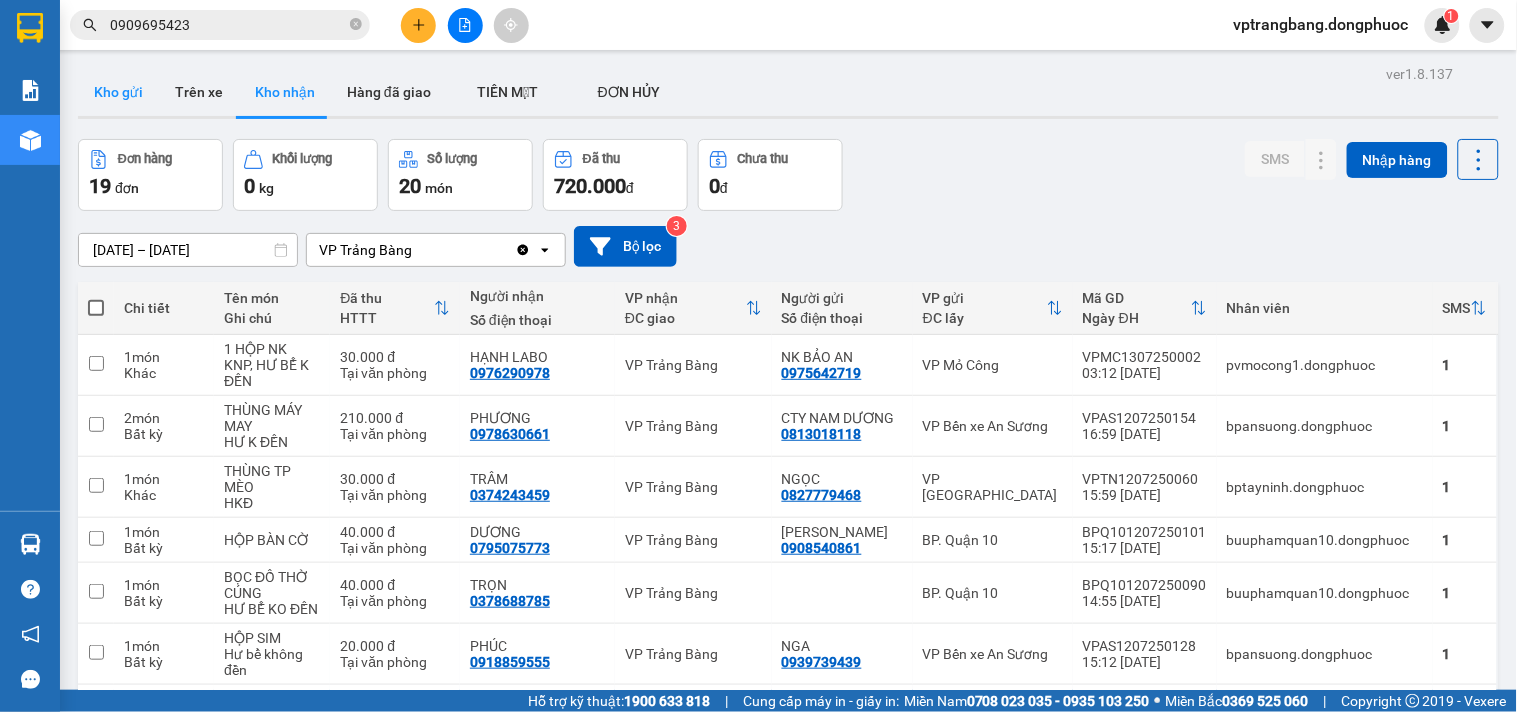 click on "Kho gửi" at bounding box center (118, 92) 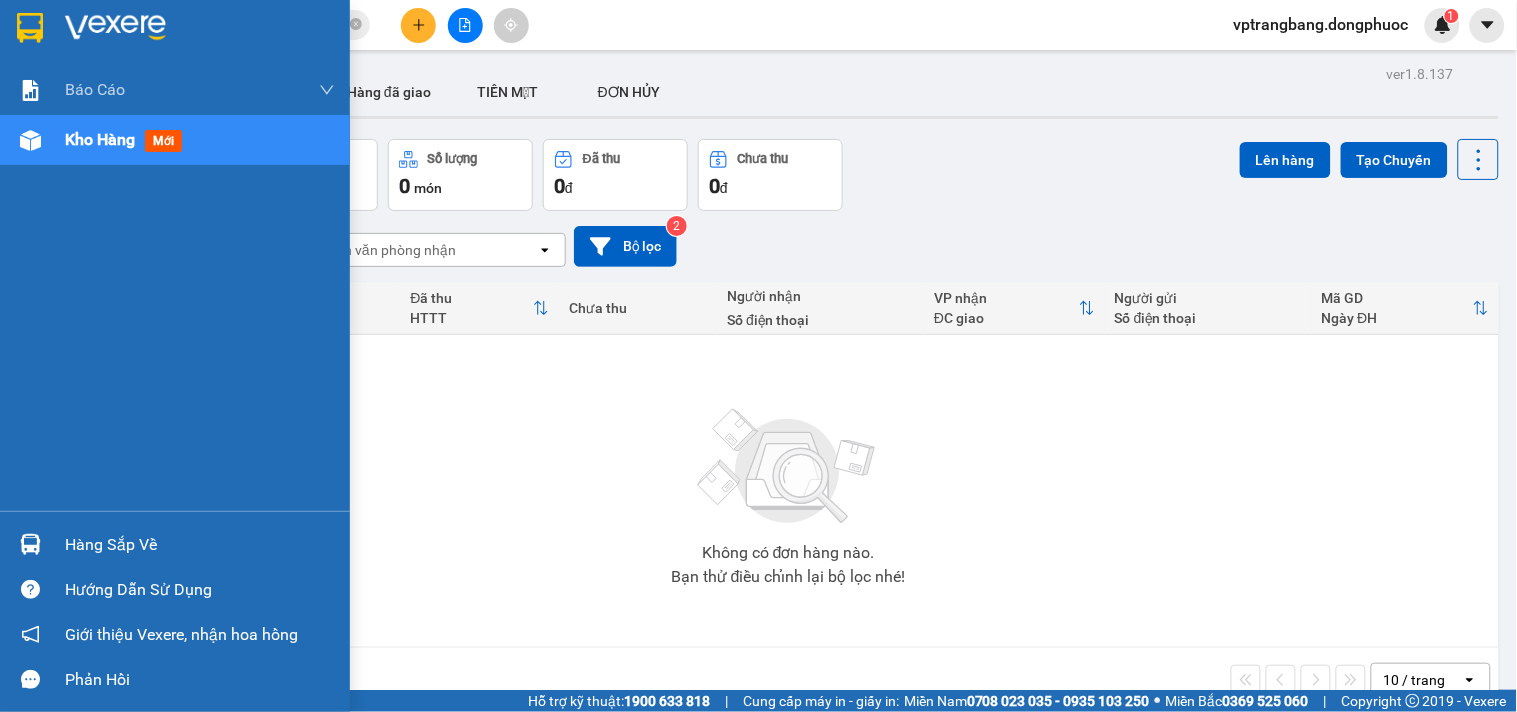 drag, startPoint x: 71, startPoint y: 534, endPoint x: 136, endPoint y: 525, distance: 65.62012 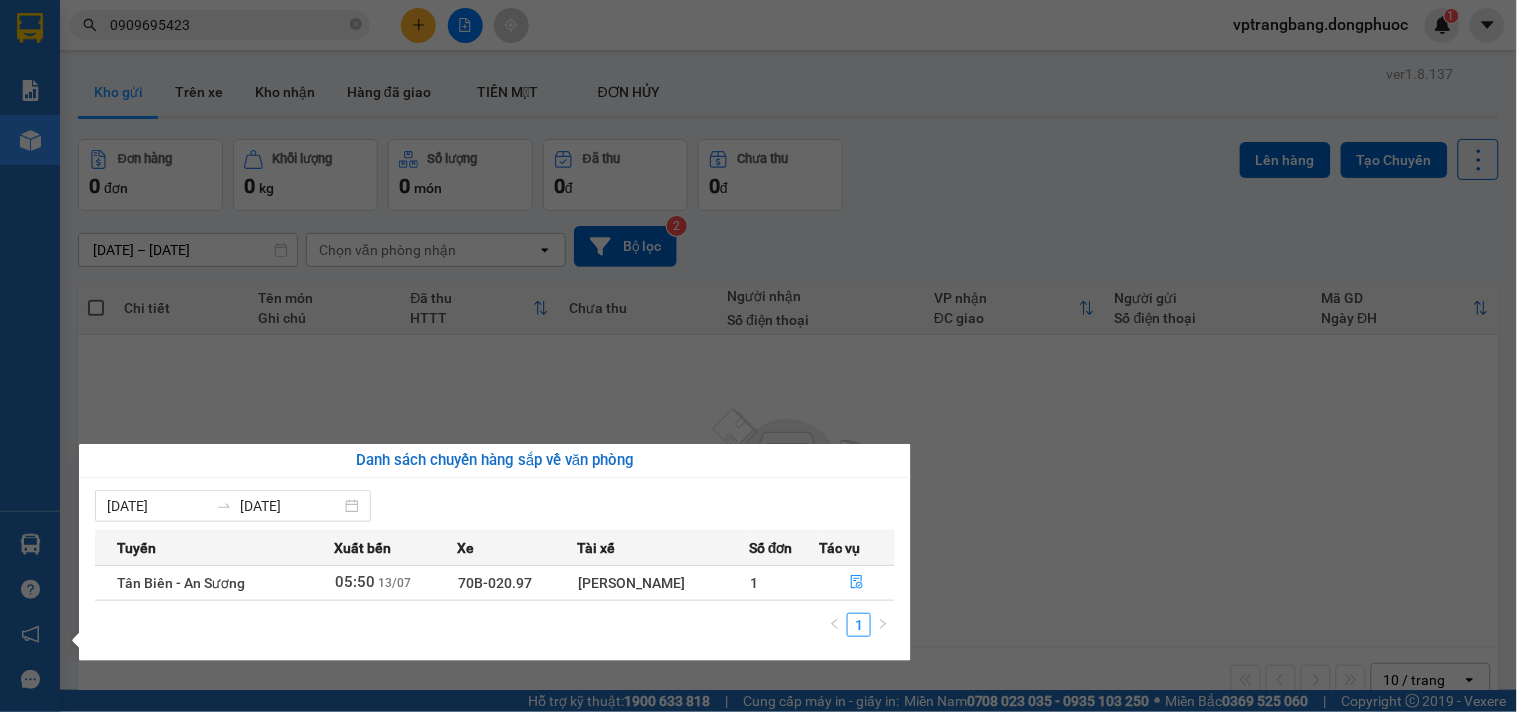 click on "Kết quả tìm kiếm ( 1 )  Bộ lọc  Mã ĐH Trạng thái Món hàng Tổng cước Chưa cước Nhãn Người gửi VP Gửi Người nhận VP Nhận VPTN1207250041 12:36 - 12/07 VP Nhận   70B-023.85 14:07 - 12/07 THÙNG TP SL:  1 20.000 0399916112 KHA HƯƠNG SEN VIỆT VP Tây Ninh 0909695423 HẰNG VP Trảng Bàng 1 0909695423 vptrangbang.dongphuoc 1     Báo cáo Mẫu 1: Báo cáo dòng tiền theo nhân viên Mẫu 1: Báo cáo dòng tiền theo nhân viên (VP) Mẫu 2: Doanh số tạo đơn theo Văn phòng, nhân viên - Trạm     Kho hàng mới Hàng sắp về Hướng dẫn sử dụng Giới thiệu Vexere, nhận hoa hồng Phản hồi Phần mềm hỗ trợ bạn tốt chứ? ver  1.8.137 Kho gửi Trên xe Kho nhận Hàng đã giao TIỀN MẶT  ĐƠN HỦY Đơn hàng 0 đơn Khối lượng 0 kg Số lượng 0 món Đã thu 0  đ Chưa thu 0  đ Lên hàng Tạo Chuyến 11/07/2025 – 13/07/2025 Selected date range is from 11/07/2025 to 13/07/2025. open Bộ lọc 2 |" at bounding box center [758, 356] 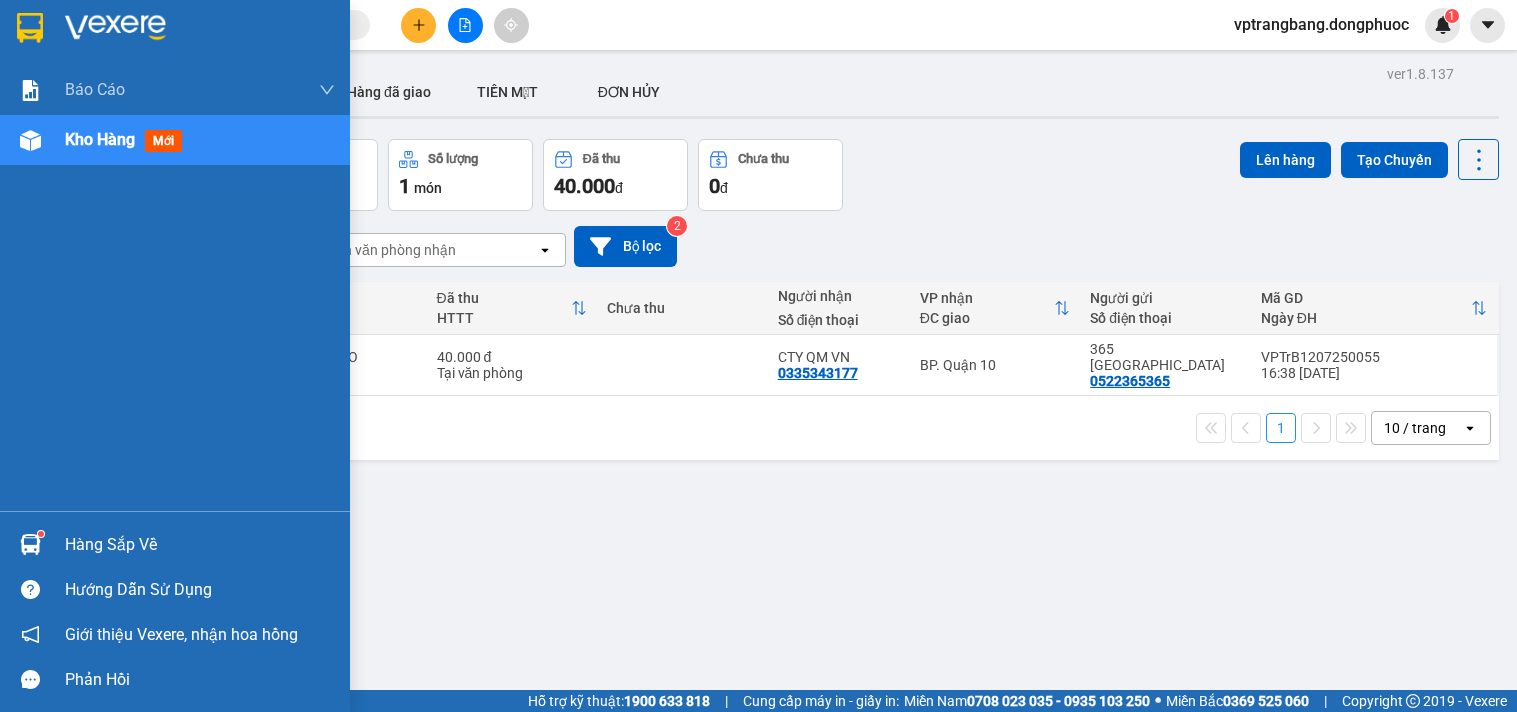 scroll, scrollTop: 0, scrollLeft: 0, axis: both 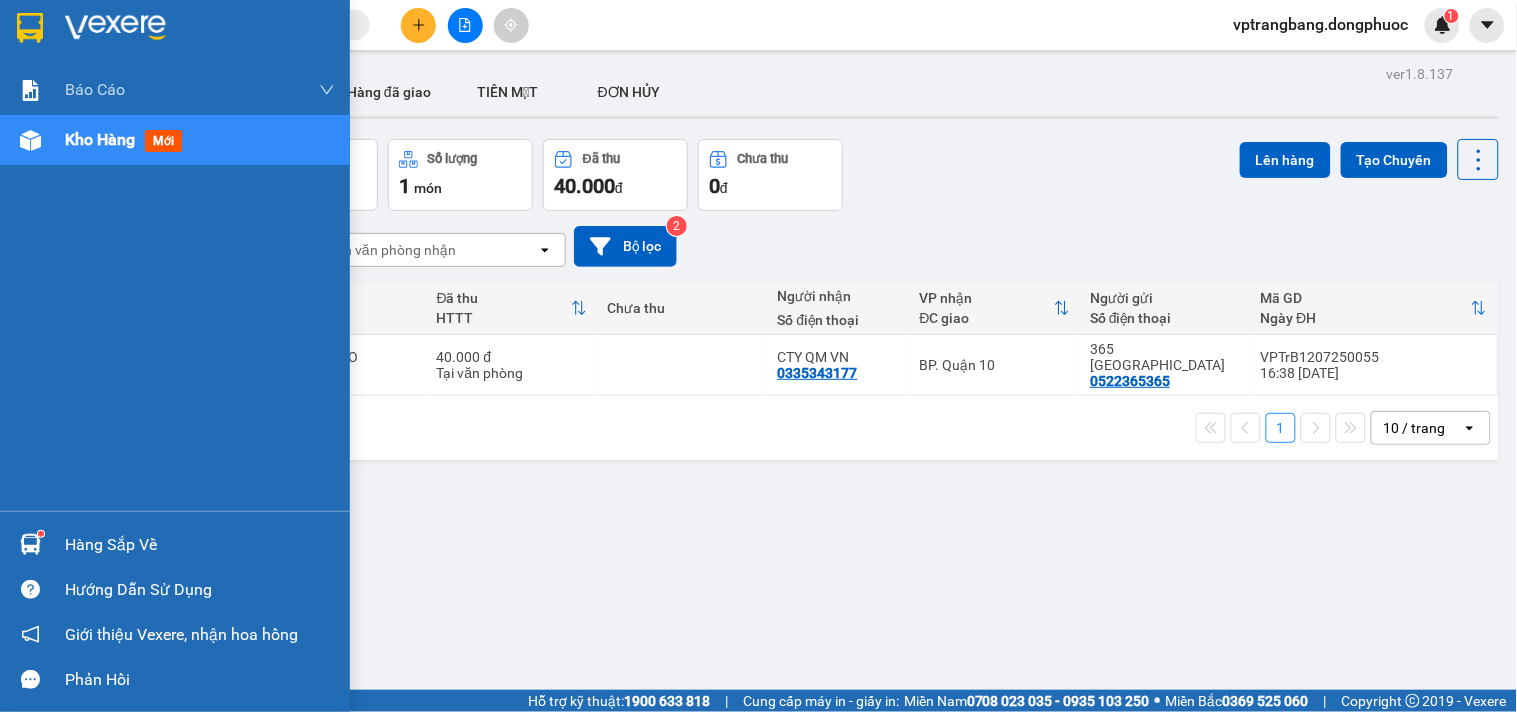 click on "Hàng sắp về" at bounding box center (200, 545) 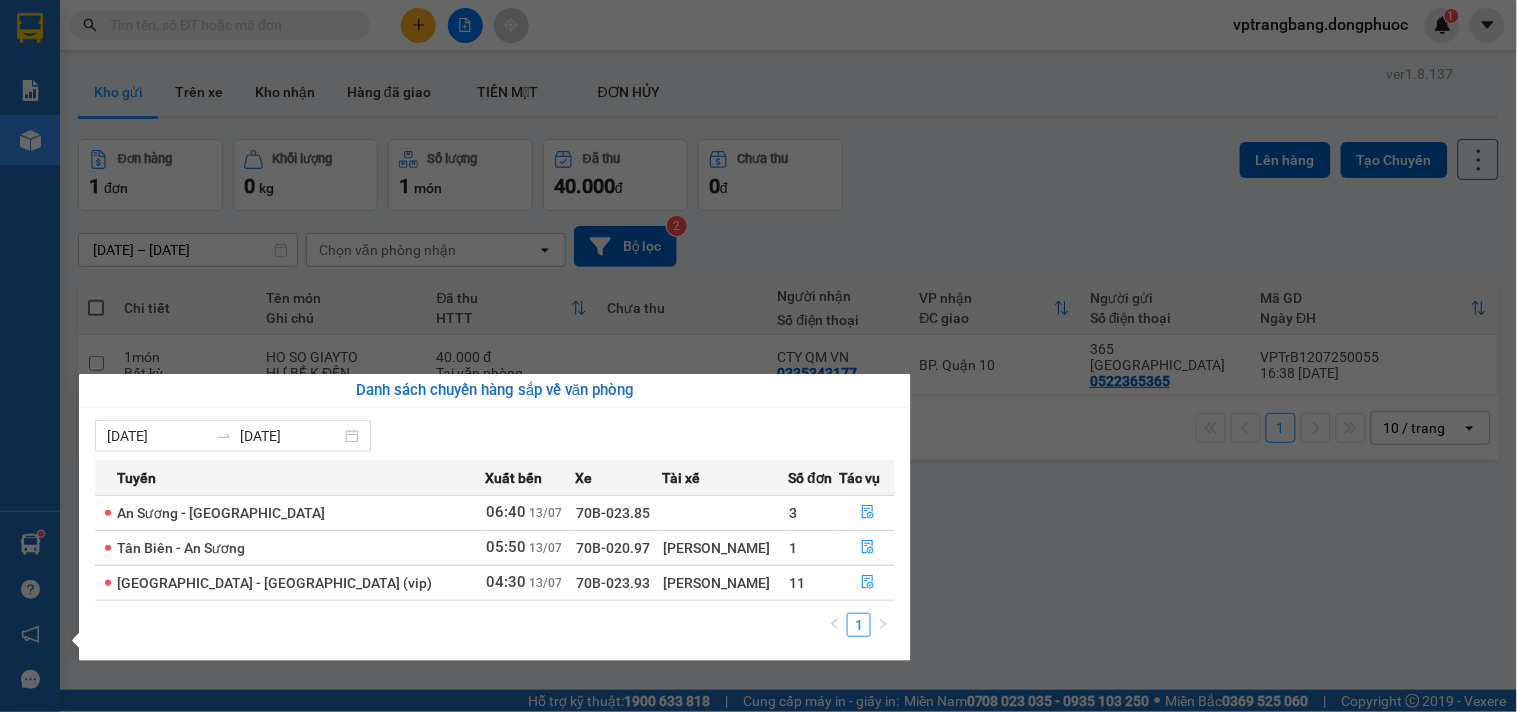 drag, startPoint x: 950, startPoint y: 233, endPoint x: 926, endPoint y: 242, distance: 25.632011 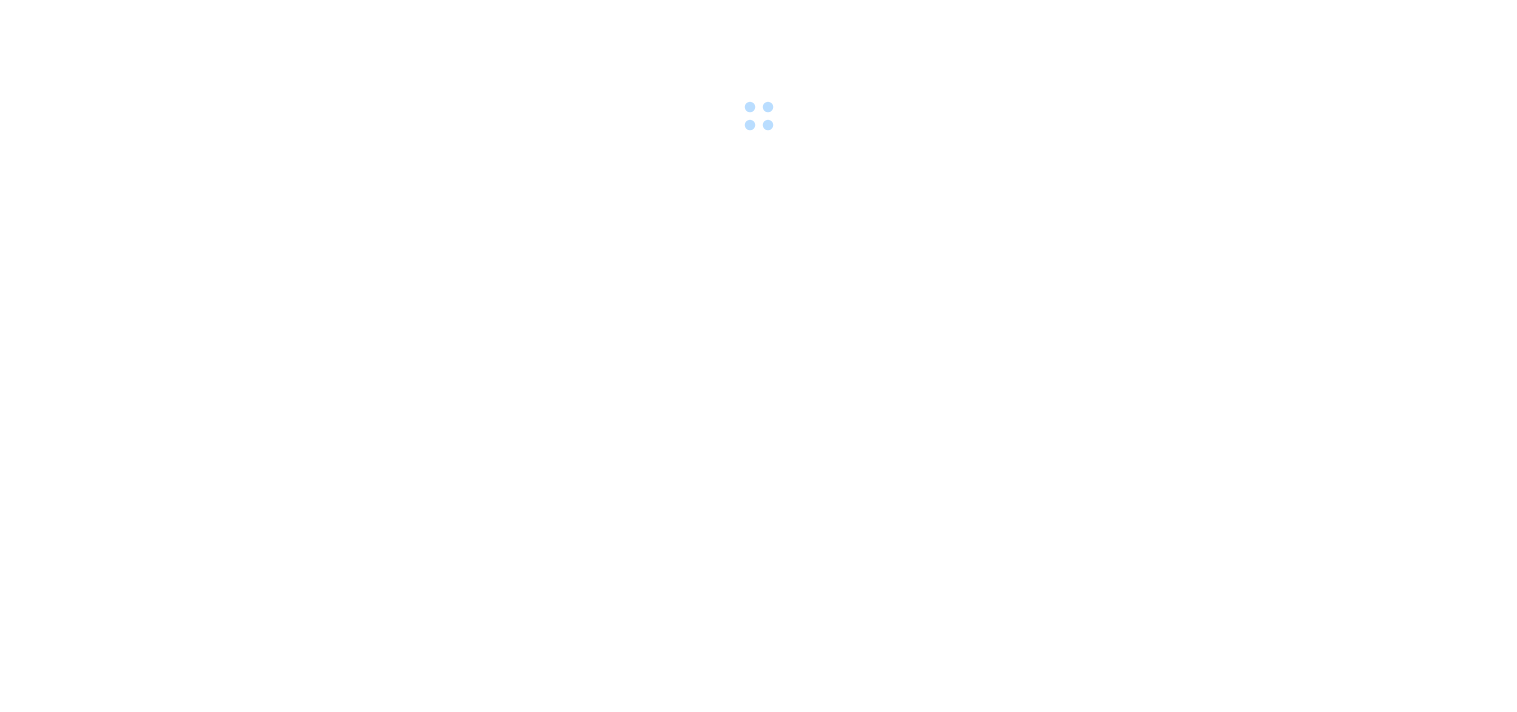 scroll, scrollTop: 0, scrollLeft: 0, axis: both 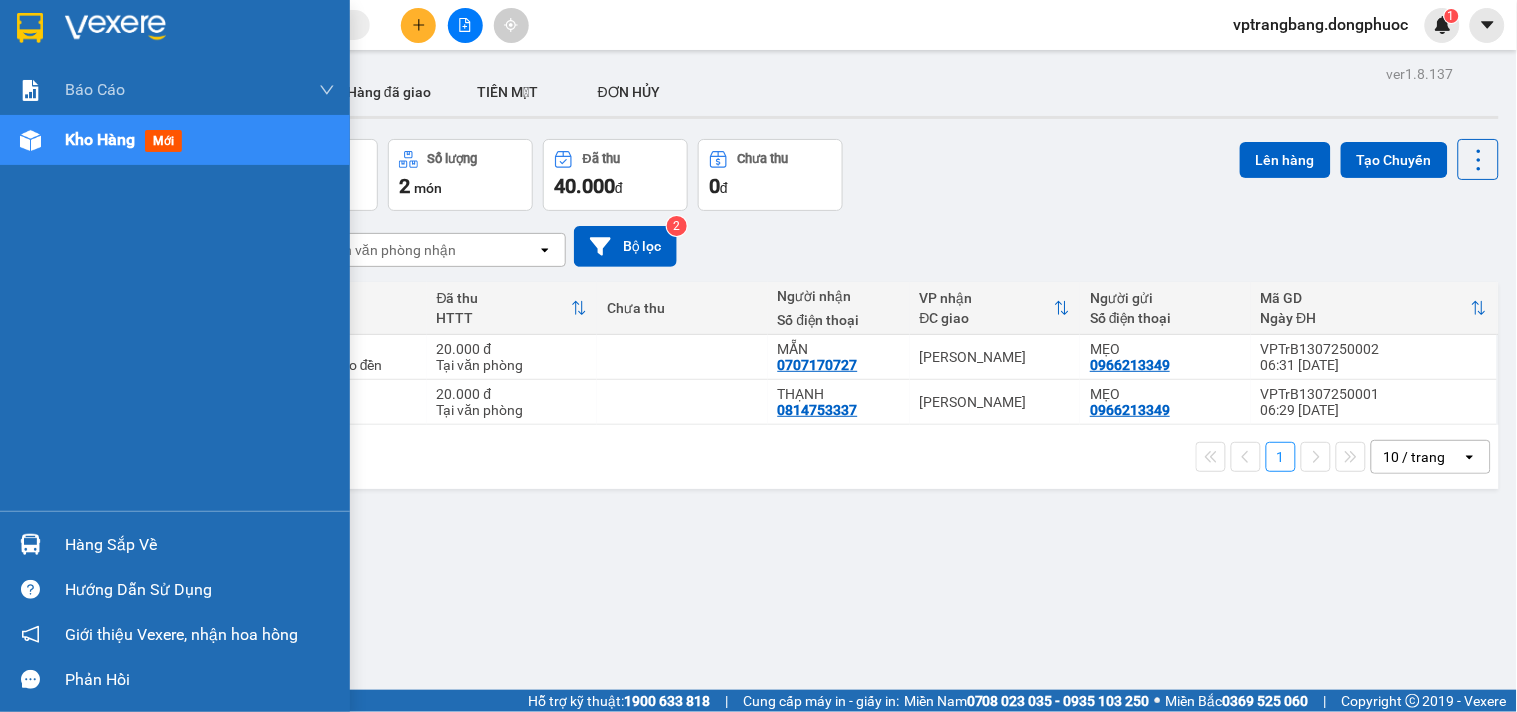 click on "Hàng sắp về" at bounding box center (200, 545) 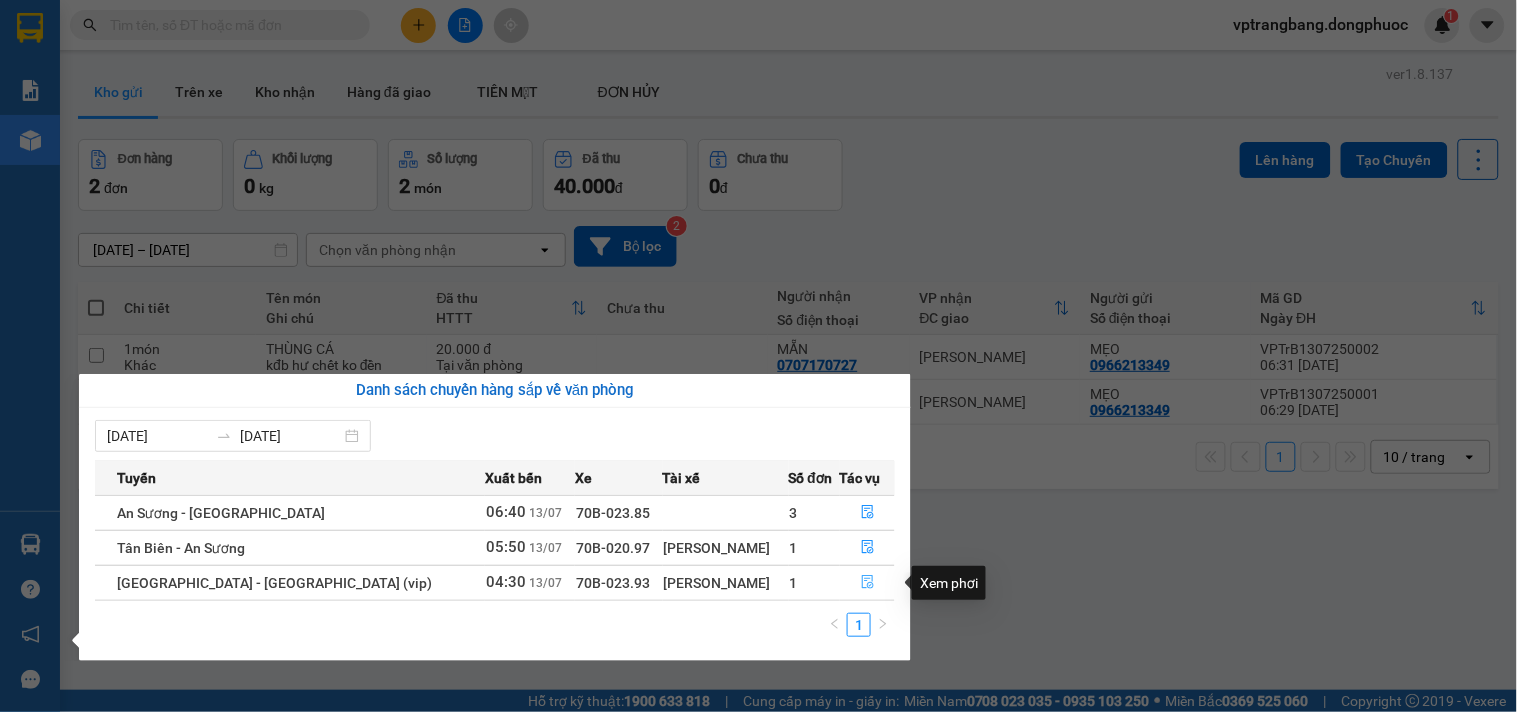 click 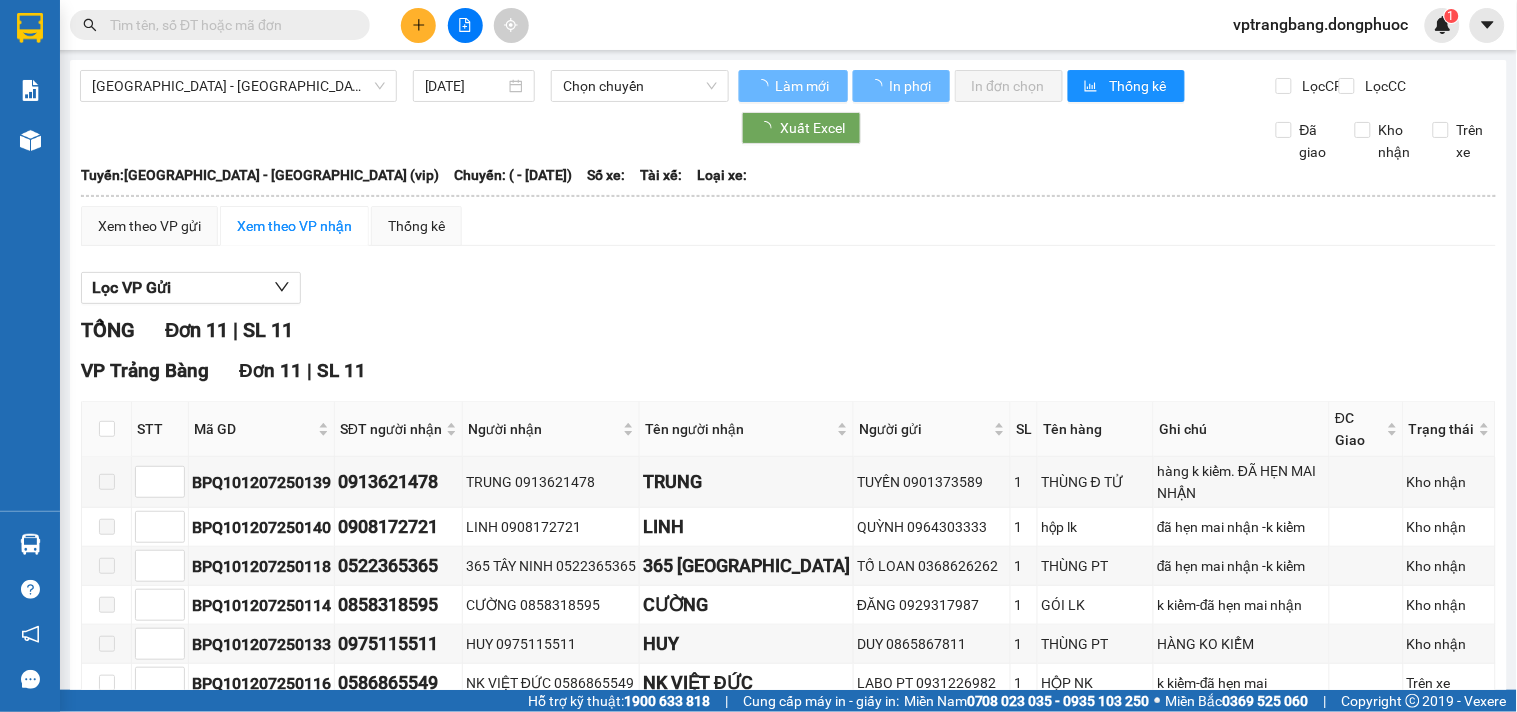 type on "[DATE]" 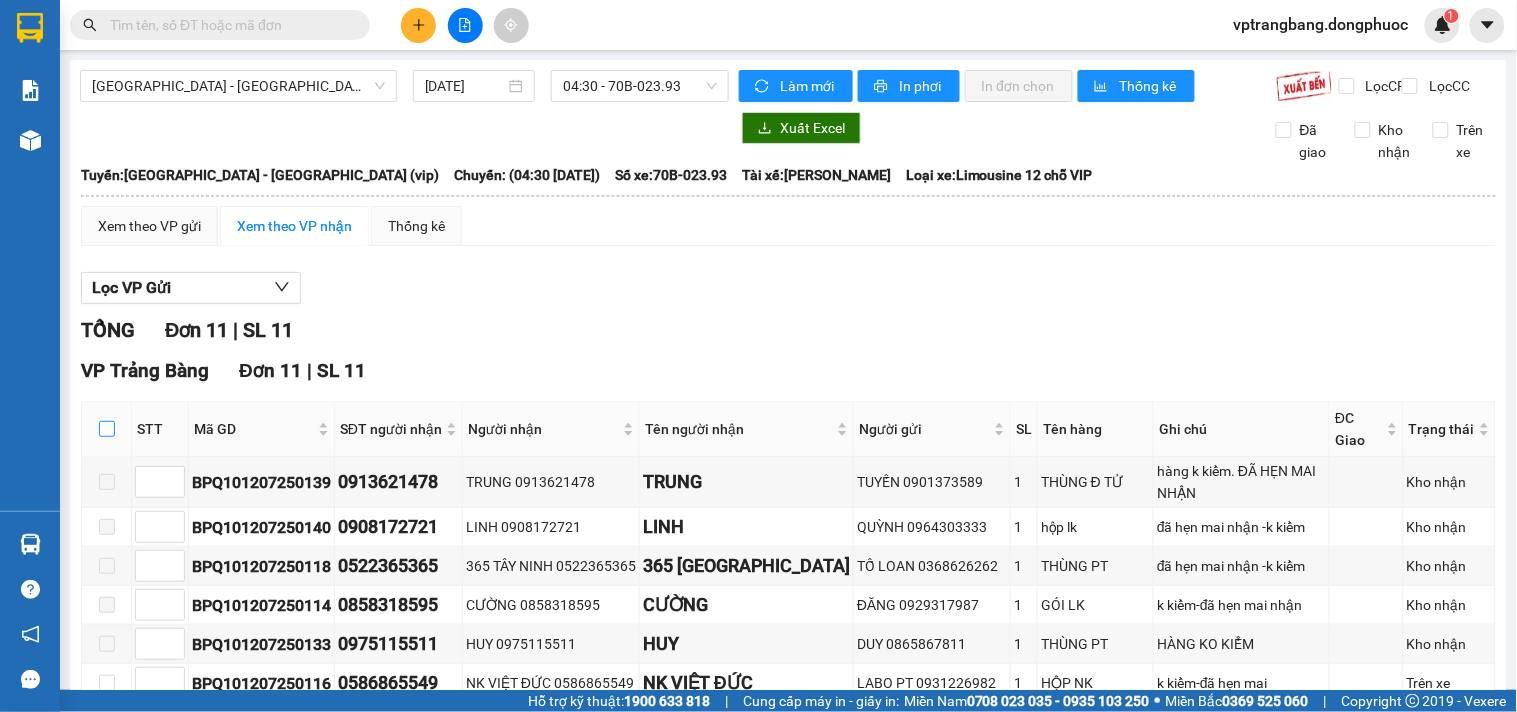 click at bounding box center (107, 429) 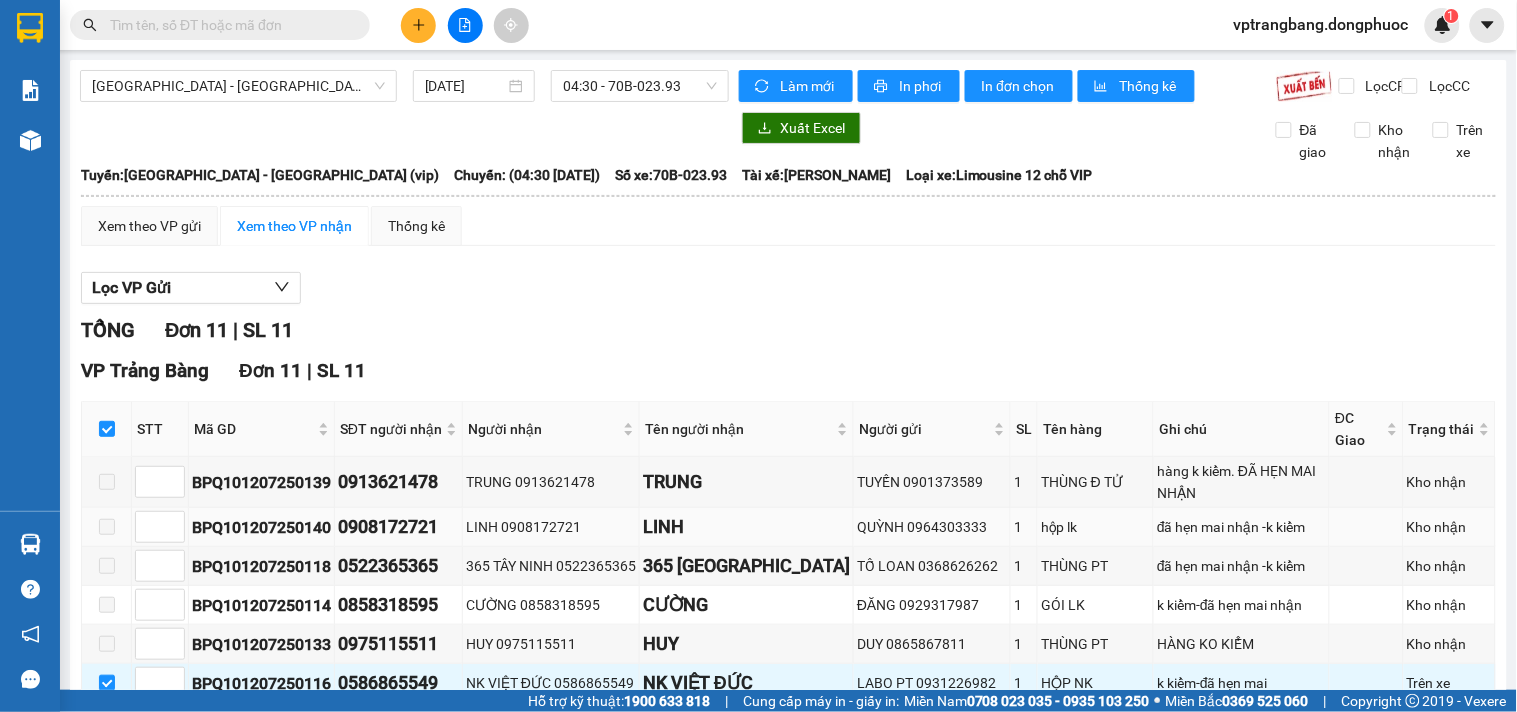 scroll, scrollTop: 297, scrollLeft: 0, axis: vertical 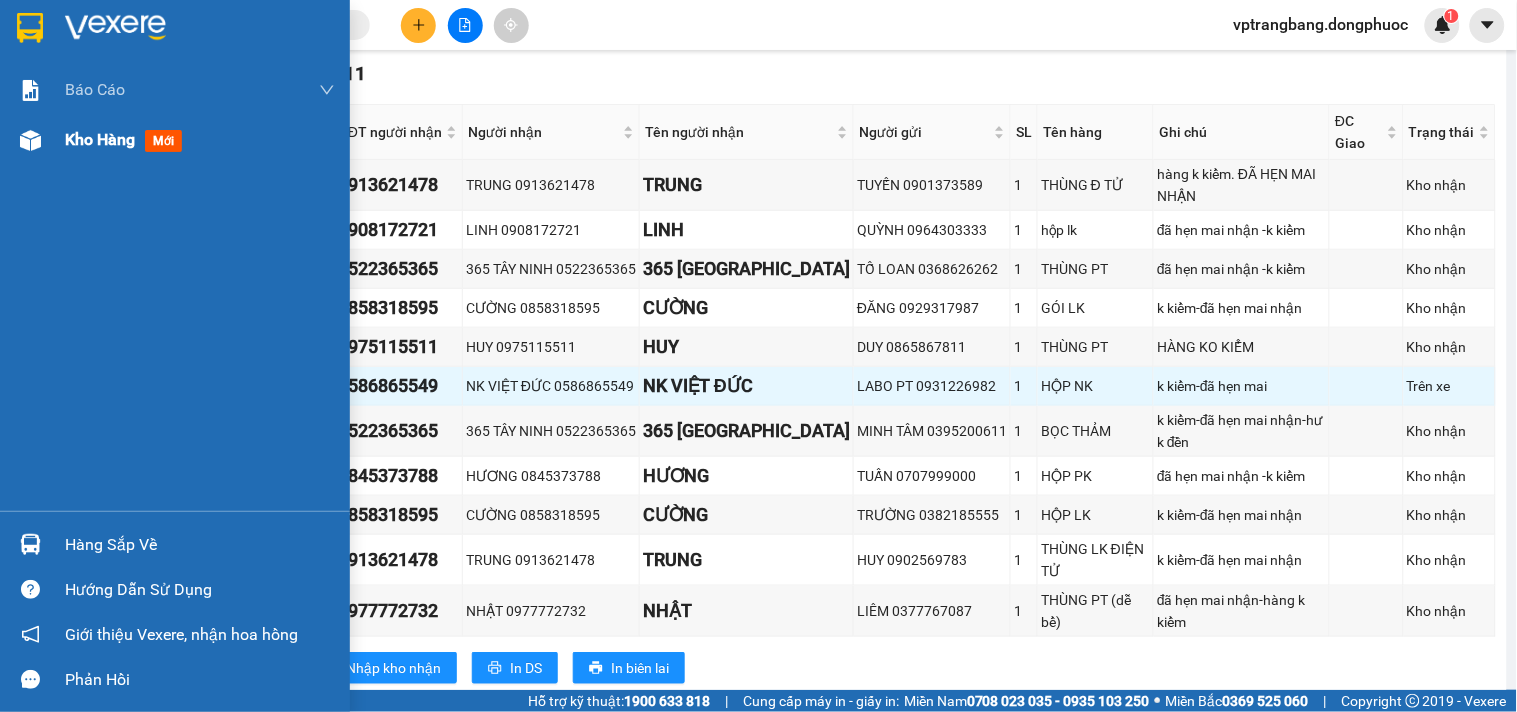 click on "Kho hàng" at bounding box center (100, 139) 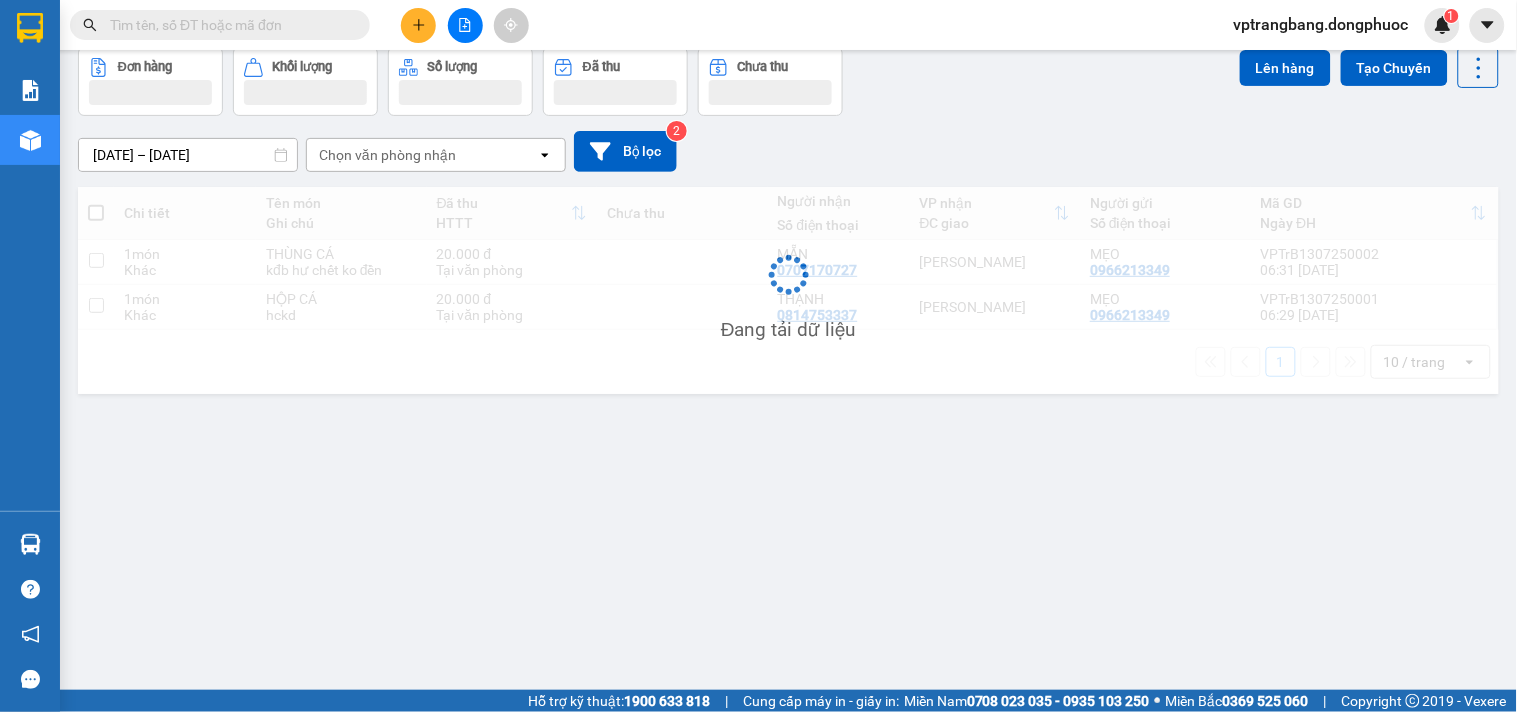 scroll, scrollTop: 92, scrollLeft: 0, axis: vertical 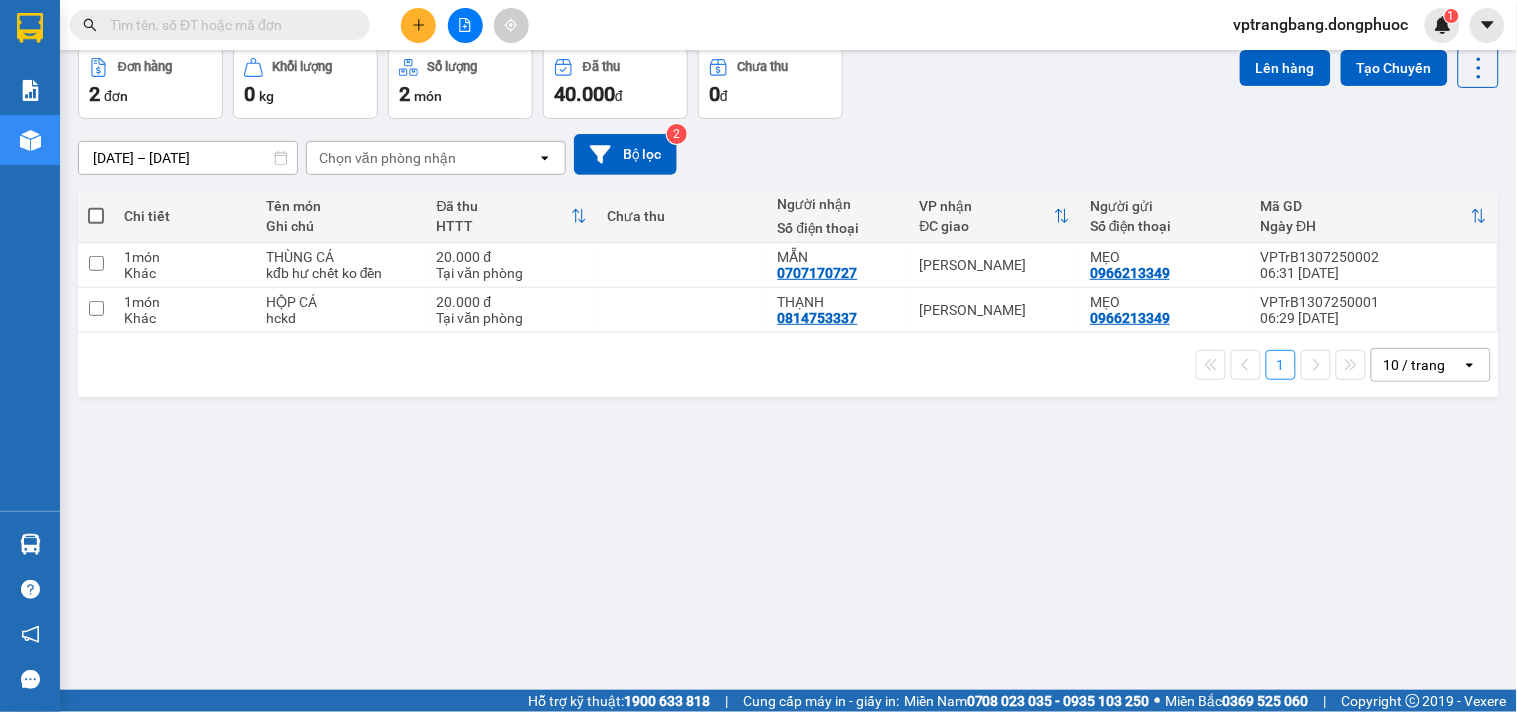 click on "ver  1.8.137 Kho gửi Trên xe Kho nhận Hàng đã giao TIỀN MẶT  ĐƠN HỦY Đơn hàng 2 đơn Khối lượng 0 kg Số lượng 2 món Đã thu 40.000  đ Chưa thu 0  đ Lên hàng Tạo Chuyến 11/07/2025 – 13/07/2025 Press the down arrow key to interact with the calendar and select a date. Press the escape button to close the calendar. Selected date range is from 11/07/2025 to 13/07/2025. Chọn văn phòng nhận open Bộ lọc 2 Chi tiết Tên món Ghi chú Đã thu HTTT Chưa thu Người nhận Số điện thoại VP nhận ĐC giao Người gửi Số điện thoại Mã GD Ngày ĐH 1  món Khác THÙNG CÁ kđb hư chết ko đền 20.000 đ Tại văn phòng MẴN  0707170727 Hòa Thành MẸO 0966213349 VPTrB1307250002 06:31 13/07 1  món Khác HỘP CÁ hckd 20.000 đ Tại văn phòng THẠNH 0814753337 Hòa Thành MẸO 0966213349 VPTrB1307250001 06:29 13/07 1 10 / trang open Đang tải dữ liệu" at bounding box center [788, 324] 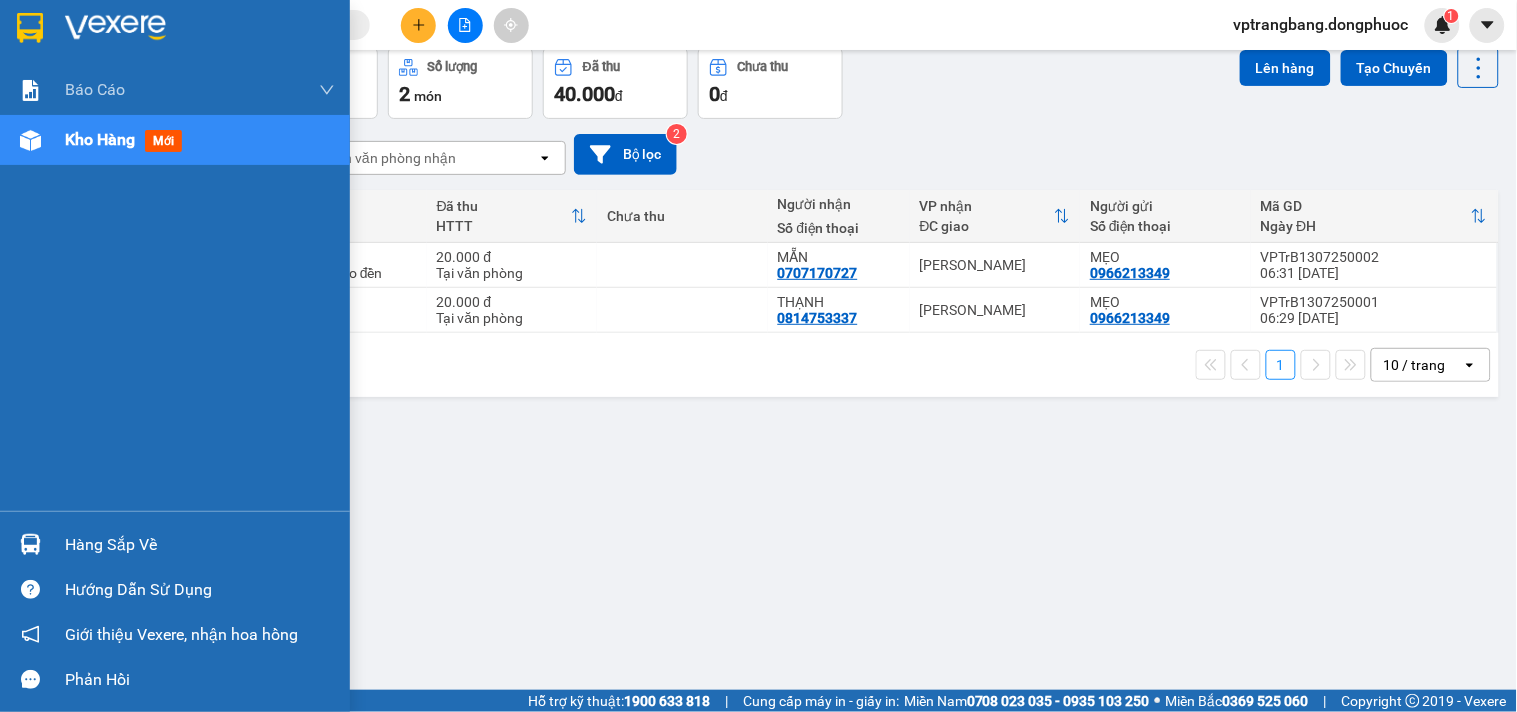 click on "Hàng sắp về" at bounding box center (200, 545) 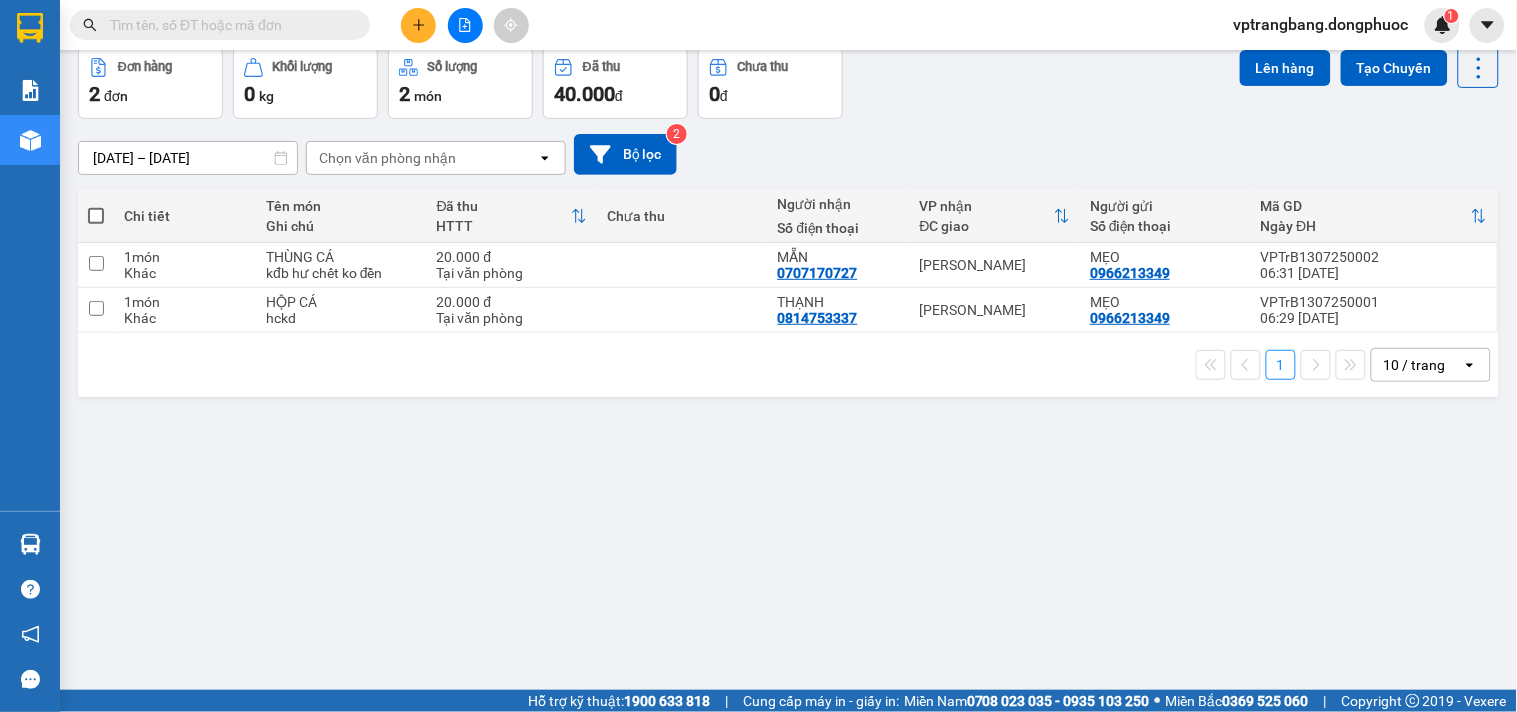 drag, startPoint x: 1055, startPoint y: 513, endPoint x: 948, endPoint y: 466, distance: 116.86745 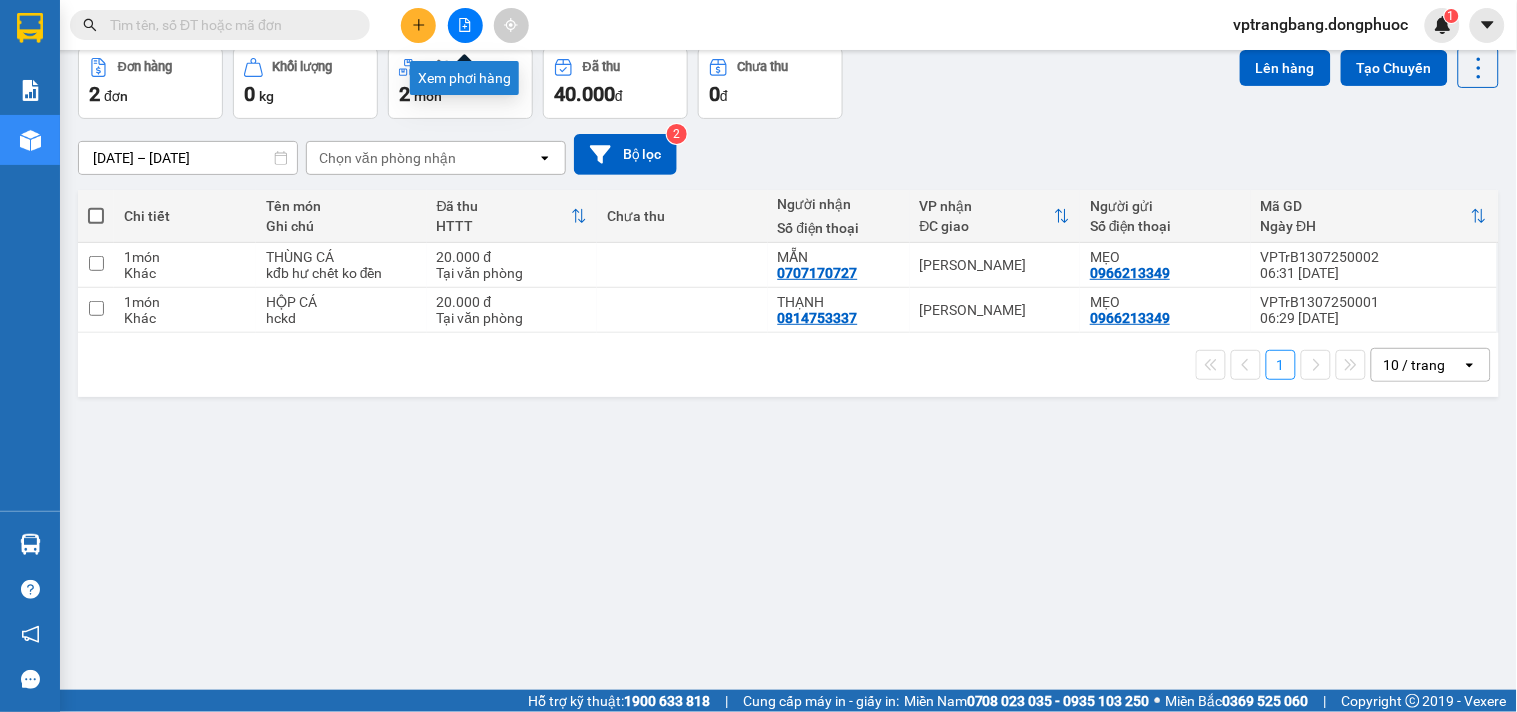 click 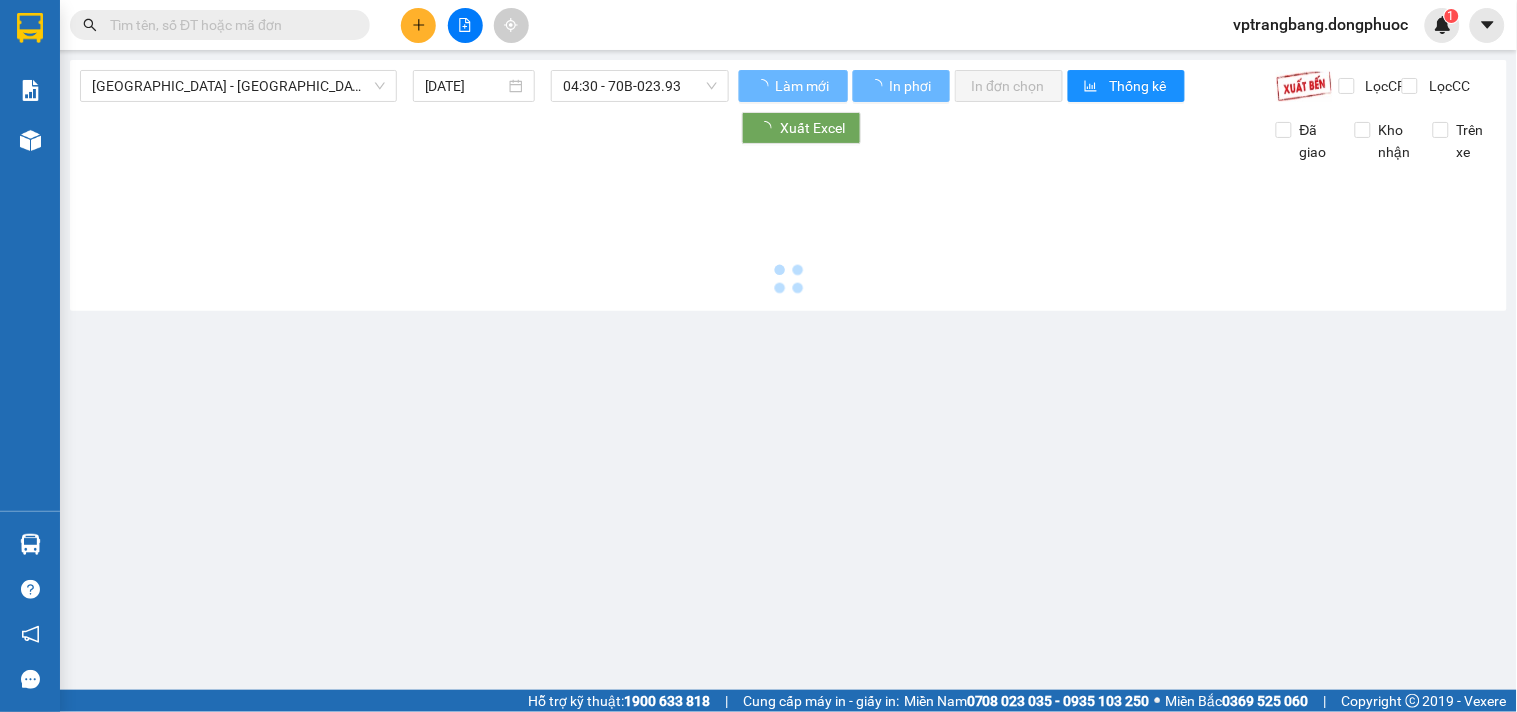 scroll, scrollTop: 0, scrollLeft: 0, axis: both 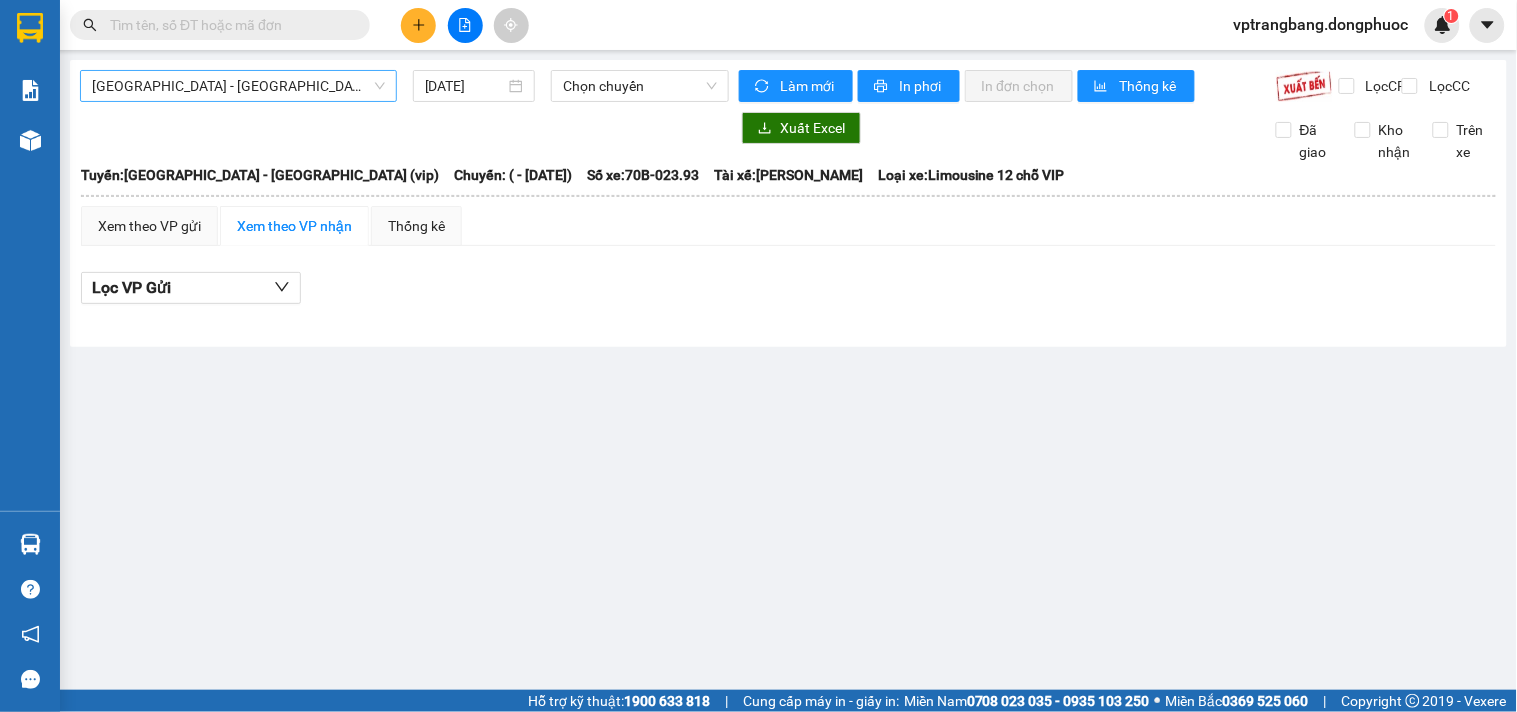 click on "Hồ Chí Minh - Tây Ninh (vip)" at bounding box center [238, 86] 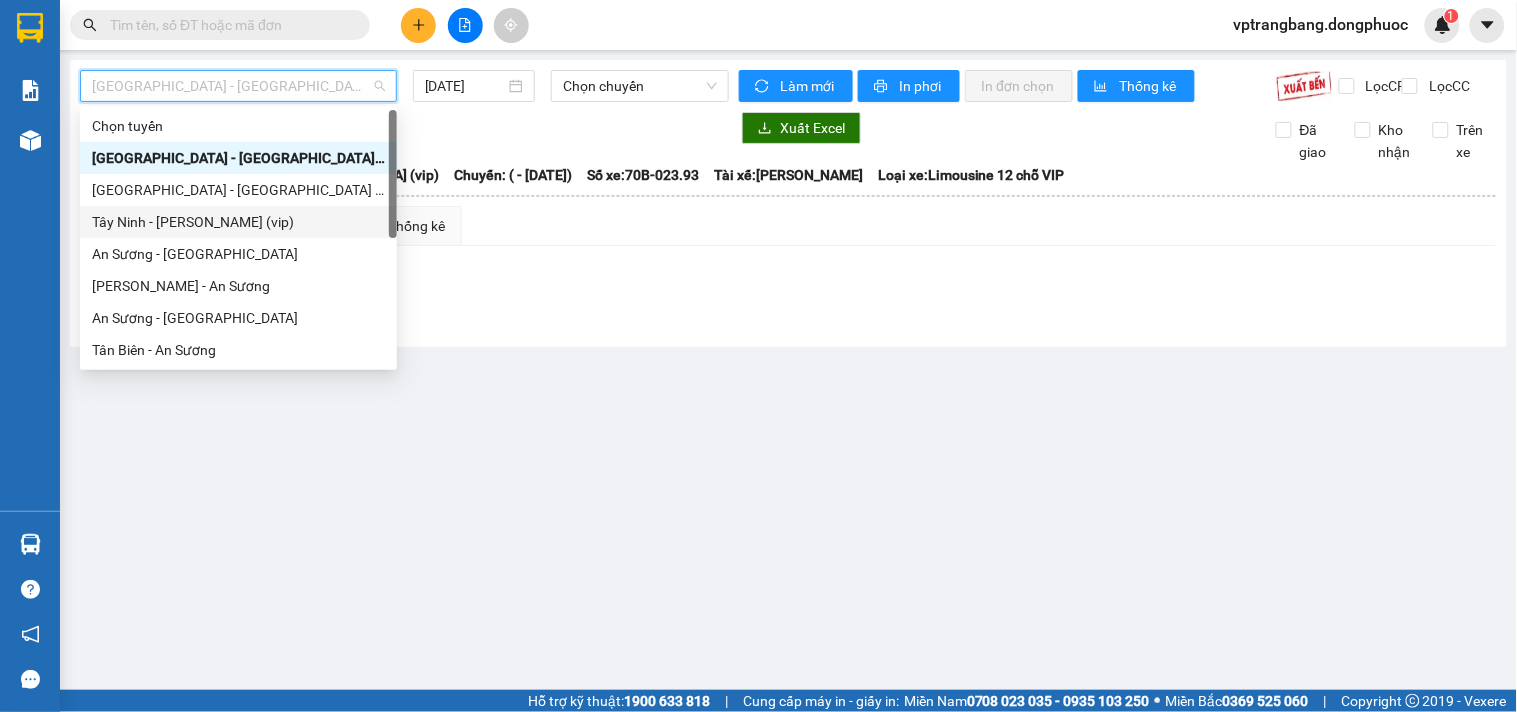 drag, startPoint x: 233, startPoint y: 224, endPoint x: 528, endPoint y: 147, distance: 304.88358 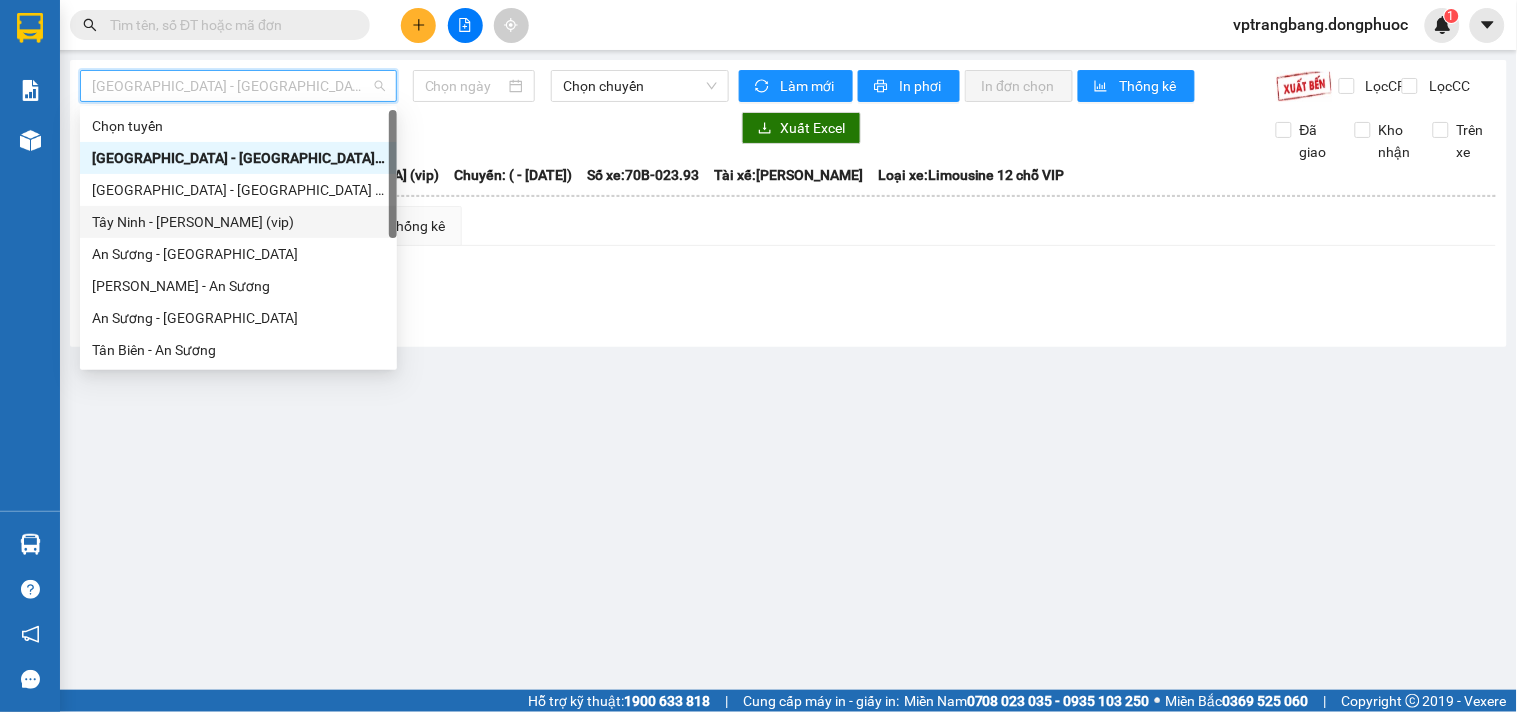 type on "13/07/2025" 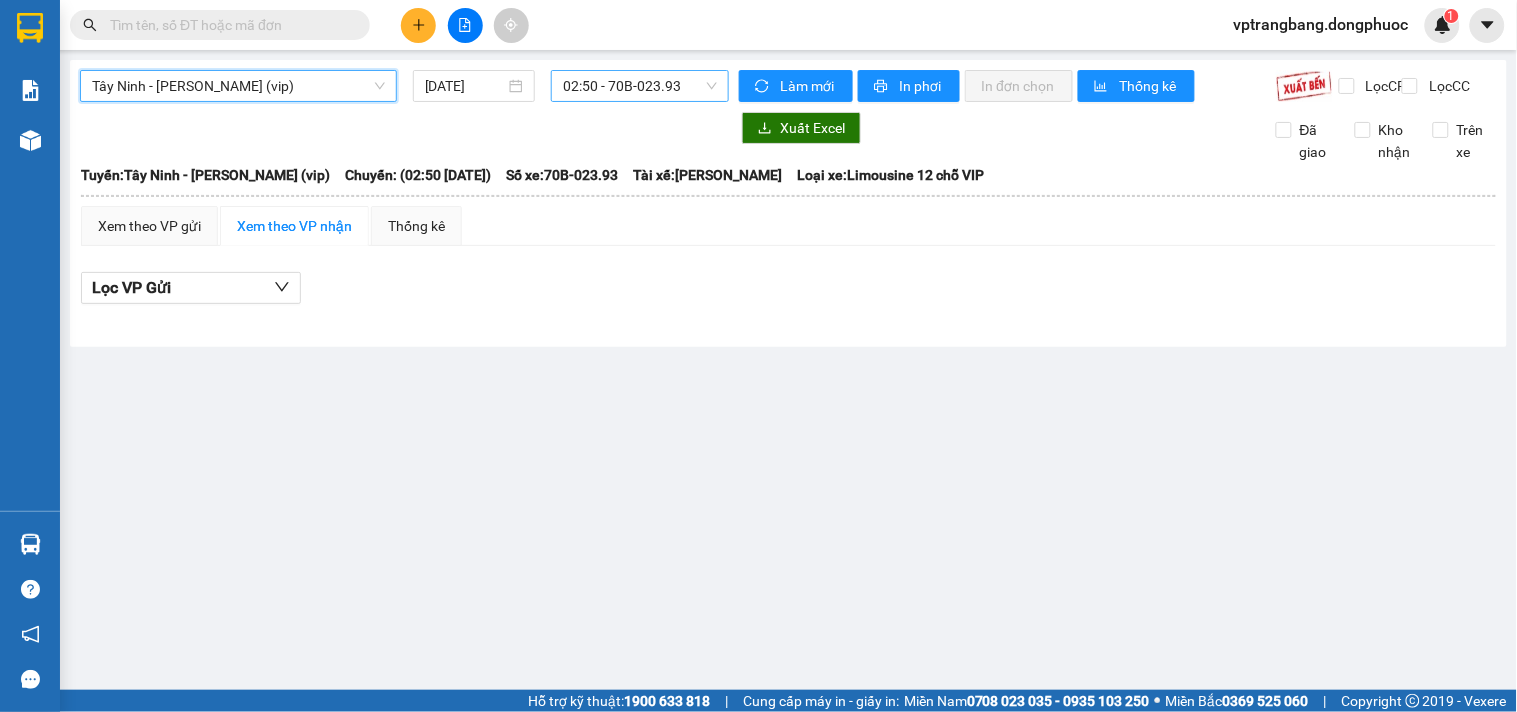 click on "02:50     - 70B-023.93" at bounding box center [640, 86] 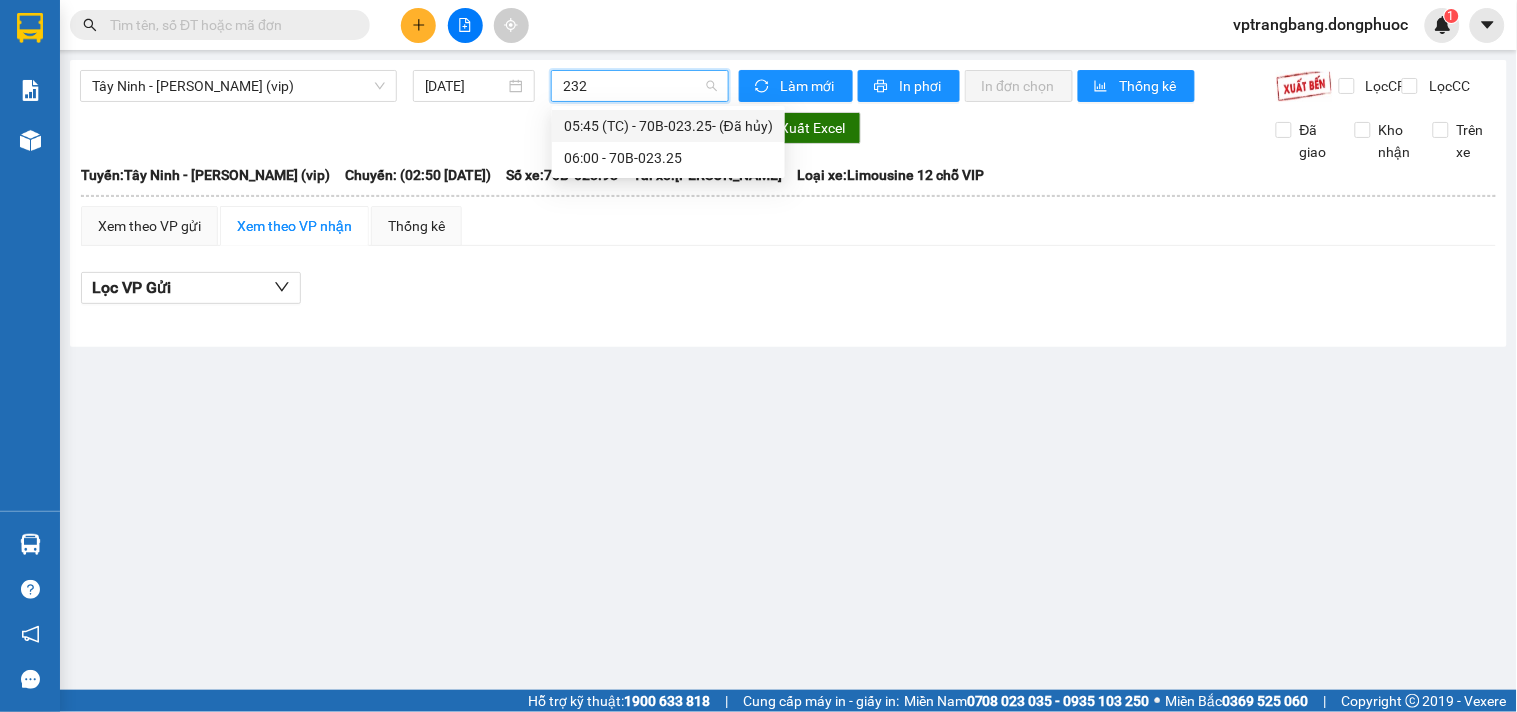 type on "2325" 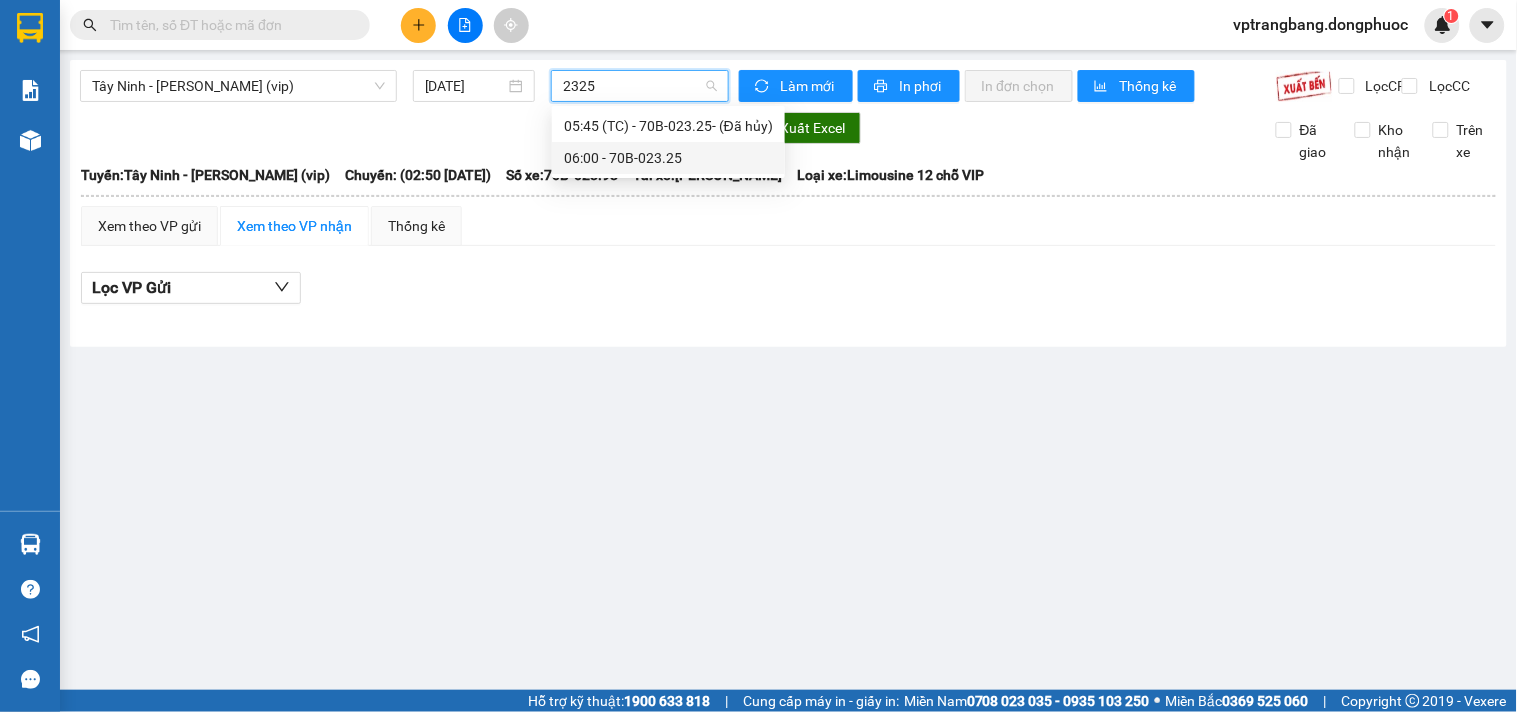 click on "06:00     - 70B-023.25" at bounding box center (668, 158) 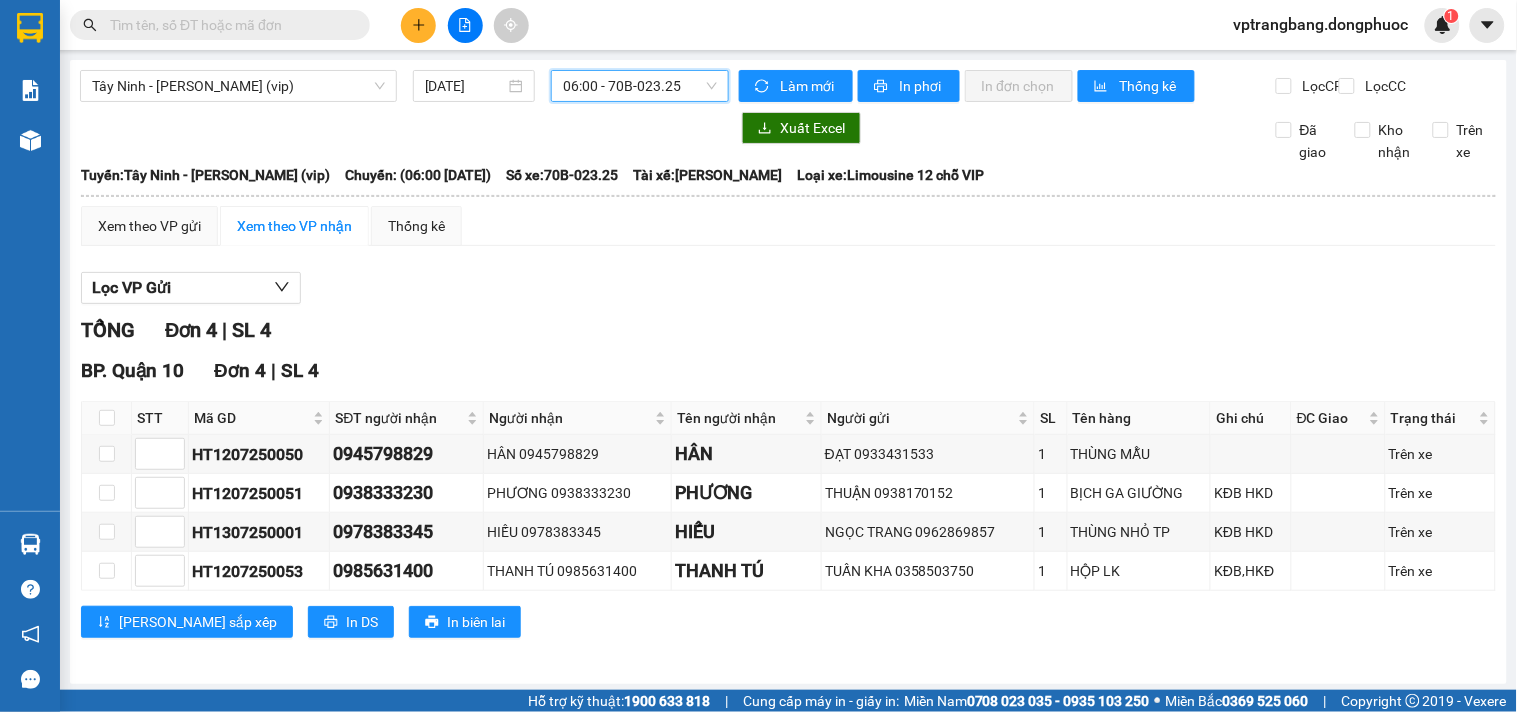 scroll, scrollTop: 0, scrollLeft: 0, axis: both 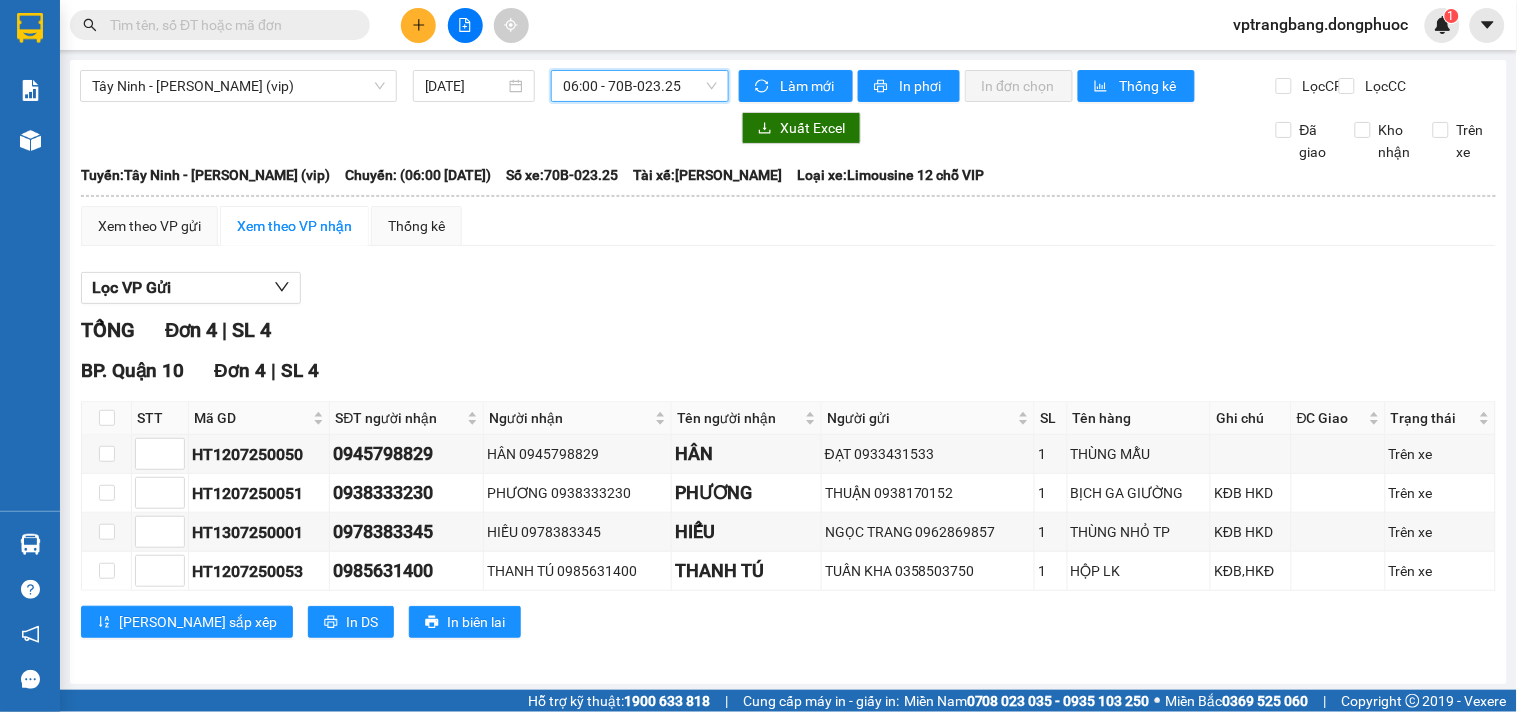 click on "Lọc VP Gửi" at bounding box center (788, 288) 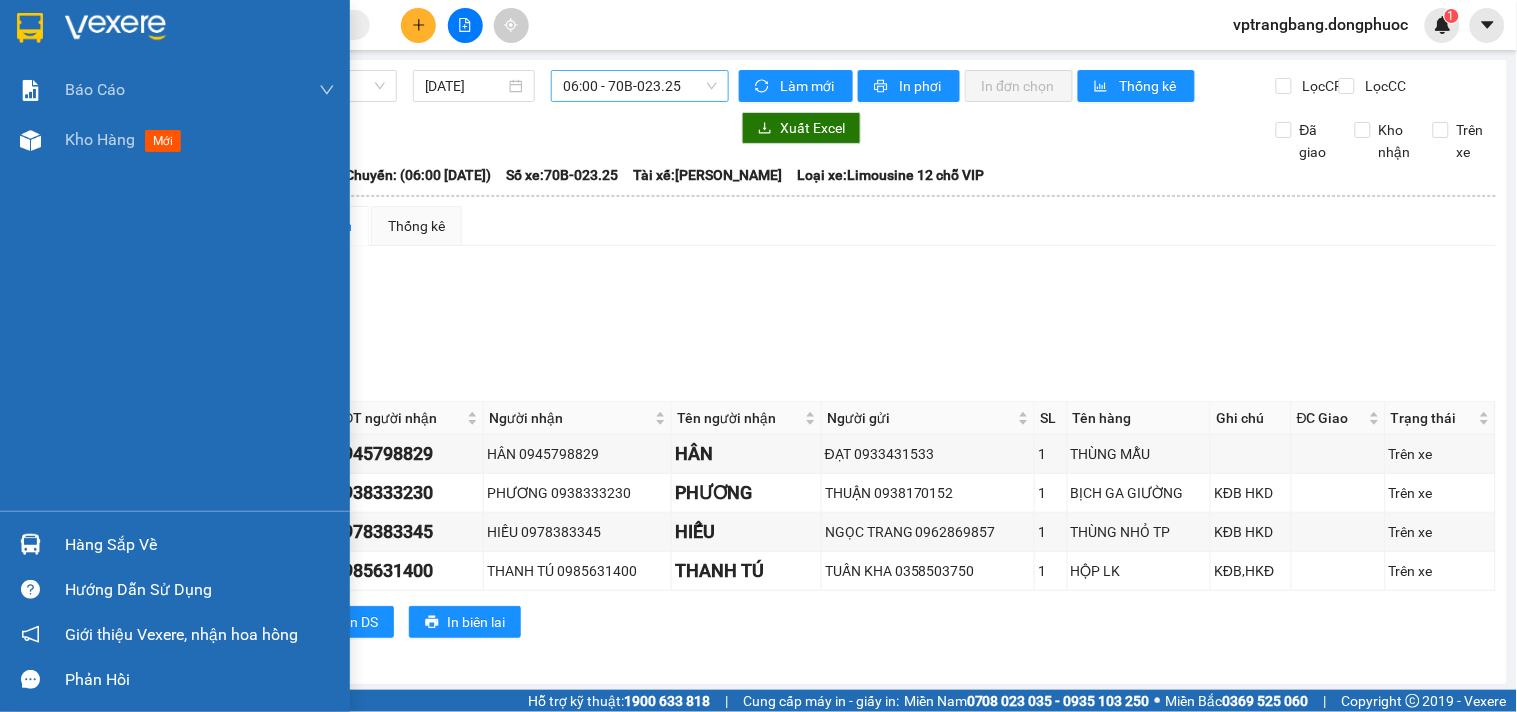 click at bounding box center (30, 544) 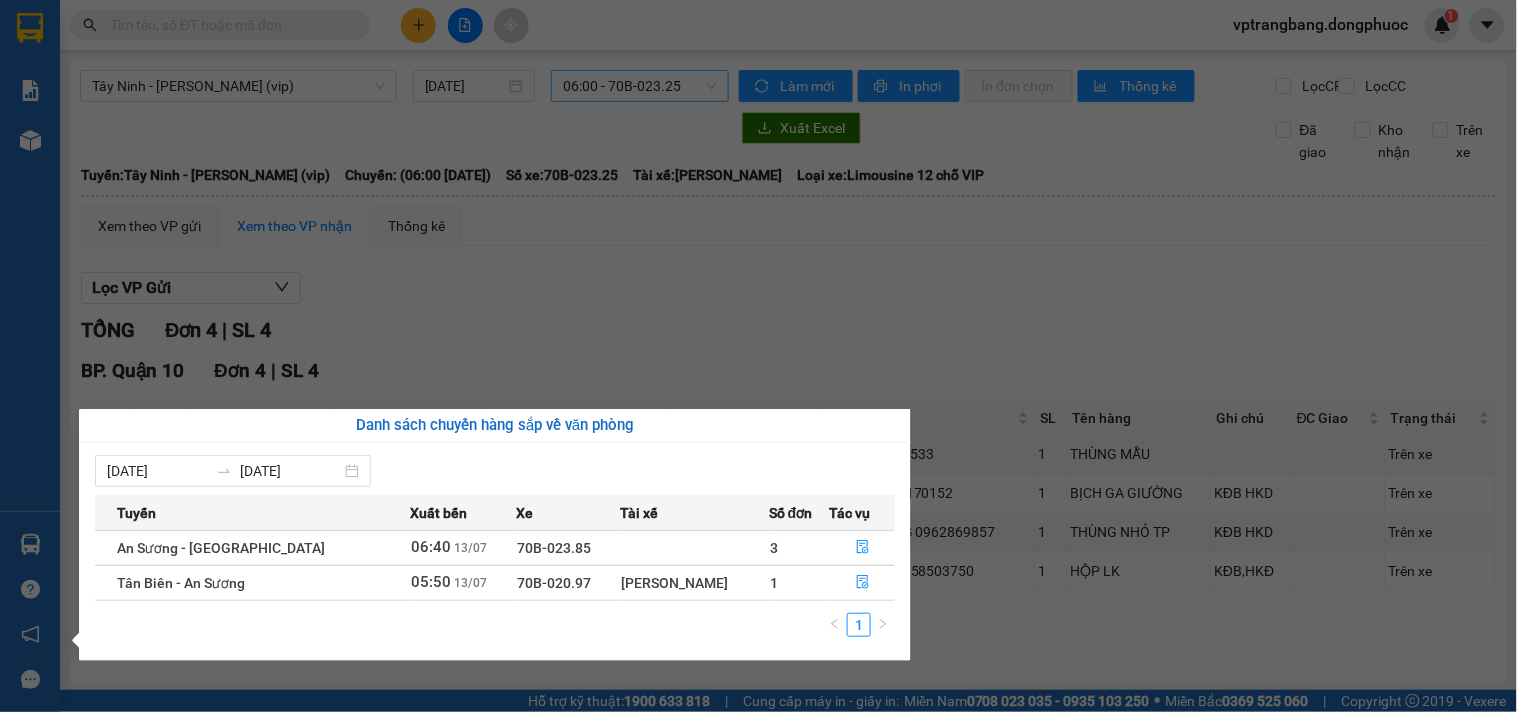 click on "Kết quả tìm kiếm ( 0 )  Bộ lọc  No Data vptrangbang.dongphuoc 1     Báo cáo Mẫu 1: Báo cáo dòng tiền theo nhân viên Mẫu 1: Báo cáo dòng tiền theo nhân viên (VP) Mẫu 2: Doanh số tạo đơn theo Văn phòng, nhân viên - Trạm     Kho hàng mới Hàng sắp về Hướng dẫn sử dụng Giới thiệu Vexere, nhận hoa hồng Phản hồi Phần mềm hỗ trợ bạn tốt chứ? Tây Ninh - Hồ Chí Minh (vip) 13/07/2025 06:00     - 70B-023.25  Làm mới In phơi In đơn chọn Thống kê Lọc  CR Lọc  CC Xuất Excel Đã giao Kho nhận Trên xe Đồng Phước   19001152   Bến xe Tây Ninh, 01 Võ Văn Truyện, KP 1, Phường 2 06:42 - 13/07/2025 Tuyến:  Tây Ninh - Hồ Chí Minh (vip) Chuyến:   (06:00 - 13/07/2025) Tài xế:  Ngô Trung Dũng    Số xe:  70B-023.25 Loại xe:  Limousine 12 chỗ VIP Tuyến:  Tây Ninh - Hồ Chí Minh (vip) Chuyến:   (06:00 - 13/07/2025) Số xe:  70B-023.25 Tài xế:  Ngô Trung Dũng  Loại xe:  TỔNG" at bounding box center [758, 356] 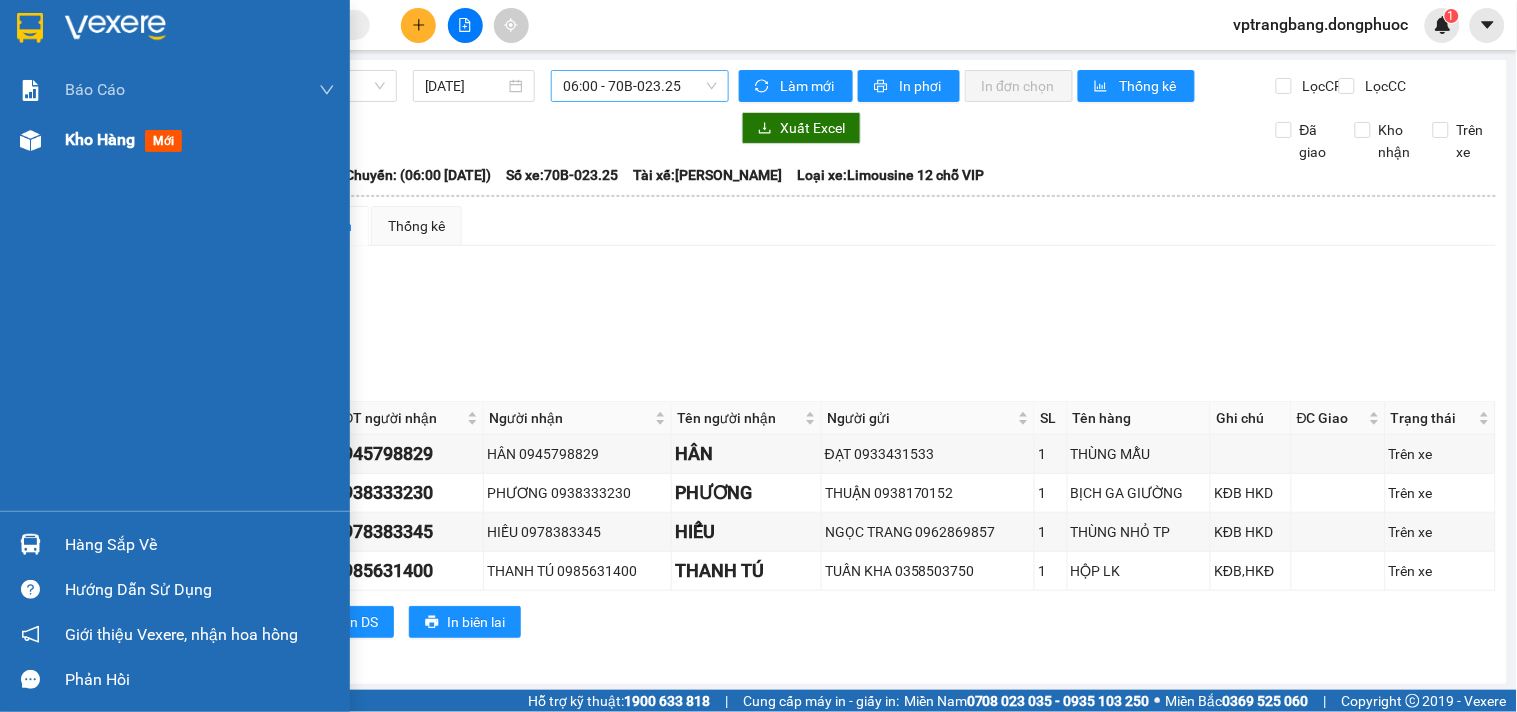 click on "Kho hàng" at bounding box center (100, 139) 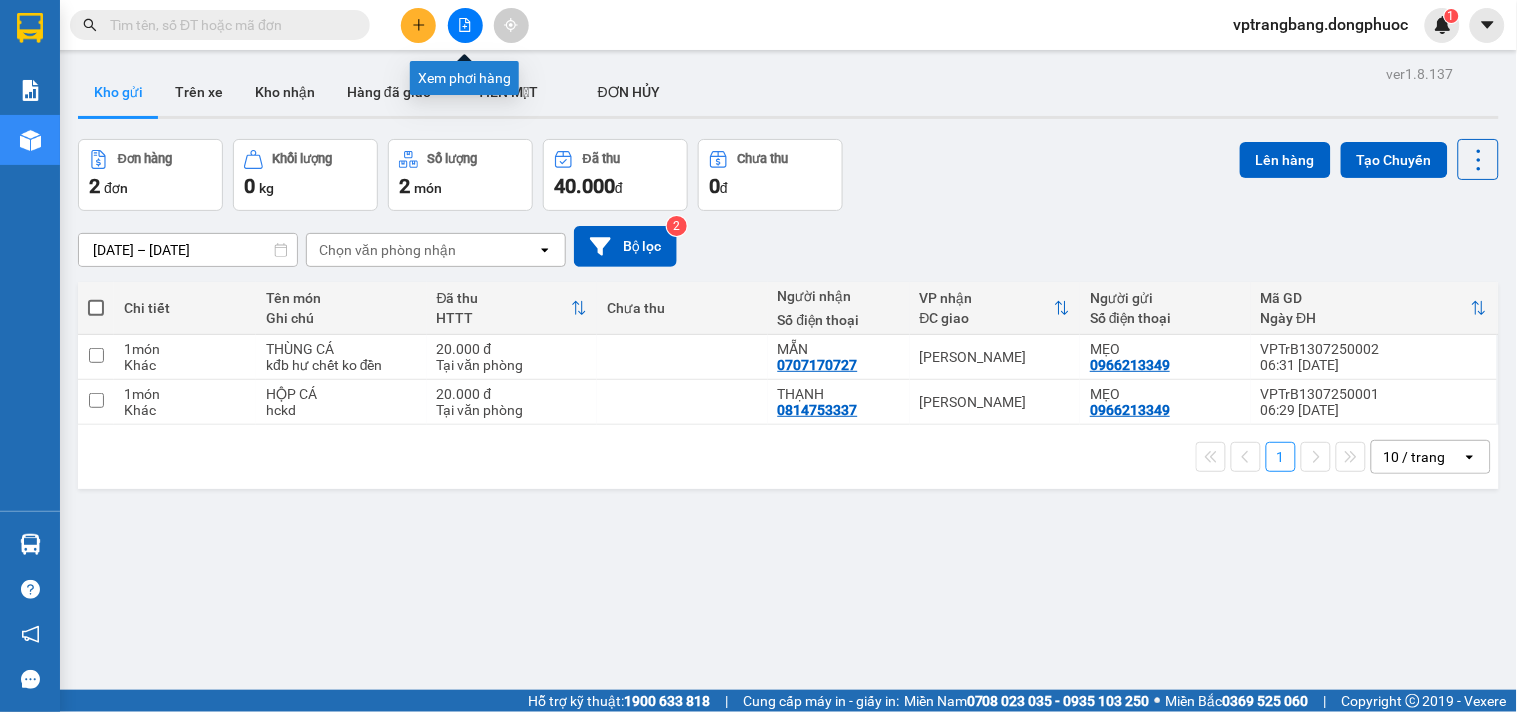 click at bounding box center (465, 25) 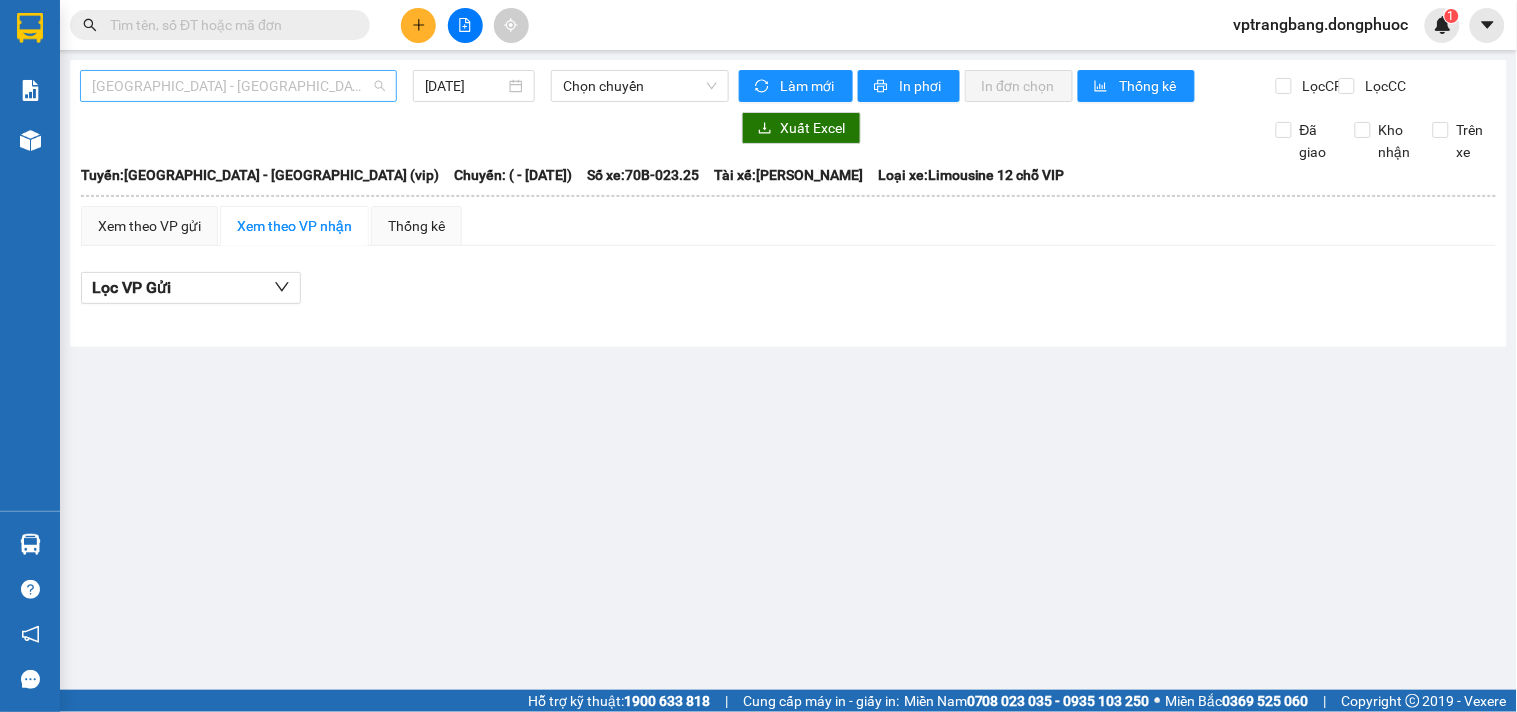 click on "[GEOGRAPHIC_DATA] - [GEOGRAPHIC_DATA] (vip)" at bounding box center [238, 86] 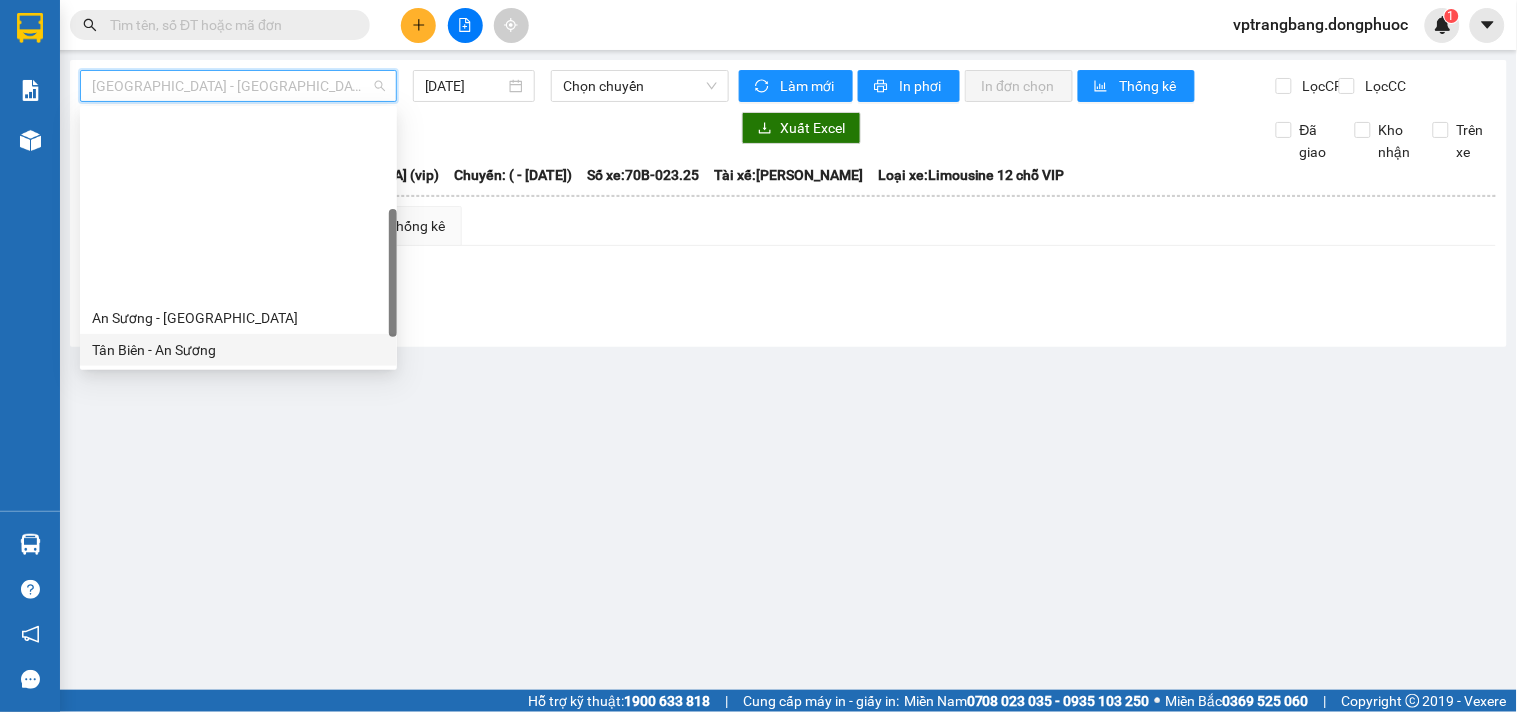 scroll, scrollTop: 222, scrollLeft: 0, axis: vertical 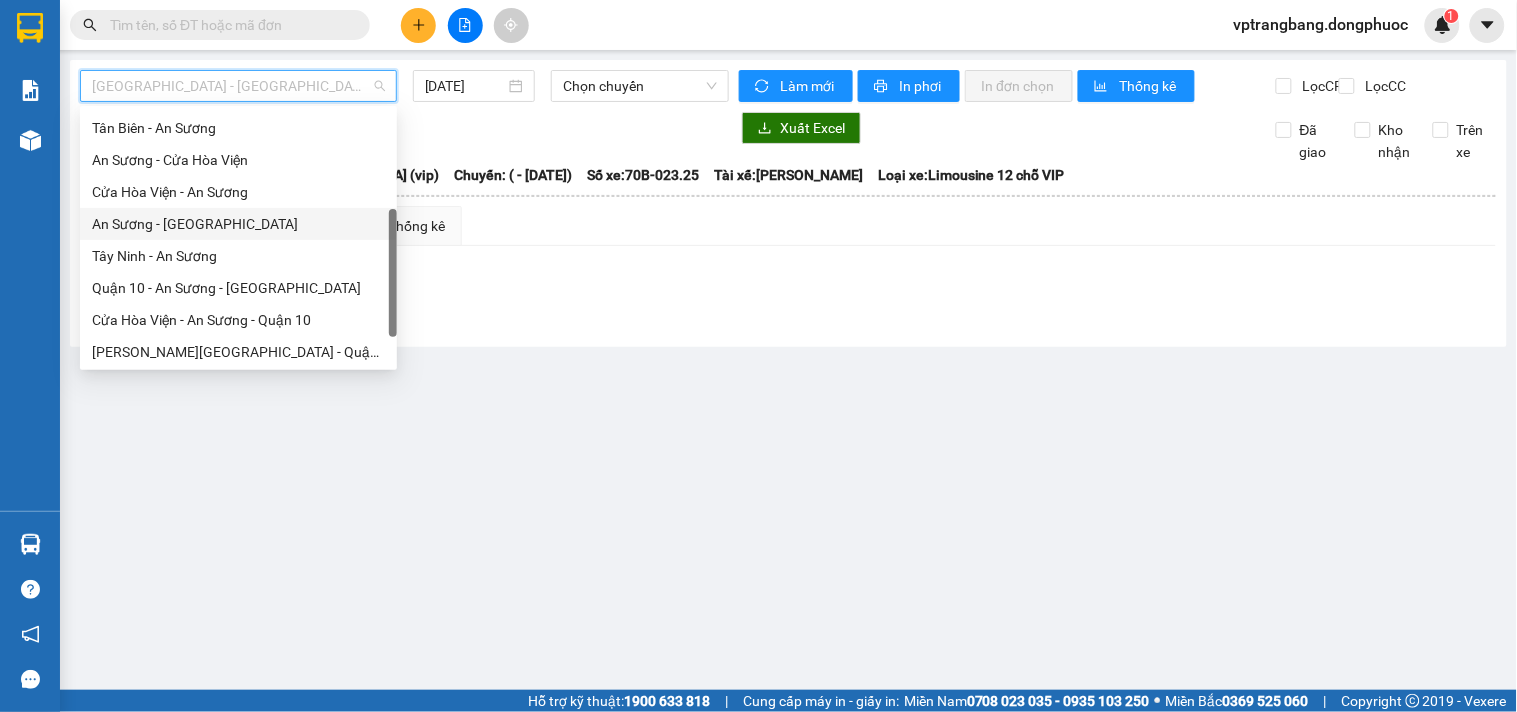 click on "An Sương - [GEOGRAPHIC_DATA]" at bounding box center [238, 224] 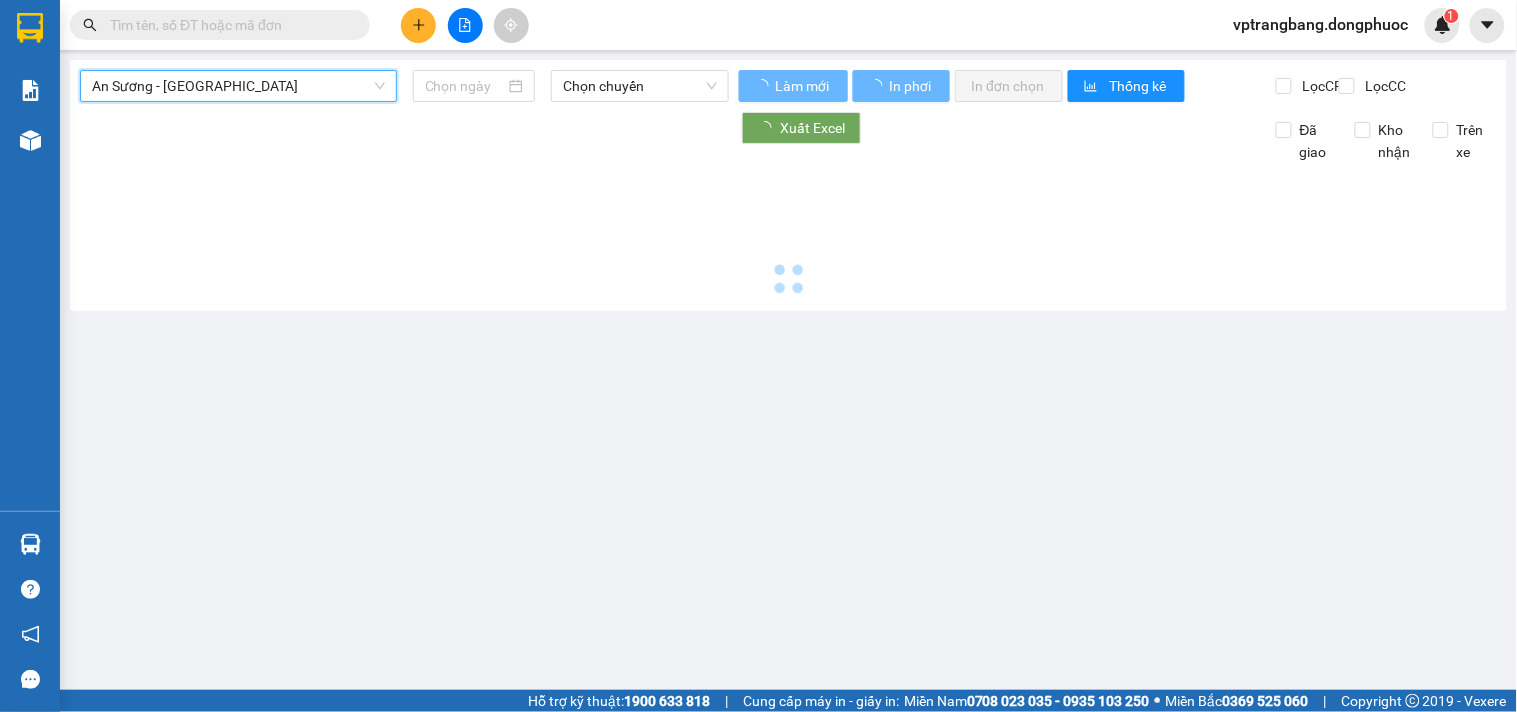 type on "[DATE]" 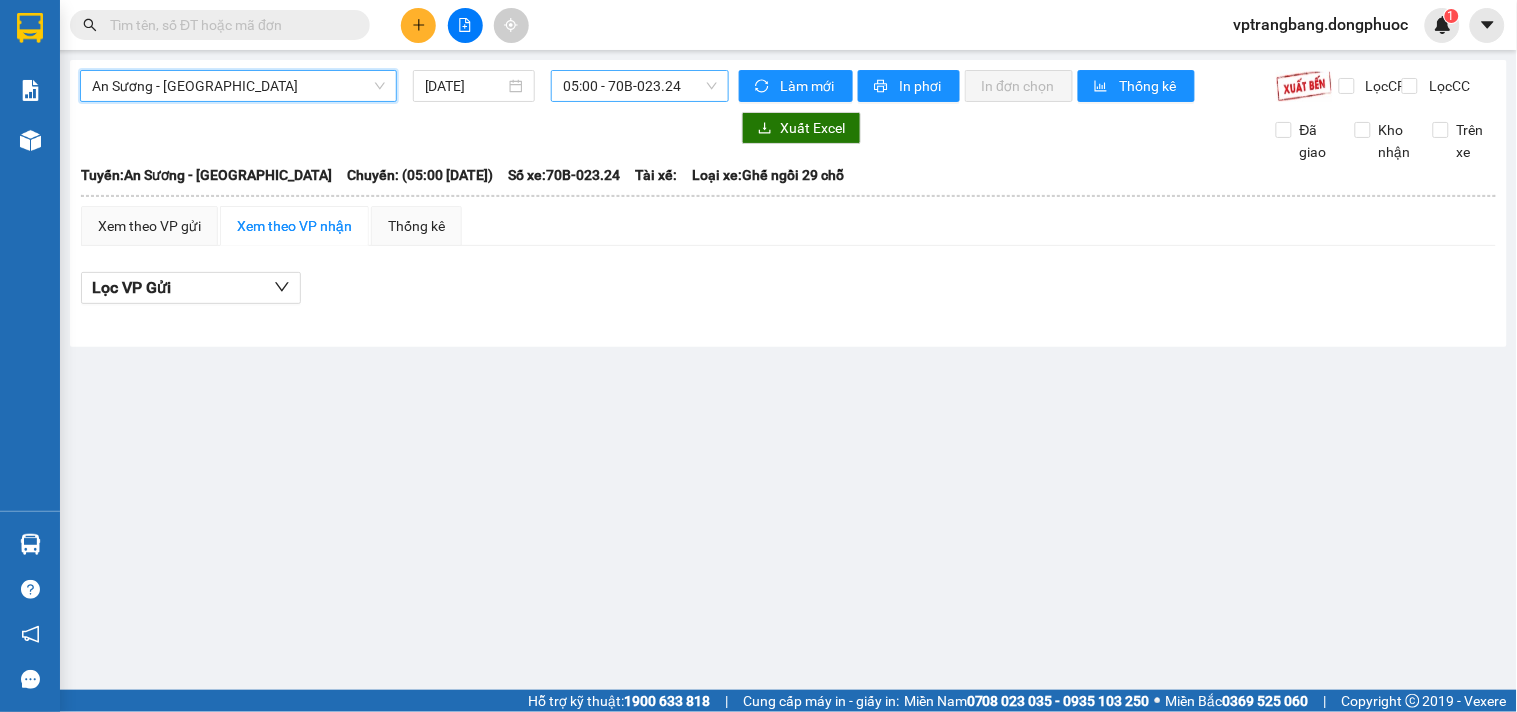 click on "05:00     - 70B-023.24" at bounding box center [640, 86] 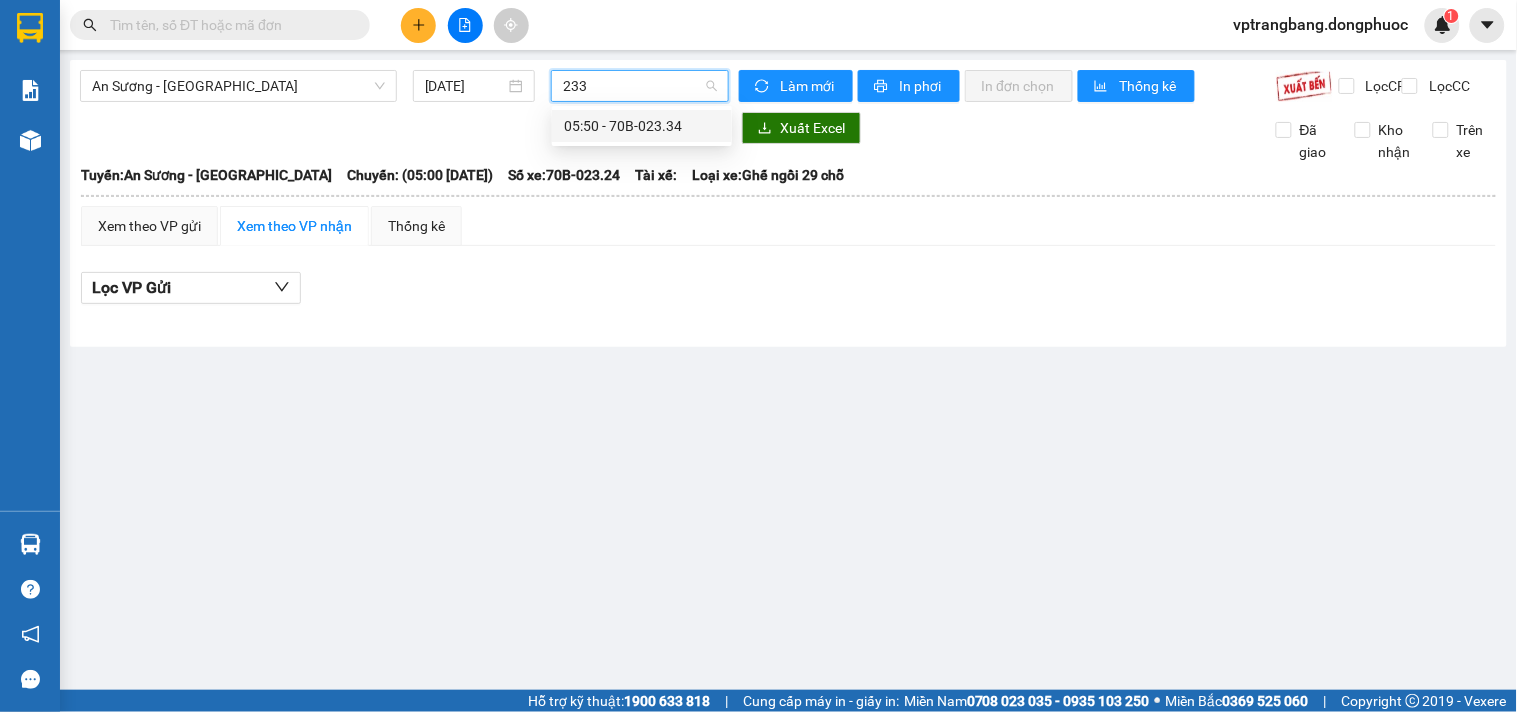 type on "2334" 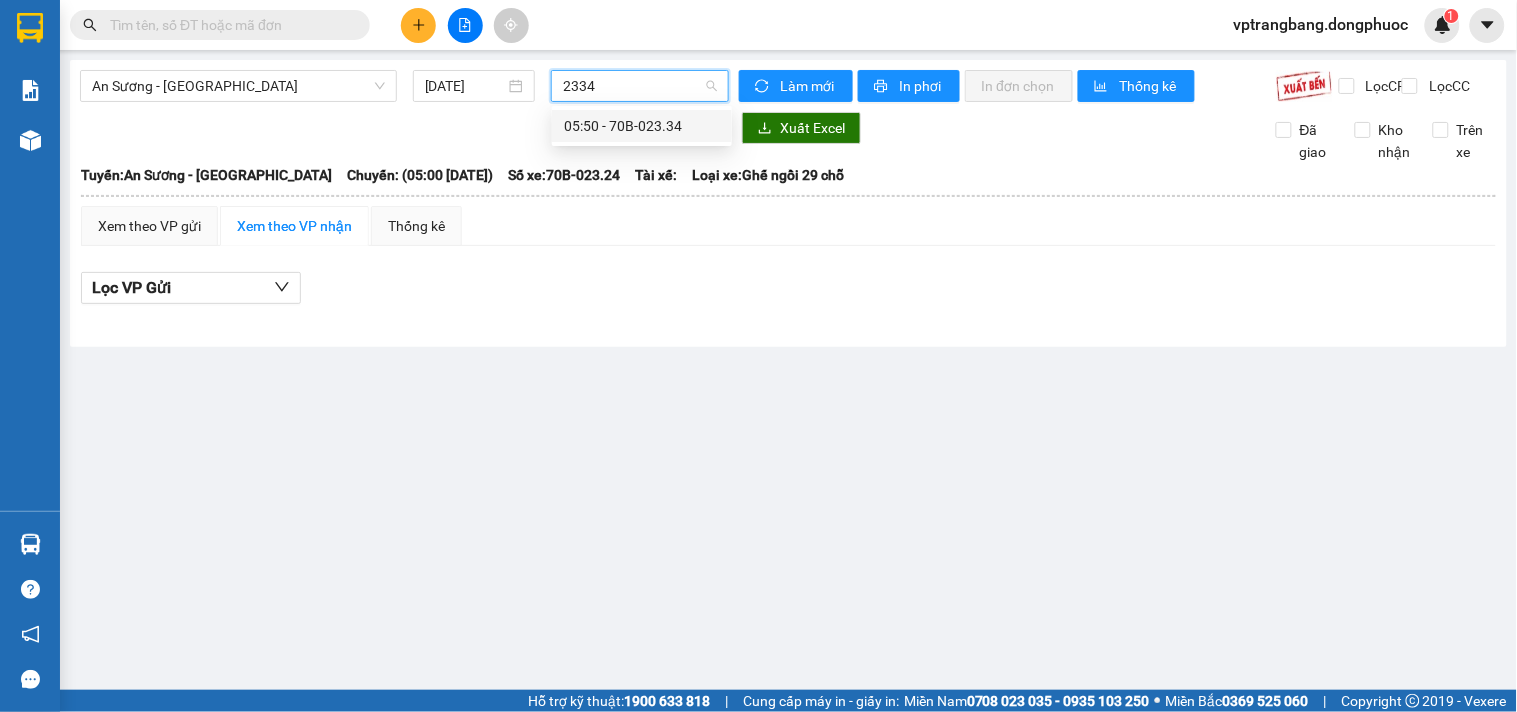 click on "05:50     - 70B-023.34" at bounding box center [642, 126] 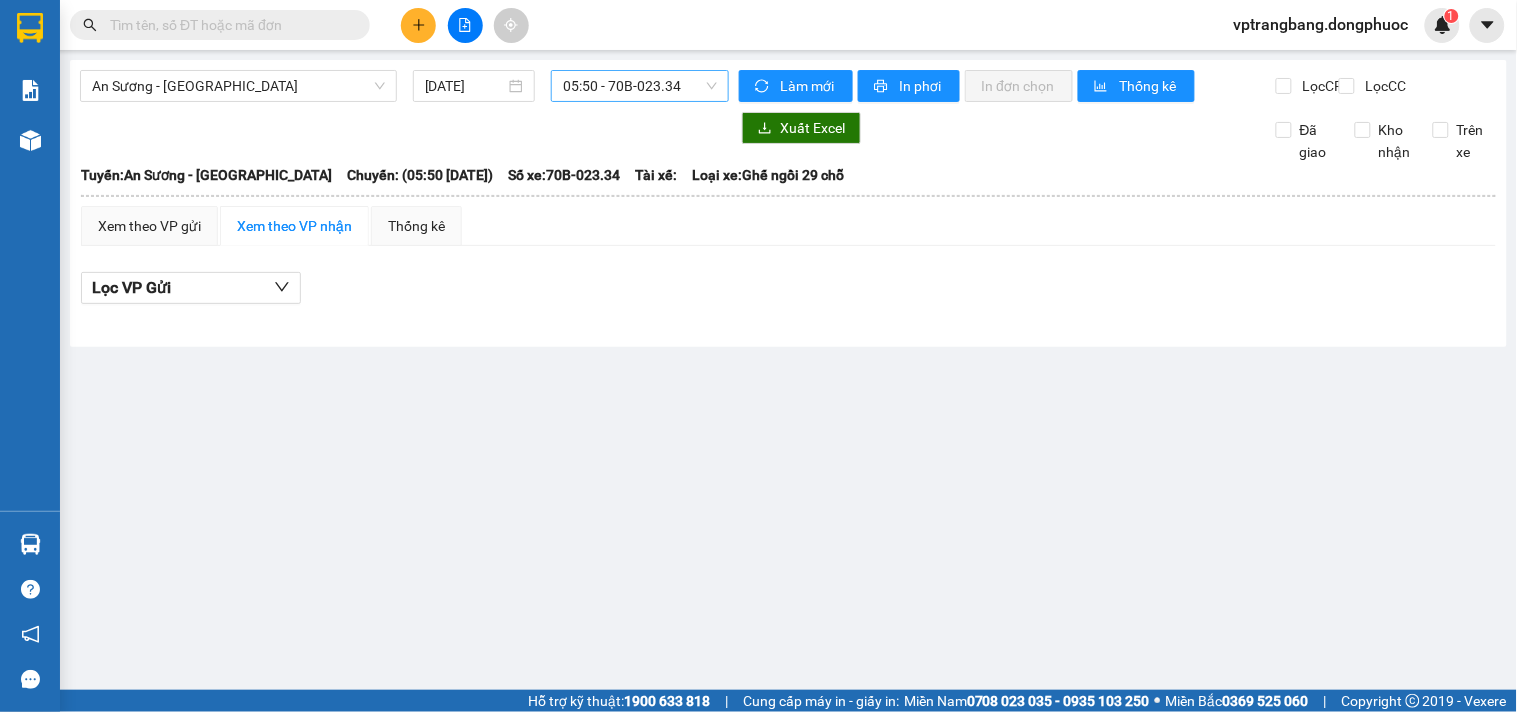 click at bounding box center (228, 25) 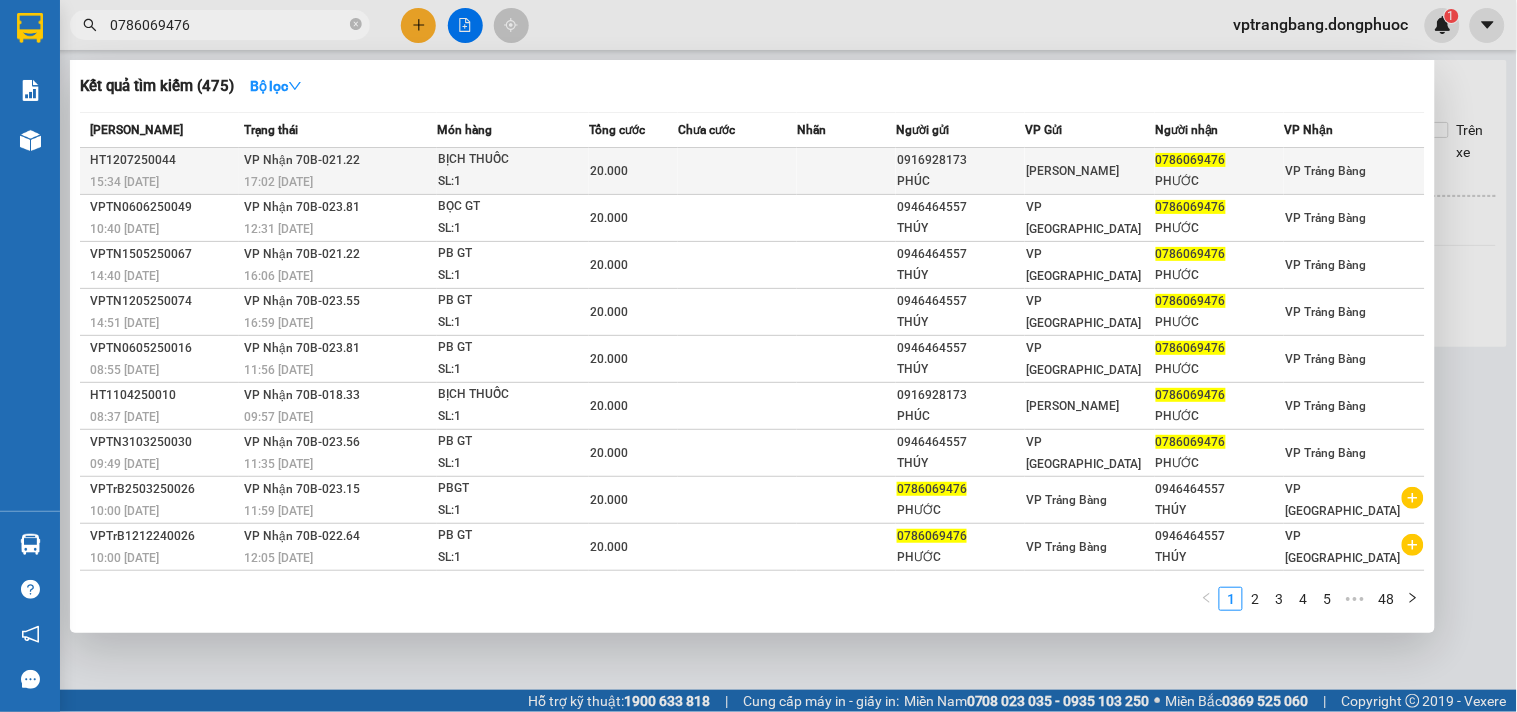 type on "0786069476" 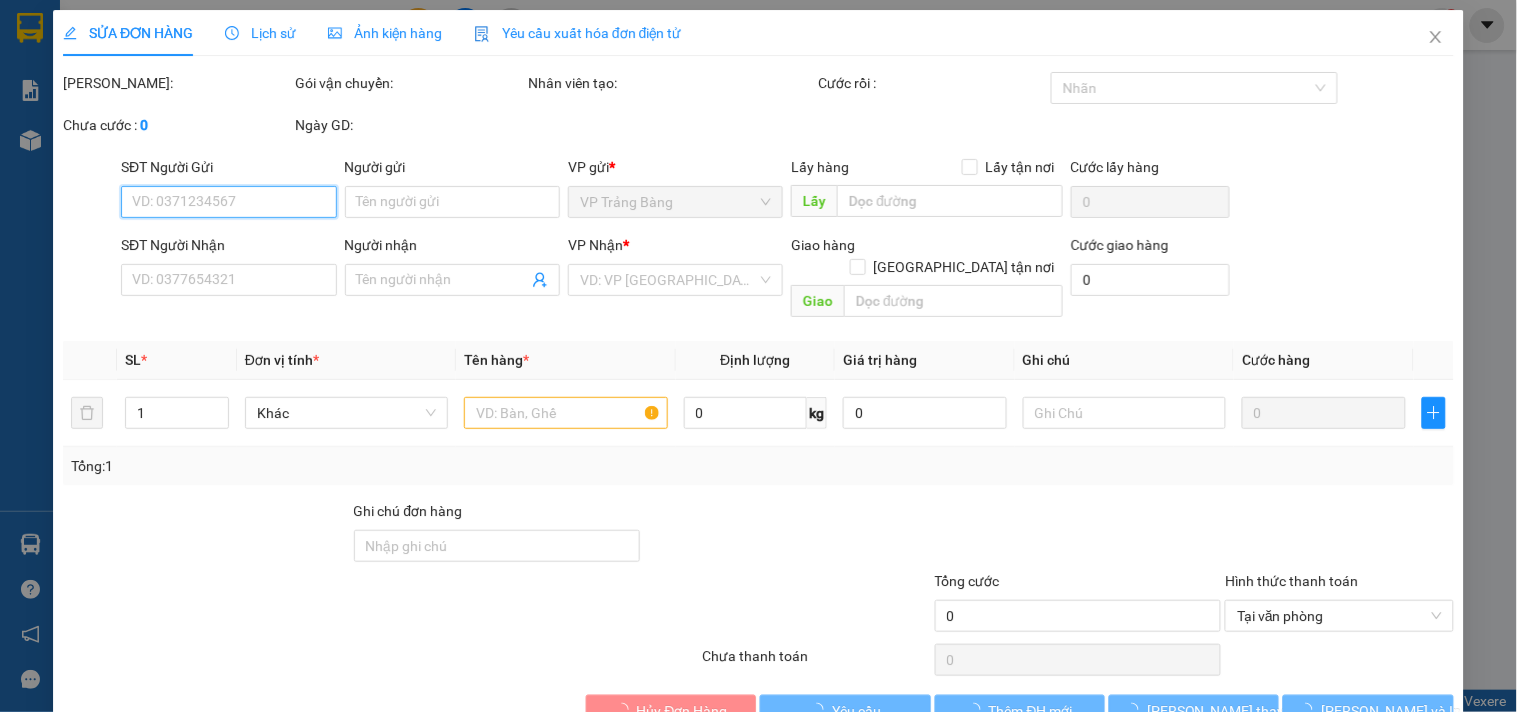 type on "0916928173" 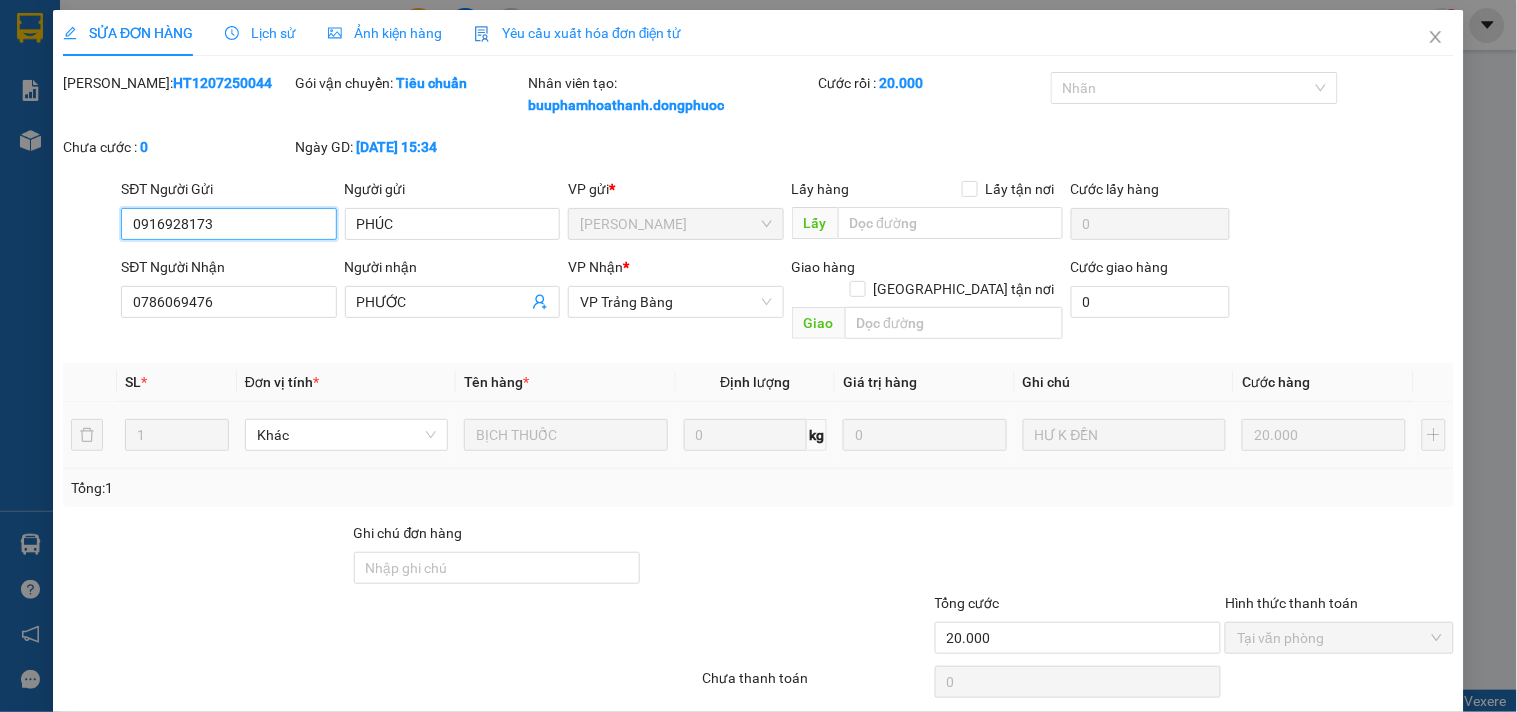 scroll, scrollTop: 53, scrollLeft: 0, axis: vertical 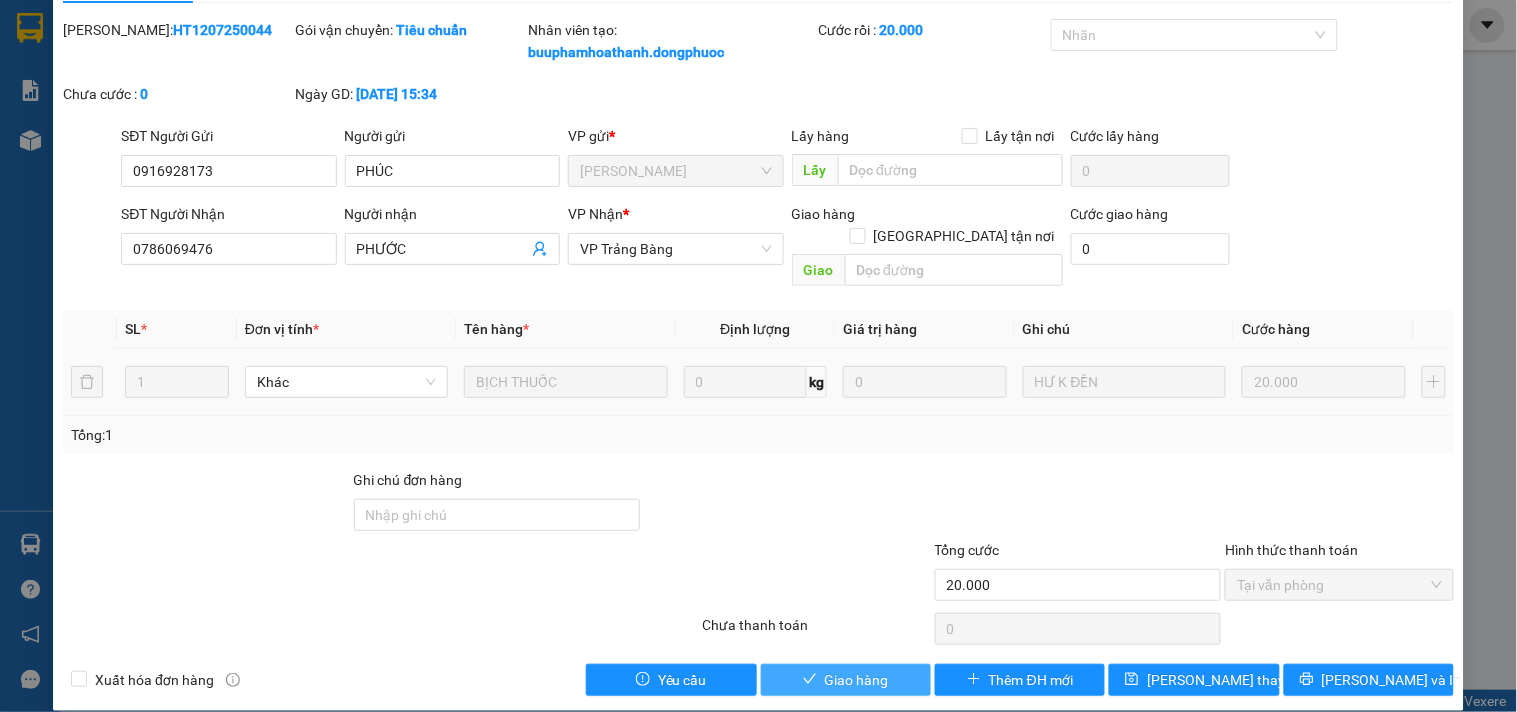 click on "Giao hàng" at bounding box center (846, 680) 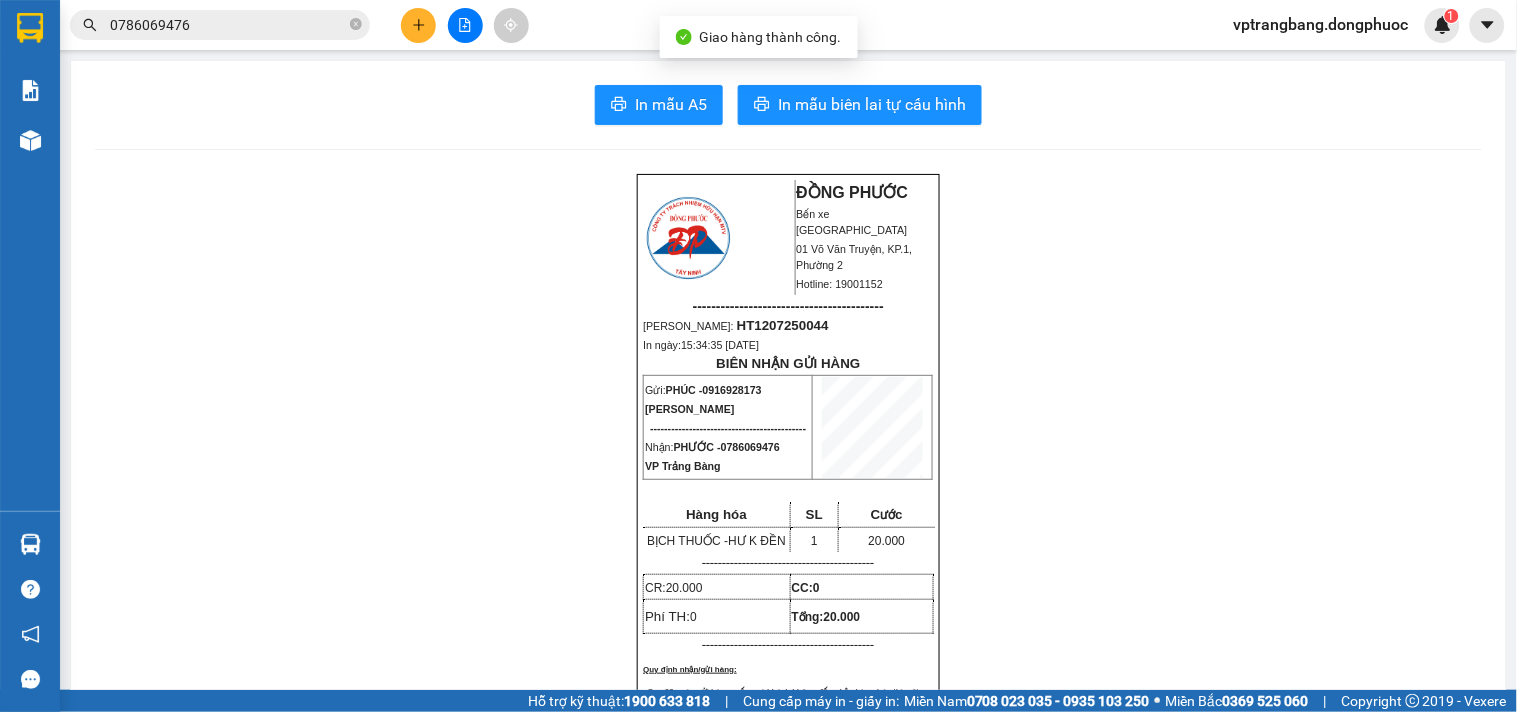 click on "Kết quả tìm kiếm ( 475 )  Bộ lọc  Mã ĐH Trạng thái Món hàng Tổng cước Chưa cước Nhãn Người gửi VP Gửi Người nhận VP Nhận HT1207250044 15:34 - 12/07 VP Nhận   70B-021.22 17:02 - 12/07 BỊCH THUỐC SL:  1 20.000 0916928173 PHÚC Hòa Thành 0786069476 PHƯỚC VP Trảng Bàng VPTN0606250049 10:40 - 06/06 VP Nhận   70B-023.81 12:31 - 06/06 BỌC GT SL:  1 20.000 0946464557 THÚY VP Tây Ninh 0786069476 PHƯỚC VP Trảng Bàng VPTN1505250067 14:40 - 15/05 VP Nhận   70B-021.22 16:06 - 15/05 PB GT SL:  1 20.000 0946464557 THÚY VP Tây Ninh 0786069476 PHƯỚC VP Trảng Bàng VPTN1205250074 14:51 - 12/05 VP Nhận   70B-023.55 16:59 - 12/05 PB GT SL:  1 20.000 0946464557 THÚY VP Tây Ninh 0786069476 PHƯỚC VP Trảng Bàng VPTN0605250016 08:55 - 06/05 VP Nhận   70B-023.81 11:56 - 06/05 PB GT SL:  1 20.000 0946464557 THÚY VP Tây Ninh 0786069476 PHƯỚC VP Trảng Bàng HT1104250010 08:37 - 11/04 VP Nhận   70B-018.33 09:57 - 11/04 BỊCH THUỐC SL:  1" at bounding box center (195, 25) 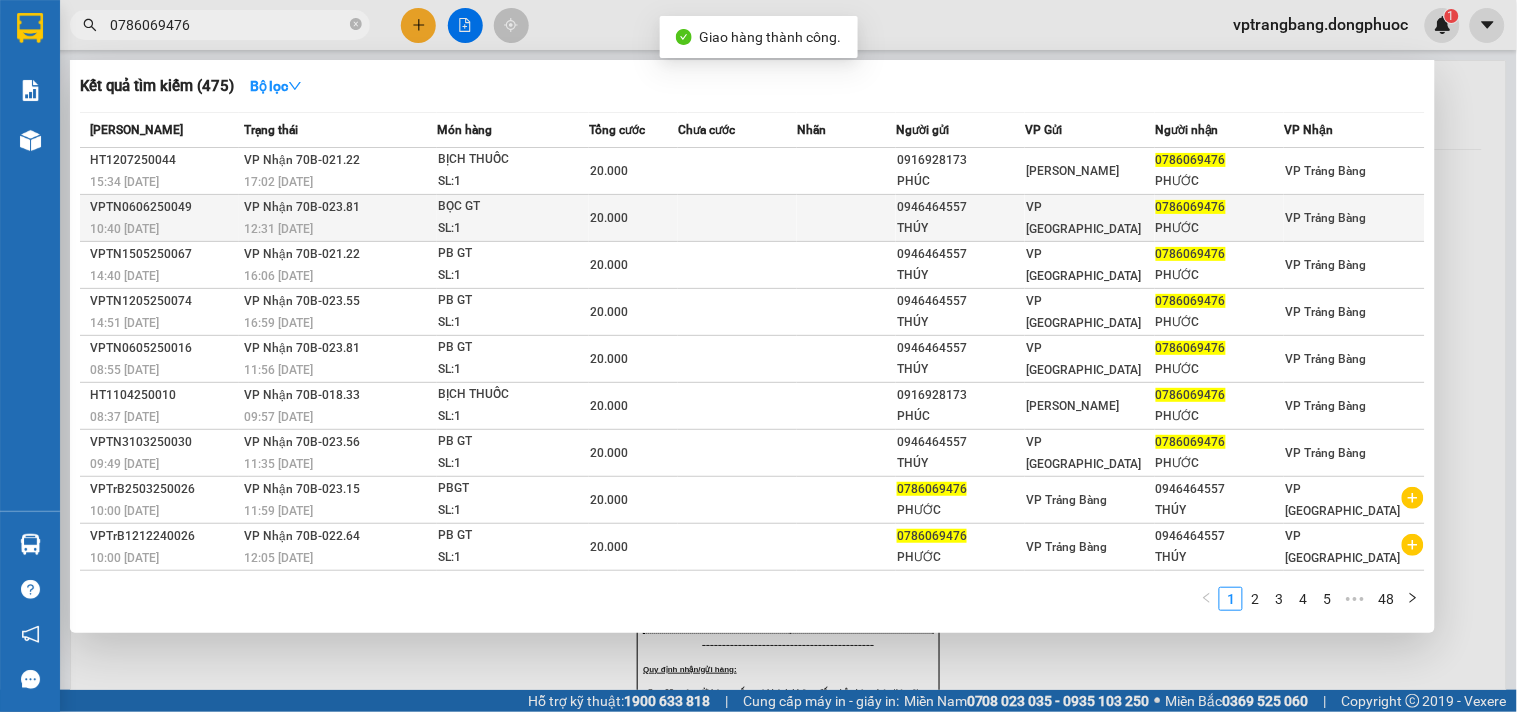 click at bounding box center [737, 218] 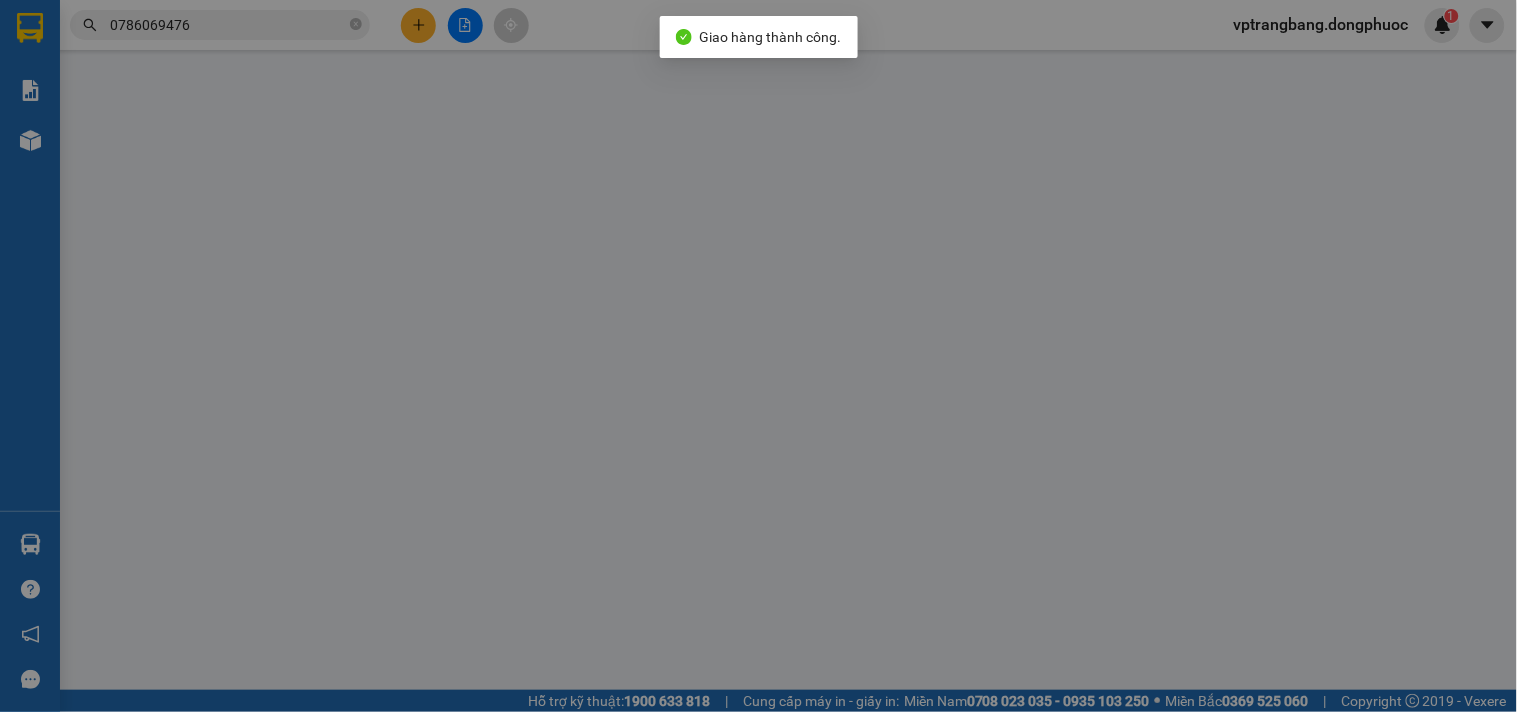 type on "0946464557" 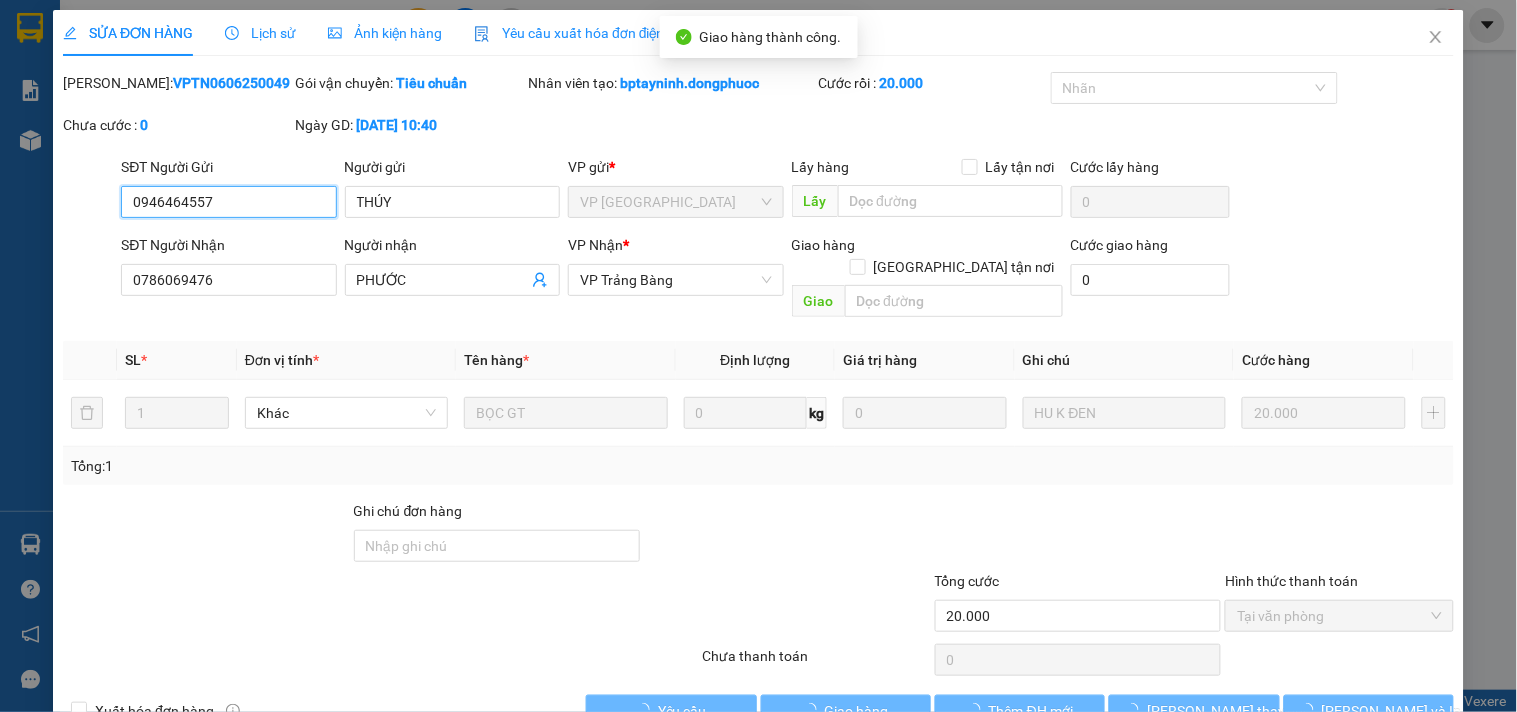 scroll, scrollTop: 32, scrollLeft: 0, axis: vertical 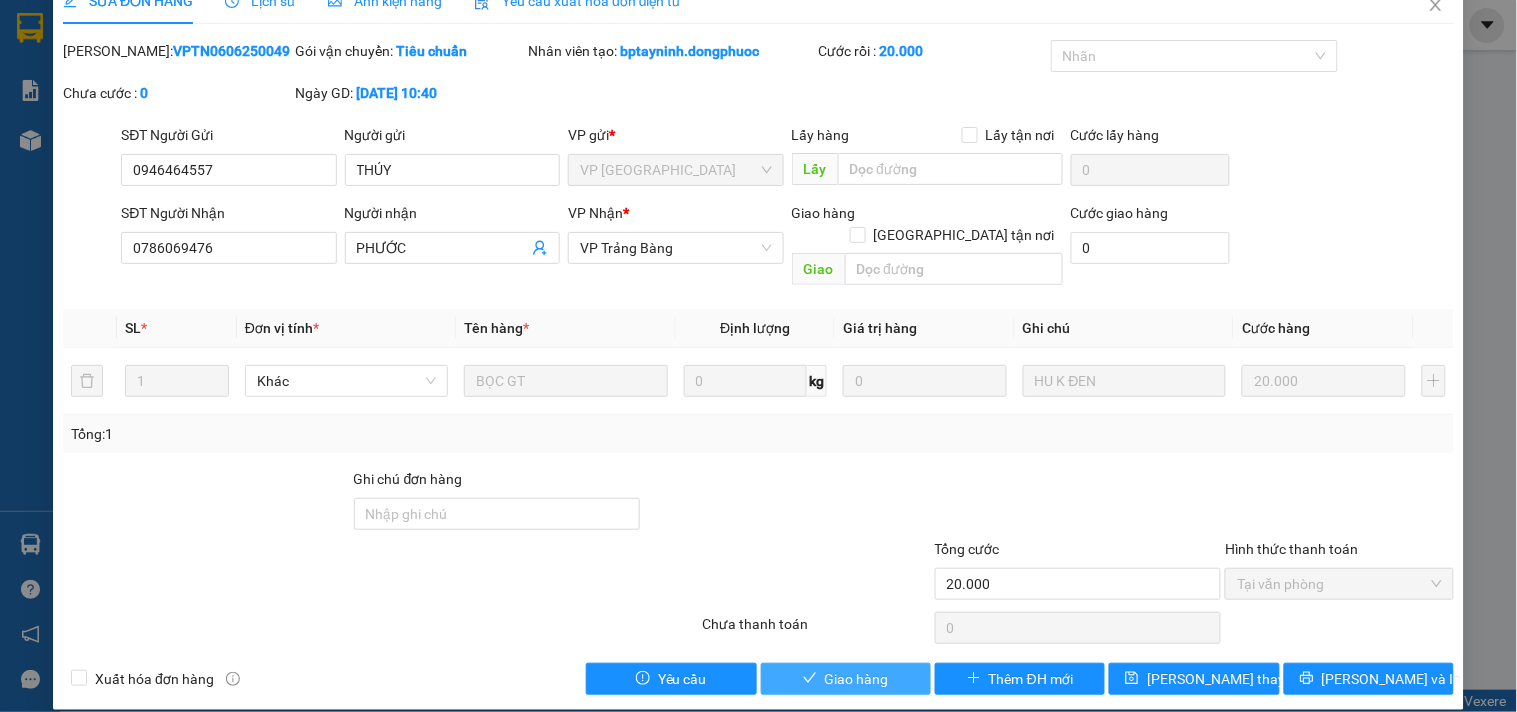 click on "Giao hàng" at bounding box center (857, 679) 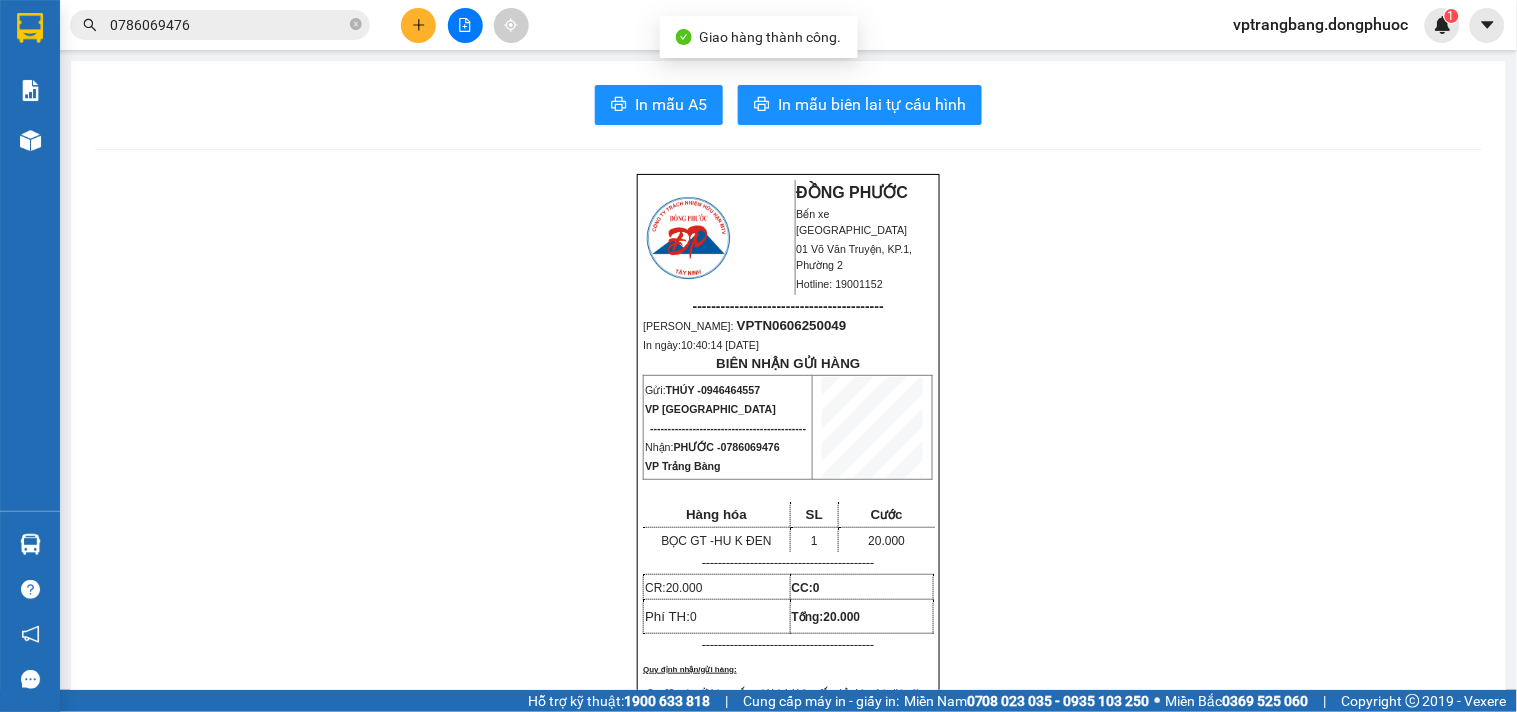 click on "0786069476" at bounding box center (228, 25) 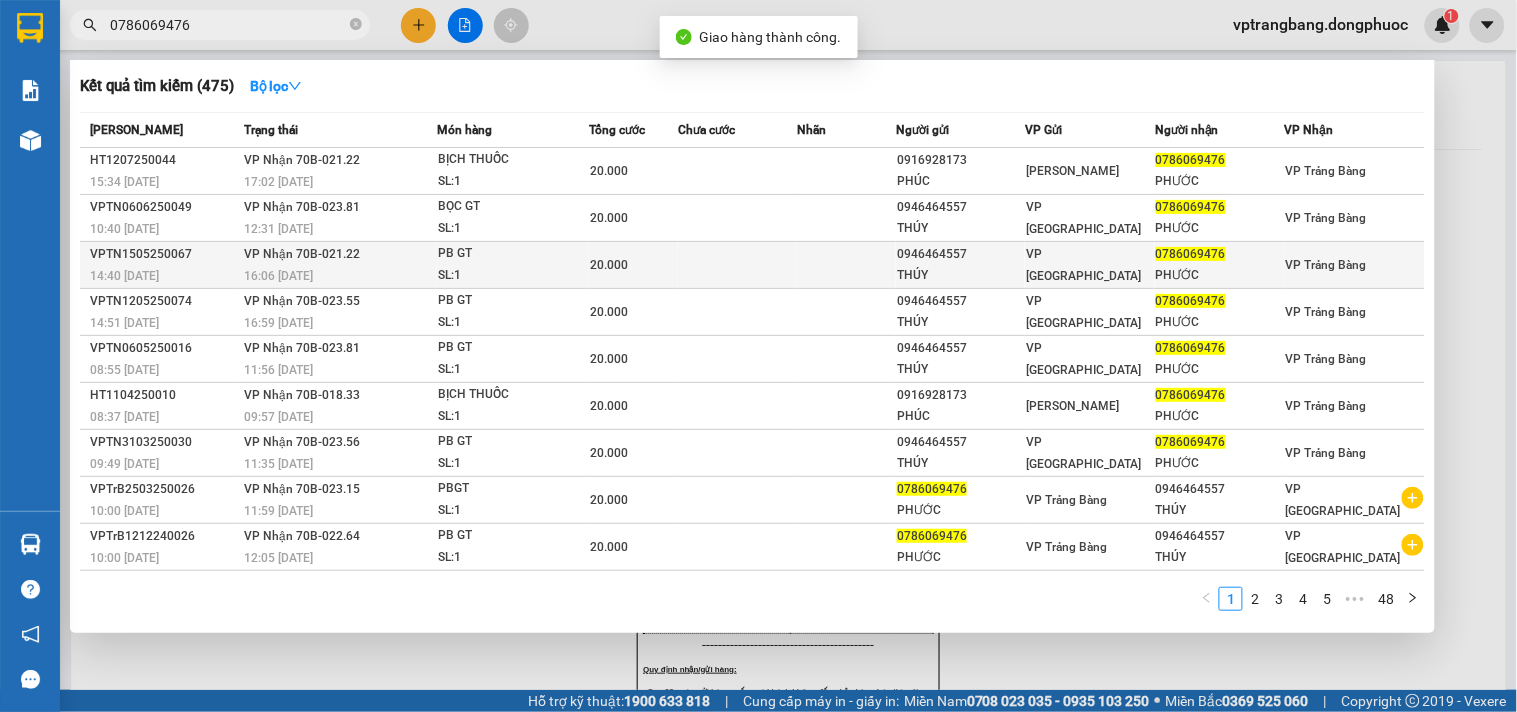 click at bounding box center [737, 265] 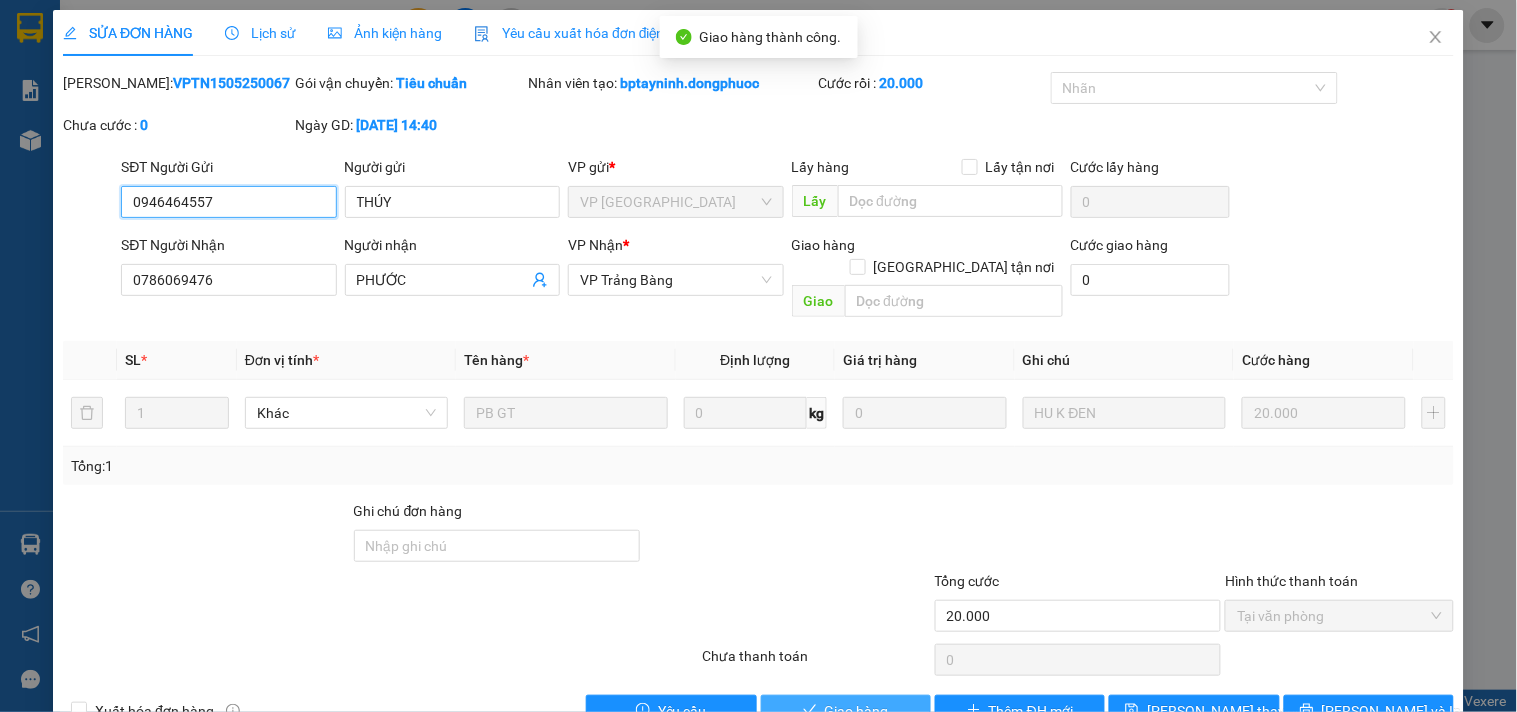 scroll, scrollTop: 32, scrollLeft: 0, axis: vertical 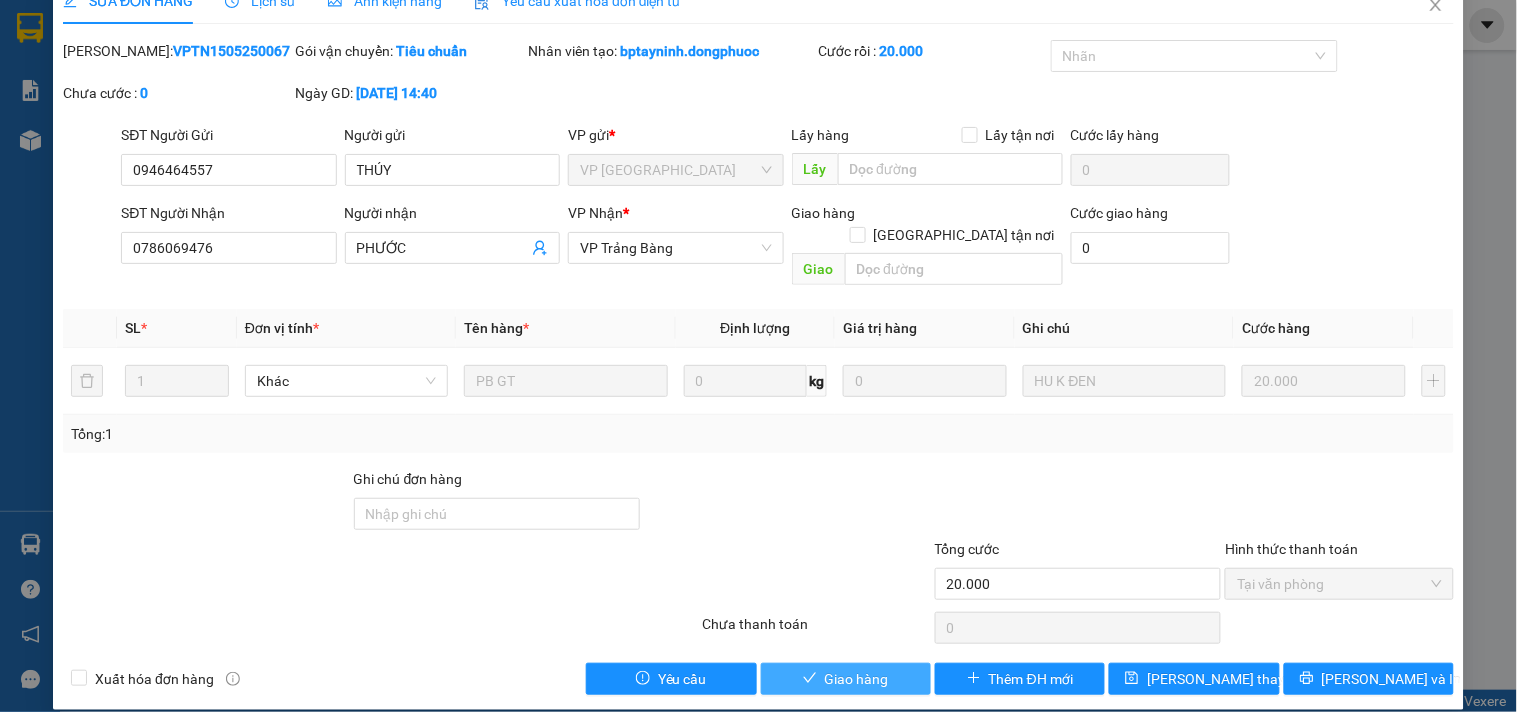 click on "Giao hàng" at bounding box center (857, 679) 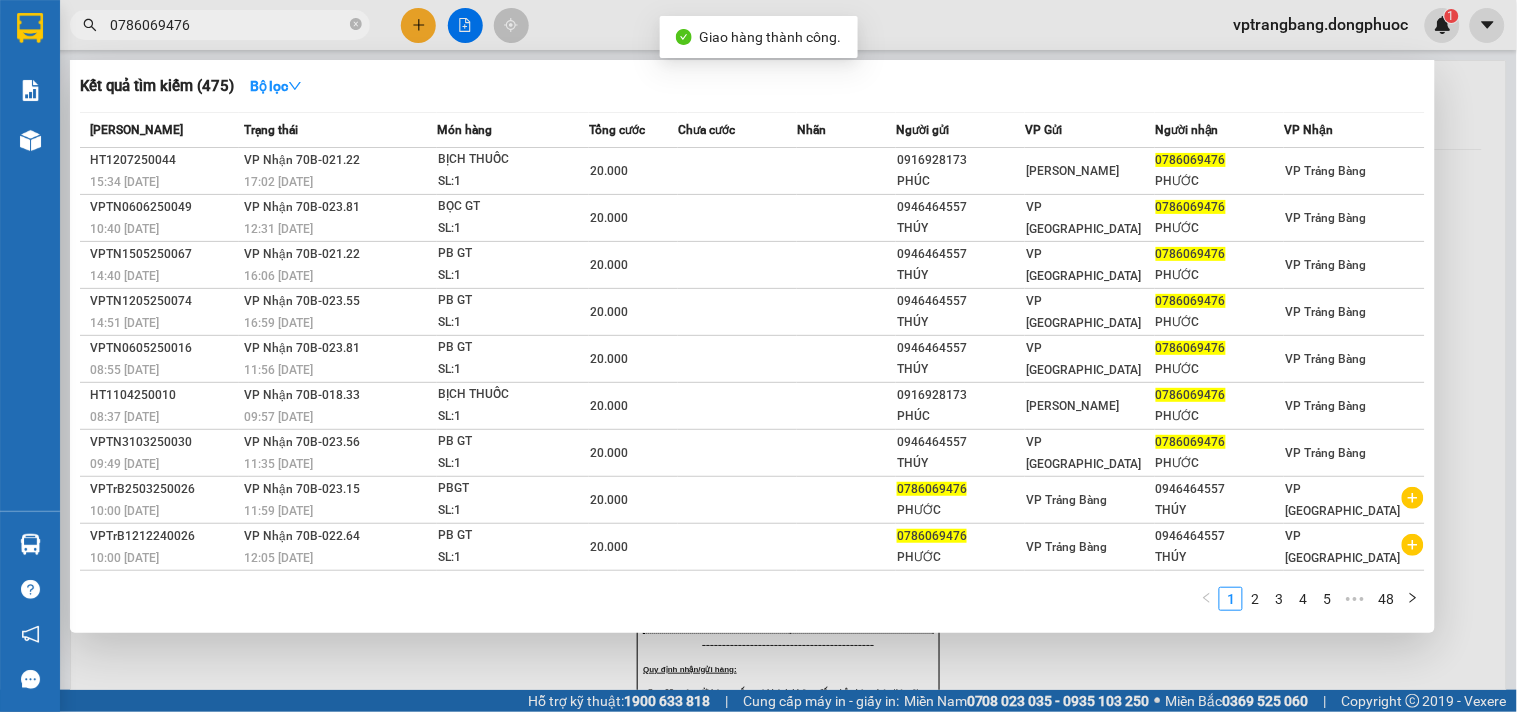 click on "0786069476" at bounding box center [228, 25] 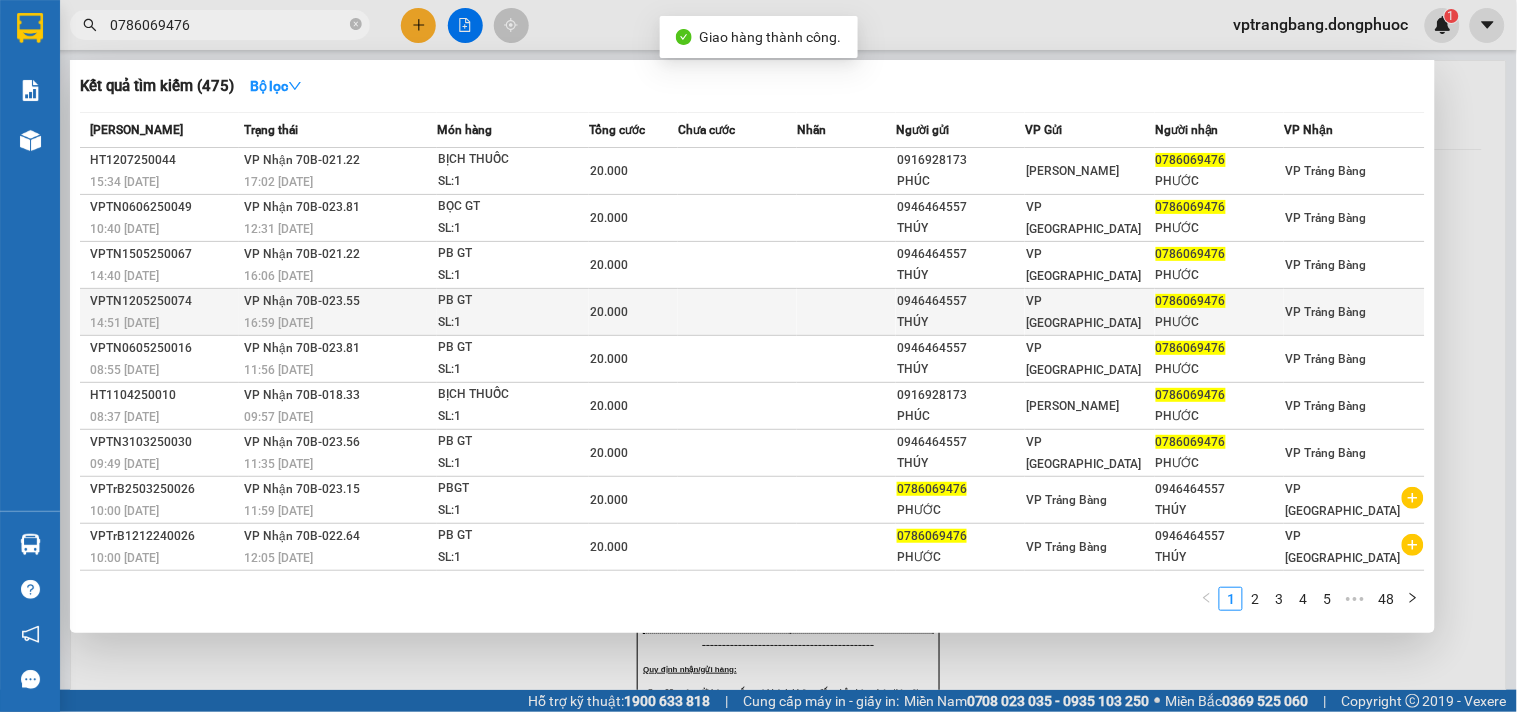 click at bounding box center [737, 312] 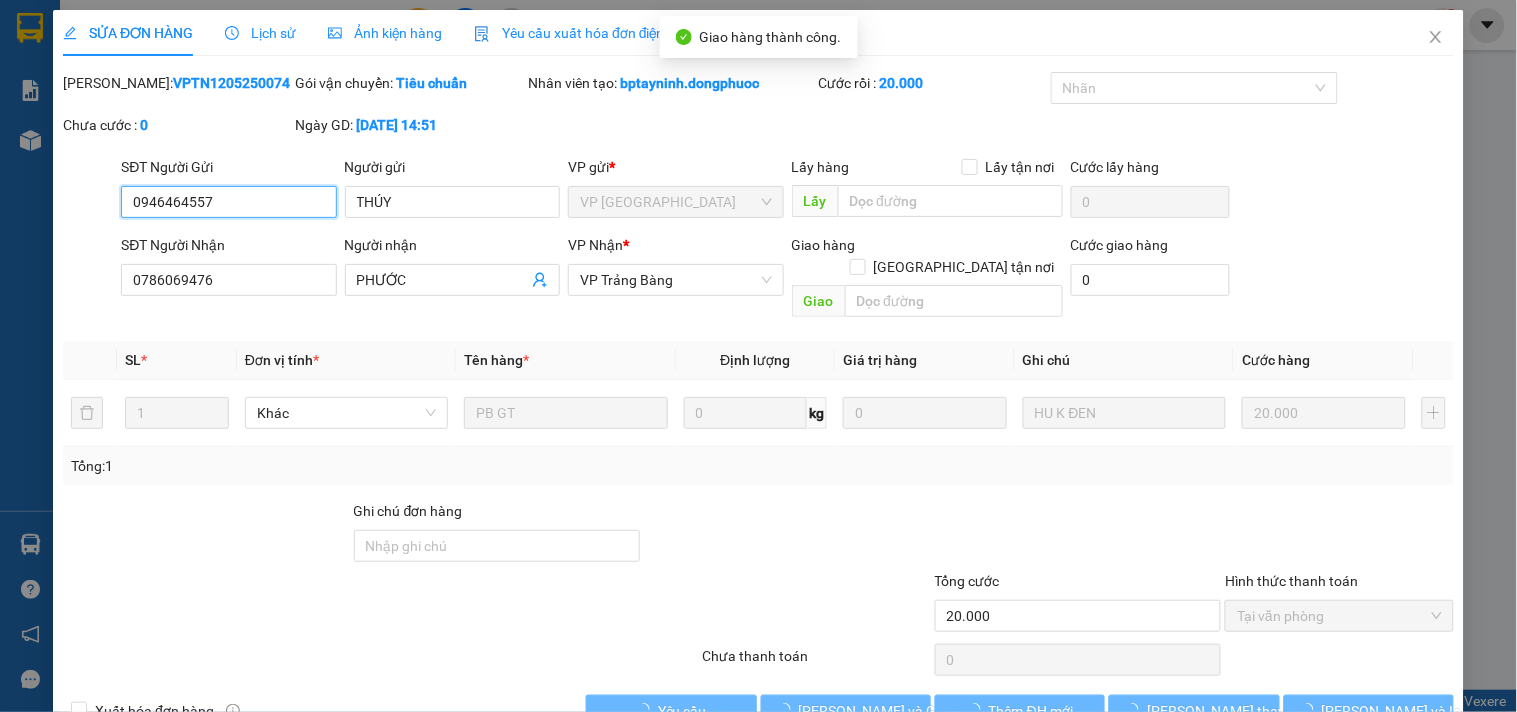 scroll, scrollTop: 32, scrollLeft: 0, axis: vertical 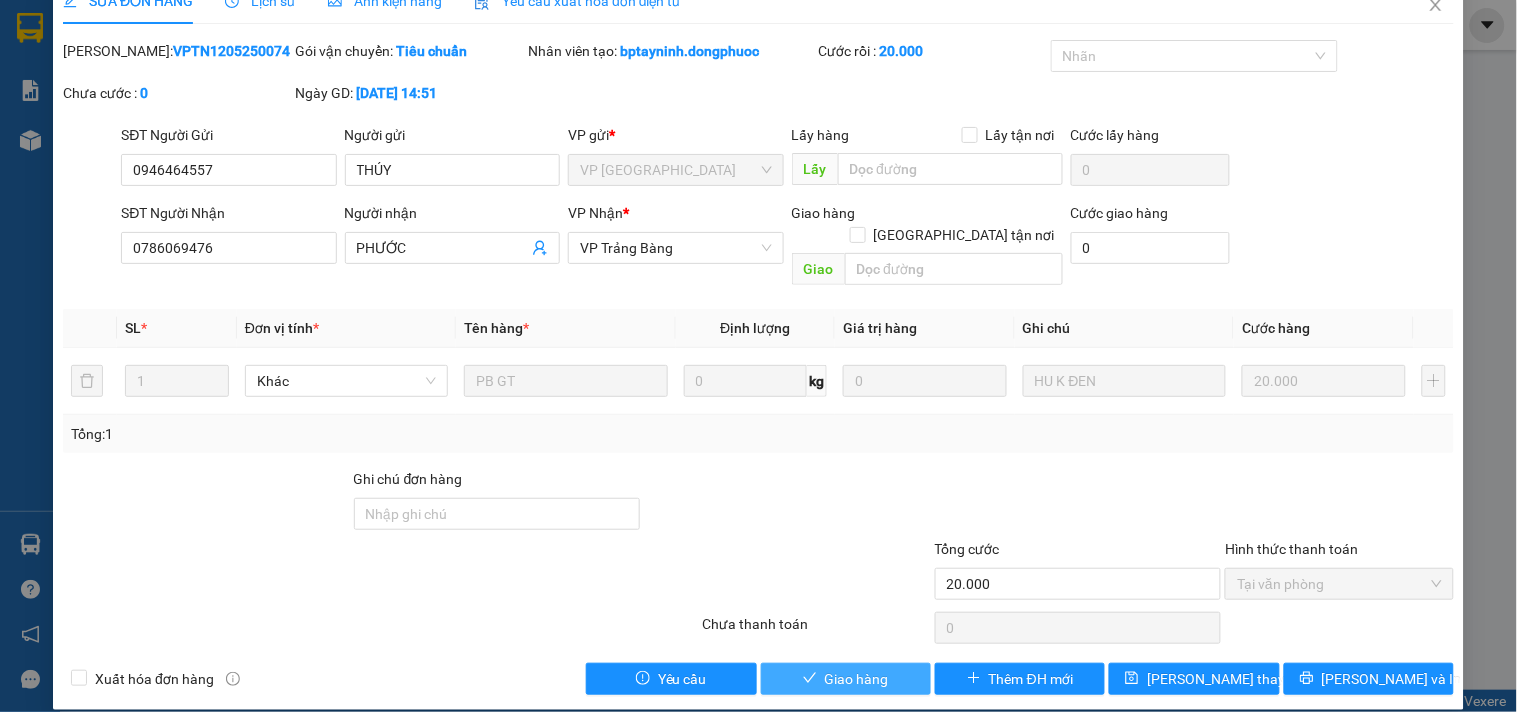 click on "Giao hàng" at bounding box center (857, 679) 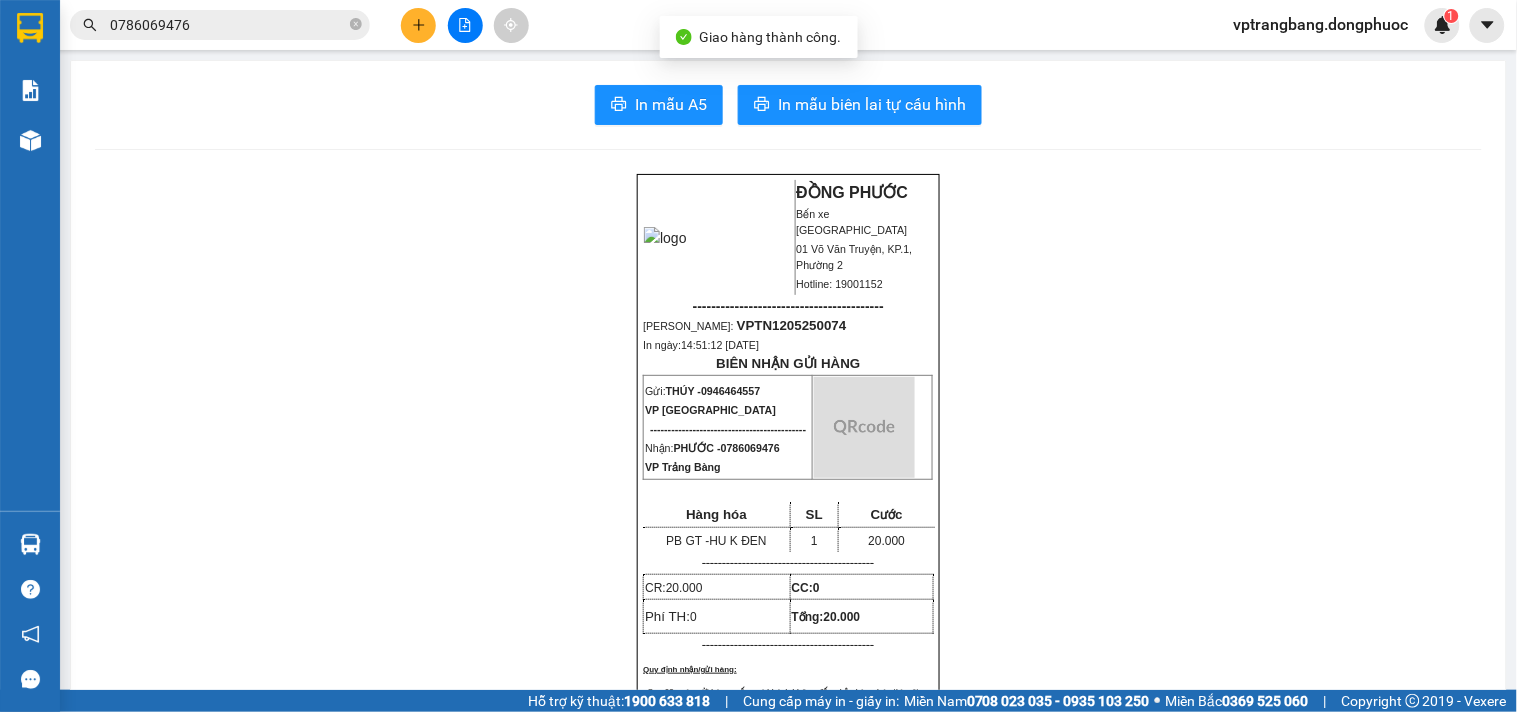 click on "0786069476" at bounding box center (228, 25) 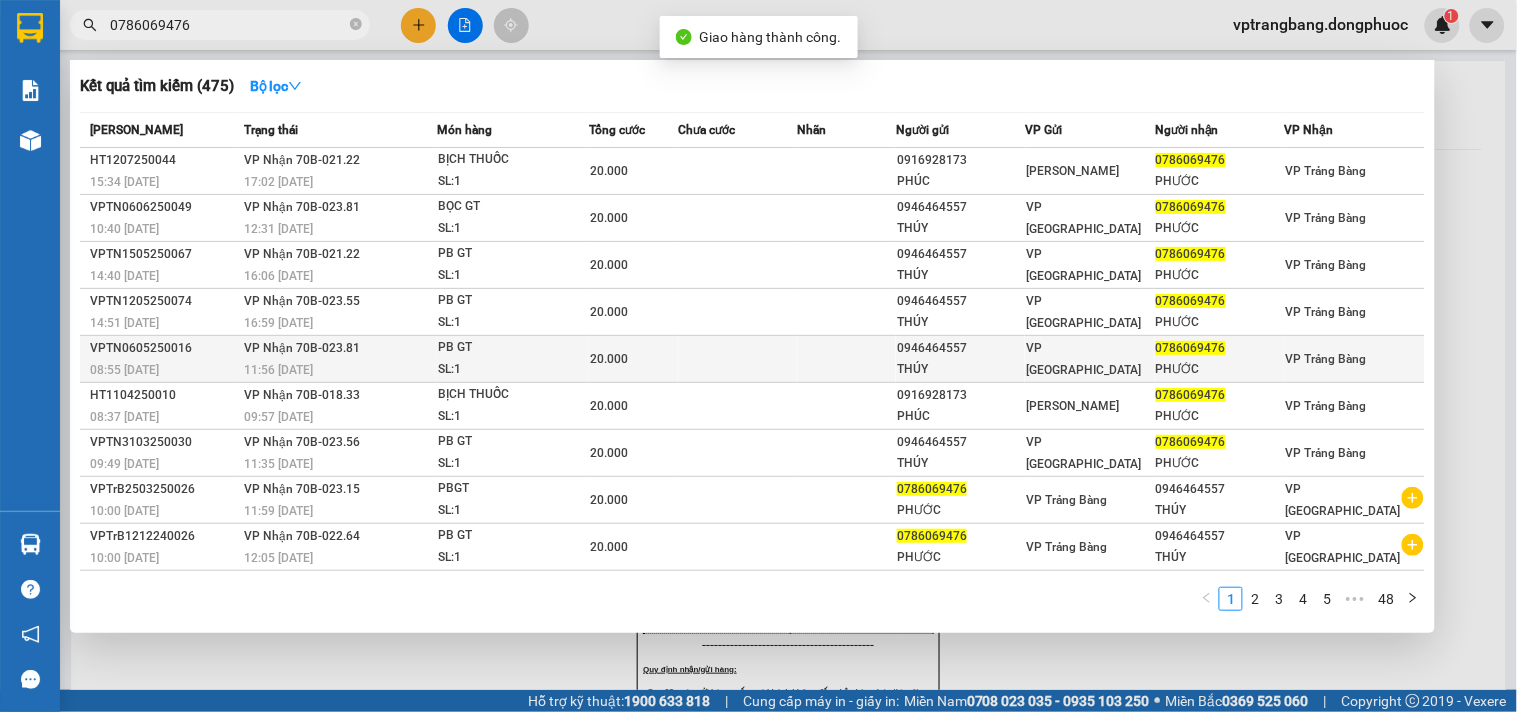 click at bounding box center (737, 359) 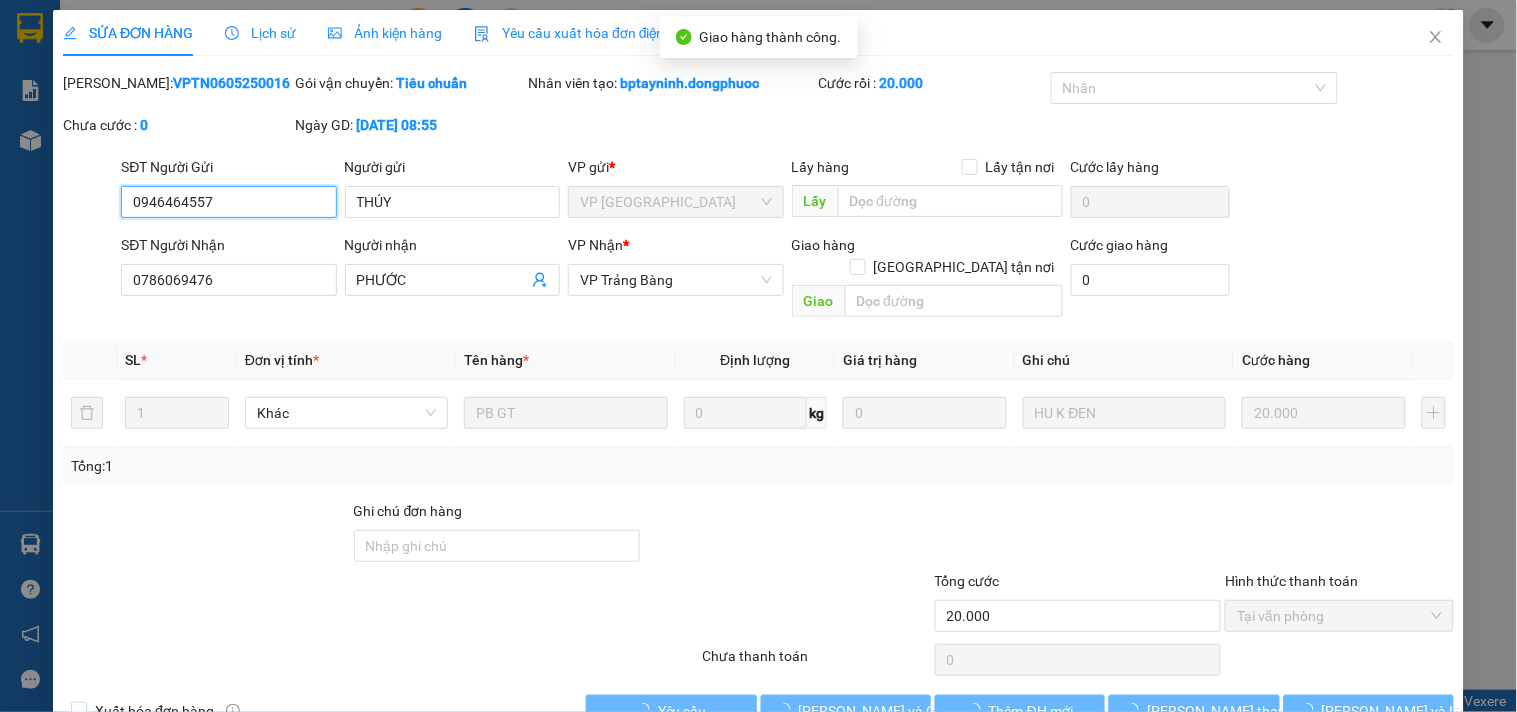 scroll, scrollTop: 32, scrollLeft: 0, axis: vertical 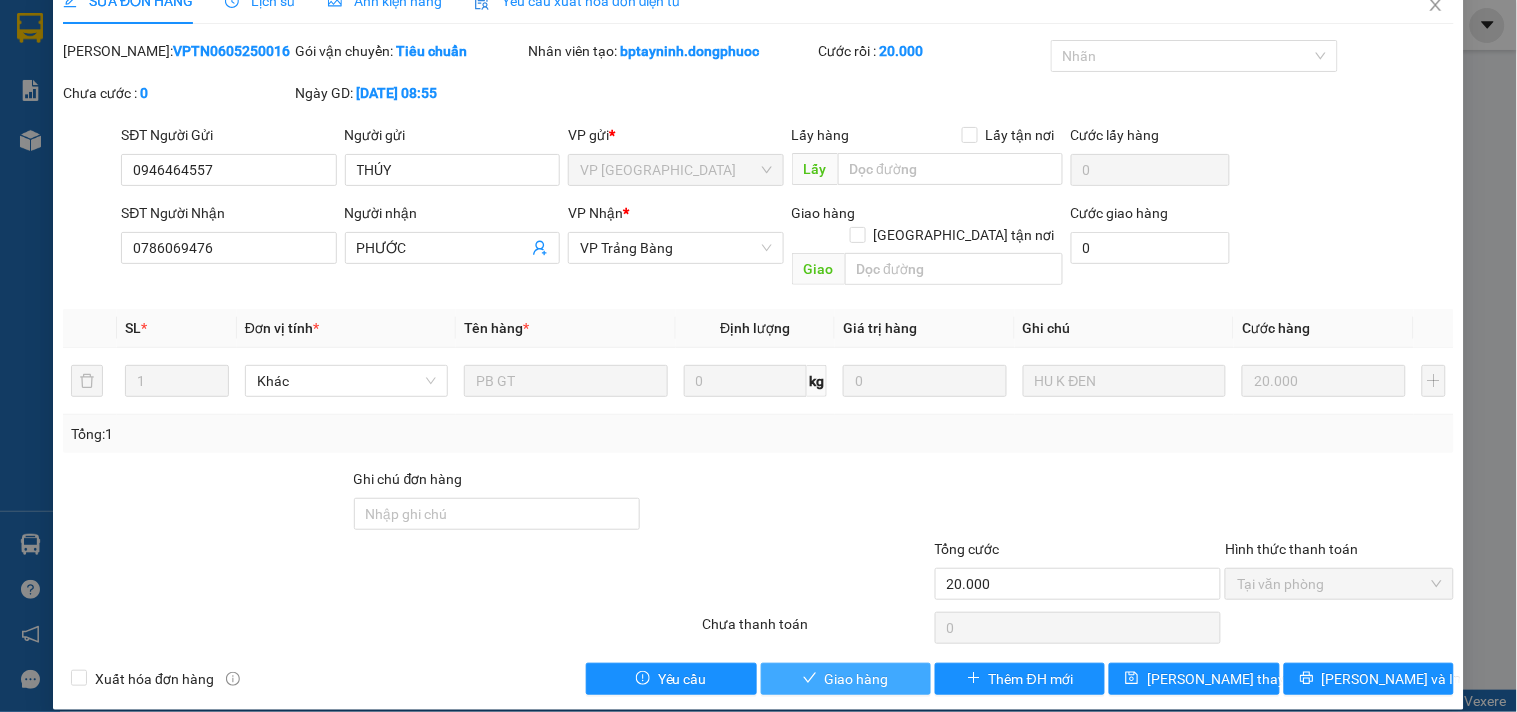 click on "Giao hàng" at bounding box center [846, 679] 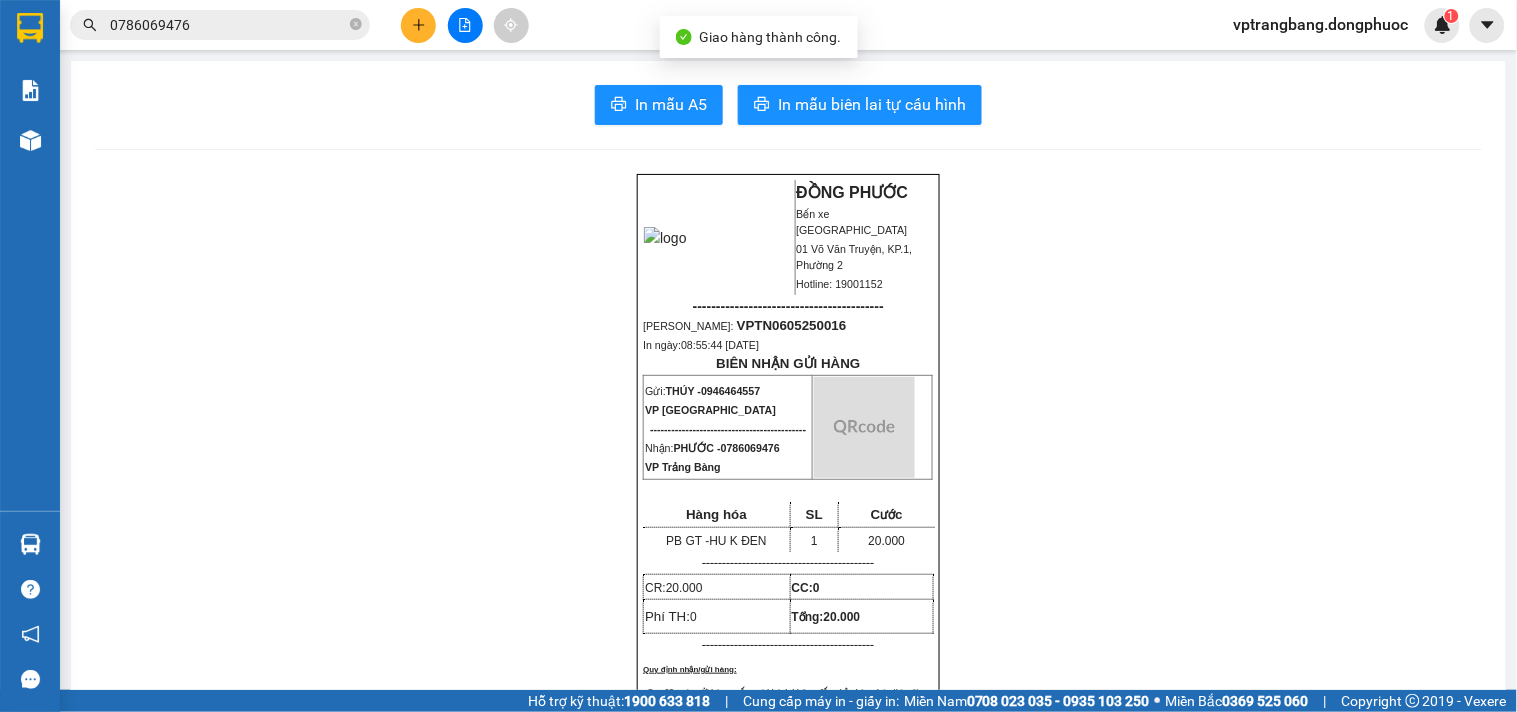 click on "0786069476" at bounding box center (228, 25) 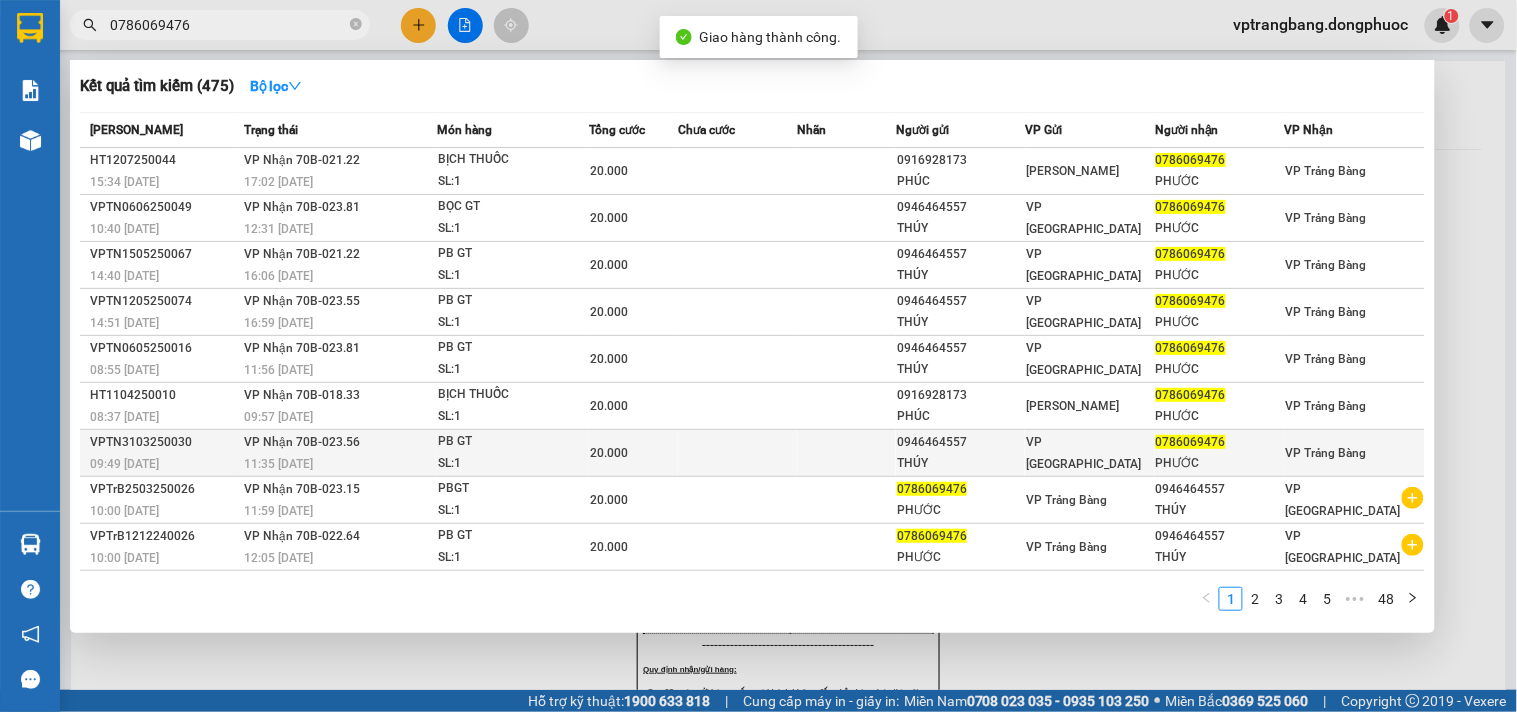 click at bounding box center (737, 453) 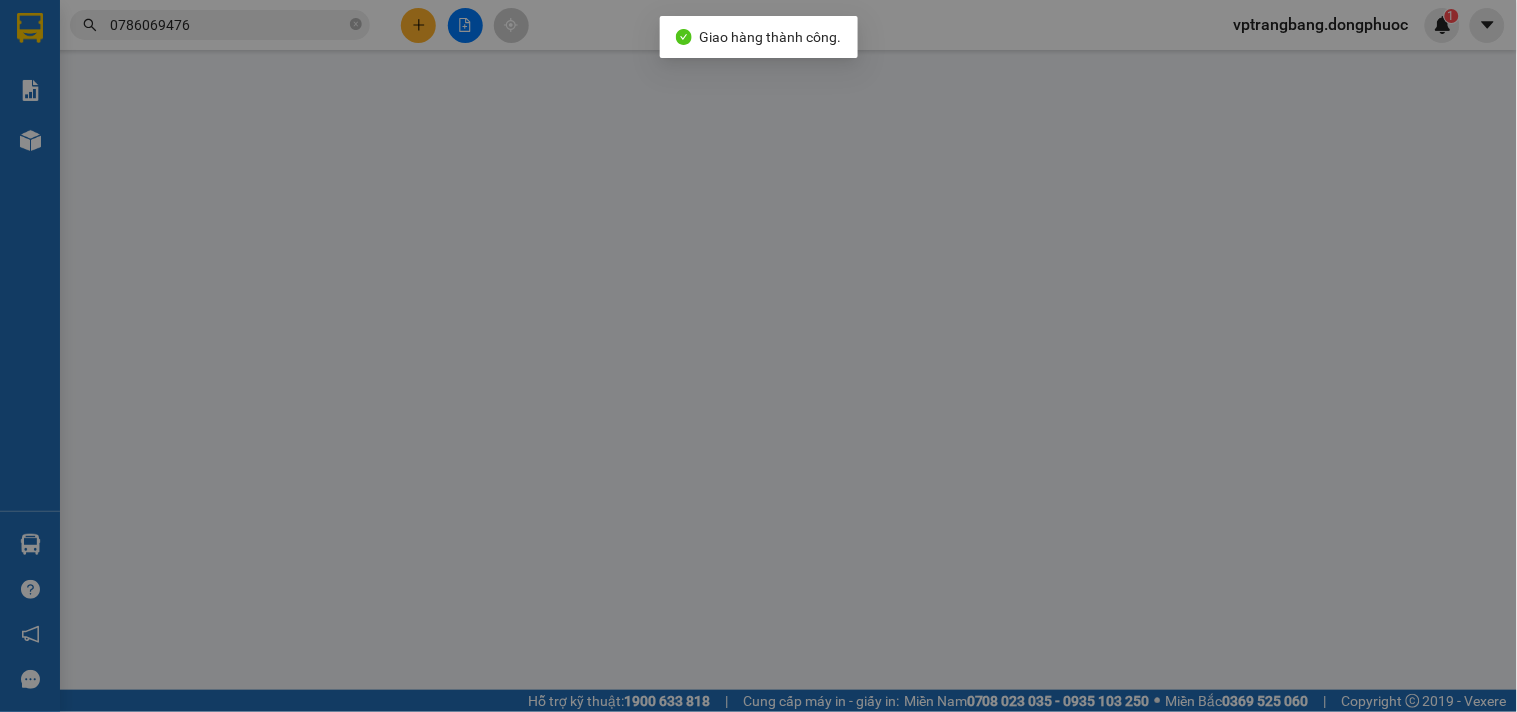 type on "0946464557" 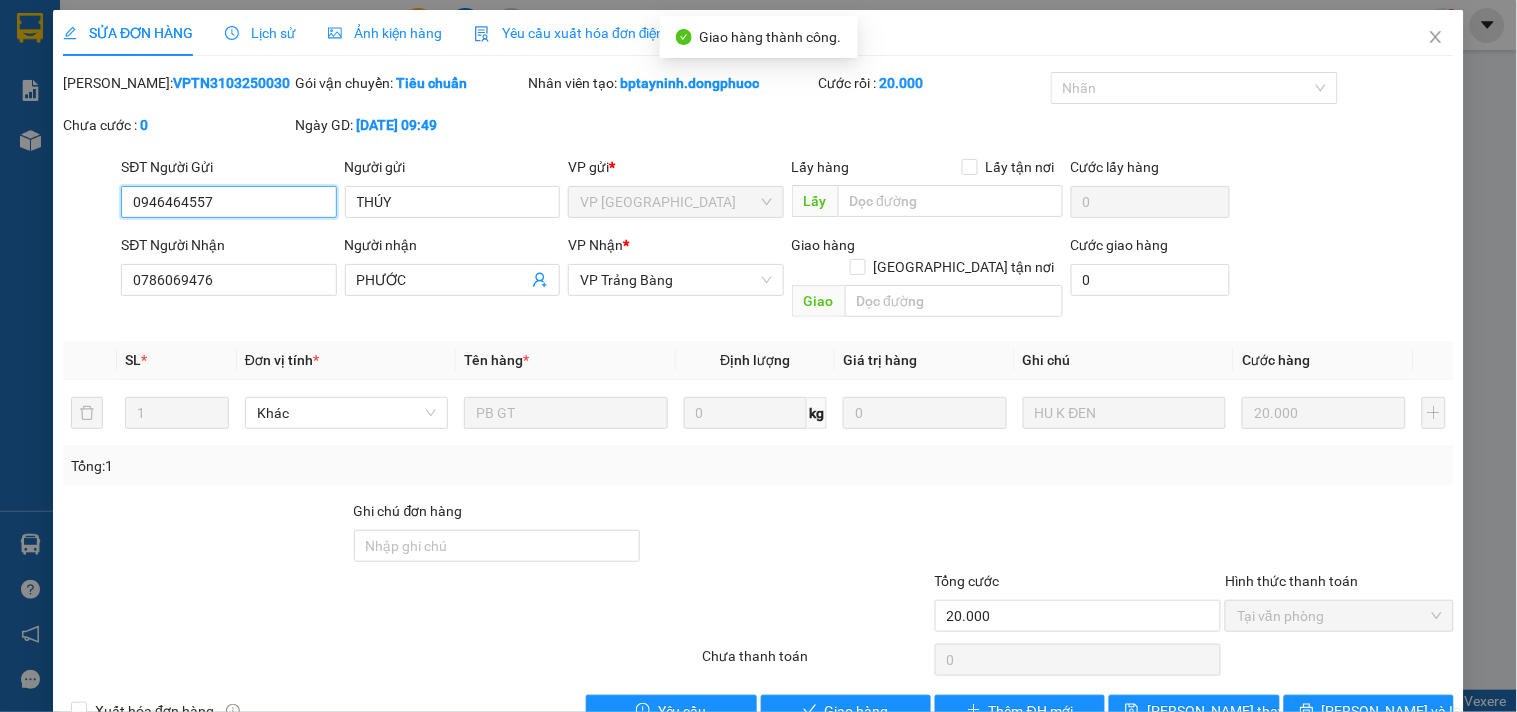 scroll, scrollTop: 32, scrollLeft: 0, axis: vertical 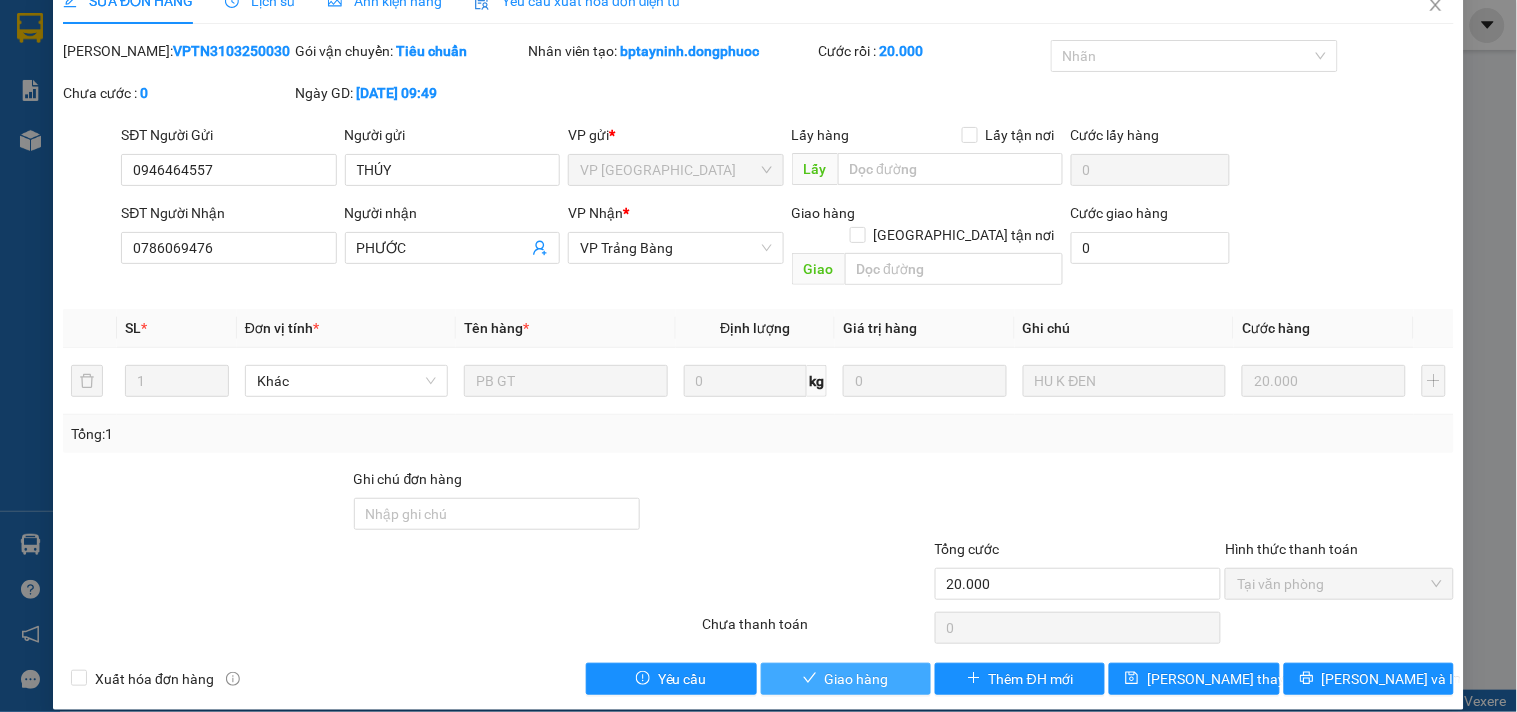 click on "Giao hàng" at bounding box center (846, 679) 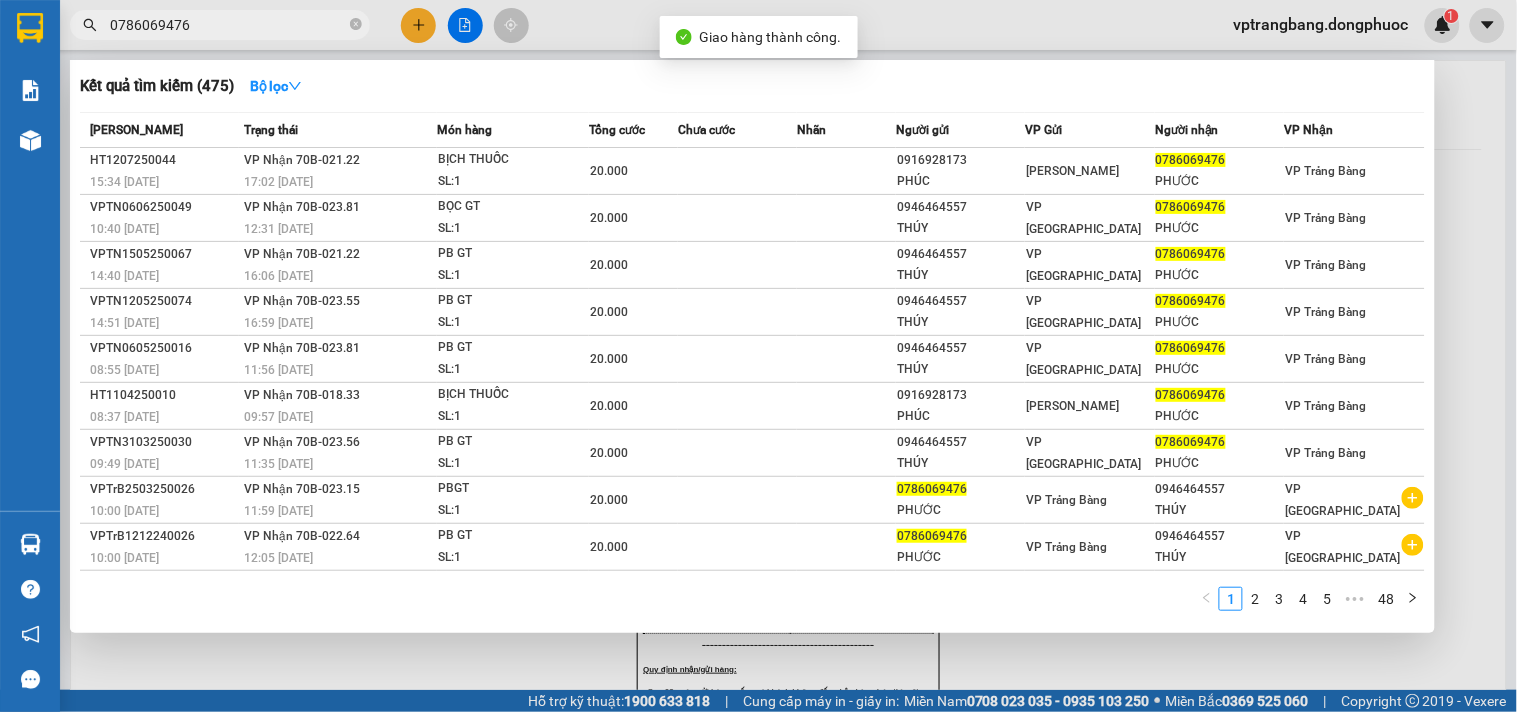 click on "0786069476" at bounding box center (228, 25) 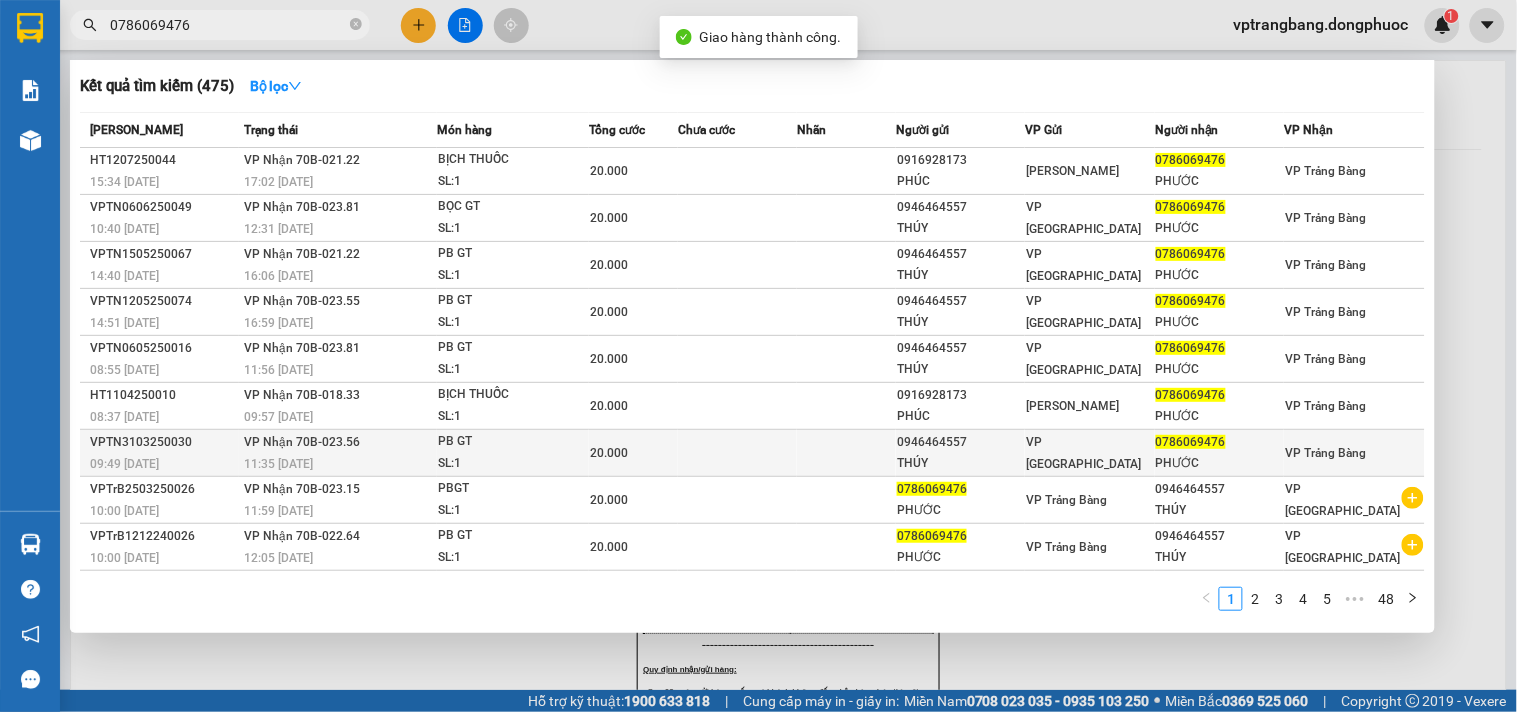 click at bounding box center [737, 453] 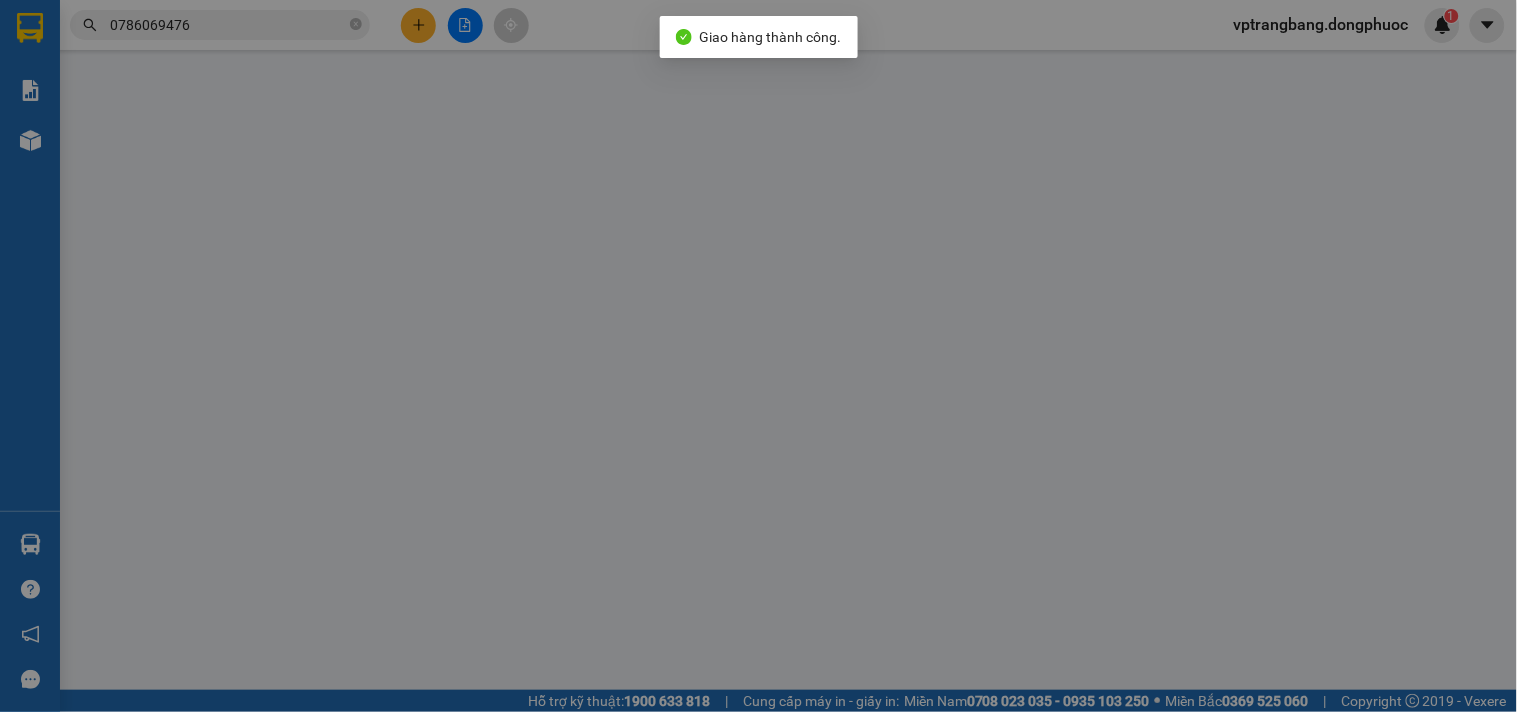 type on "0946464557" 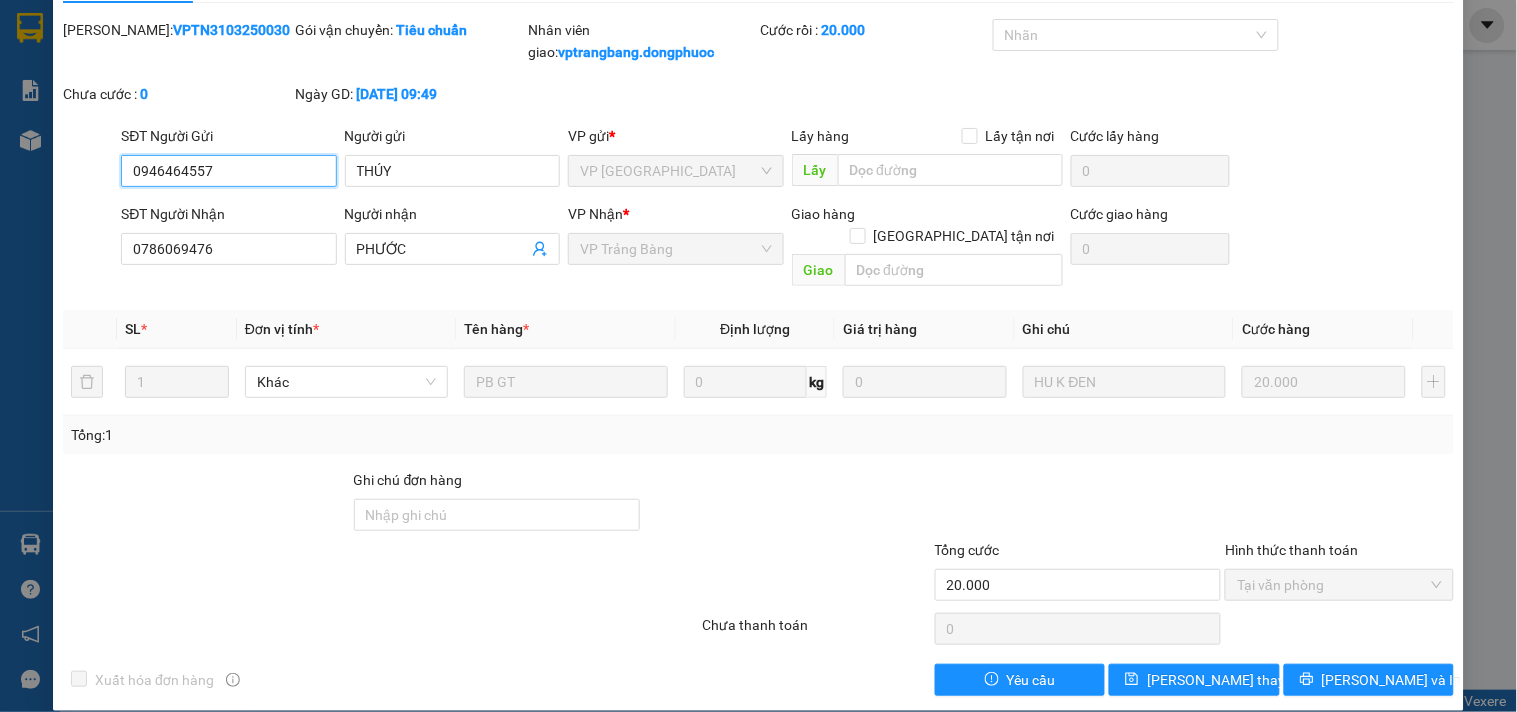 scroll, scrollTop: 0, scrollLeft: 0, axis: both 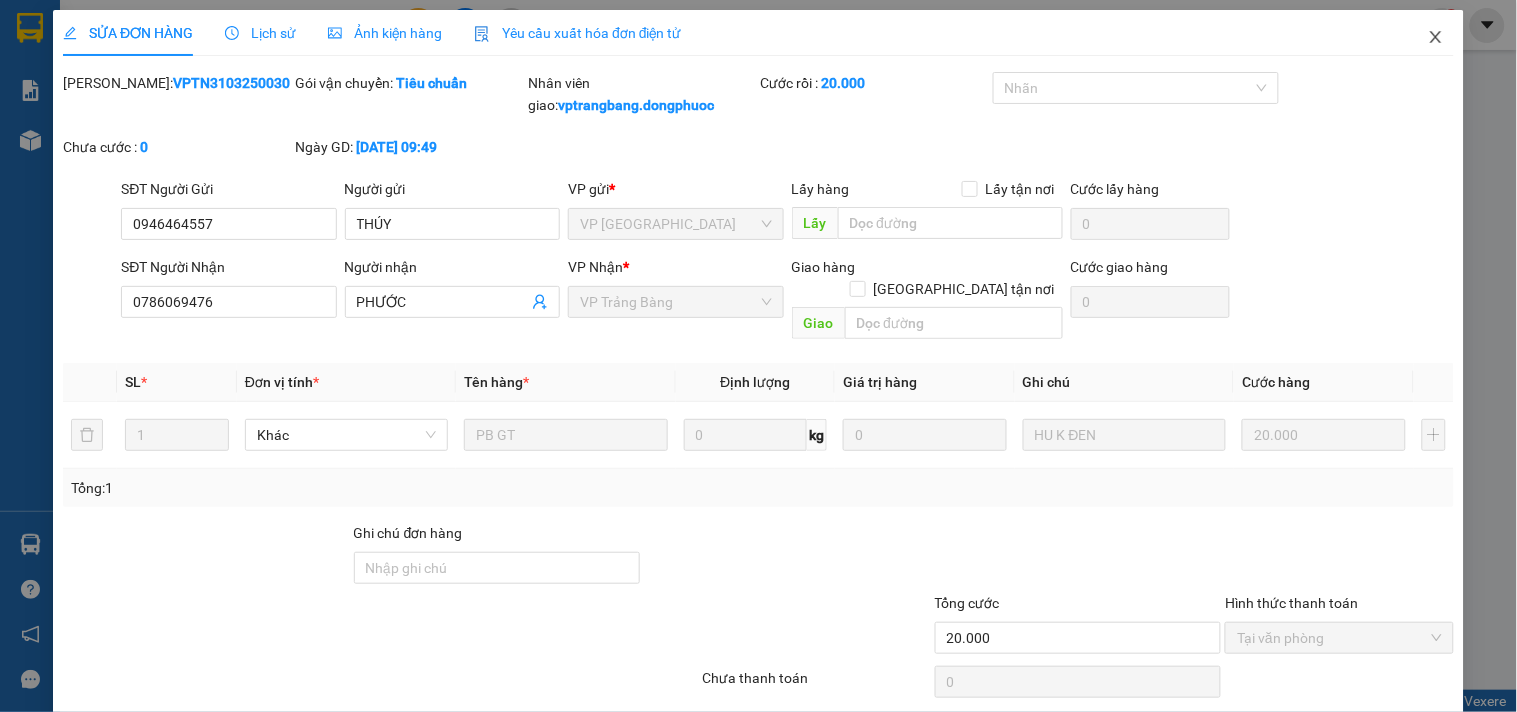 click 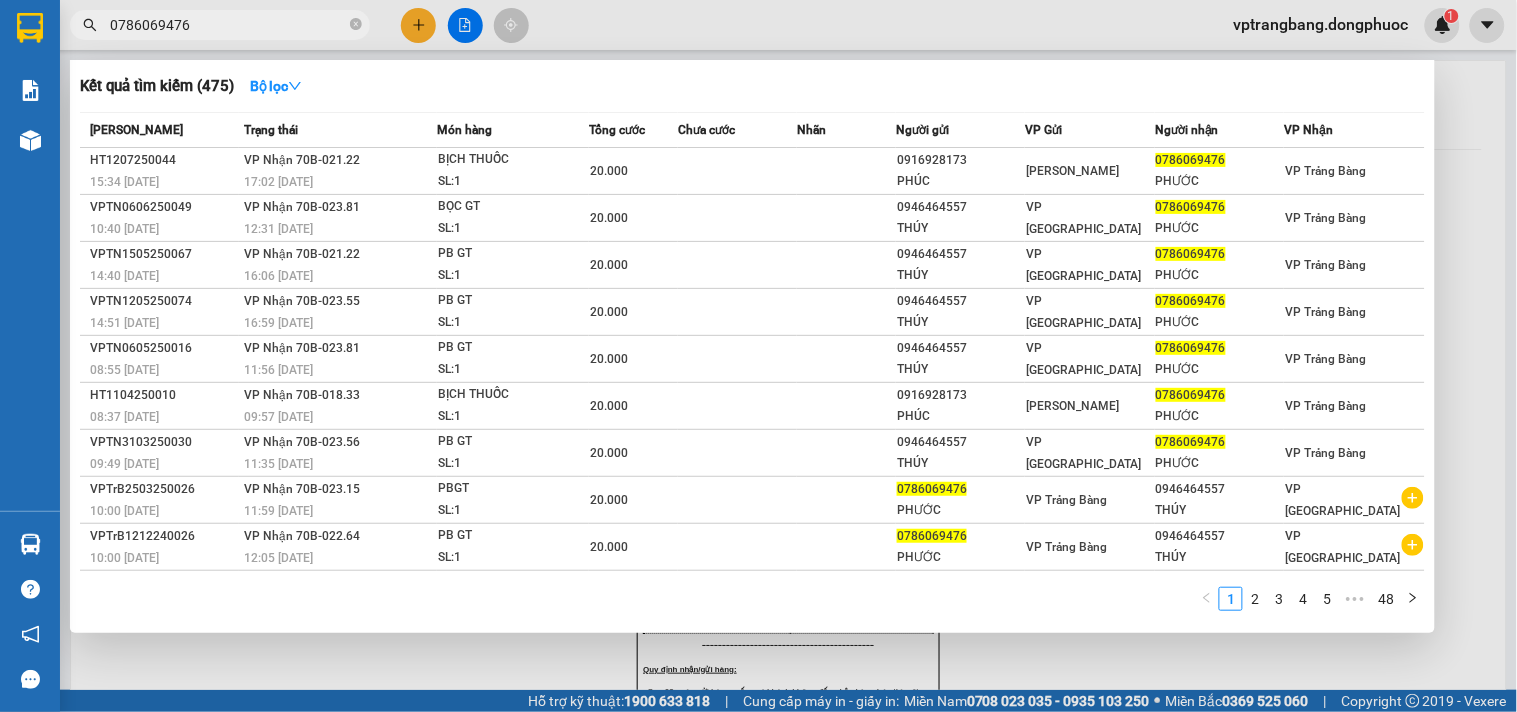 click on "0786069476" at bounding box center (228, 25) 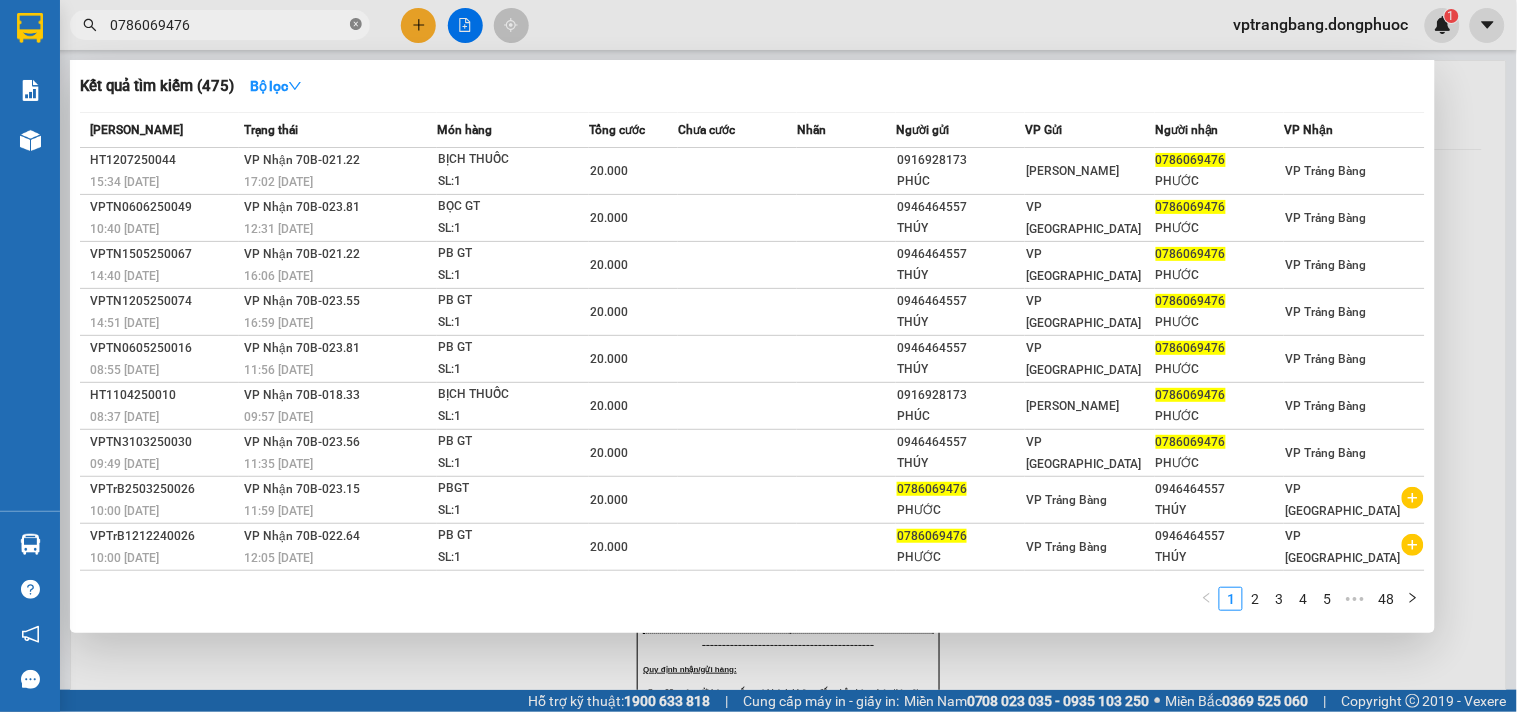 click 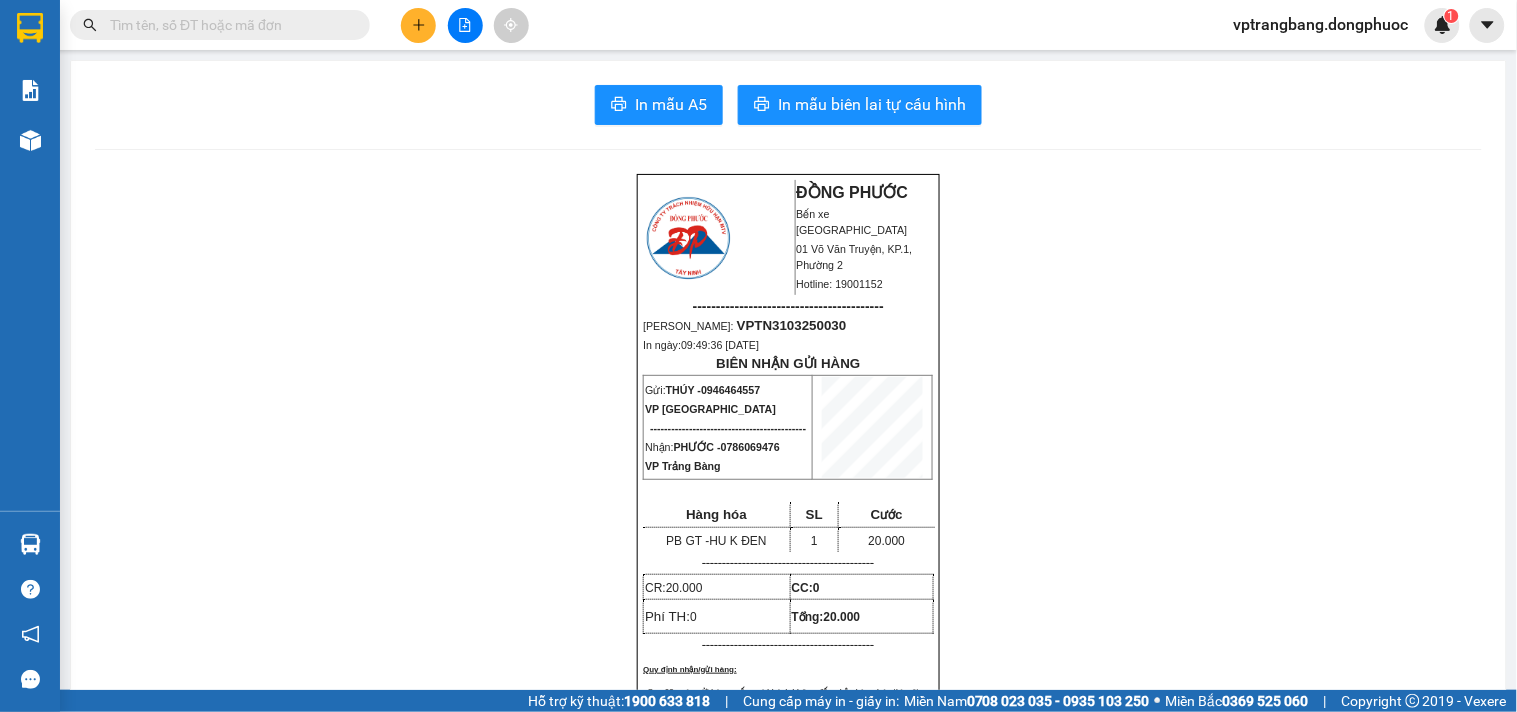 click at bounding box center (228, 25) 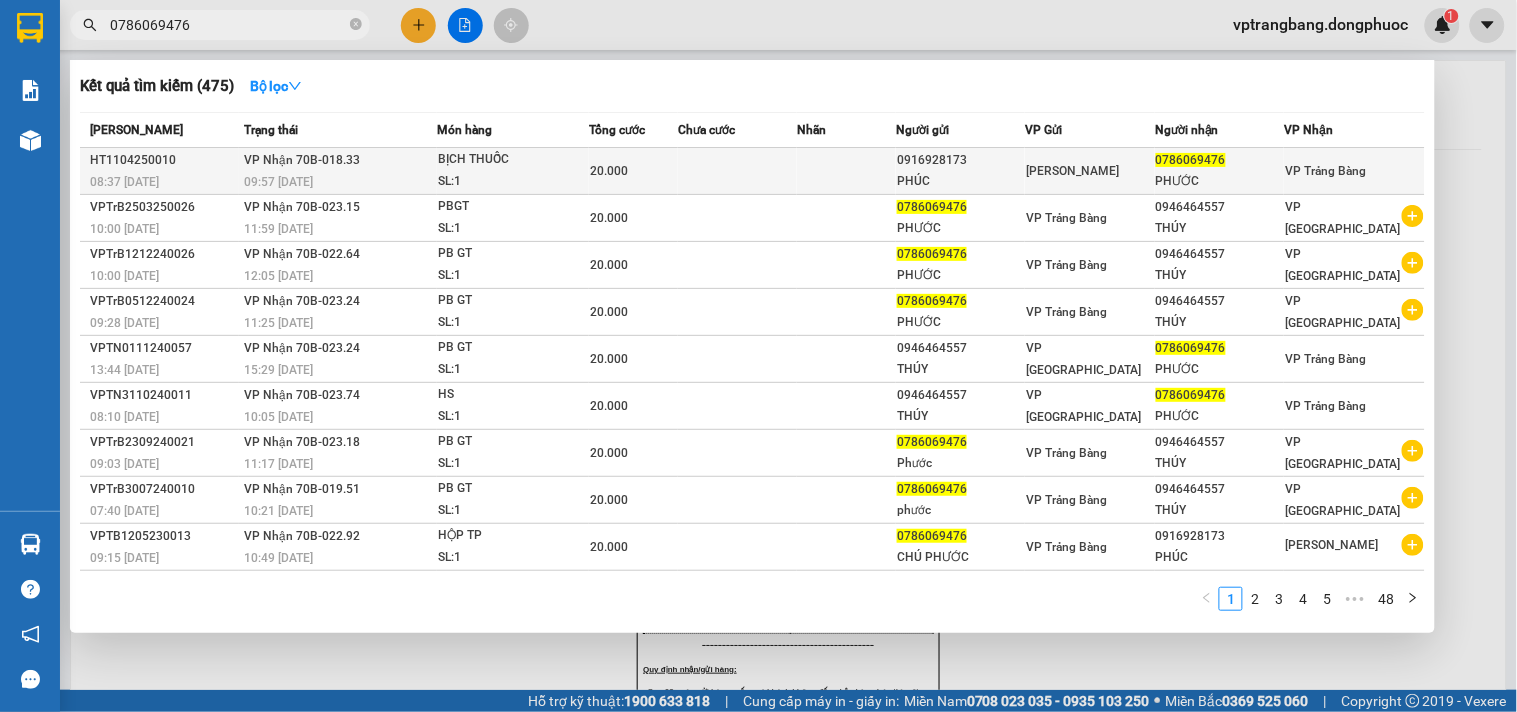 type on "0786069476" 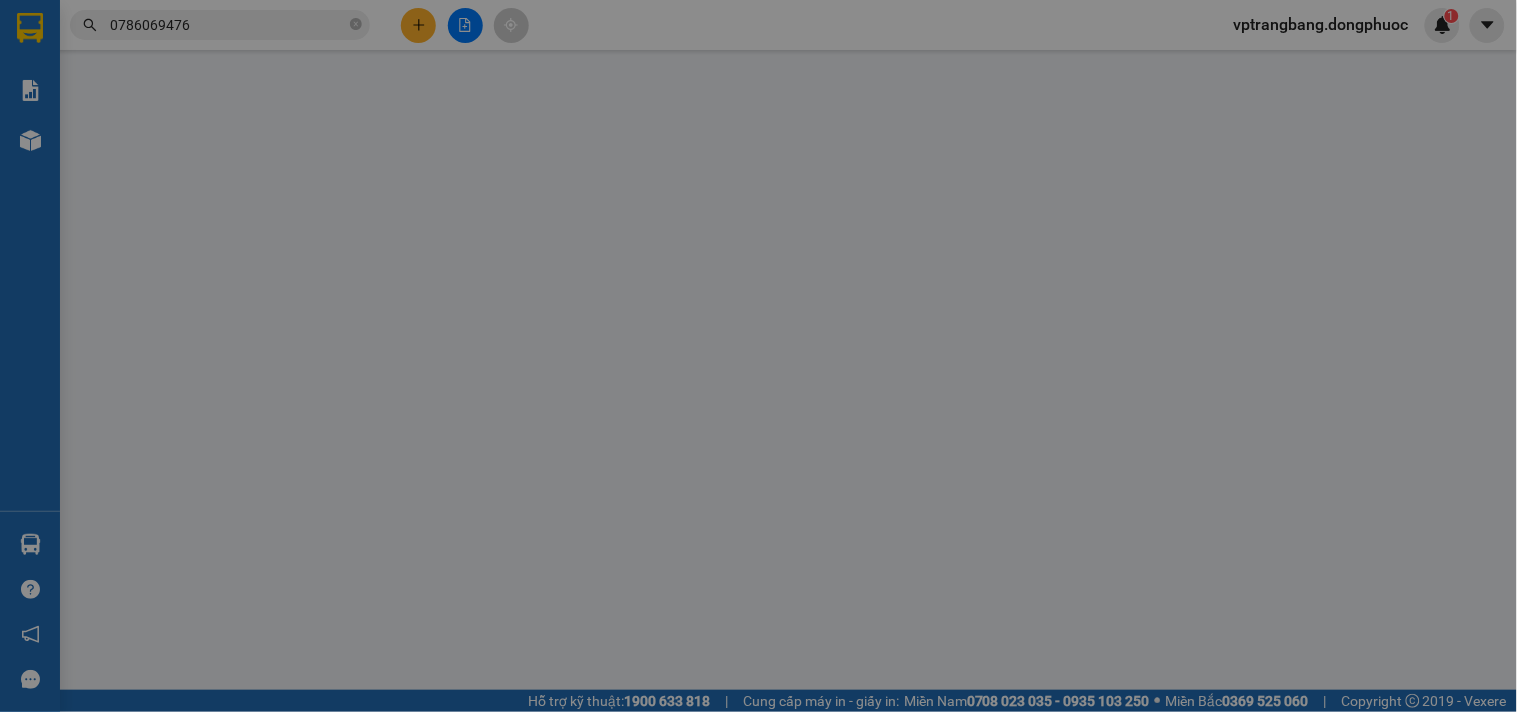 type on "0916928173" 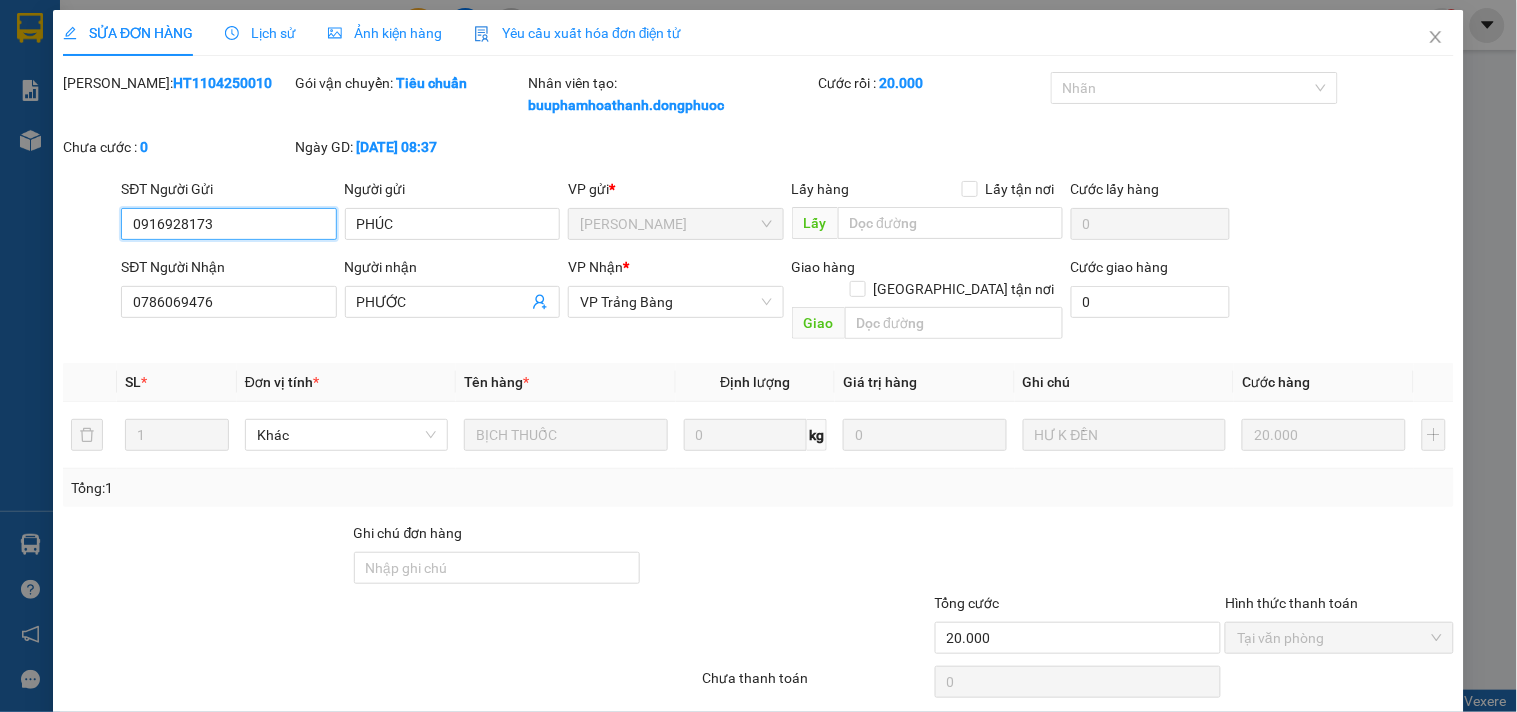 scroll, scrollTop: 53, scrollLeft: 0, axis: vertical 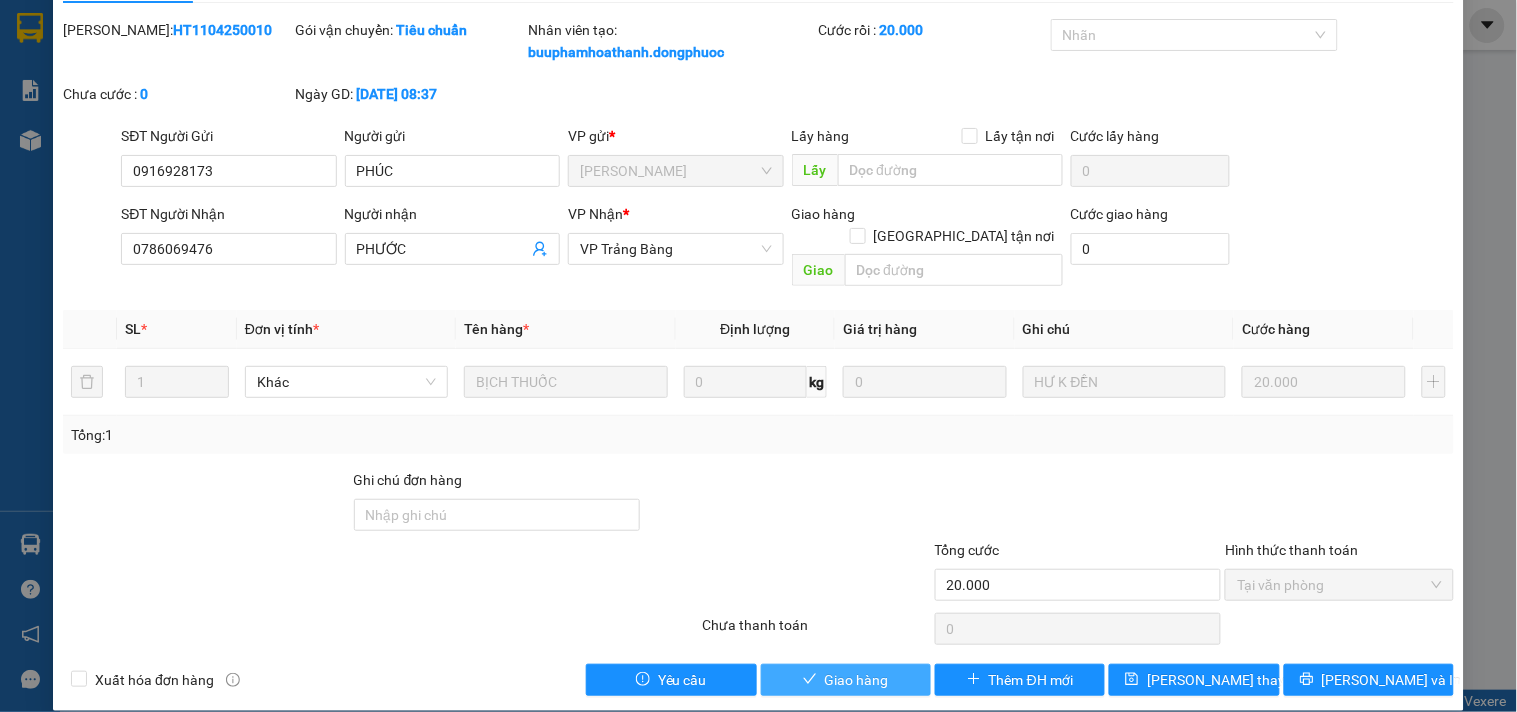 click on "Giao hàng" at bounding box center [857, 680] 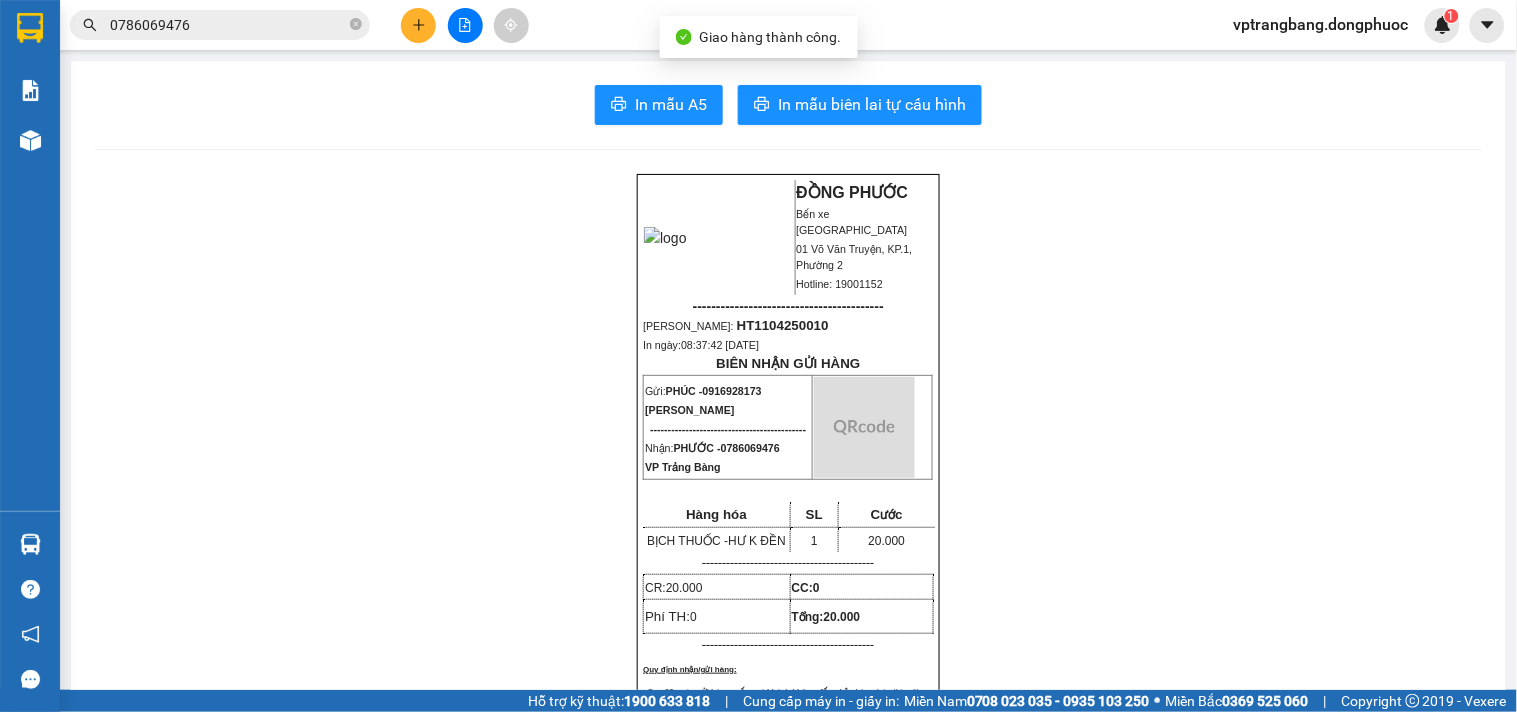 click on "0786069476" at bounding box center [228, 25] 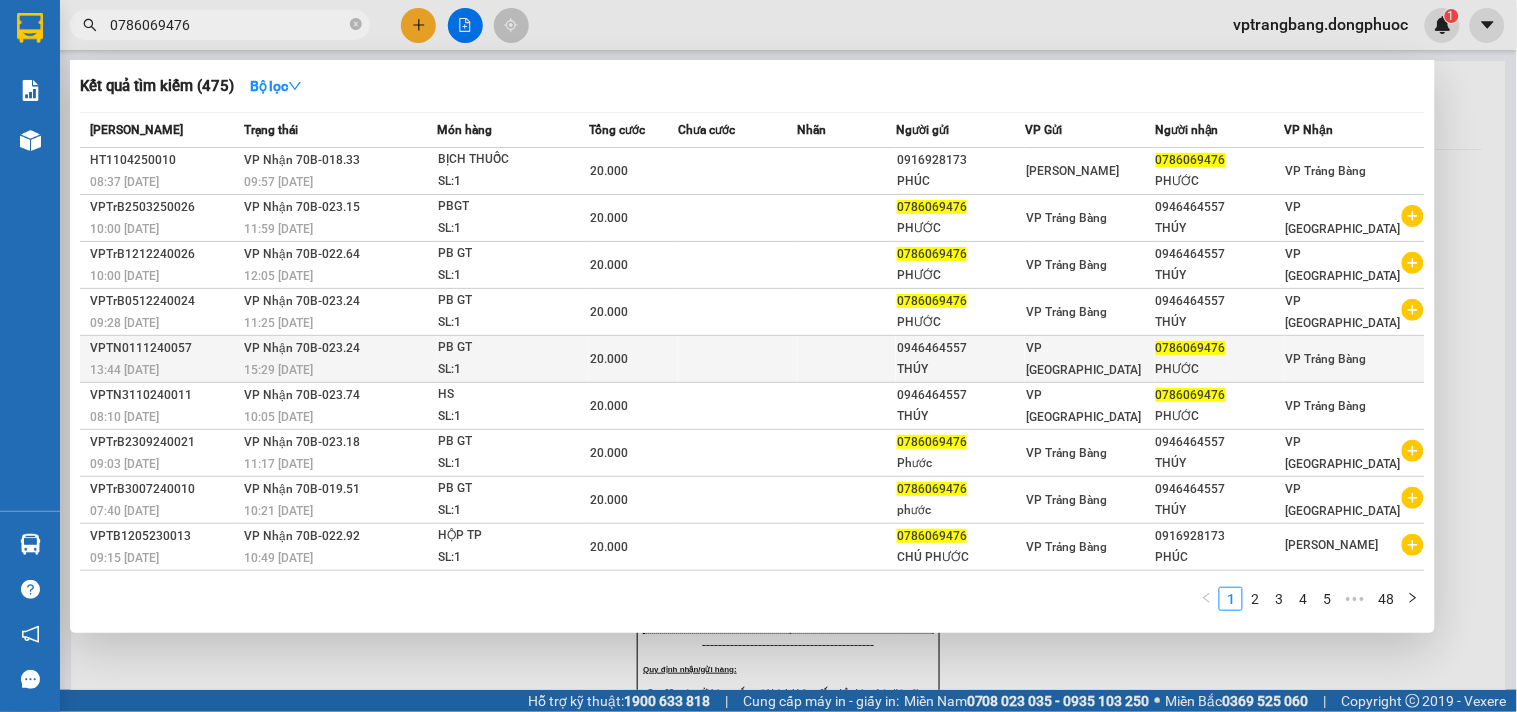 click at bounding box center [737, 359] 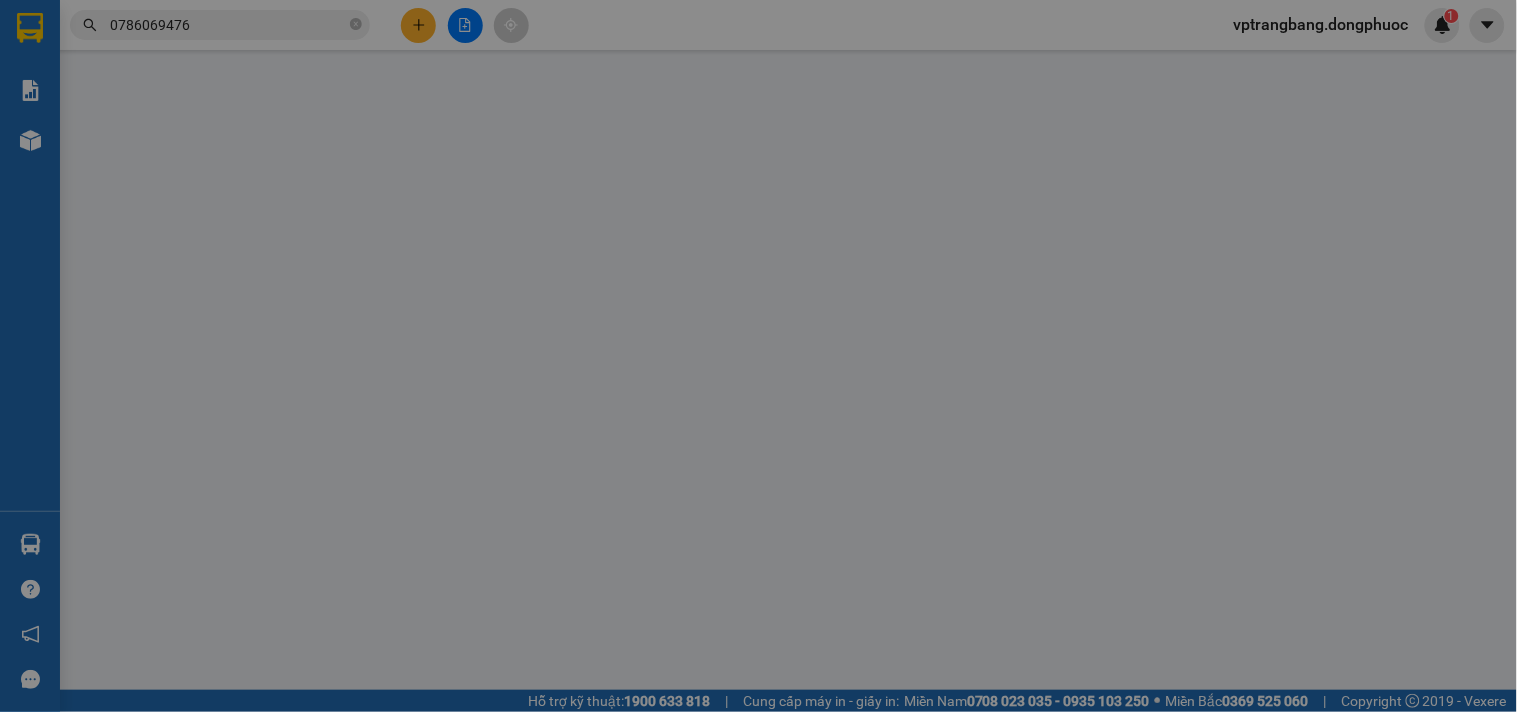 type on "0946464557" 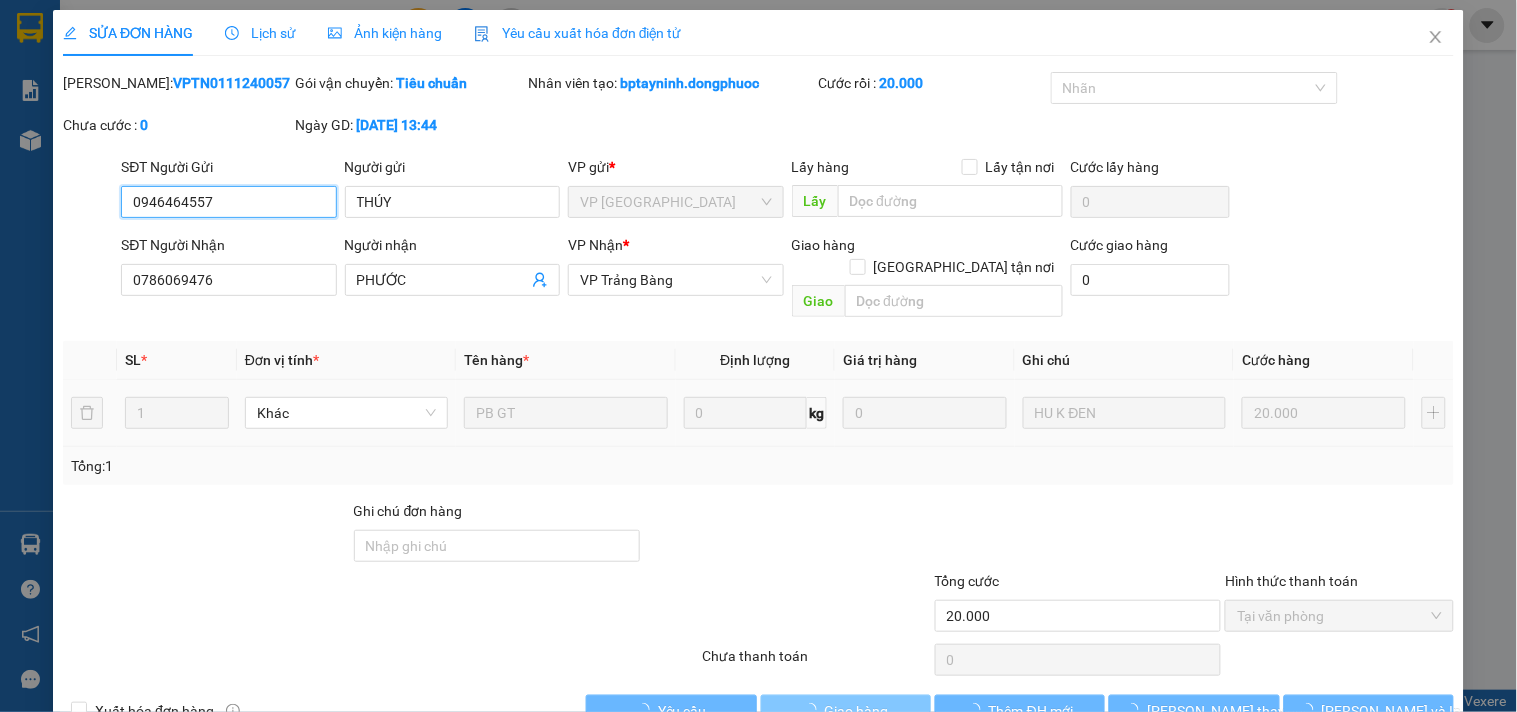 scroll, scrollTop: 22, scrollLeft: 0, axis: vertical 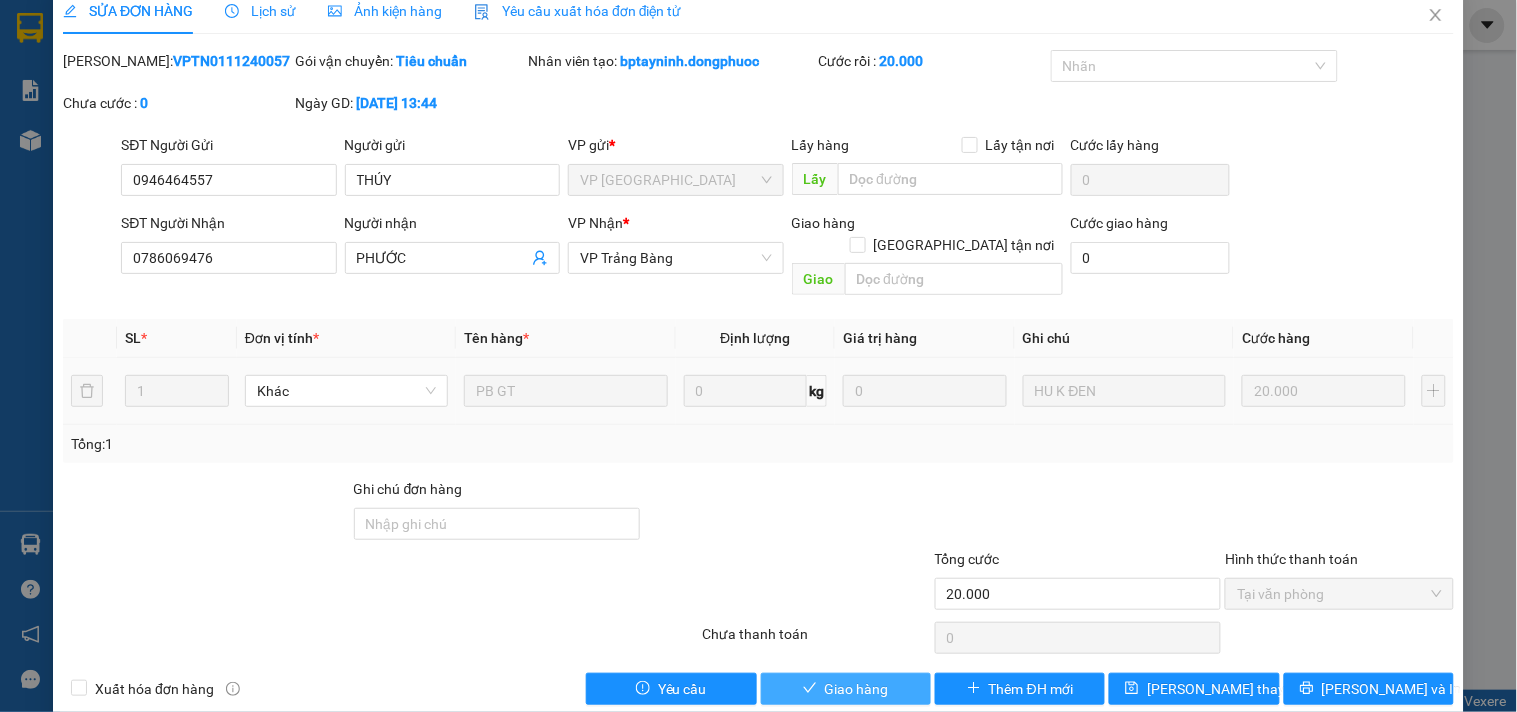 click on "Giao hàng" at bounding box center [857, 689] 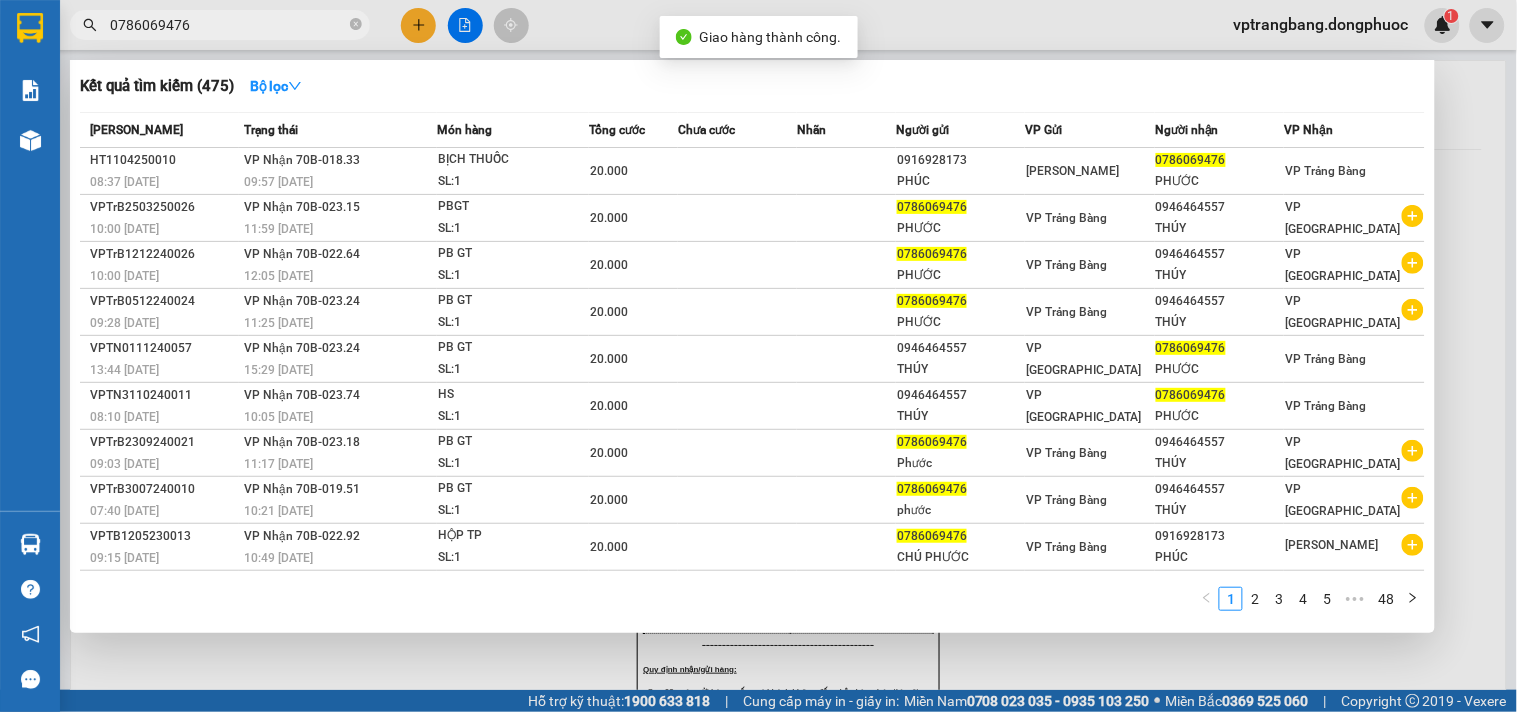click on "0786069476" at bounding box center [228, 25] 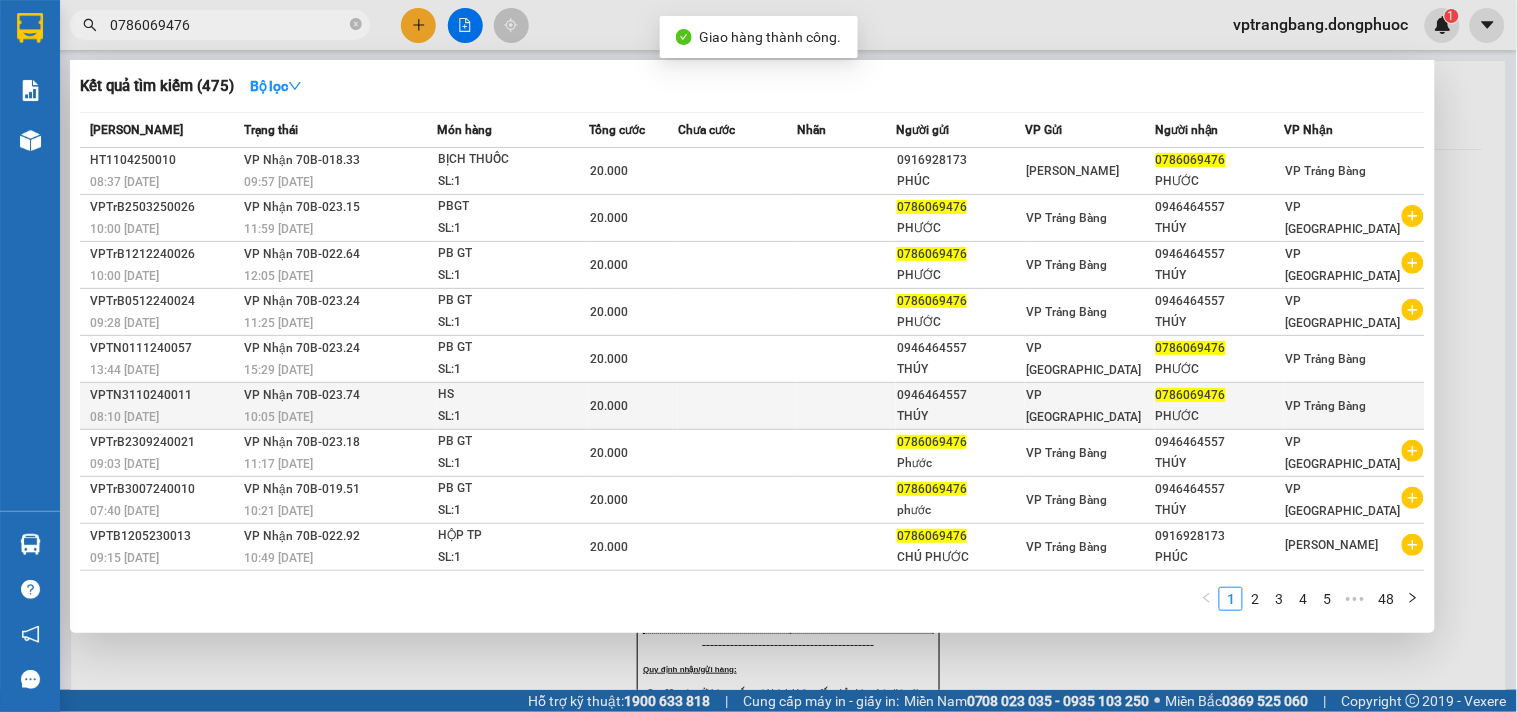 click at bounding box center [737, 406] 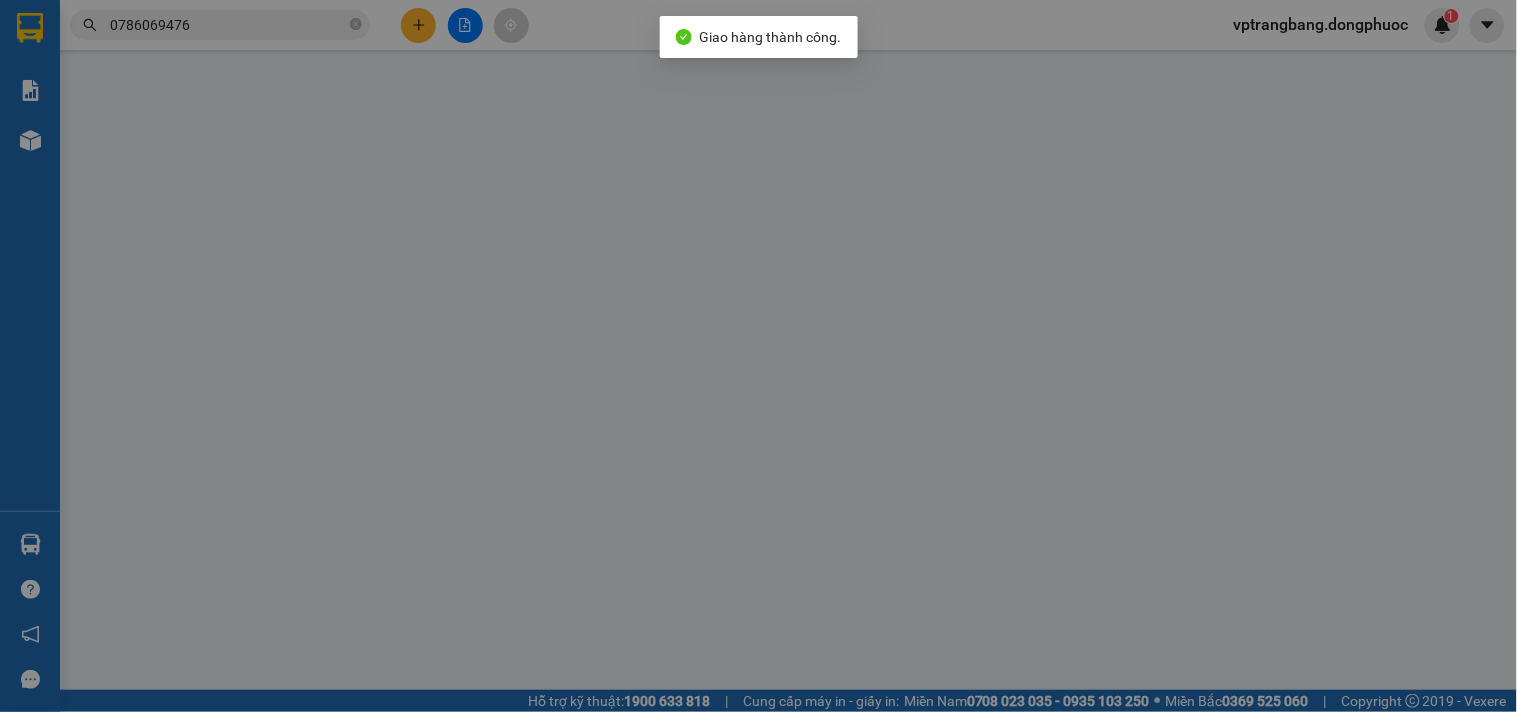 type on "0946464557" 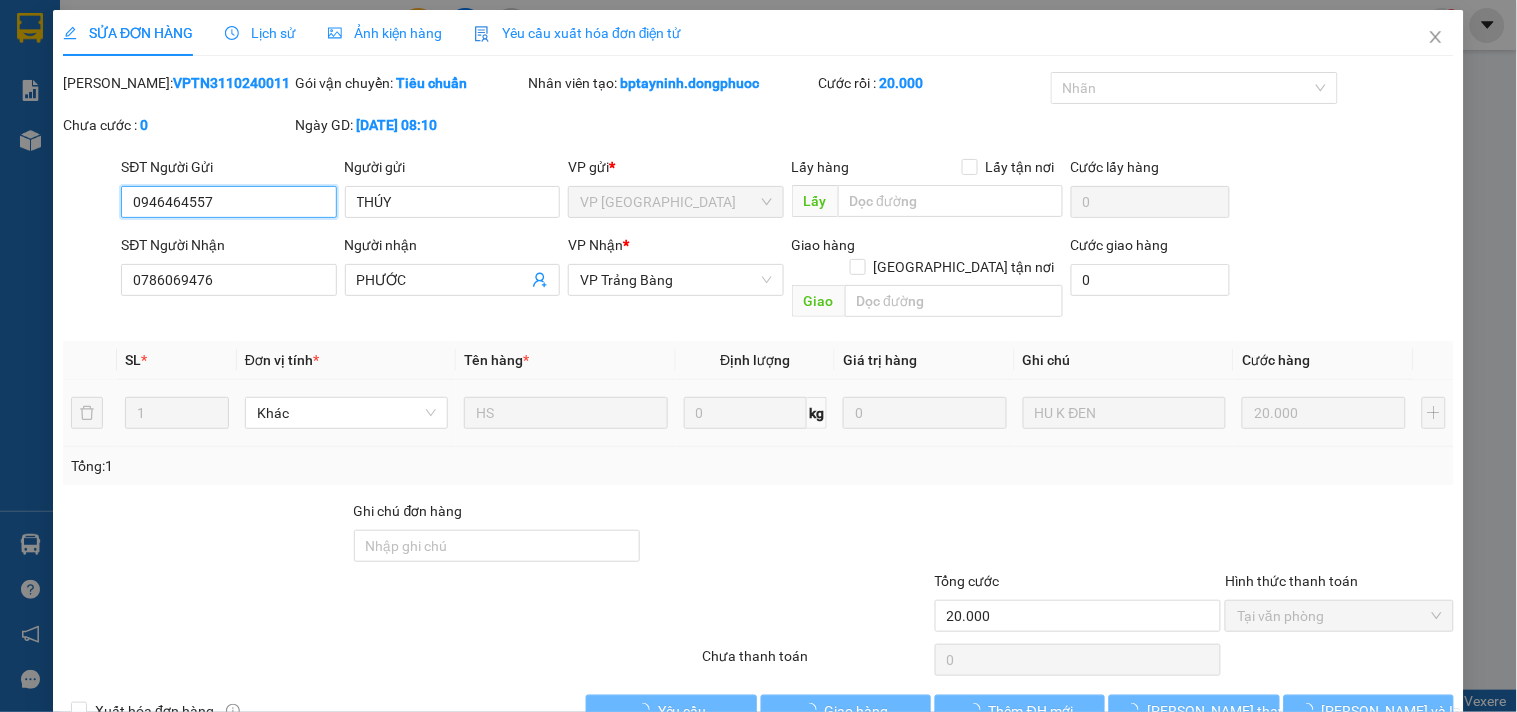 scroll, scrollTop: 32, scrollLeft: 0, axis: vertical 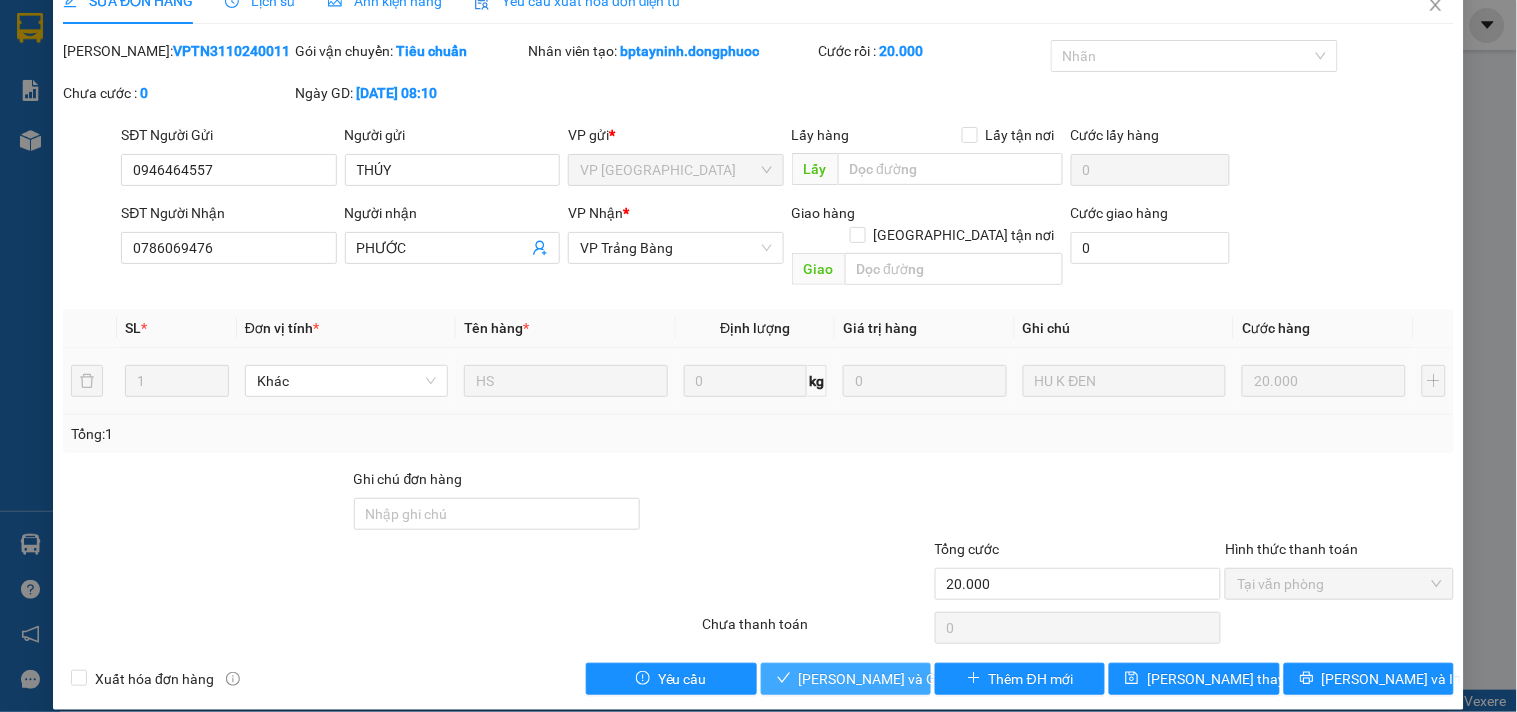 click on "Lưu và Giao hàng" at bounding box center (895, 679) 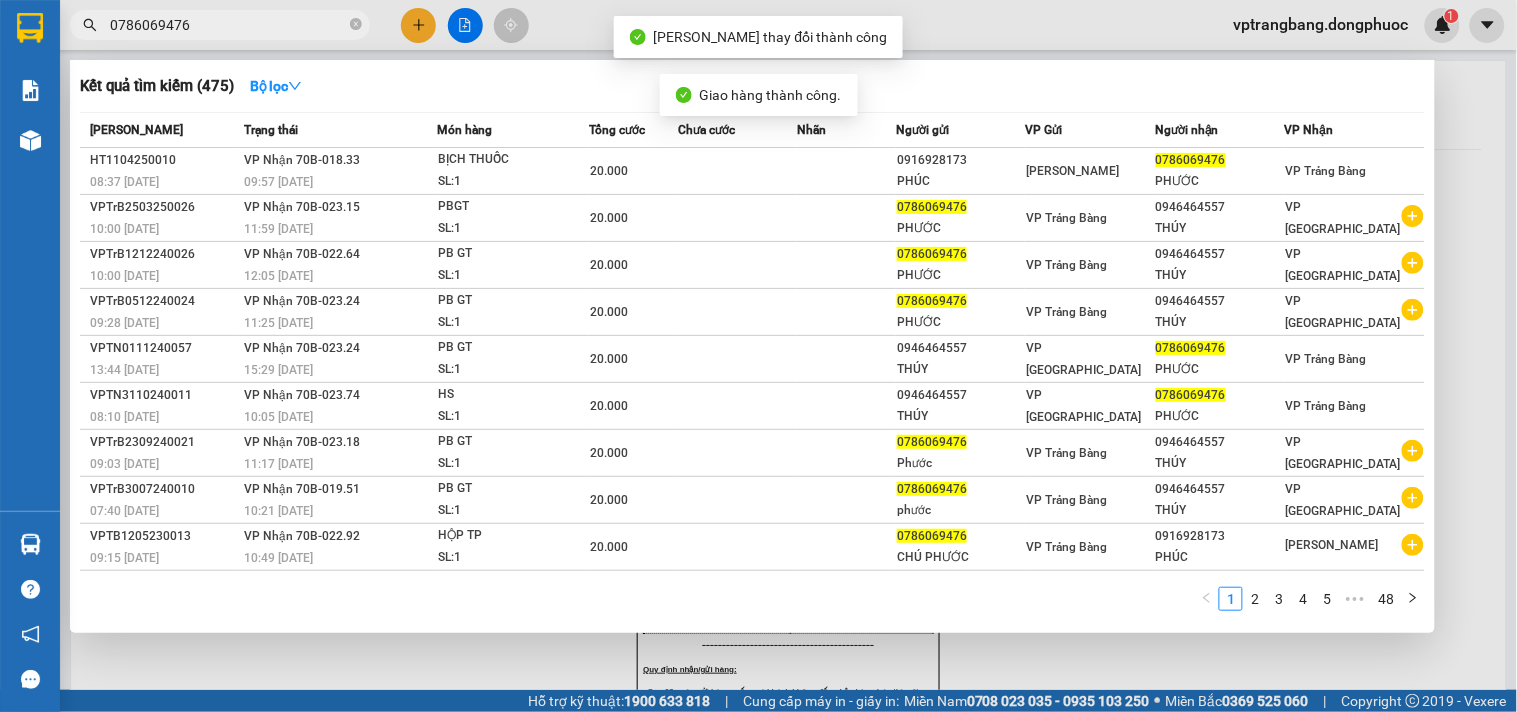 click on "0786069476" at bounding box center [228, 25] 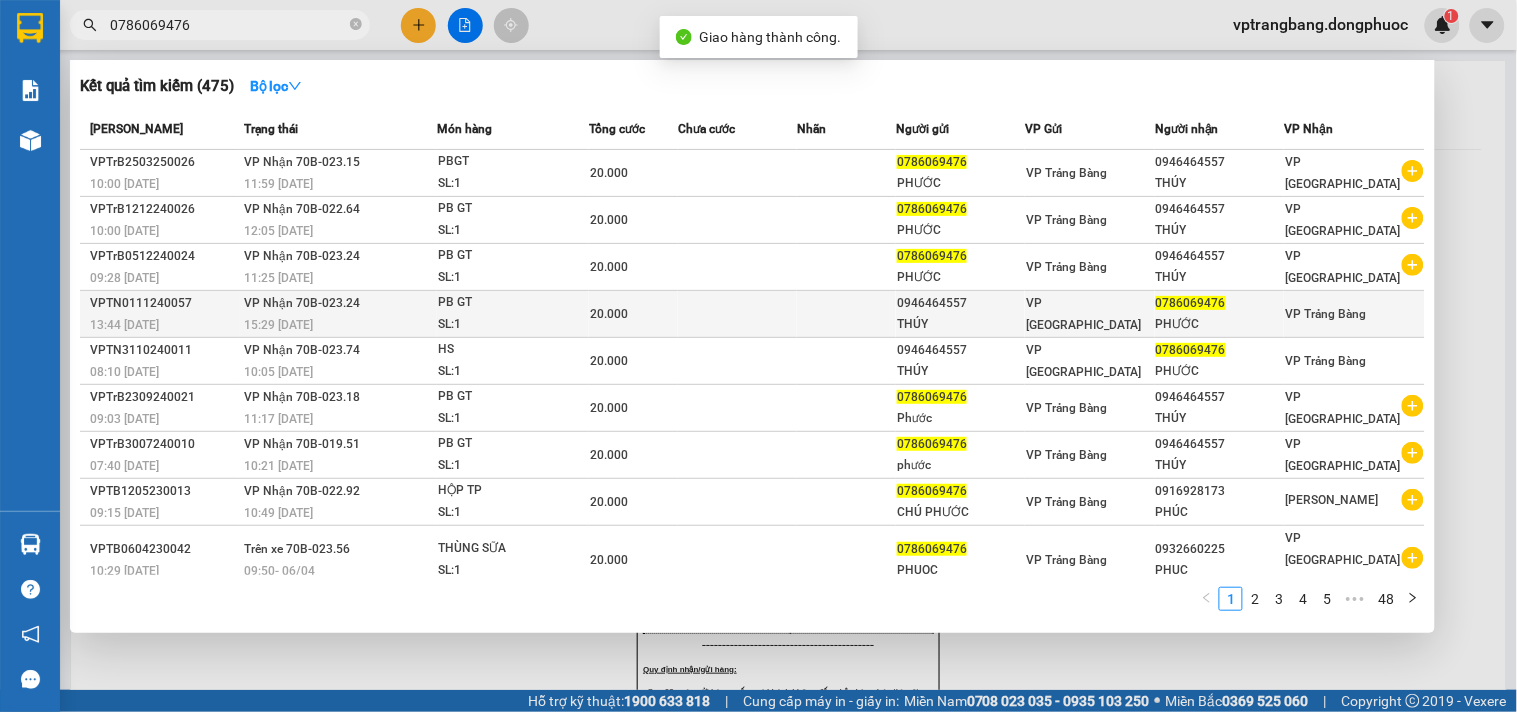 scroll, scrollTop: 0, scrollLeft: 0, axis: both 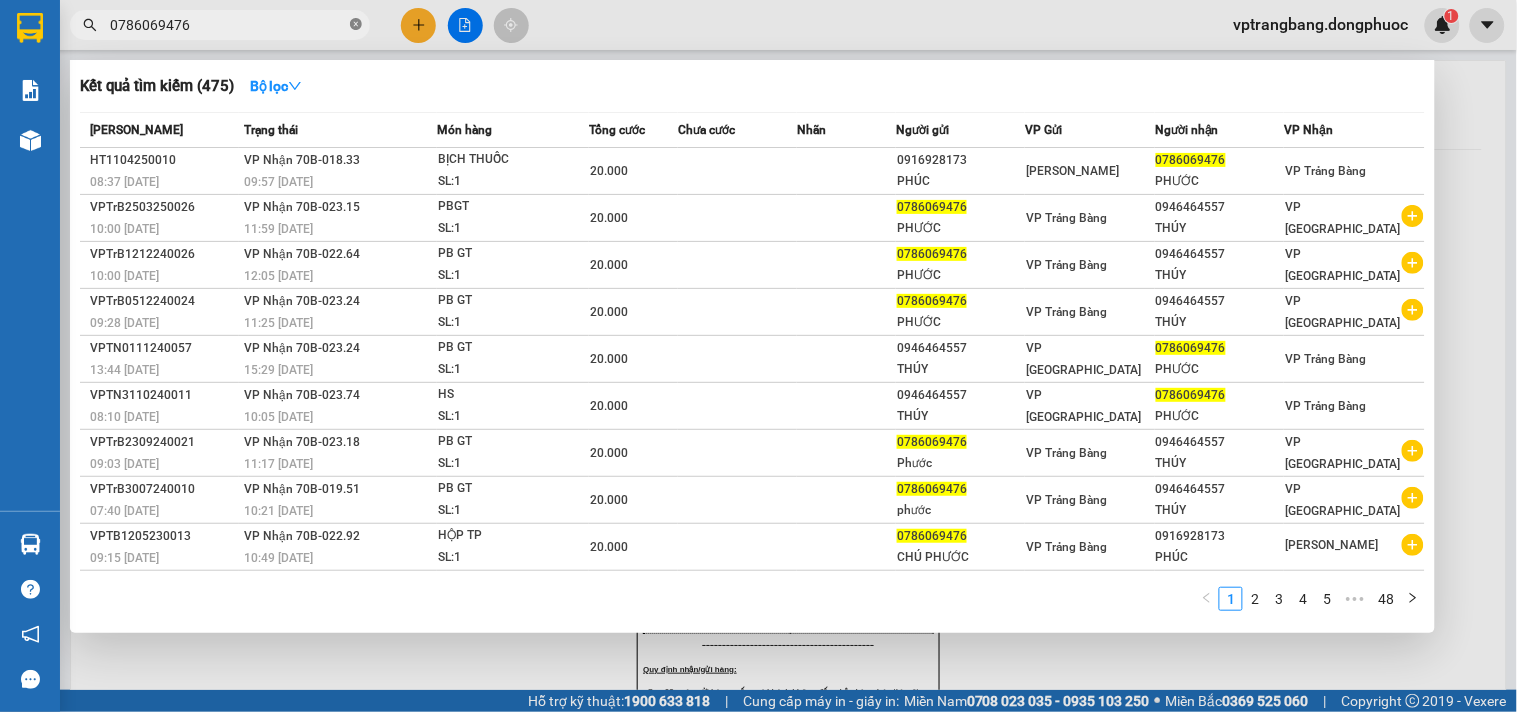 click 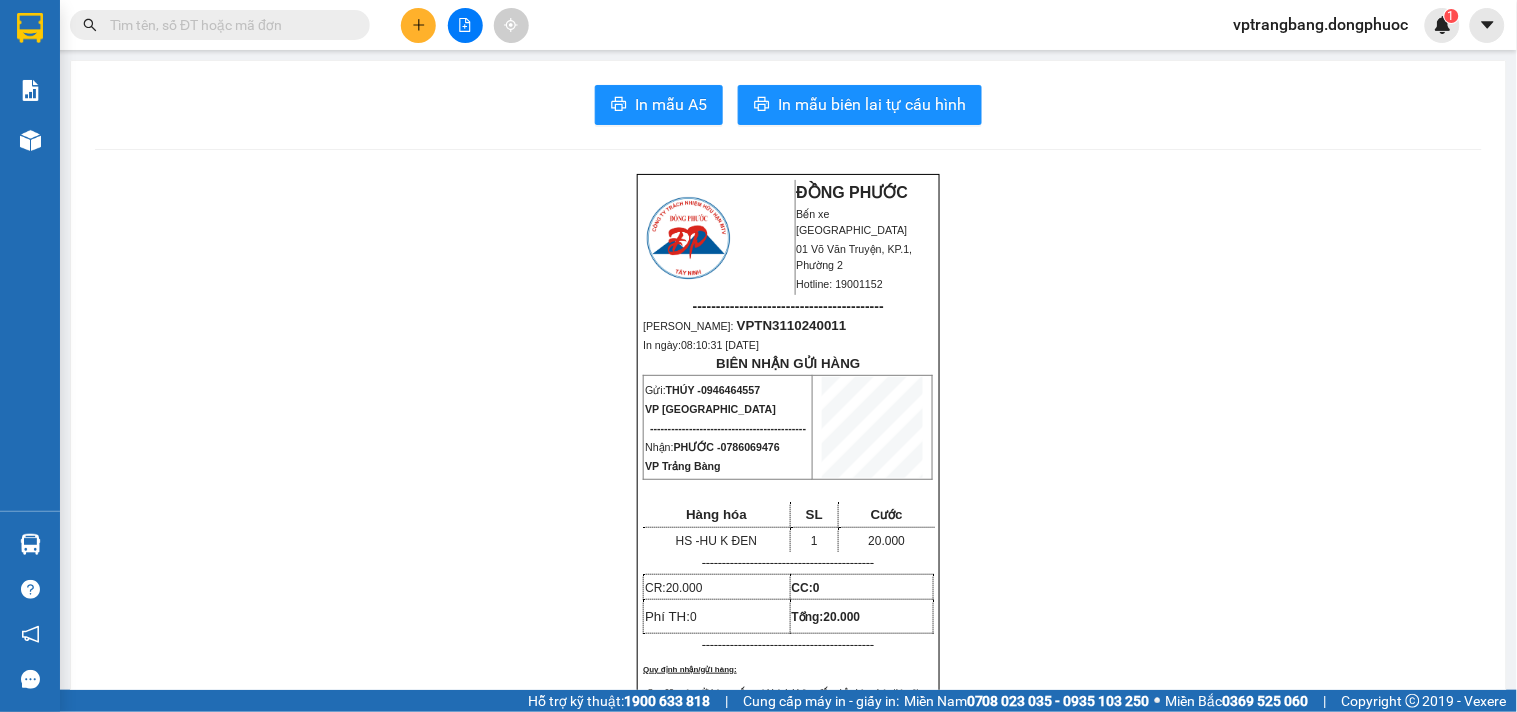 click on "Kết quả tìm kiếm ( 475 )  Bộ lọc  Mã ĐH Trạng thái Món hàng Tổng cước Chưa cước Nhãn Người gửi VP Gửi Người nhận VP Nhận HT1104250010 08:37 - 11/04 VP Nhận   70B-018.33 09:57 - 11/04 BỊCH THUỐC SL:  1 20.000 0916928173 PHÚC Hòa Thành 0786069476 PHƯỚC VP Trảng Bàng VPTrB2503250026 10:00 - 25/03 VP Nhận   70B-023.15 11:59 - 25/03 PBGT SL:  1 20.000 0786069476 PHƯỚC VP Trảng Bàng 0946464557 THÚY VP Tây Ninh VPTrB1212240026 10:00 - 12/12 VP Nhận   70B-022.64 12:05 - 12/12 PB GT SL:  1 20.000 0786069476 PHƯỚC VP Trảng Bàng 0946464557 THÚY VP Tây Ninh VPTrB0512240024 09:28 - 05/12 VP Nhận   70B-023.24 11:25 - 05/12 PB GT SL:  1 20.000 0786069476 PHƯỚC VP Trảng Bàng 0946464557 THÚY VP Tây Ninh VPTN0111240057 13:44 - 01/11 VP Nhận   70B-023.24 15:29 - 01/11 PB GT SL:  1 20.000 0946464557 THÚY VP Tây Ninh 0786069476 PHƯỚC VP Trảng Bàng VPTN3110240011 08:10 - 31/10 VP Nhận   70B-023.74 10:05 - 31/10 HS SL:  1 20.000 THÚY" at bounding box center (758, 25) 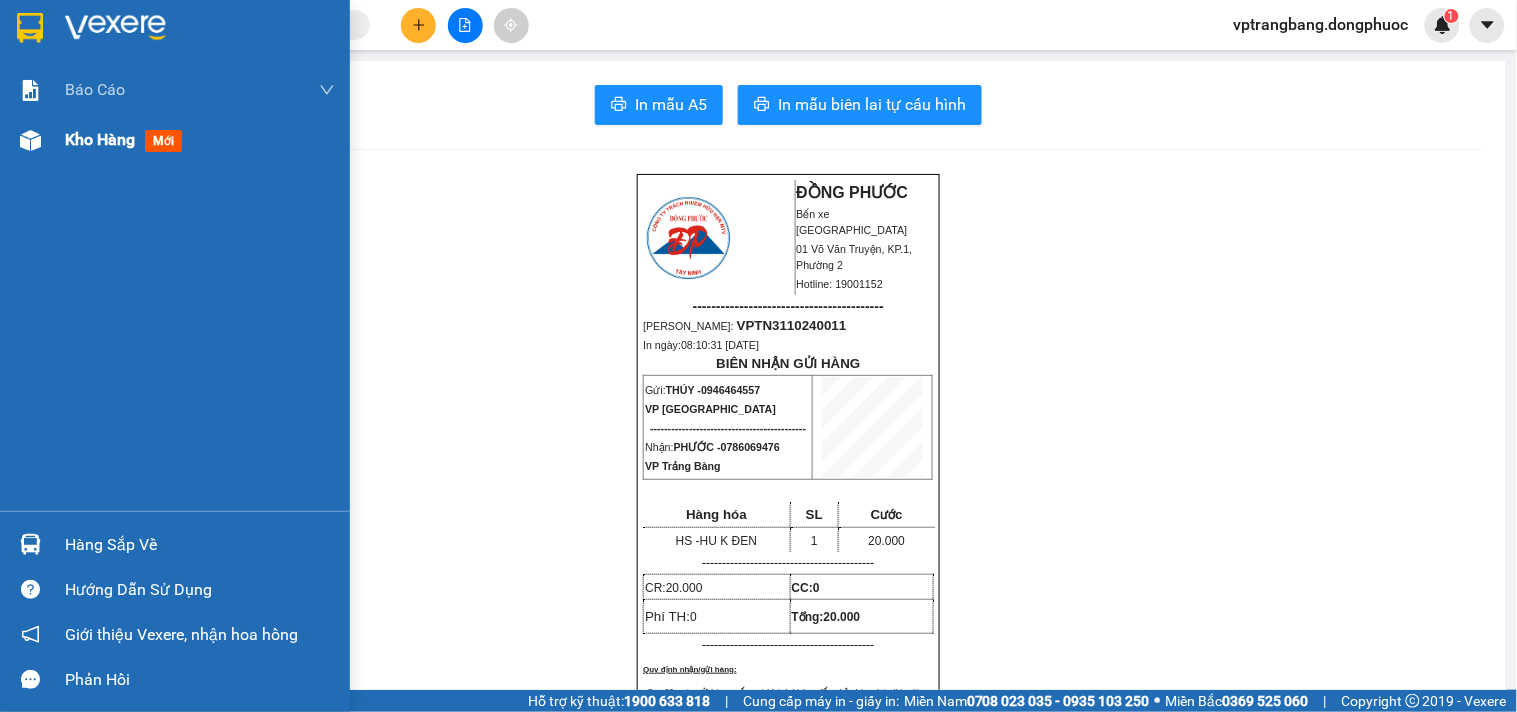 click on "Kho hàng" at bounding box center (100, 139) 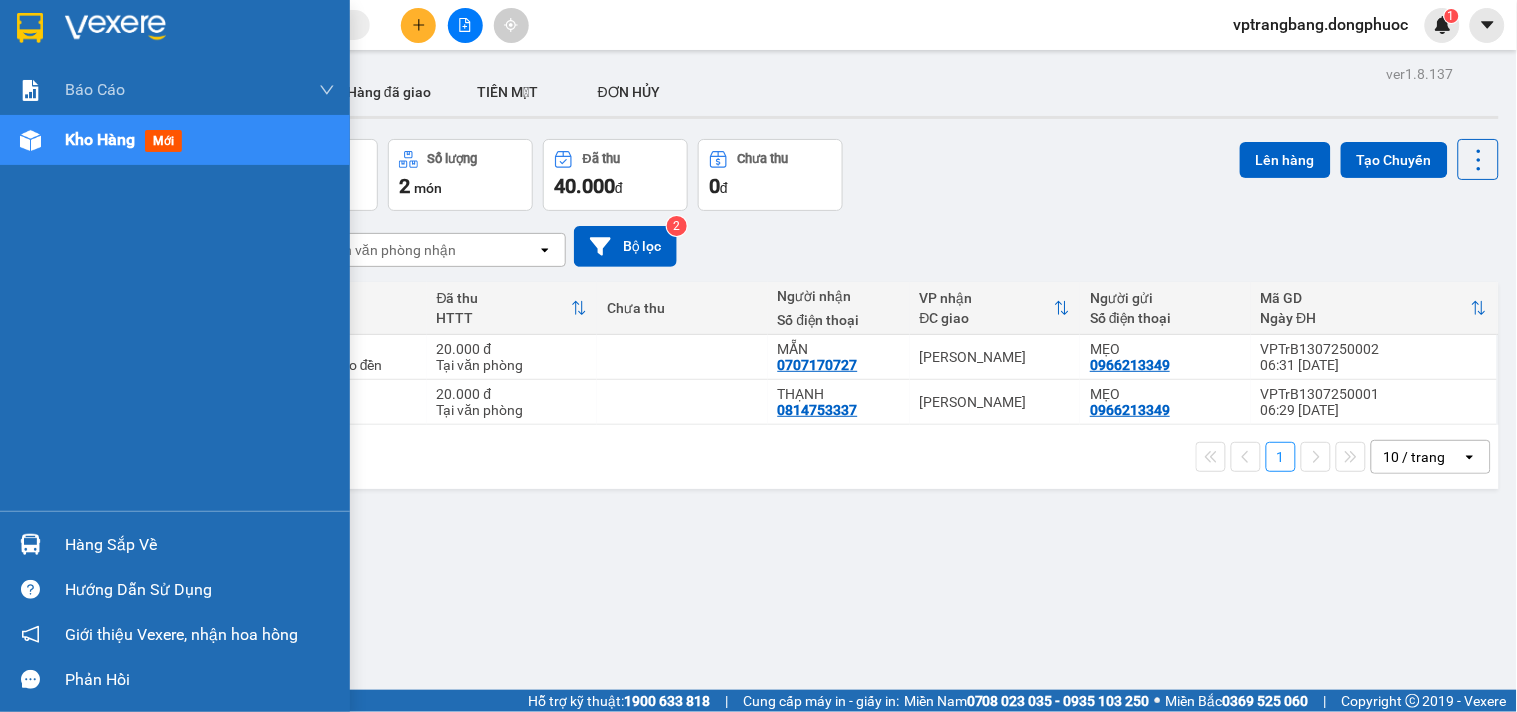 click on "Hàng sắp về" at bounding box center (175, 544) 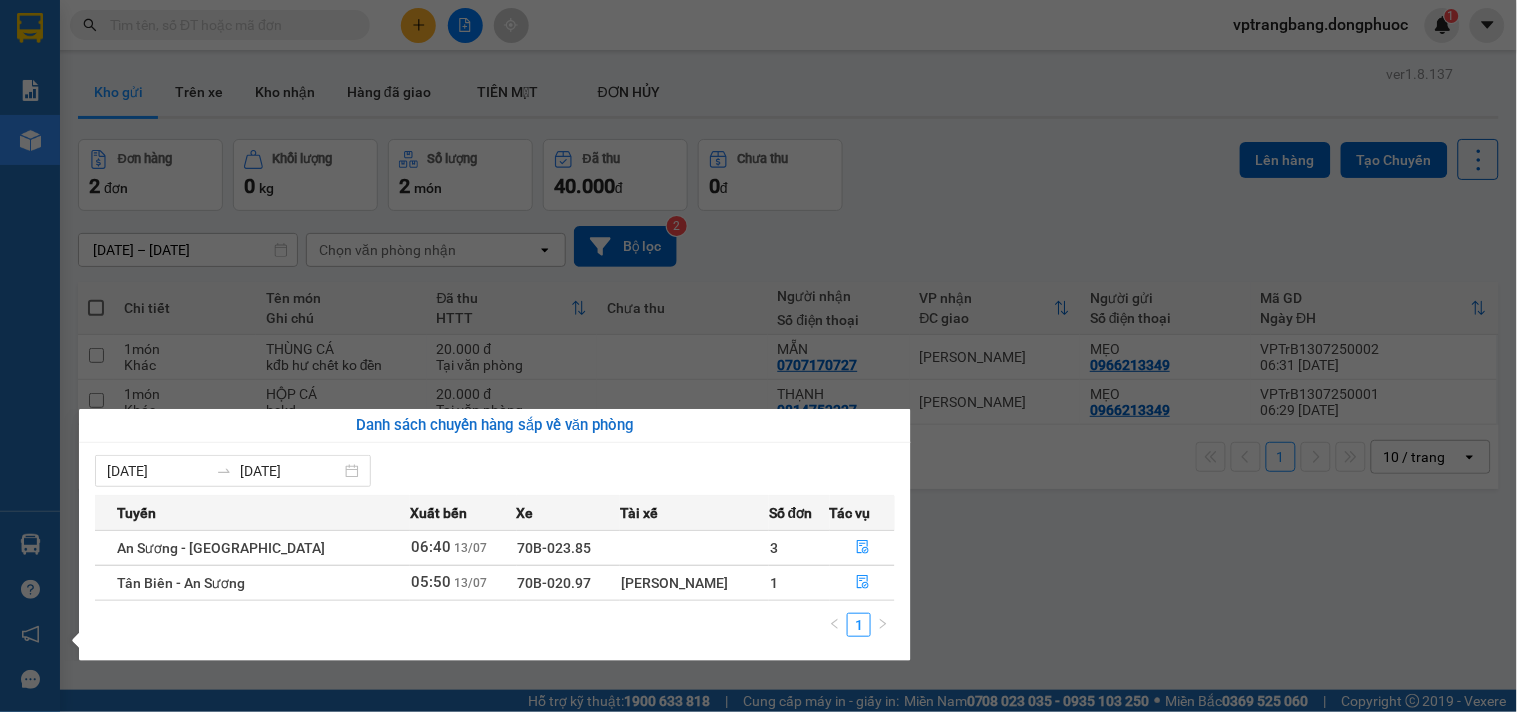 click on "Kết quả tìm kiếm ( 475 )  Bộ lọc  Mã ĐH Trạng thái Món hàng Tổng cước Chưa cước Nhãn Người gửi VP Gửi Người nhận VP Nhận HT1104250010 08:37 - 11/04 VP Nhận   70B-018.33 09:57 - 11/04 BỊCH THUỐC SL:  1 20.000 0916928173 PHÚC Hòa Thành 0786069476 PHƯỚC VP Trảng Bàng VPTrB2503250026 10:00 - 25/03 VP Nhận   70B-023.15 11:59 - 25/03 PBGT SL:  1 20.000 0786069476 PHƯỚC VP Trảng Bàng 0946464557 THÚY VP Tây Ninh VPTrB1212240026 10:00 - 12/12 VP Nhận   70B-022.64 12:05 - 12/12 PB GT SL:  1 20.000 0786069476 PHƯỚC VP Trảng Bàng 0946464557 THÚY VP Tây Ninh VPTrB0512240024 09:28 - 05/12 VP Nhận   70B-023.24 11:25 - 05/12 PB GT SL:  1 20.000 0786069476 PHƯỚC VP Trảng Bàng 0946464557 THÚY VP Tây Ninh VPTN0111240057 13:44 - 01/11 VP Nhận   70B-023.24 15:29 - 01/11 PB GT SL:  1 20.000 0946464557 THÚY VP Tây Ninh 0786069476 PHƯỚC VP Trảng Bàng VPTN3110240011 08:10 - 31/10 VP Nhận   70B-023.74 10:05 - 31/10 HS SL:  1 20.000 THÚY" at bounding box center (758, 356) 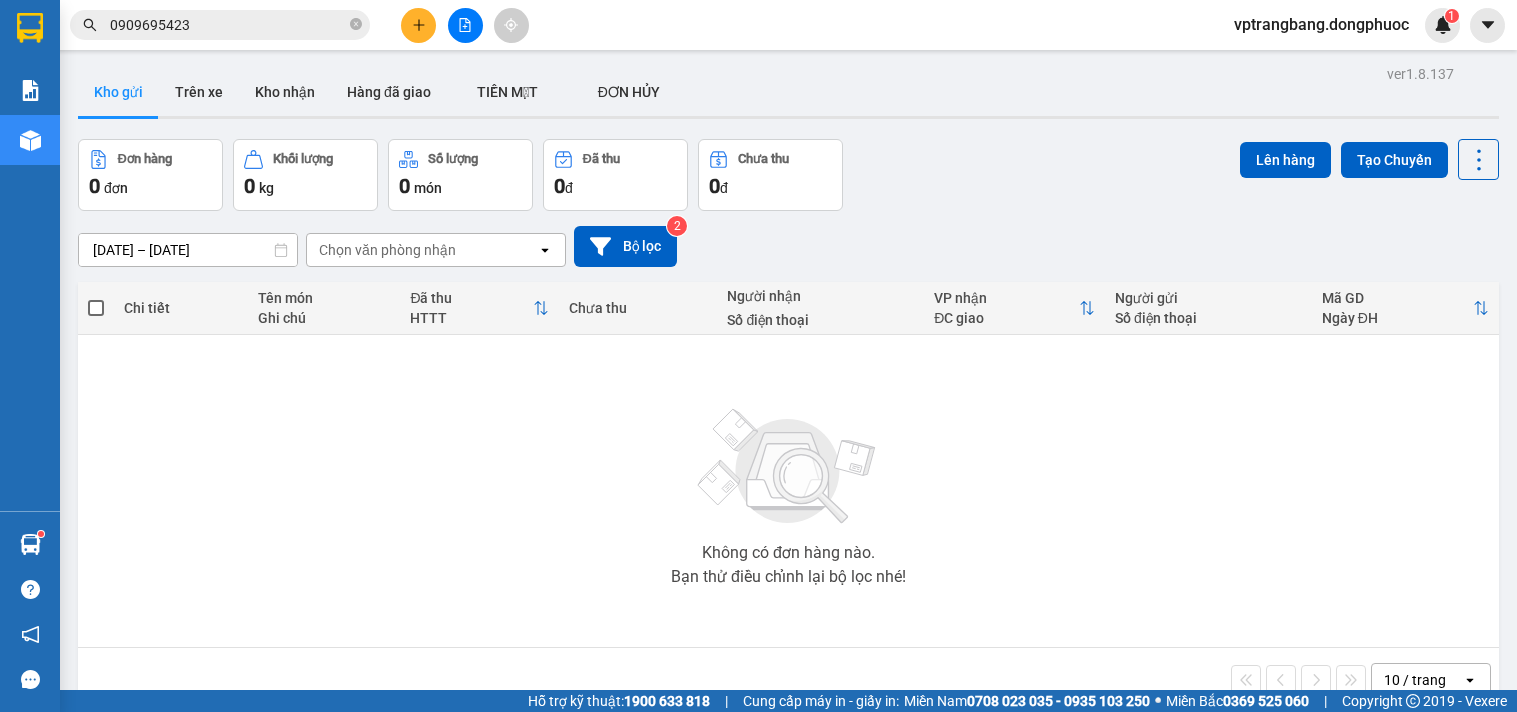 scroll, scrollTop: 0, scrollLeft: 0, axis: both 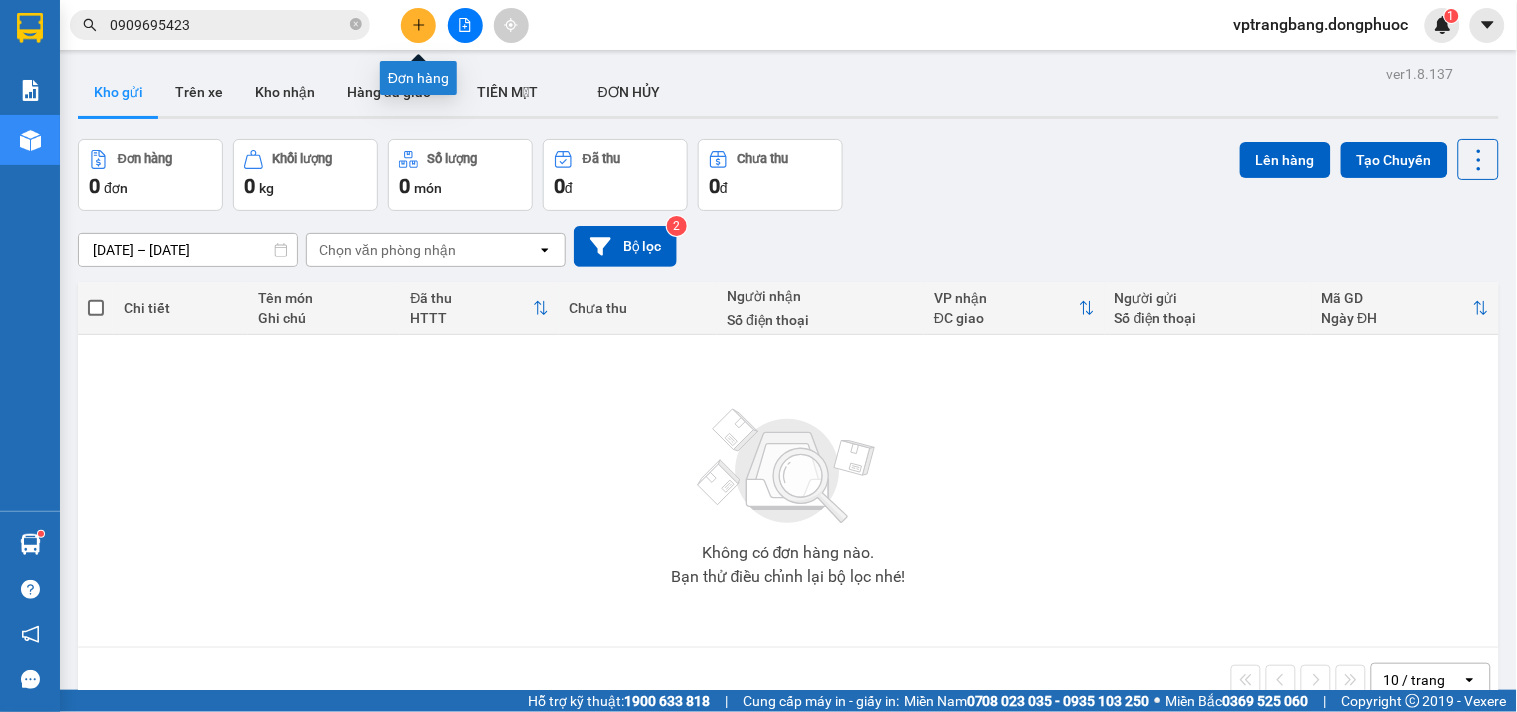 drag, startPoint x: 414, startPoint y: 24, endPoint x: 443, endPoint y: 24, distance: 29 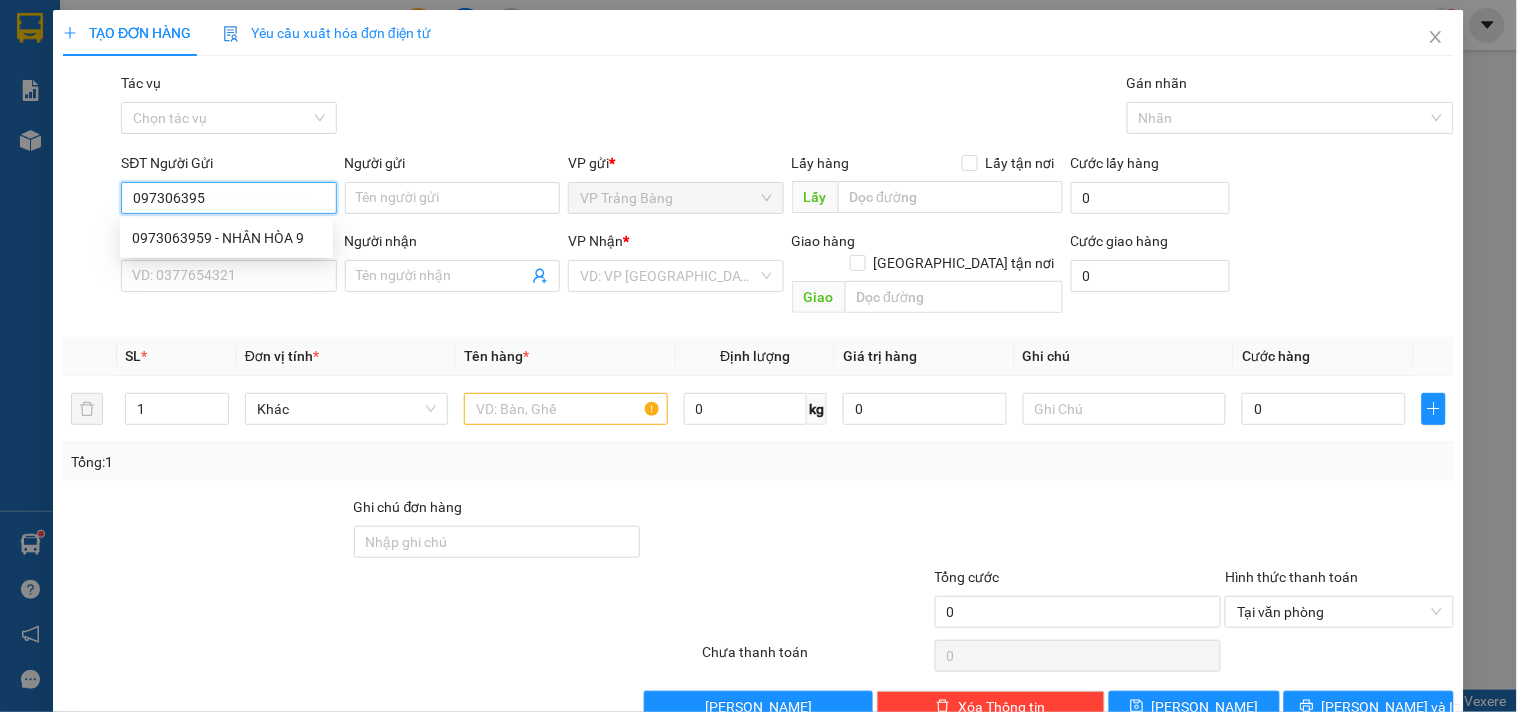 type on "0973063959" 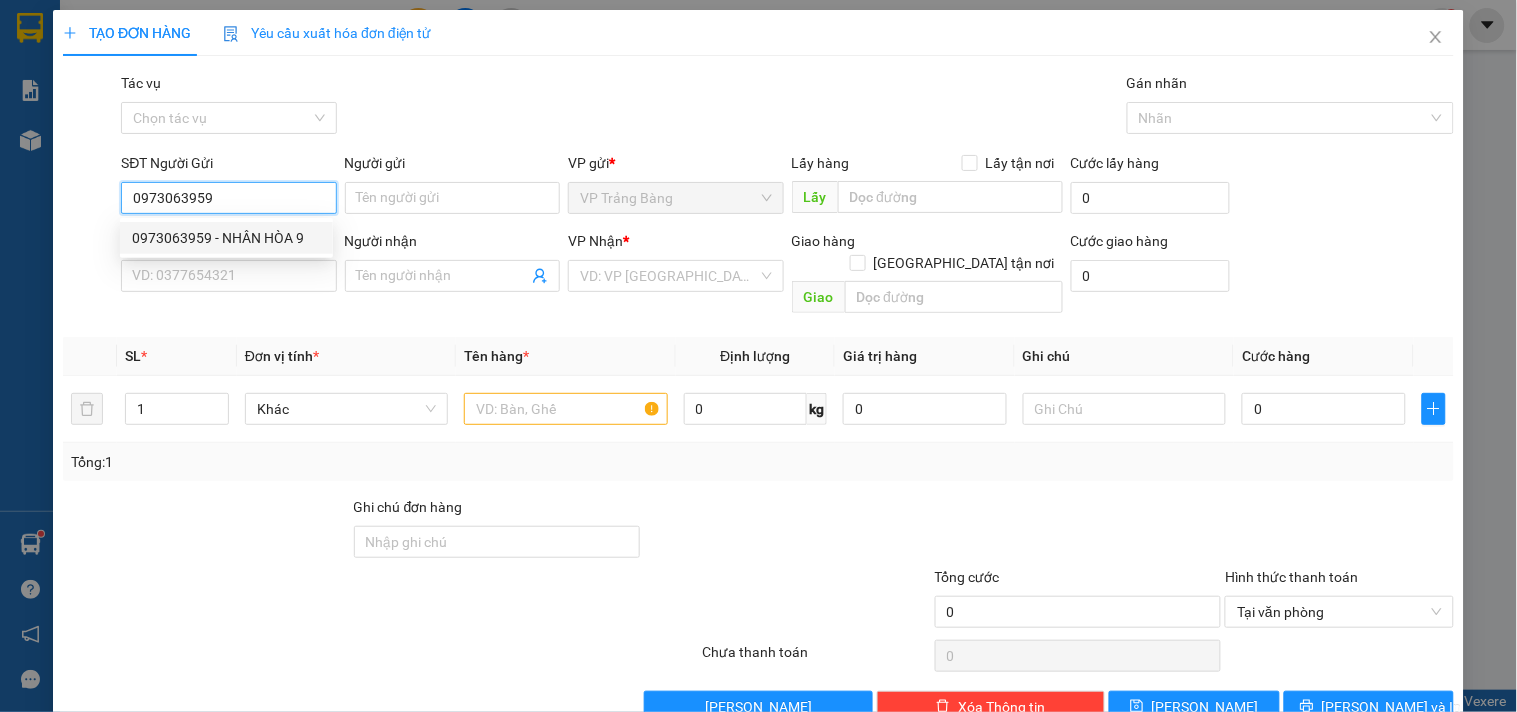 click on "0973063959 - NHÂN HÒA 9" at bounding box center [226, 238] 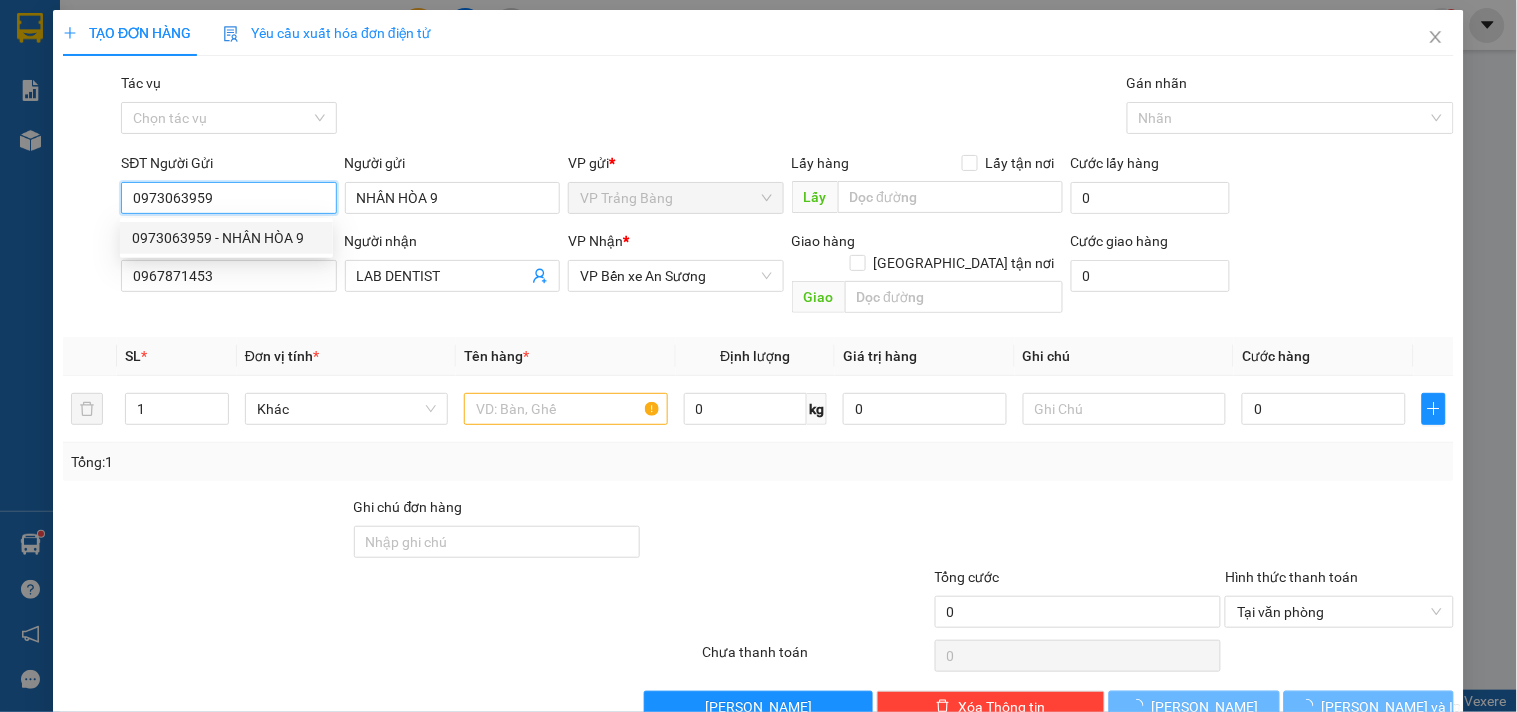 type on "20.000" 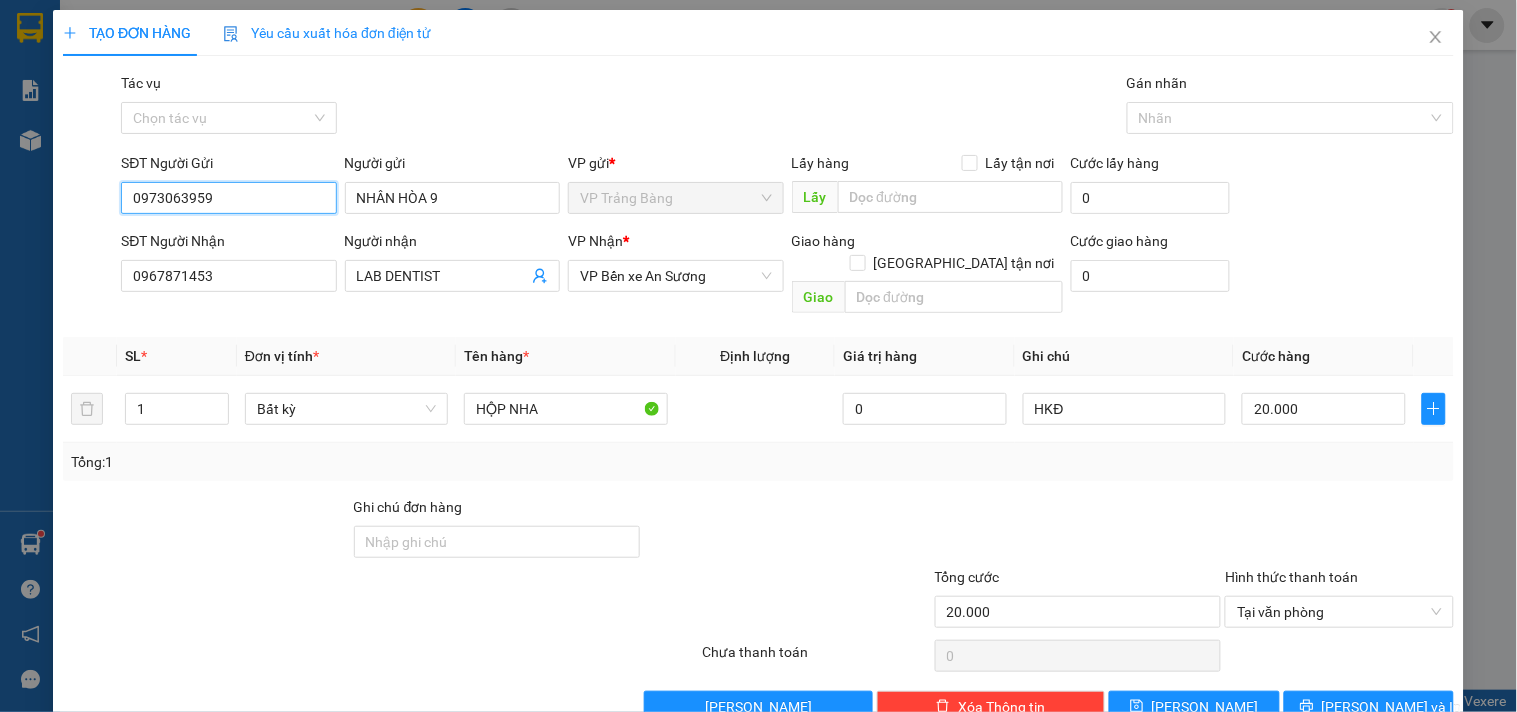 type on "0973063959" 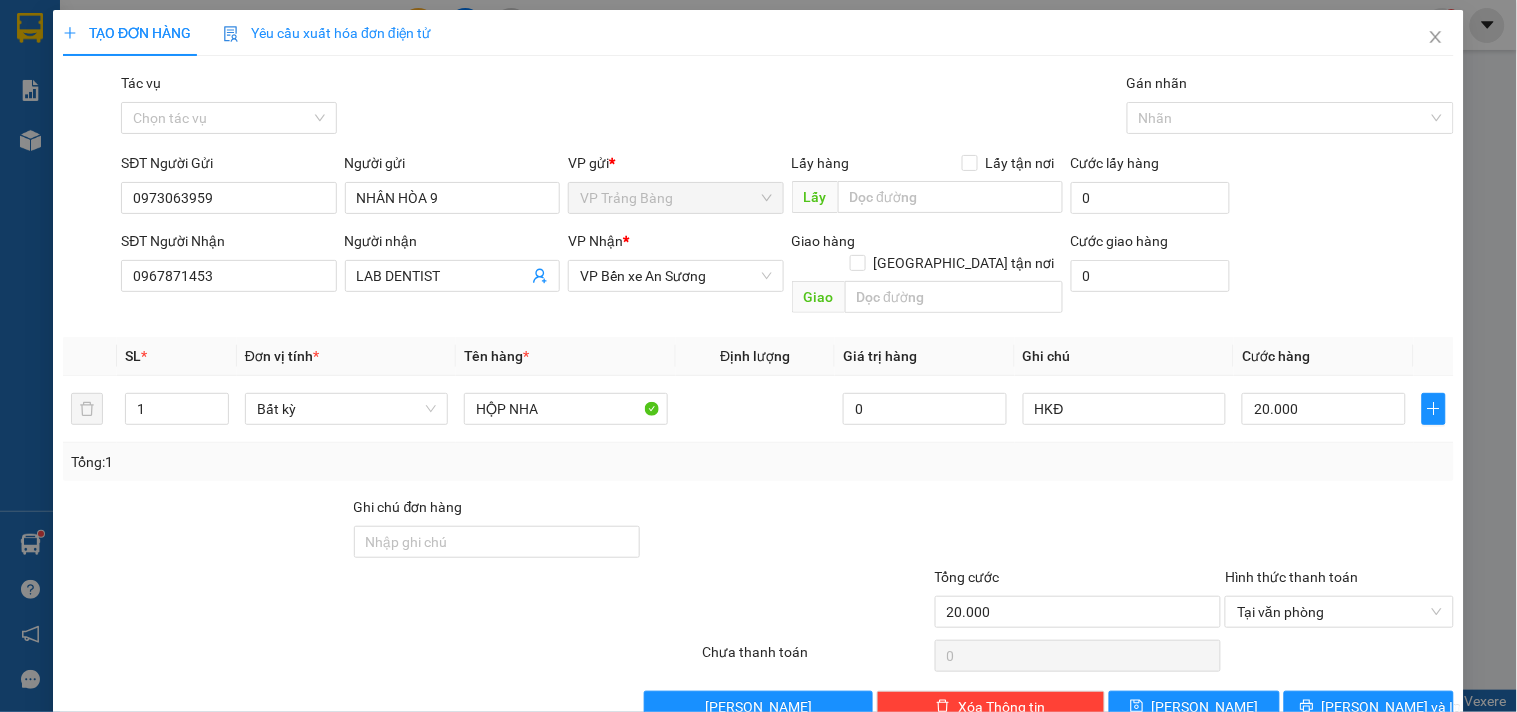 click on "SĐT Người Nhận" at bounding box center (228, 245) 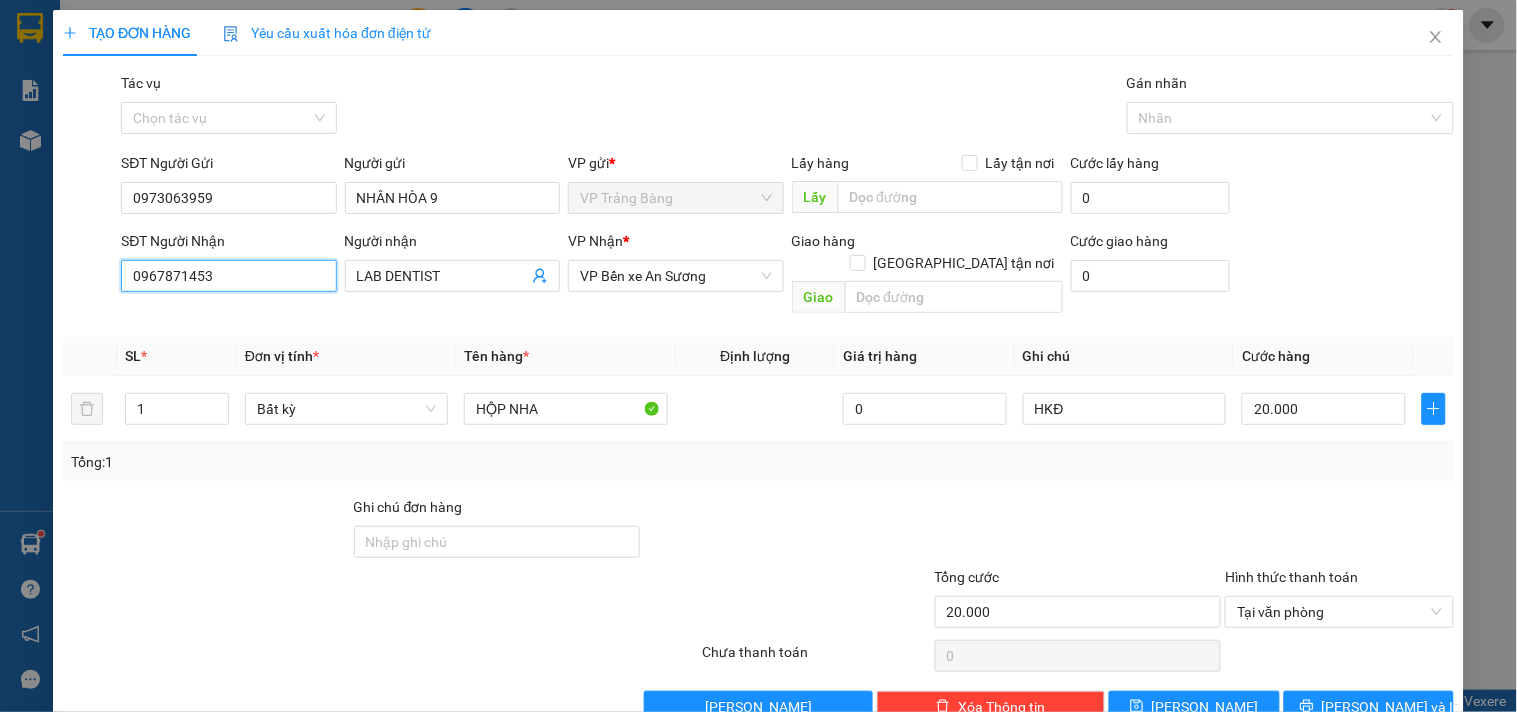 click on "0967871453" at bounding box center [228, 276] 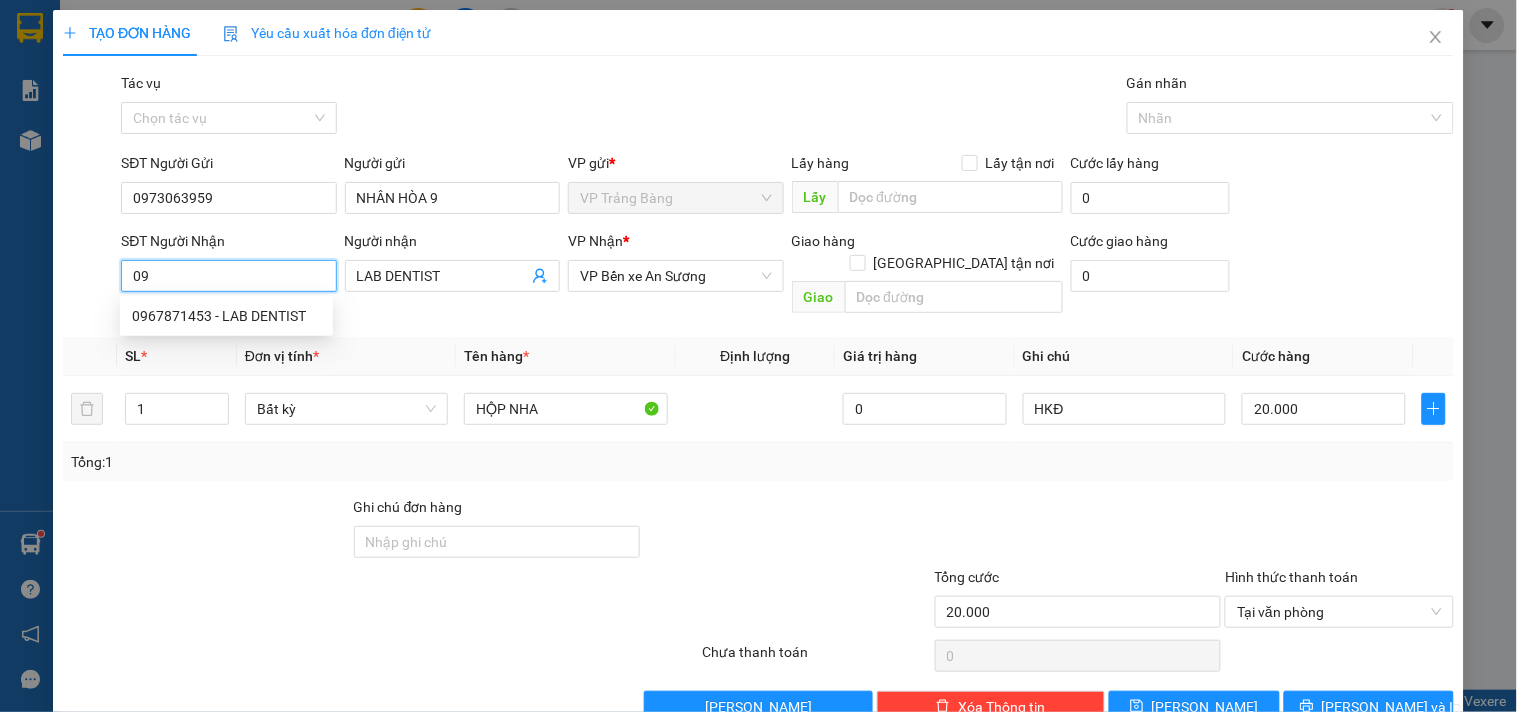 type on "0" 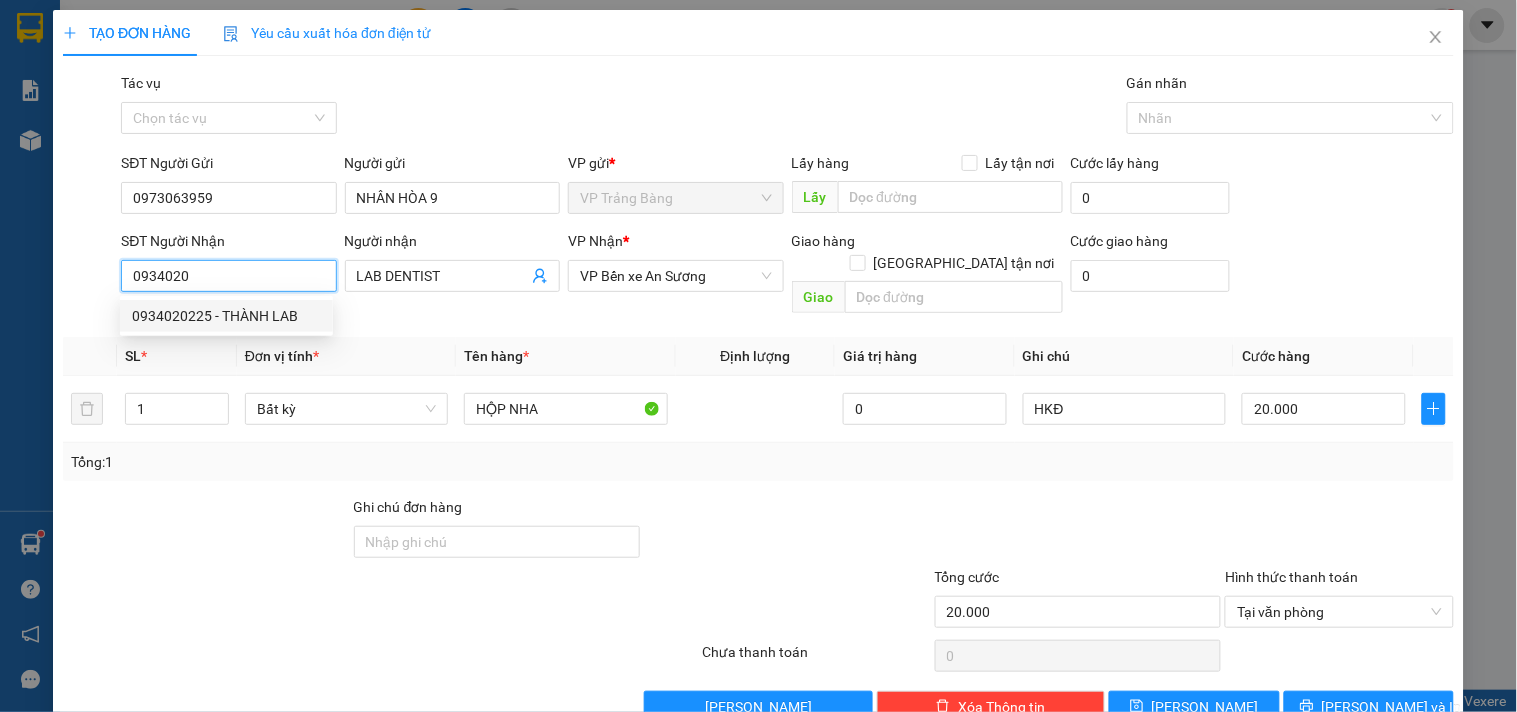 click on "0934020225 - THÀNH LAB" at bounding box center [226, 316] 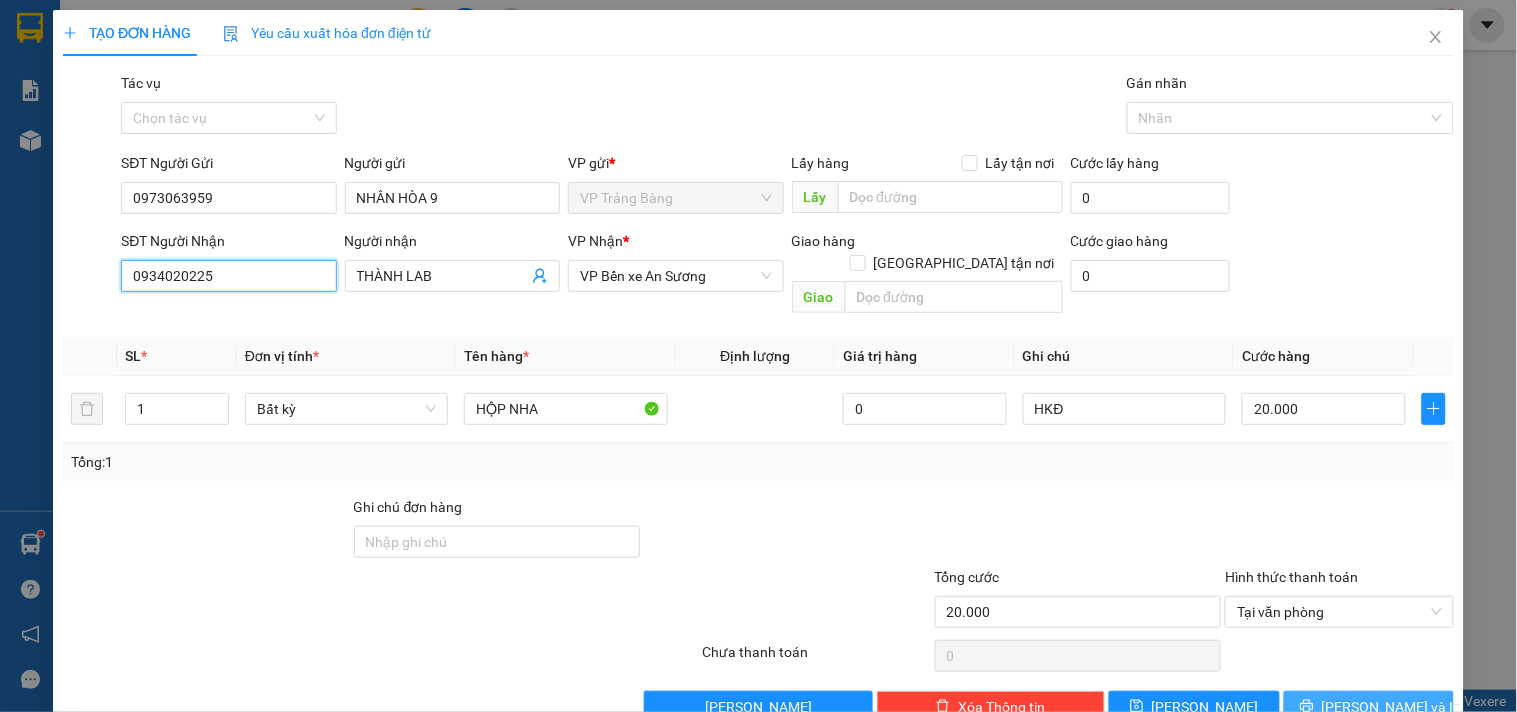 type on "0934020225" 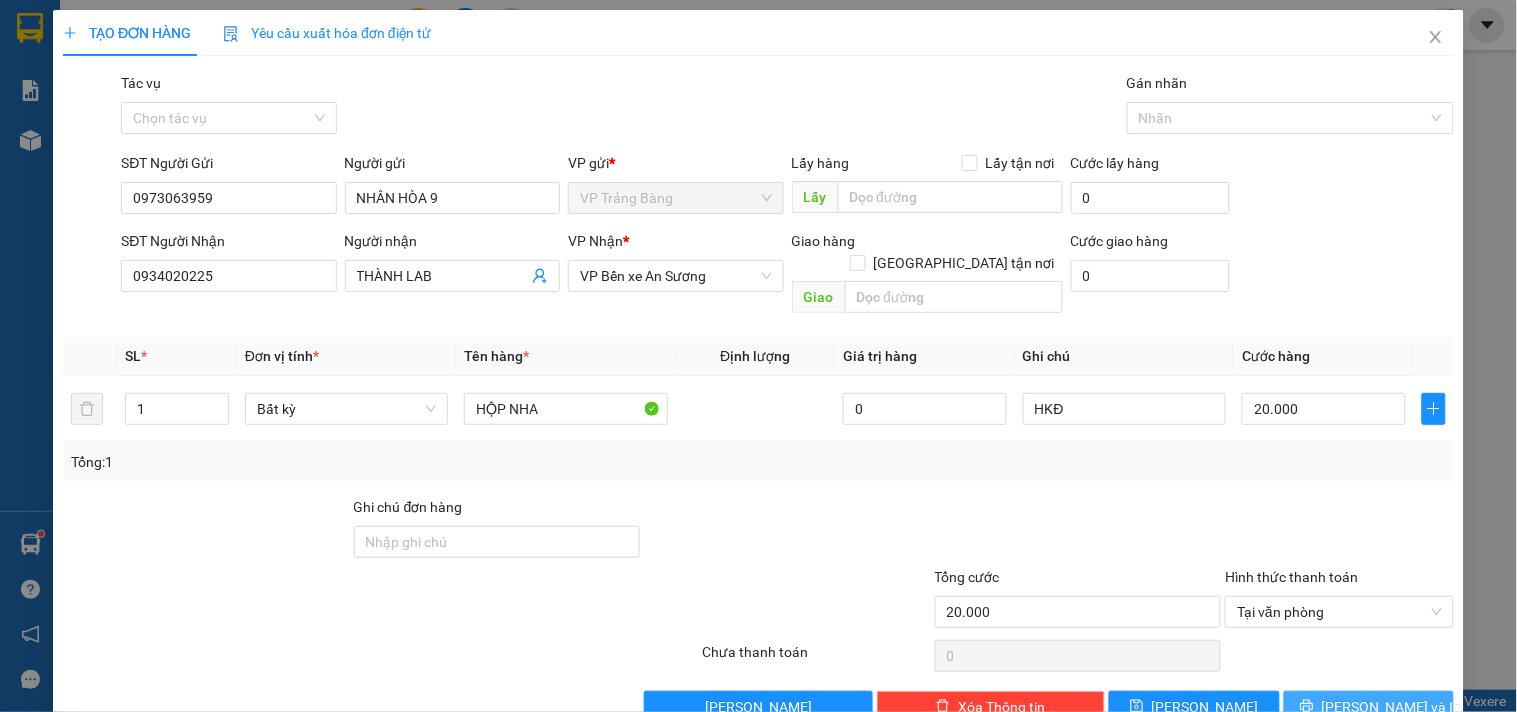 click 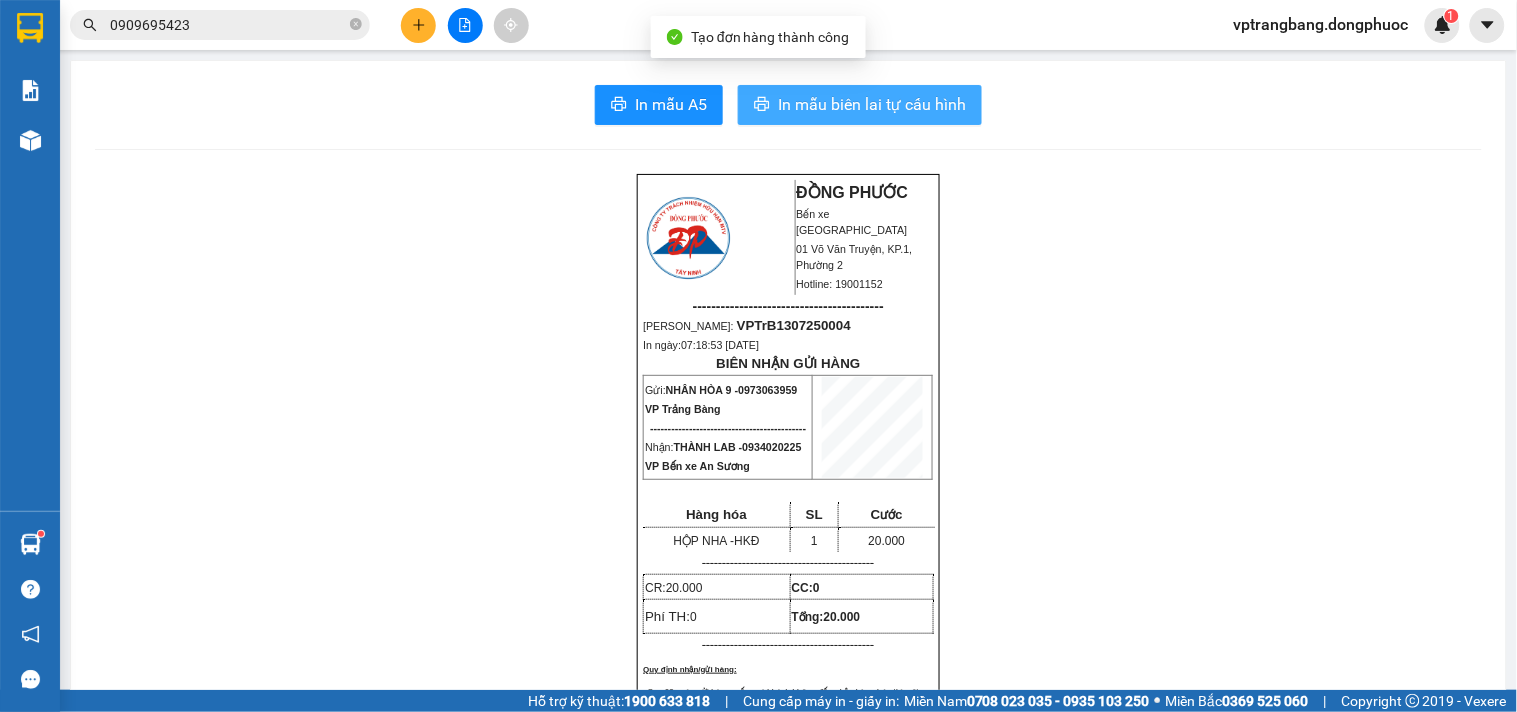 click on "In mẫu biên lai tự cấu hình" at bounding box center [872, 104] 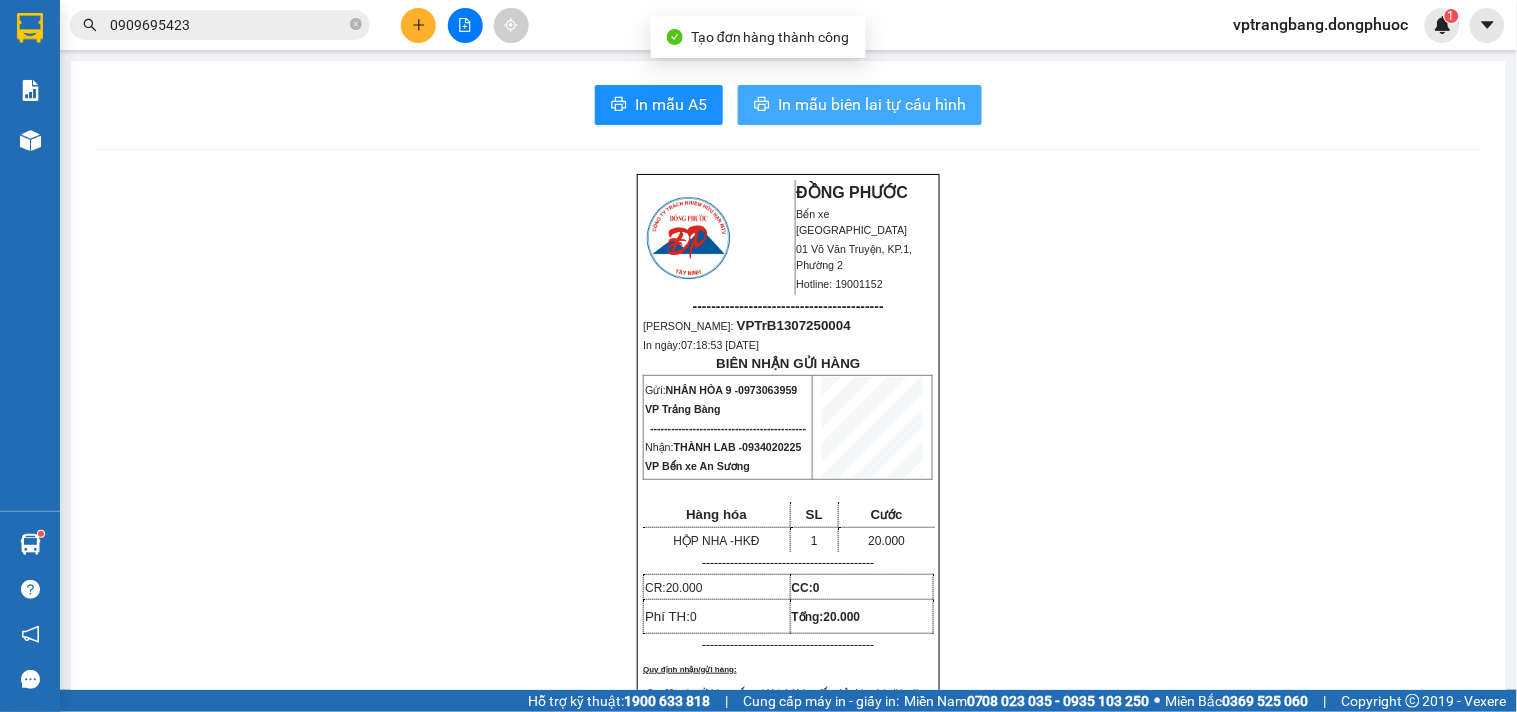 scroll, scrollTop: 0, scrollLeft: 0, axis: both 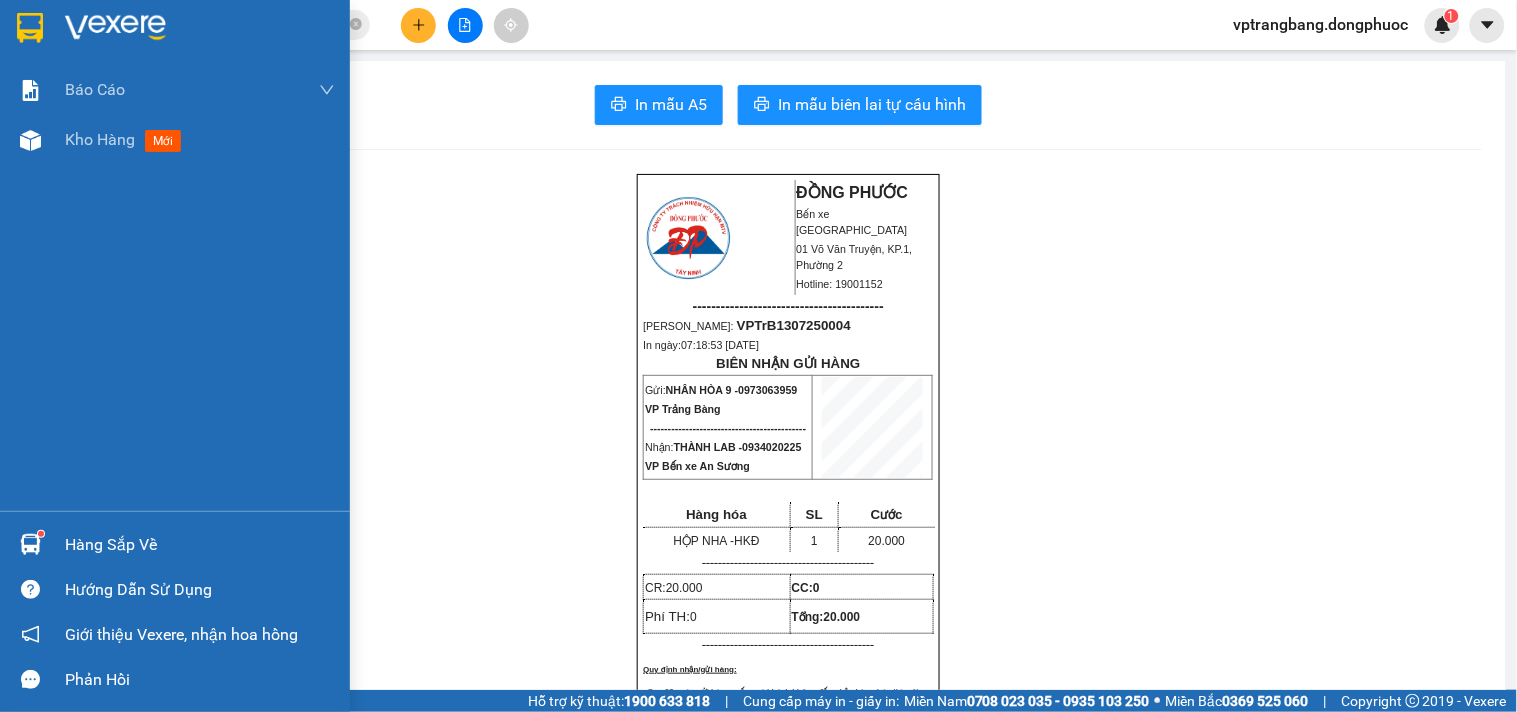 click on "Hàng sắp về" at bounding box center (200, 545) 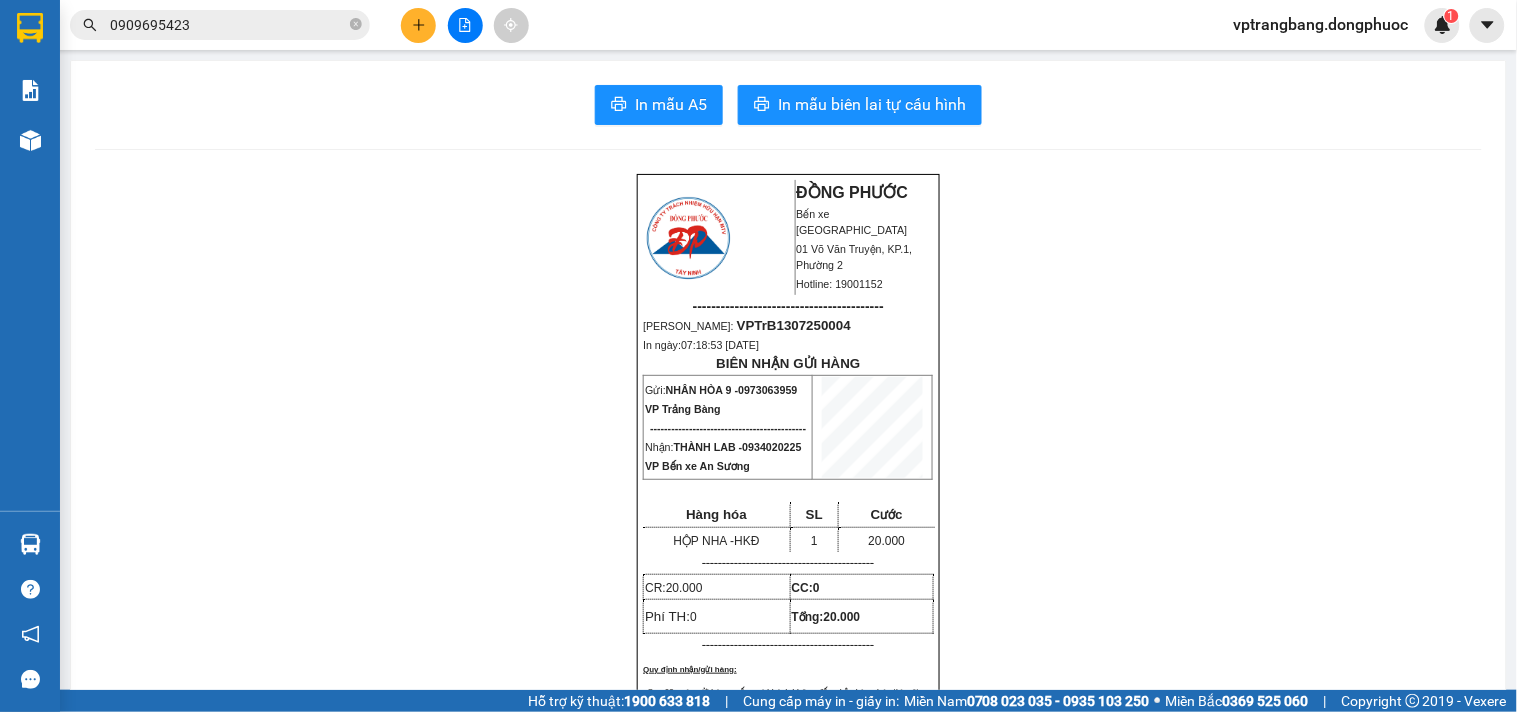 click on "Kết quả tìm kiếm ( 1 )  Bộ lọc  Mã ĐH Trạng thái Món hàng Tổng cước Chưa cước Nhãn Người gửi VP Gửi Người nhận VP Nhận VPTN1207250041 12:36 - 12/07 VP Nhận   70B-023.85 14:07 - 12/07 THÙNG TP SL:  1 20.000 0399916112 KHA HƯƠNG SEN VIỆT VP Tây Ninh 0909695423 HẰNG VP Trảng Bàng 1 0909695423 vptrangbang.dongphuoc 1     Báo cáo Mẫu 1: Báo cáo dòng tiền theo nhân viên Mẫu 1: Báo cáo dòng tiền theo nhân viên (VP) Mẫu 2: Doanh số tạo đơn theo Văn phòng, nhân viên - Trạm     Kho hàng mới Hàng sắp về Hướng dẫn sử dụng Giới thiệu Vexere, nhận hoa hồng Phản hồi Phần mềm hỗ trợ bạn tốt chứ? In mẫu A5
In mẫu biên lai tự cấu hình
ĐỒNG PHƯỚC
Bến xe Tây Ninh
01 Võ Văn Truyện, KP.1, Phường 2
Hotline: 19001152
-----------------------------------------
Mã ĐH:   VPTrB1307250004
In ngày:  07:18:53 - 13/07/2025
Gửi:" at bounding box center (758, 356) 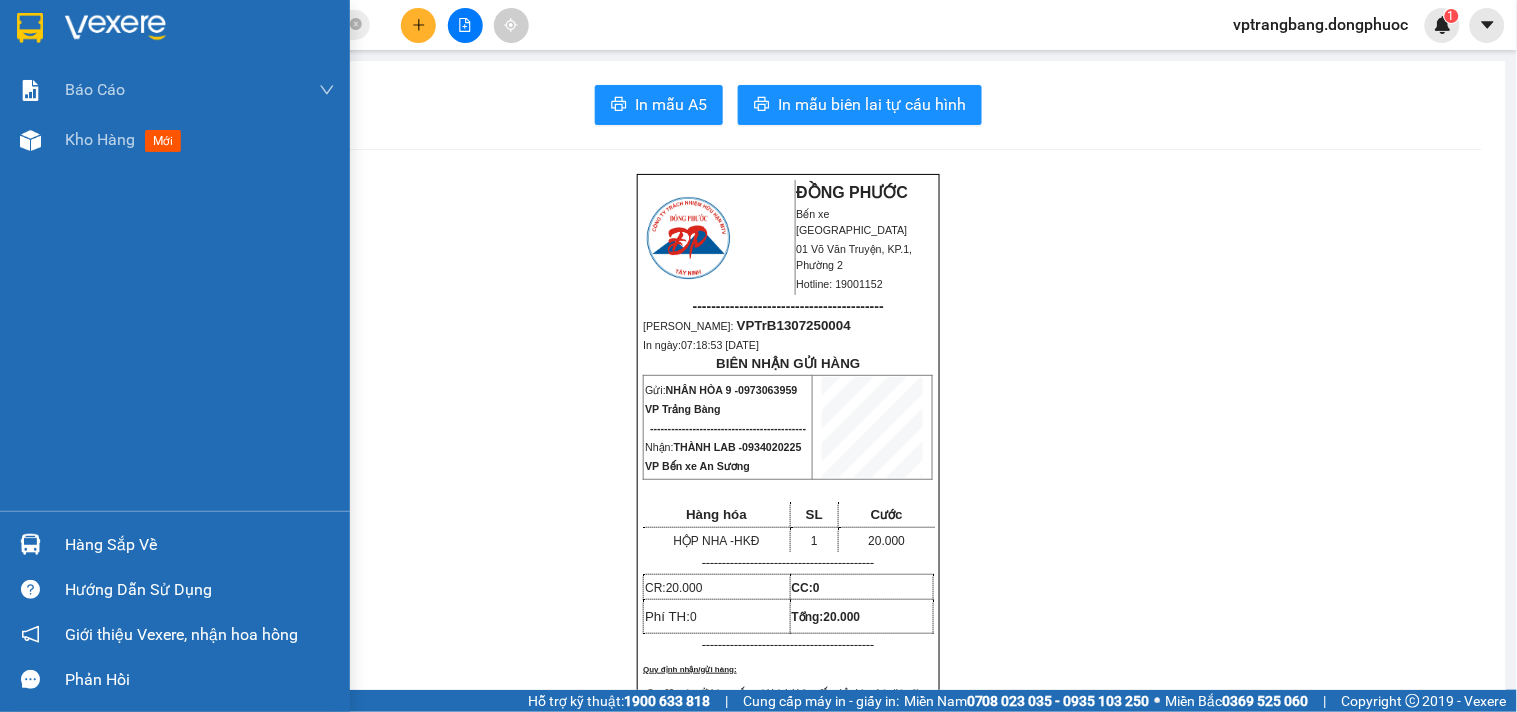 click on "Hàng sắp về" at bounding box center (200, 545) 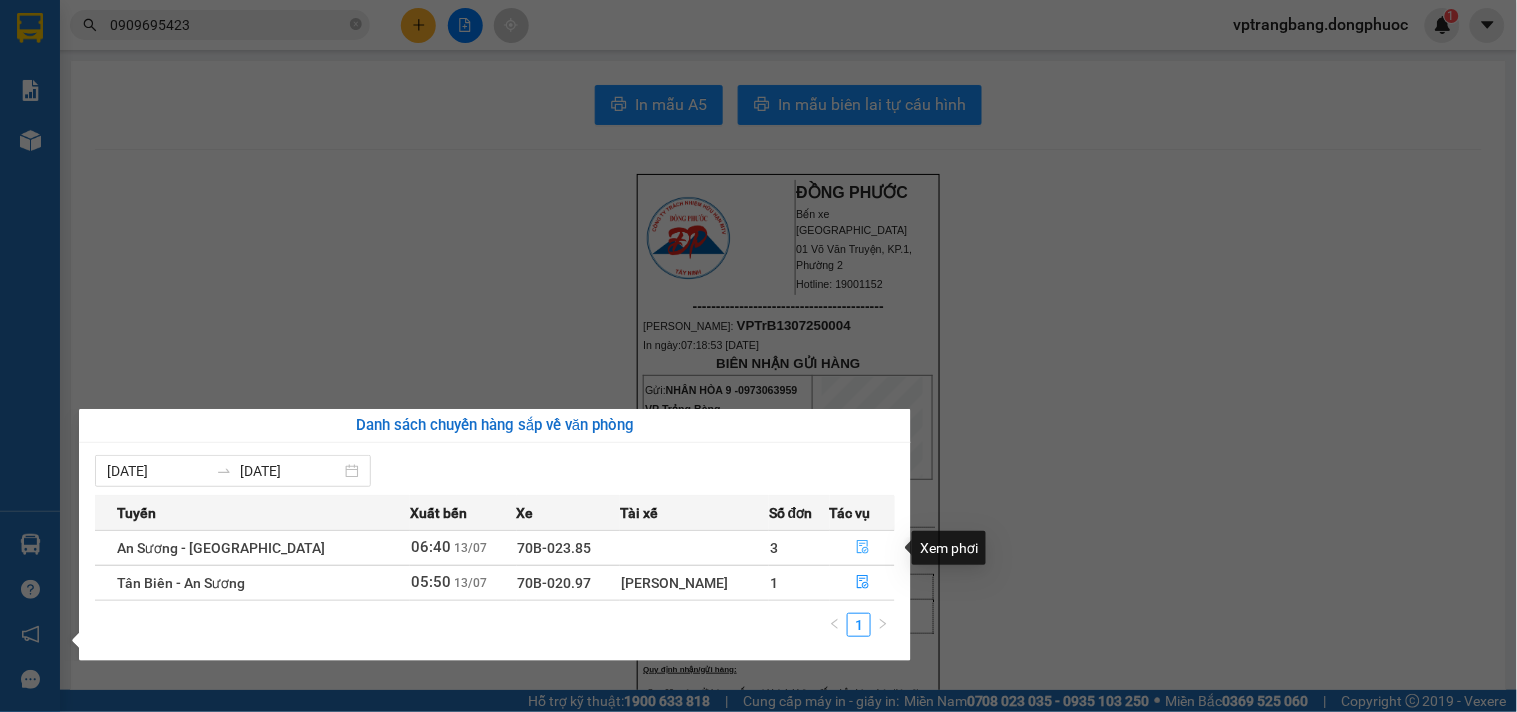 click 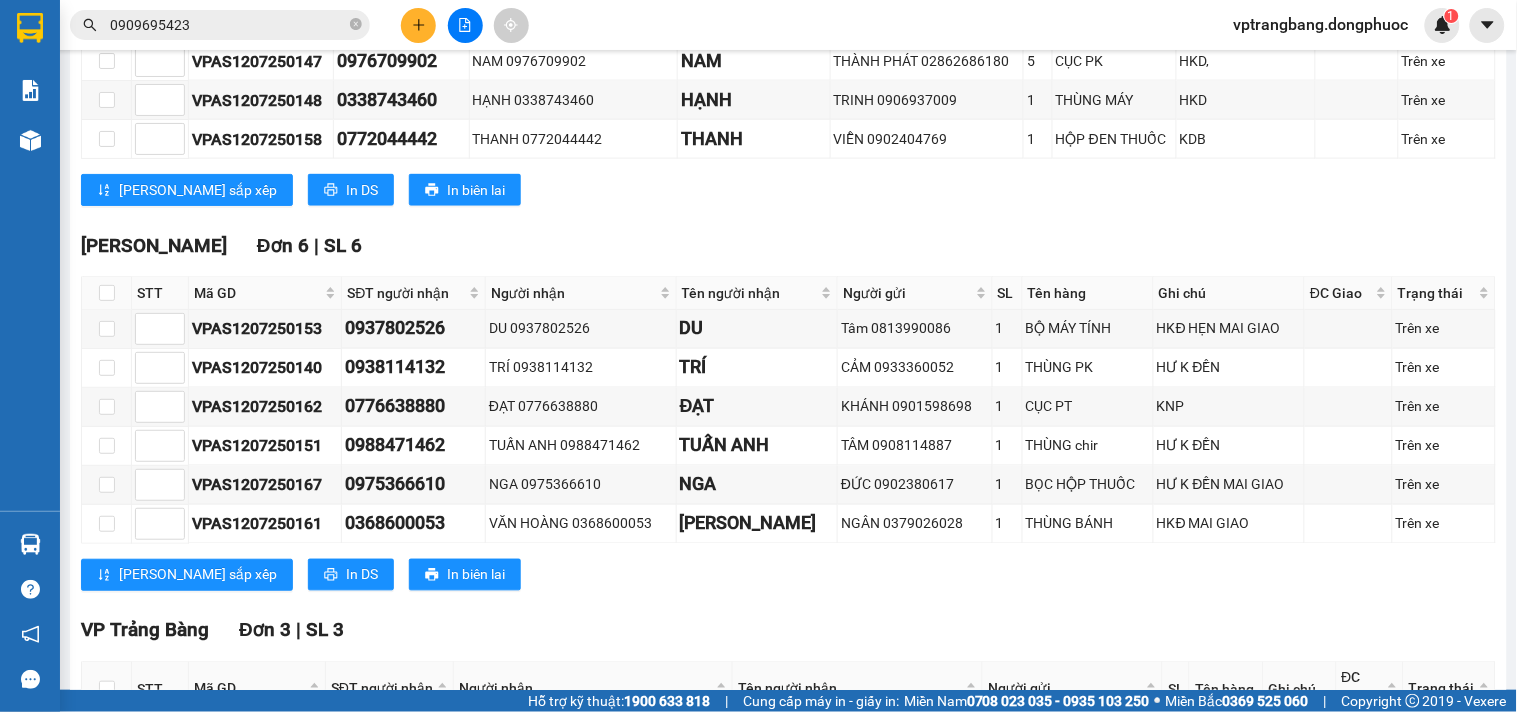 scroll, scrollTop: 914, scrollLeft: 0, axis: vertical 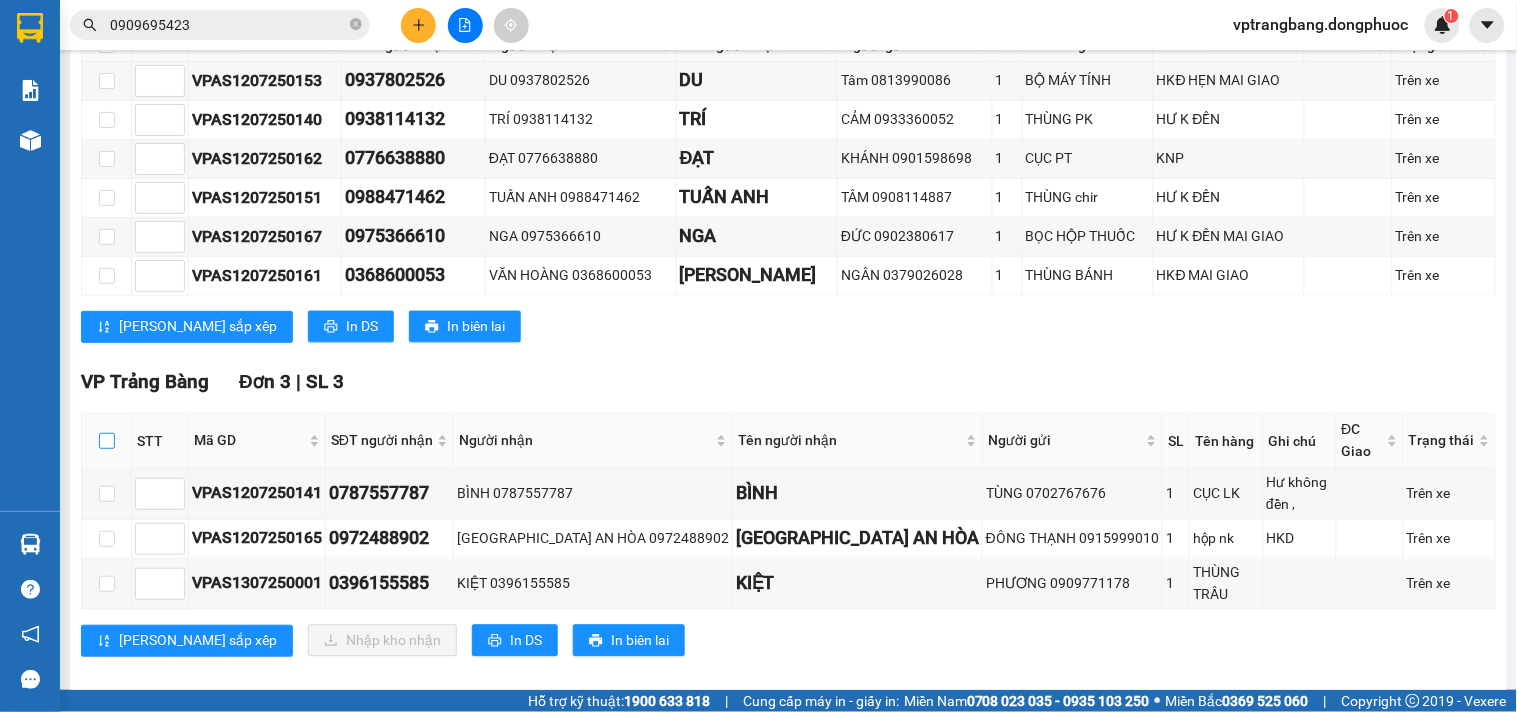 click at bounding box center [107, 441] 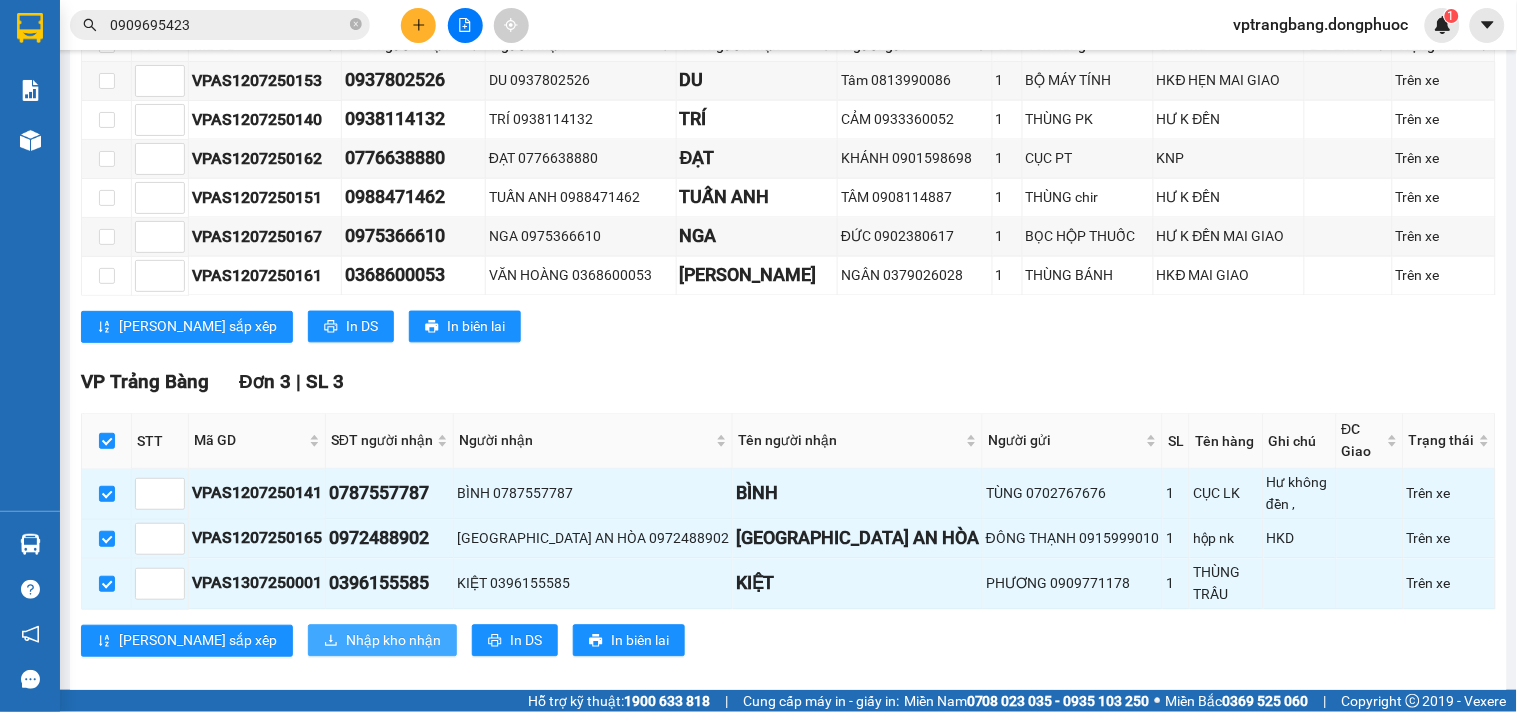 click on "Nhập kho nhận" at bounding box center (393, 641) 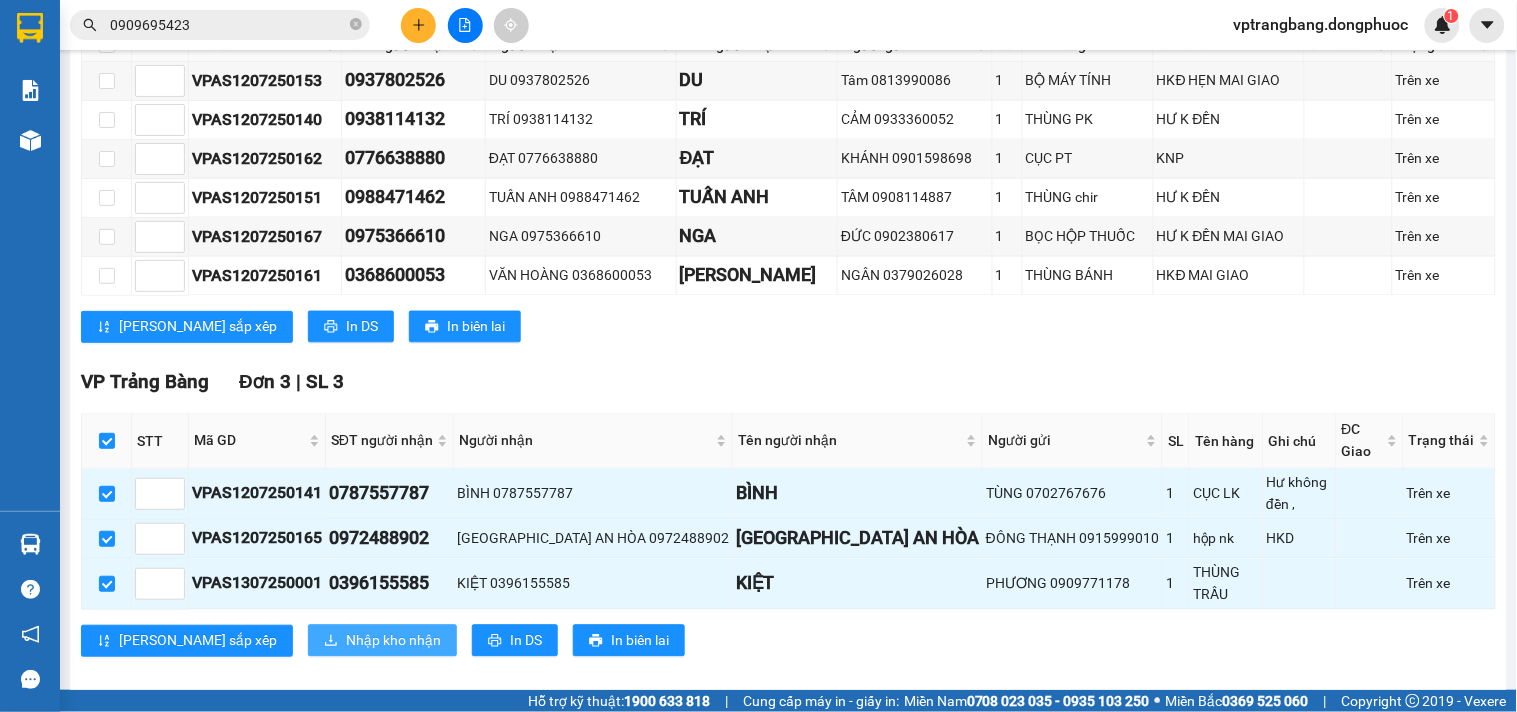 scroll, scrollTop: 0, scrollLeft: 0, axis: both 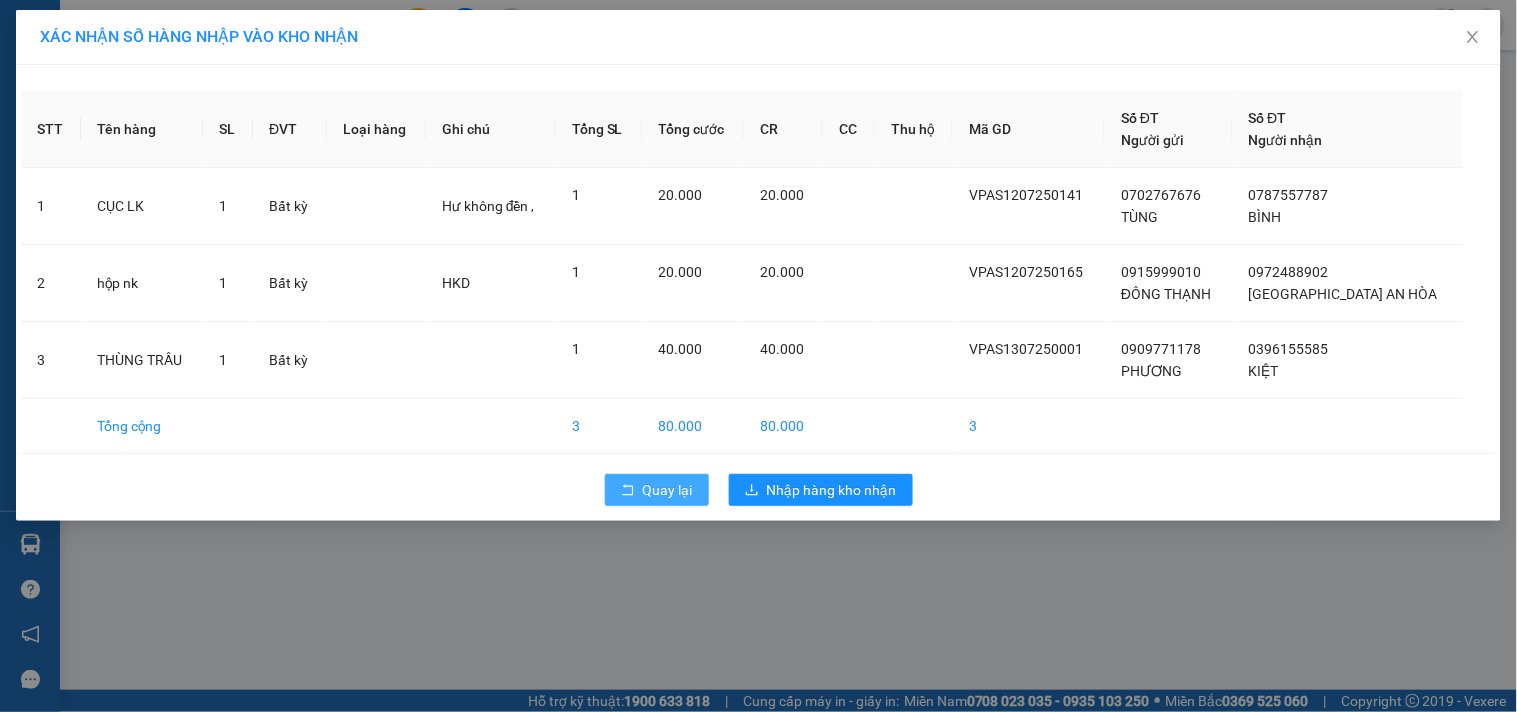 click on "Quay lại" at bounding box center (668, 490) 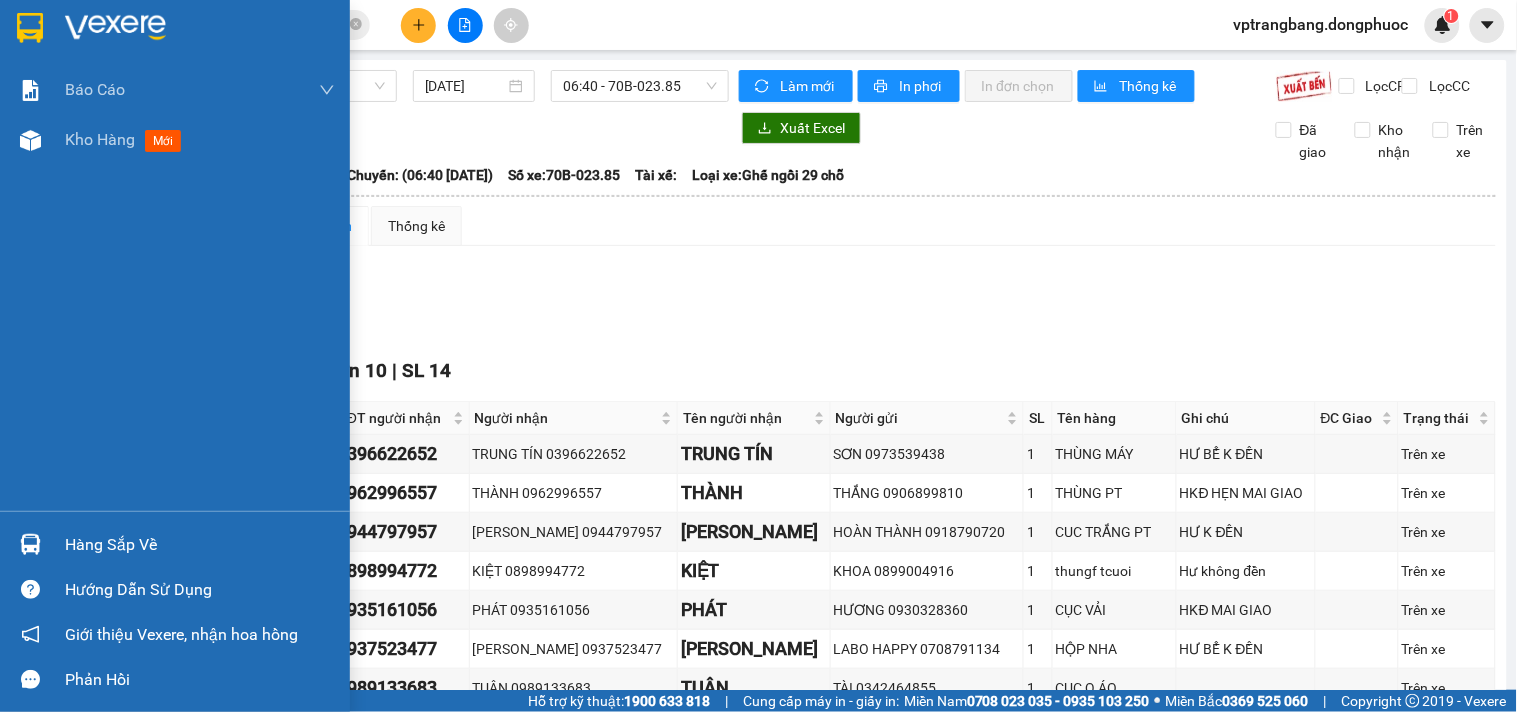 click on "Hàng sắp về" at bounding box center (200, 545) 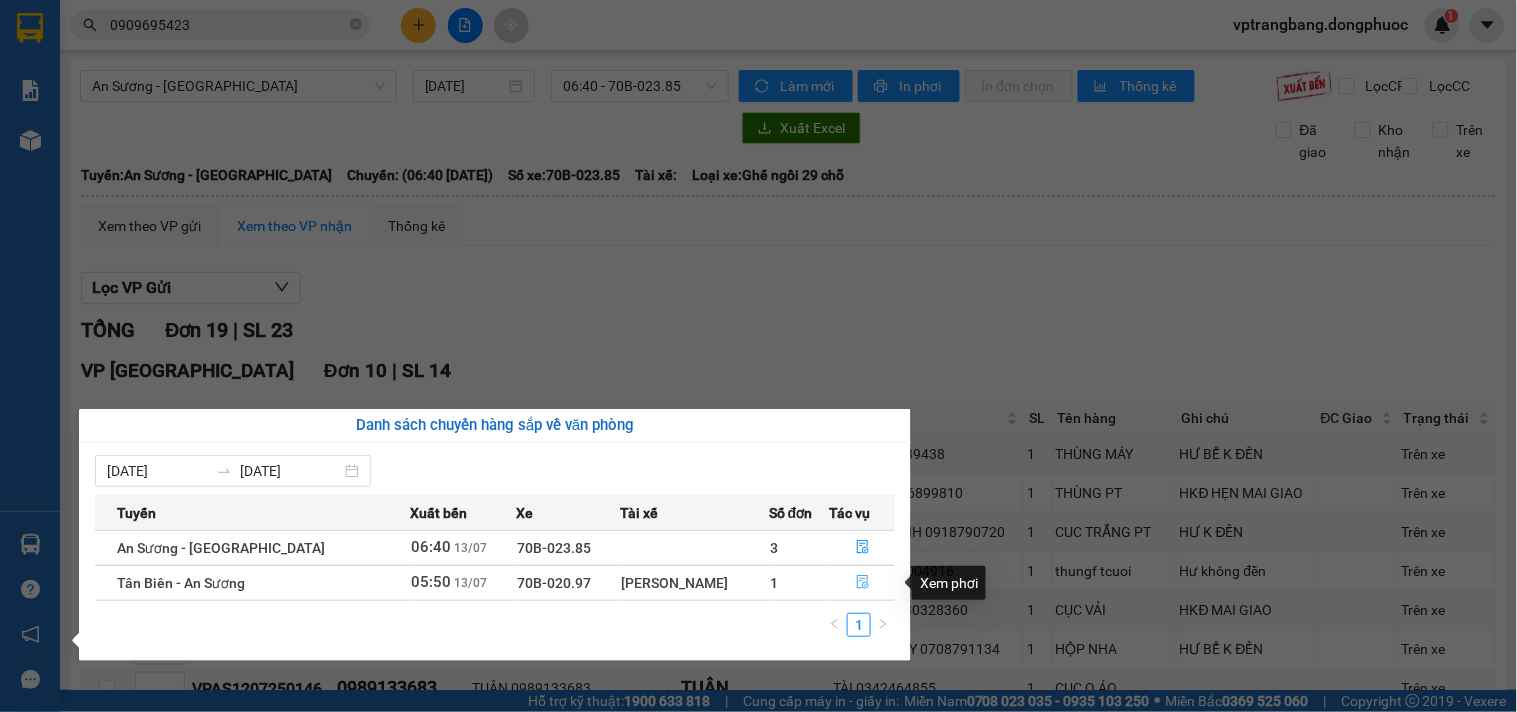 click 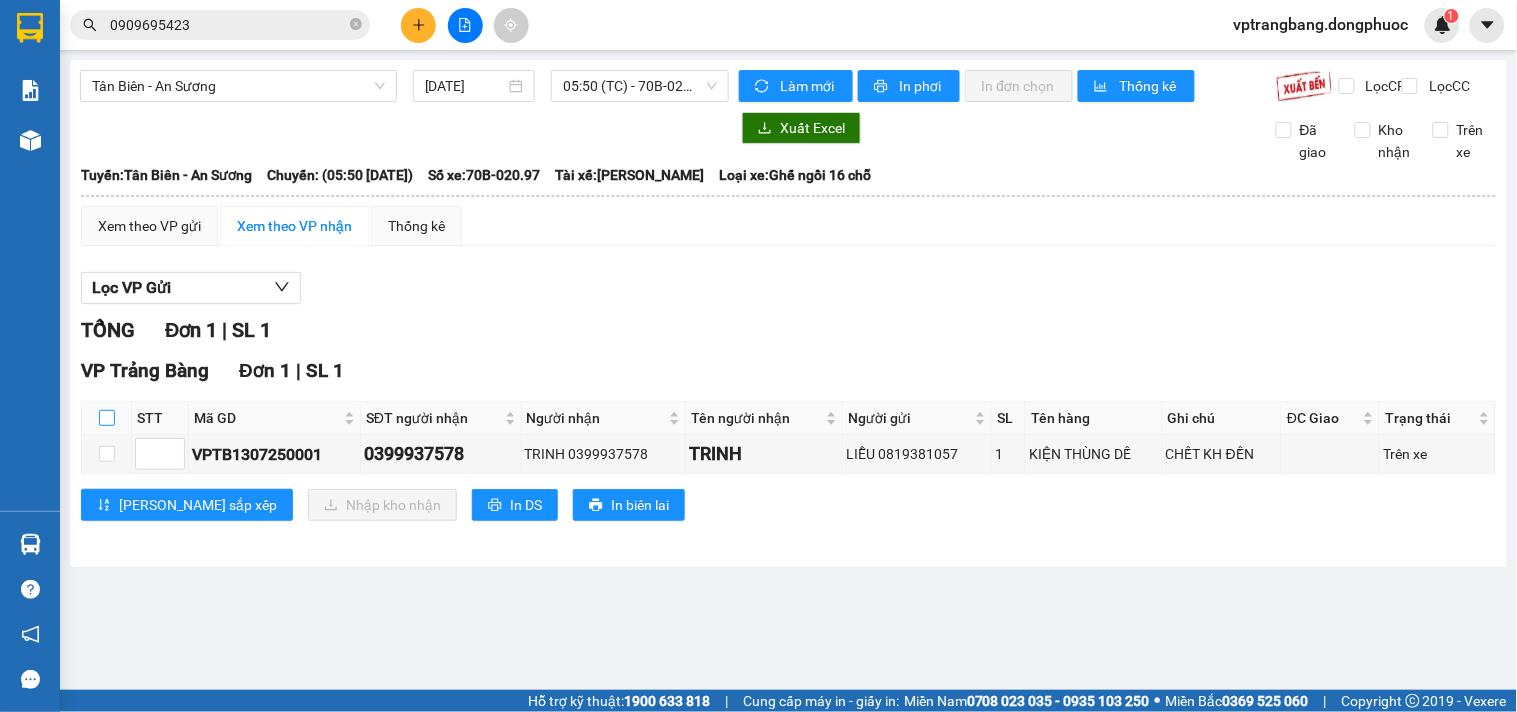 click at bounding box center (107, 418) 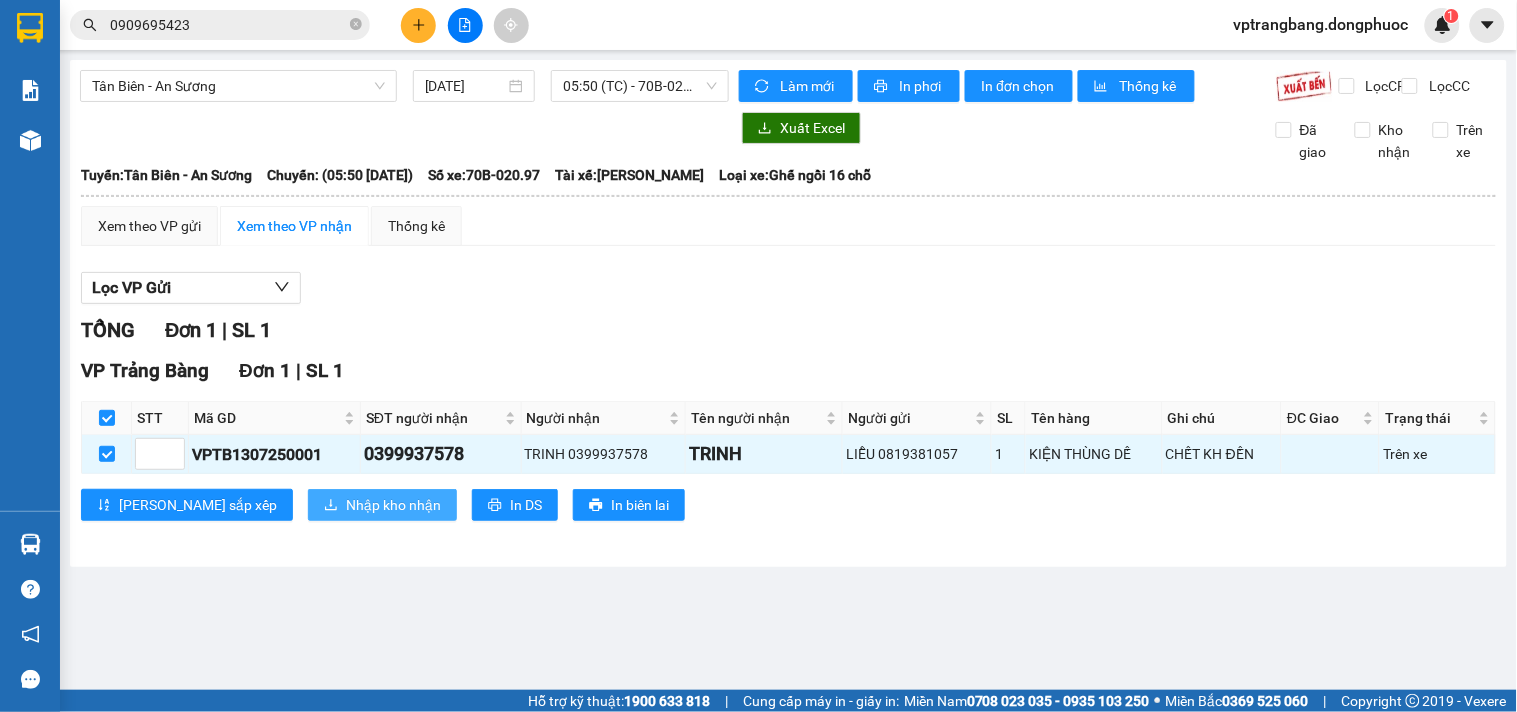 click on "Nhập kho nhận" at bounding box center [393, 505] 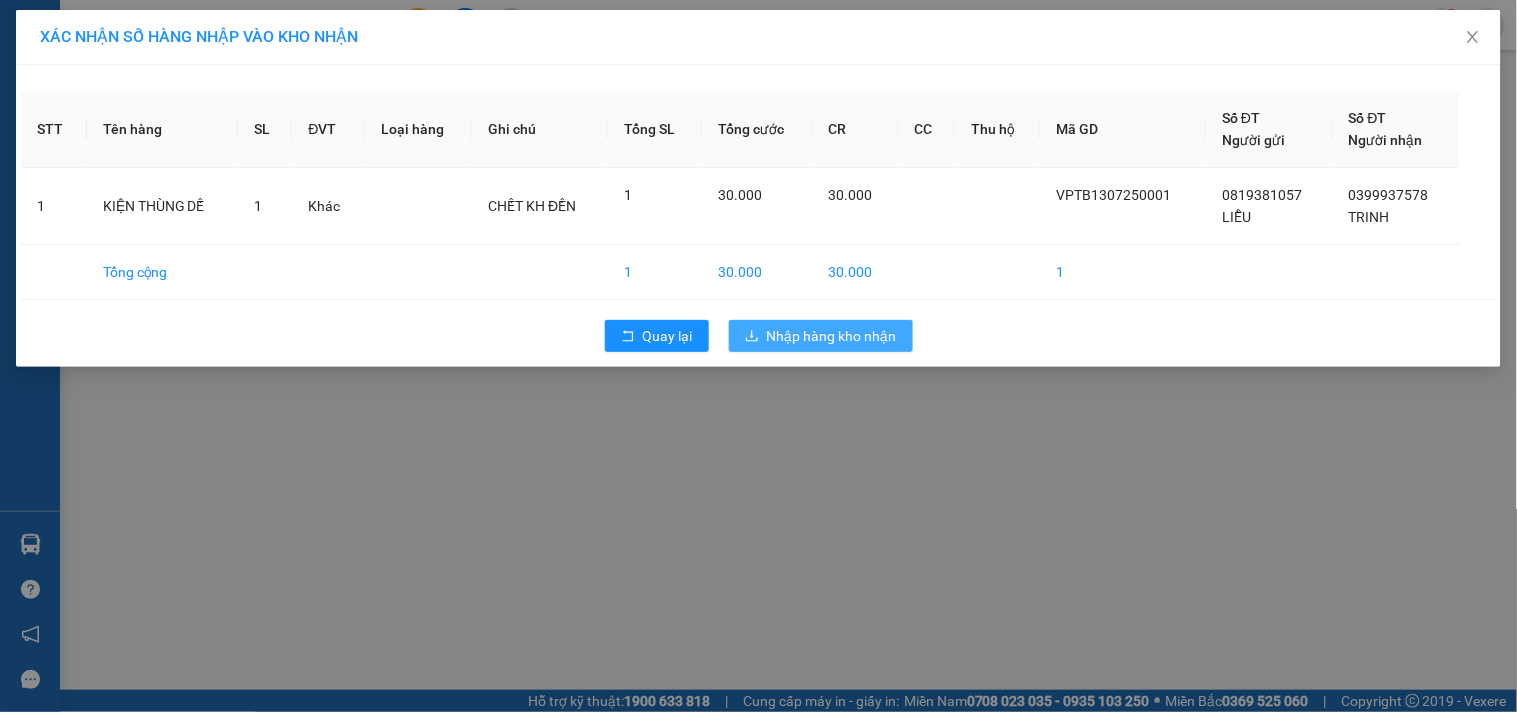 click on "Nhập hàng kho nhận" at bounding box center [832, 336] 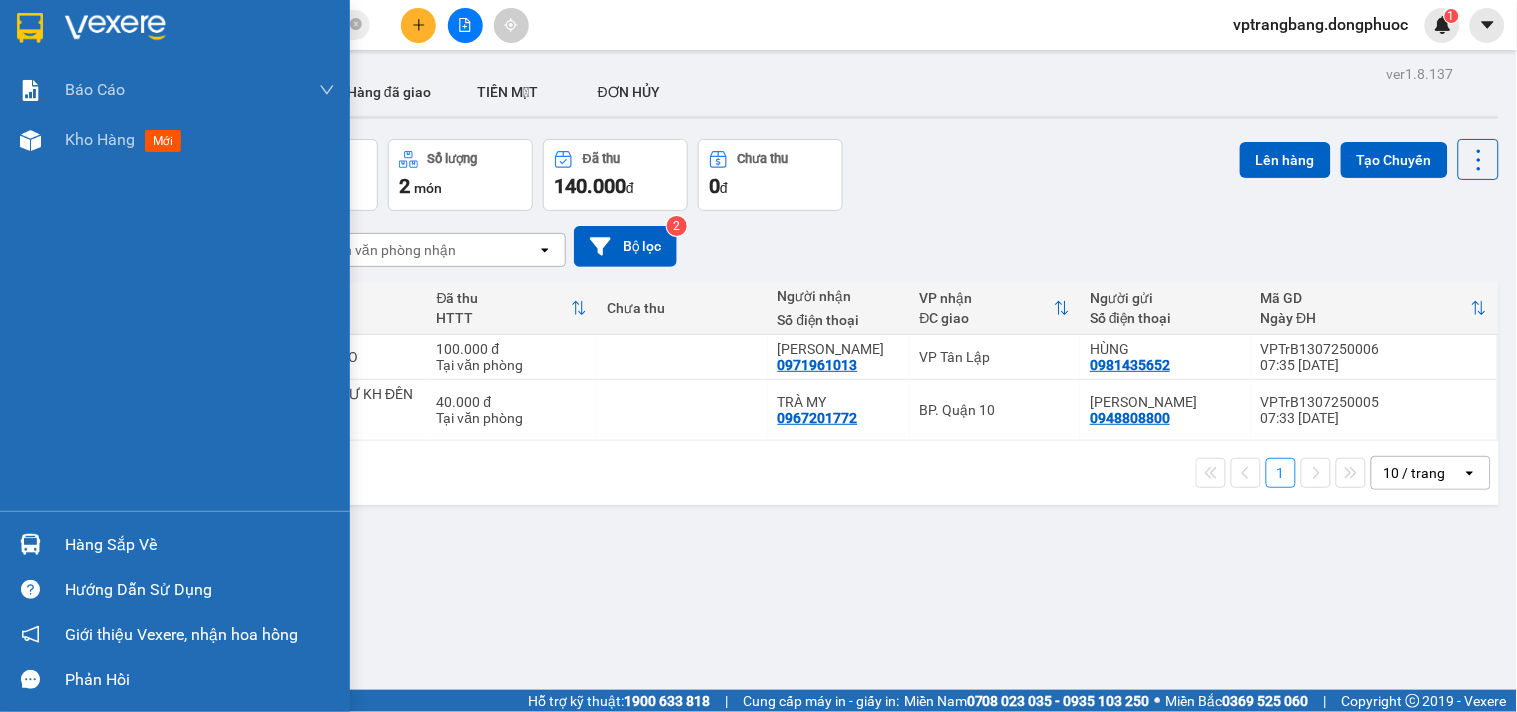 drag, startPoint x: 75, startPoint y: 550, endPoint x: 396, endPoint y: 590, distance: 323.4826 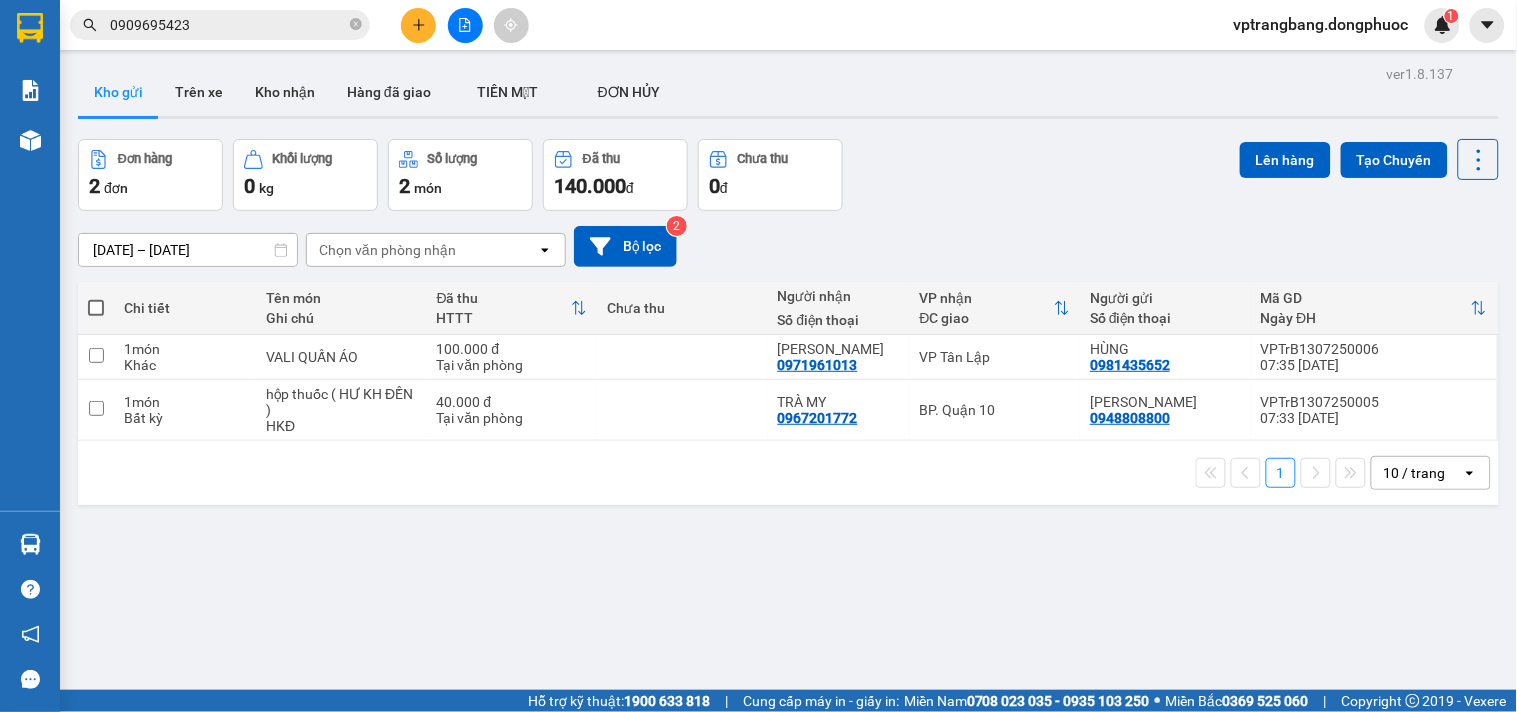 click on "Kết quả tìm kiếm ( 1 )  Bộ lọc  Mã ĐH Trạng thái Món hàng Tổng cước Chưa cước Nhãn Người gửi VP Gửi Người nhận VP Nhận VPTN1207250041 12:36 - 12/07 VP Nhận   70B-023.85 14:07 - 12/07 THÙNG TP SL:  1 20.000 0399916112 KHA HƯƠNG SEN VIỆT VP Tây Ninh 0909695423 HẰNG VP Trảng Bàng 1 0909695423 vptrangbang.dongphuoc 1     Báo cáo Mẫu 1: Báo cáo dòng tiền theo nhân viên Mẫu 1: Báo cáo dòng tiền theo nhân viên (VP) Mẫu 2: Doanh số tạo đơn theo Văn phòng, nhân viên - Trạm     Kho hàng mới Hàng sắp về Hướng dẫn sử dụng Giới thiệu Vexere, nhận hoa hồng Phản hồi Phần mềm hỗ trợ bạn tốt chứ? ver  1.8.137 Kho gửi Trên xe Kho nhận Hàng đã giao TIỀN MẶT  ĐƠN HỦY Đơn hàng 2 đơn Khối lượng 0 kg Số lượng 2 món Đã thu 140.000  đ Chưa thu 0  đ Lên hàng Tạo Chuyến 11/07/2025 – 13/07/2025 Selected date range is from 11/07/2025 to 13/07/2025. open 2 HTTT 1" at bounding box center (758, 356) 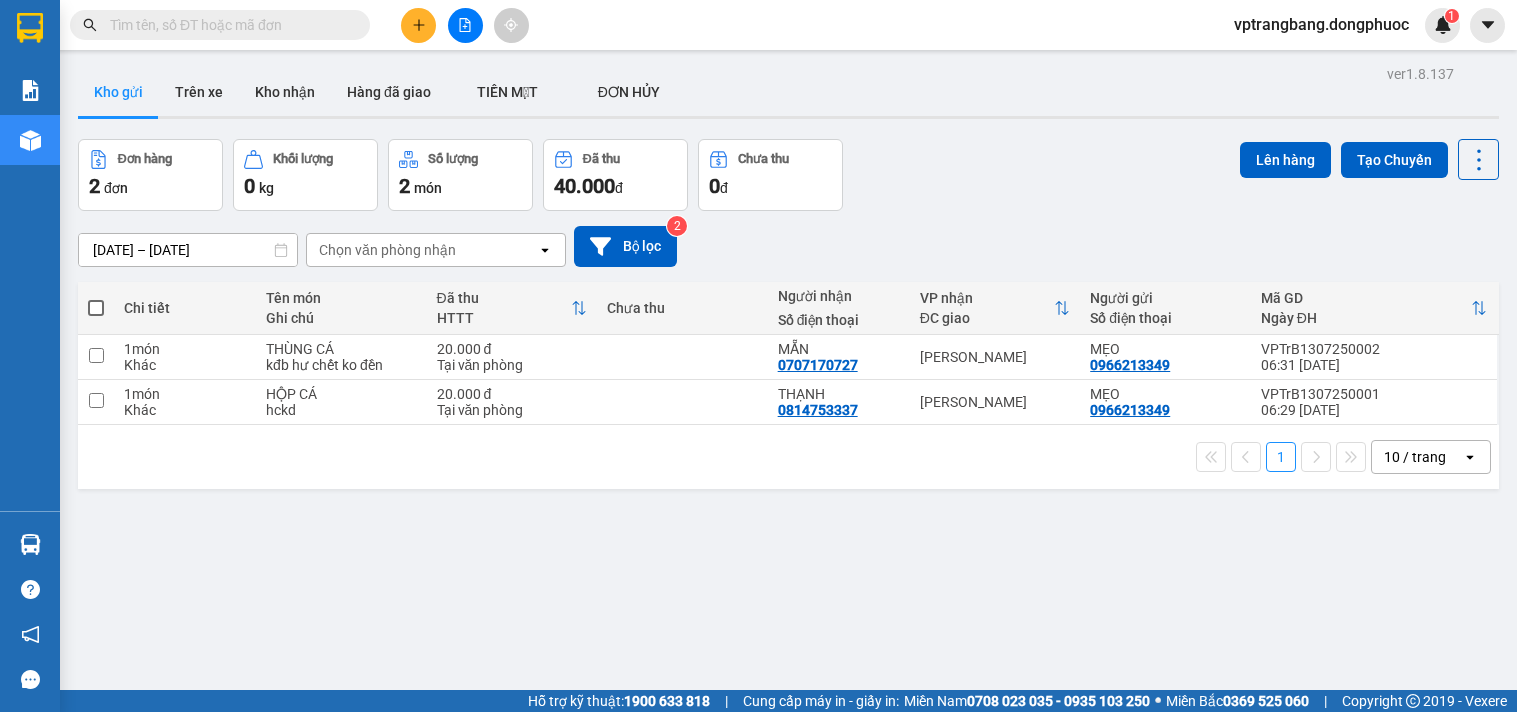 scroll, scrollTop: 0, scrollLeft: 0, axis: both 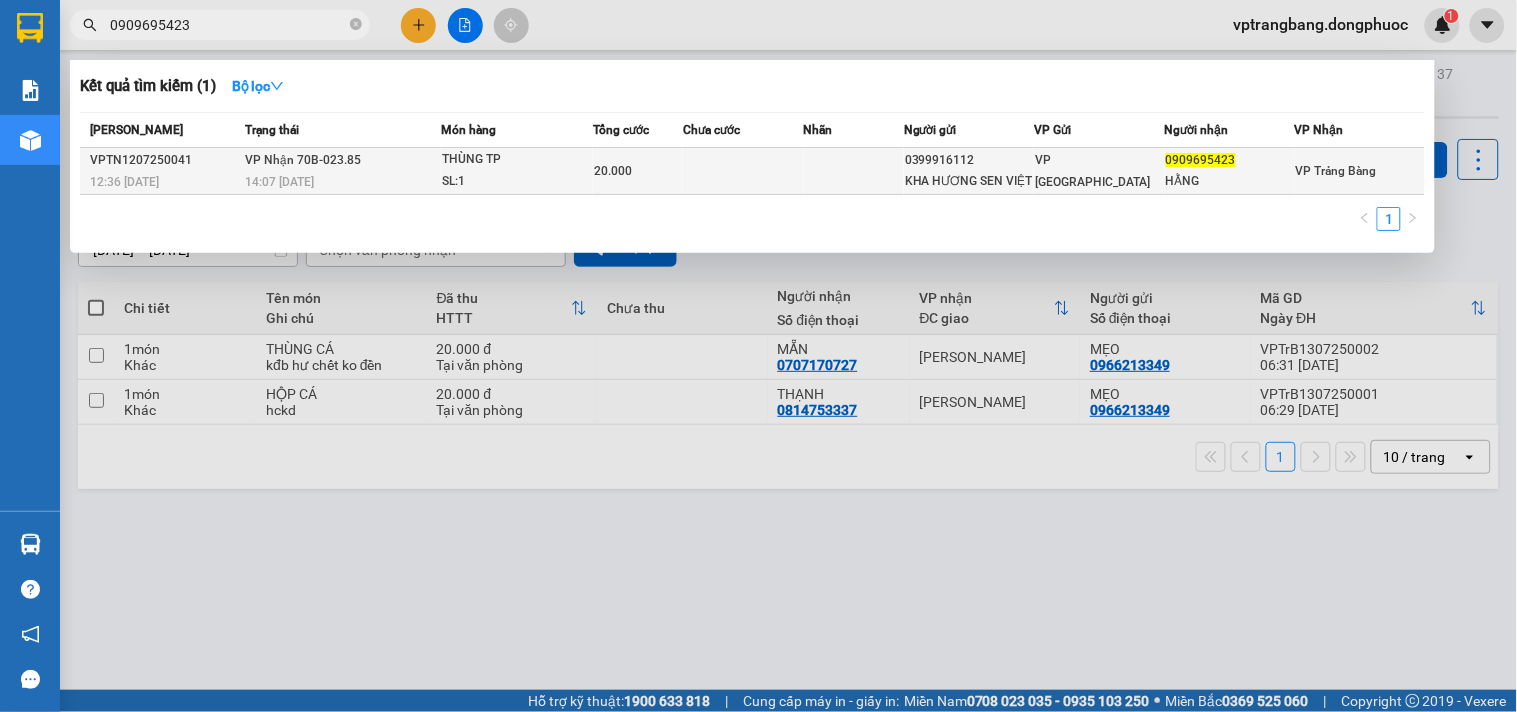type on "0909695423" 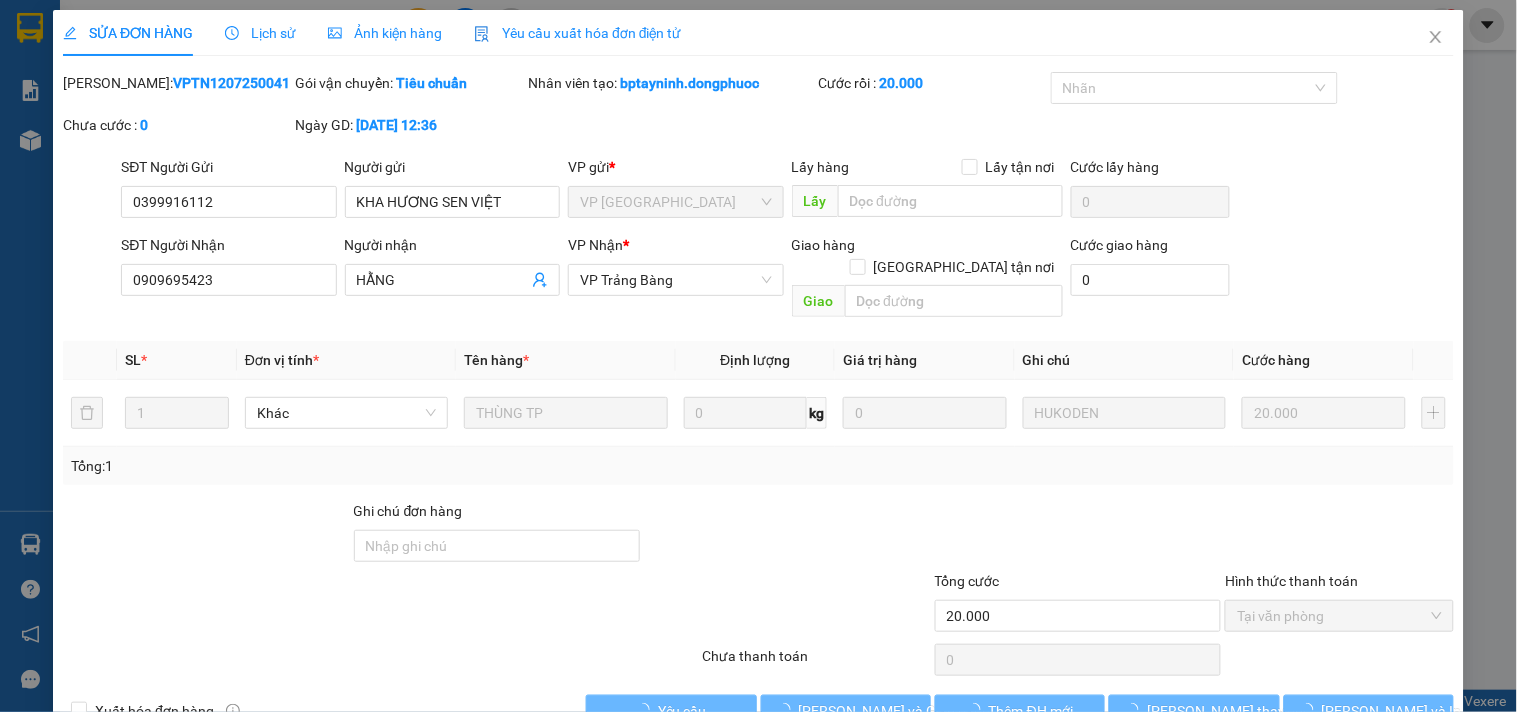 type on "0399916112" 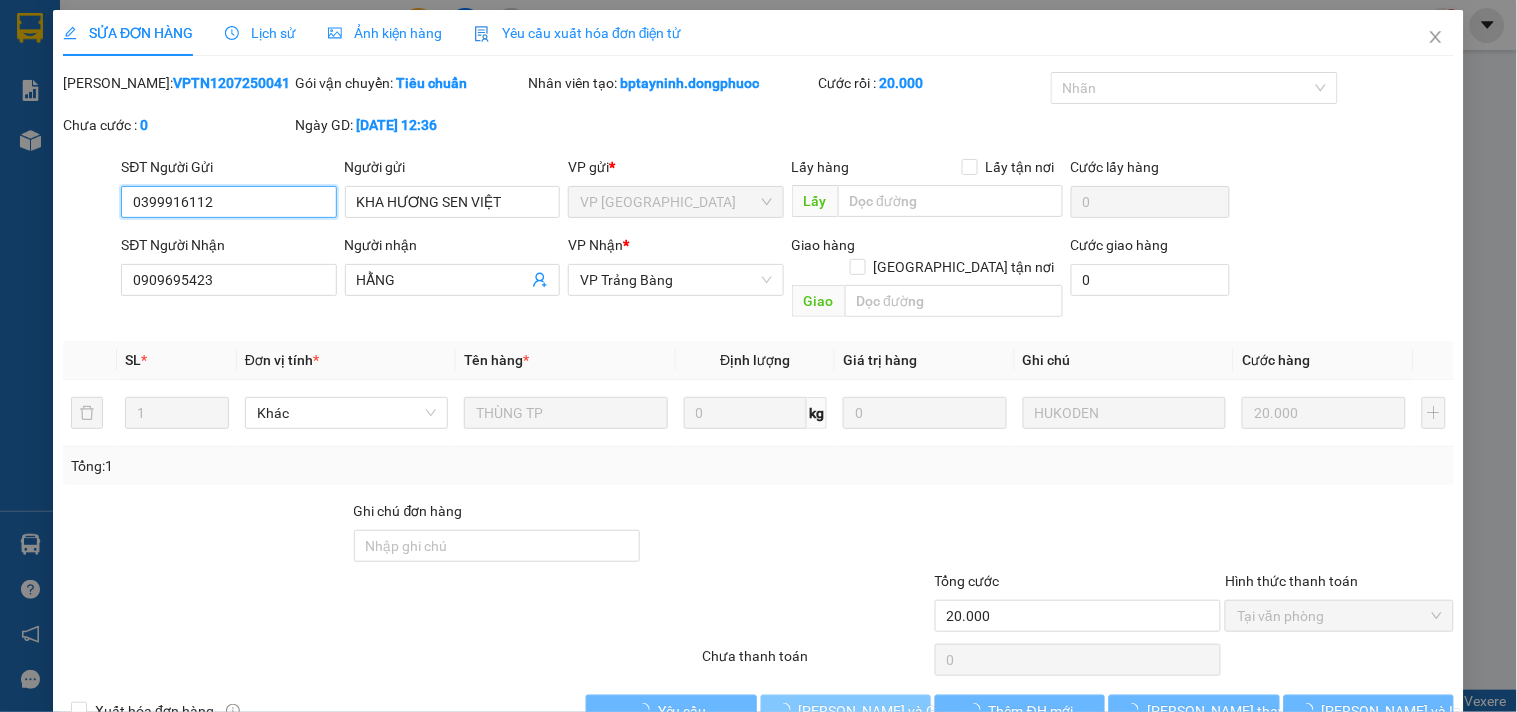 scroll, scrollTop: 32, scrollLeft: 0, axis: vertical 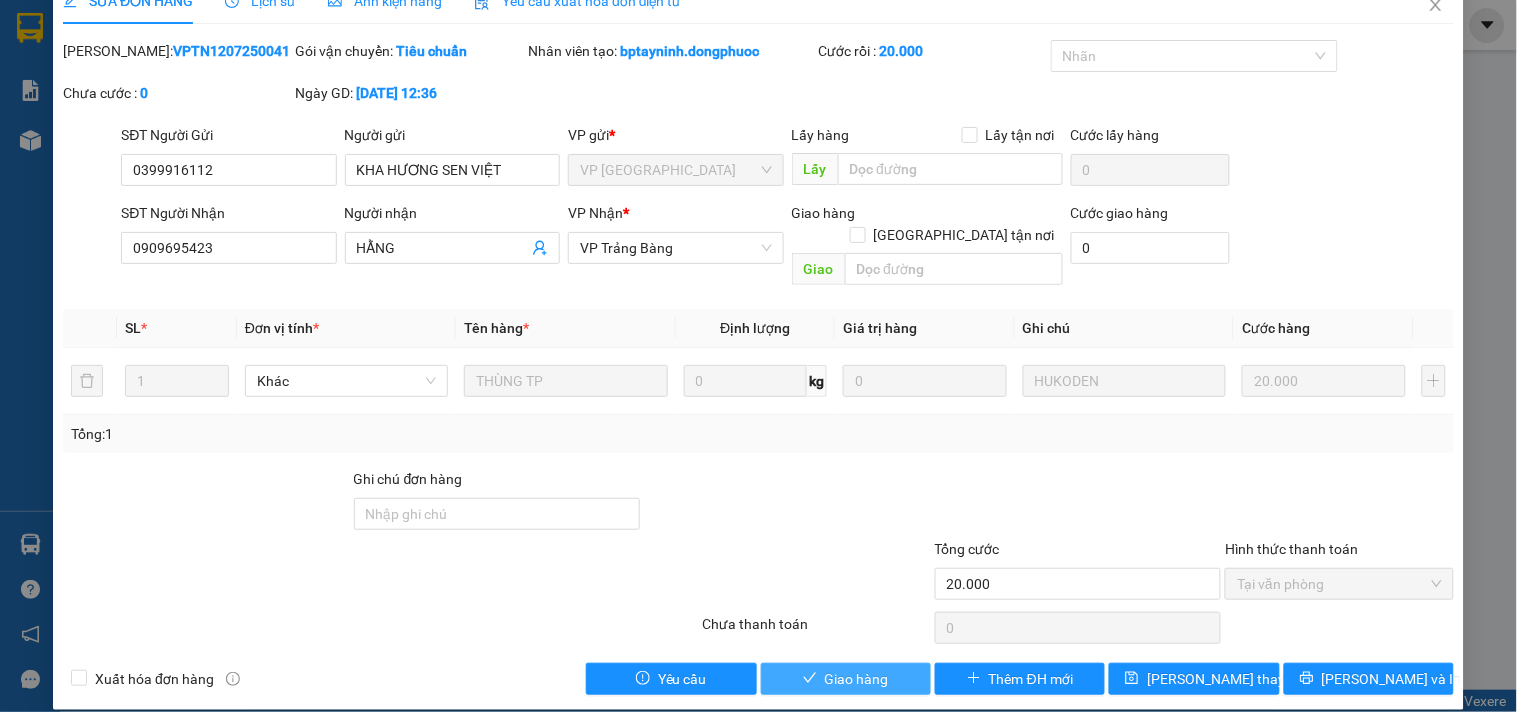 click on "Giao hàng" at bounding box center [857, 679] 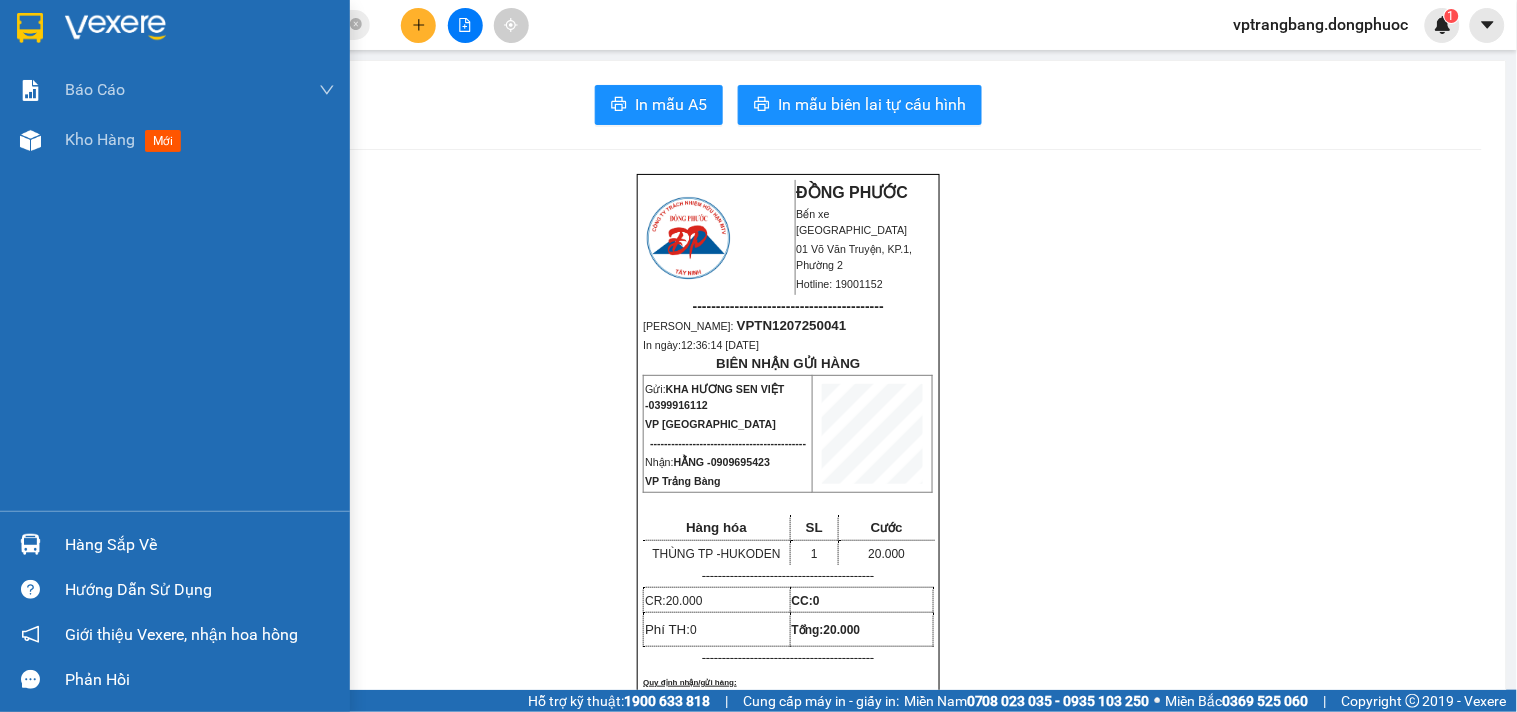 drag, startPoint x: 124, startPoint y: 547, endPoint x: 414, endPoint y: 567, distance: 290.68884 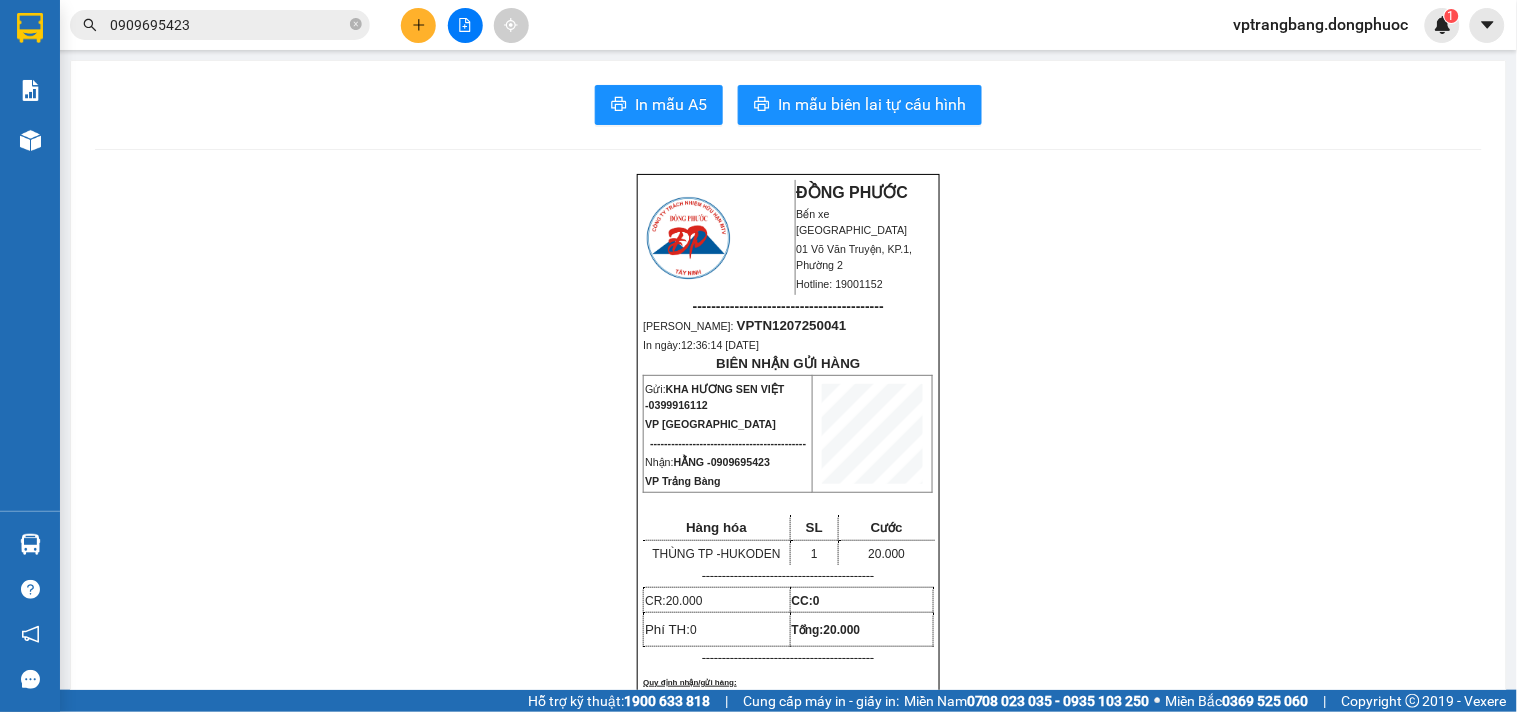 drag, startPoint x: 1313, startPoint y: 376, endPoint x: 1060, endPoint y: 325, distance: 258.08914 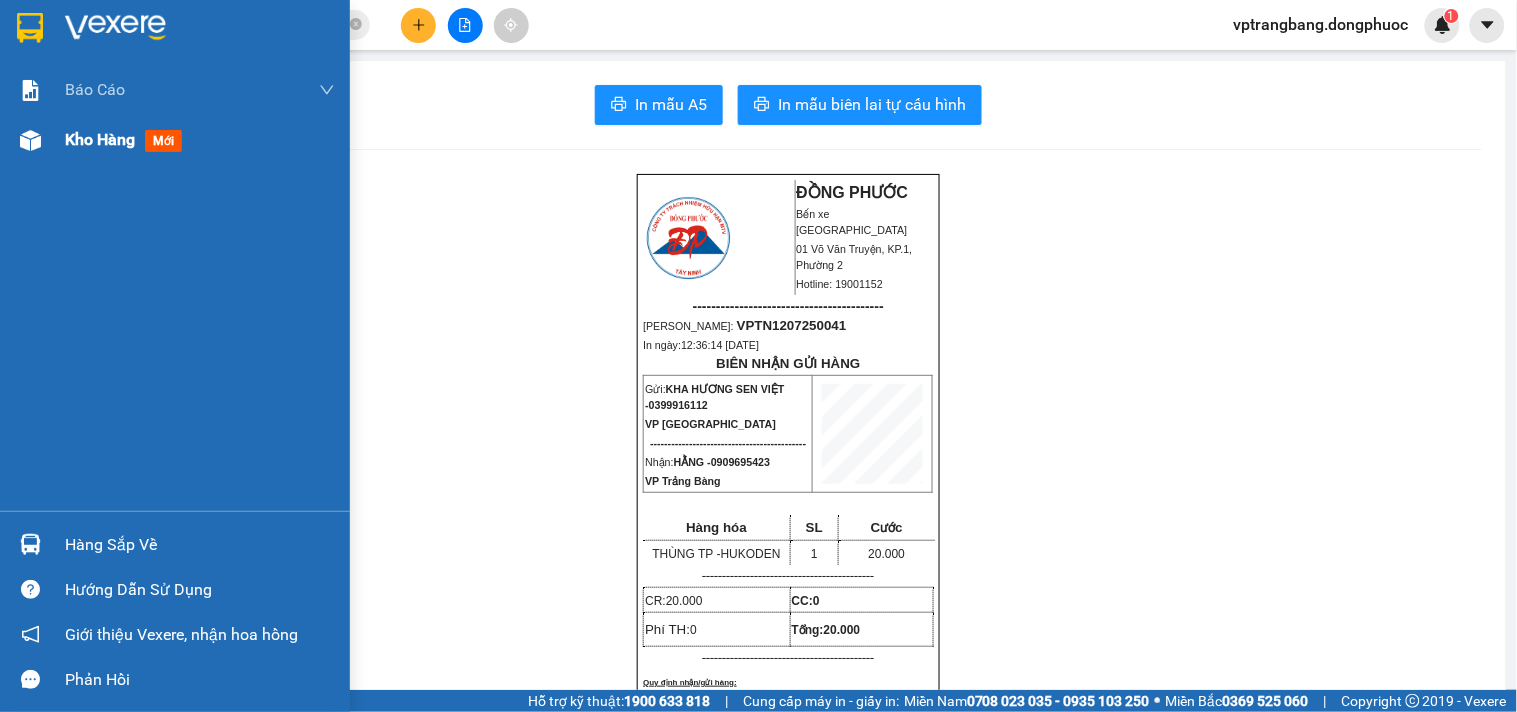 click on "Kho hàng" at bounding box center [100, 139] 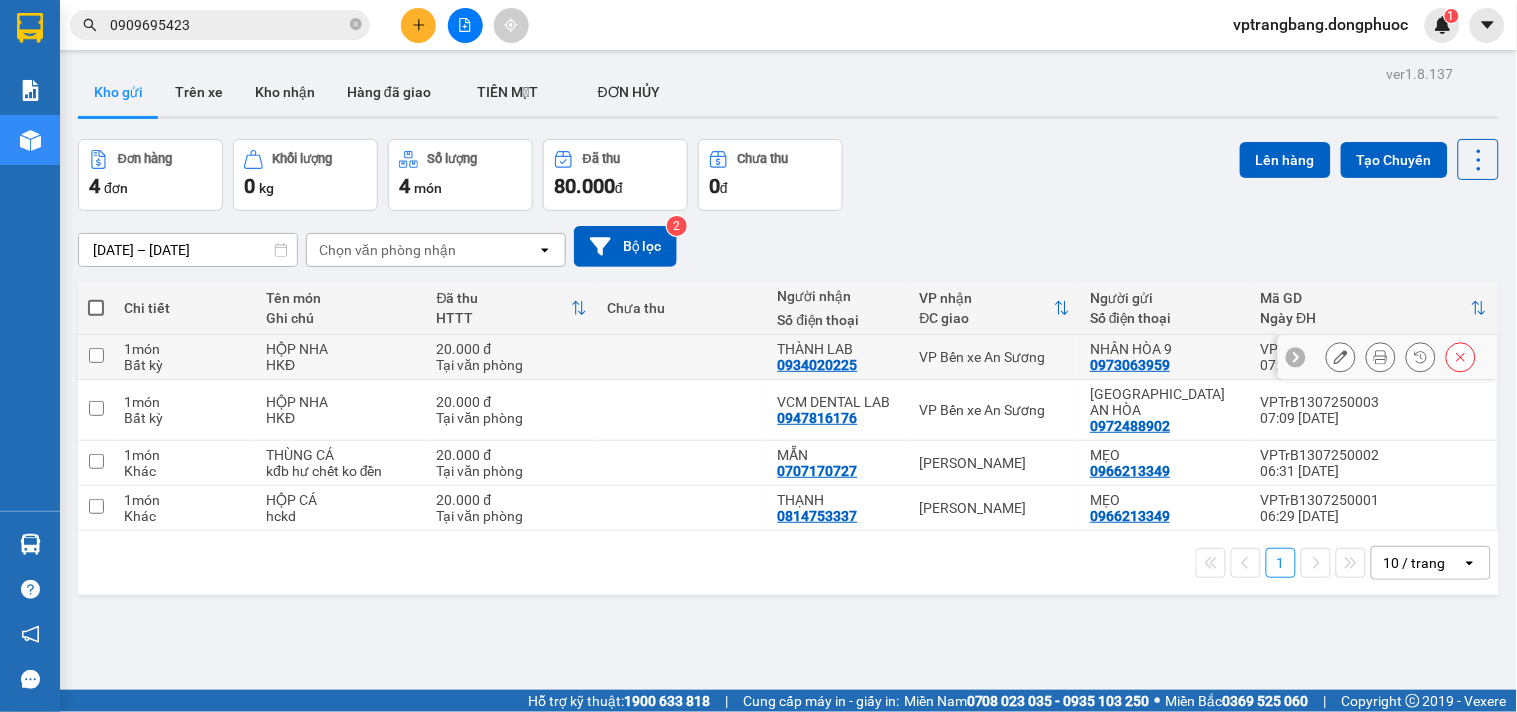 drag, startPoint x: 934, startPoint y: 362, endPoint x: 946, endPoint y: 405, distance: 44.64303 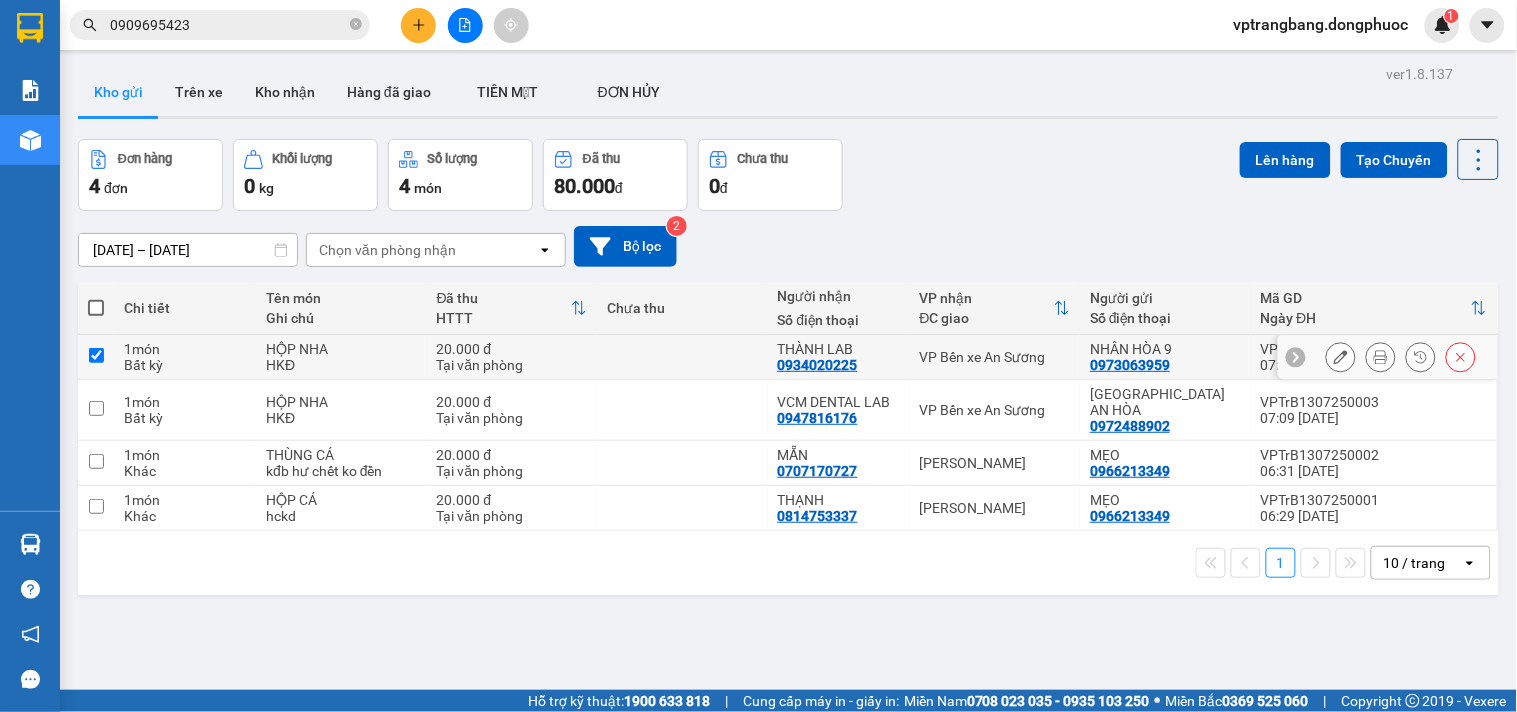 checkbox on "true" 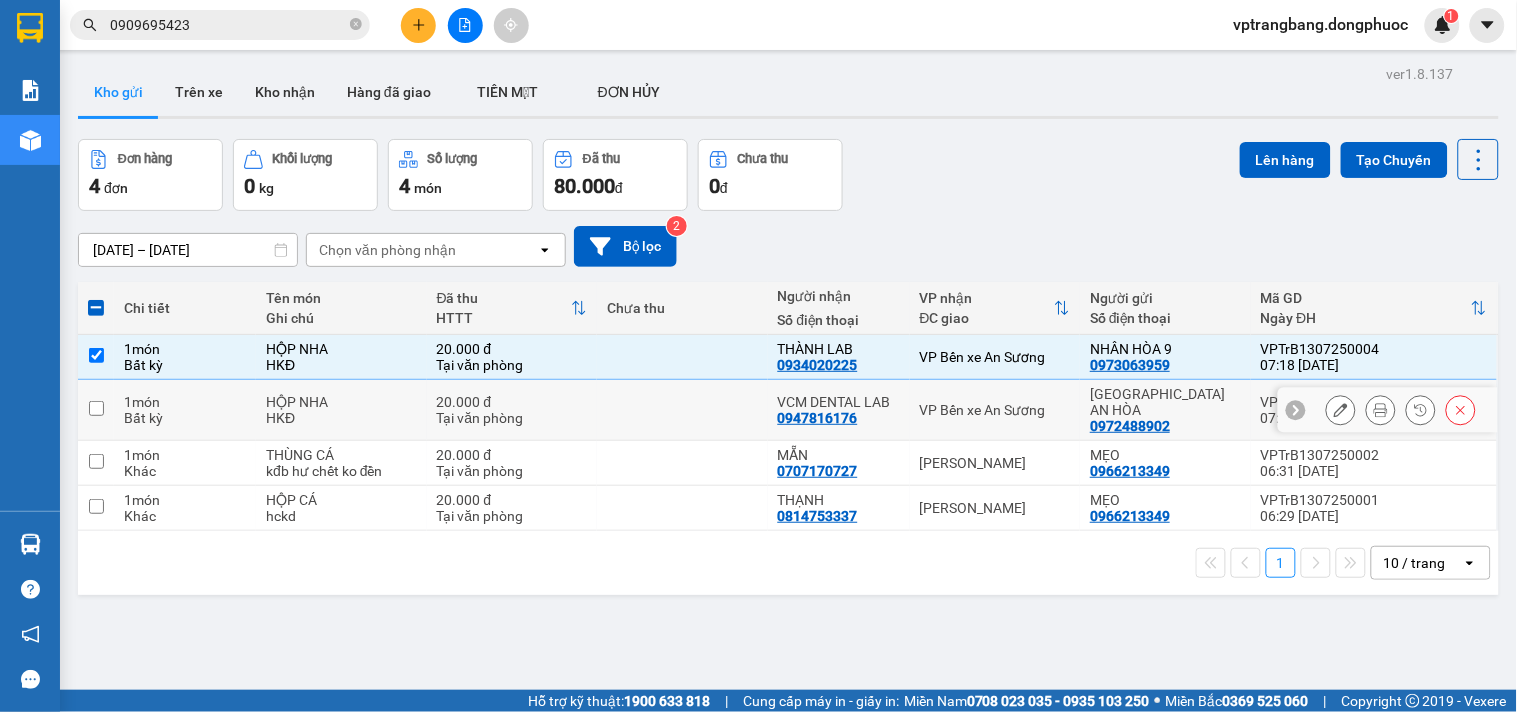 click on "VP Bến xe An Sương" at bounding box center [995, 410] 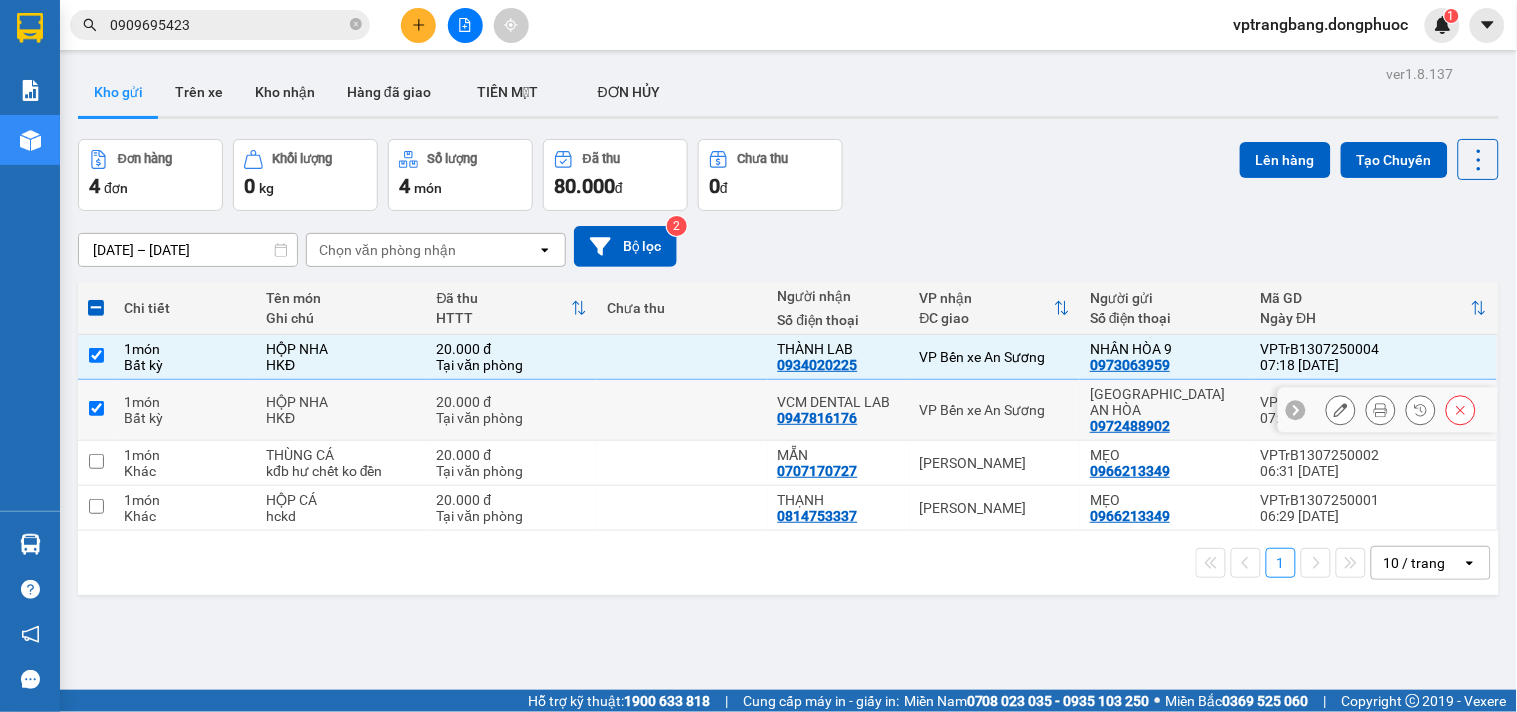 checkbox on "true" 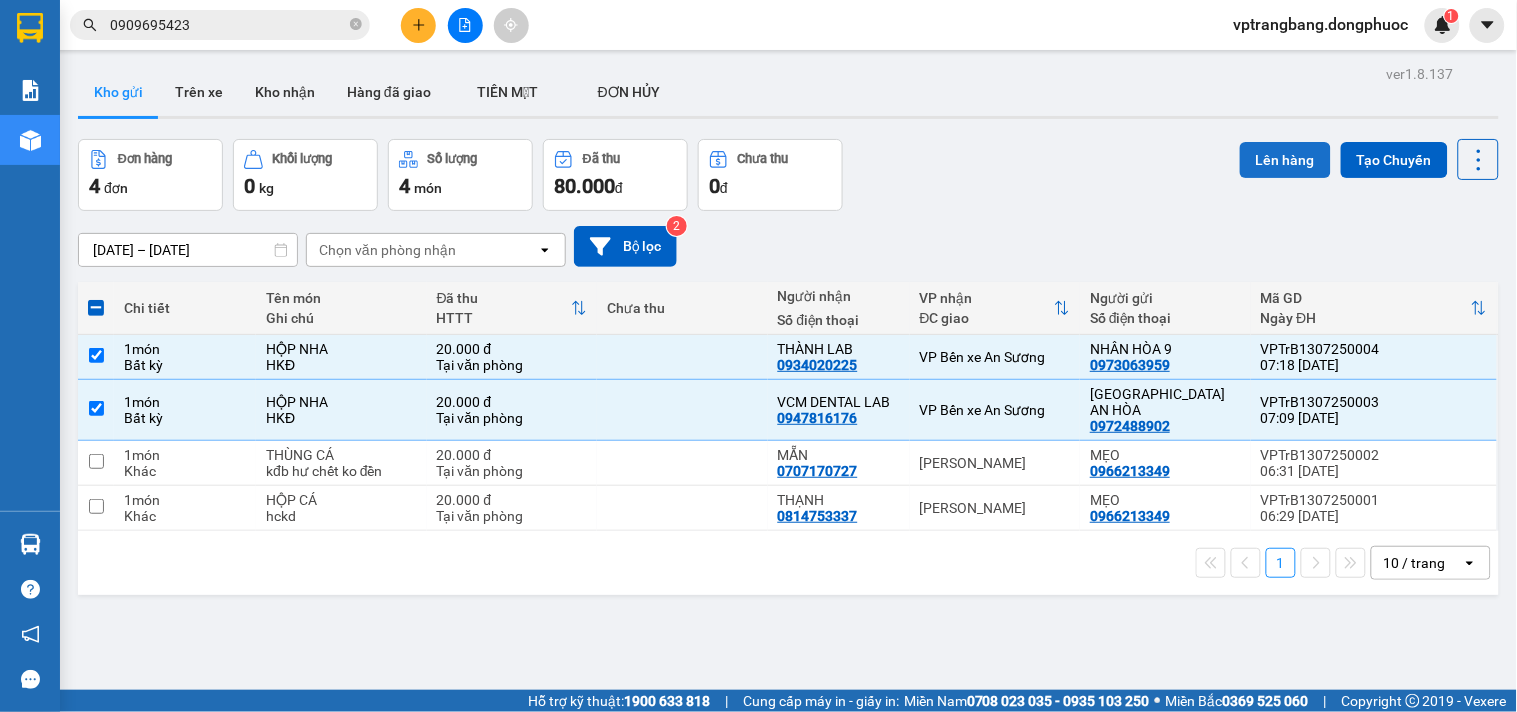 click on "Lên hàng" at bounding box center [1285, 160] 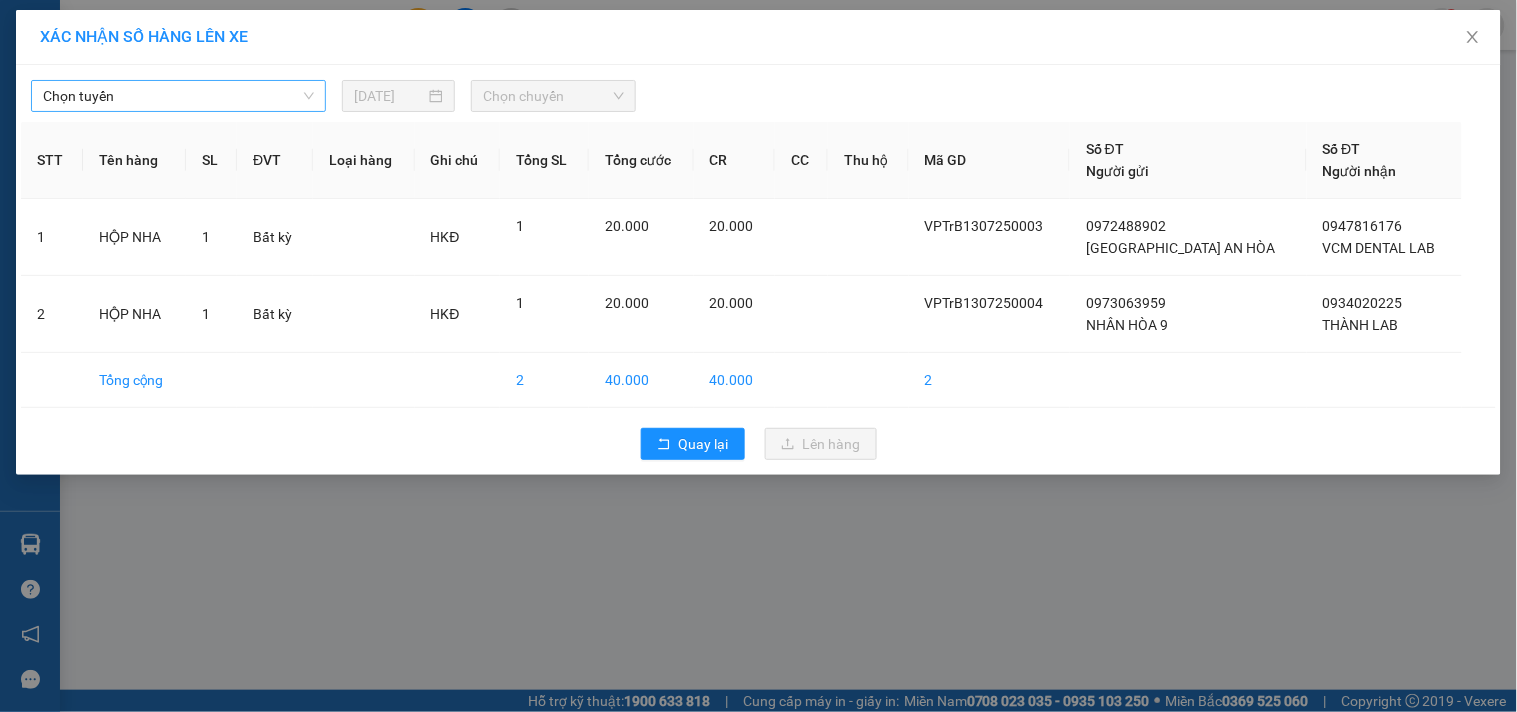 click on "Chọn tuyến" at bounding box center (178, 96) 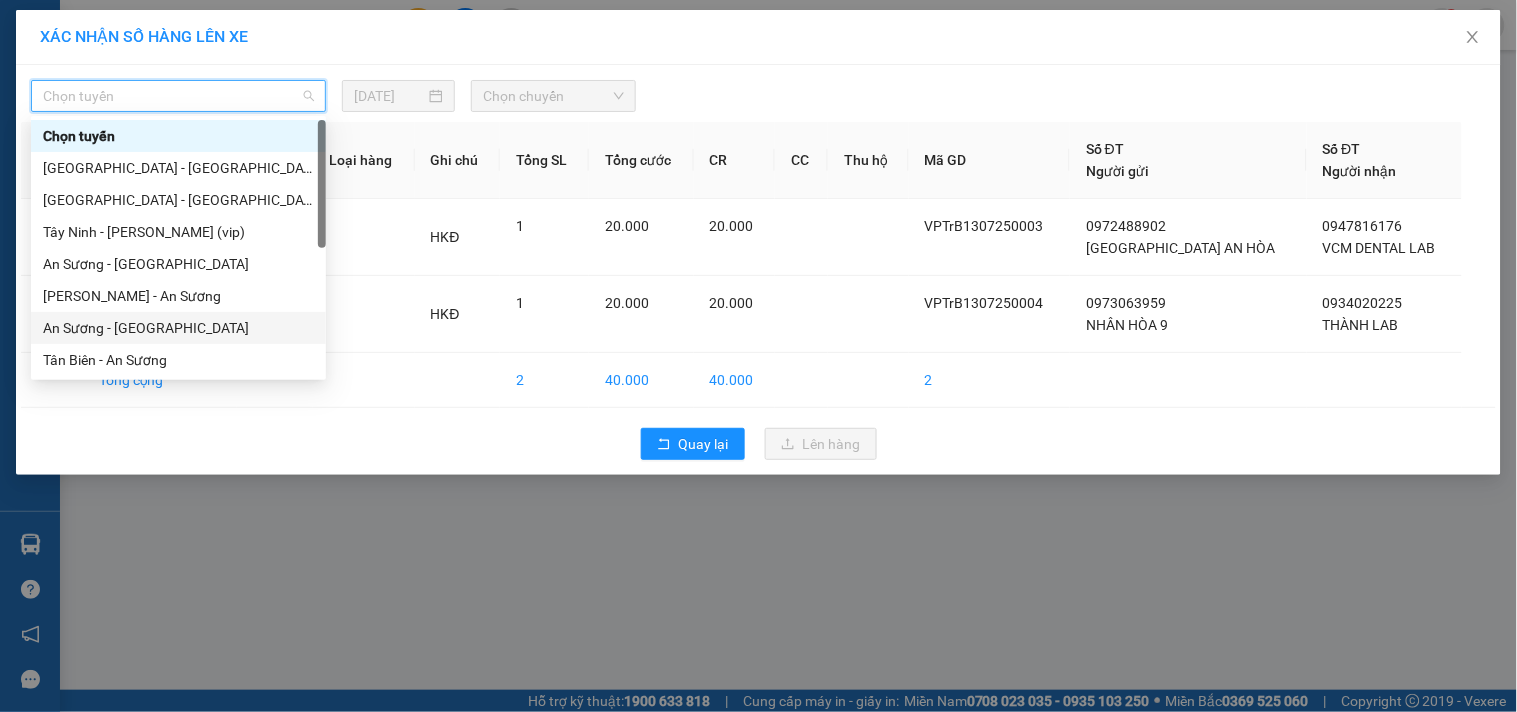 scroll, scrollTop: 222, scrollLeft: 0, axis: vertical 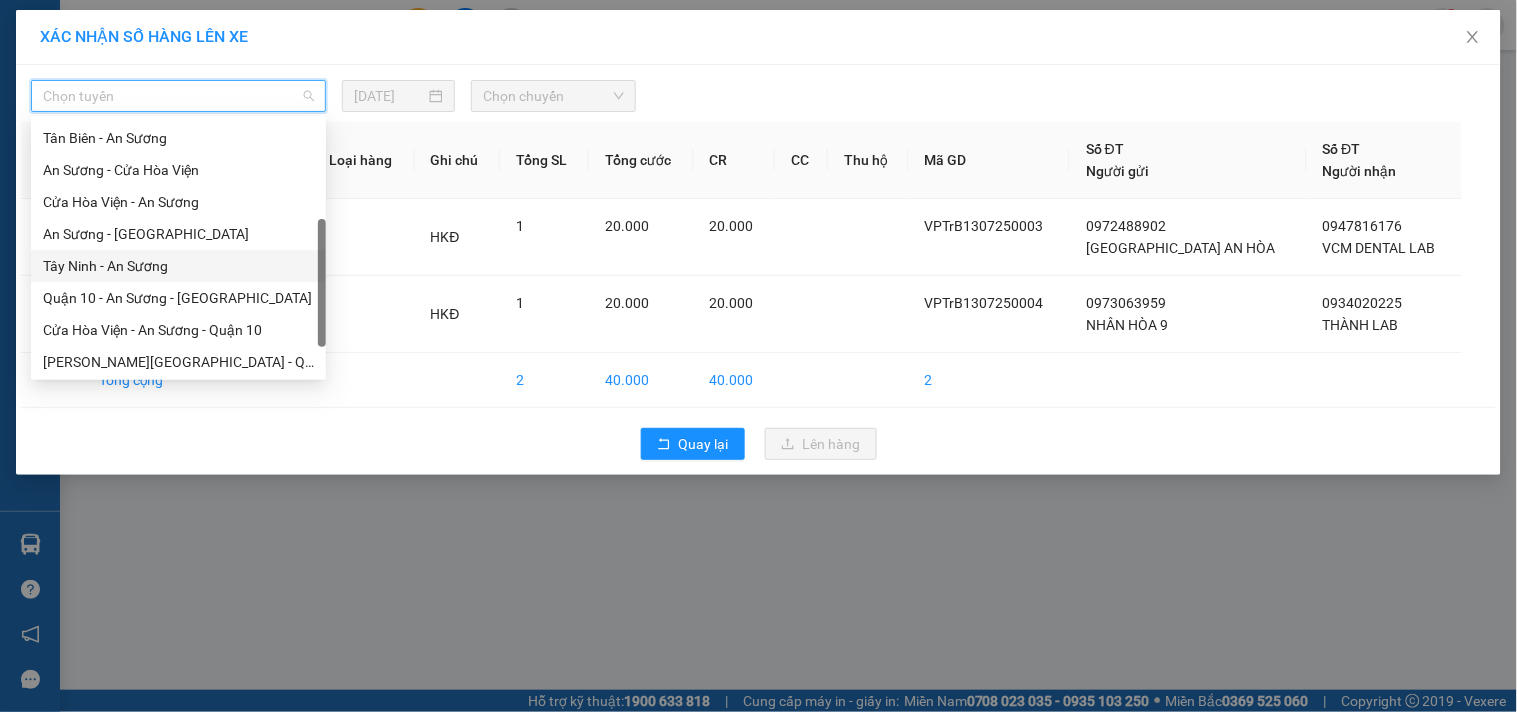 click on "Tây Ninh - An Sương" at bounding box center (178, 266) 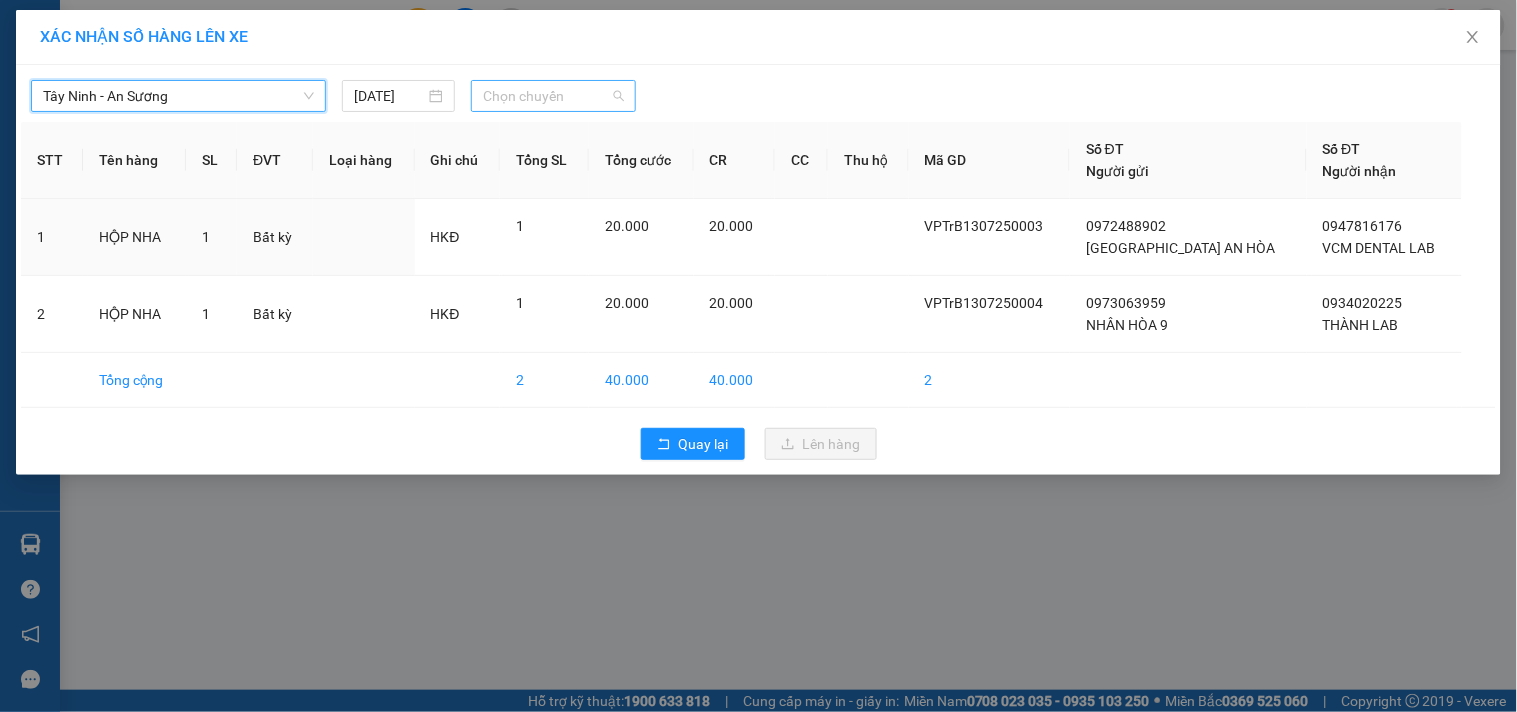 click on "Chọn chuyến" at bounding box center [553, 96] 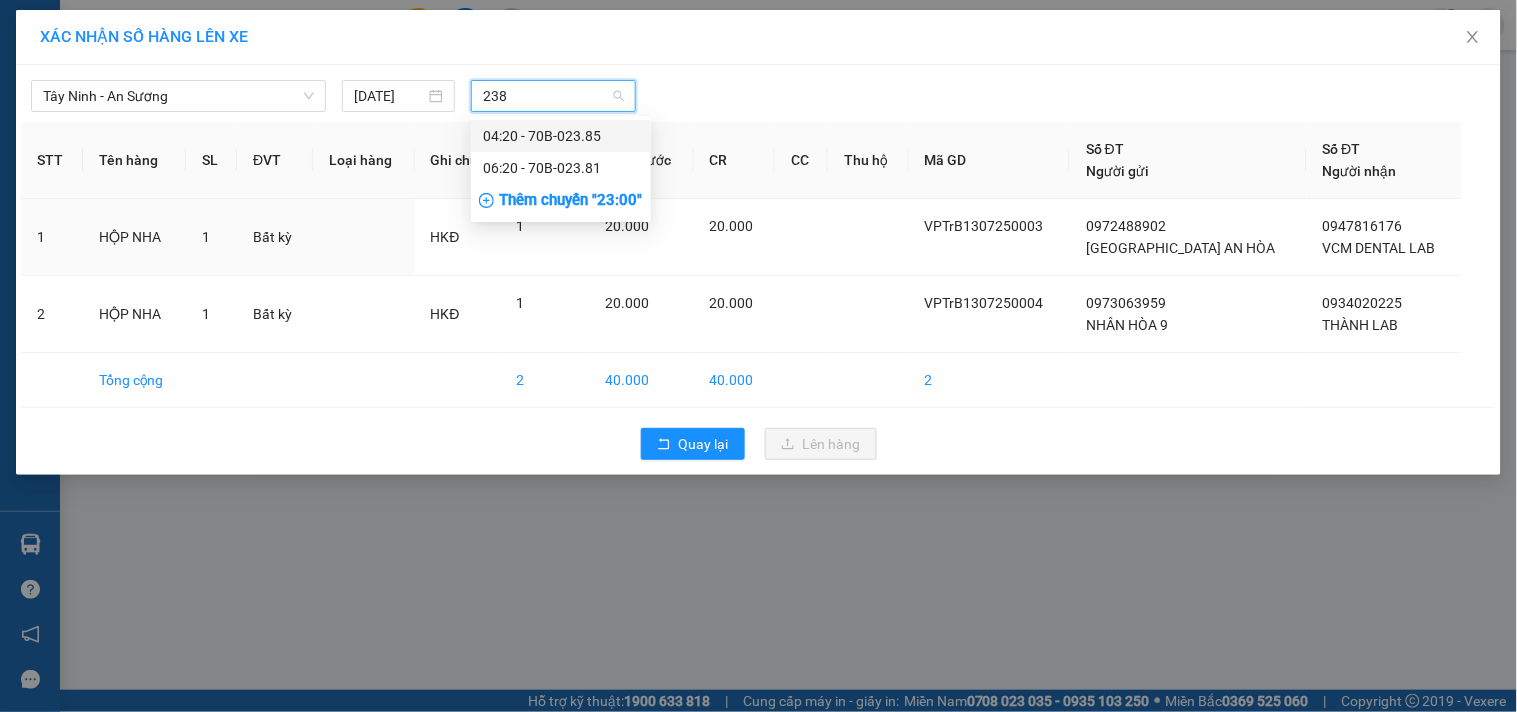 type on "2381" 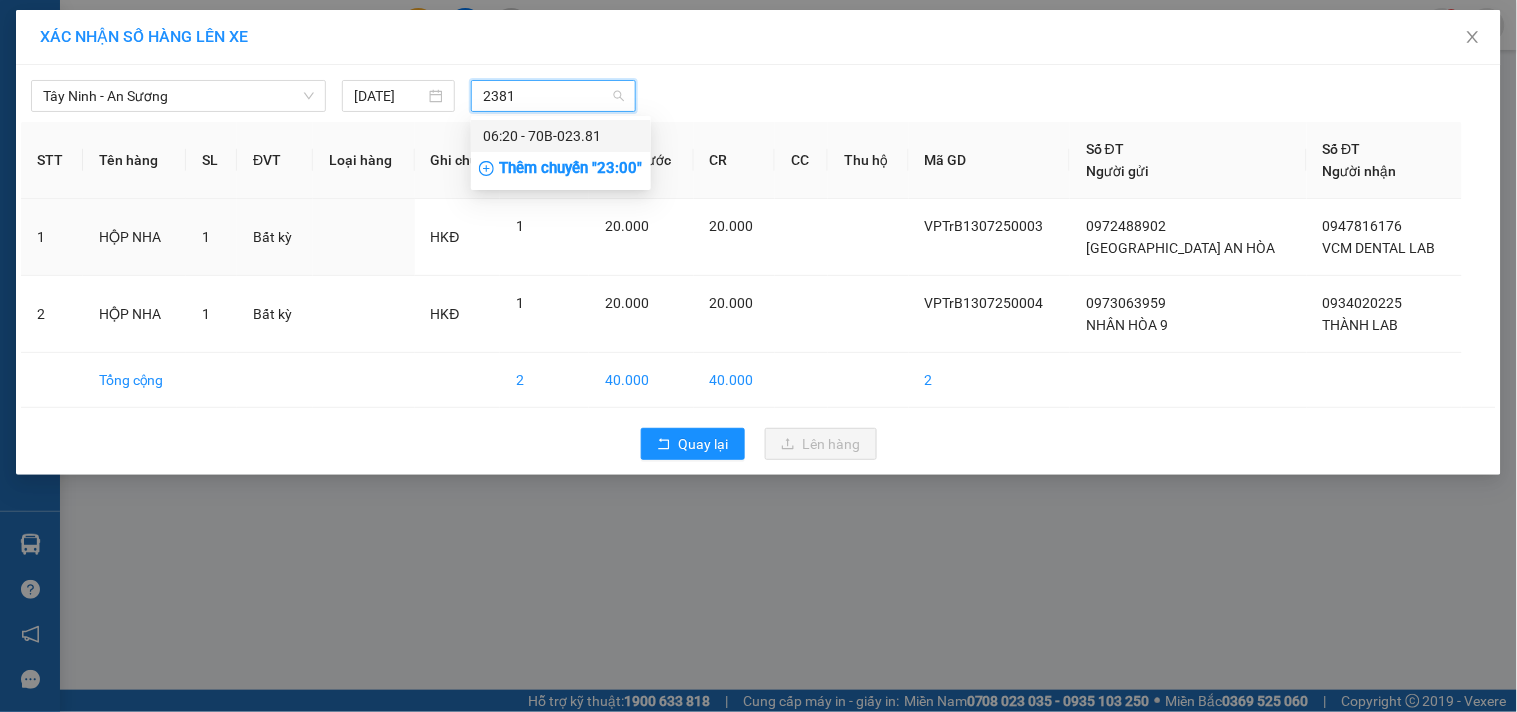 click on "06:20     - 70B-023.81" at bounding box center [561, 136] 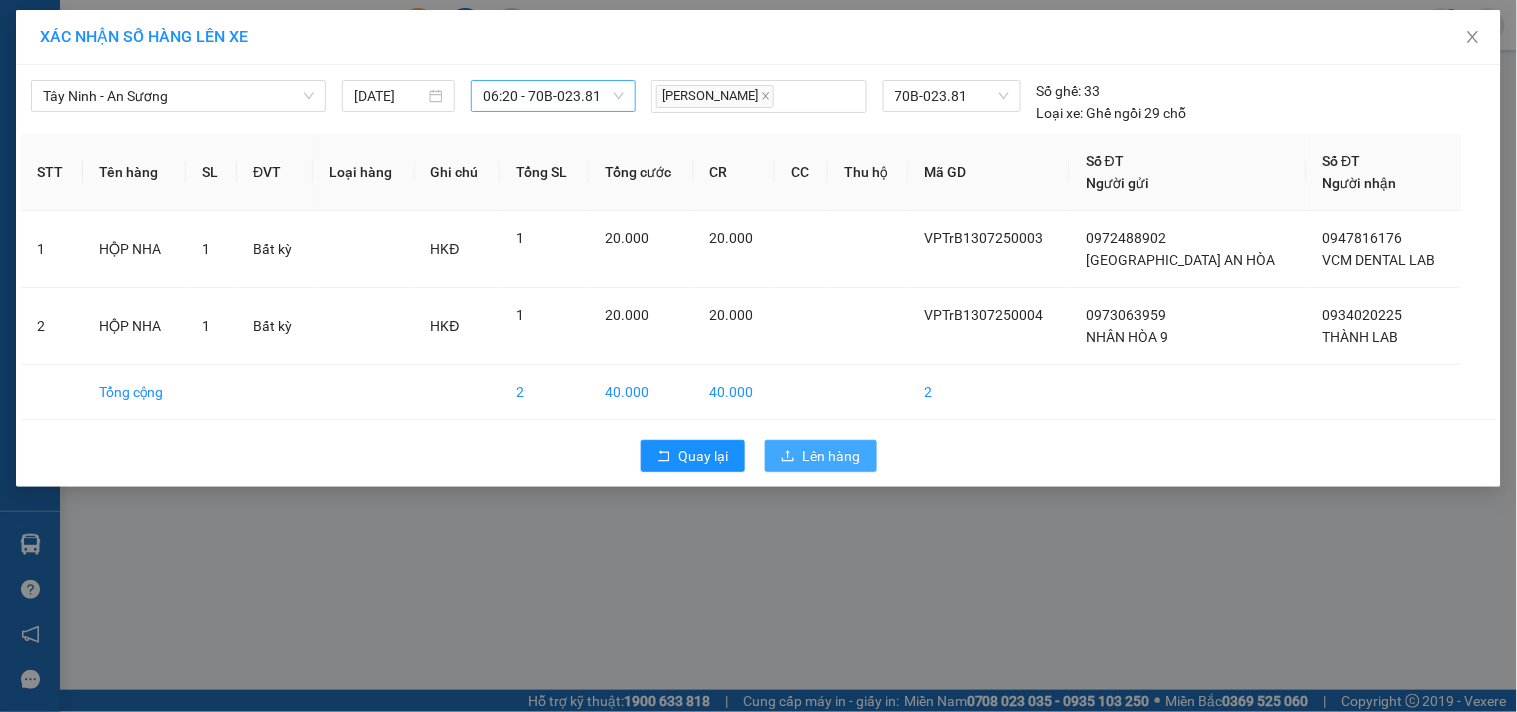 click on "Lên hàng" at bounding box center [832, 456] 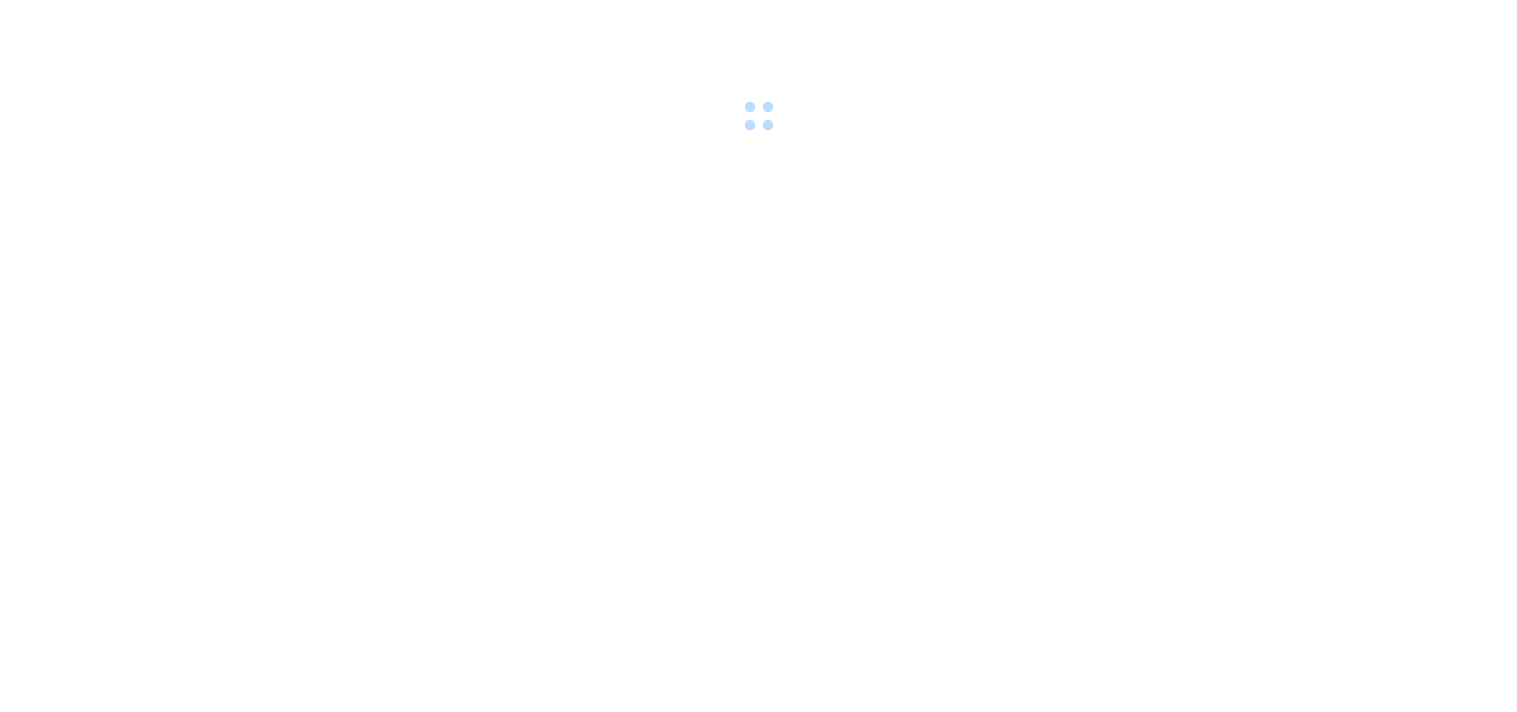 scroll, scrollTop: 0, scrollLeft: 0, axis: both 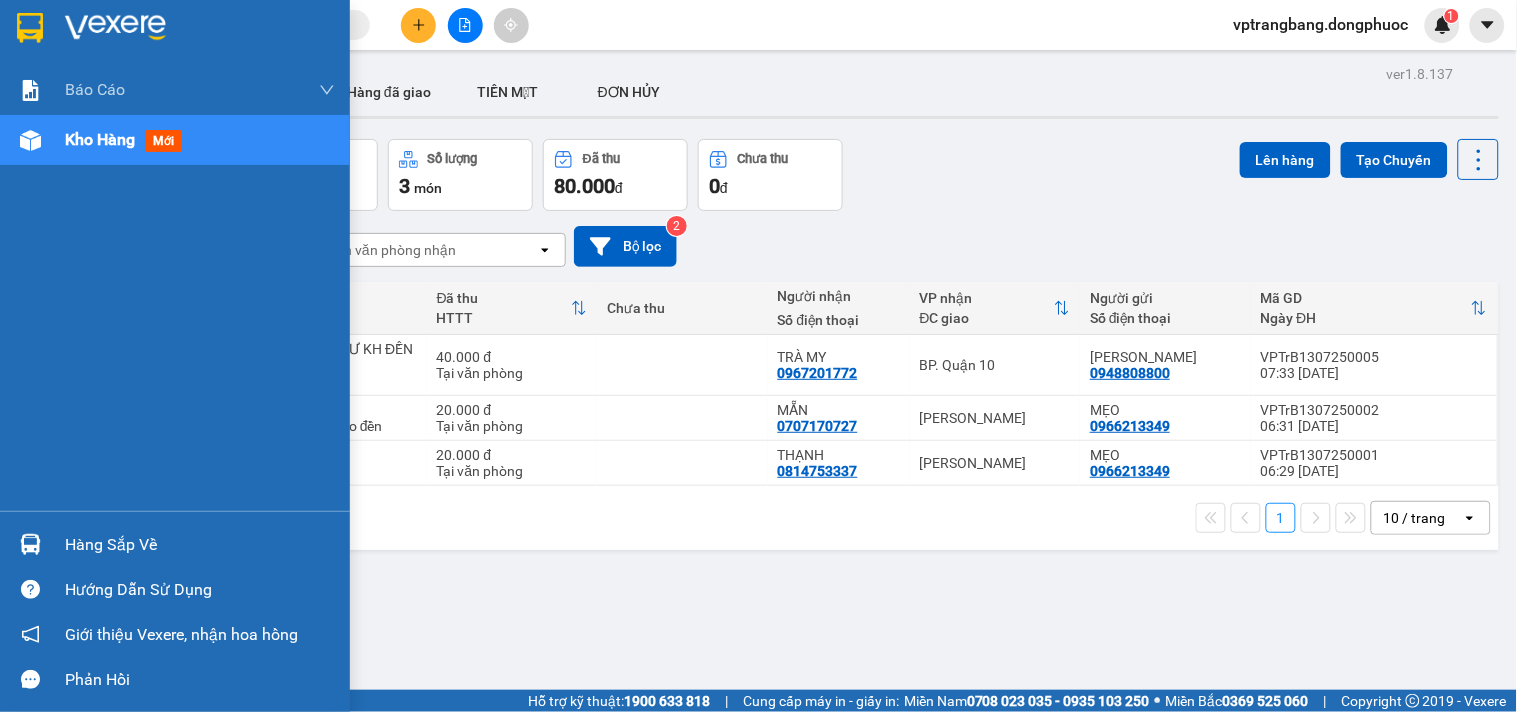 click on "Hàng sắp về" at bounding box center (175, 544) 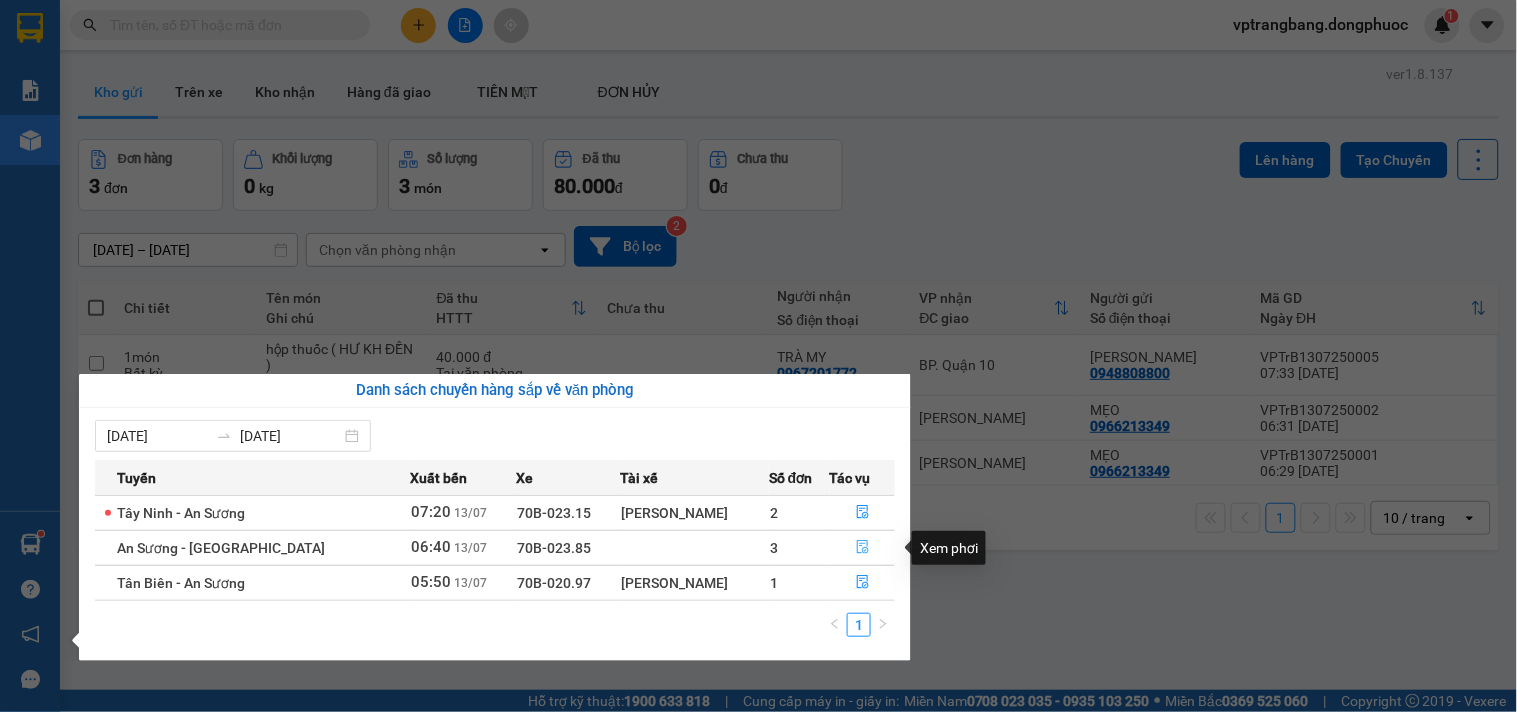click 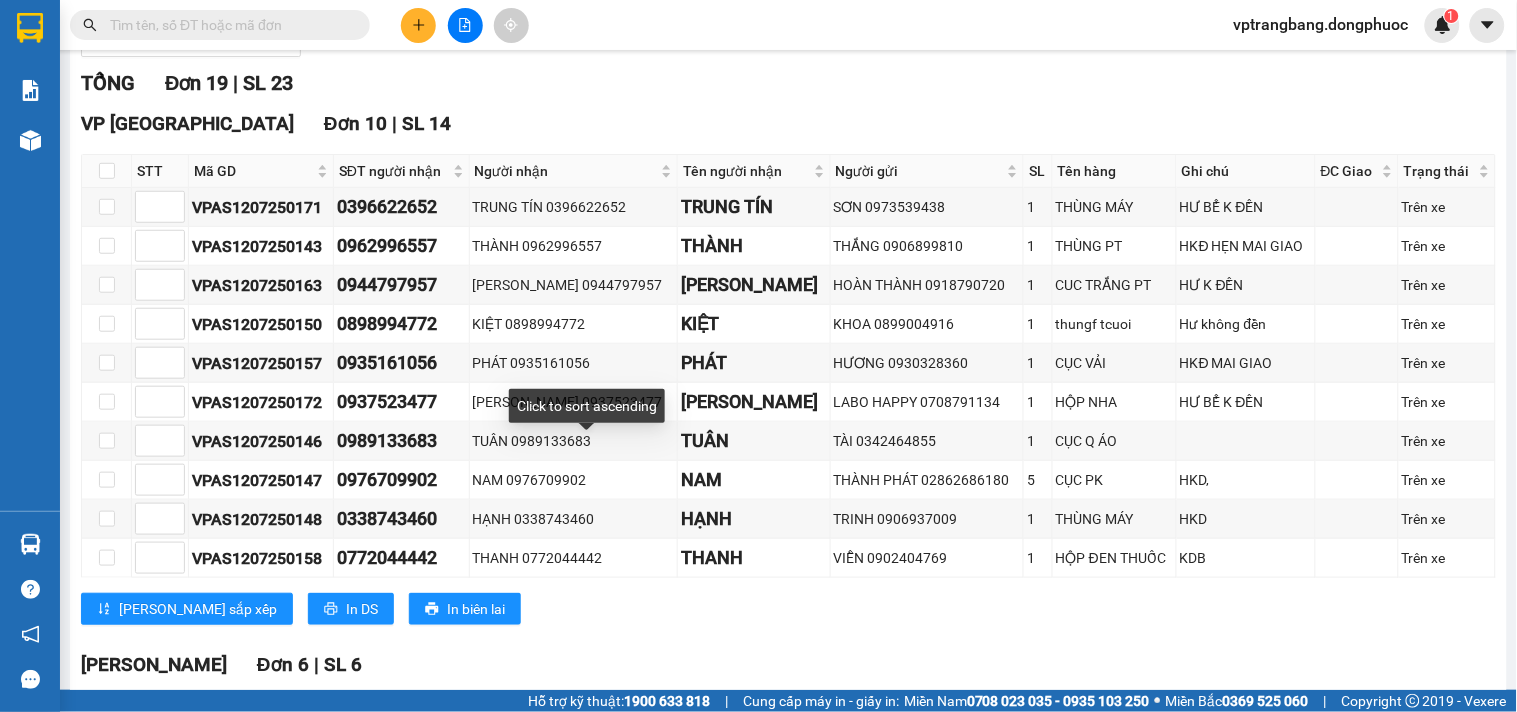 scroll, scrollTop: 0, scrollLeft: 0, axis: both 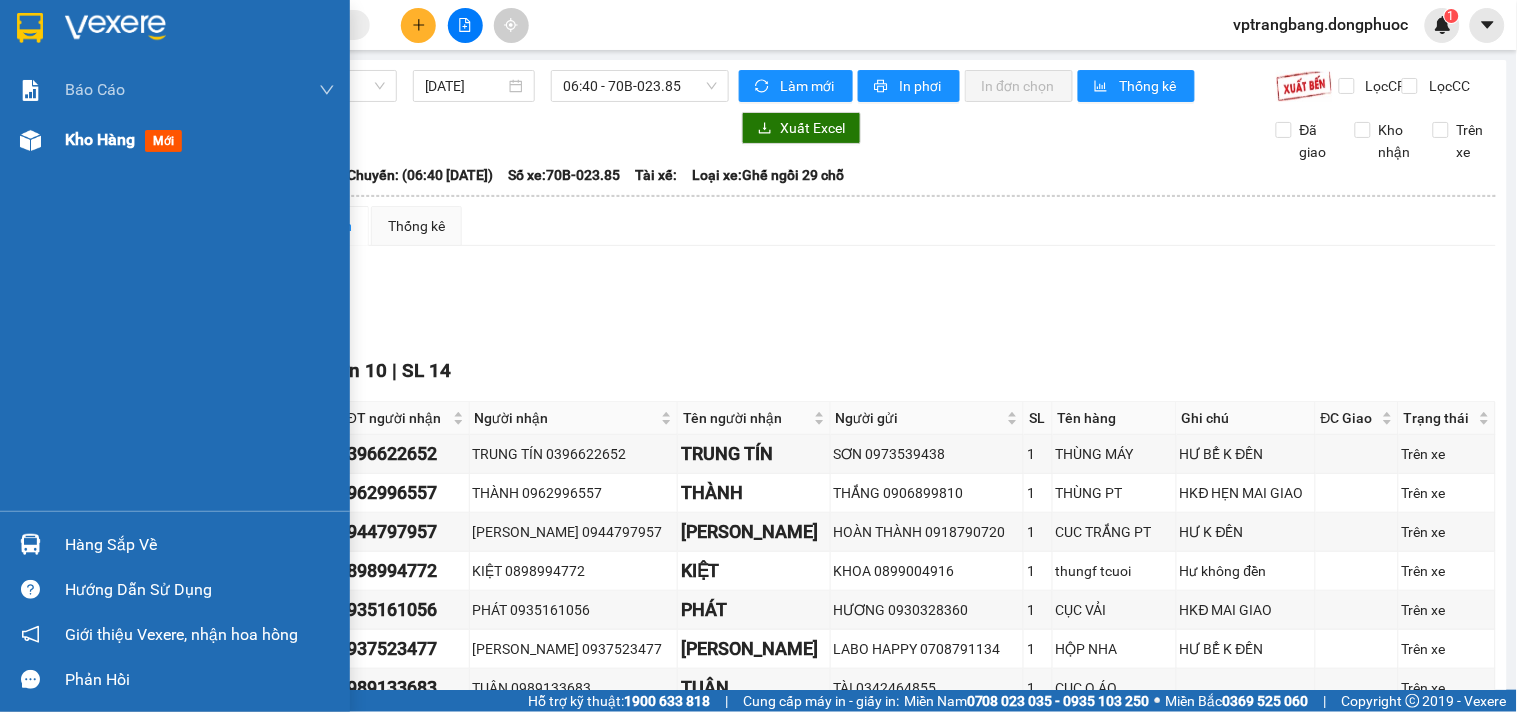 click on "Kho hàng mới" at bounding box center [175, 140] 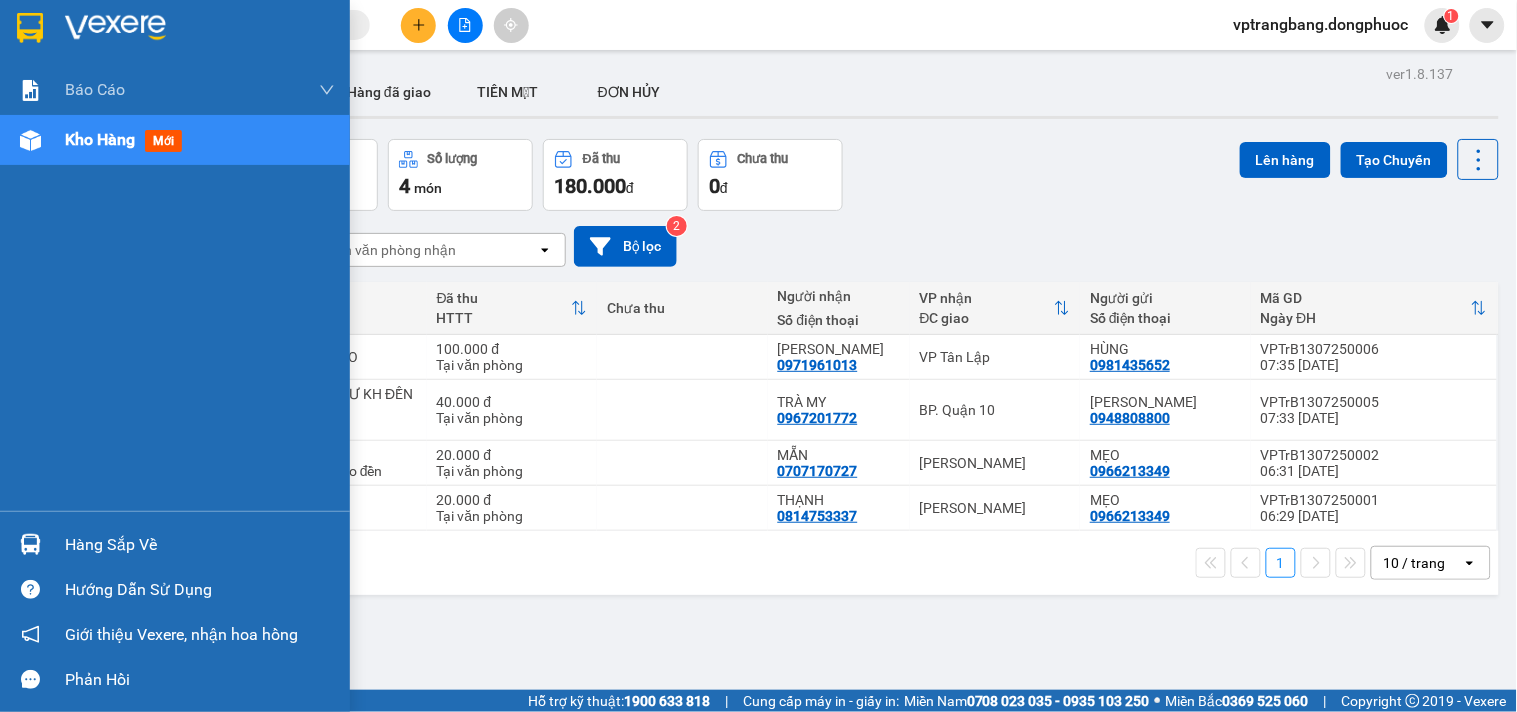 click on "Hàng sắp về" at bounding box center [200, 545] 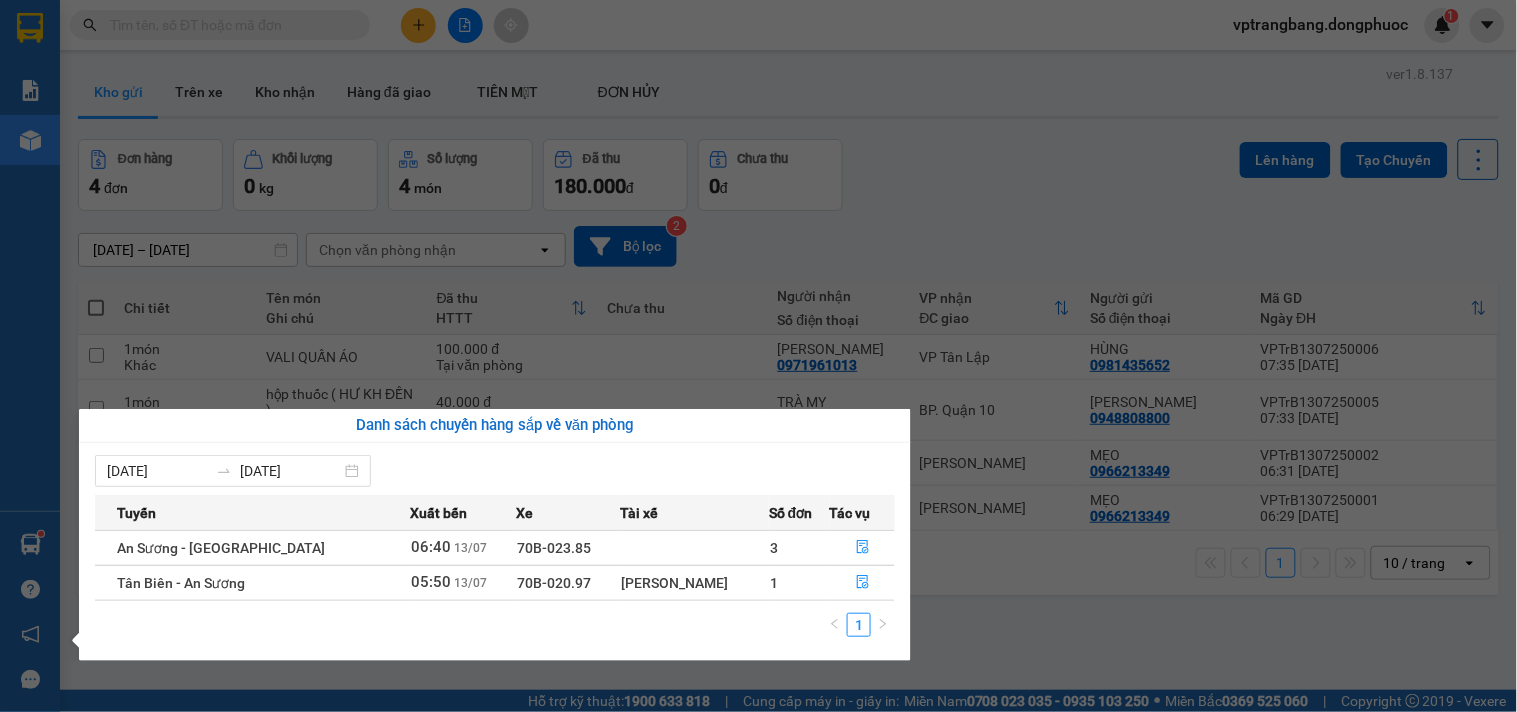 click on "Kết quả tìm kiếm ( 0 )  Bộ lọc  No Data vptrangbang.dongphuoc 1     Báo cáo Mẫu 1: Báo cáo dòng tiền theo nhân viên Mẫu 1: Báo cáo dòng tiền theo nhân viên (VP) Mẫu 2: Doanh số tạo đơn theo Văn phòng, nhân viên - Trạm     Kho hàng mới Hàng sắp về Hướng dẫn sử dụng Giới thiệu Vexere, nhận hoa hồng Phản hồi Phần mềm hỗ trợ bạn tốt chứ? ver  1.8.137 Kho gửi Trên xe Kho nhận Hàng đã giao TIỀN MẶT  ĐƠN HỦY Đơn hàng 4 đơn Khối lượng 0 kg Số lượng 4 món Đã thu 180.000  đ Chưa thu 0  đ Lên hàng Tạo Chuyến [DATE] – [DATE] Press the down arrow key to interact with the calendar and select a date. Press the escape button to close the calendar. Selected date range is from [DATE] to [DATE]. Chọn văn phòng nhận open Bộ lọc 2 Chi tiết Tên món Ghi chú Đã thu HTTT Chưa thu Người nhận Số điện thoại VP nhận ĐC giao Người gửi Mã GD Ngày ĐH 1" at bounding box center [758, 356] 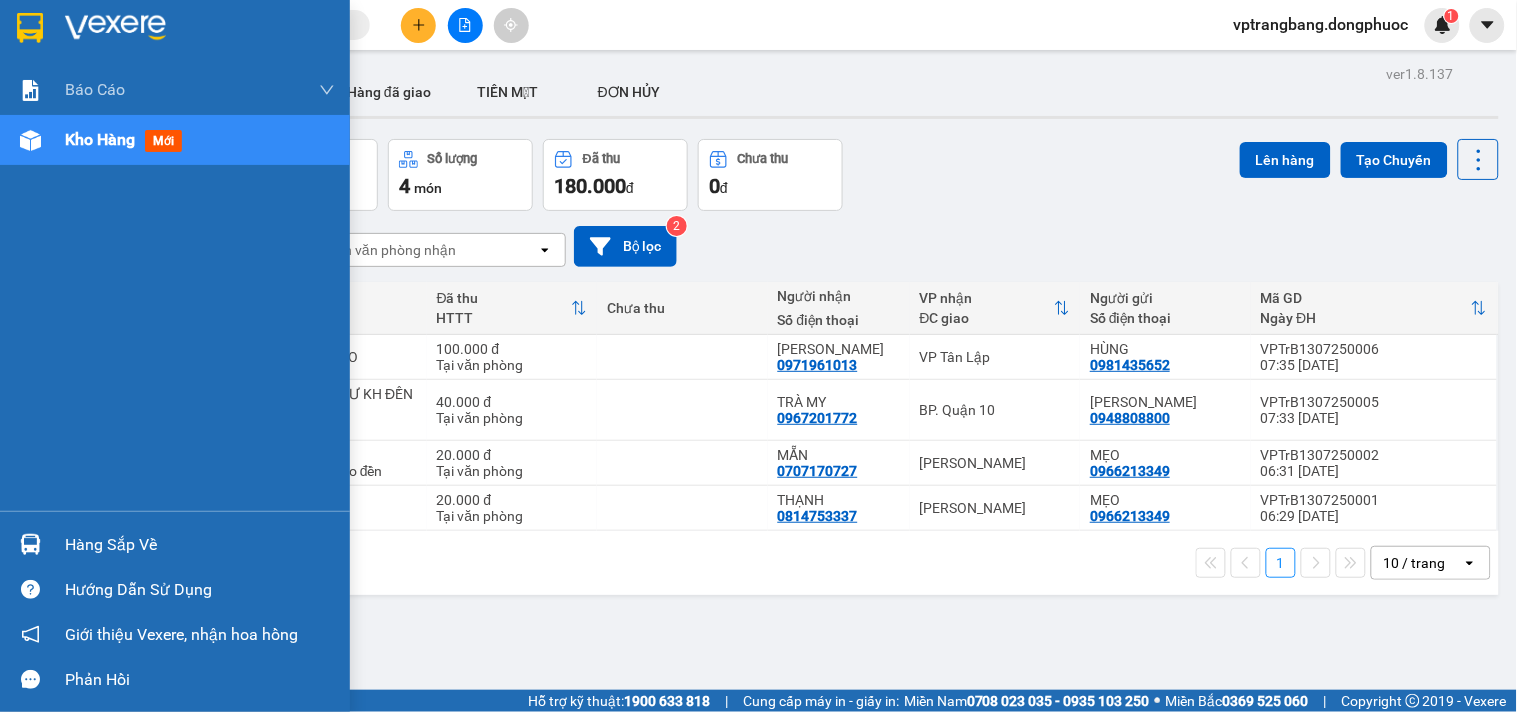 click on "Hàng sắp về" at bounding box center (200, 545) 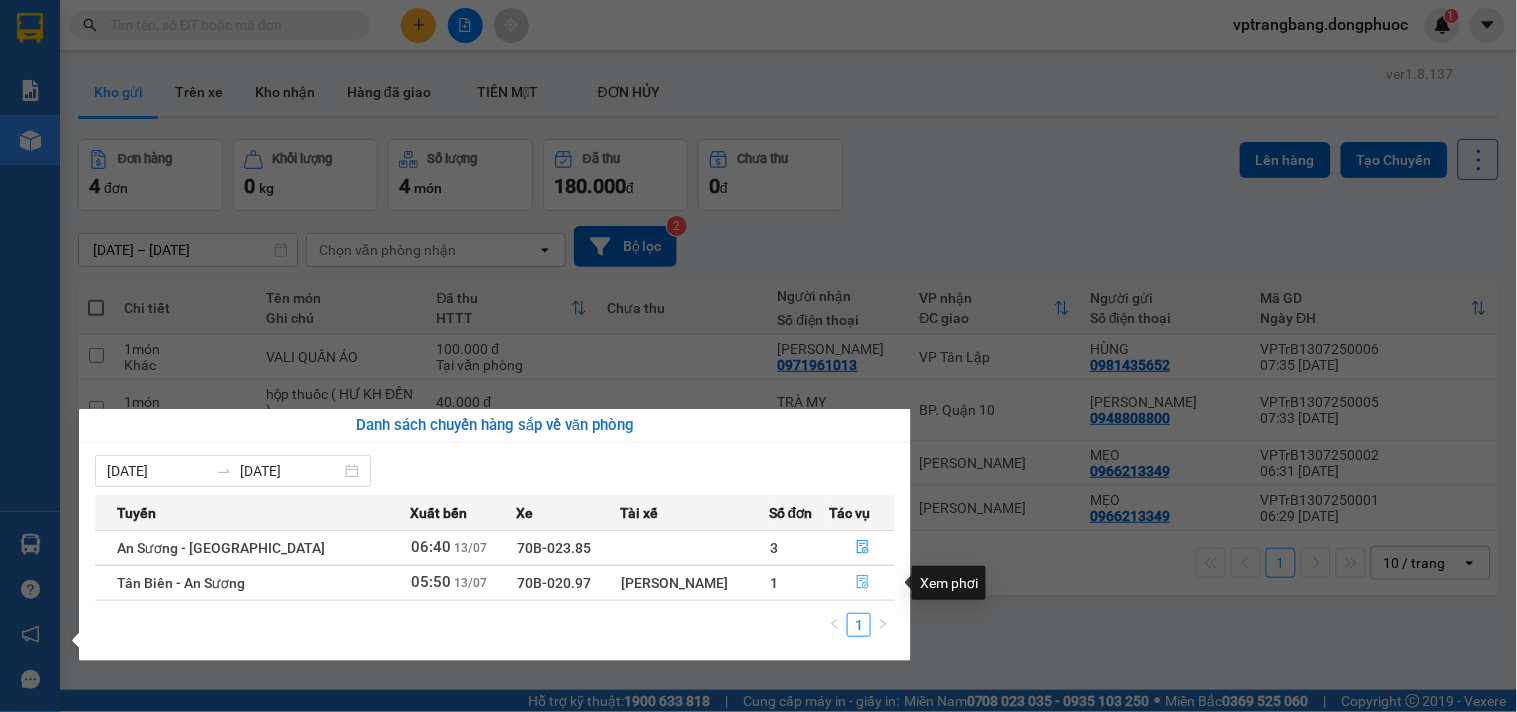 click 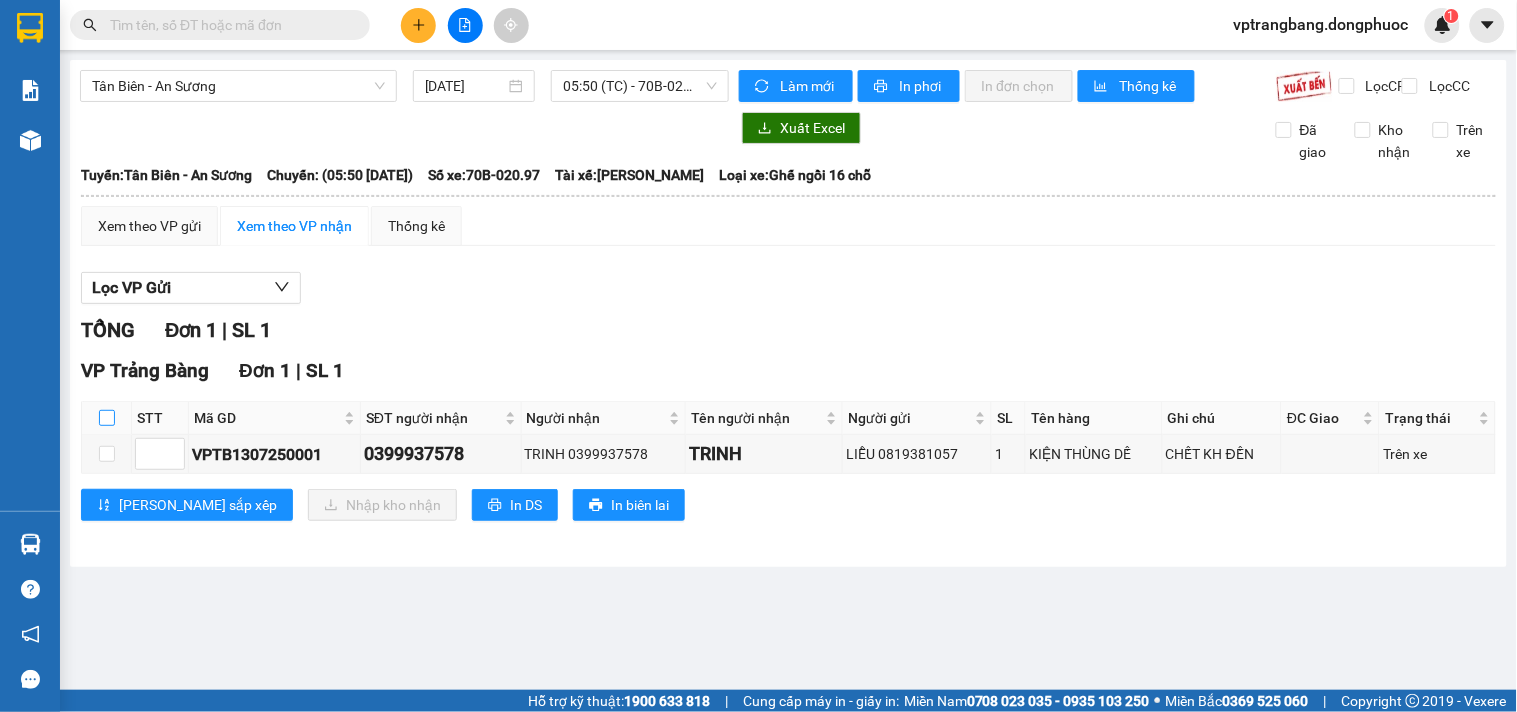 click at bounding box center [107, 418] 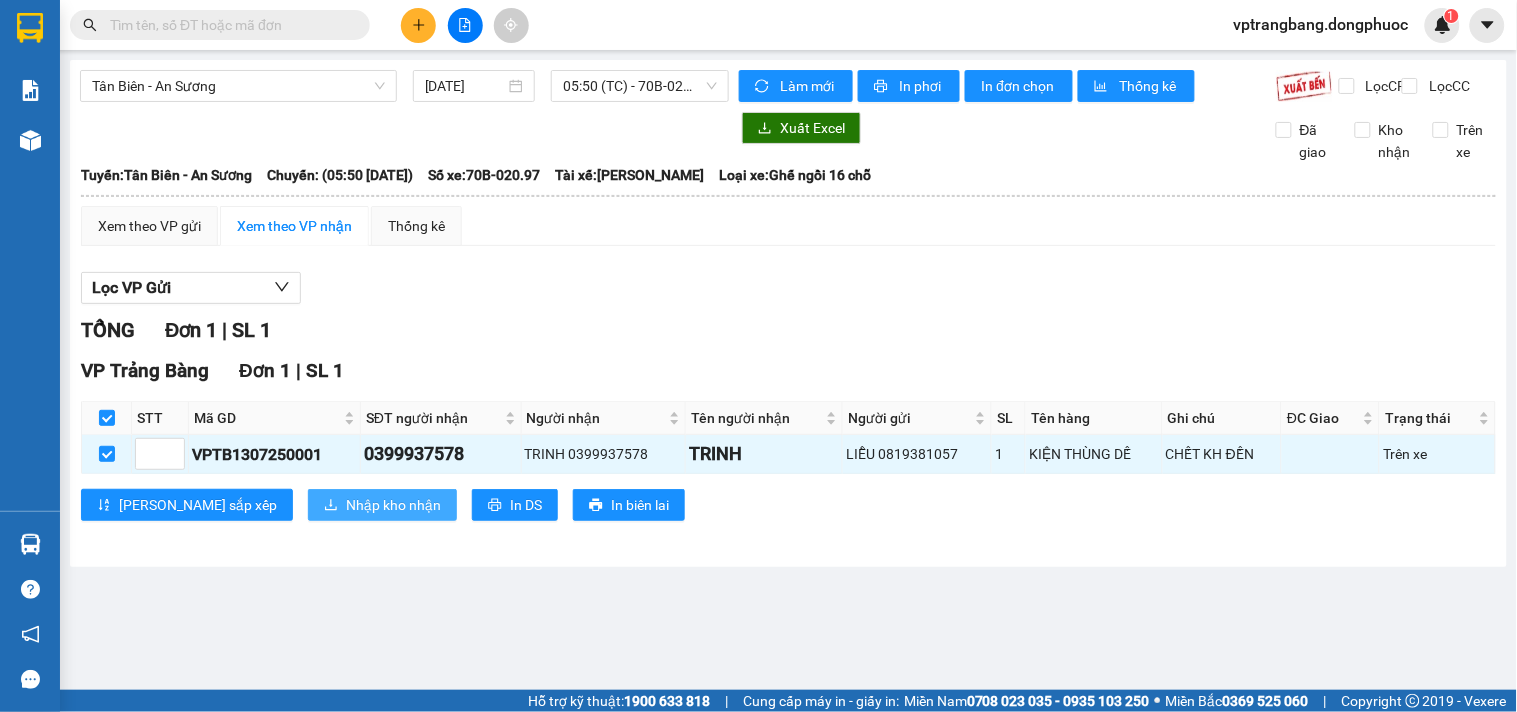 click on "Nhập kho nhận" at bounding box center [382, 505] 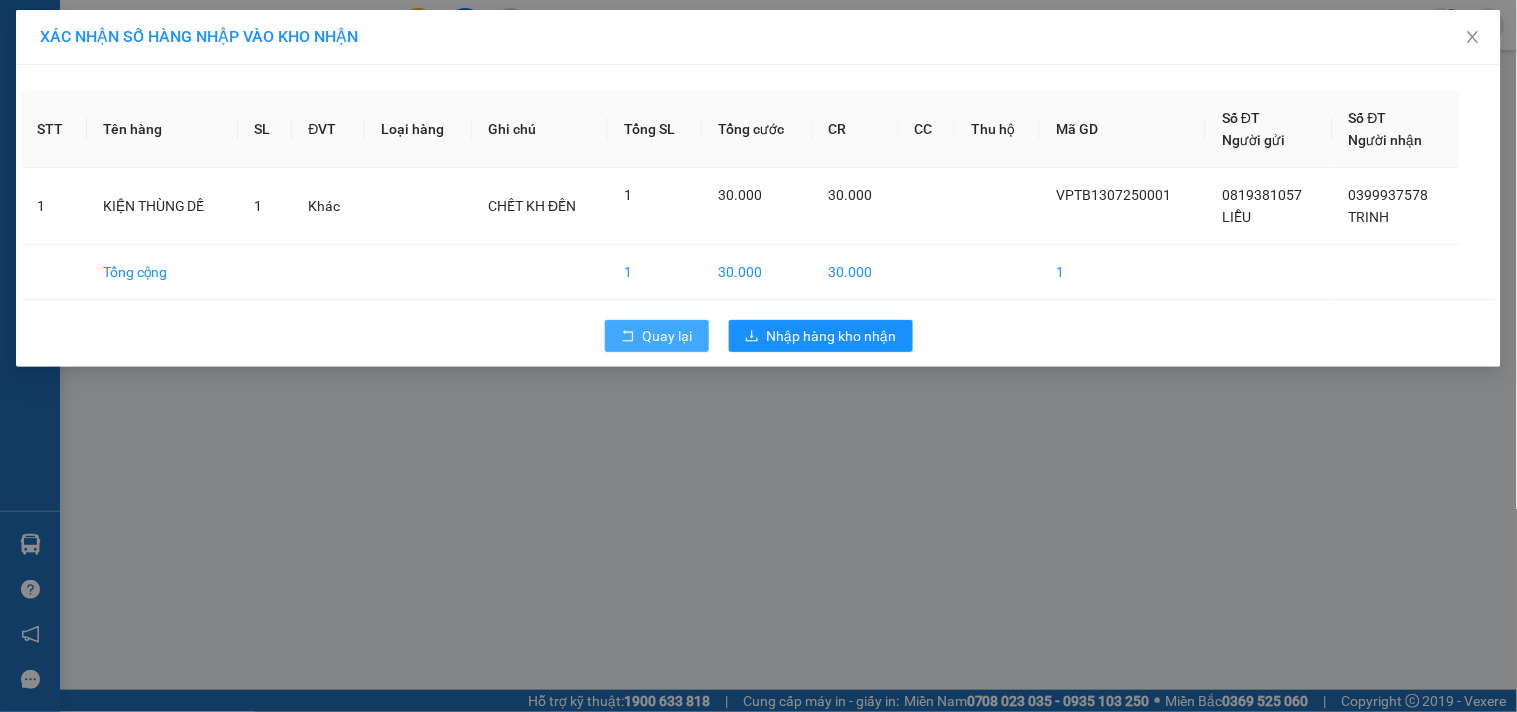 click on "Quay lại" at bounding box center (657, 336) 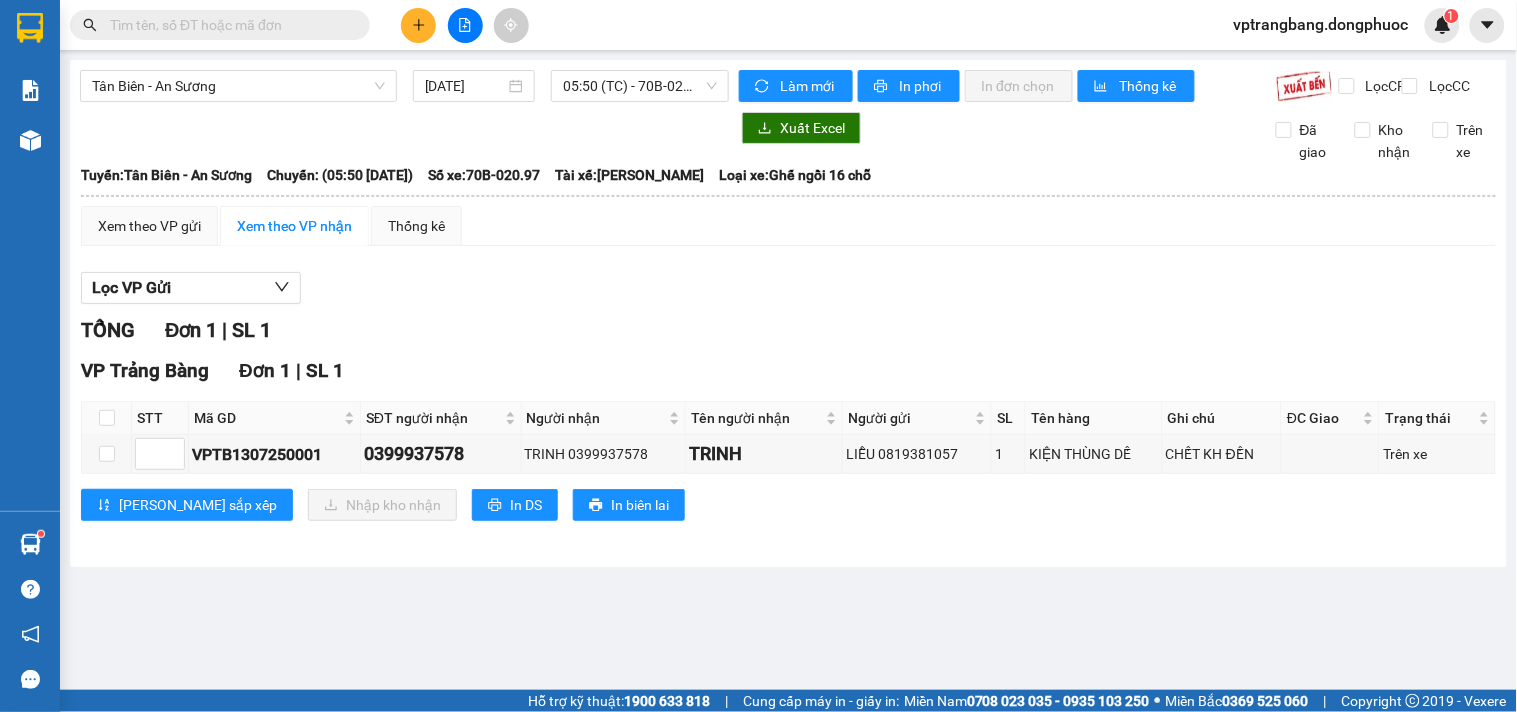click on "Kết quả tìm kiếm ( 0 )  Bộ lọc  No Data" at bounding box center (195, 25) 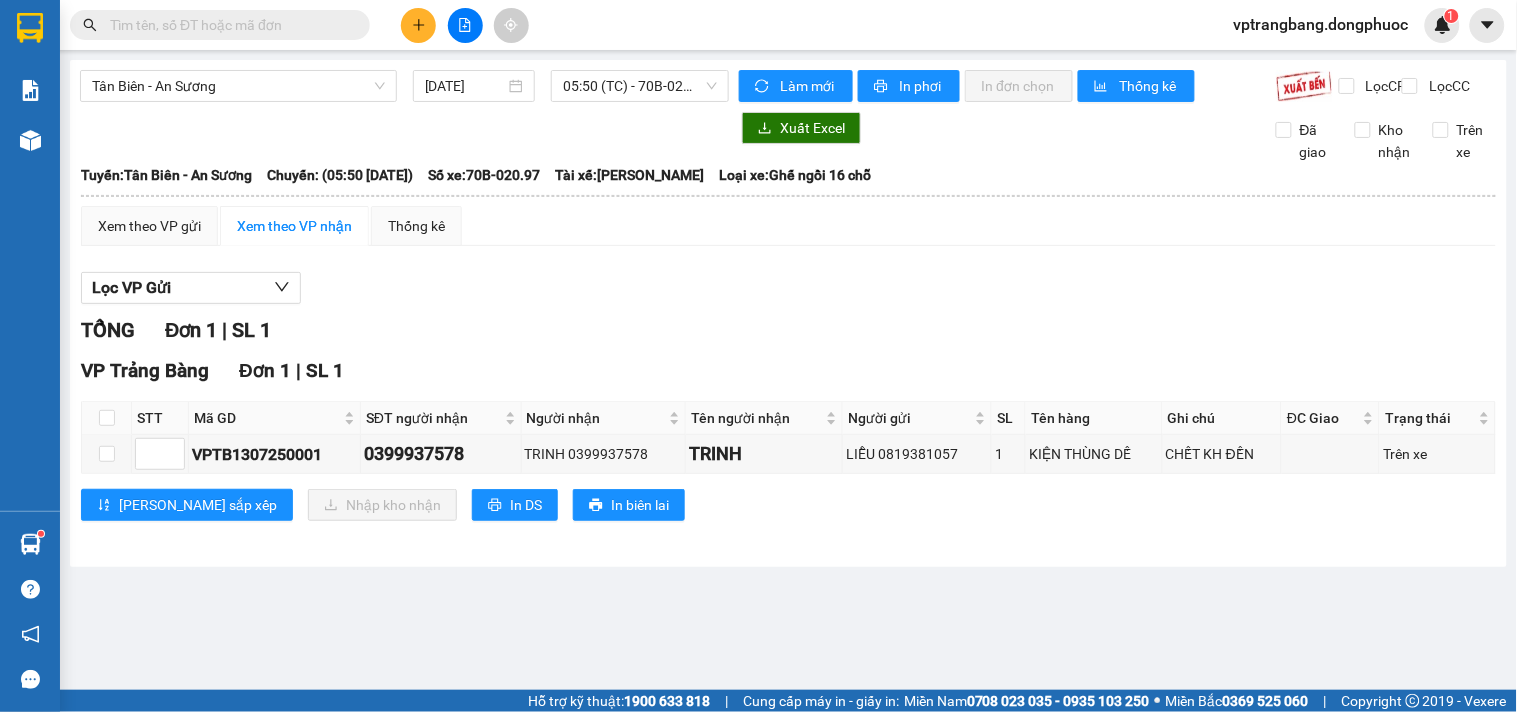 click at bounding box center (228, 25) 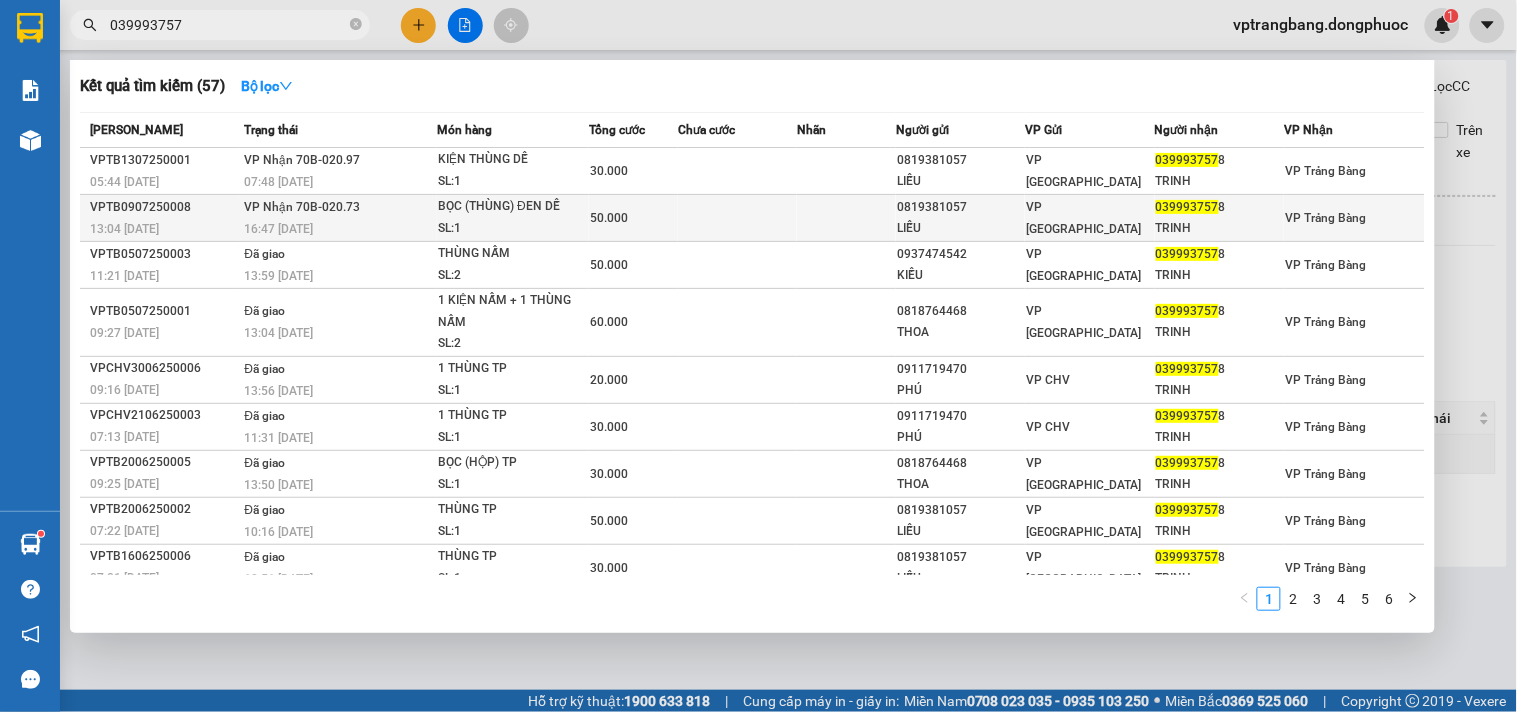 type on "039993757" 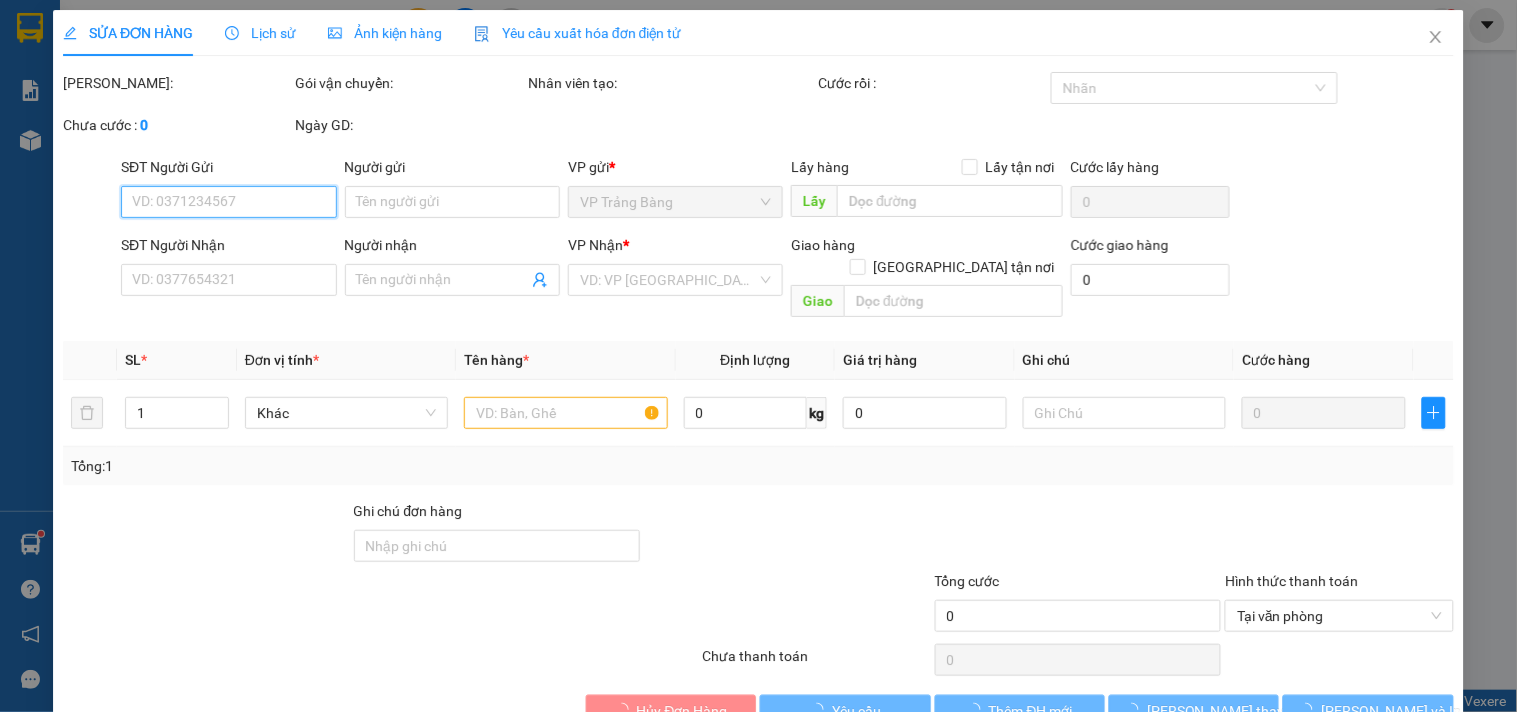 type on "0819381057" 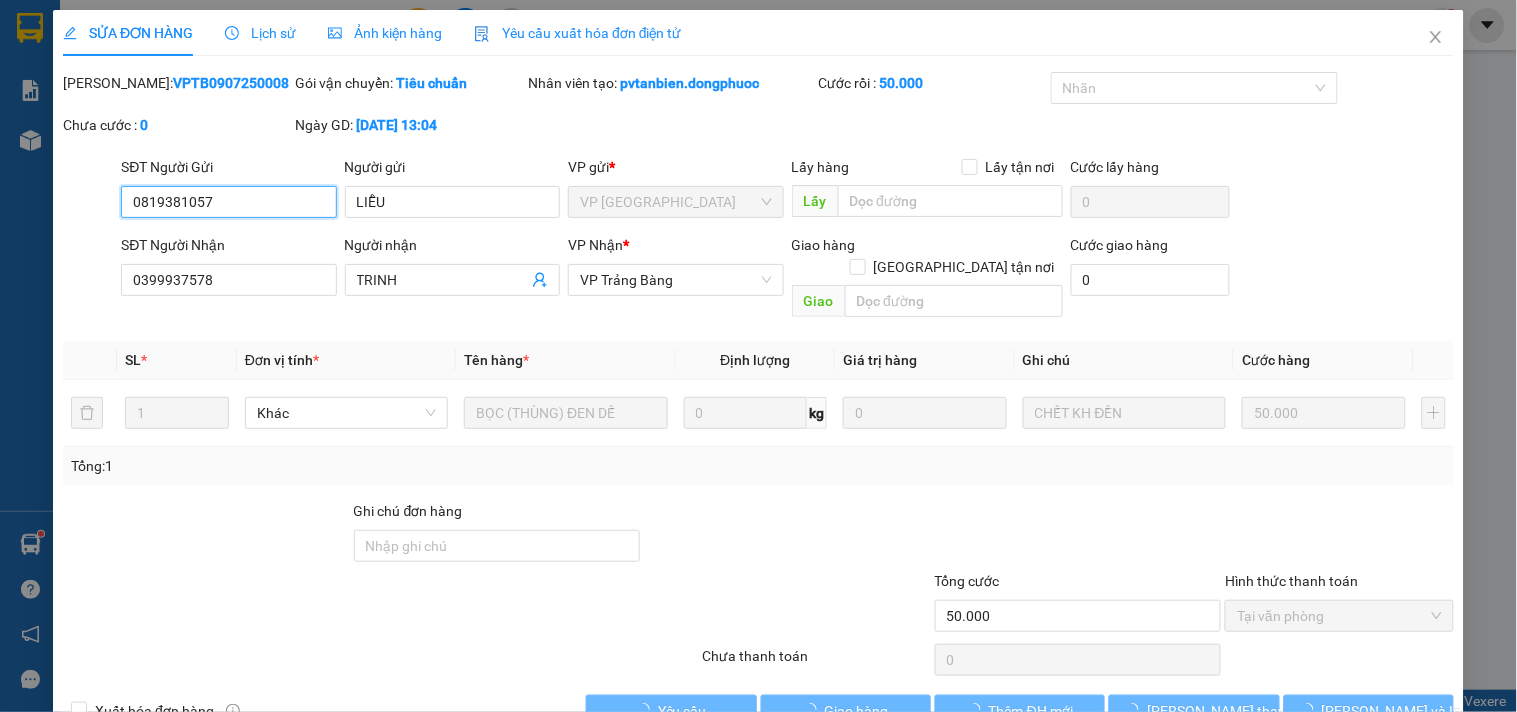 scroll, scrollTop: 32, scrollLeft: 0, axis: vertical 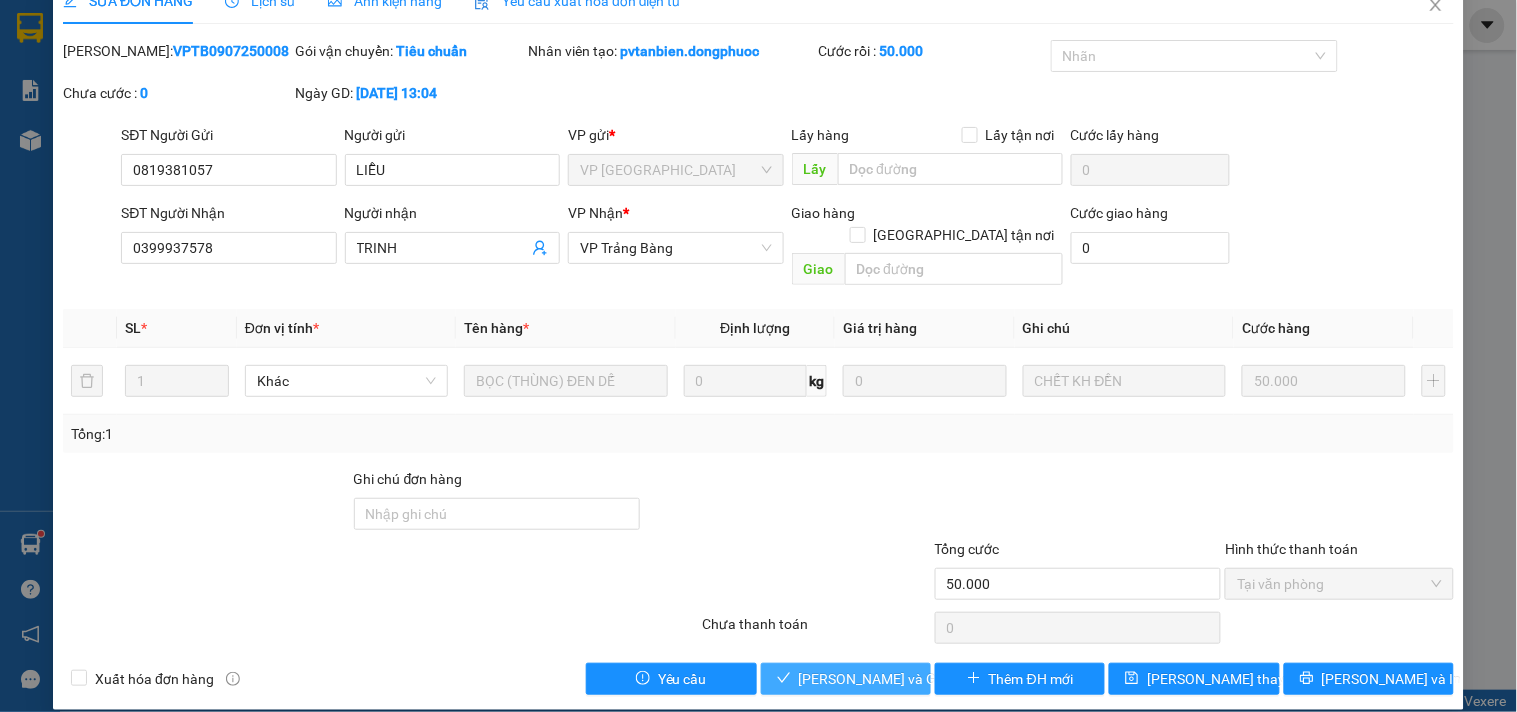 click on "Lưu và Giao hàng" at bounding box center (895, 679) 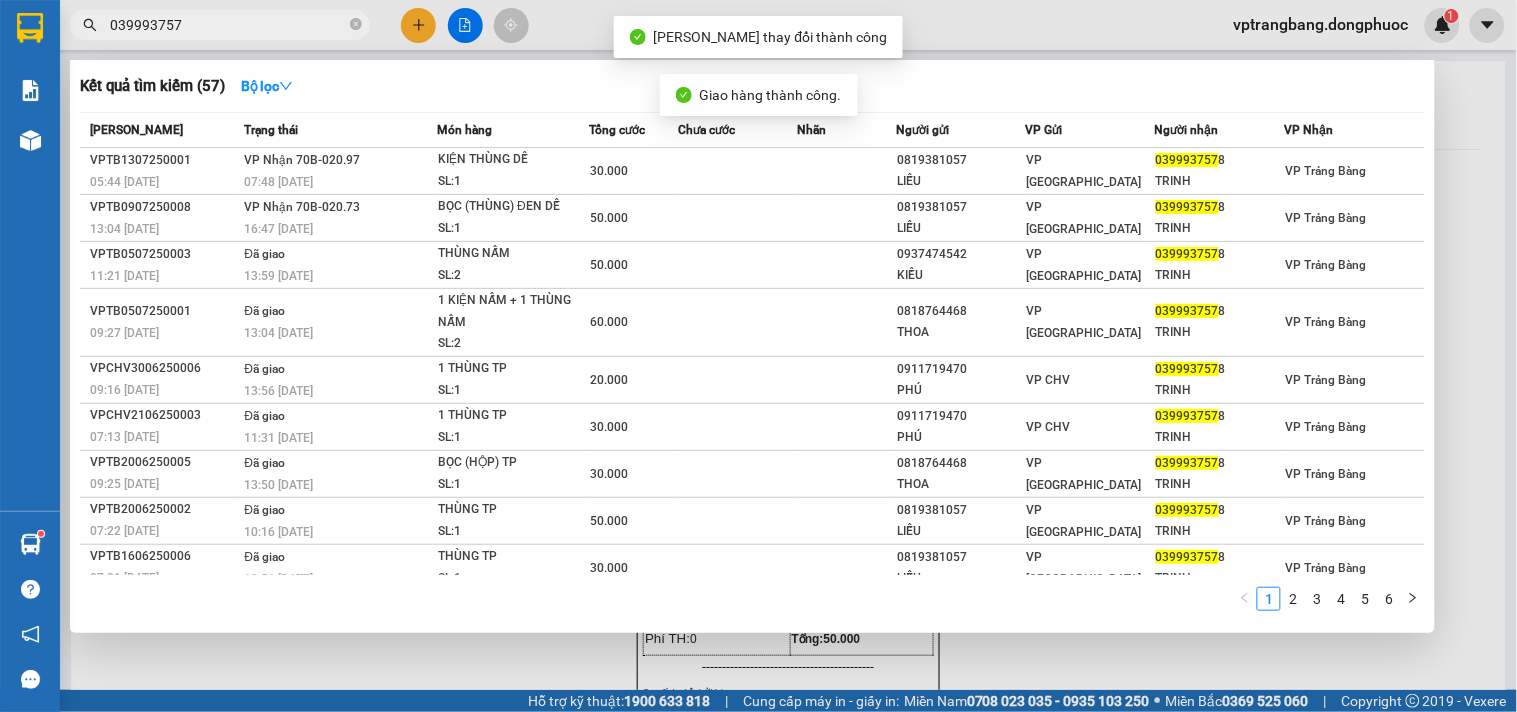 click on "039993757" at bounding box center [228, 25] 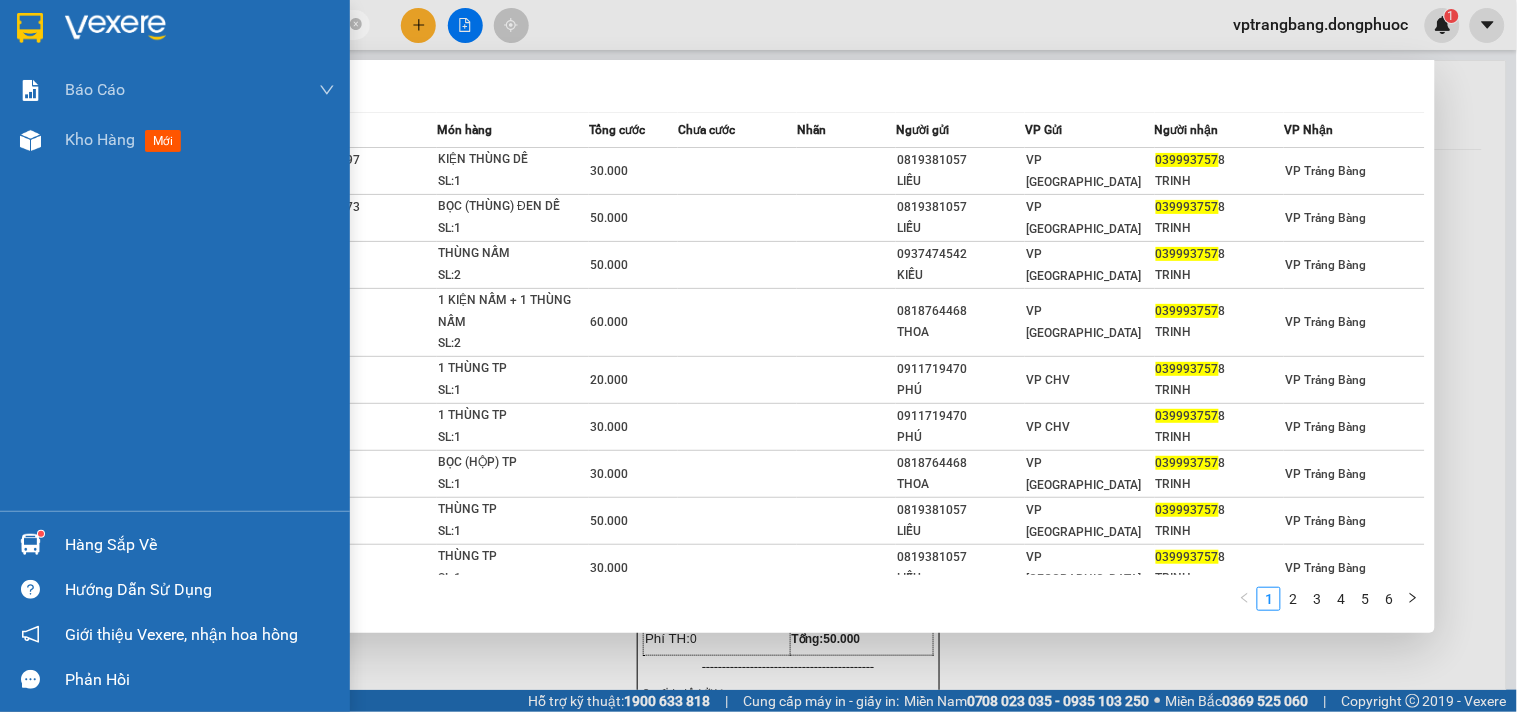 click on "Hàng sắp về" at bounding box center [200, 545] 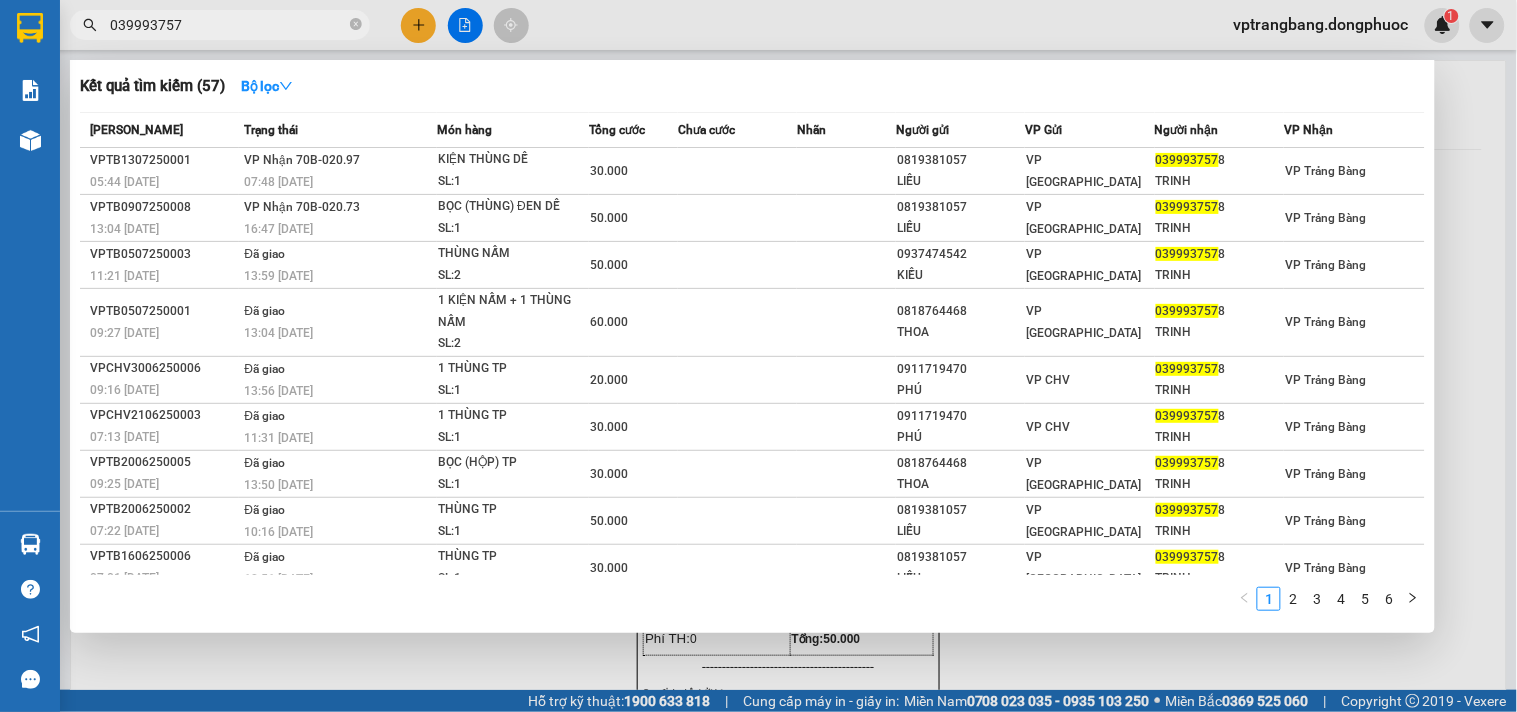 click on "Kết quả tìm kiếm ( 57 )  Bộ lọc  Mã ĐH Trạng thái Món hàng Tổng cước Chưa cước Nhãn Người gửi VP Gửi Người nhận VP Nhận VPTB1307250001 05:44 - 13/07 VP Nhận   70B-020.97 07:48 - 13/07 KIỆN THÙNG DẾ SL:  1 30.000 0819381057 LIỄU VP Tân Biên 039993757 8 TRINH VP Trảng Bàng VPTB0907250008 13:04 - 09/07 VP Nhận   70B-020.73 16:47 - 09/07 BỌC (THÙNG) ĐEN DẾ SL:  1 50.000 0819381057 LIỄU VP Tân Biên 039993757 8 TRINH VP Trảng Bàng VPTB0507250003 11:21 - 05/07 Đã giao   13:59 - 05/07 THÙNG NẤM SL:  2 50.000 0937474542 KIỀU VP Tân Biên 039993757 8 TRINH VP Trảng Bàng VPTB0507250001 09:27 - 05/07 Đã giao   13:04 - 05/07 1 KIỆN NẤM + 1 THÙNG NẤM SL:  2 60.000 0818764468 THOA  VP Tân Biên 039993757 8 TRINH VP Trảng Bàng VPCHV3006250006 09:16 - 30/06 Đã giao   13:56 - 30/06 1 THÙNG TP SL:  1 20.000 0911719470 PHÚ VP CHV 039993757 8 TRINH VP Trảng Bàng VPCHV2106250003 07:13 - 21/06 Đã giao   11:31 - 21/06 1 THÙNG TP" at bounding box center (758, 356) 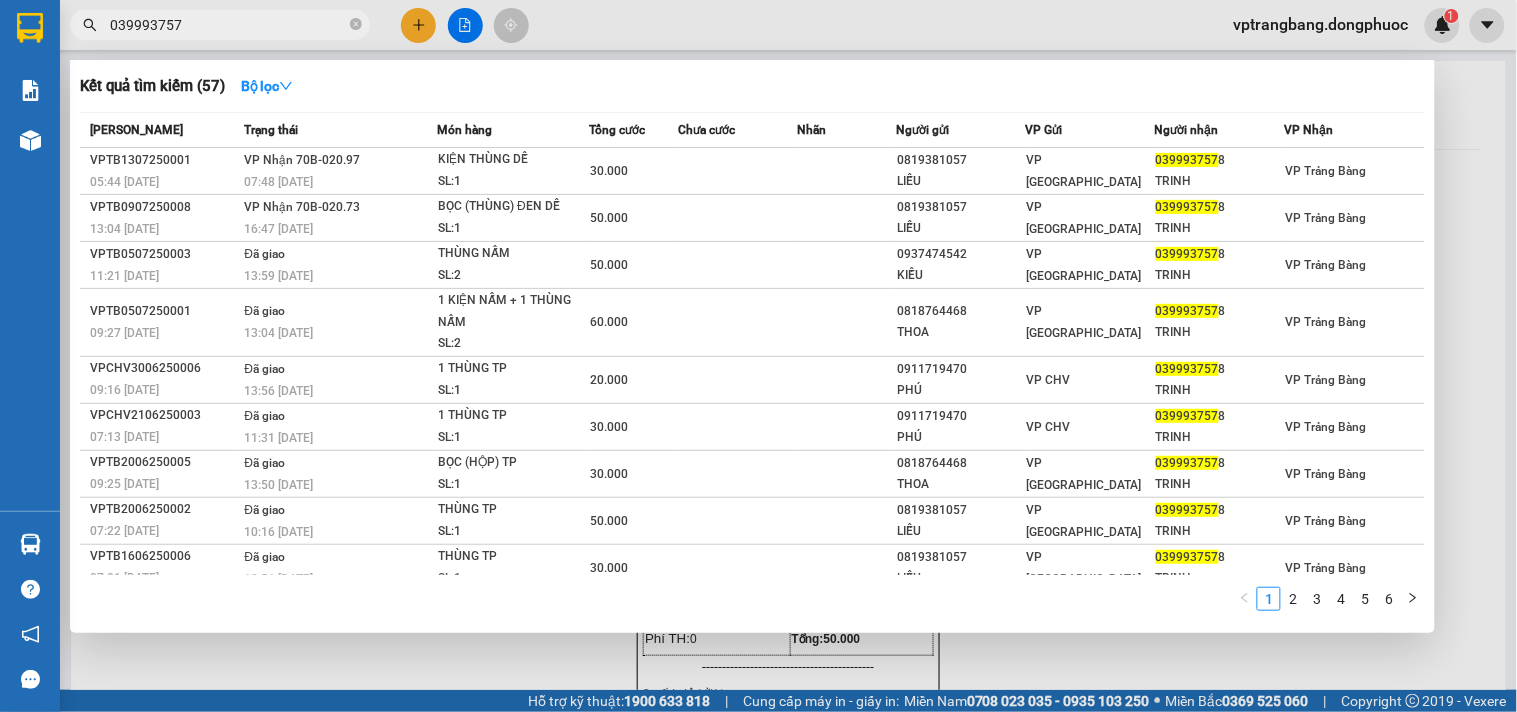 click at bounding box center [758, 356] 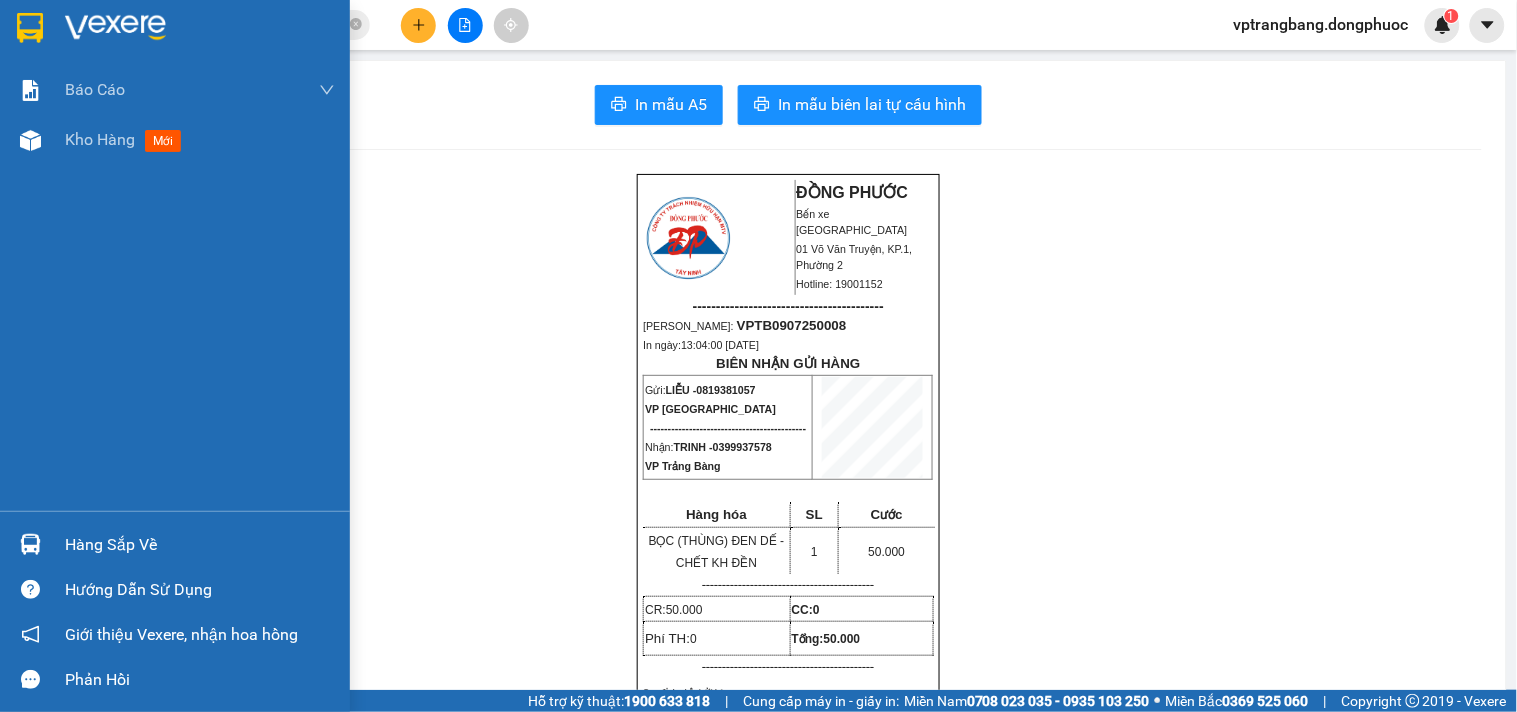 click on "Hàng sắp về" at bounding box center (200, 545) 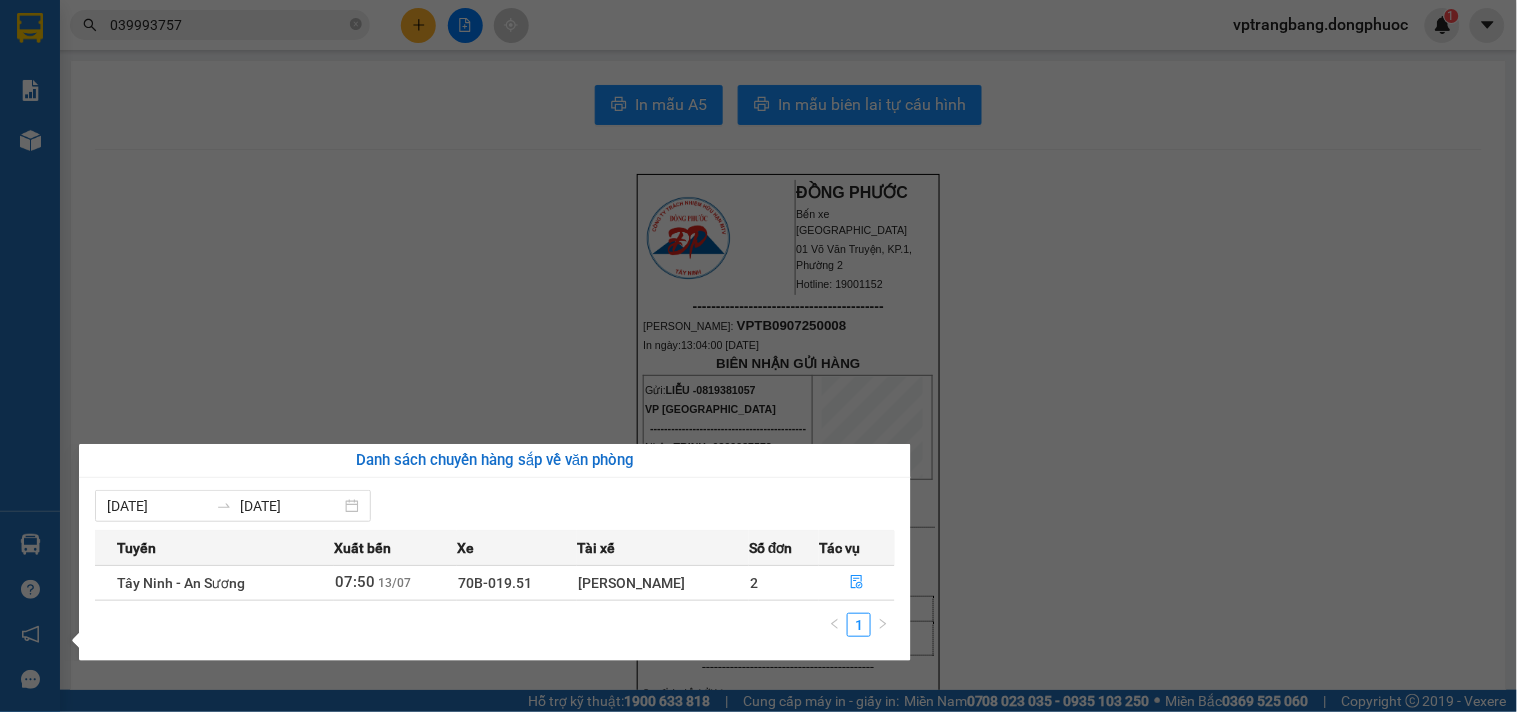 click on "Kết quả tìm kiếm ( 57 )  Bộ lọc  Mã ĐH Trạng thái Món hàng Tổng cước Chưa cước Nhãn Người gửi VP Gửi Người nhận VP Nhận VPTB1307250001 05:44 - 13/07 VP Nhận   70B-020.97 07:48 - 13/07 KIỆN THÙNG DẾ SL:  1 30.000 0819381057 LIỄU VP Tân Biên 039993757 8 TRINH VP Trảng Bàng VPTB0907250008 13:04 - 09/07 VP Nhận   70B-020.73 16:47 - 09/07 BỌC (THÙNG) ĐEN DẾ SL:  1 50.000 0819381057 LIỄU VP Tân Biên 039993757 8 TRINH VP Trảng Bàng VPTB0507250003 11:21 - 05/07 Đã giao   13:59 - 05/07 THÙNG NẤM SL:  2 50.000 0937474542 KIỀU VP Tân Biên 039993757 8 TRINH VP Trảng Bàng VPTB0507250001 09:27 - 05/07 Đã giao   13:04 - 05/07 1 KIỆN NẤM + 1 THÙNG NẤM SL:  2 60.000 0818764468 THOA  VP Tân Biên 039993757 8 TRINH VP Trảng Bàng VPCHV3006250006 09:16 - 30/06 Đã giao   13:56 - 30/06 1 THÙNG TP SL:  1 20.000 0911719470 PHÚ VP CHV 039993757 8 TRINH VP Trảng Bàng VPCHV2106250003 07:13 - 21/06 Đã giao   11:31 - 21/06 1 THÙNG TP" at bounding box center (758, 356) 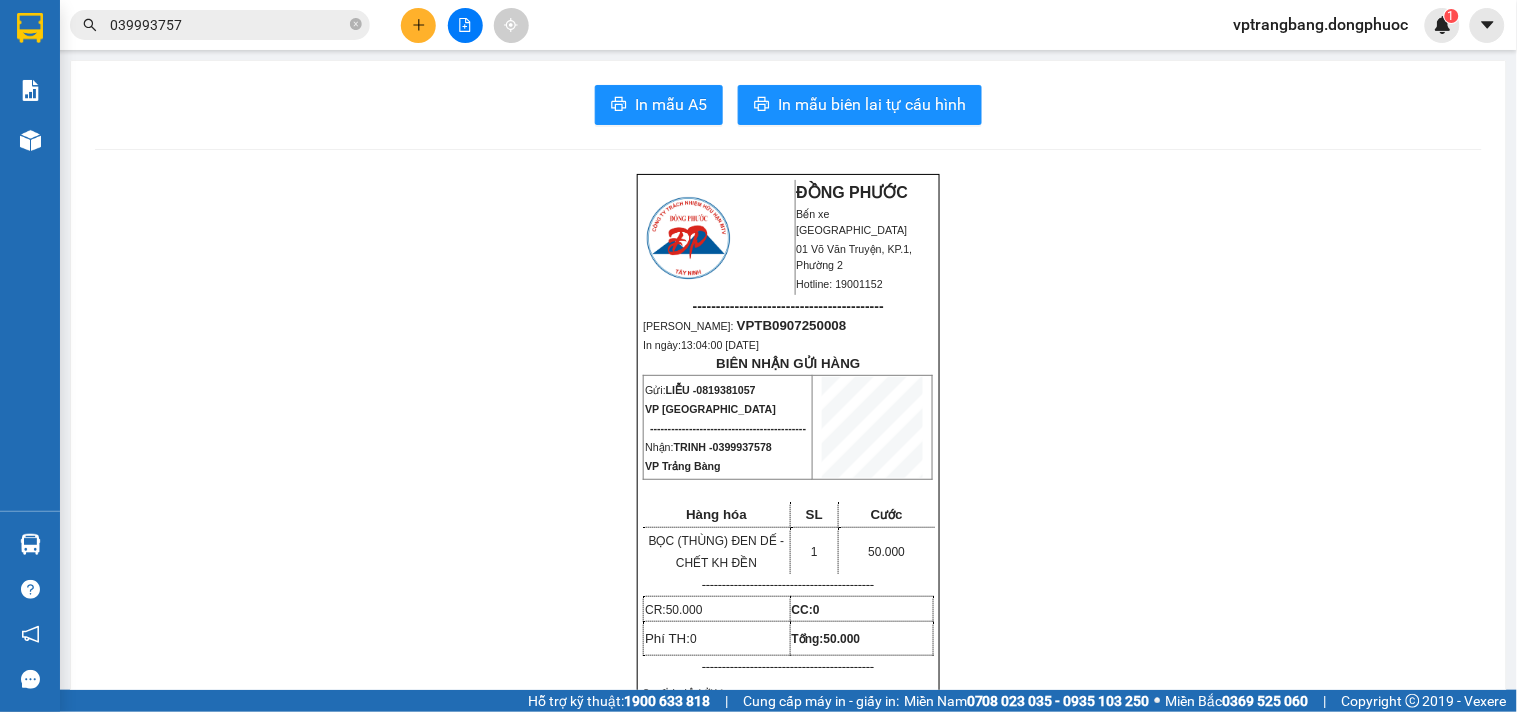 click on "039993757" at bounding box center (228, 25) 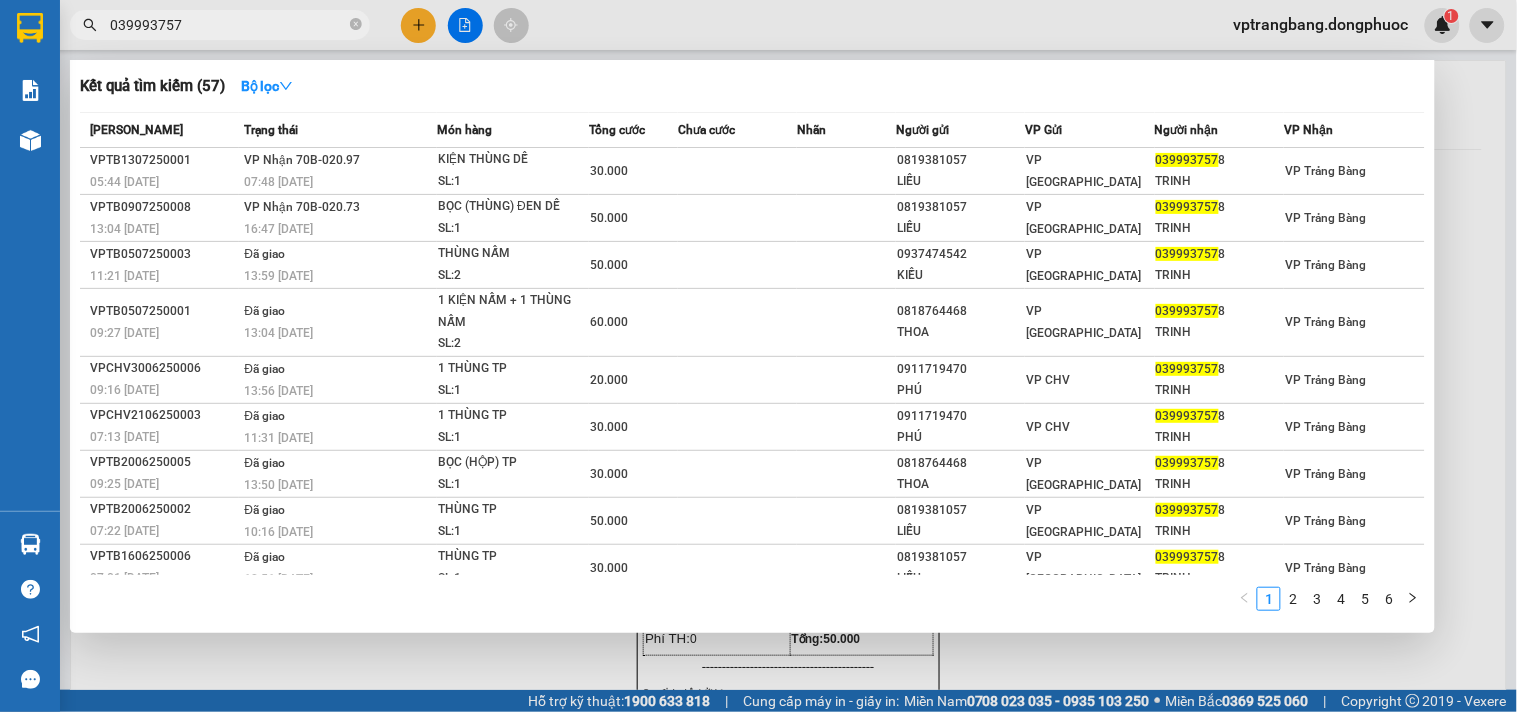 click on "039993757" at bounding box center (228, 25) 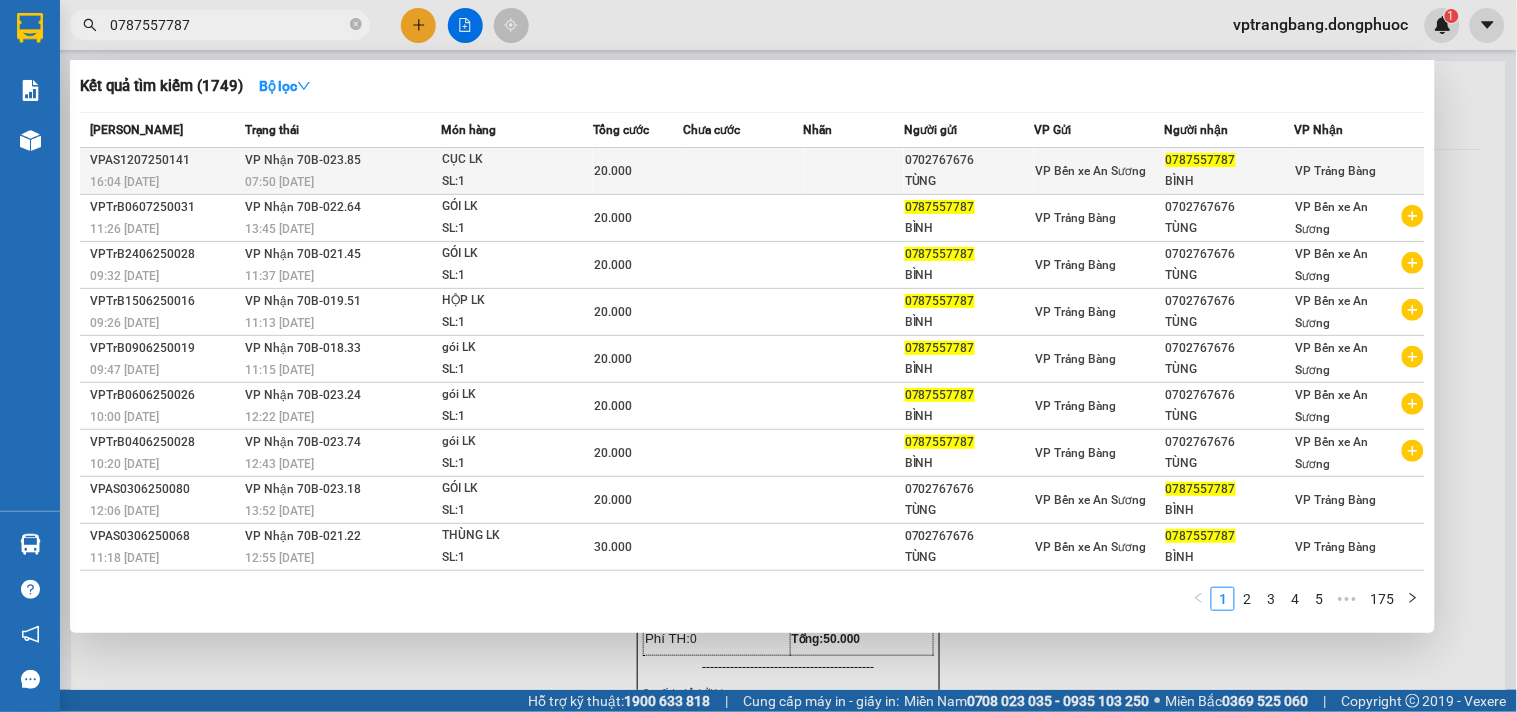 type on "0787557787" 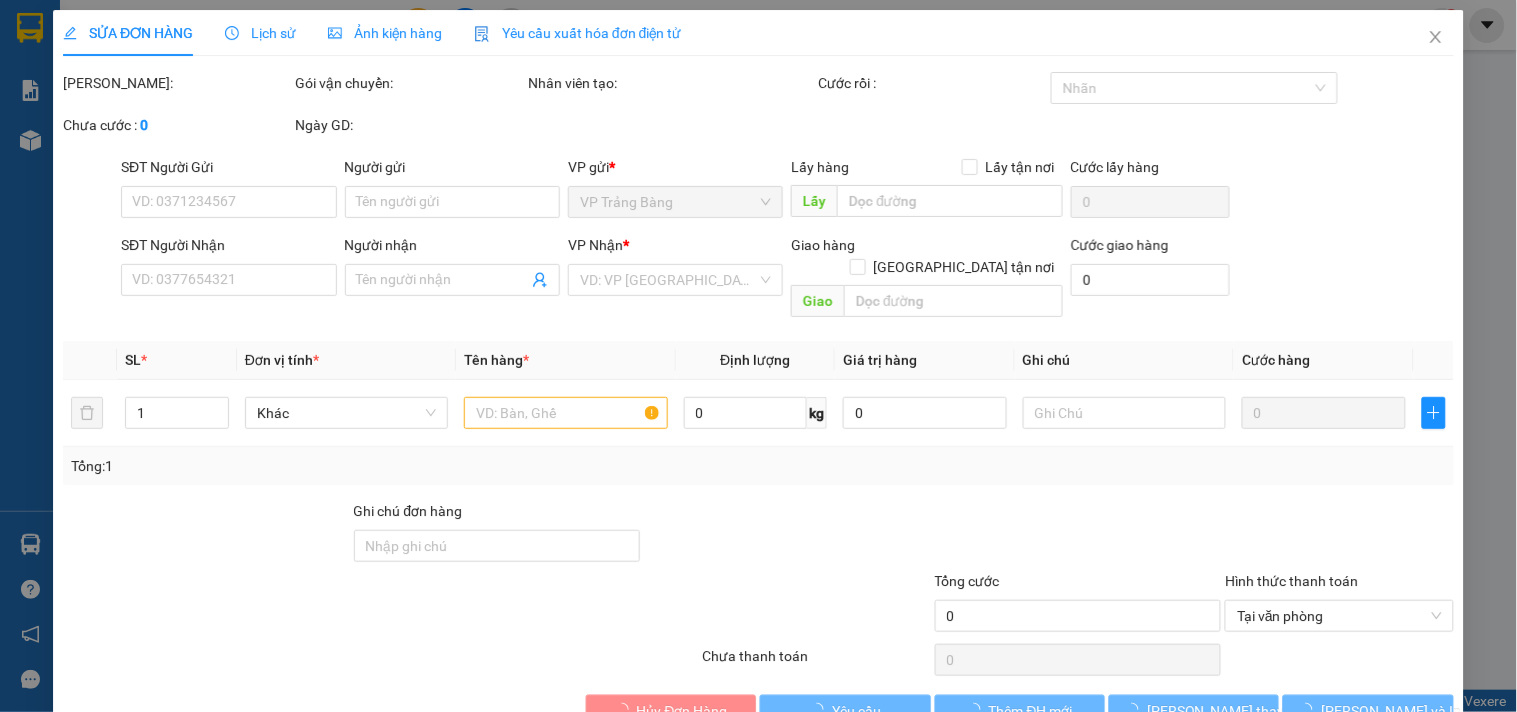 type on "0702767676" 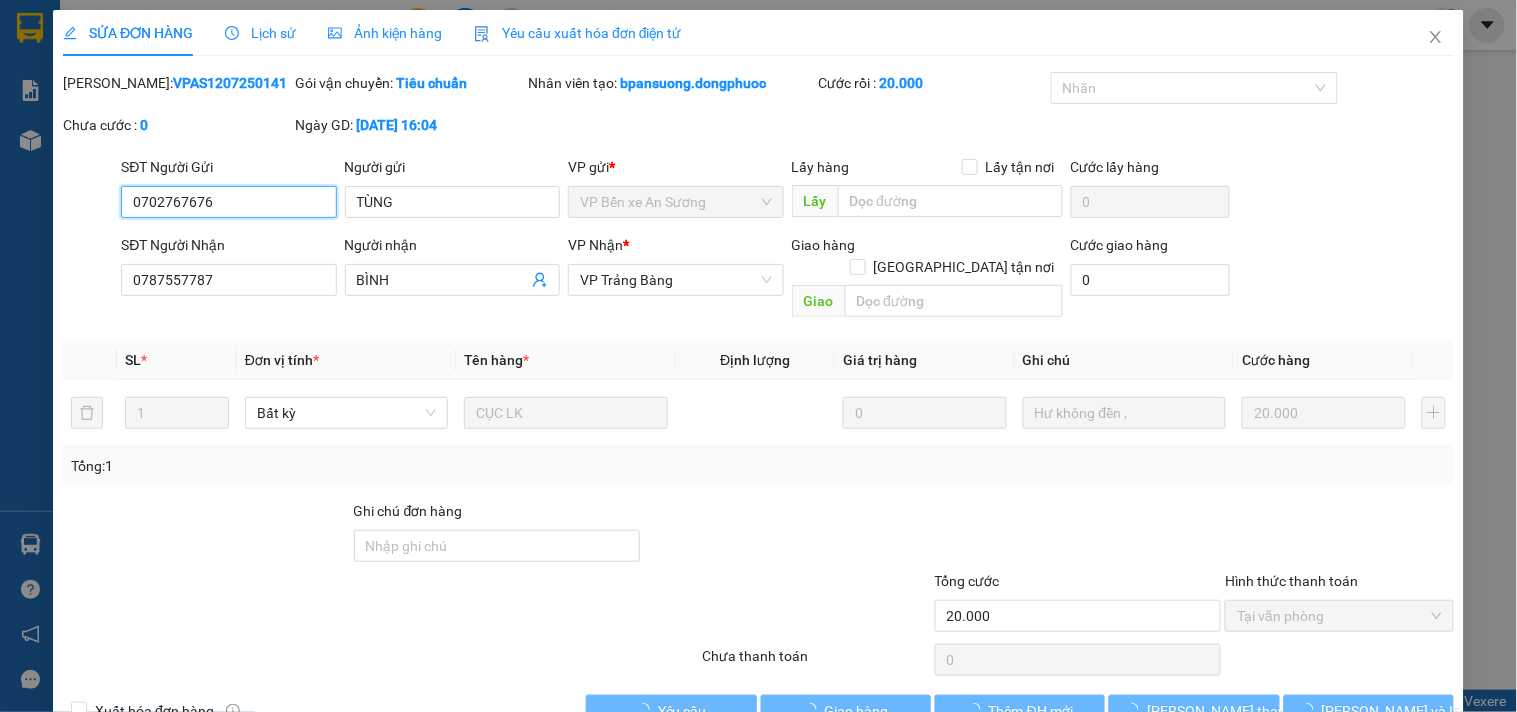 scroll, scrollTop: 32, scrollLeft: 0, axis: vertical 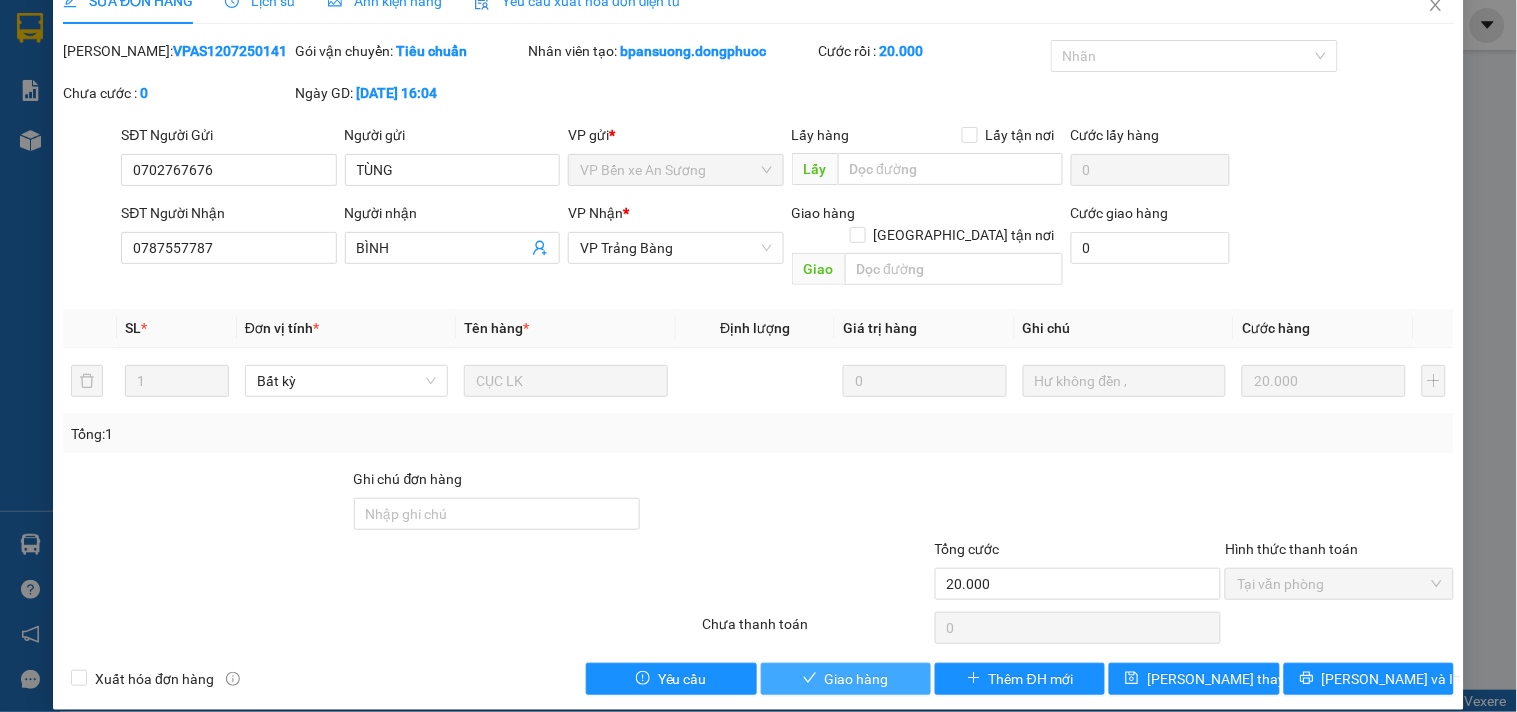 click 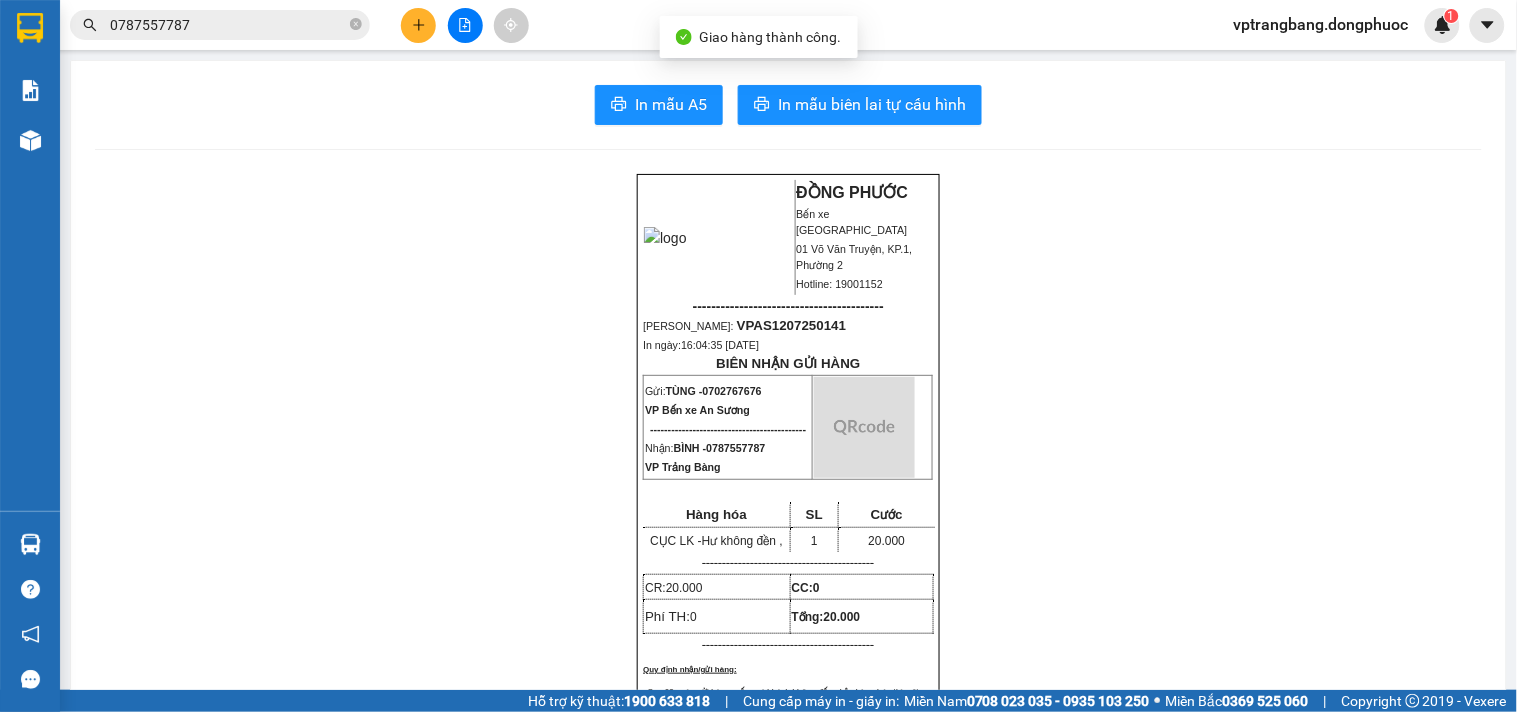click on "0787557787" at bounding box center [228, 25] 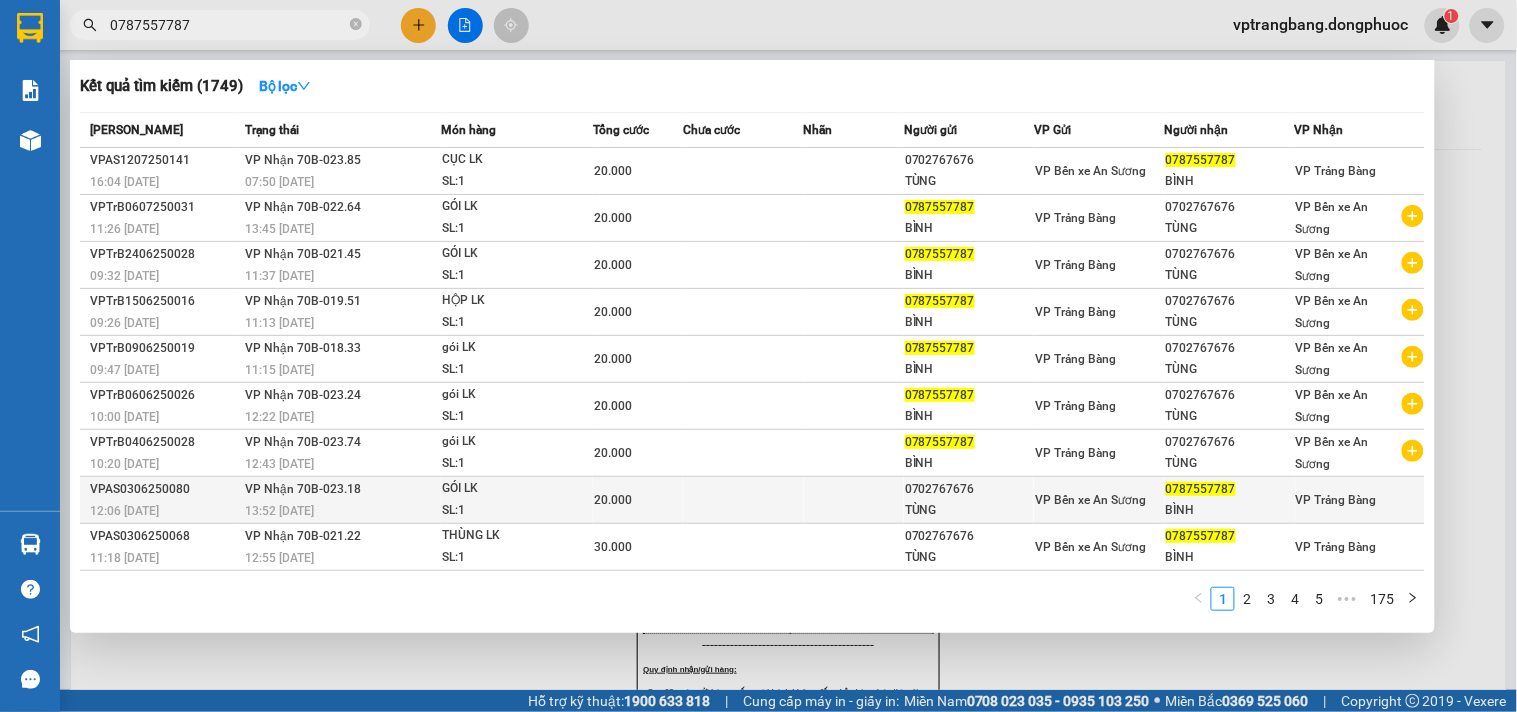 click at bounding box center [743, 500] 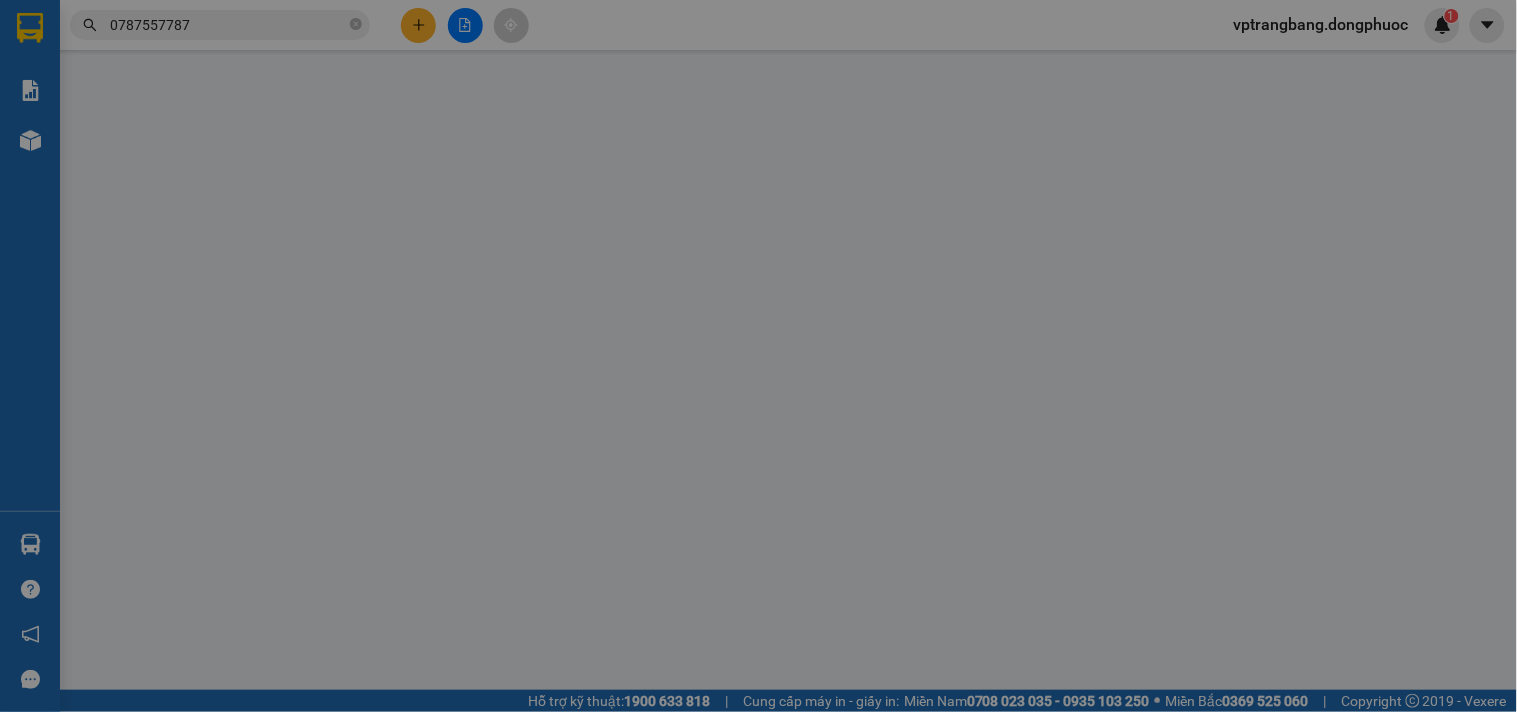 type on "0702767676" 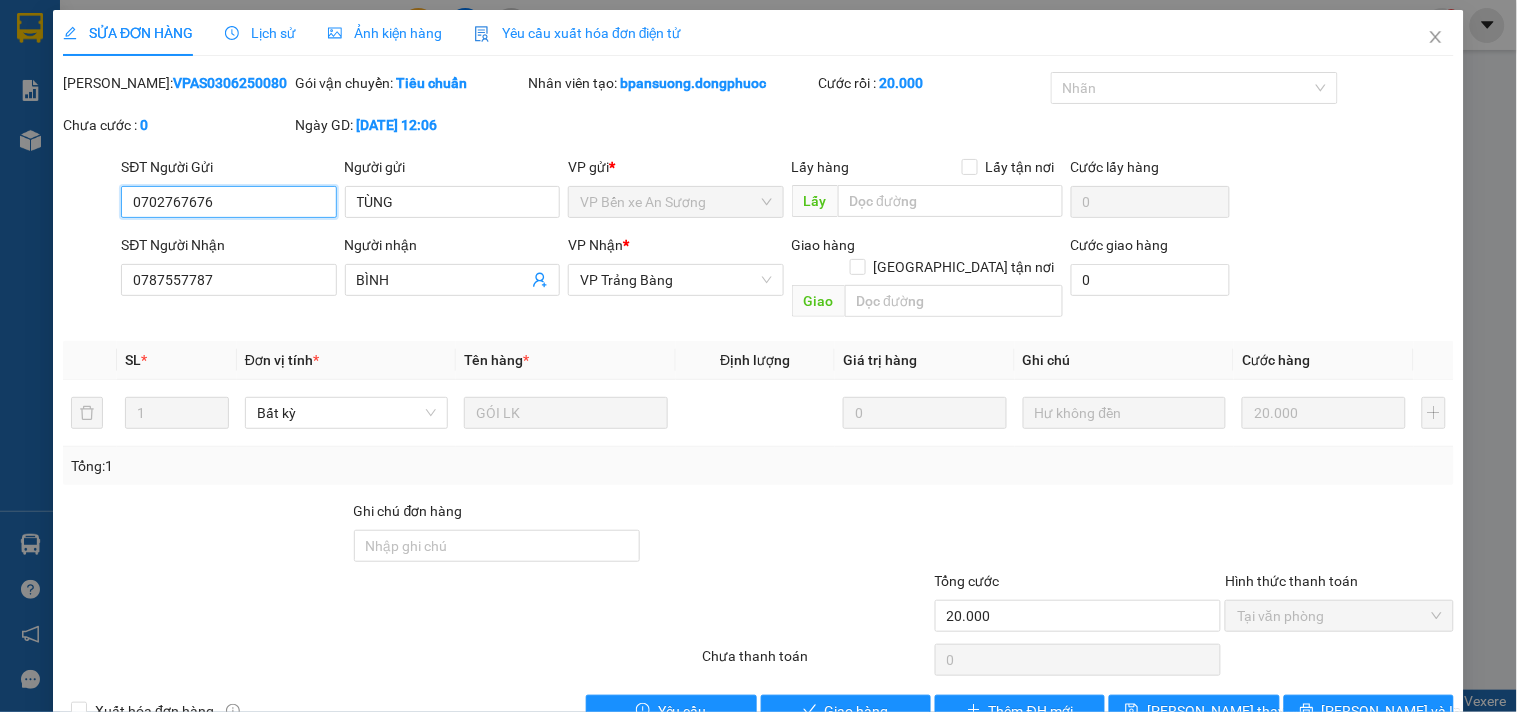 scroll, scrollTop: 32, scrollLeft: 0, axis: vertical 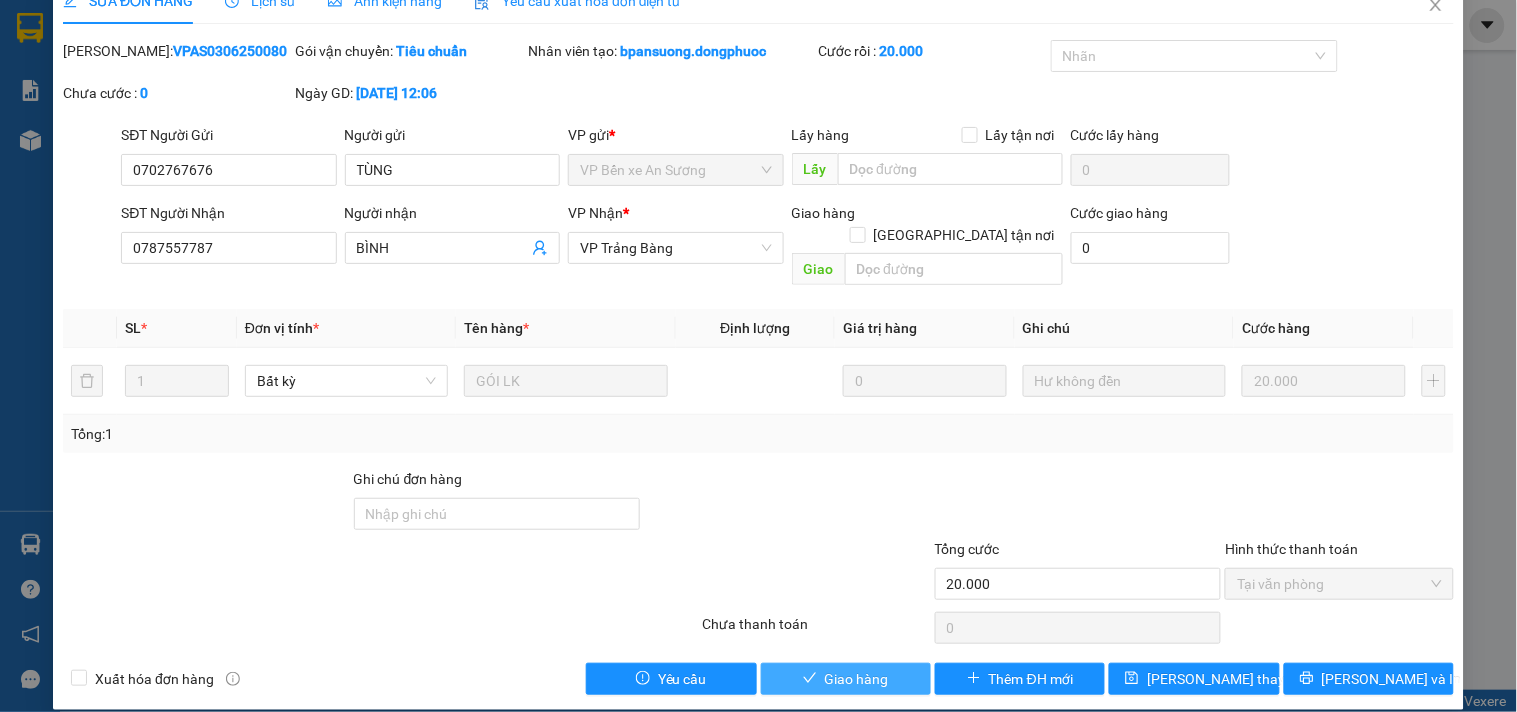 click on "Giao hàng" at bounding box center (857, 679) 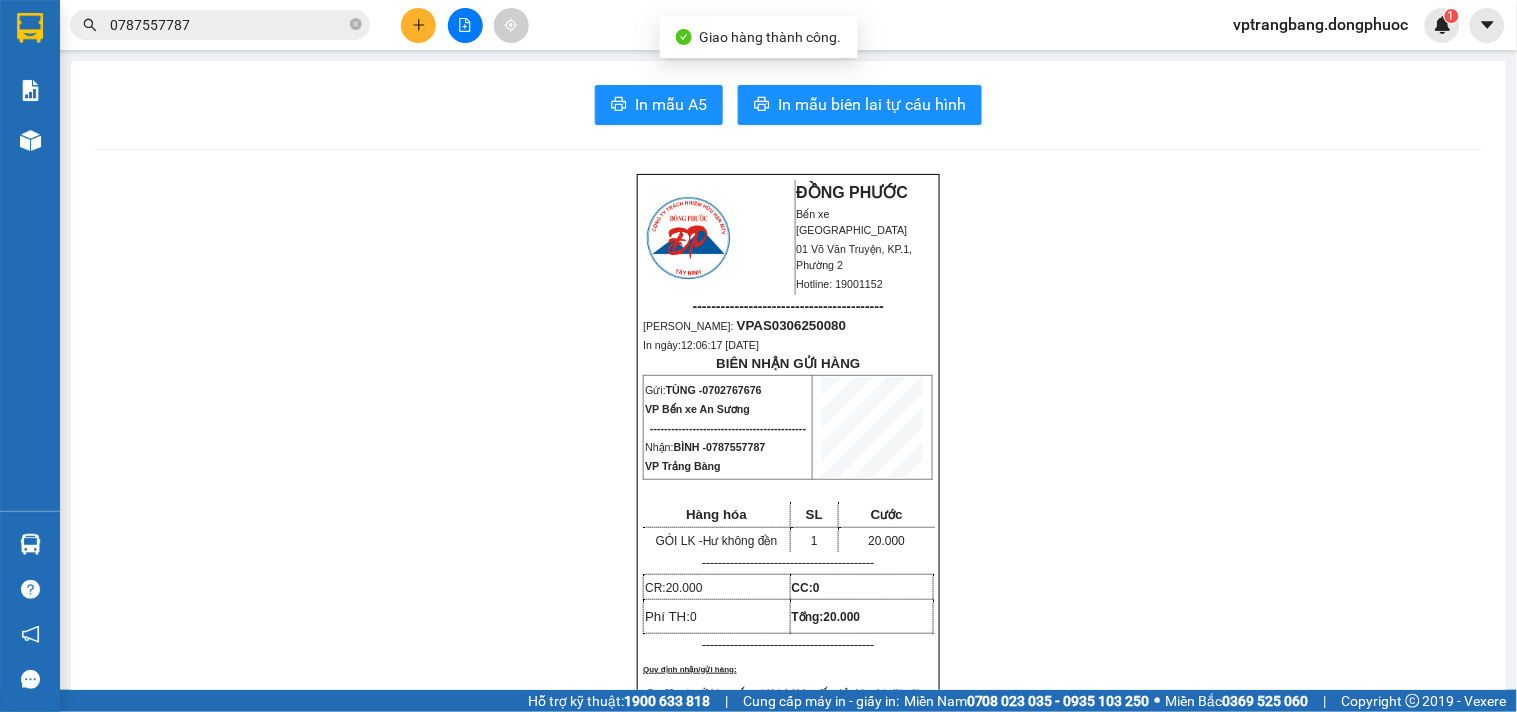 click on "0787557787" at bounding box center (228, 25) 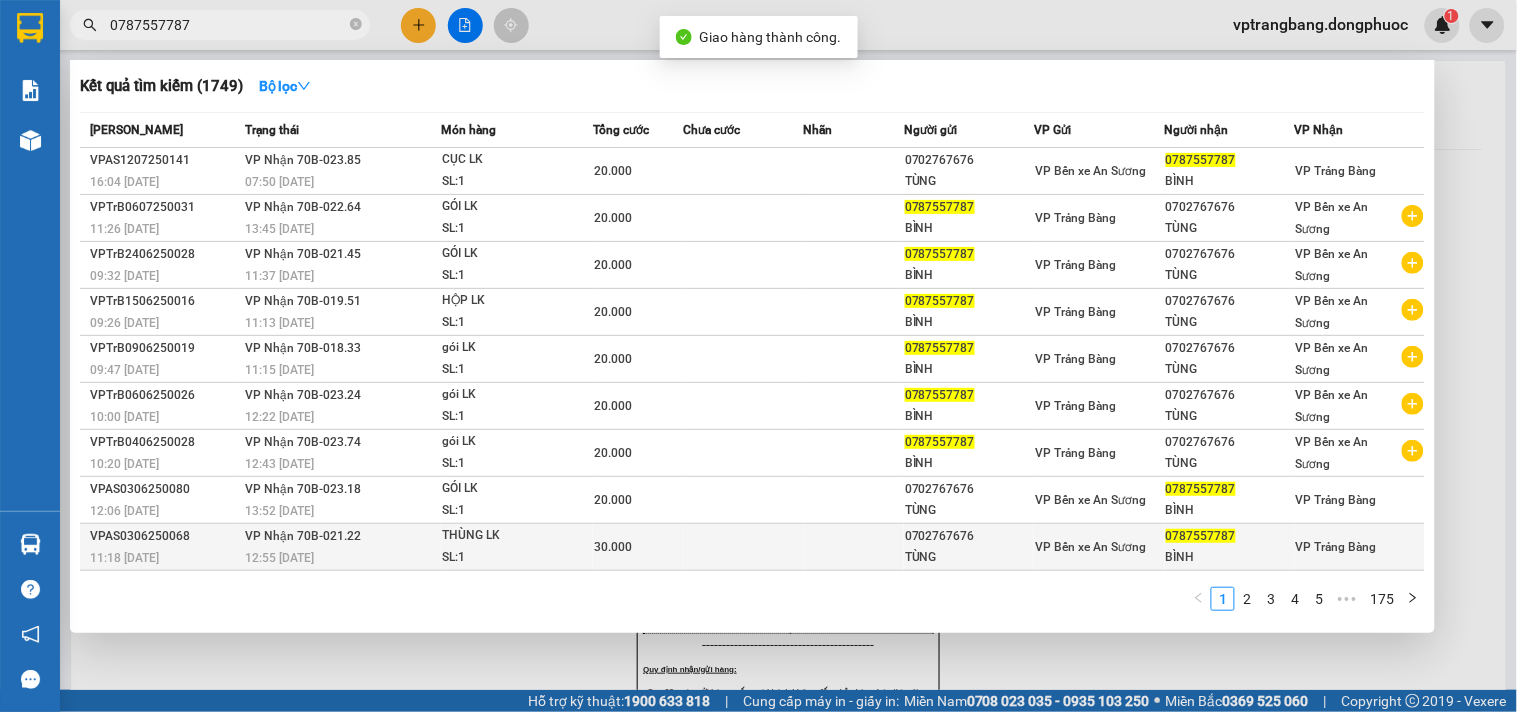 click at bounding box center [854, 547] 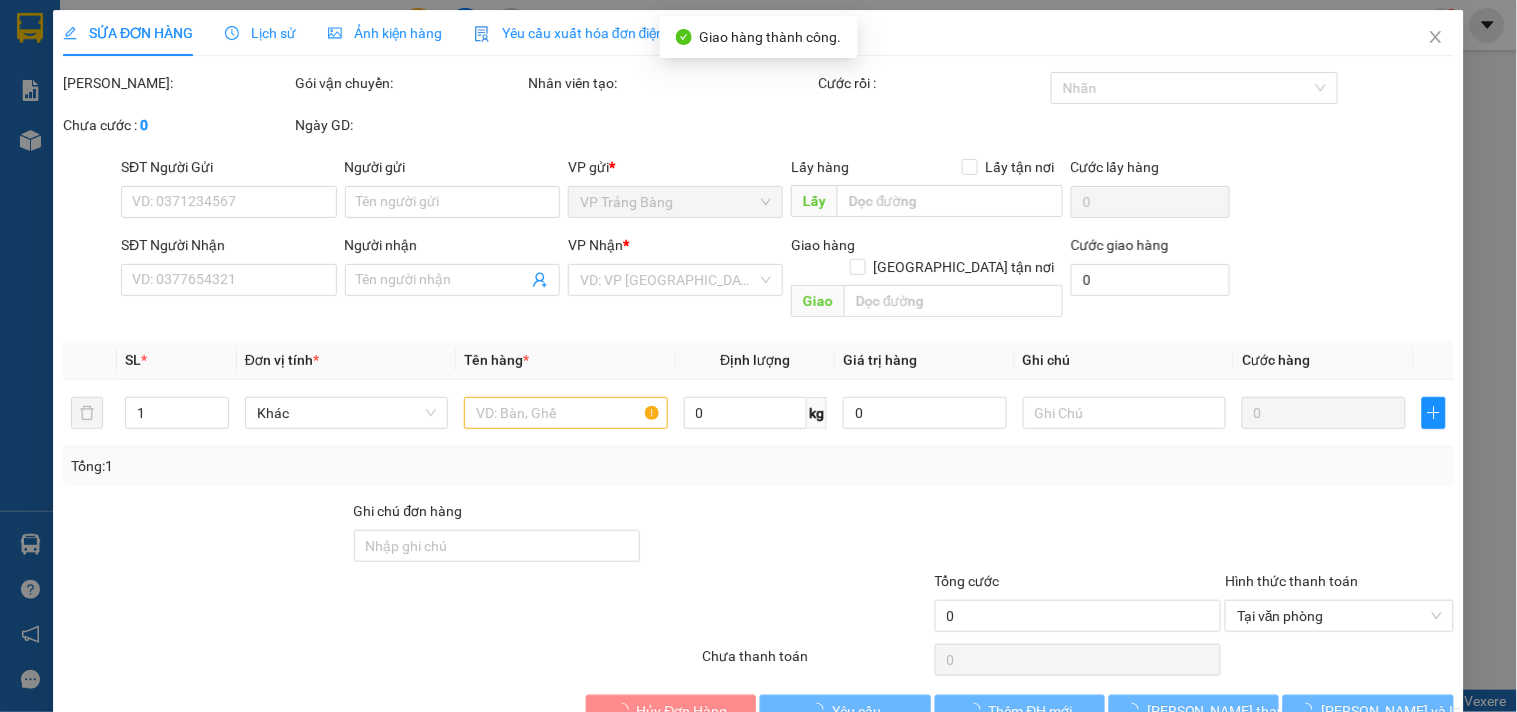 type on "0702767676" 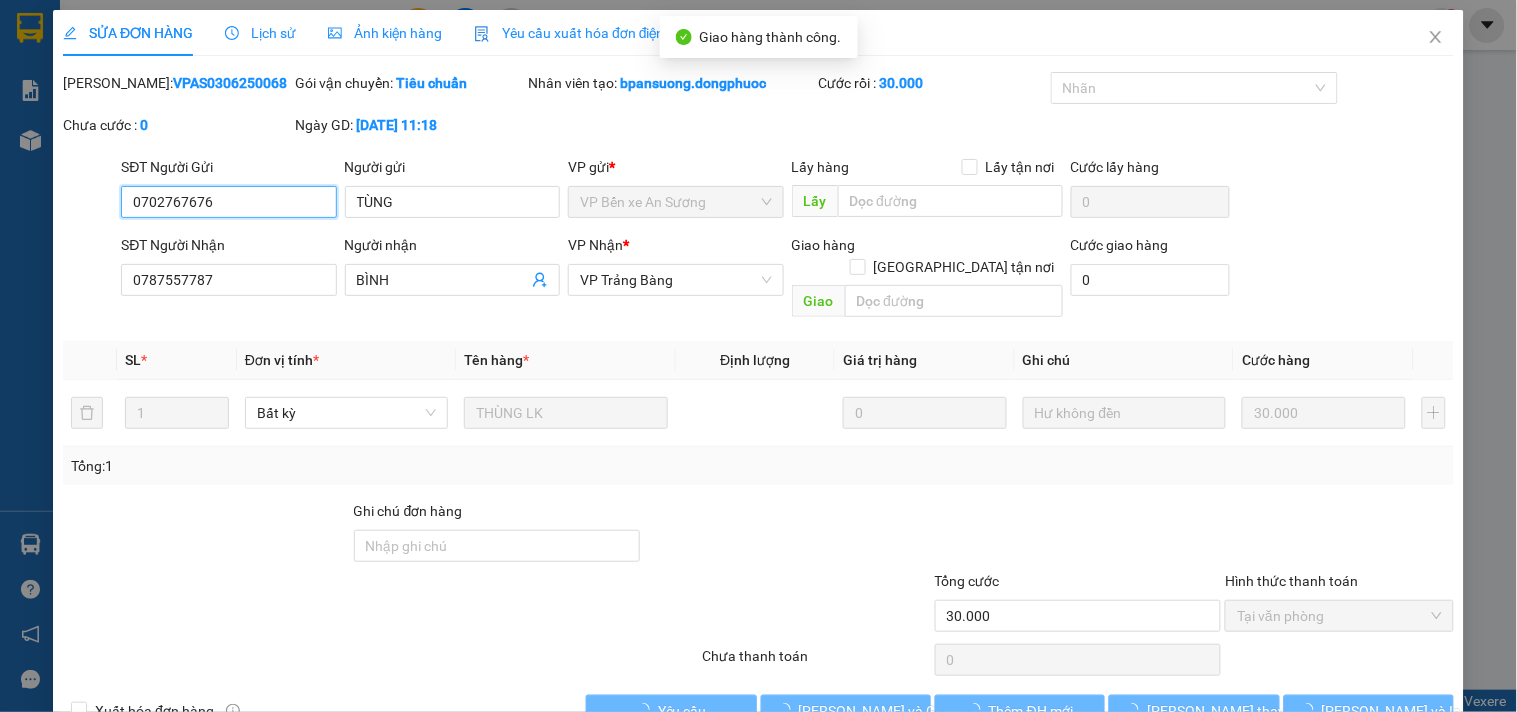 scroll, scrollTop: 32, scrollLeft: 0, axis: vertical 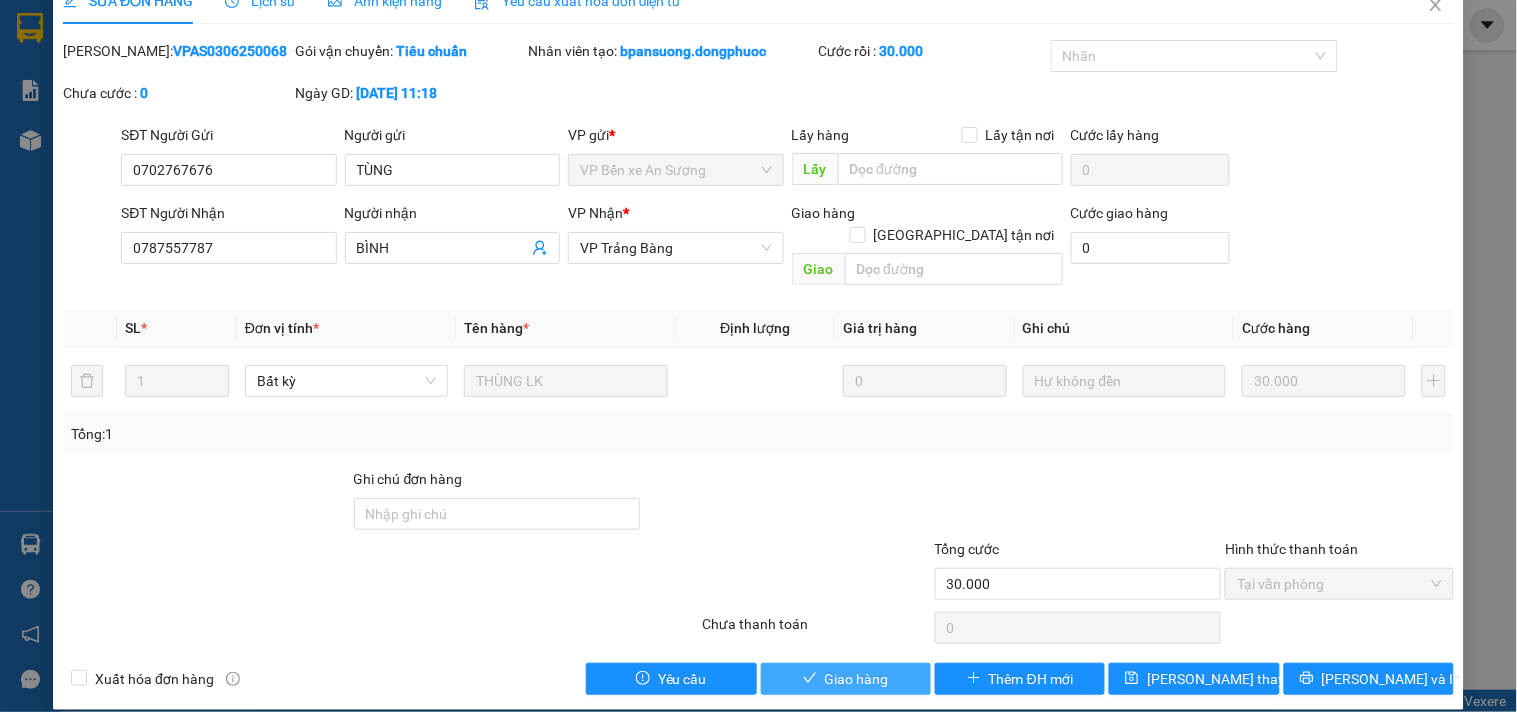 click on "Giao hàng" at bounding box center [846, 679] 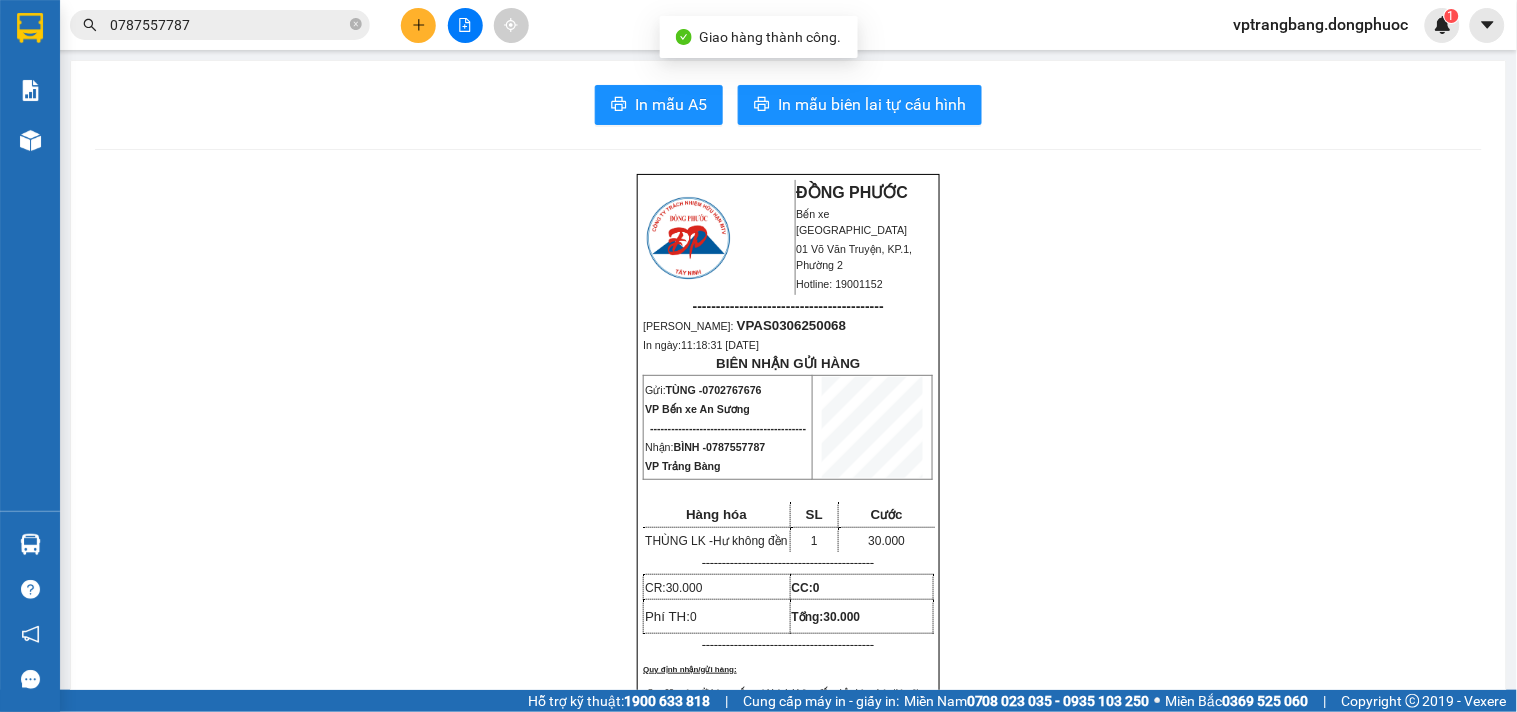 click on "0787557787" at bounding box center (228, 25) 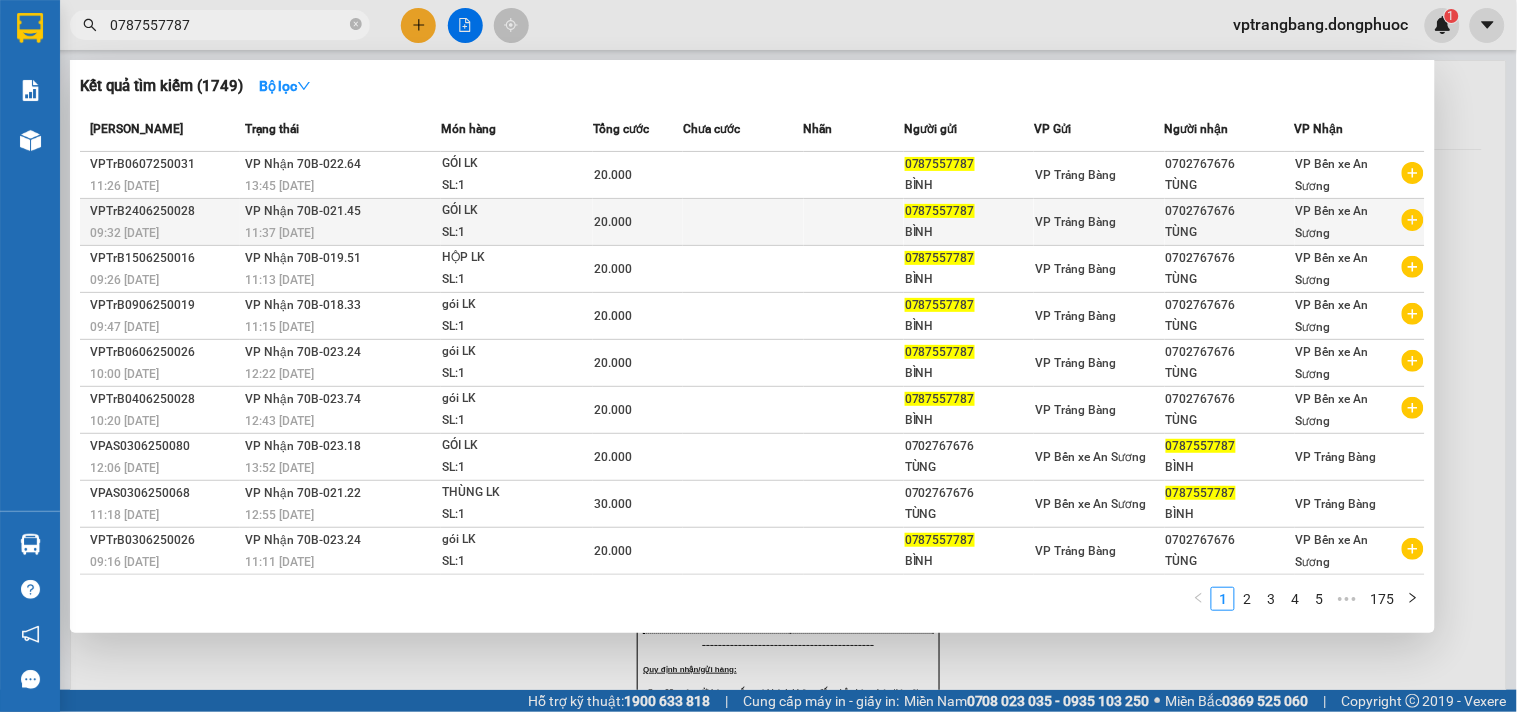 scroll, scrollTop: 0, scrollLeft: 0, axis: both 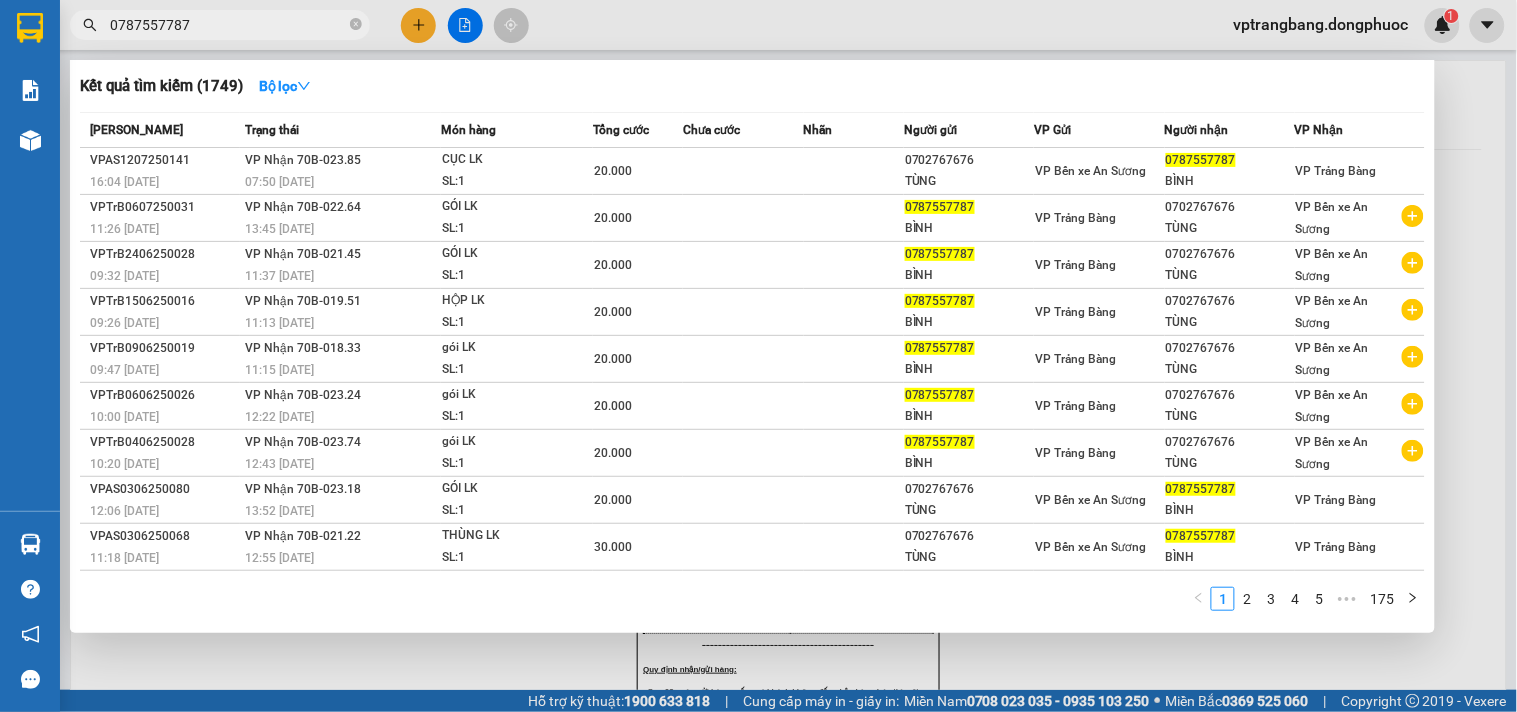 click at bounding box center [758, 356] 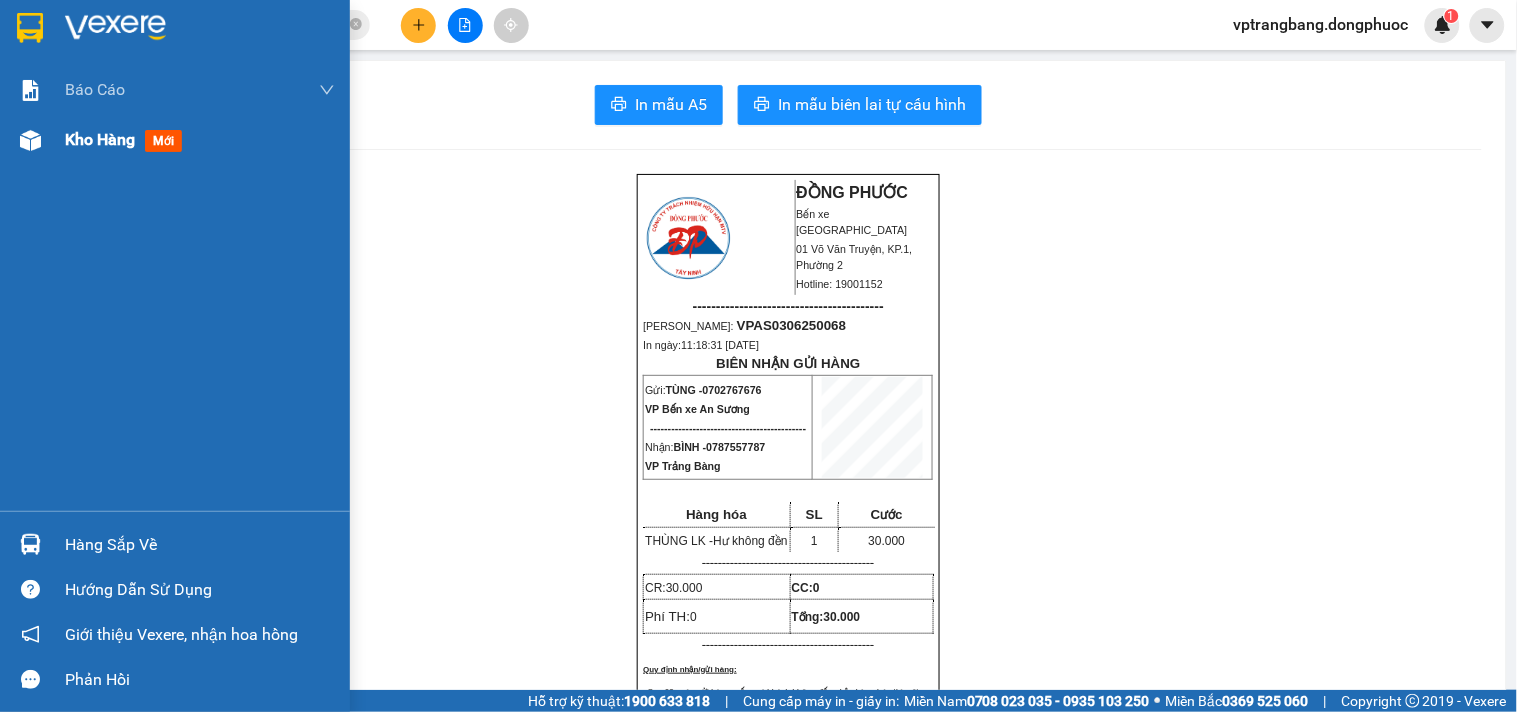 click on "Kho hàng" at bounding box center (100, 139) 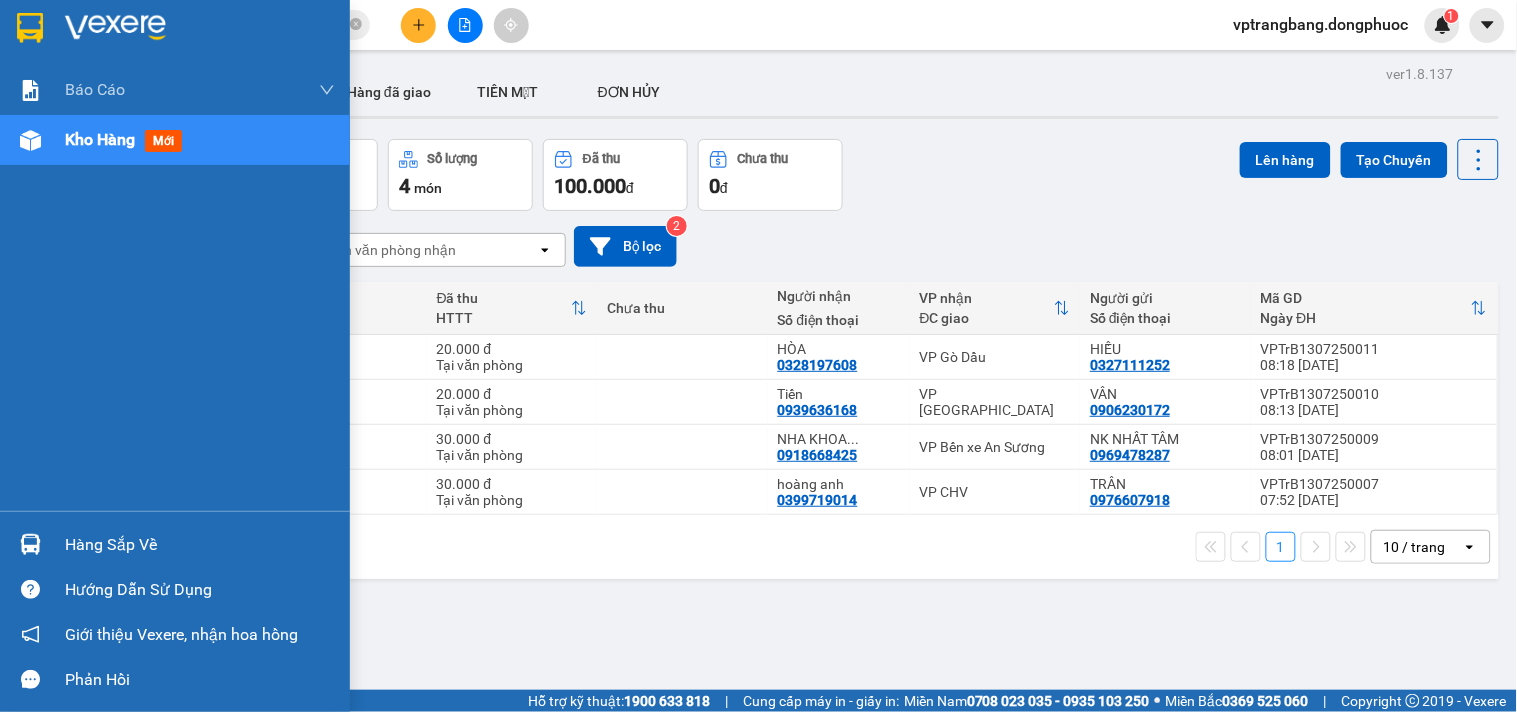 click on "Hàng sắp về" at bounding box center (175, 544) 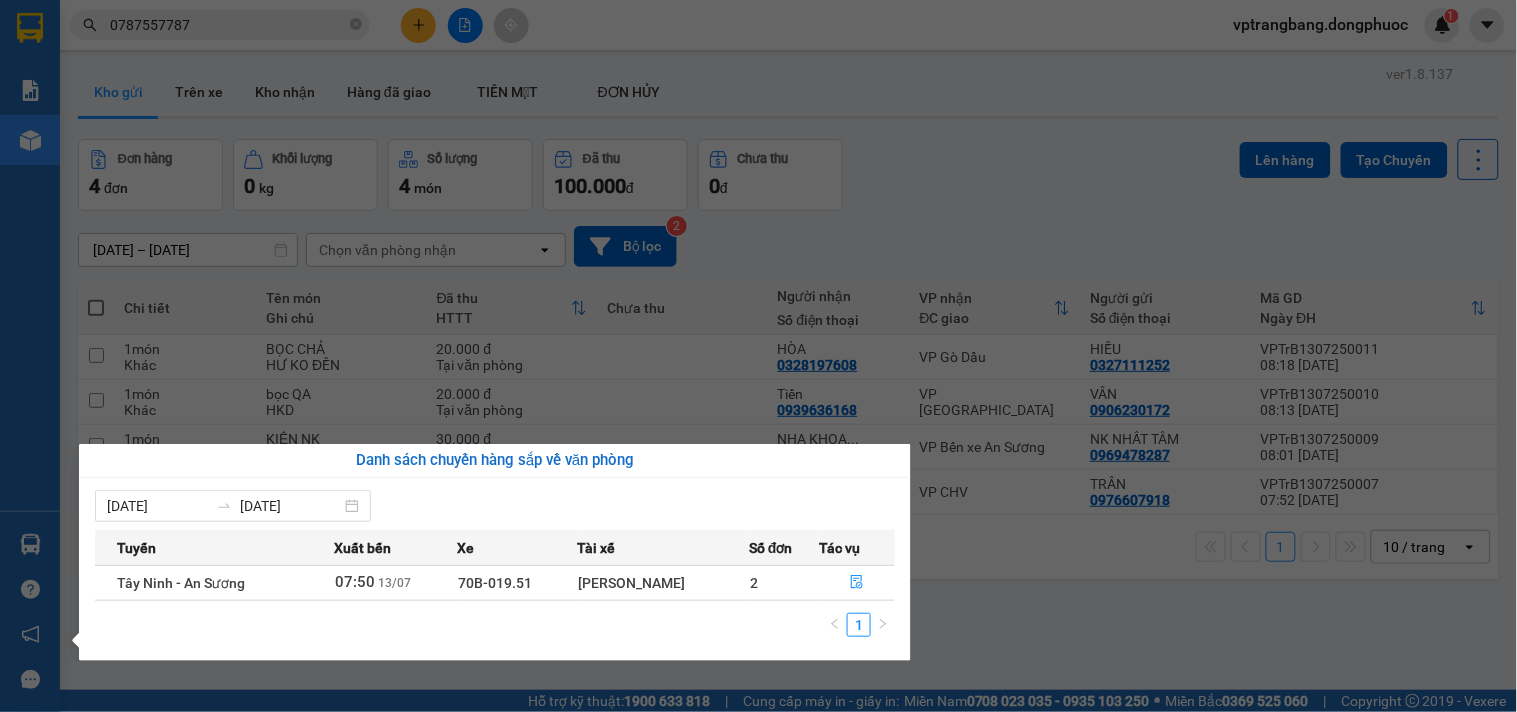 click on "Kết quả tìm kiếm ( 1749 )  Bộ lọc  Mã ĐH Trạng thái Món hàng Tổng cước Chưa cước Nhãn Người gửi VP Gửi Người nhận VP Nhận VPAS1207250141 16:04 - 12/07 VP Nhận   70B-023.85 07:50 - 13/07 CỤC LK SL:  1 20.000 0702767676 TÙNG VP Bến xe An Sương 0787557787 BÌNH VP Trảng Bàng VPTrB0607250031 11:26 - 06/07 VP Nhận   70B-022.64 13:45 - 06/07 GÓI LK SL:  1 20.000 0787557787 BÌNH VP Trảng Bàng 0702767676 TÙNG VP Bến xe An Sương VPTrB2406250028 09:32 - 24/06 VP Nhận   70B-021.45 11:37 - 24/06 GÓI LK SL:  1 20.000 0787557787 BÌNH VP Trảng Bàng 0702767676 TÙNG VP Bến xe An Sương VPTrB1506250016 09:26 - 15/06 VP Nhận   70B-019.51 11:13 - 15/06 HỘP LK SL:  1 20.000 0787557787 BÌNH VP Trảng Bàng 0702767676 TÙNG VP Bến xe An Sương VPTrB0906250019 09:47 - 09/06 VP Nhận   70B-018.33 11:15 - 09/06 gói LK SL:  1 20.000 0787557787 BÌNH VP Trảng Bàng 0702767676 TÙNG VP Bến xe An Sương VPTrB0606250026 10:00 - 06/06 VP Nhận   1" at bounding box center (758, 356) 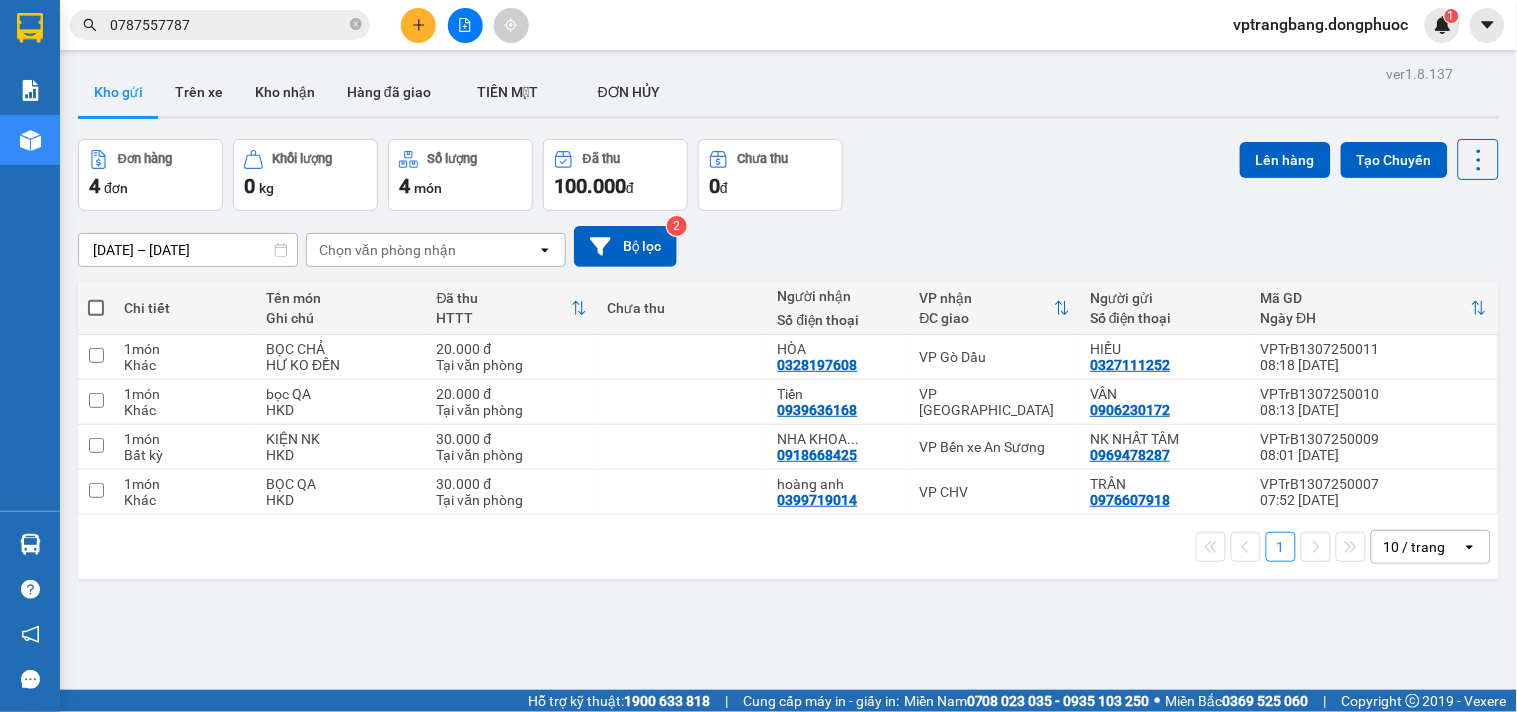 click at bounding box center (465, 25) 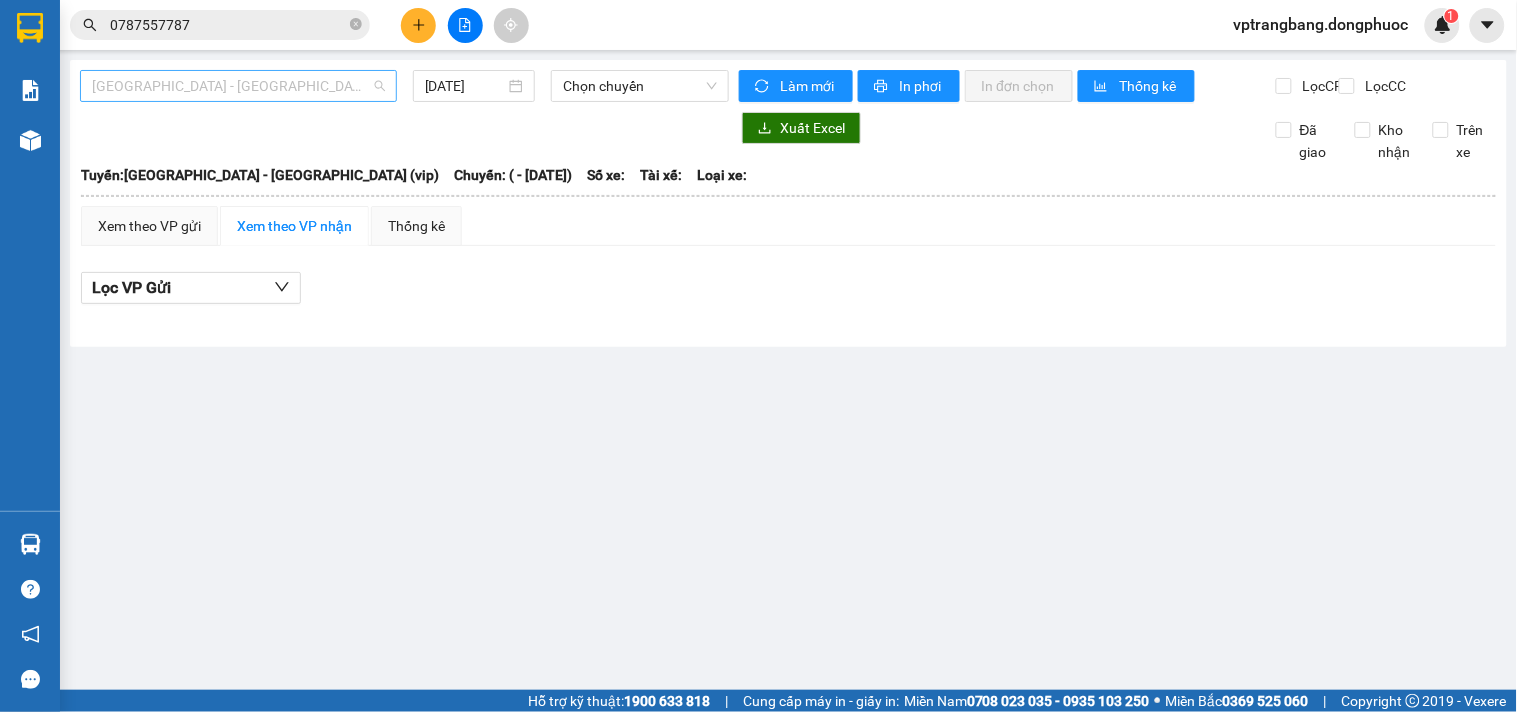 click on "[GEOGRAPHIC_DATA] - [GEOGRAPHIC_DATA] (vip)" at bounding box center (238, 86) 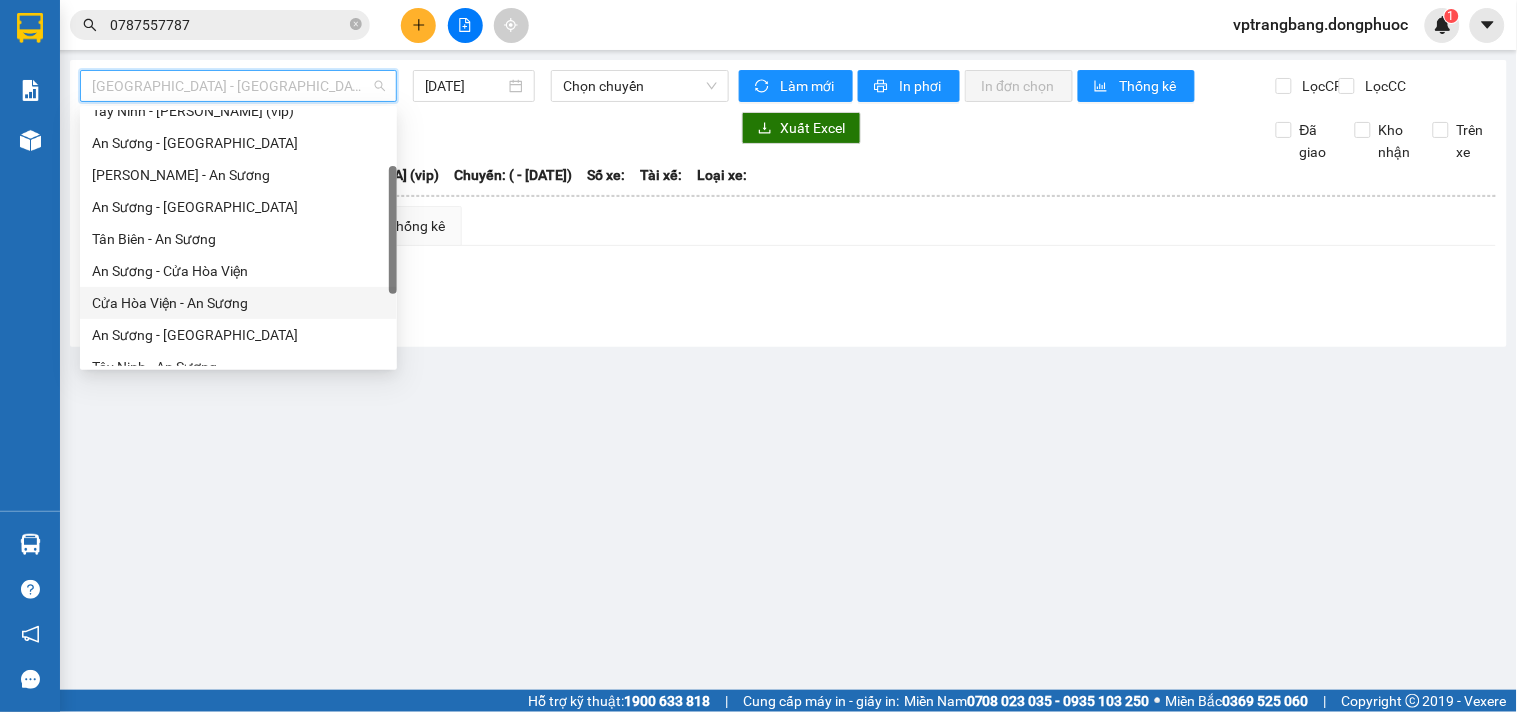 scroll, scrollTop: 222, scrollLeft: 0, axis: vertical 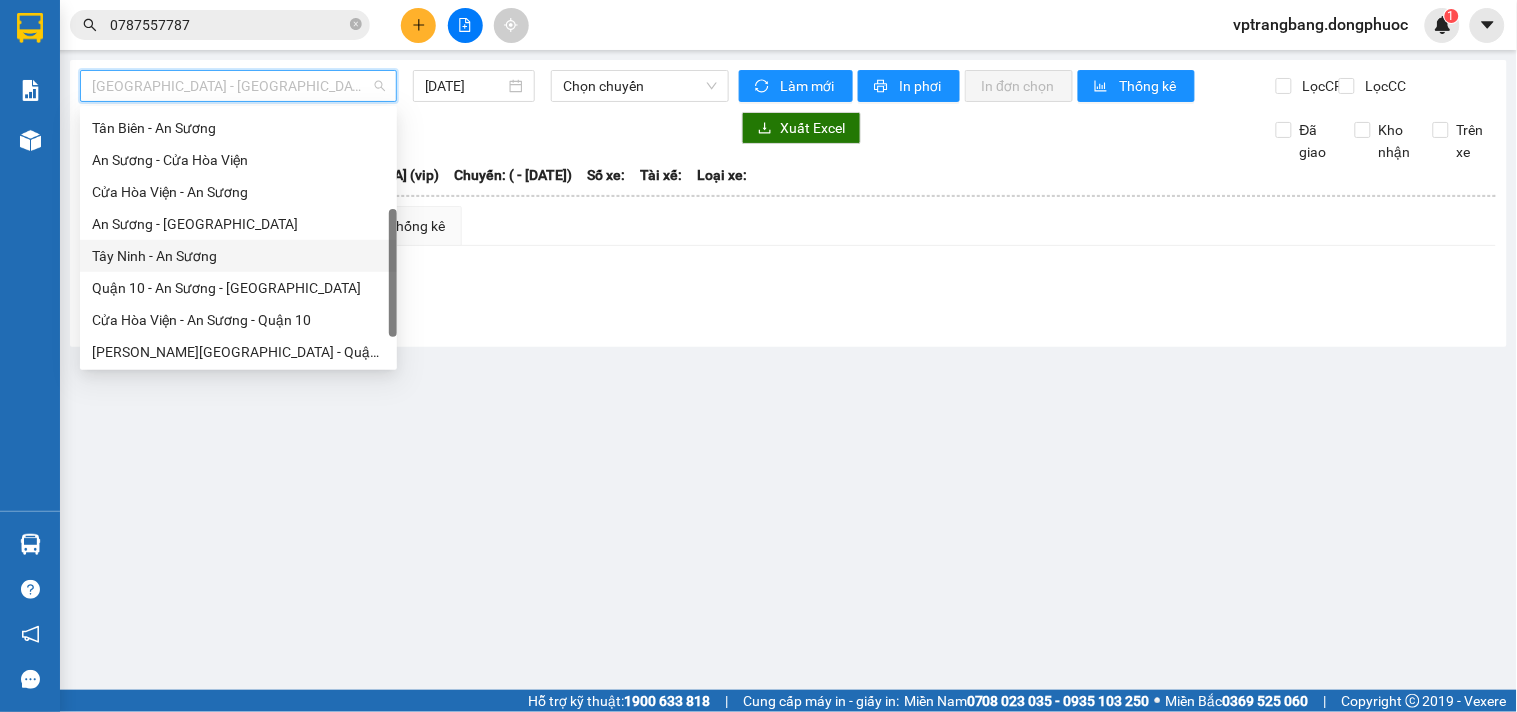 click on "Tây Ninh - An Sương" at bounding box center (238, 256) 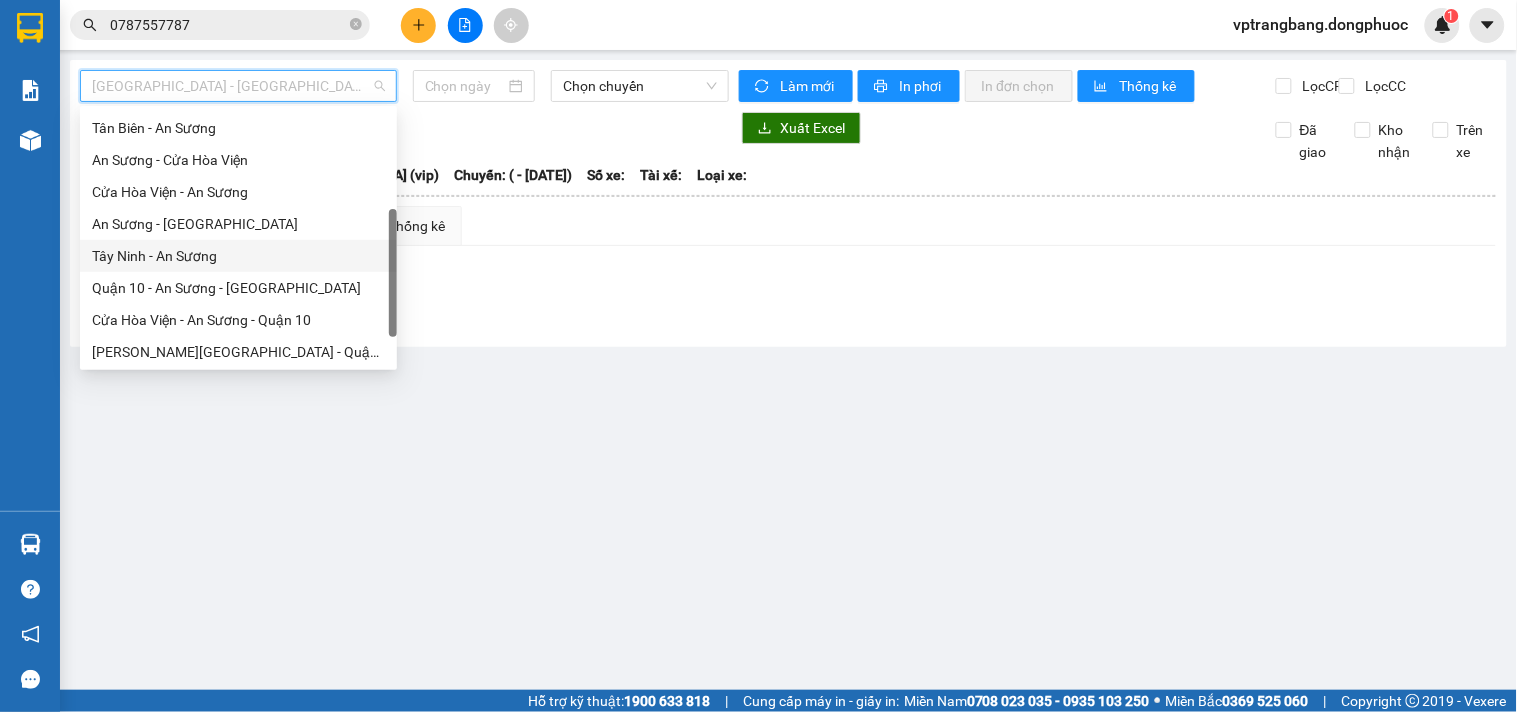 type on "[DATE]" 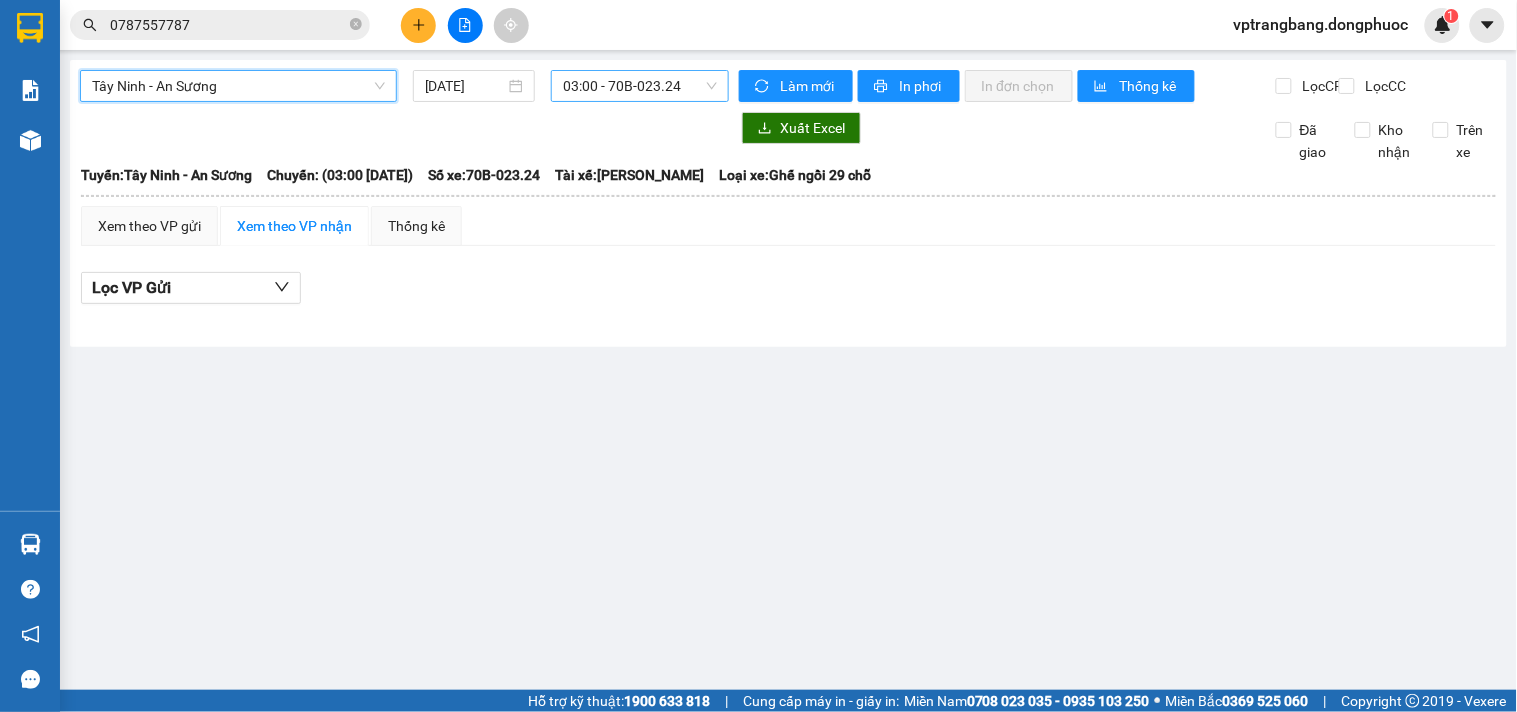 click on "03:00     - 70B-023.24" at bounding box center (640, 86) 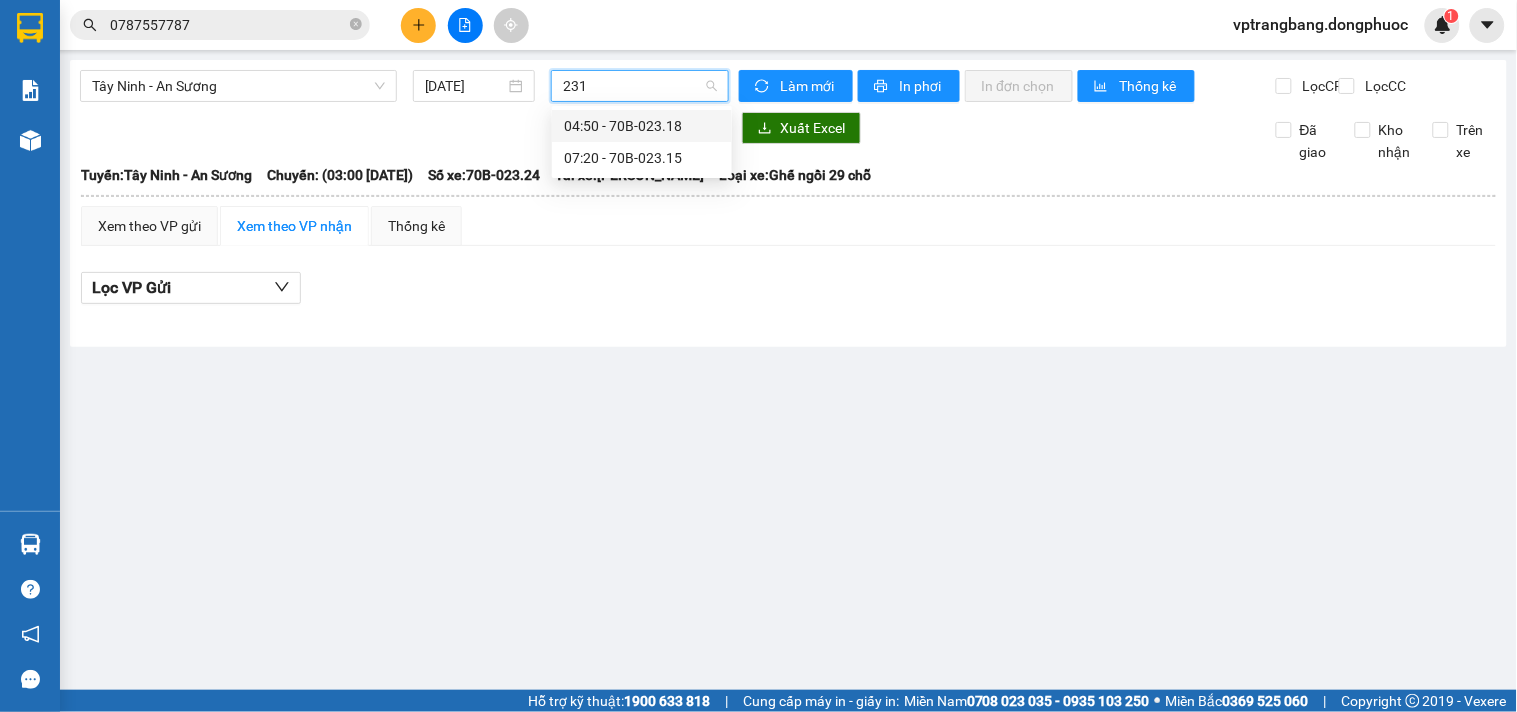 type on "2315" 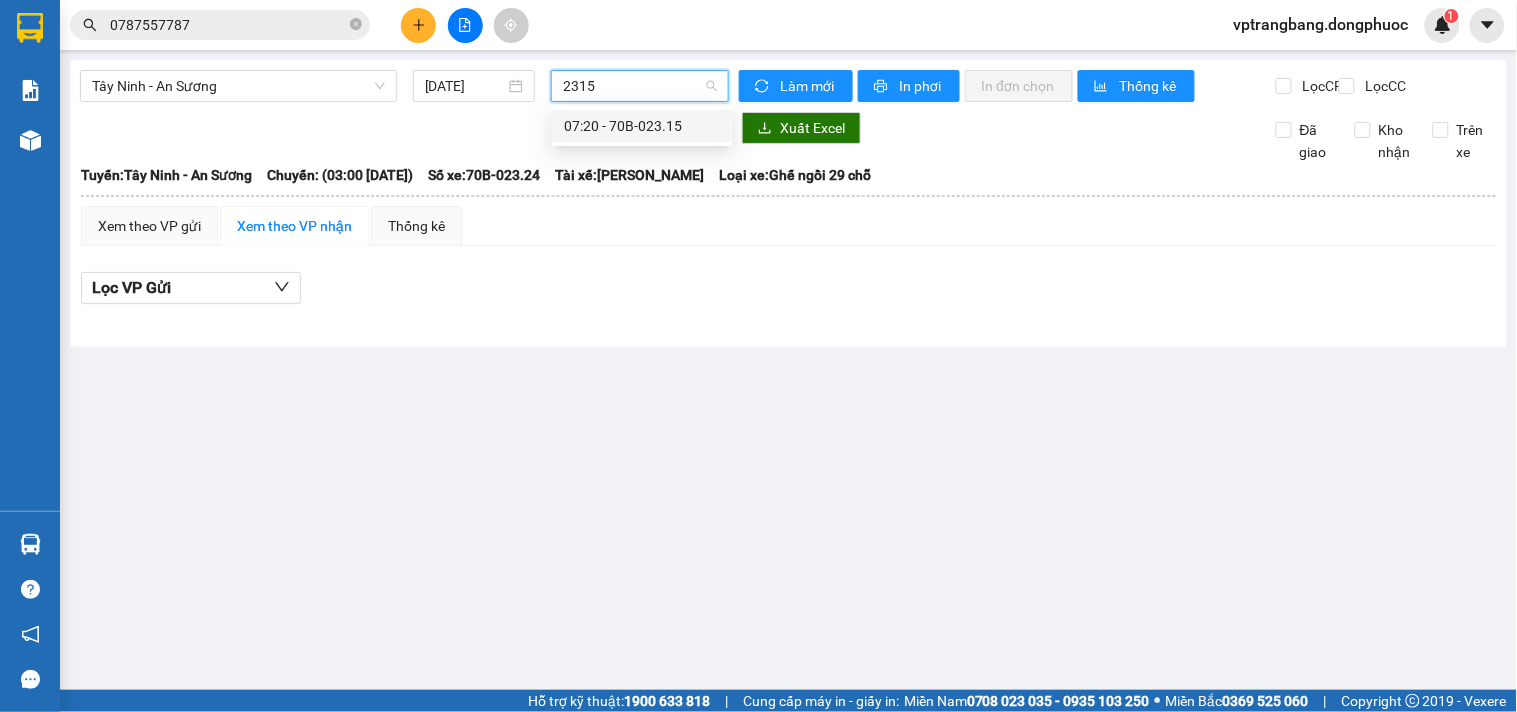click on "07:20     - 70B-023.15" at bounding box center [642, 126] 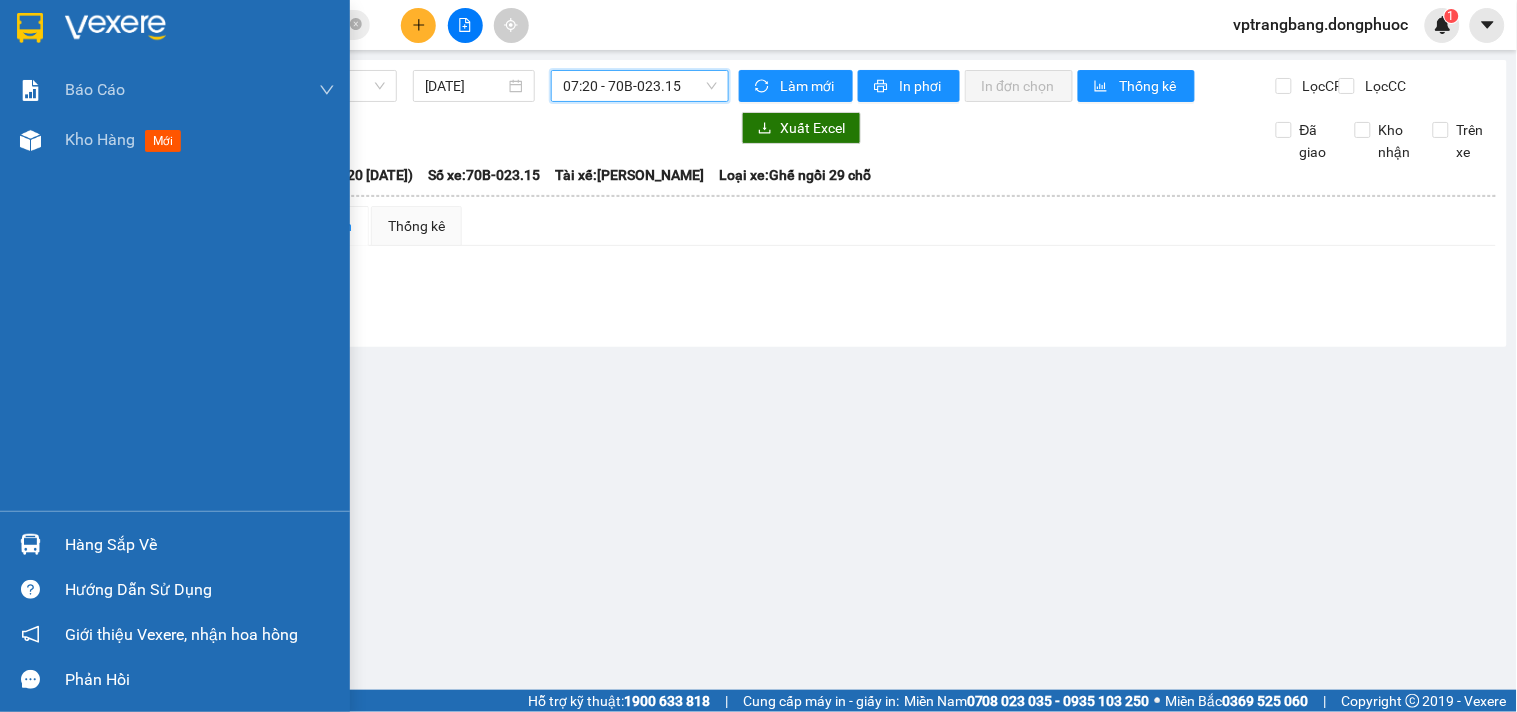 click on "Hàng sắp về" at bounding box center [175, 544] 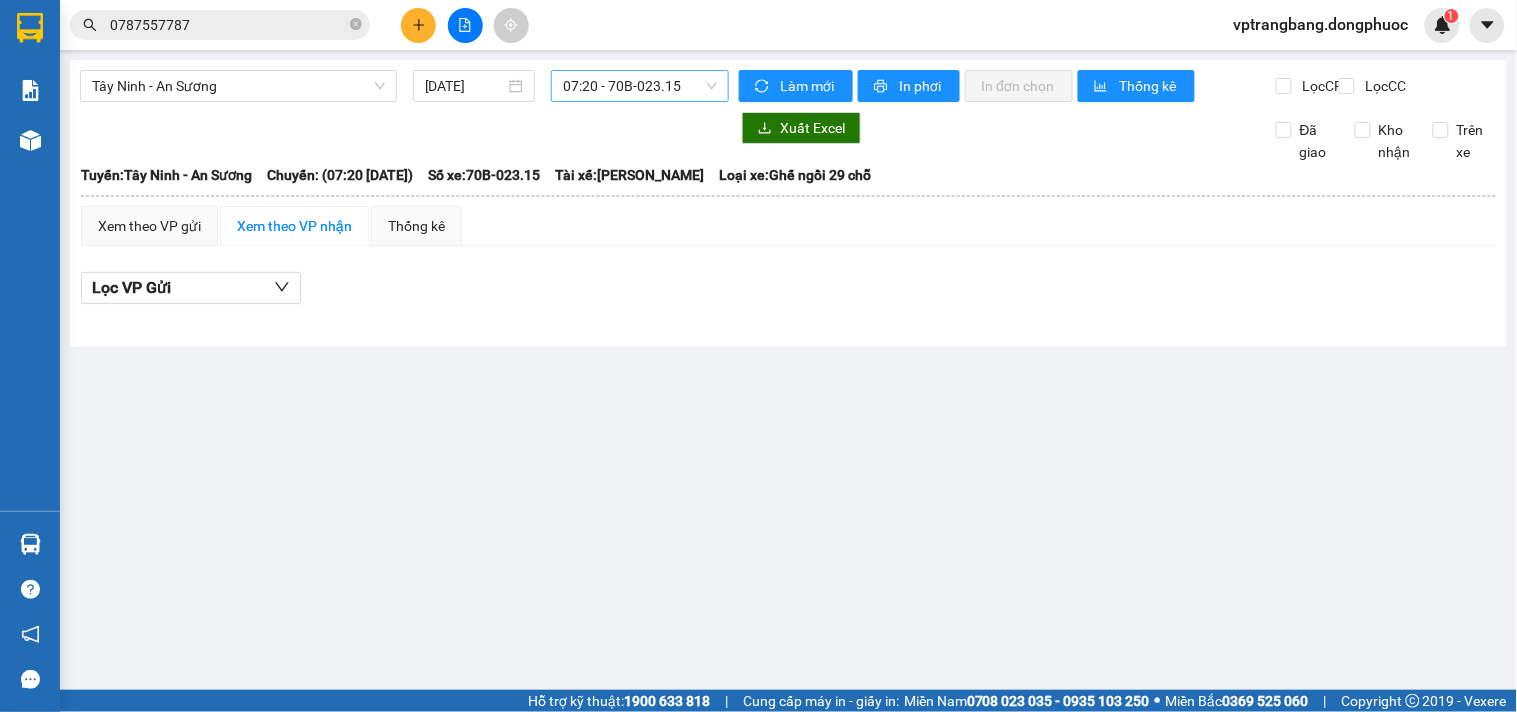 click on "Kết quả tìm kiếm ( 1749 )  Bộ lọc  Mã ĐH Trạng thái Món hàng Tổng cước Chưa cước Nhãn Người gửi VP Gửi Người nhận VP Nhận VPAS1207250141 16:04 - 12/07 VP Nhận   70B-023.85 07:50 - 13/07 CỤC LK SL:  1 20.000 0702767676 TÙNG VP Bến xe An Sương 0787557787 BÌNH VP Trảng Bàng VPTrB0607250031 11:26 - 06/07 VP Nhận   70B-022.64 13:45 - 06/07 GÓI LK SL:  1 20.000 0787557787 BÌNH VP Trảng Bàng 0702767676 TÙNG VP Bến xe An Sương VPTrB2406250028 09:32 - 24/06 VP Nhận   70B-021.45 11:37 - 24/06 GÓI LK SL:  1 20.000 0787557787 BÌNH VP Trảng Bàng 0702767676 TÙNG VP Bến xe An Sương VPTrB1506250016 09:26 - 15/06 VP Nhận   70B-019.51 11:13 - 15/06 HỘP LK SL:  1 20.000 0787557787 BÌNH VP Trảng Bàng 0702767676 TÙNG VP Bến xe An Sương VPTrB0906250019 09:47 - 09/06 VP Nhận   70B-018.33 11:15 - 09/06 gói LK SL:  1 20.000 0787557787 BÌNH VP Trảng Bàng 0702767676 TÙNG VP Bến xe An Sương VPTrB0606250026 10:00 - 06/06 VP Nhận   1" at bounding box center (758, 356) 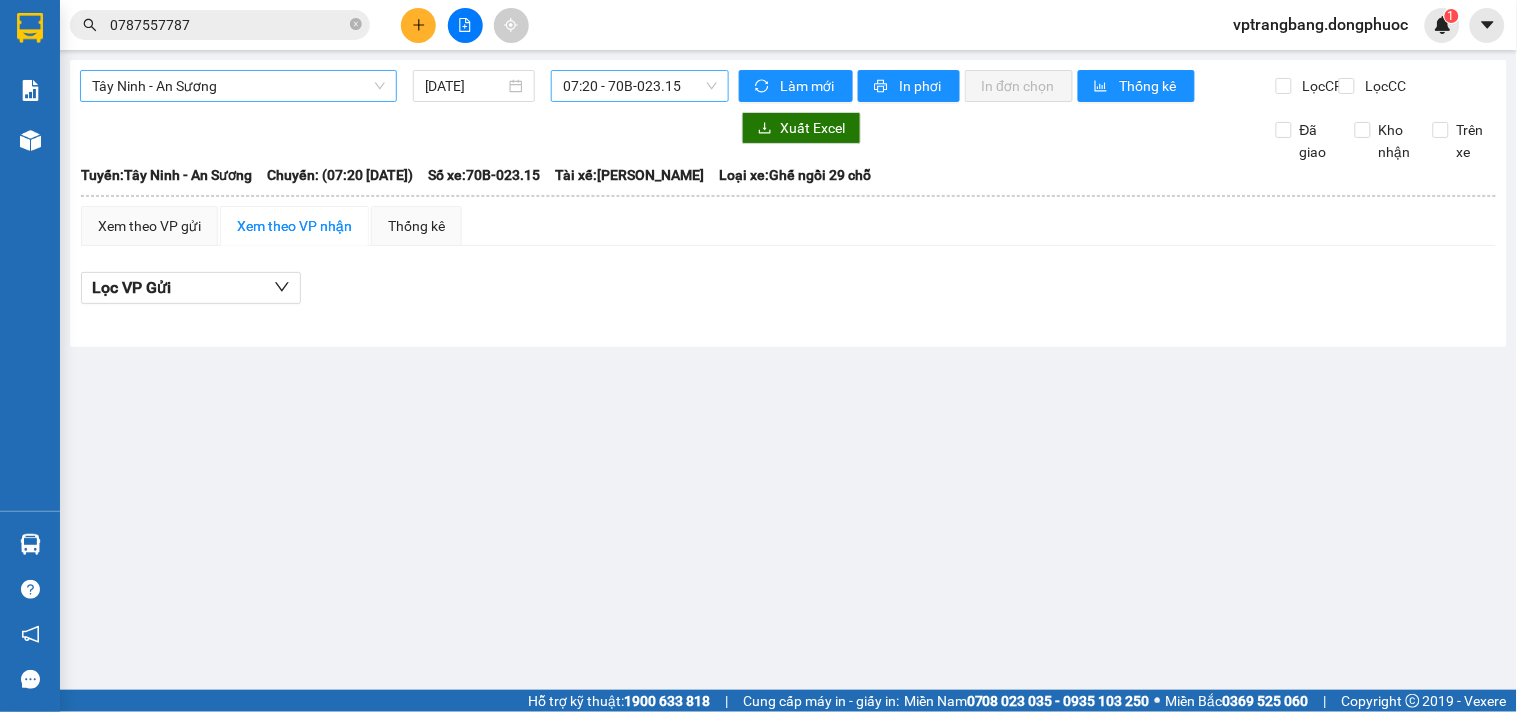 click on "Tây Ninh - An Sương" at bounding box center [238, 86] 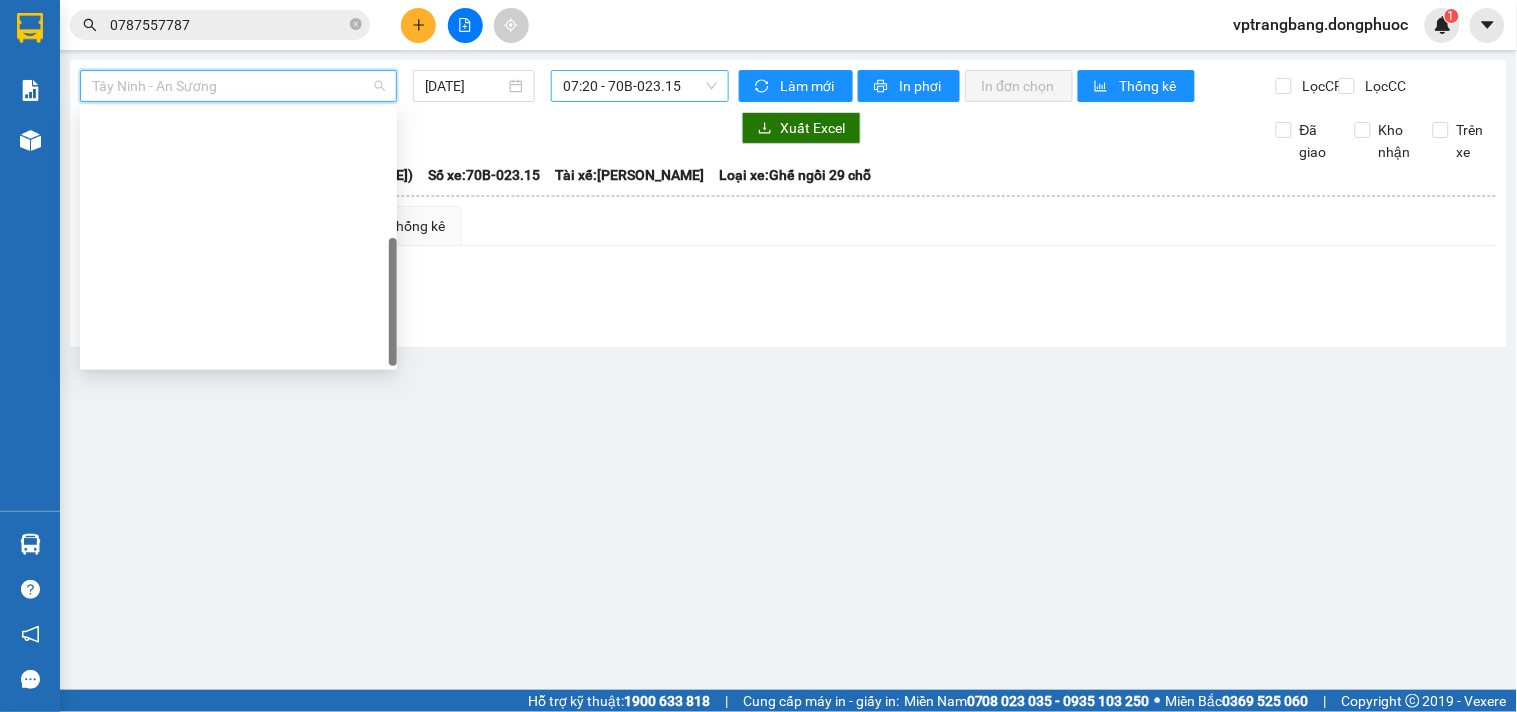 scroll, scrollTop: 287, scrollLeft: 0, axis: vertical 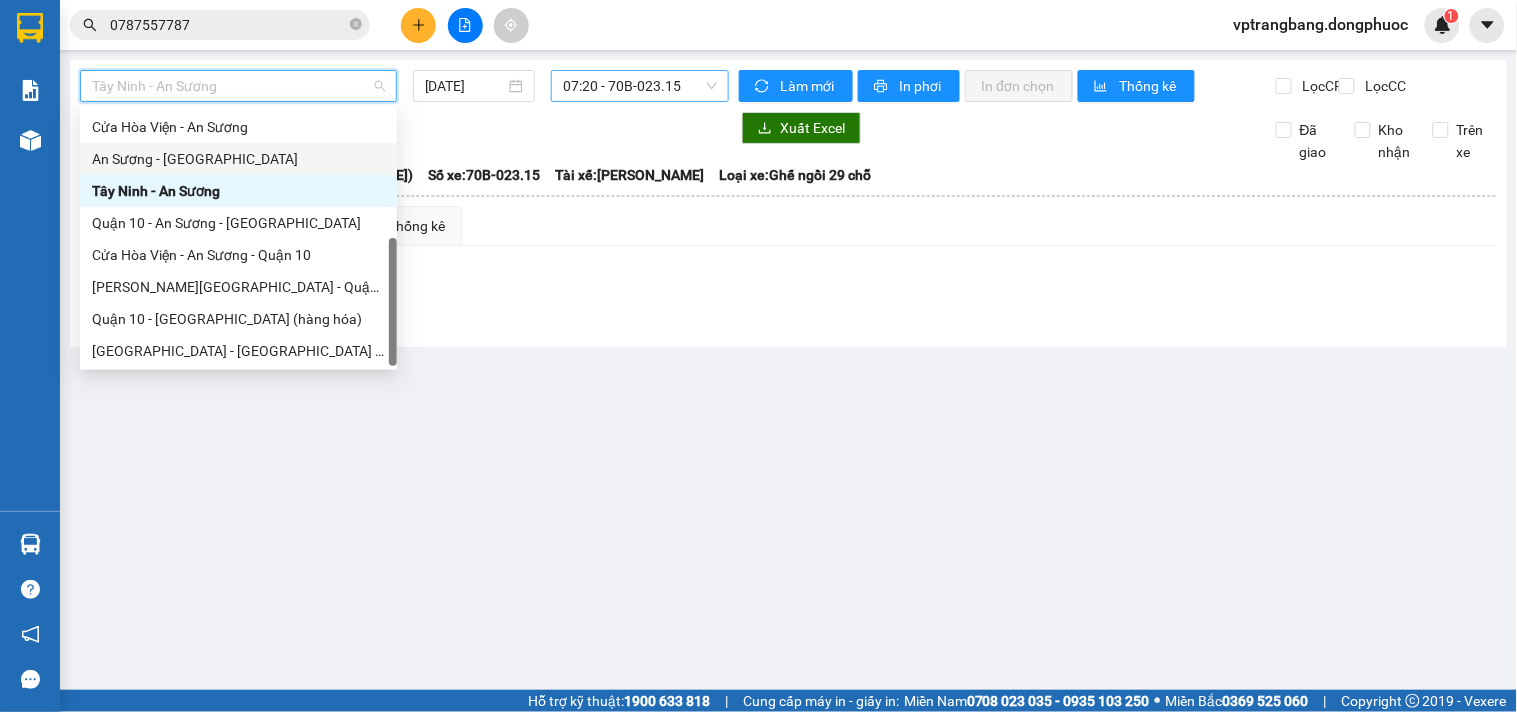 click on "An Sương - [GEOGRAPHIC_DATA]" at bounding box center (238, 159) 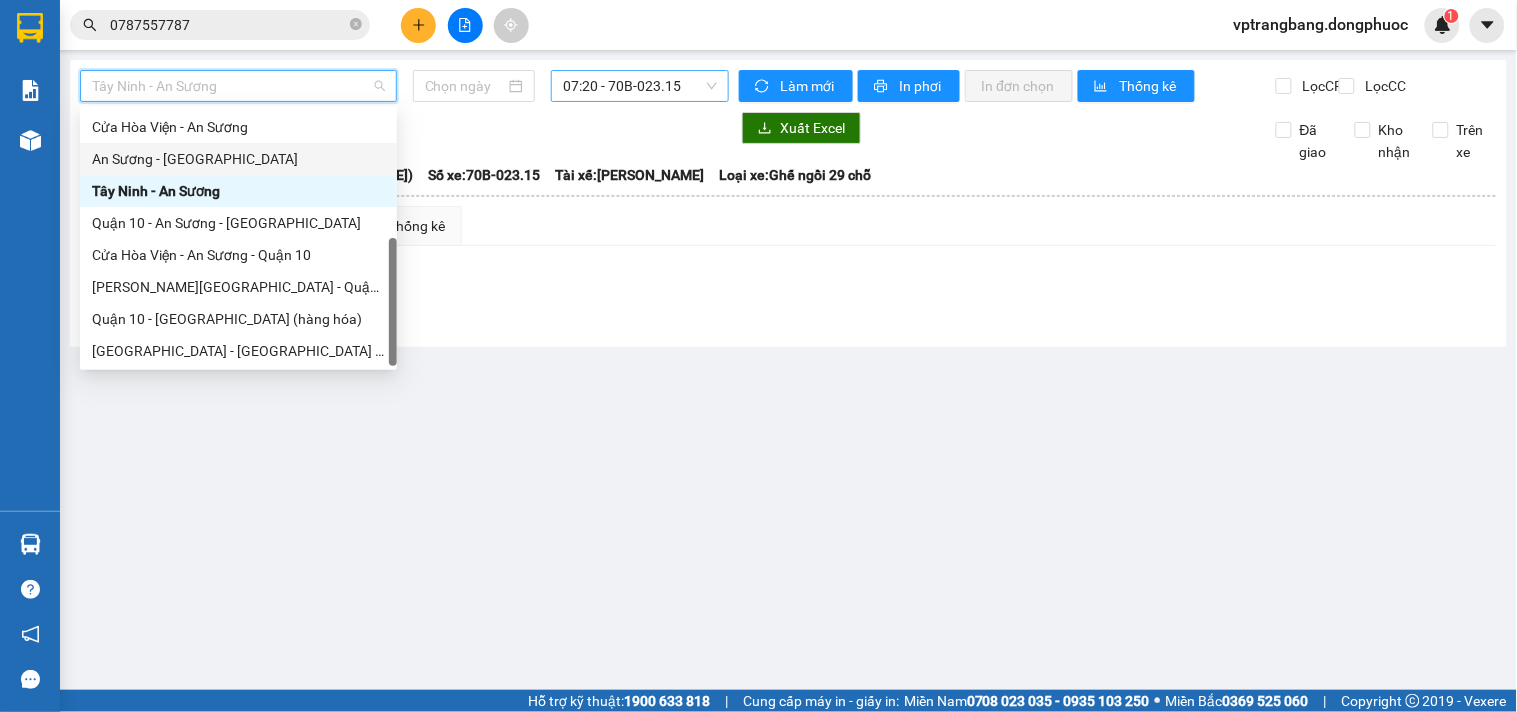 type on "[DATE]" 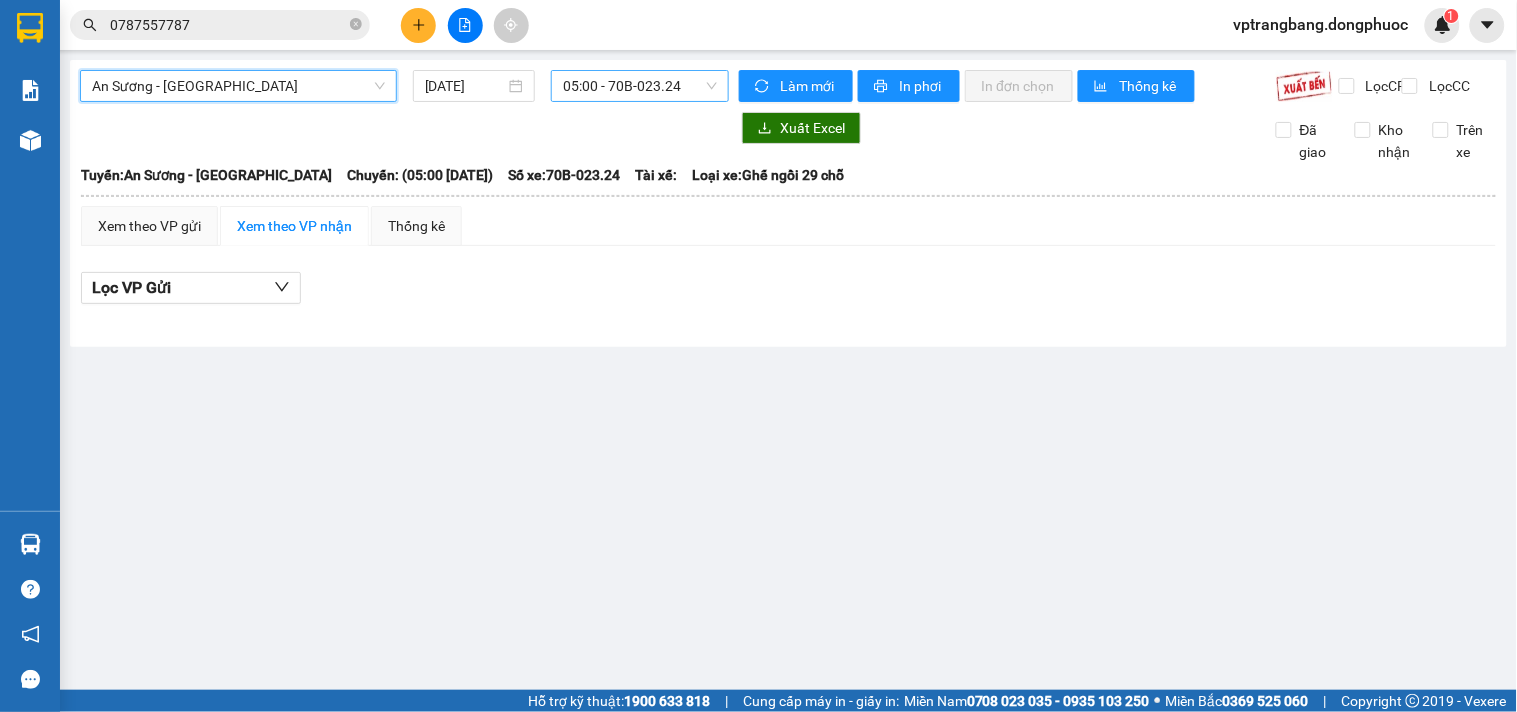 click on "05:00     - 70B-023.24" at bounding box center [640, 86] 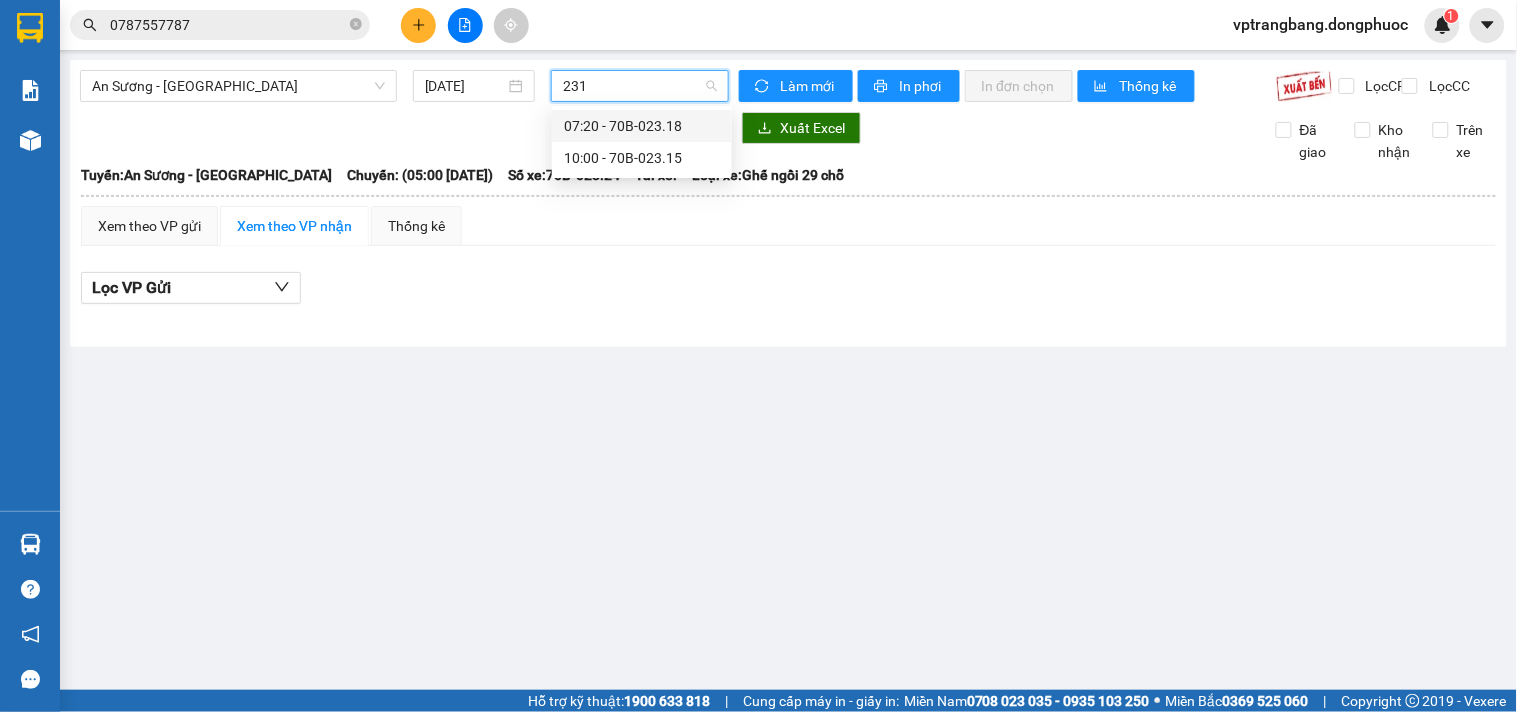 type on "2318" 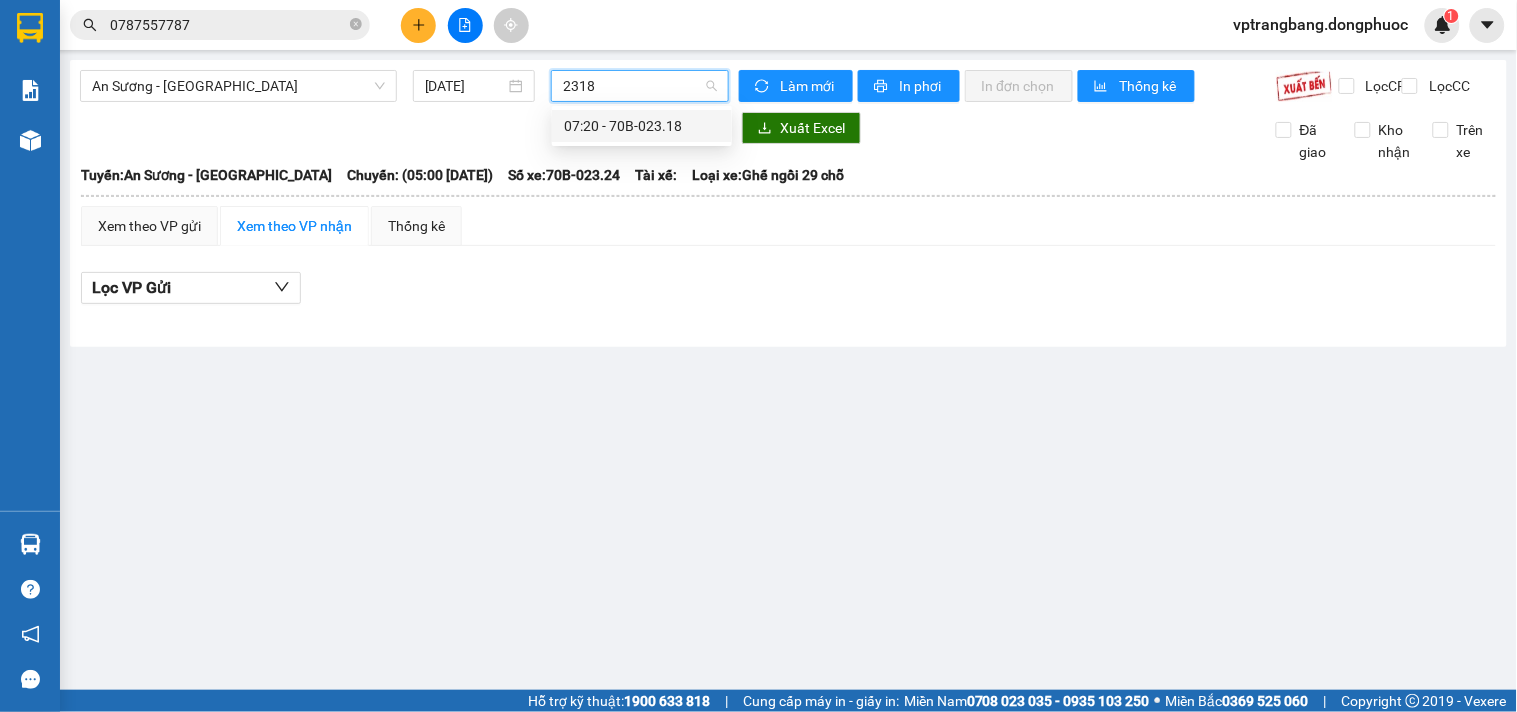 click on "07:20     - 70B-023.18" at bounding box center (642, 126) 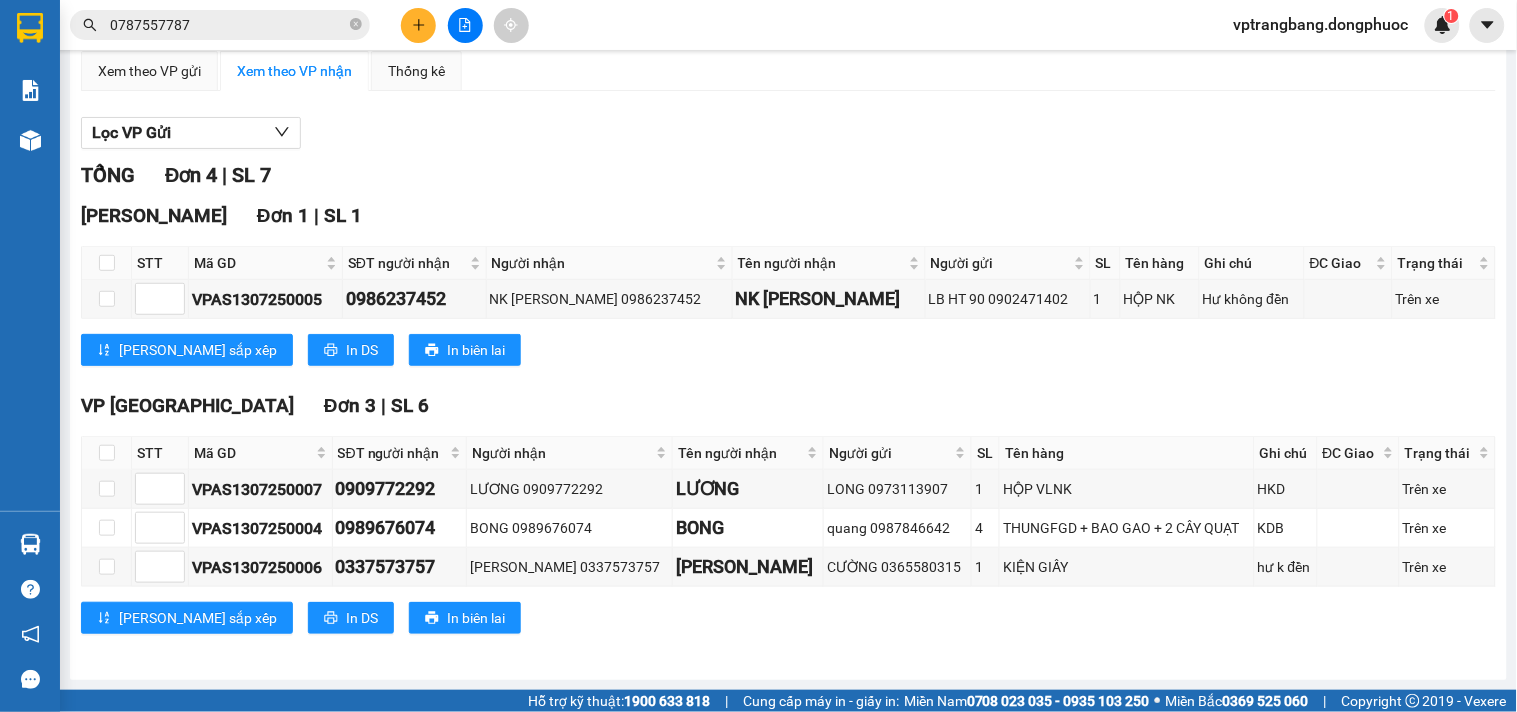 scroll, scrollTop: 0, scrollLeft: 0, axis: both 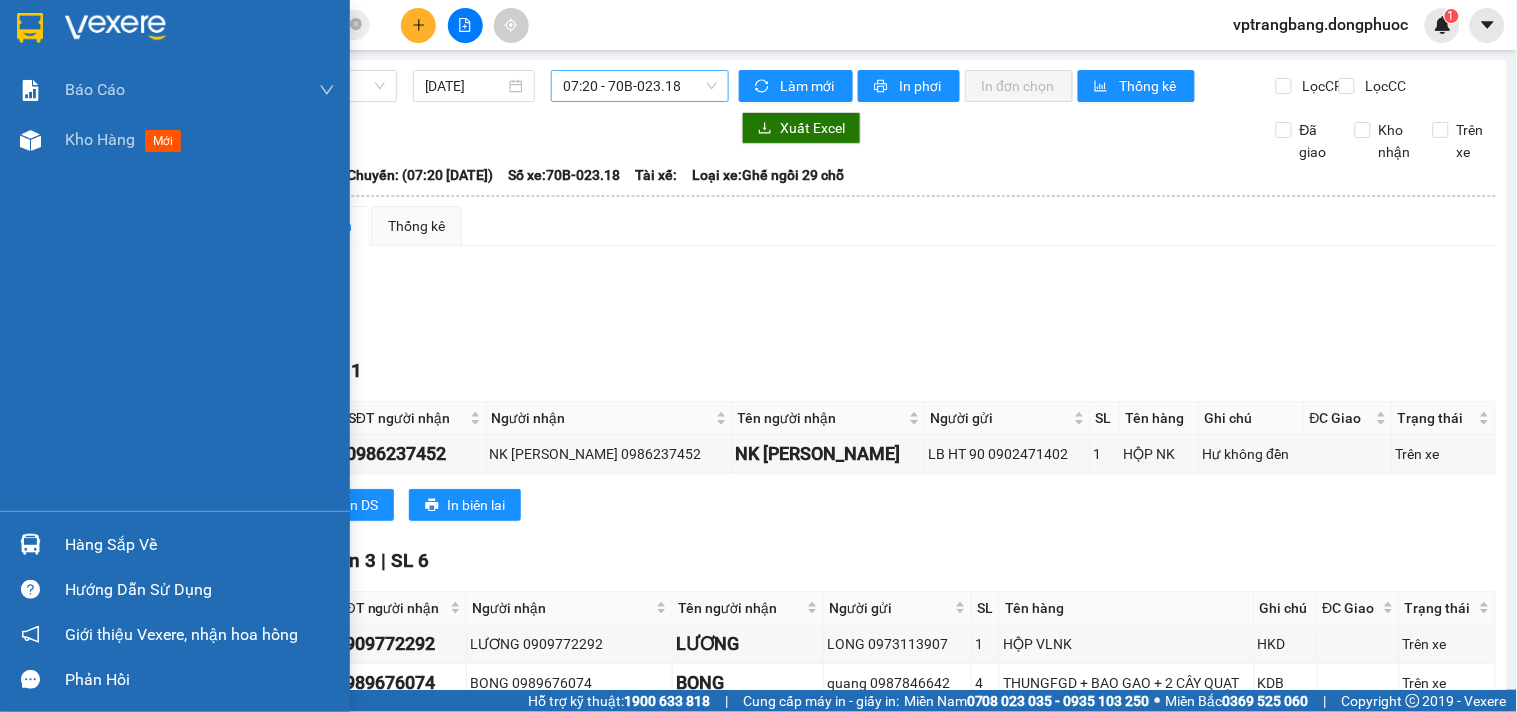 click on "Hàng sắp về" at bounding box center (200, 545) 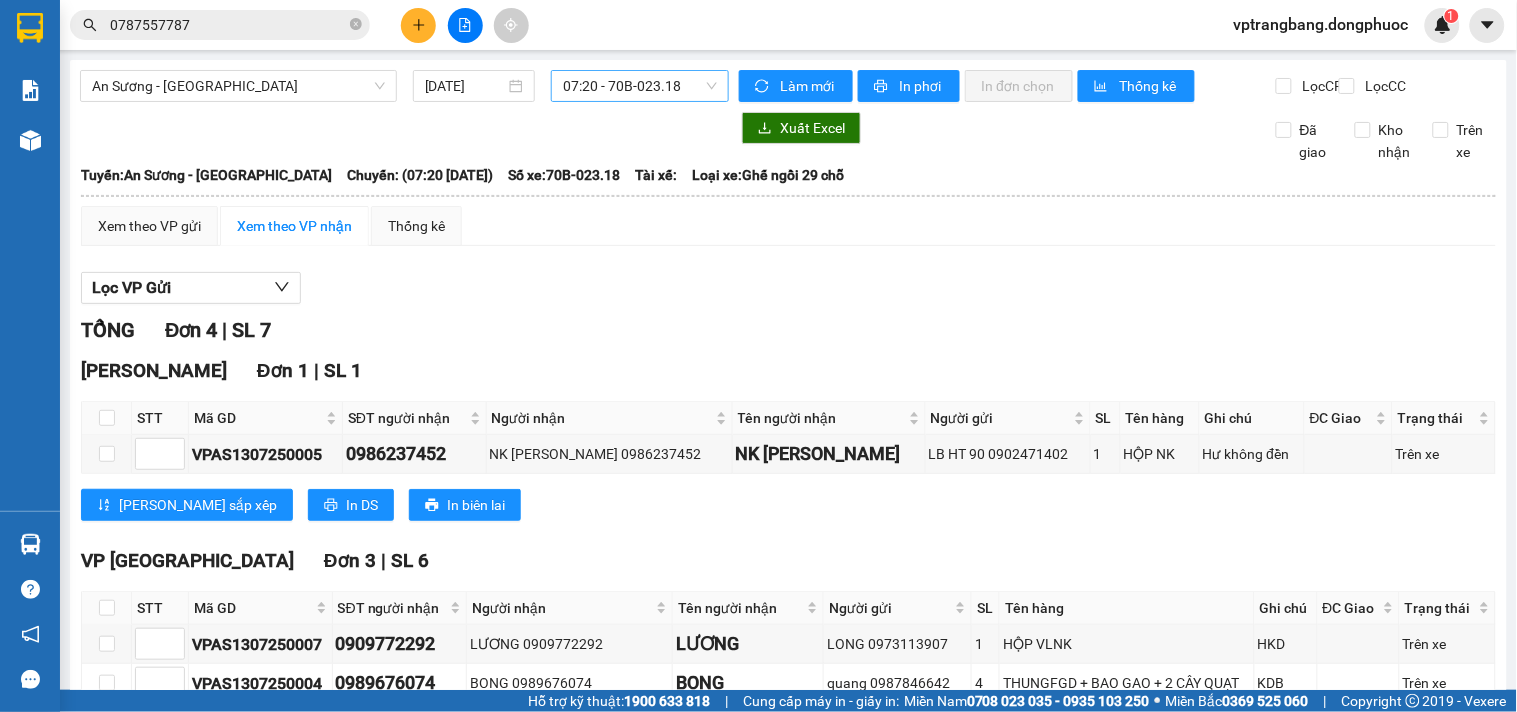 click on "Kết quả tìm kiếm ( 1749 )  Bộ lọc  Mã ĐH Trạng thái Món hàng Tổng cước Chưa cước Nhãn Người gửi VP Gửi Người nhận VP Nhận VPAS1207250141 16:04 - 12/07 VP Nhận   70B-023.85 07:50 - 13/07 CỤC LK SL:  1 20.000 0702767676 TÙNG VP Bến xe An Sương 0787557787 BÌNH VP Trảng Bàng VPTrB0607250031 11:26 - 06/07 VP Nhận   70B-022.64 13:45 - 06/07 GÓI LK SL:  1 20.000 0787557787 BÌNH VP Trảng Bàng 0702767676 TÙNG VP Bến xe An Sương VPTrB2406250028 09:32 - 24/06 VP Nhận   70B-021.45 11:37 - 24/06 GÓI LK SL:  1 20.000 0787557787 BÌNH VP Trảng Bàng 0702767676 TÙNG VP Bến xe An Sương VPTrB1506250016 09:26 - 15/06 VP Nhận   70B-019.51 11:13 - 15/06 HỘP LK SL:  1 20.000 0787557787 BÌNH VP Trảng Bàng 0702767676 TÙNG VP Bến xe An Sương VPTrB0906250019 09:47 - 09/06 VP Nhận   70B-018.33 11:15 - 09/06 gói LK SL:  1 20.000 0787557787 BÌNH VP Trảng Bàng 0702767676 TÙNG VP Bến xe An Sương VPTrB0606250026 10:00 - 06/06 VP Nhận   1" at bounding box center (758, 356) 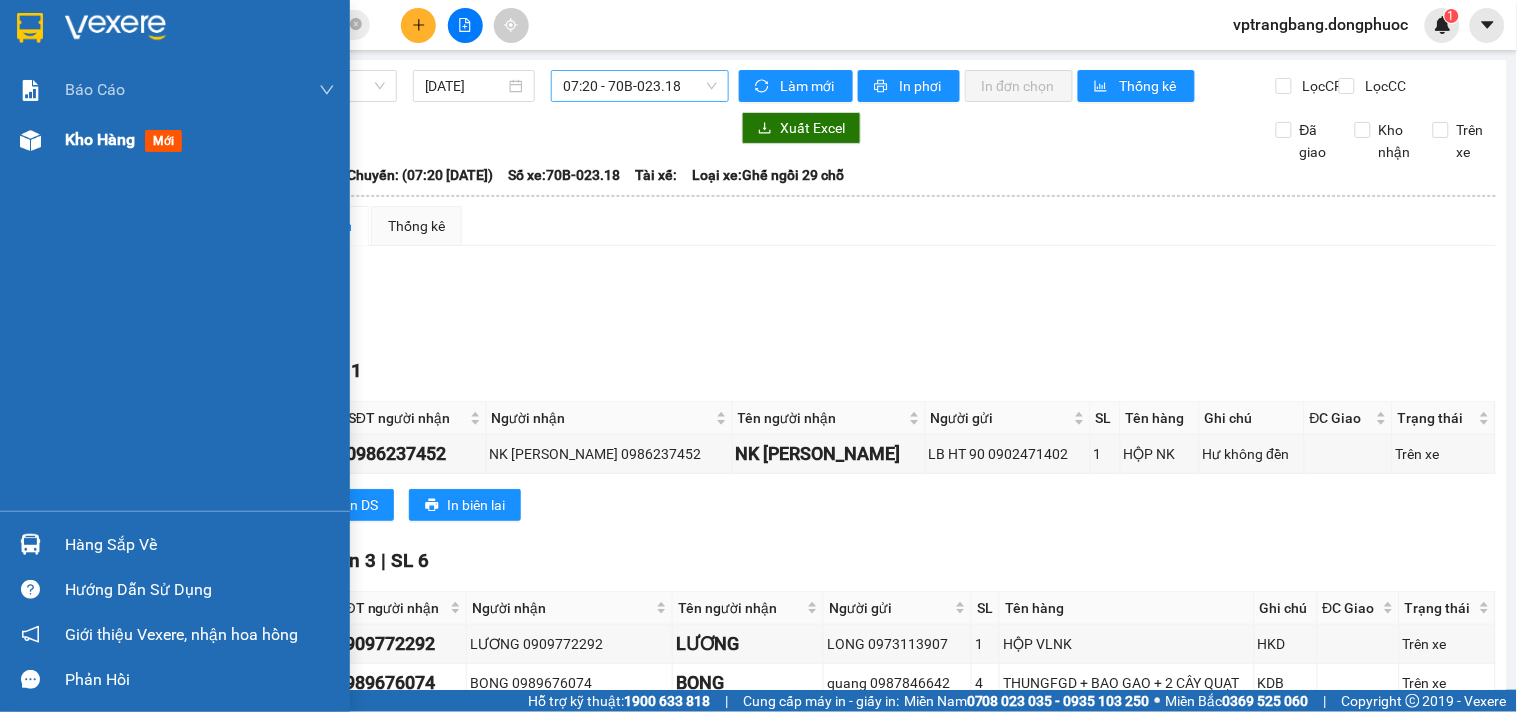click on "Kho hàng" at bounding box center (100, 139) 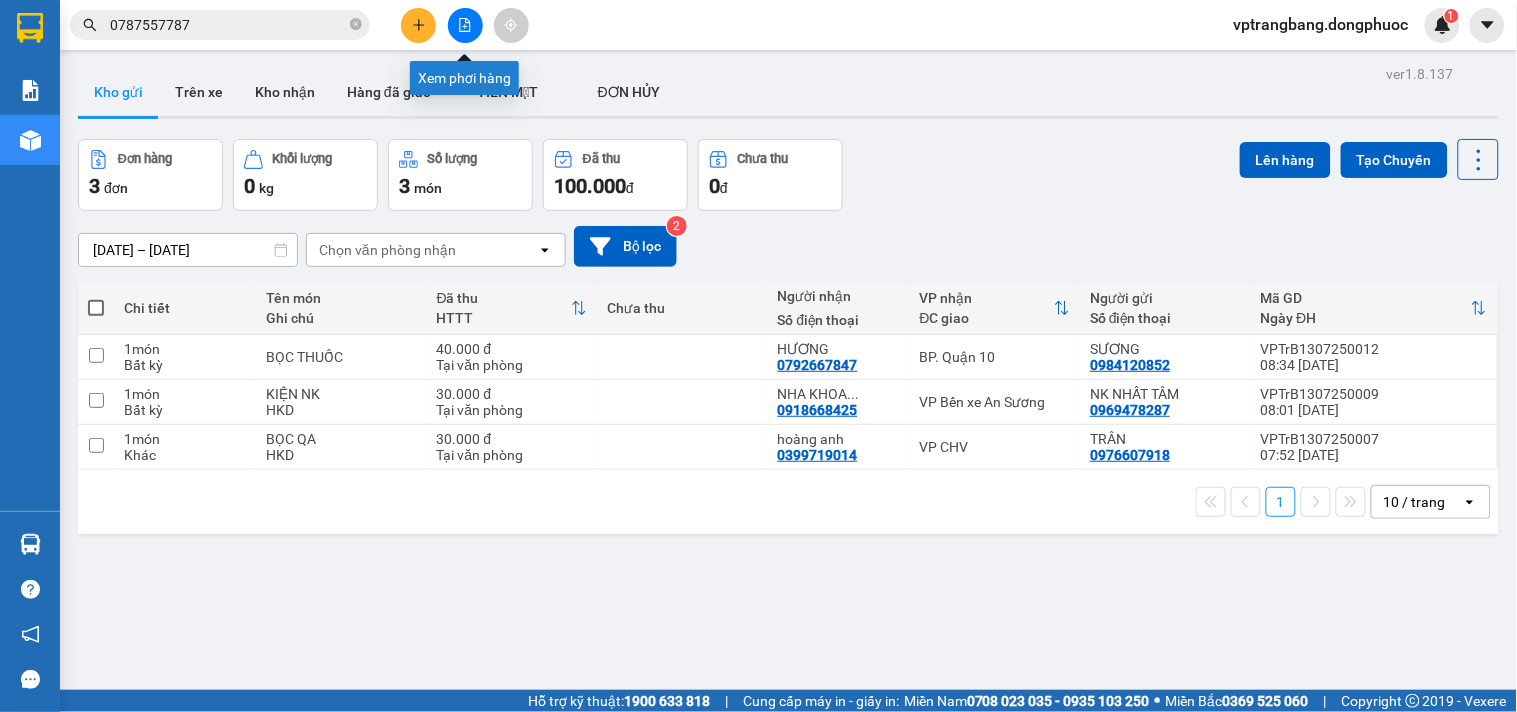 click 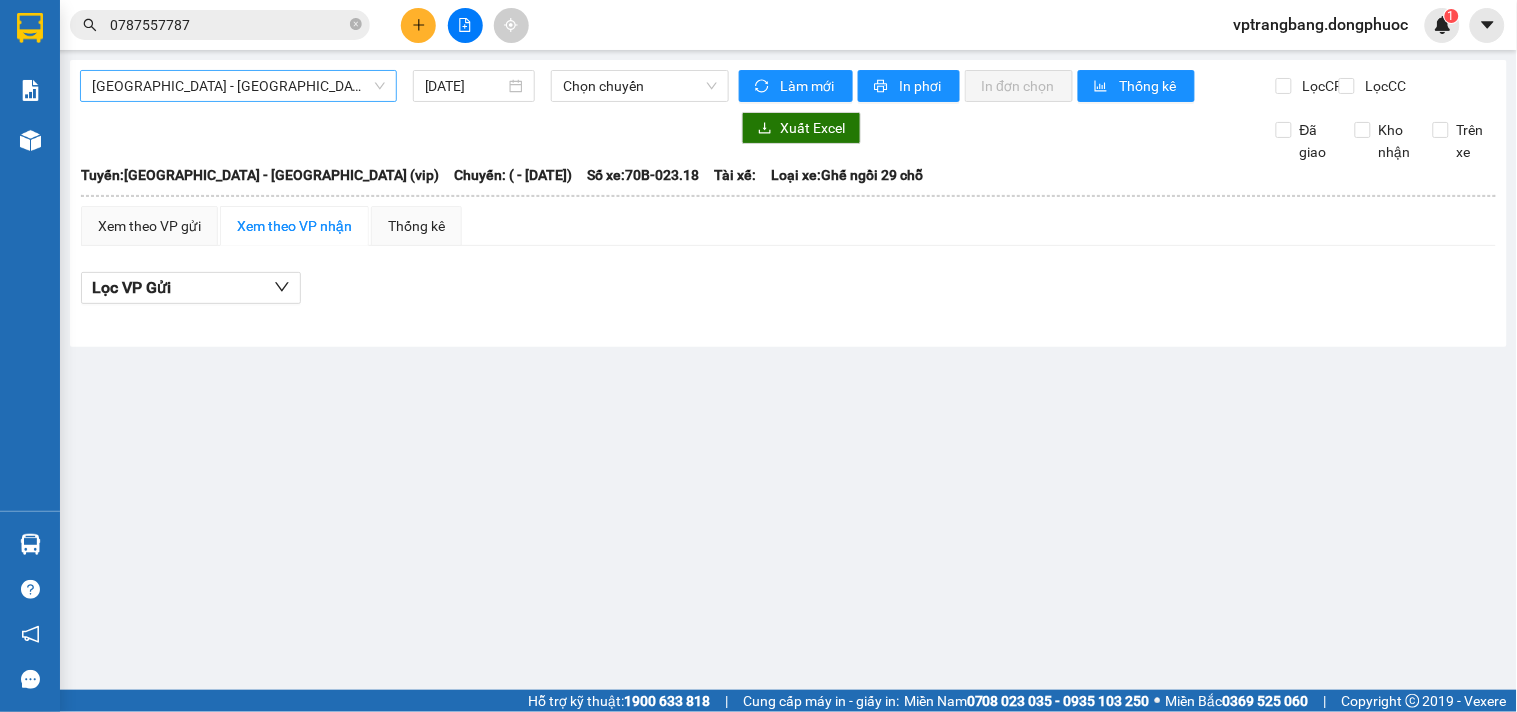 click on "[GEOGRAPHIC_DATA] - [GEOGRAPHIC_DATA] (vip)" at bounding box center [238, 86] 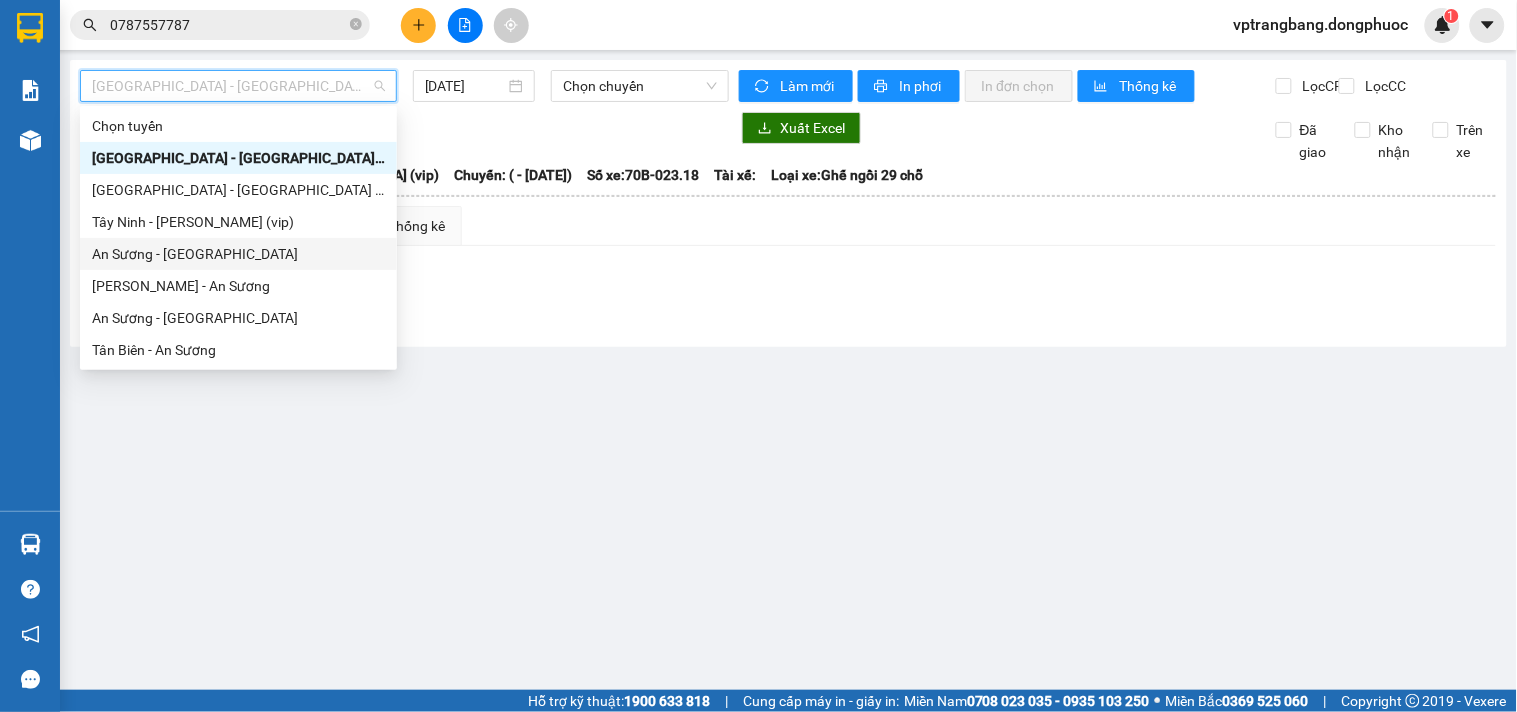 click on "An Sương - [GEOGRAPHIC_DATA]" at bounding box center [238, 254] 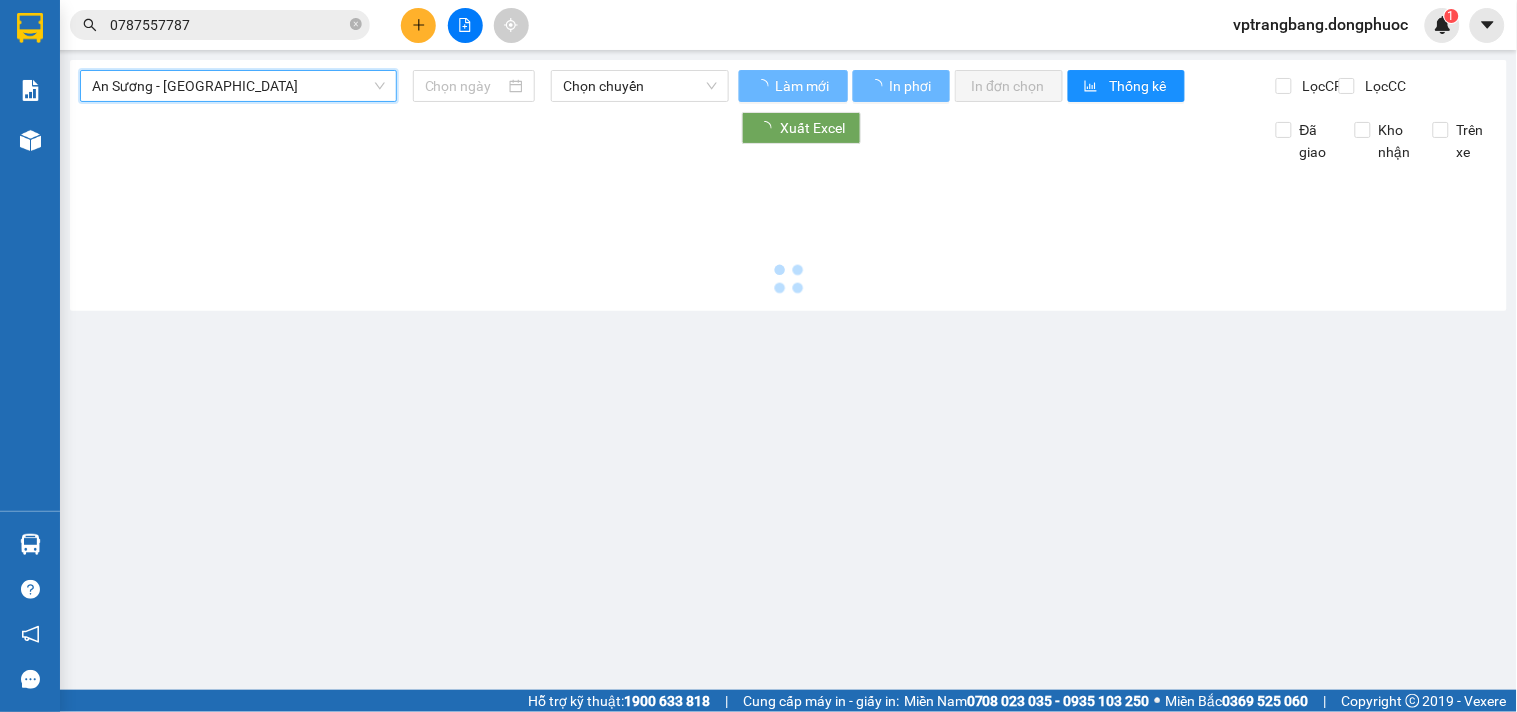 type on "[DATE]" 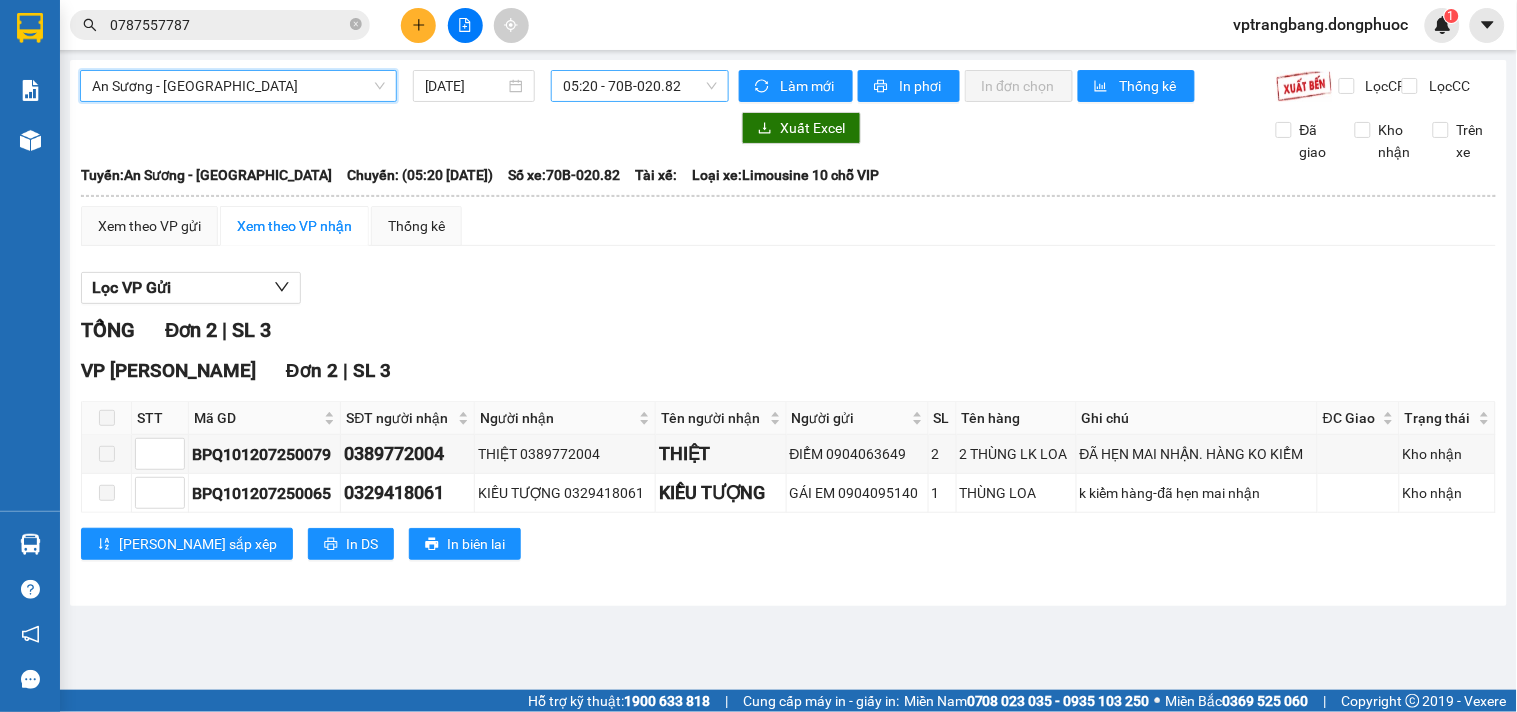 click on "05:20     - 70B-020.82" at bounding box center (640, 86) 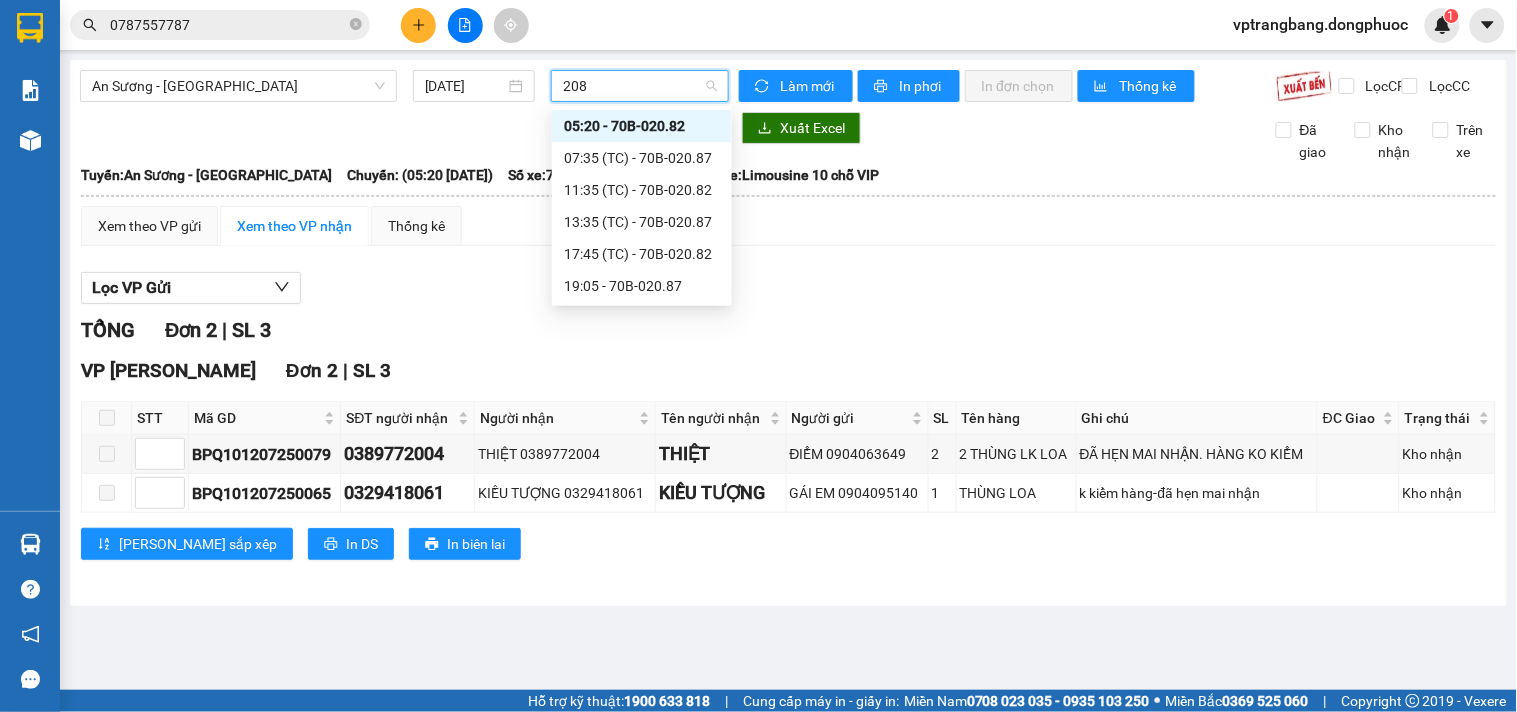 type on "2087" 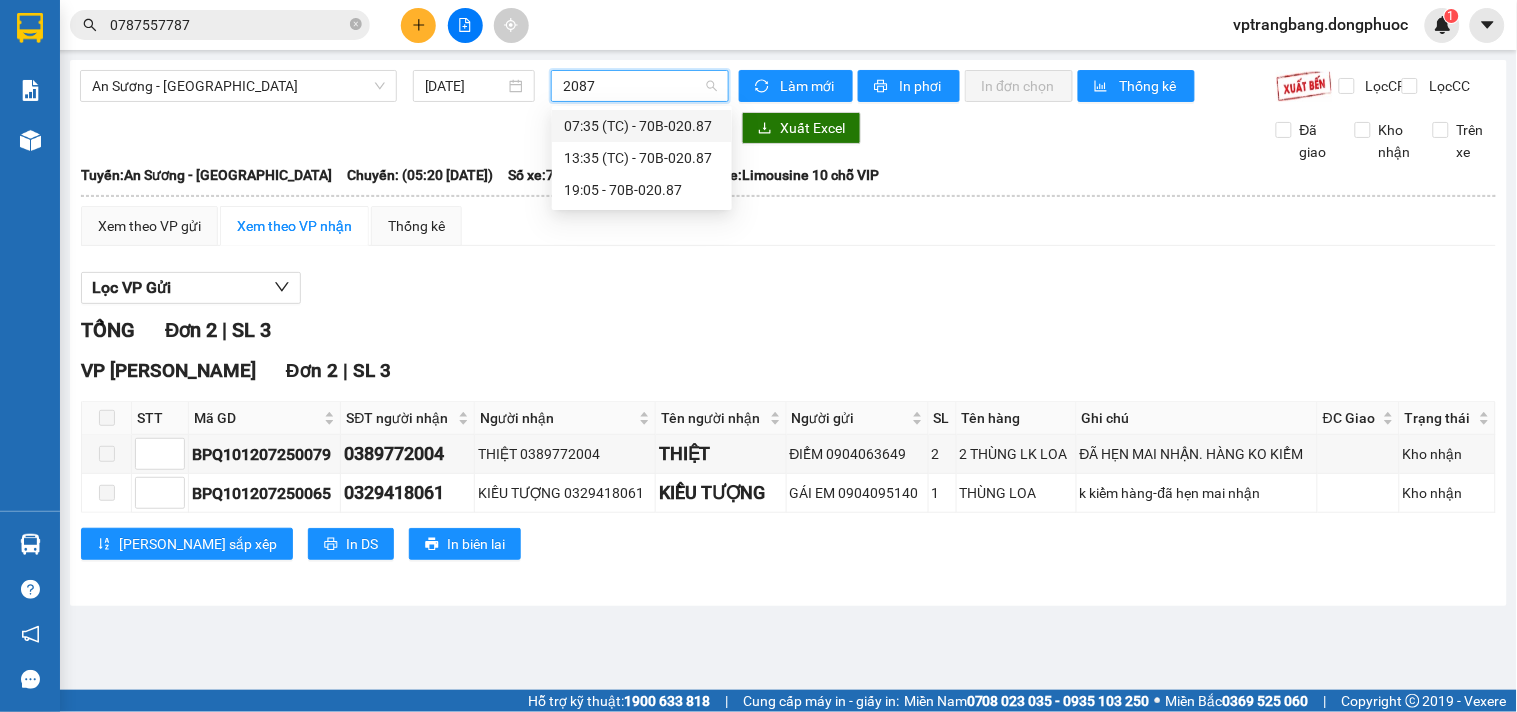 click on "07:35   (TC)   - 70B-020.87" at bounding box center (642, 126) 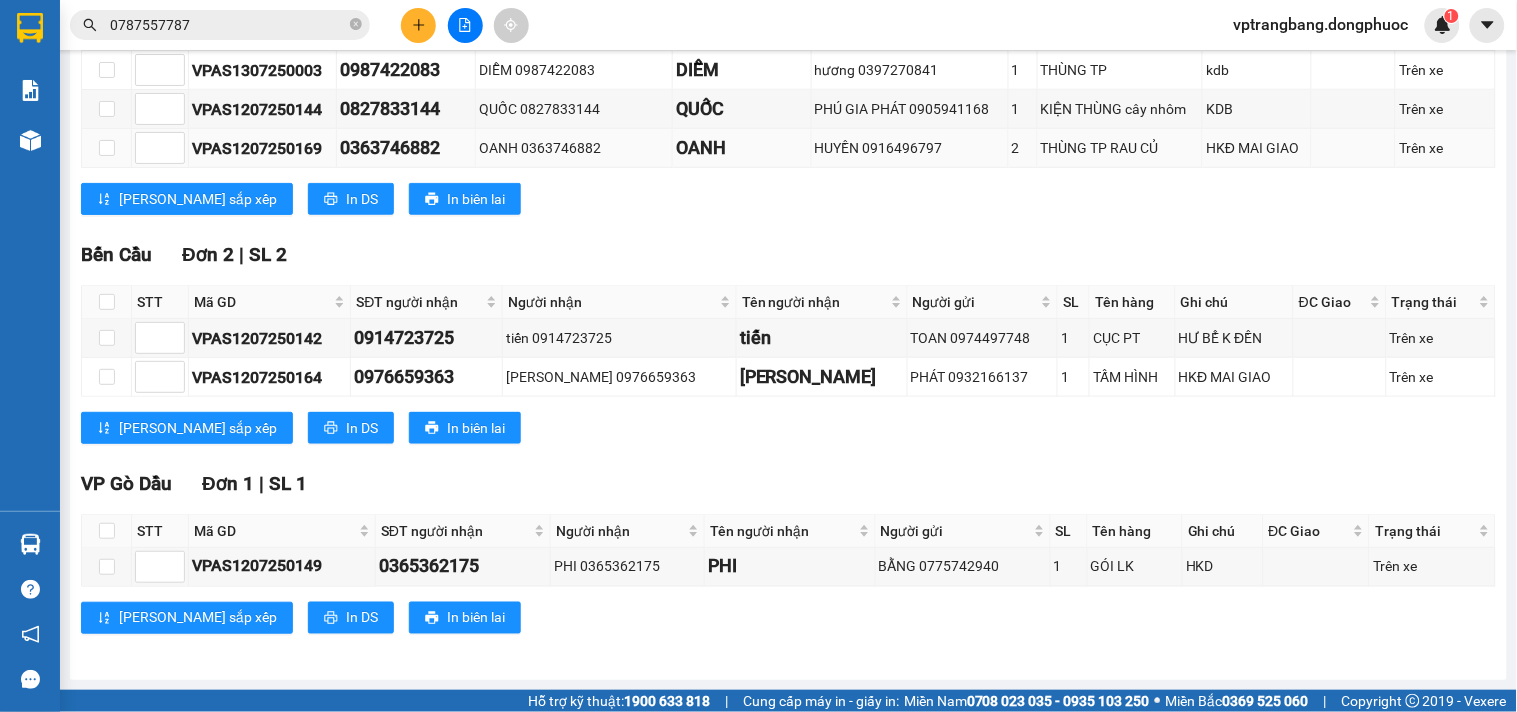 scroll, scrollTop: 0, scrollLeft: 0, axis: both 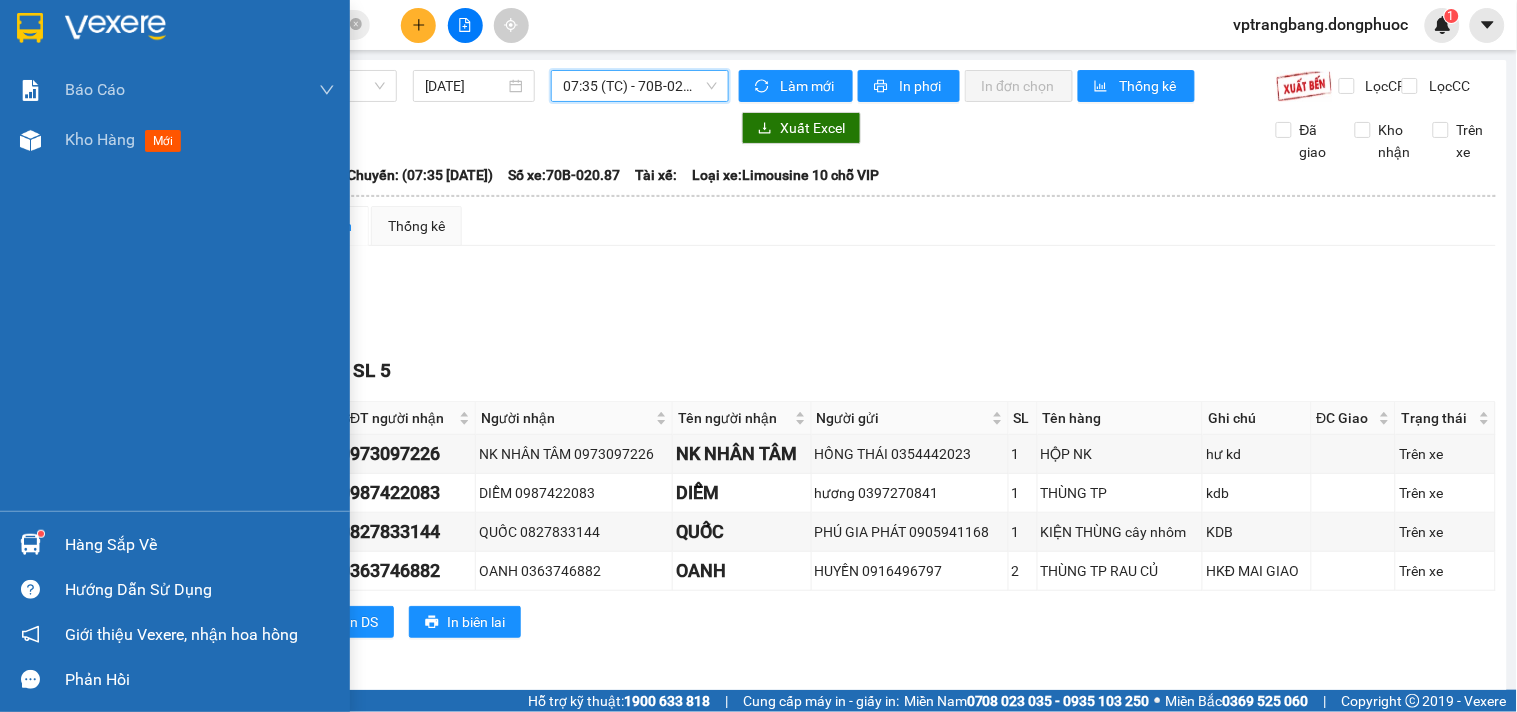 click on "Hàng sắp về" at bounding box center [200, 545] 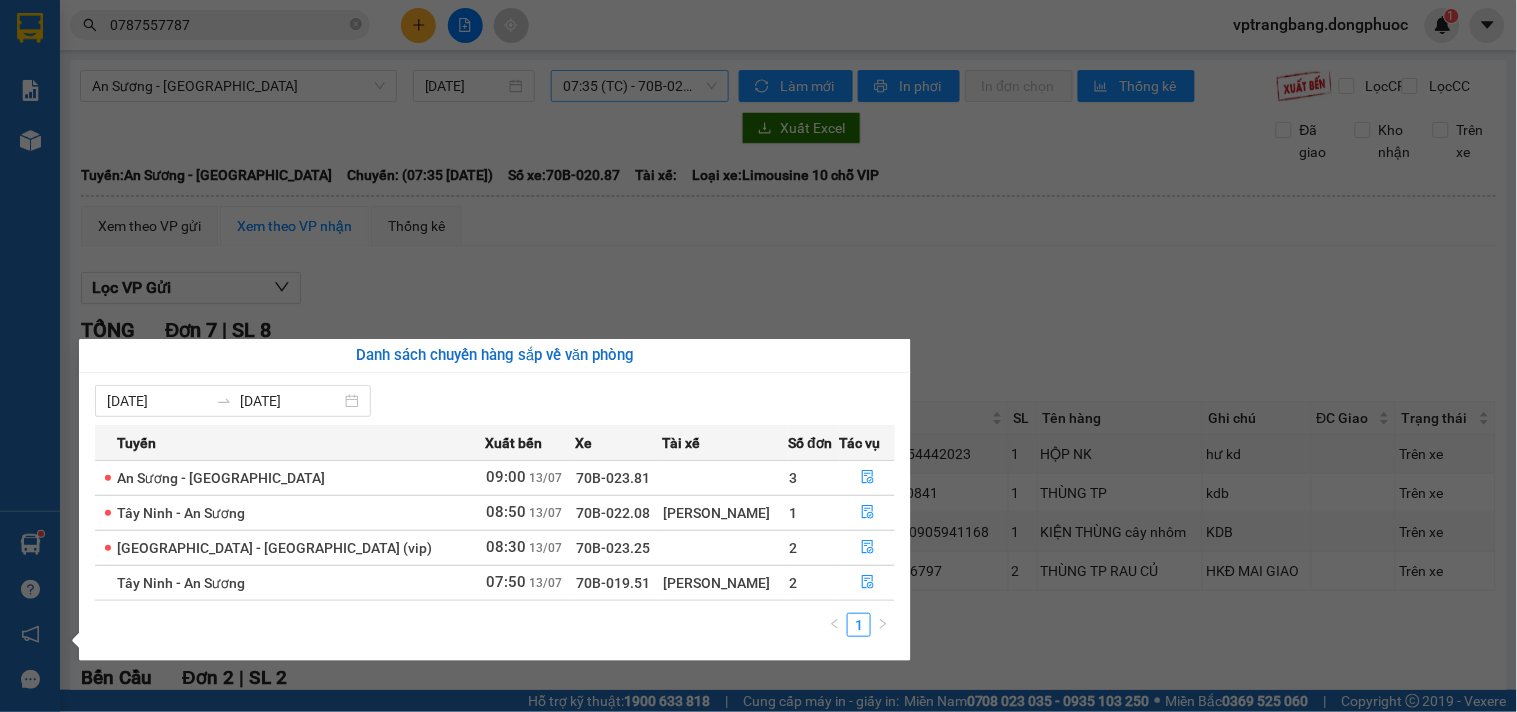 click on "Kết quả tìm kiếm ( 1749 )  Bộ lọc  Mã ĐH Trạng thái Món hàng Tổng cước Chưa cước Nhãn Người gửi VP Gửi Người nhận VP Nhận VPAS1207250141 16:04 - 12/07 VP Nhận   70B-023.85 07:50 - 13/07 CỤC LK SL:  1 20.000 0702767676 TÙNG VP Bến xe An Sương 0787557787 BÌNH VP Trảng Bàng VPTrB0607250031 11:26 - 06/07 VP Nhận   70B-022.64 13:45 - 06/07 GÓI LK SL:  1 20.000 0787557787 BÌNH VP Trảng Bàng 0702767676 TÙNG VP Bến xe An Sương VPTrB2406250028 09:32 - 24/06 VP Nhận   70B-021.45 11:37 - 24/06 GÓI LK SL:  1 20.000 0787557787 BÌNH VP Trảng Bàng 0702767676 TÙNG VP Bến xe An Sương VPTrB1506250016 09:26 - 15/06 VP Nhận   70B-019.51 11:13 - 15/06 HỘP LK SL:  1 20.000 0787557787 BÌNH VP Trảng Bàng 0702767676 TÙNG VP Bến xe An Sương VPTrB0906250019 09:47 - 09/06 VP Nhận   70B-018.33 11:15 - 09/06 gói LK SL:  1 20.000 0787557787 BÌNH VP Trảng Bàng 0702767676 TÙNG VP Bến xe An Sương VPTrB0606250026 10:00 - 06/06 VP Nhận   1" at bounding box center (758, 356) 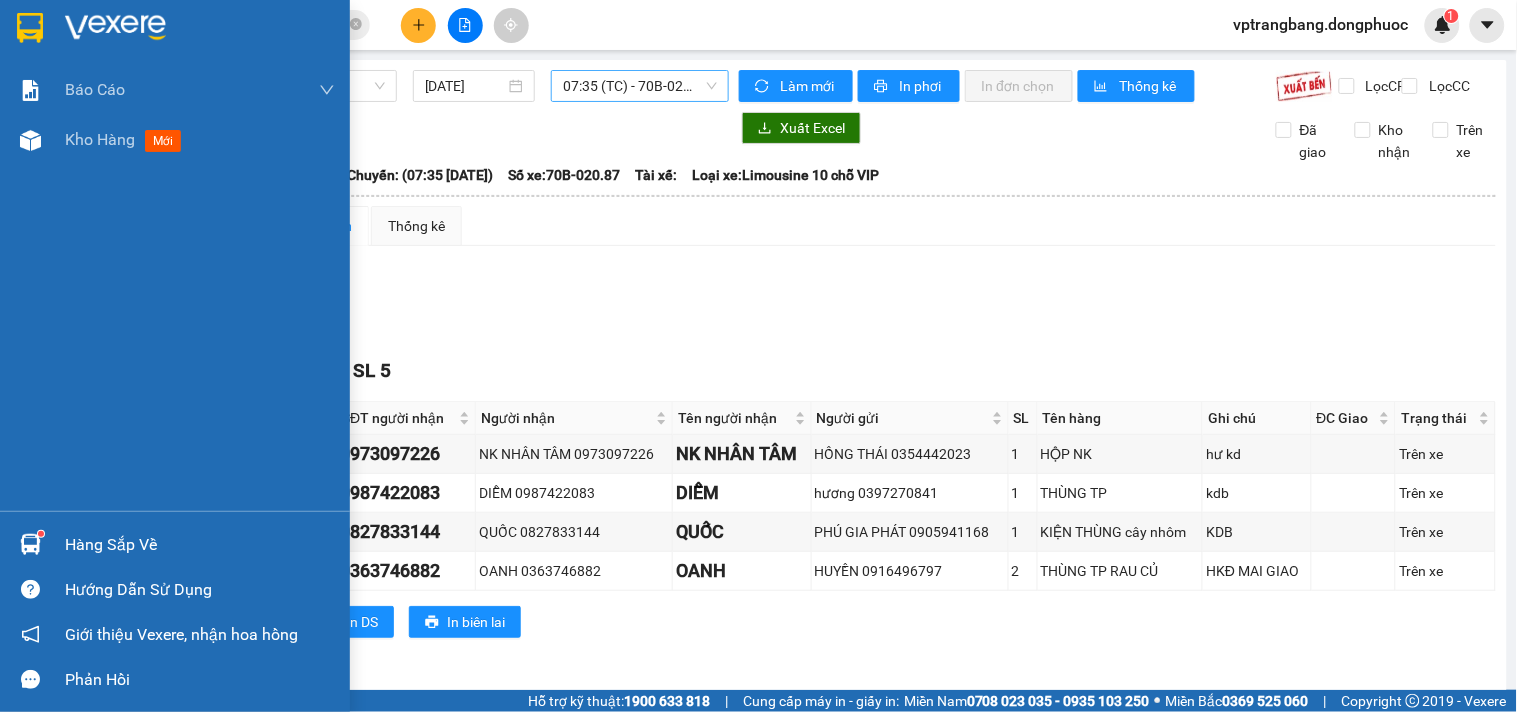 click on "Hàng sắp về" at bounding box center (200, 545) 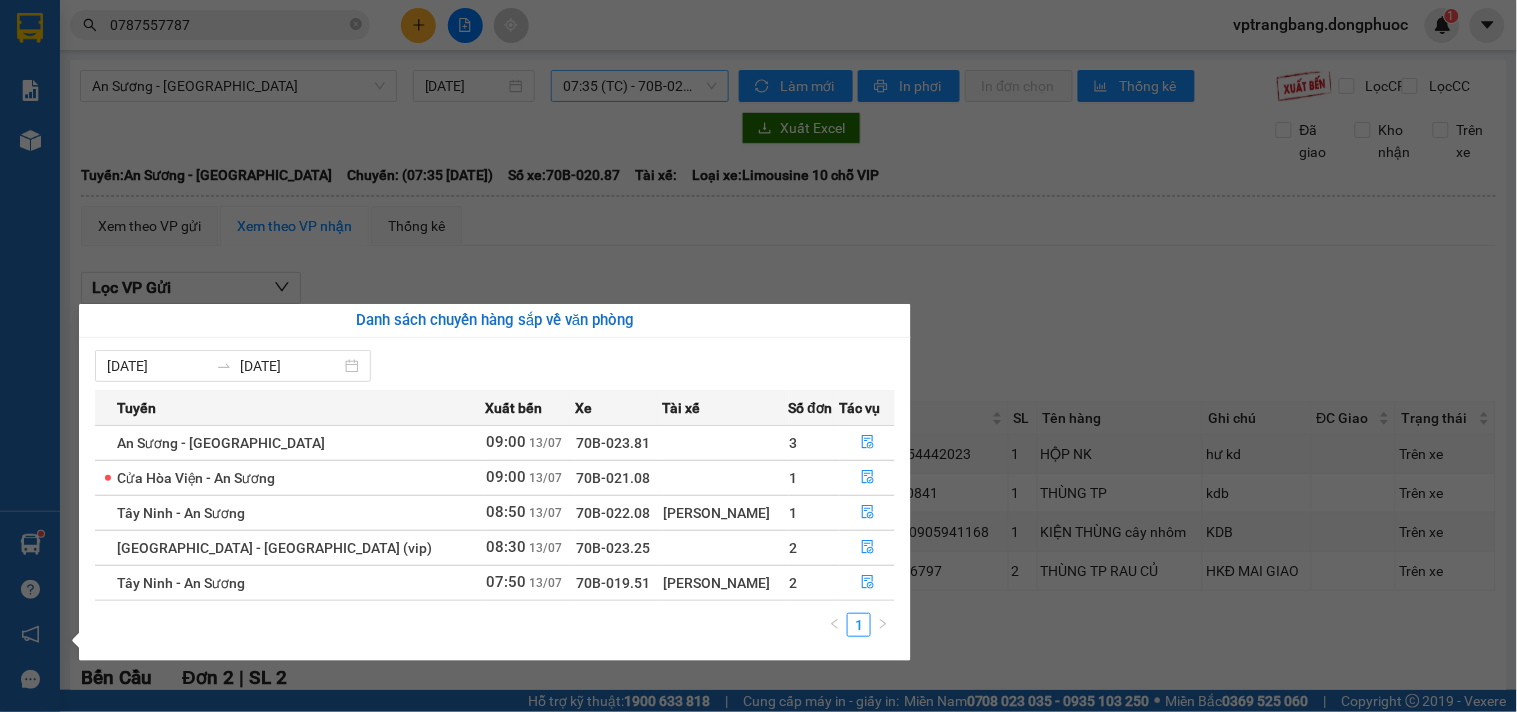 click on "Kết quả tìm kiếm ( 1749 )  Bộ lọc  Mã ĐH Trạng thái Món hàng Tổng cước Chưa cước Nhãn Người gửi VP Gửi Người nhận VP Nhận VPAS1207250141 16:04 - 12/07 VP Nhận   70B-023.85 07:50 - 13/07 CỤC LK SL:  1 20.000 0702767676 TÙNG VP Bến xe An Sương 0787557787 BÌNH VP Trảng Bàng VPTrB0607250031 11:26 - 06/07 VP Nhận   70B-022.64 13:45 - 06/07 GÓI LK SL:  1 20.000 0787557787 BÌNH VP Trảng Bàng 0702767676 TÙNG VP Bến xe An Sương VPTrB2406250028 09:32 - 24/06 VP Nhận   70B-021.45 11:37 - 24/06 GÓI LK SL:  1 20.000 0787557787 BÌNH VP Trảng Bàng 0702767676 TÙNG VP Bến xe An Sương VPTrB1506250016 09:26 - 15/06 VP Nhận   70B-019.51 11:13 - 15/06 HỘP LK SL:  1 20.000 0787557787 BÌNH VP Trảng Bàng 0702767676 TÙNG VP Bến xe An Sương VPTrB0906250019 09:47 - 09/06 VP Nhận   70B-018.33 11:15 - 09/06 gói LK SL:  1 20.000 0787557787 BÌNH VP Trảng Bàng 0702767676 TÙNG VP Bến xe An Sương VPTrB0606250026 10:00 - 06/06 VP Nhận   1" at bounding box center (758, 356) 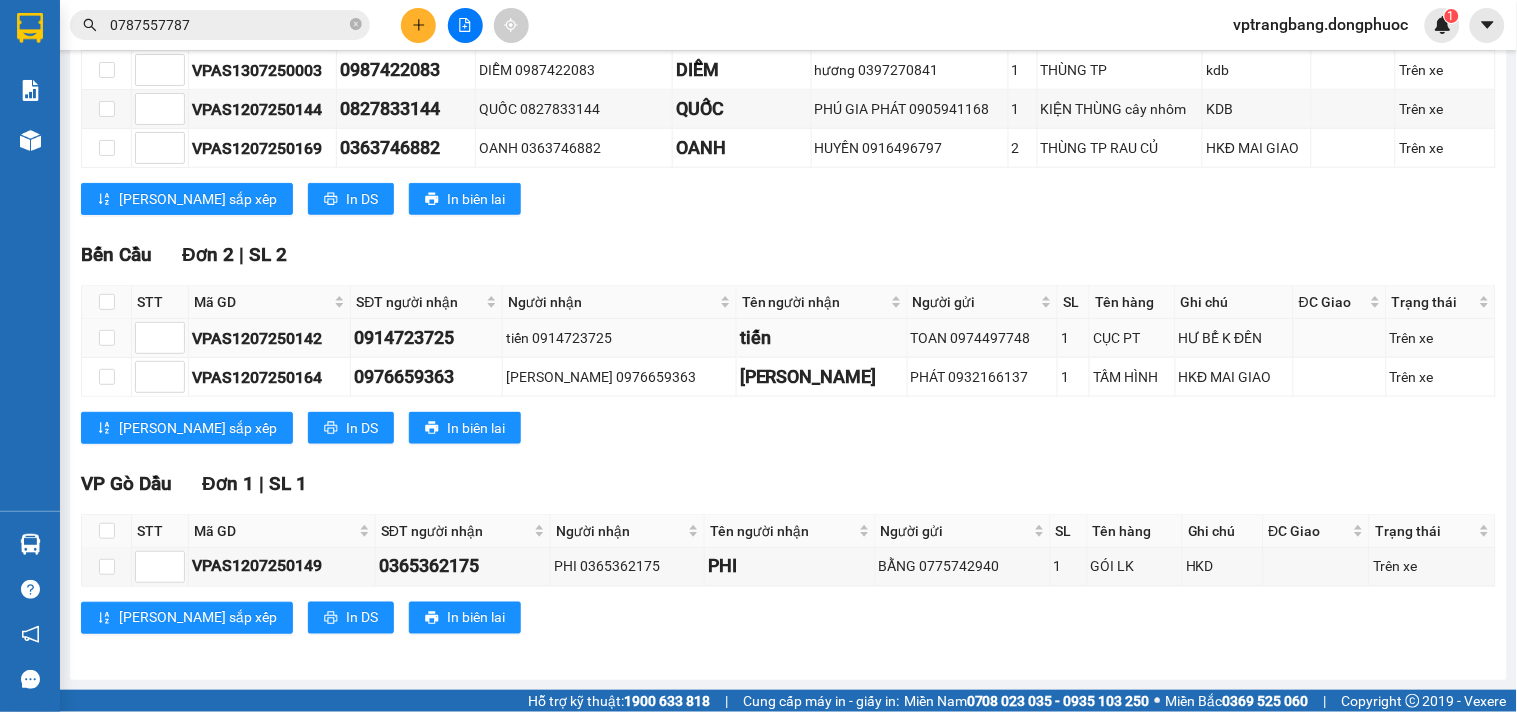 scroll, scrollTop: 110, scrollLeft: 0, axis: vertical 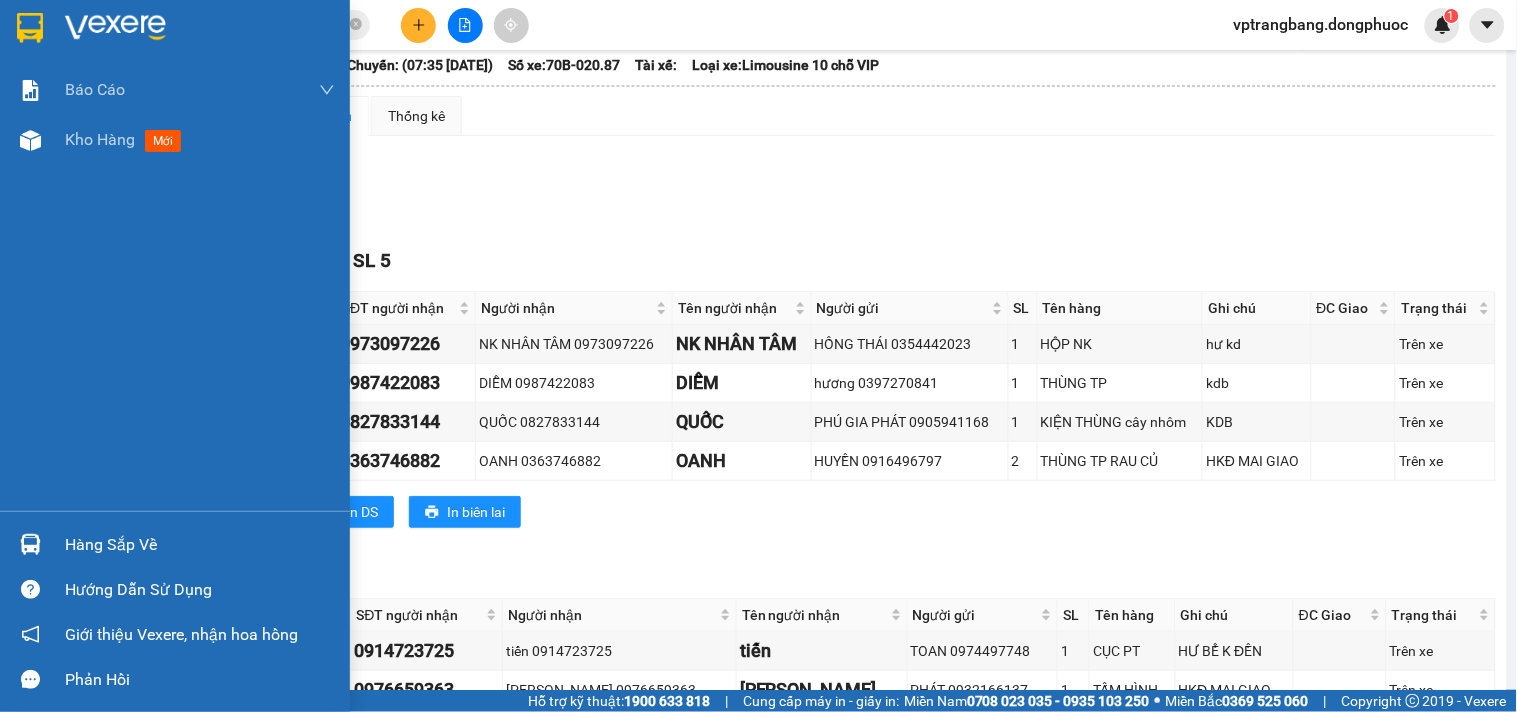 click on "Hàng sắp về" at bounding box center (175, 544) 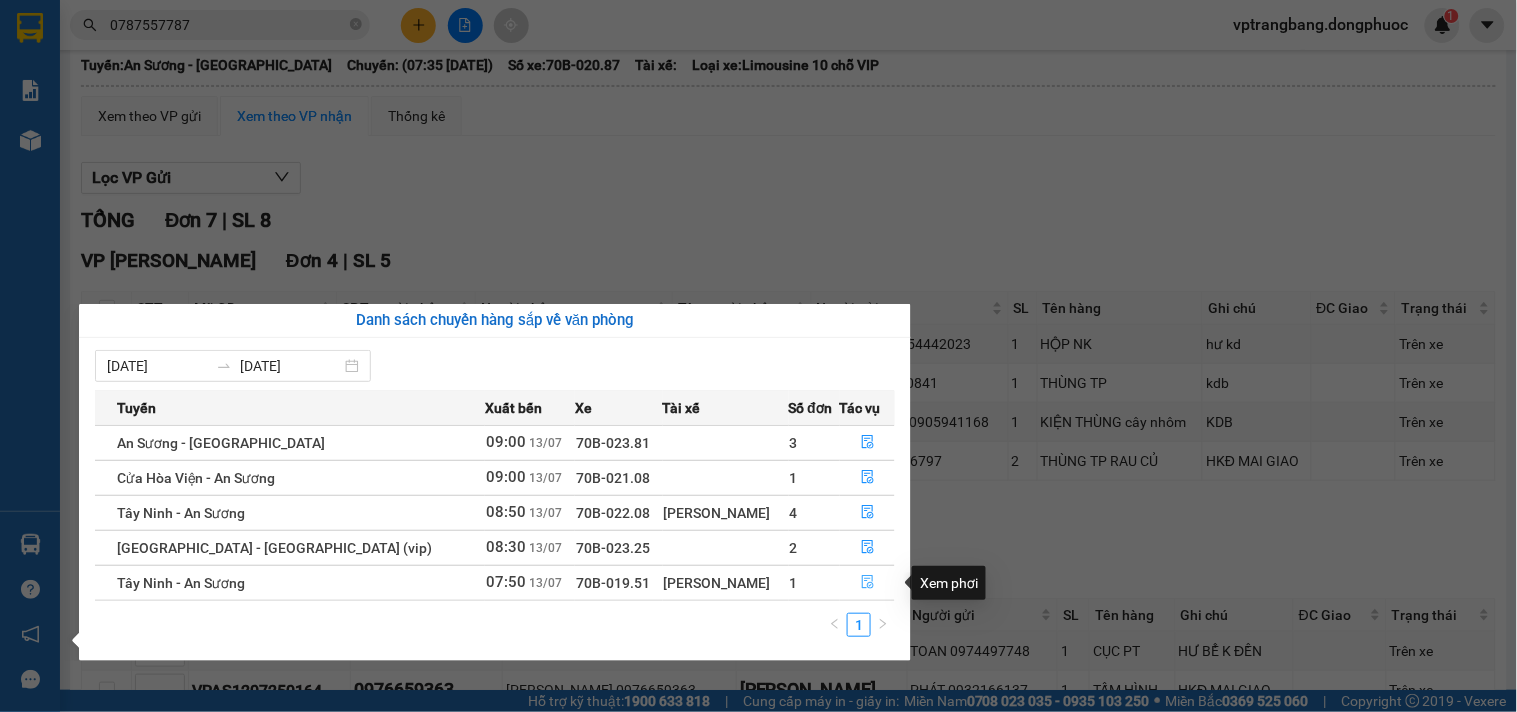 click 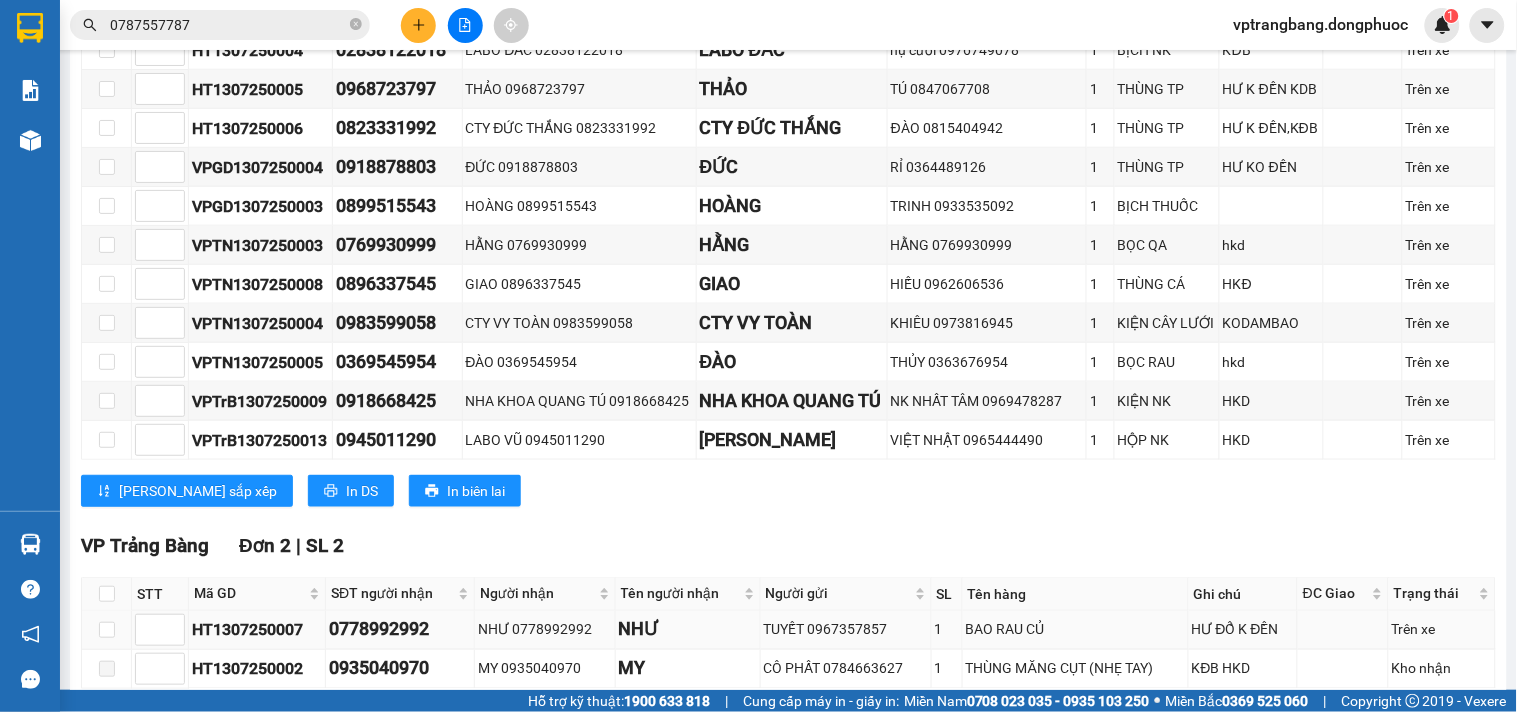 scroll, scrollTop: 612, scrollLeft: 0, axis: vertical 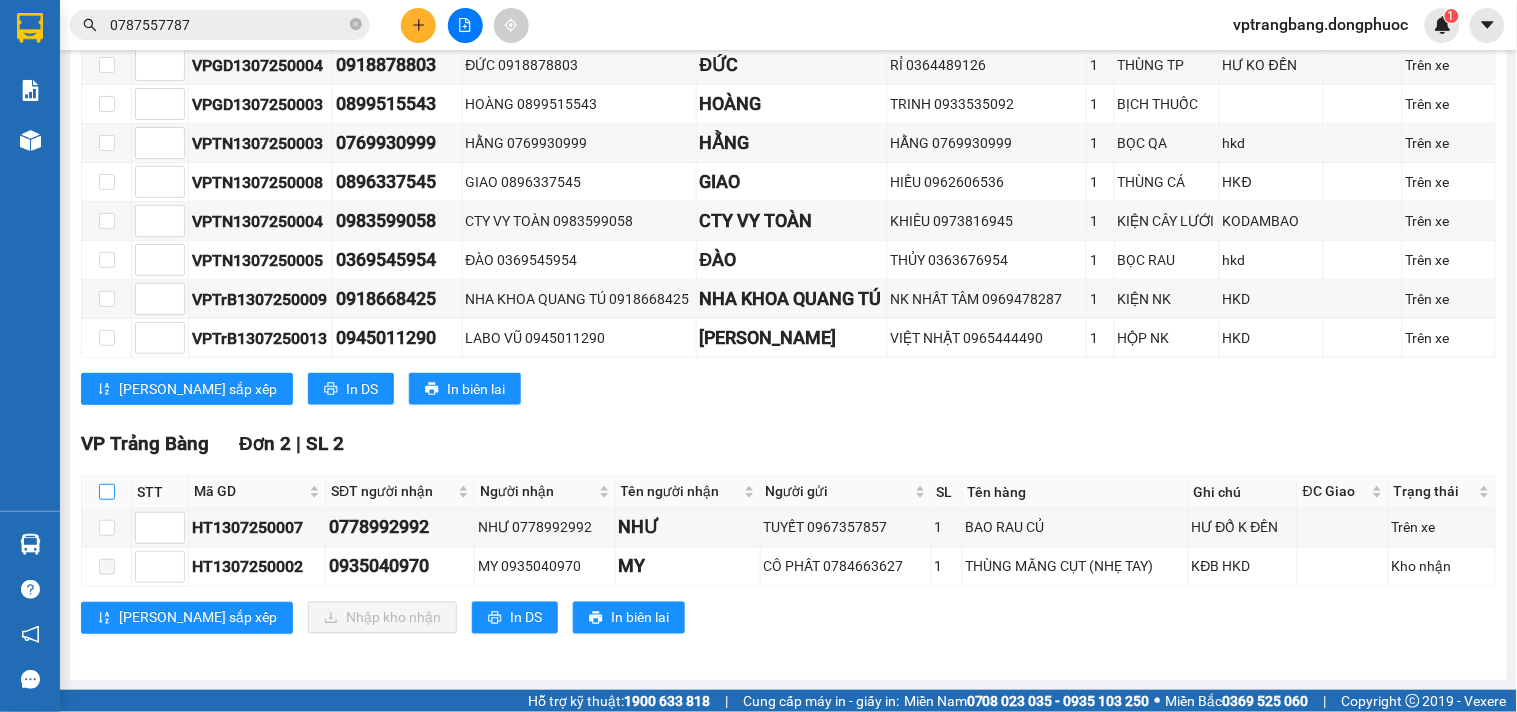 click at bounding box center (107, 492) 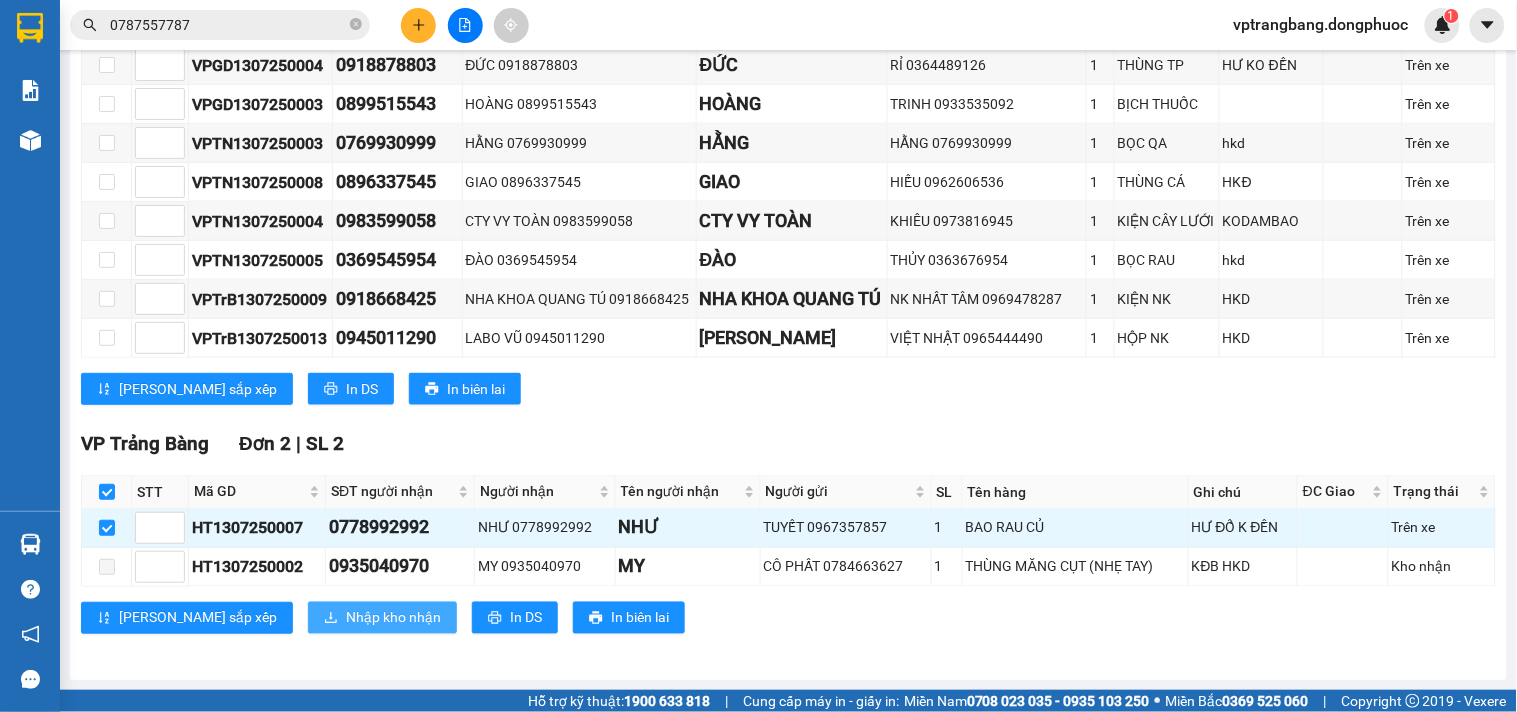 click on "Nhập kho nhận" at bounding box center [393, 618] 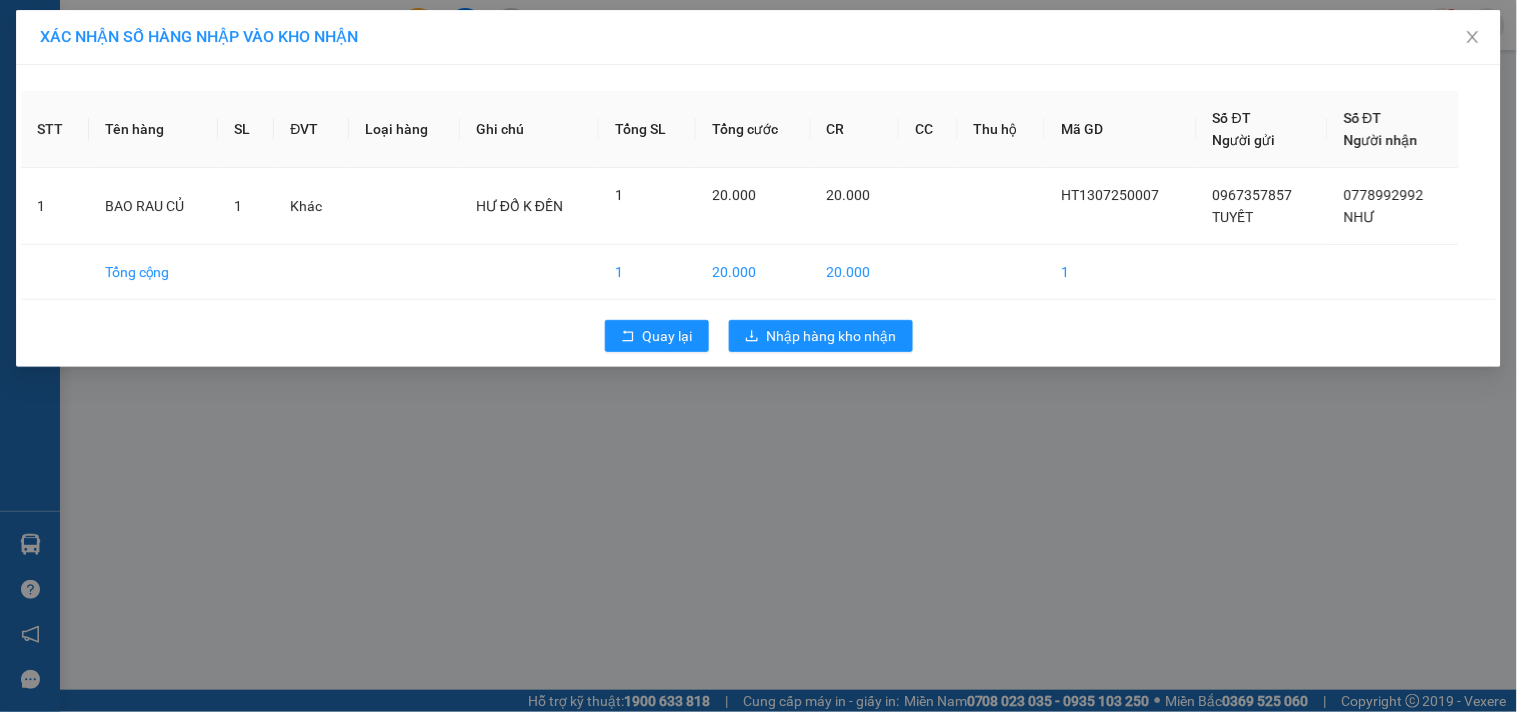 scroll, scrollTop: 0, scrollLeft: 0, axis: both 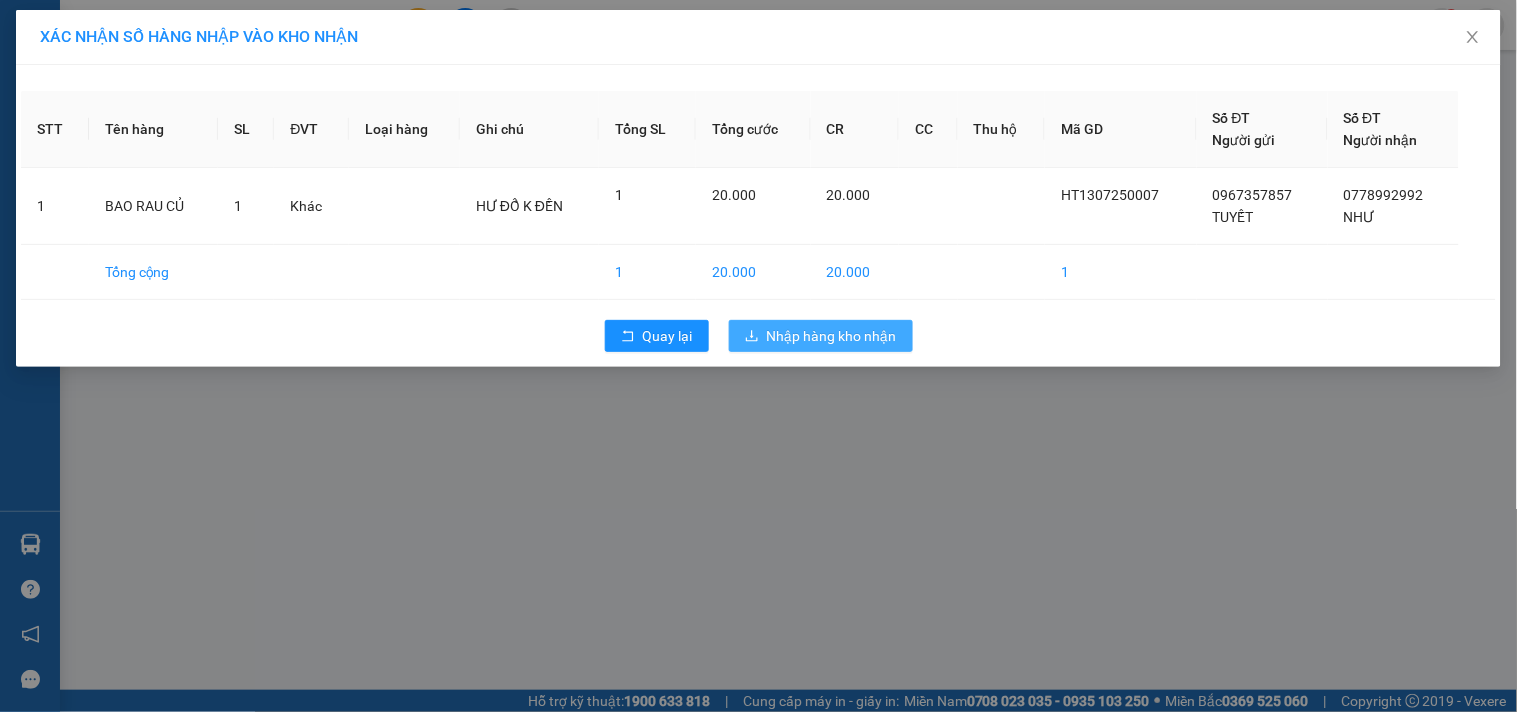 click on "Nhập hàng kho nhận" at bounding box center [832, 336] 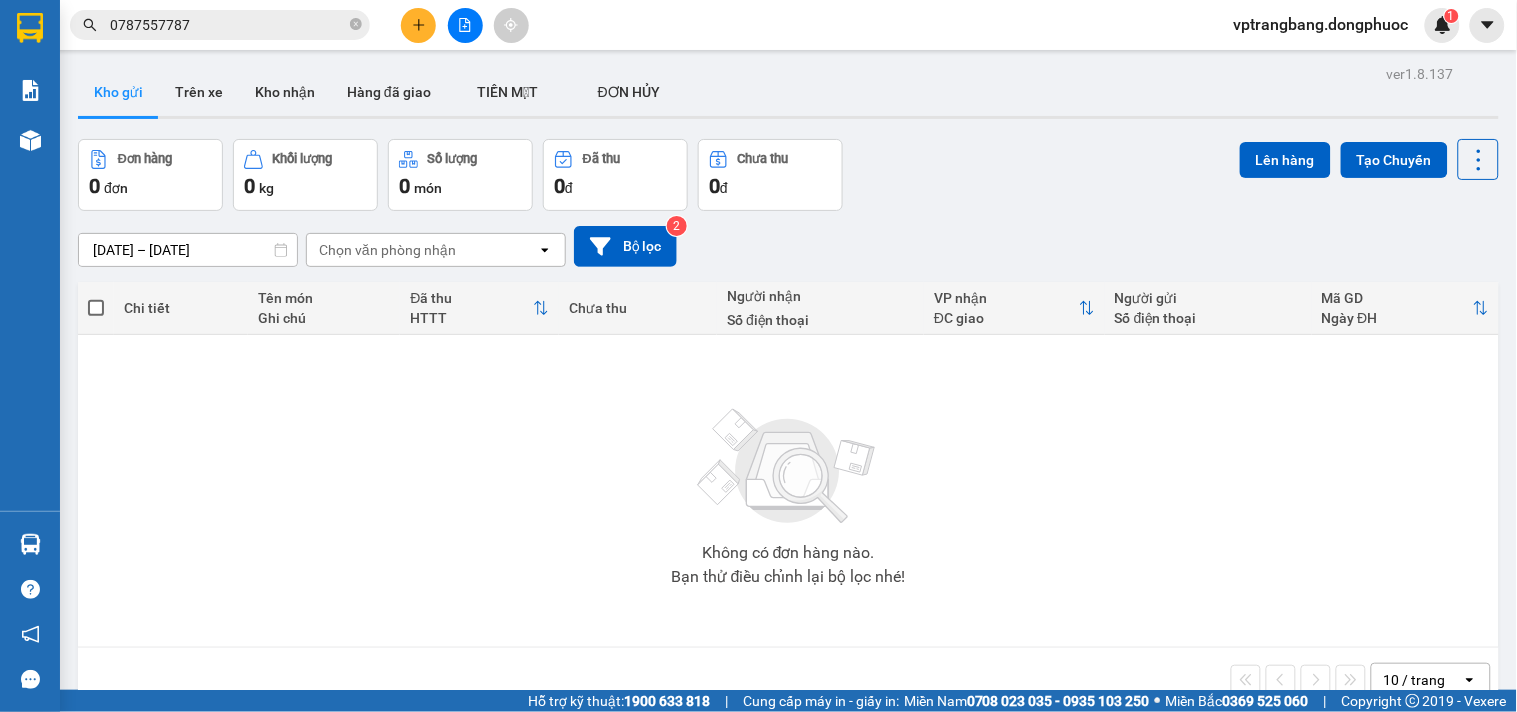 click on "11/07/2025 – 13/07/2025 Press the down arrow key to interact with the calendar and select a date. Press the escape button to close the calendar. Selected date range is from 11/07/2025 to 13/07/2025. Chọn văn phòng nhận open Bộ lọc 2" at bounding box center [788, 246] 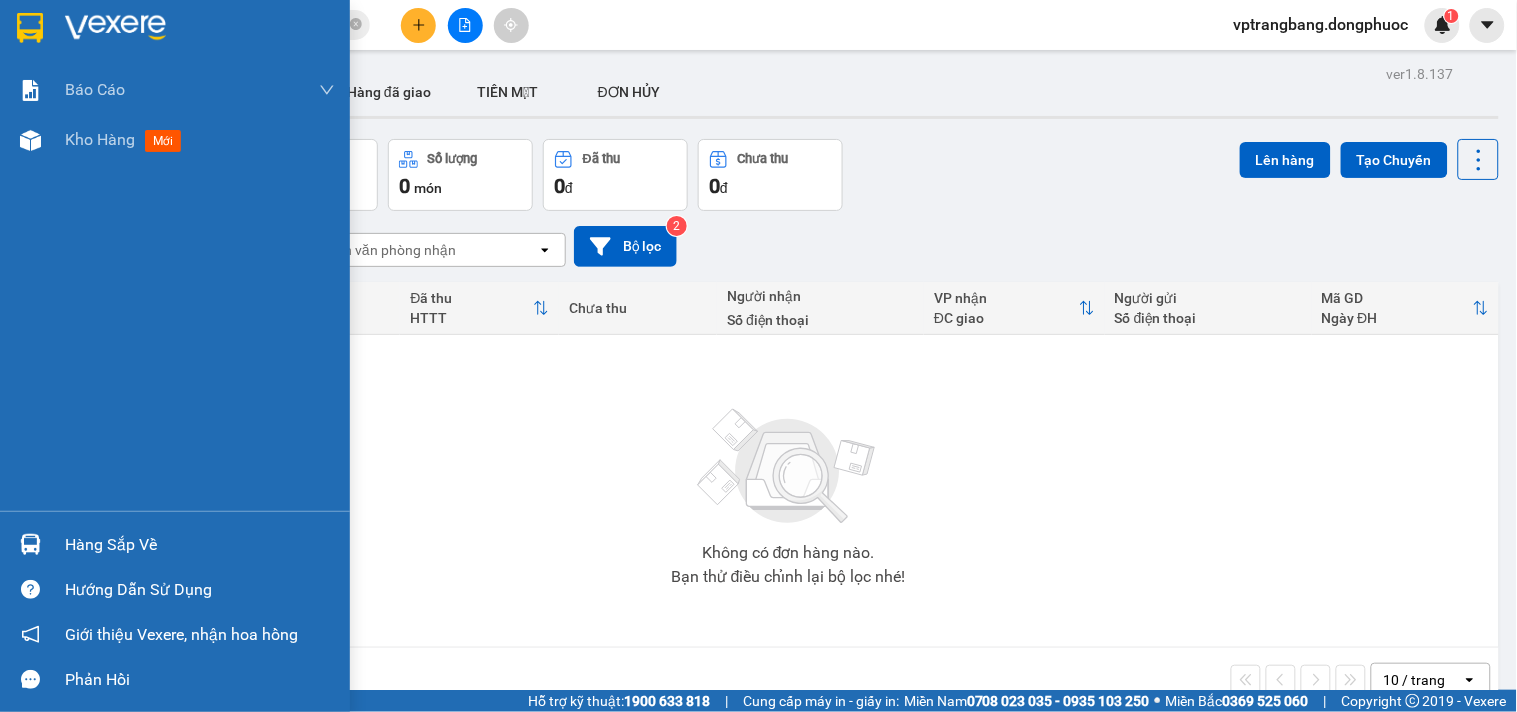 click on "Hàng sắp về" at bounding box center (200, 545) 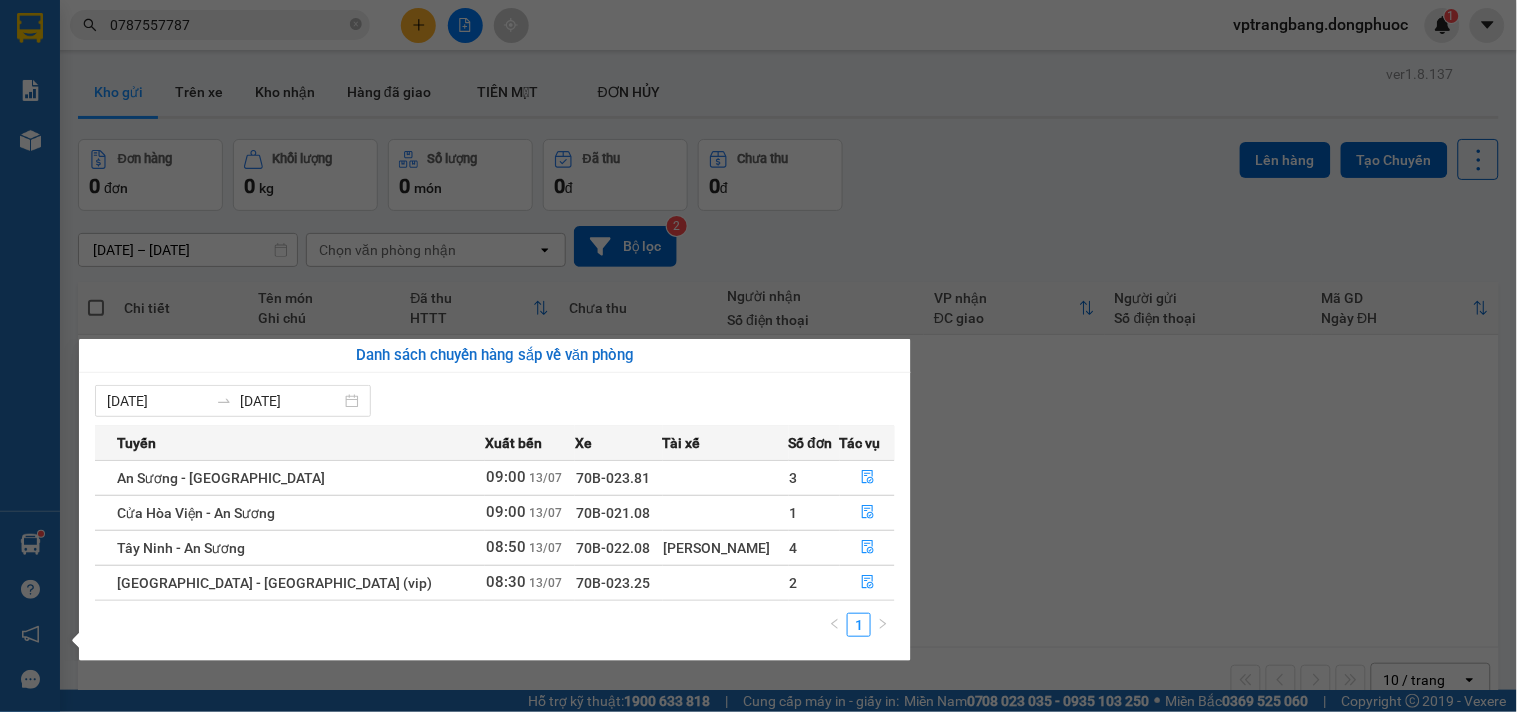 click on "Kết quả tìm kiếm ( 1749 )  Bộ lọc  Mã ĐH Trạng thái Món hàng Tổng cước Chưa cước Nhãn Người gửi VP Gửi Người nhận VP Nhận VPAS1207250141 16:04 - 12/07 VP Nhận   70B-023.85 07:50 - 13/07 CỤC LK SL:  1 20.000 0702767676 TÙNG VP Bến xe An Sương 0787557787 BÌNH VP Trảng Bàng VPTrB0607250031 11:26 - 06/07 VP Nhận   70B-022.64 13:45 - 06/07 GÓI LK SL:  1 20.000 0787557787 BÌNH VP Trảng Bàng 0702767676 TÙNG VP Bến xe An Sương VPTrB2406250028 09:32 - 24/06 VP Nhận   70B-021.45 11:37 - 24/06 GÓI LK SL:  1 20.000 0787557787 BÌNH VP Trảng Bàng 0702767676 TÙNG VP Bến xe An Sương VPTrB1506250016 09:26 - 15/06 VP Nhận   70B-019.51 11:13 - 15/06 HỘP LK SL:  1 20.000 0787557787 BÌNH VP Trảng Bàng 0702767676 TÙNG VP Bến xe An Sương VPTrB0906250019 09:47 - 09/06 VP Nhận   70B-018.33 11:15 - 09/06 gói LK SL:  1 20.000 0787557787 BÌNH VP Trảng Bàng 0702767676 TÙNG VP Bến xe An Sương VPTrB0606250026 10:00 - 06/06 VP Nhận   1" at bounding box center [758, 356] 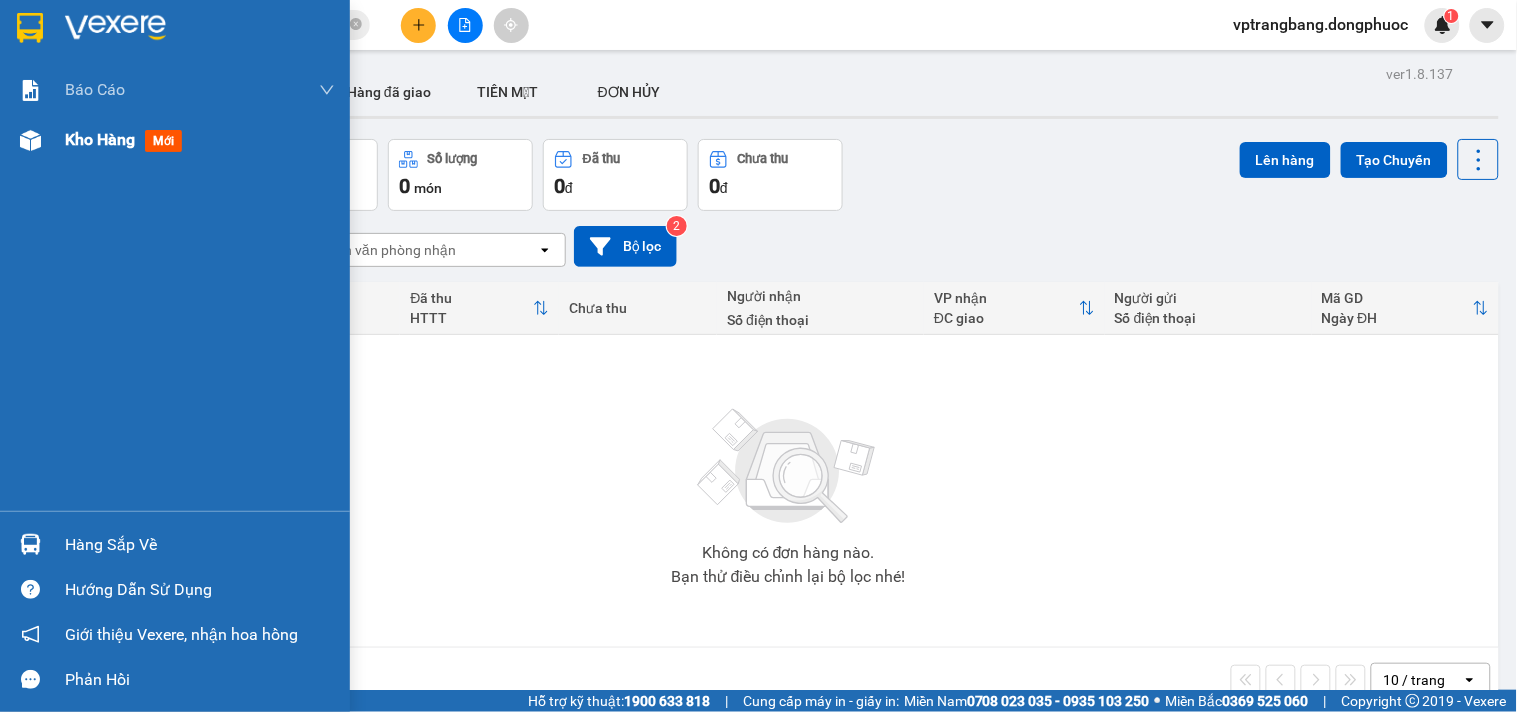 click on "Kho hàng mới" at bounding box center (175, 140) 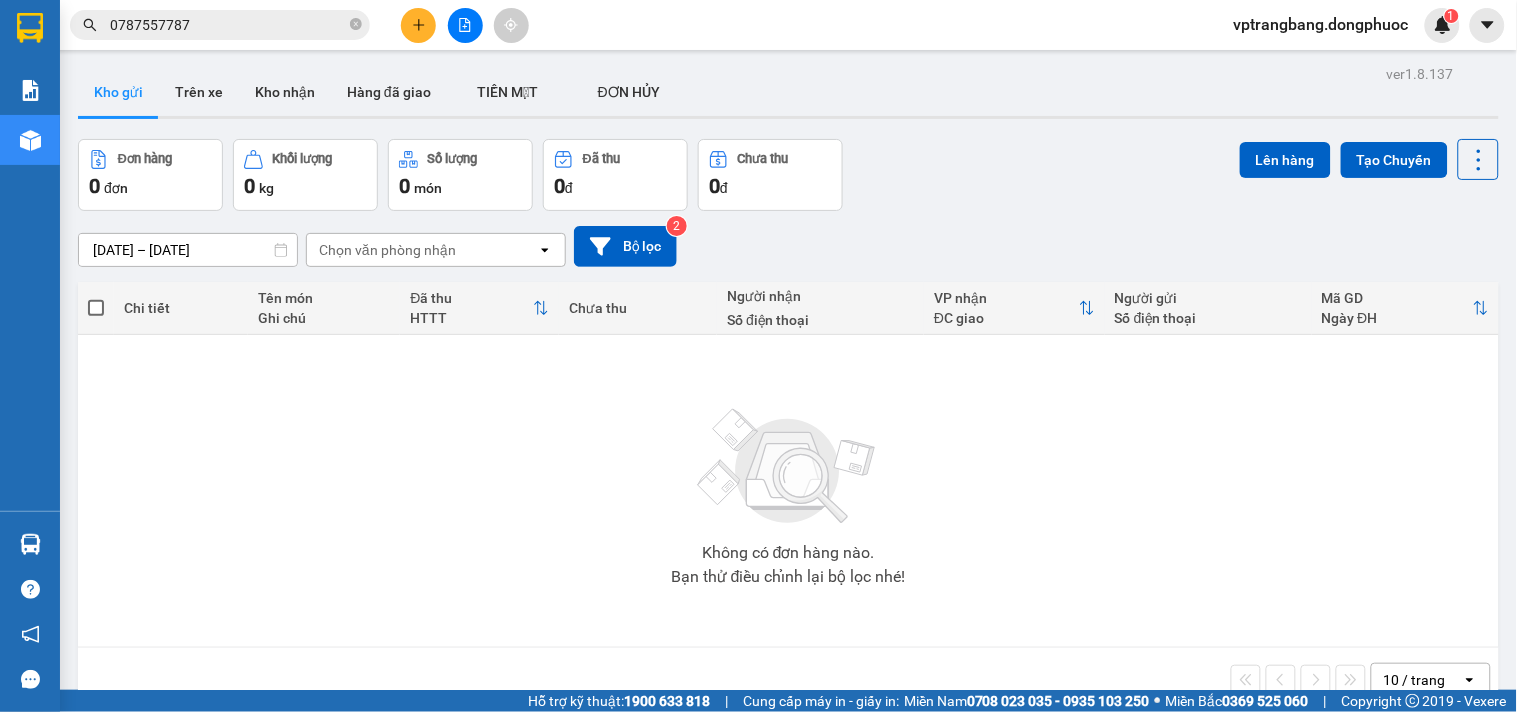 click on "Không có đơn hàng nào. Bạn thử điều chỉnh lại bộ lọc nhé!" at bounding box center (788, 491) 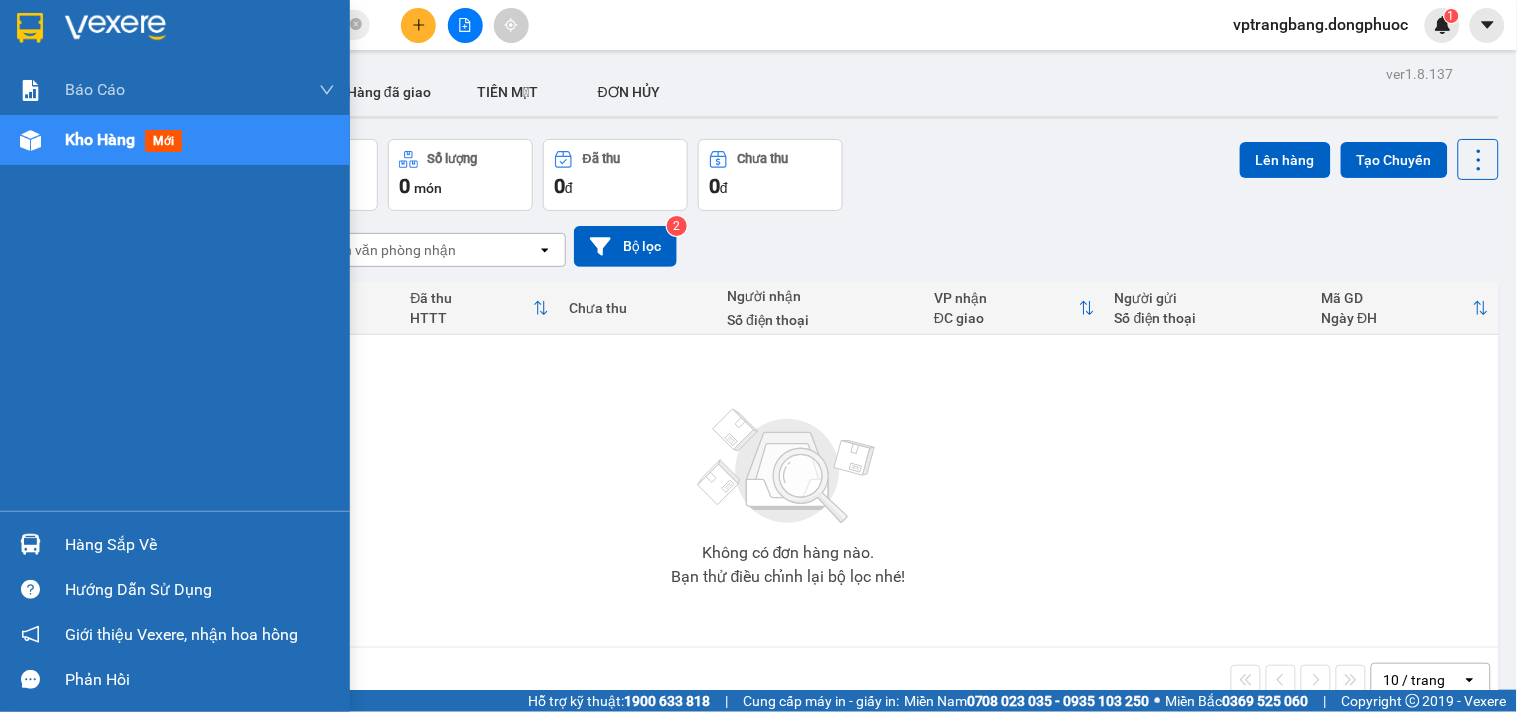 click on "Hàng sắp về" at bounding box center [200, 545] 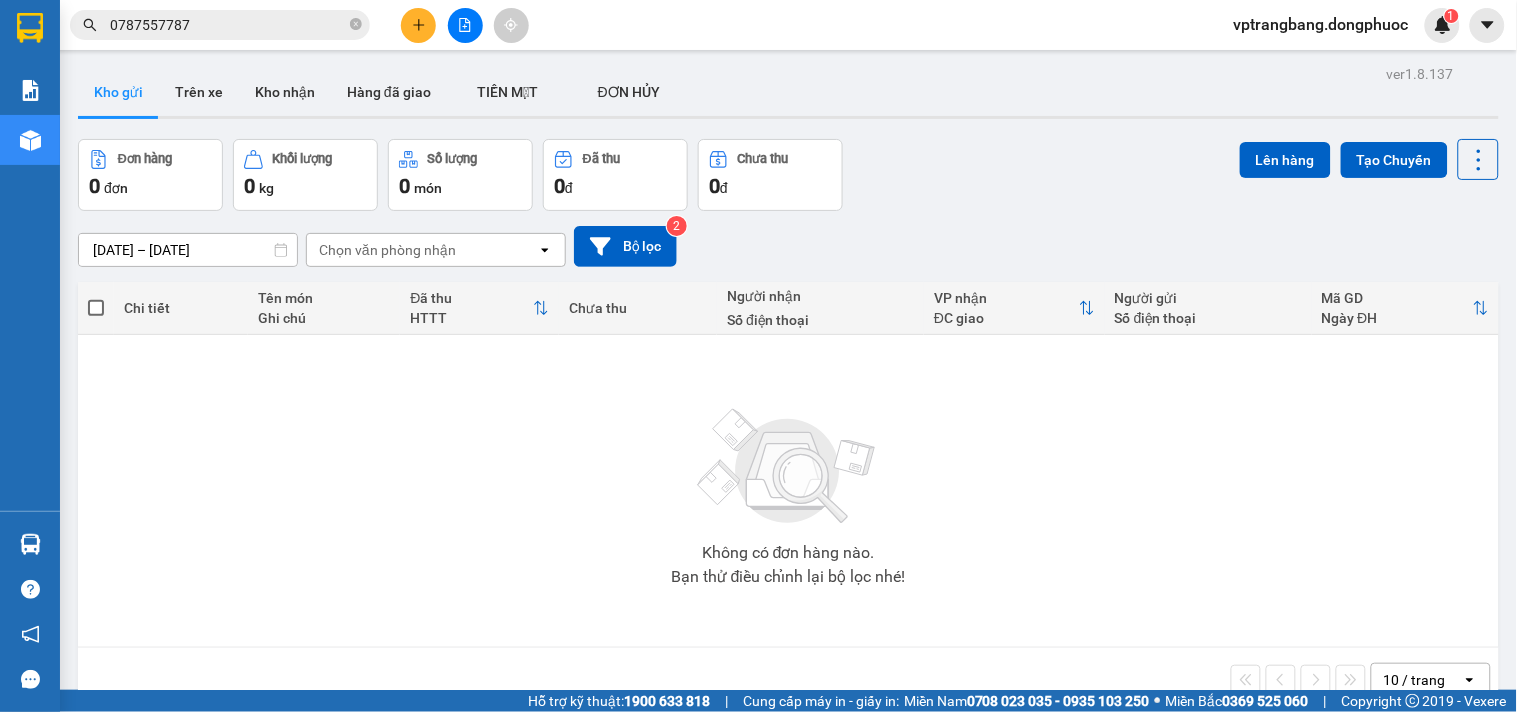 click on "Kết quả tìm kiếm ( 1749 )  Bộ lọc  Mã ĐH Trạng thái Món hàng Tổng cước Chưa cước Nhãn Người gửi VP Gửi Người nhận VP Nhận VPAS1207250141 16:04 - 12/07 VP Nhận   70B-023.85 07:50 - 13/07 CỤC LK SL:  1 20.000 0702767676 TÙNG VP Bến xe An Sương 0787557787 BÌNH VP Trảng Bàng VPTrB0607250031 11:26 - 06/07 VP Nhận   70B-022.64 13:45 - 06/07 GÓI LK SL:  1 20.000 0787557787 BÌNH VP Trảng Bàng 0702767676 TÙNG VP Bến xe An Sương VPTrB2406250028 09:32 - 24/06 VP Nhận   70B-021.45 11:37 - 24/06 GÓI LK SL:  1 20.000 0787557787 BÌNH VP Trảng Bàng 0702767676 TÙNG VP Bến xe An Sương VPTrB1506250016 09:26 - 15/06 VP Nhận   70B-019.51 11:13 - 15/06 HỘP LK SL:  1 20.000 0787557787 BÌNH VP Trảng Bàng 0702767676 TÙNG VP Bến xe An Sương VPTrB0906250019 09:47 - 09/06 VP Nhận   70B-018.33 11:15 - 09/06 gói LK SL:  1 20.000 0787557787 BÌNH VP Trảng Bàng 0702767676 TÙNG VP Bến xe An Sương VPTrB0606250026 10:00 - 06/06 VP Nhận   1" at bounding box center (758, 356) 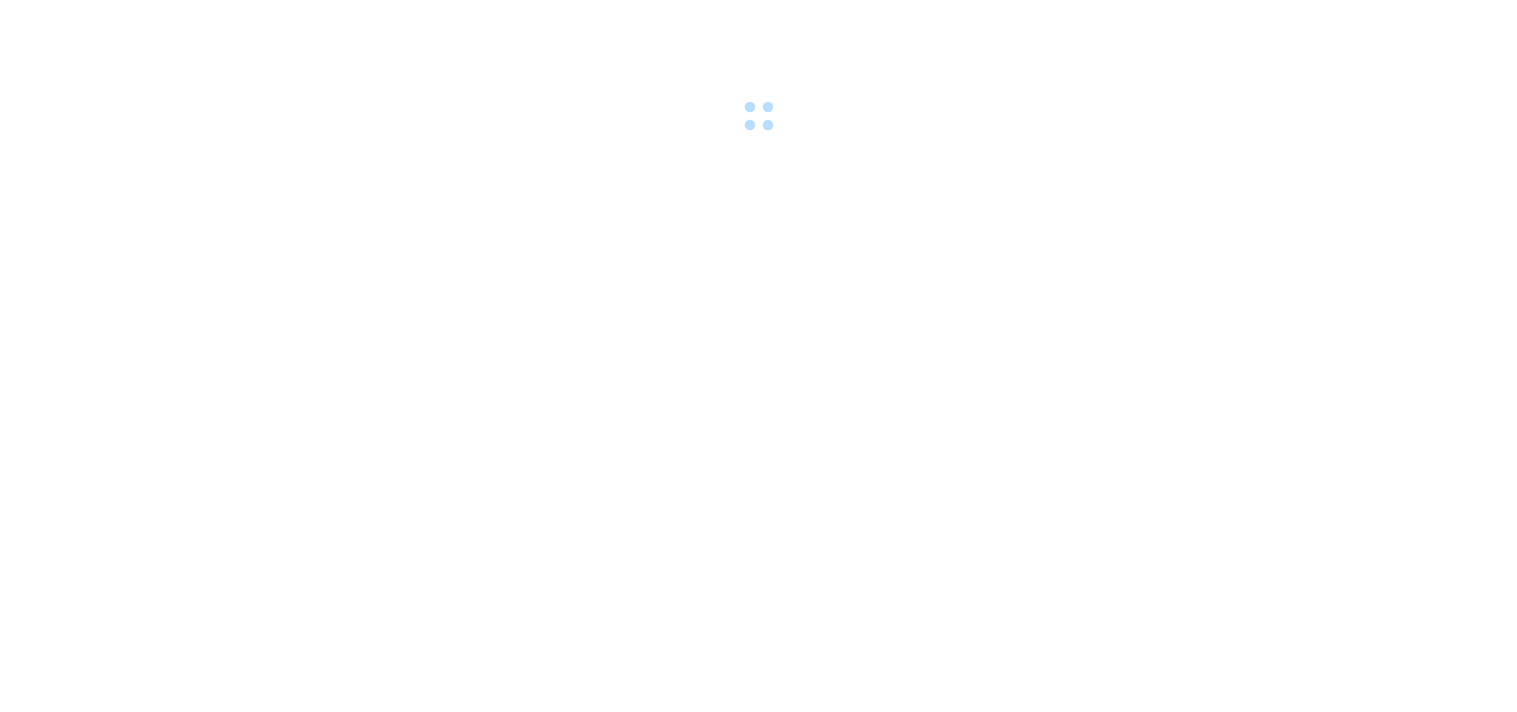scroll, scrollTop: 0, scrollLeft: 0, axis: both 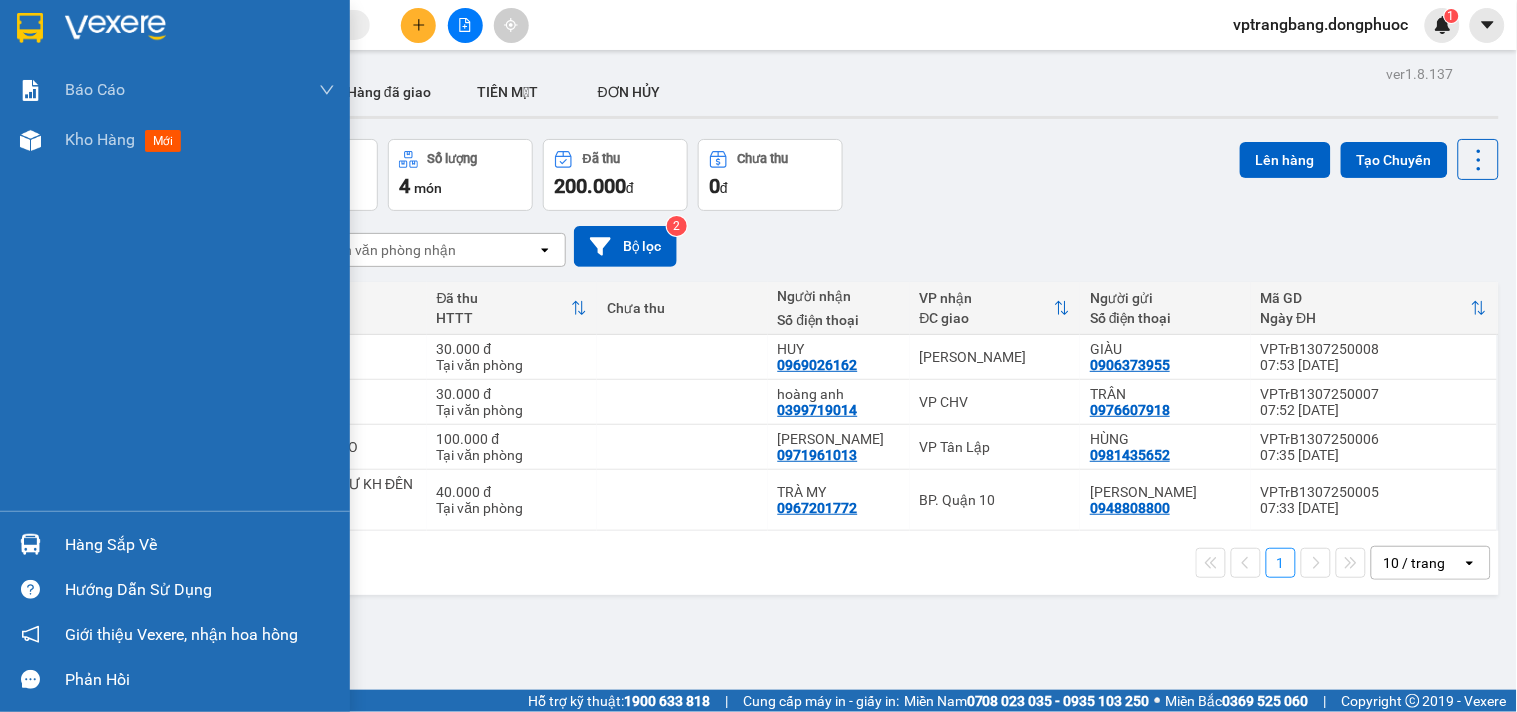 click on "Hàng sắp về" at bounding box center [200, 545] 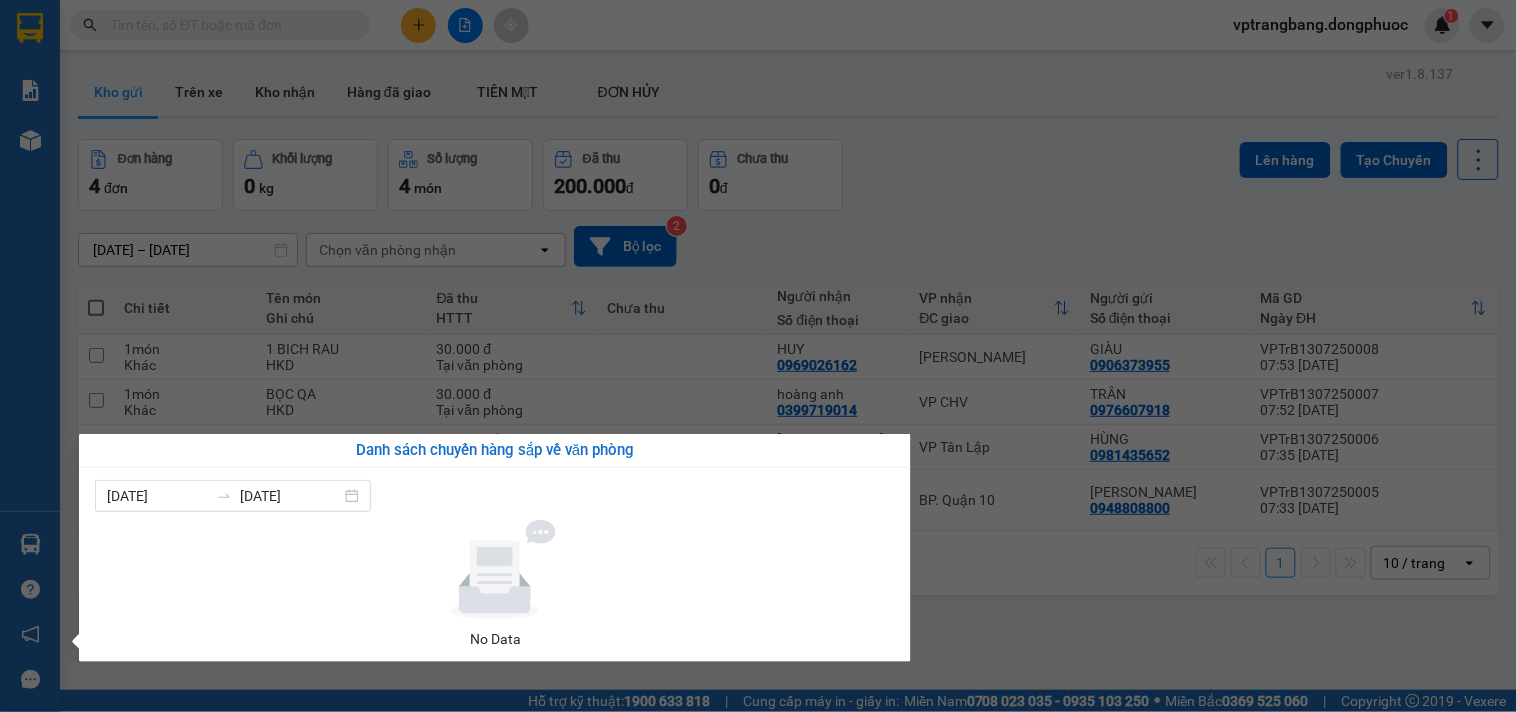 click on "Kết quả tìm kiếm ( 0 )  Bộ lọc  No Data vptrangbang.dongphuoc 1     Báo cáo Mẫu 1: Báo cáo dòng tiền theo nhân viên Mẫu 1: Báo cáo dòng tiền theo nhân viên (VP) Mẫu 2: Doanh số tạo đơn theo Văn phòng, nhân viên - Trạm     Kho hàng mới Hàng sắp về Hướng dẫn sử dụng Giới thiệu Vexere, nhận hoa hồng Phản hồi Phần mềm hỗ trợ bạn tốt chứ? ver  1.8.137 Kho gửi Trên xe Kho nhận Hàng đã giao TIỀN MẶT  ĐƠN HỦY Đơn hàng 4 đơn Khối lượng 0 kg Số lượng 4 món Đã thu 200.000  đ Chưa thu 0  đ Lên hàng Tạo Chuyến [DATE] – [DATE] Press the down arrow key to interact with the calendar and select a date. Press the escape button to close the calendar. Selected date range is from [DATE] to [DATE]. Chọn văn phòng nhận open Bộ lọc 2 Chi tiết Tên món Ghi chú Đã thu HTTT Chưa thu Người nhận Số điện thoại VP nhận ĐC giao Người gửi Mã GD Ngày ĐH 1" at bounding box center [758, 356] 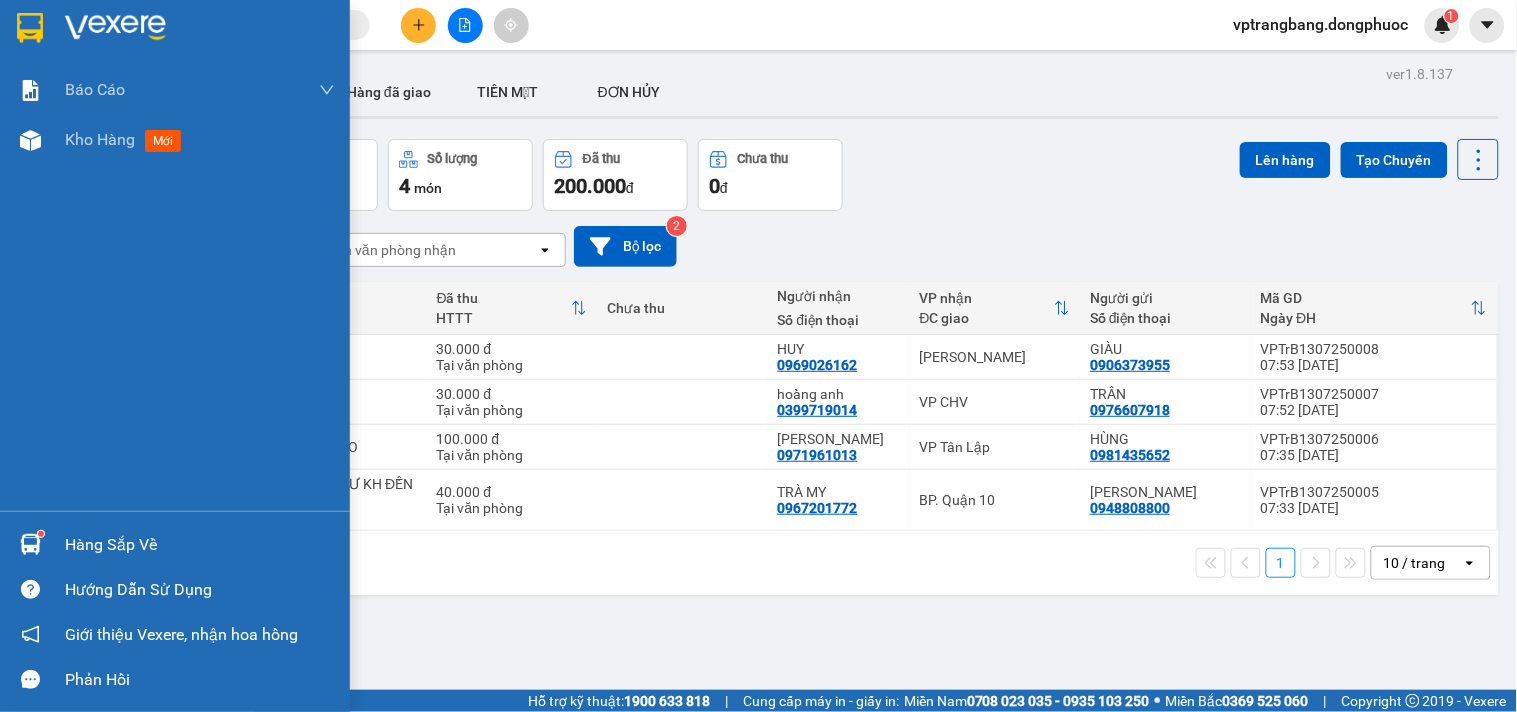 click on "Hàng sắp về" at bounding box center (200, 545) 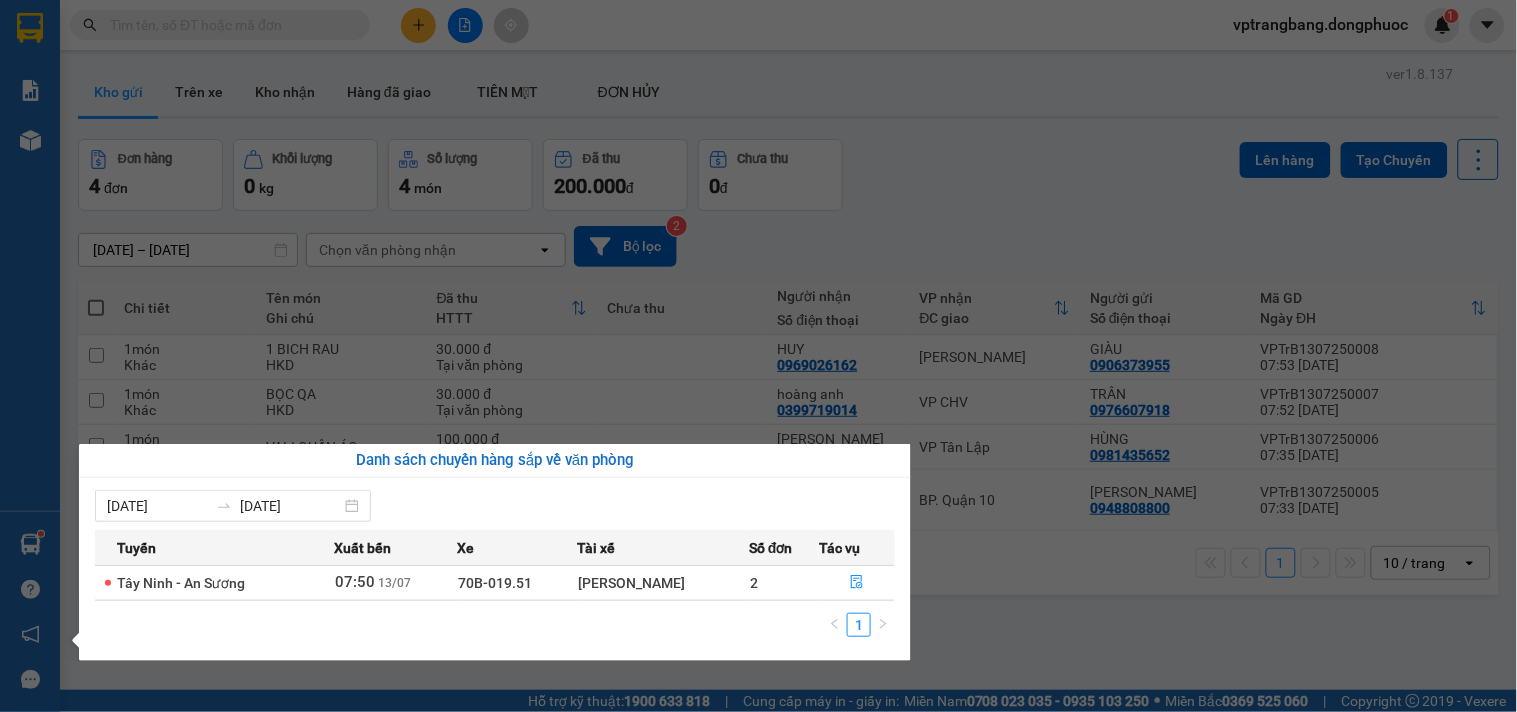 click on "Kết quả tìm kiếm ( 0 )  Bộ lọc  No Data vptrangbang.dongphuoc 1     Báo cáo Mẫu 1: Báo cáo dòng tiền theo nhân viên Mẫu 1: Báo cáo dòng tiền theo nhân viên (VP) Mẫu 2: Doanh số tạo đơn theo Văn phòng, nhân viên - Trạm     Kho hàng mới Hàng sắp về Hướng dẫn sử dụng Giới thiệu Vexere, nhận hoa hồng Phản hồi Phần mềm hỗ trợ bạn tốt chứ? ver  1.8.137 Kho gửi Trên xe Kho nhận Hàng đã giao TIỀN MẶT  ĐƠN HỦY Đơn hàng 4 đơn Khối lượng 0 kg Số lượng 4 món Đã thu 200.000  đ Chưa thu 0  đ Lên hàng Tạo Chuyến [DATE] – [DATE] Press the down arrow key to interact with the calendar and select a date. Press the escape button to close the calendar. Selected date range is from [DATE] to [DATE]. Chọn văn phòng nhận open Bộ lọc 2 Chi tiết Tên món Ghi chú Đã thu HTTT Chưa thu Người nhận Số điện thoại VP nhận ĐC giao Người gửi Mã GD Ngày ĐH 1" at bounding box center [758, 356] 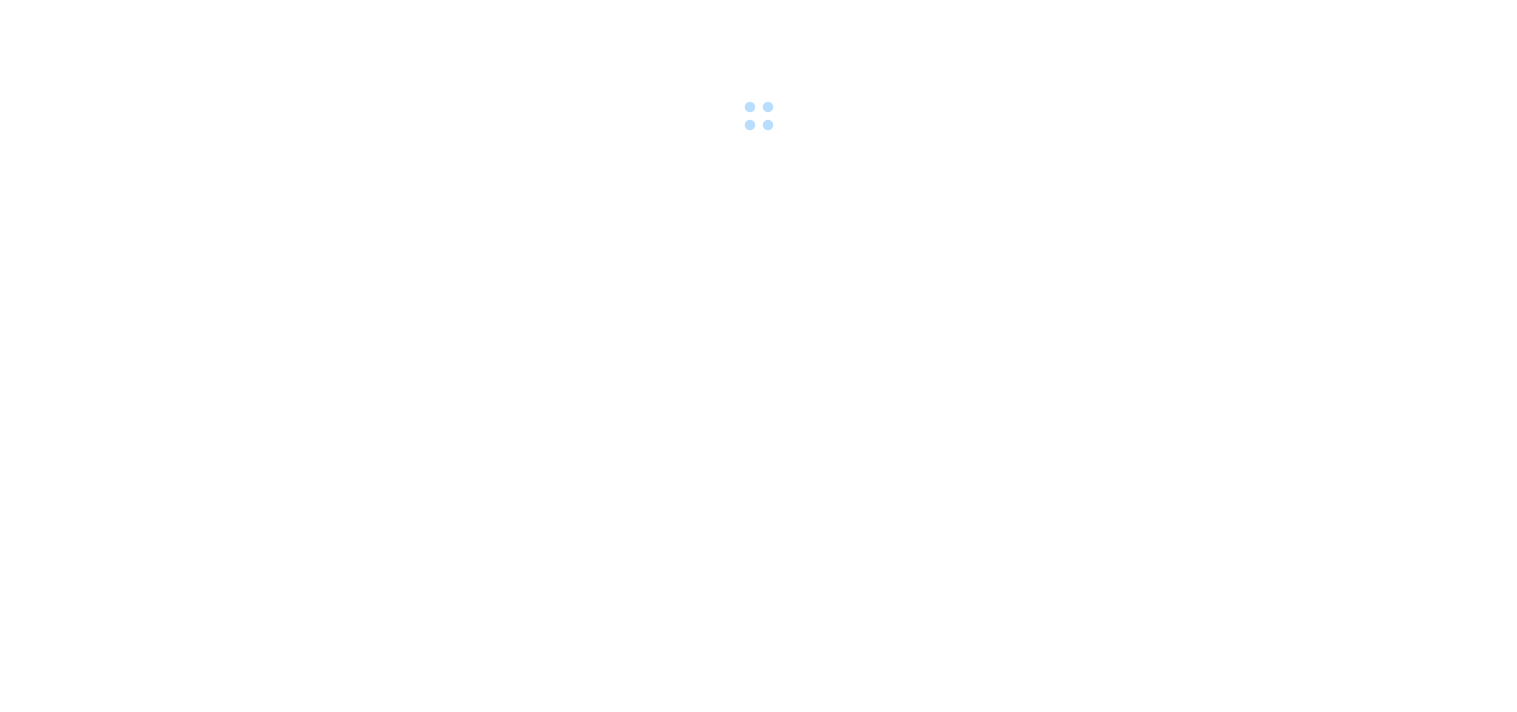 scroll, scrollTop: 0, scrollLeft: 0, axis: both 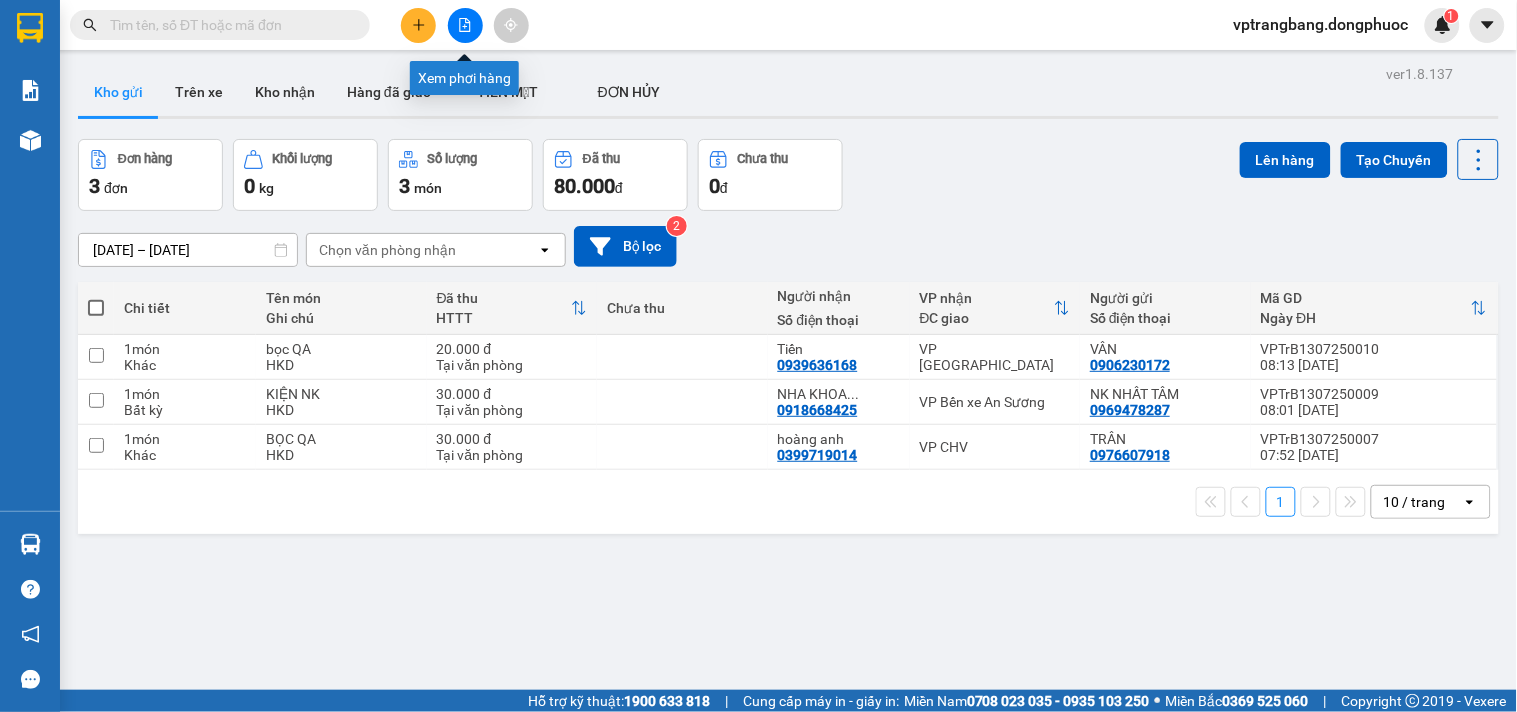click 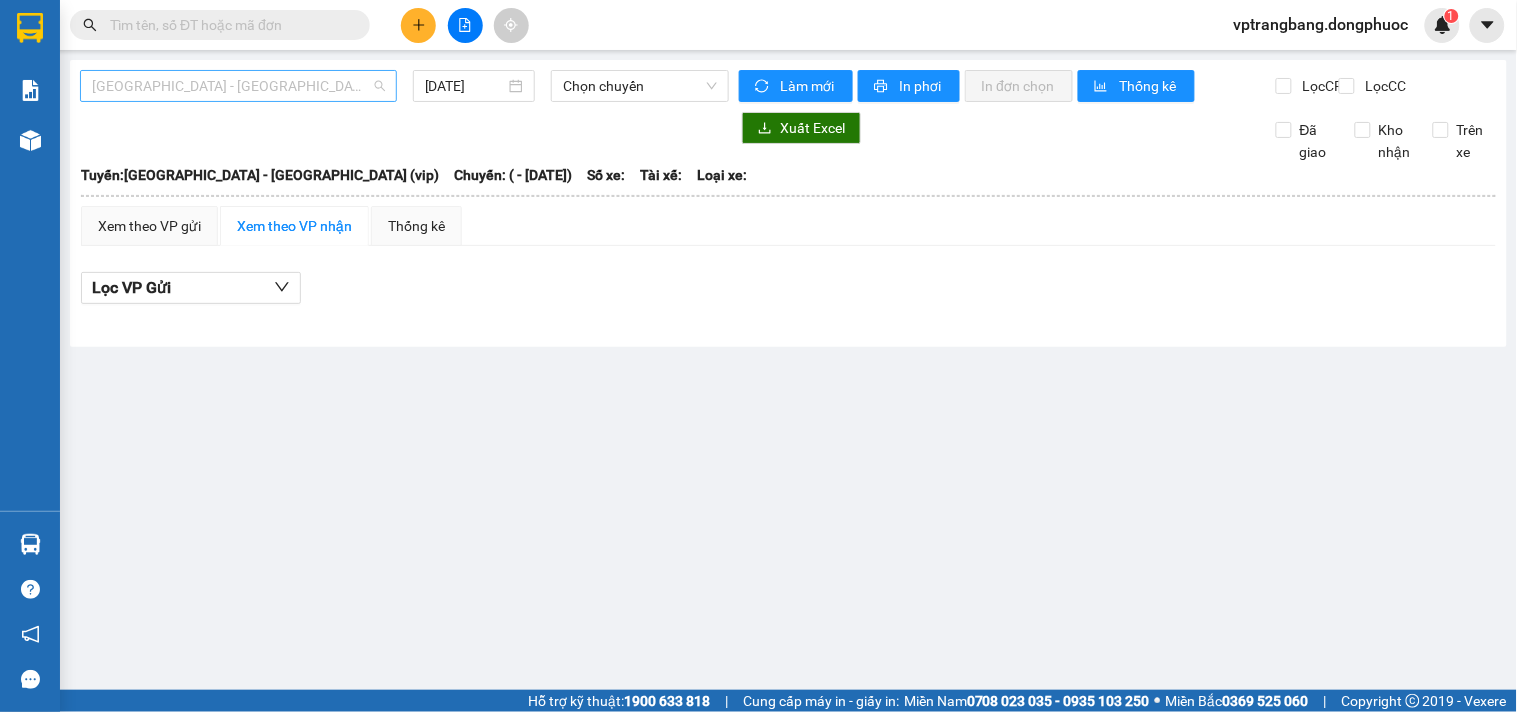 click on "[GEOGRAPHIC_DATA] - [GEOGRAPHIC_DATA] (vip)" at bounding box center [238, 86] 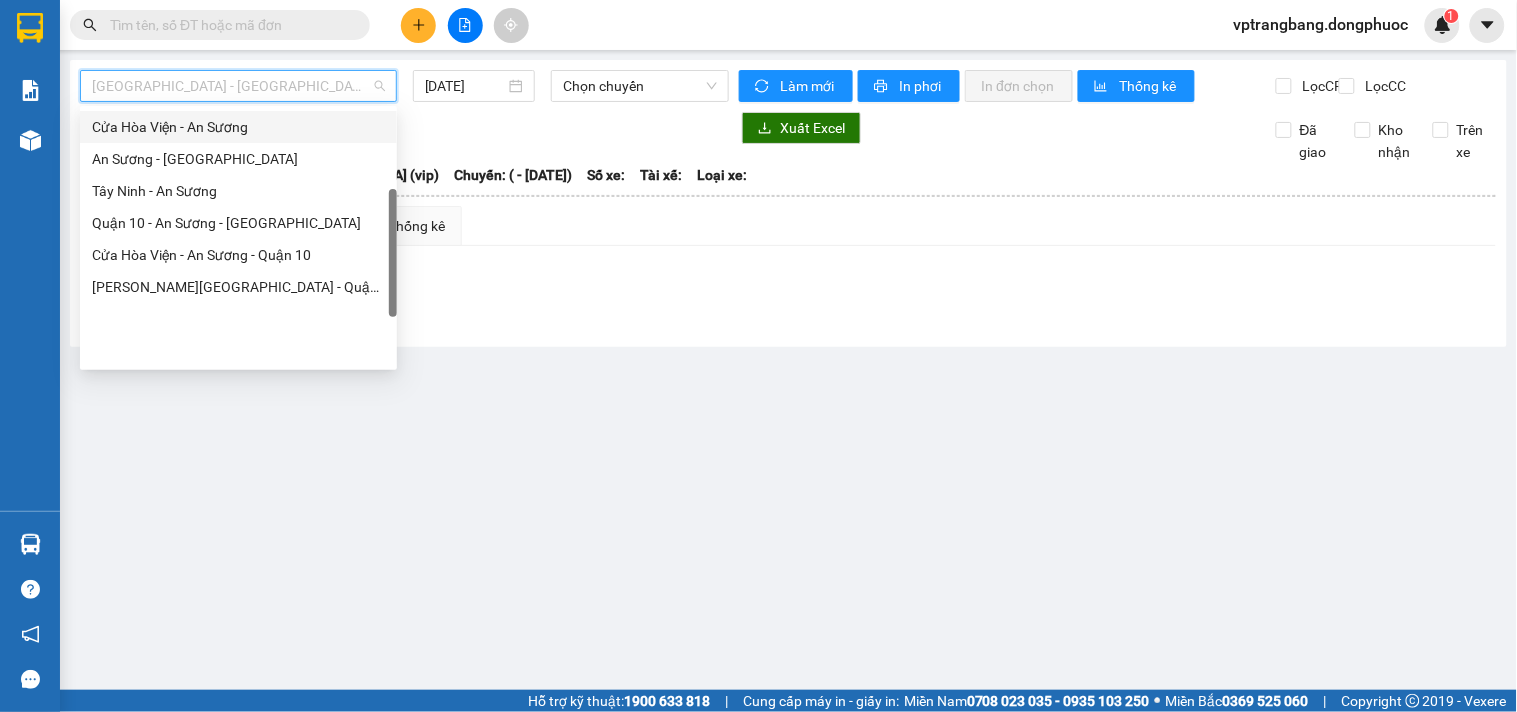 scroll, scrollTop: 176, scrollLeft: 0, axis: vertical 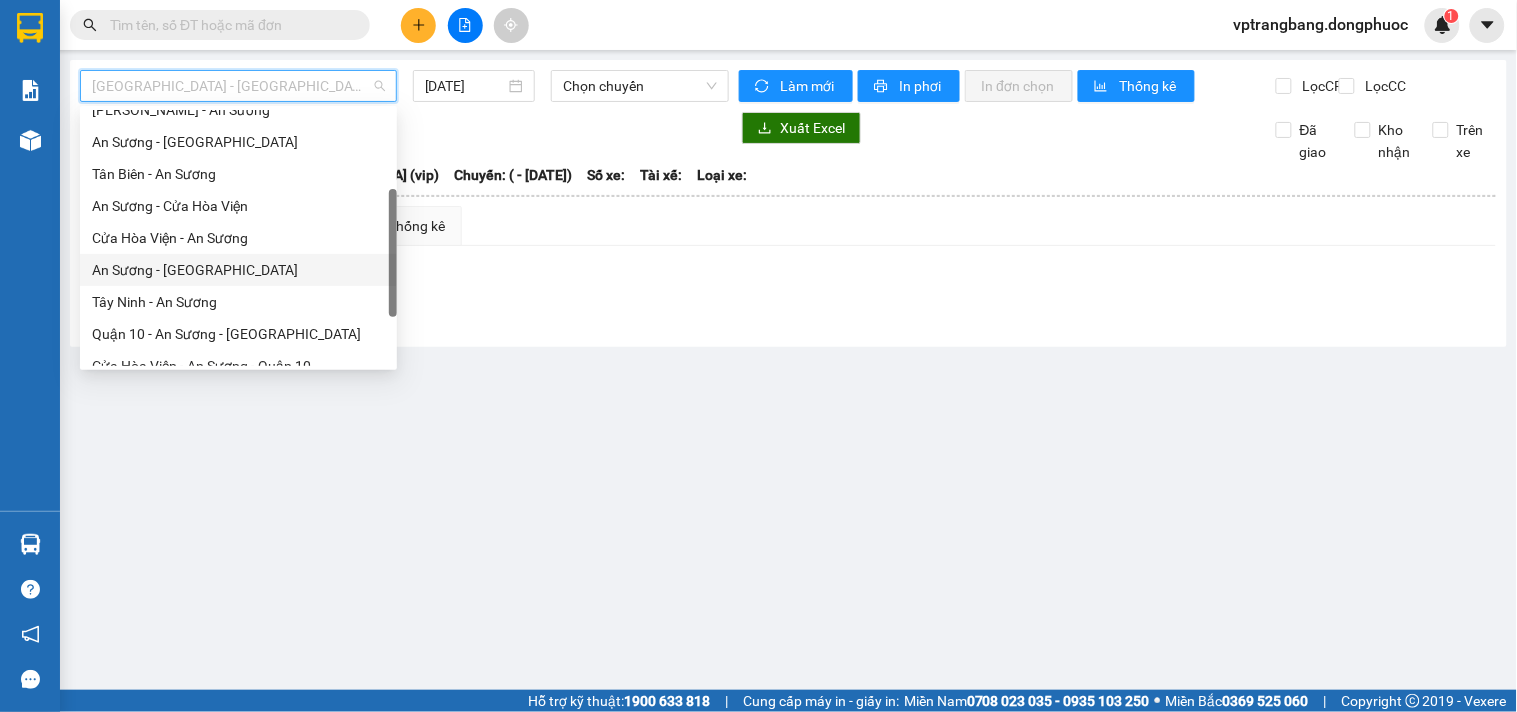 click on "An Sương - [GEOGRAPHIC_DATA]" at bounding box center (238, 270) 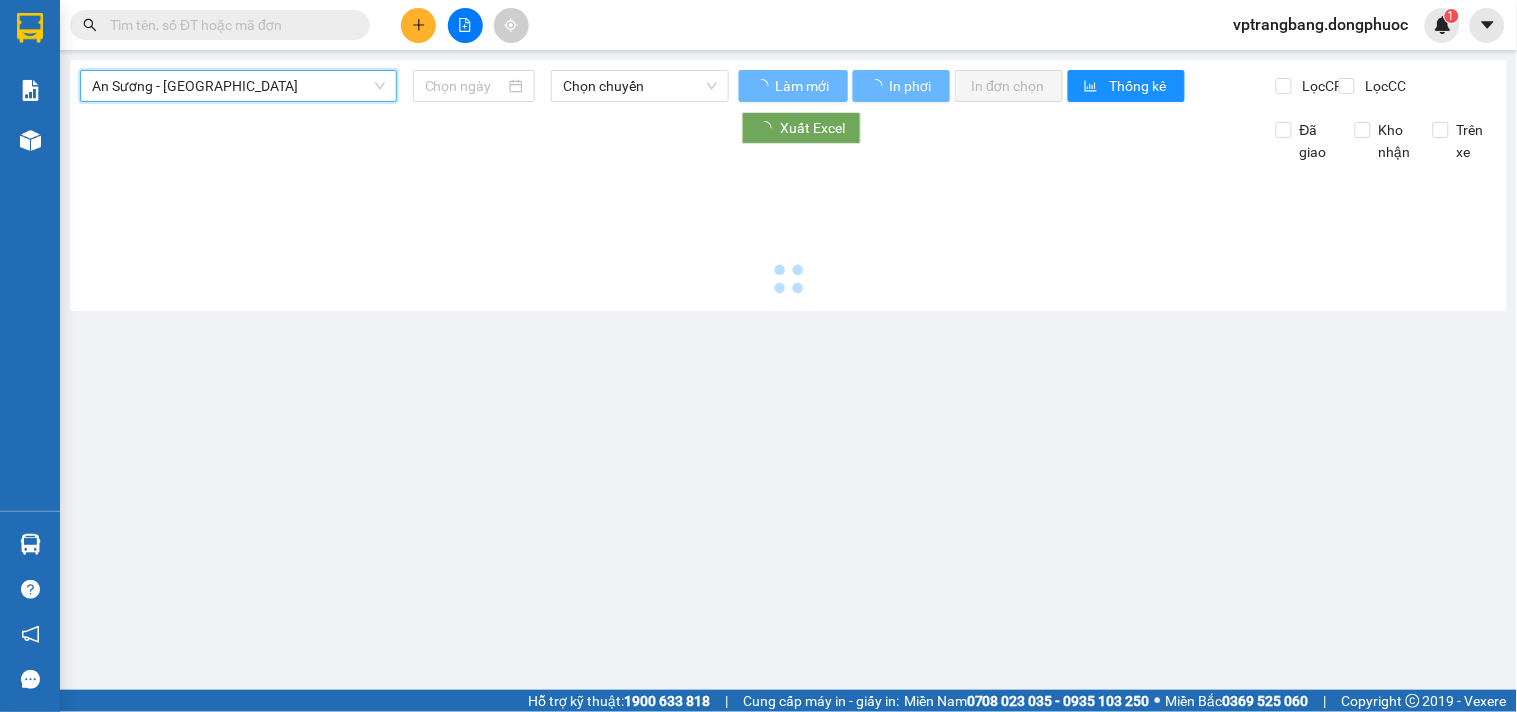 type on "[DATE]" 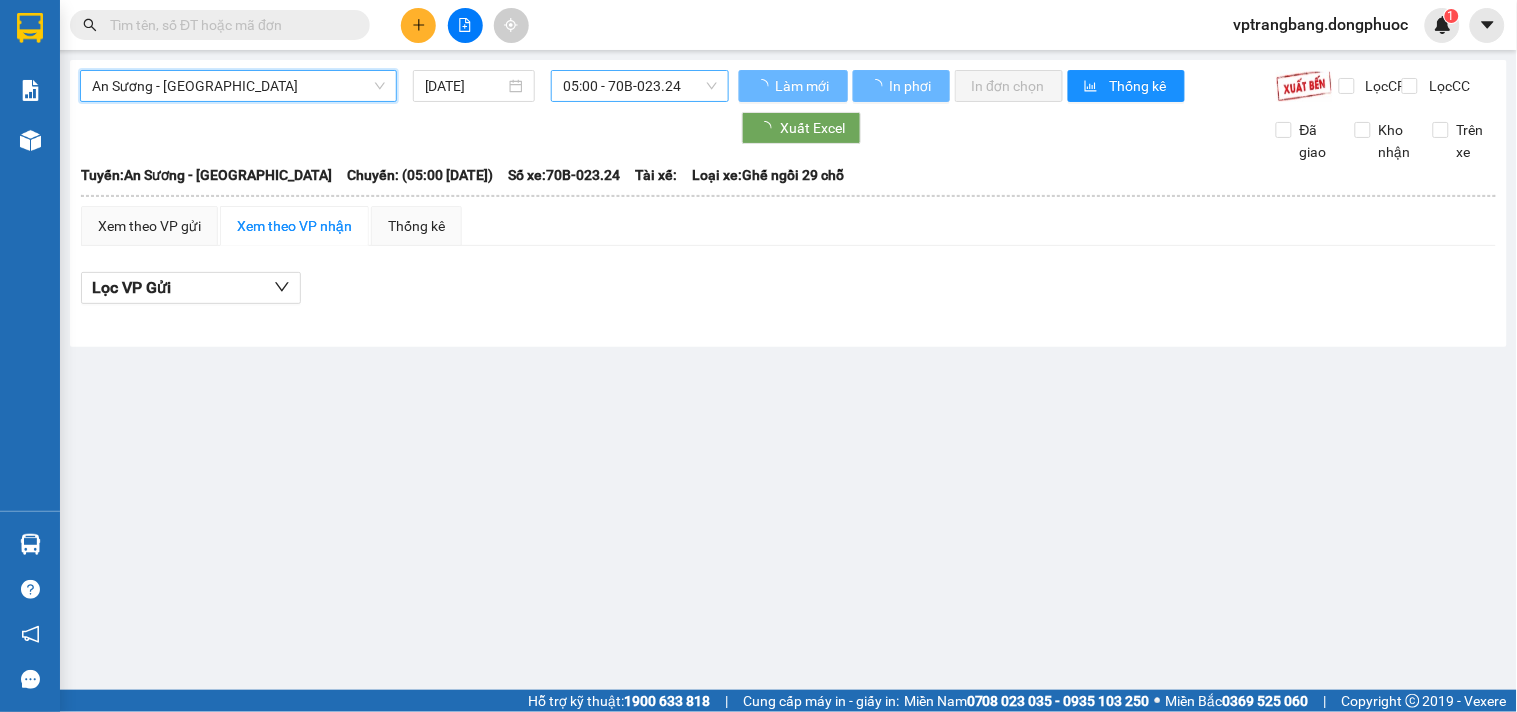 click on "05:00     - 70B-023.24" at bounding box center (640, 86) 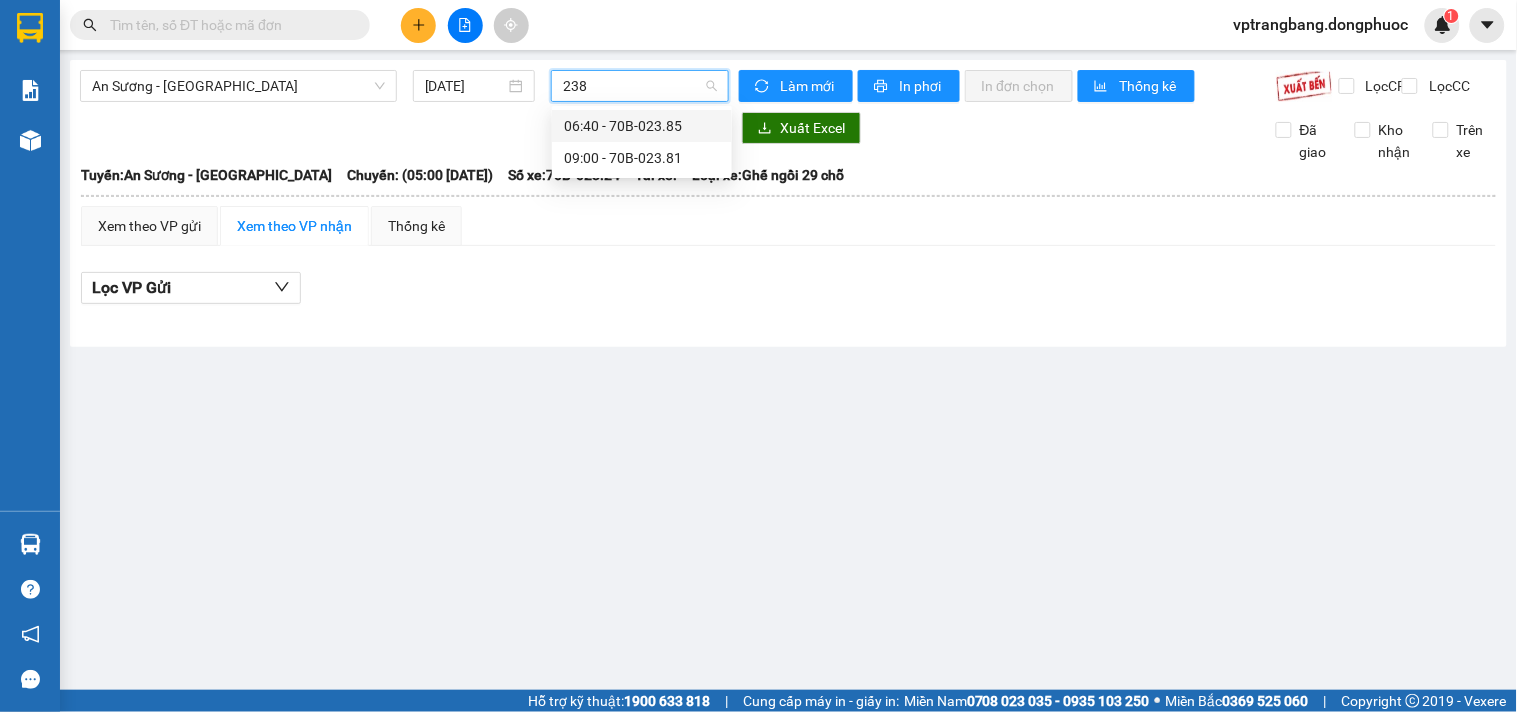 type on "2385" 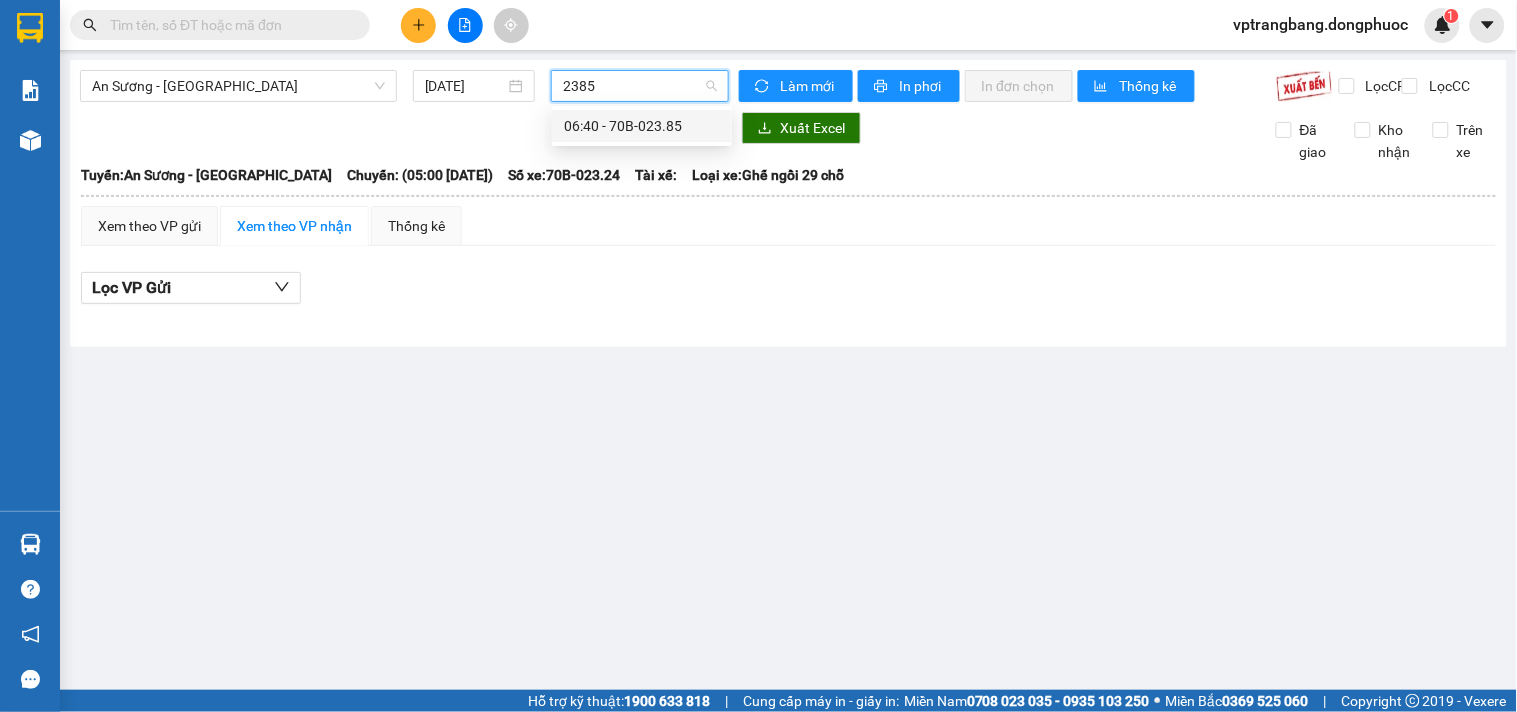 click on "06:40     - 70B-023.85" at bounding box center (642, 126) 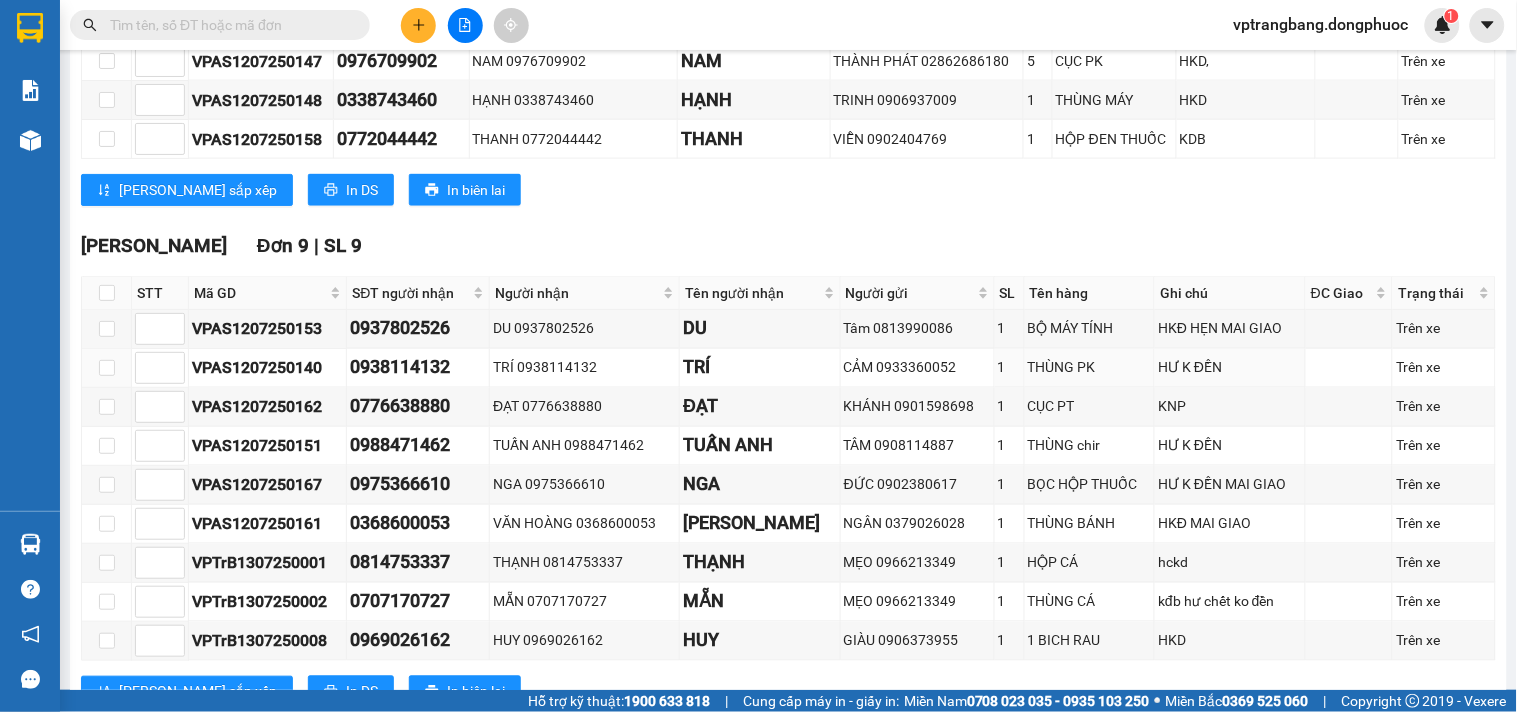 scroll, scrollTop: 0, scrollLeft: 0, axis: both 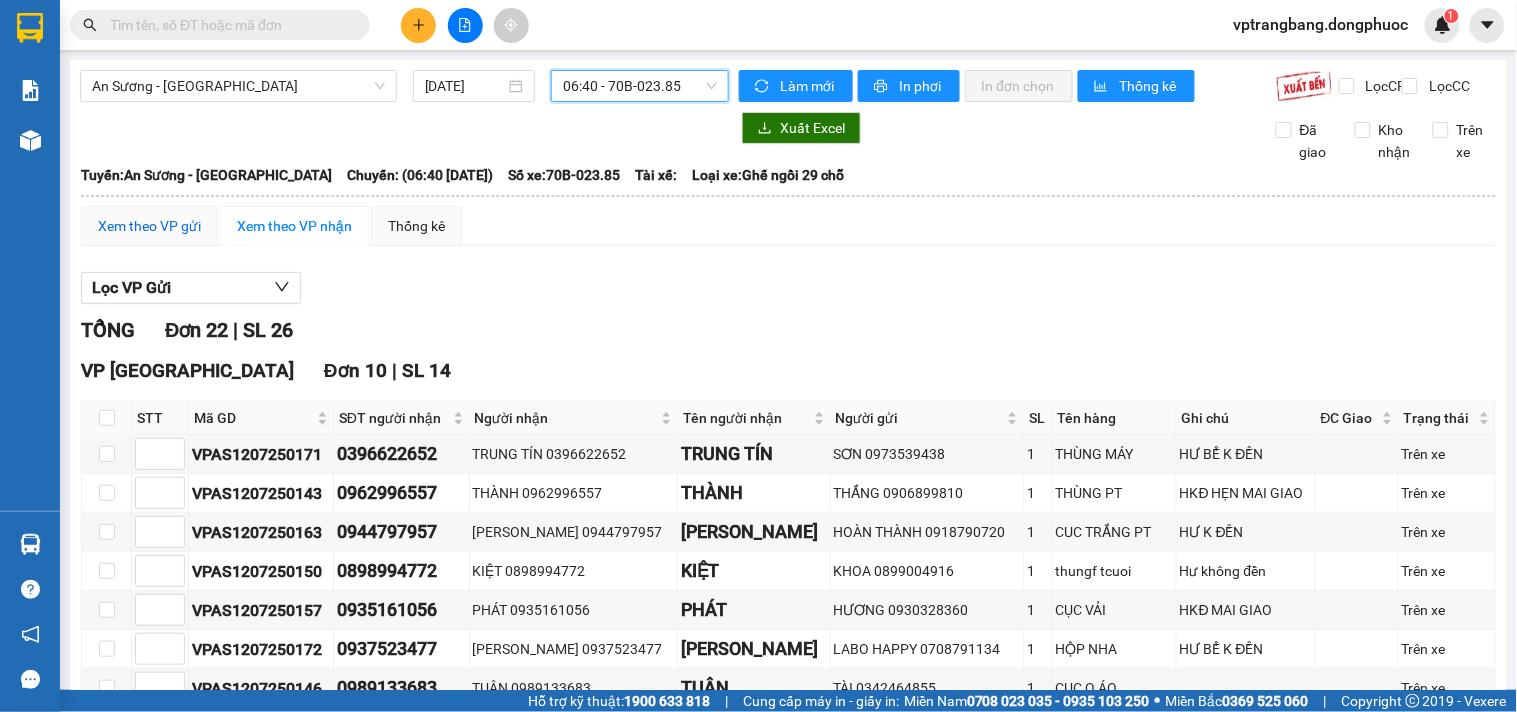 click on "Xem theo VP gửi" at bounding box center [149, 226] 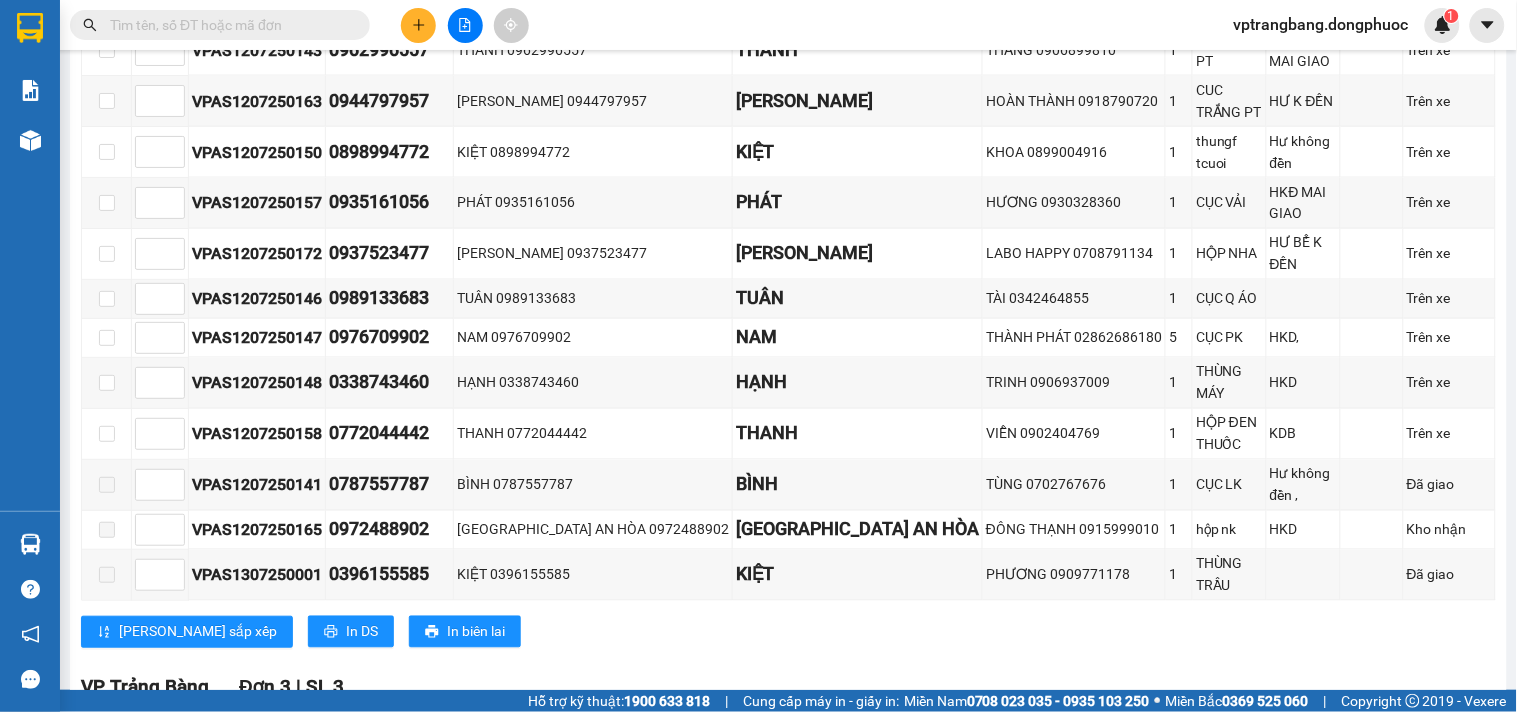 scroll, scrollTop: 881, scrollLeft: 0, axis: vertical 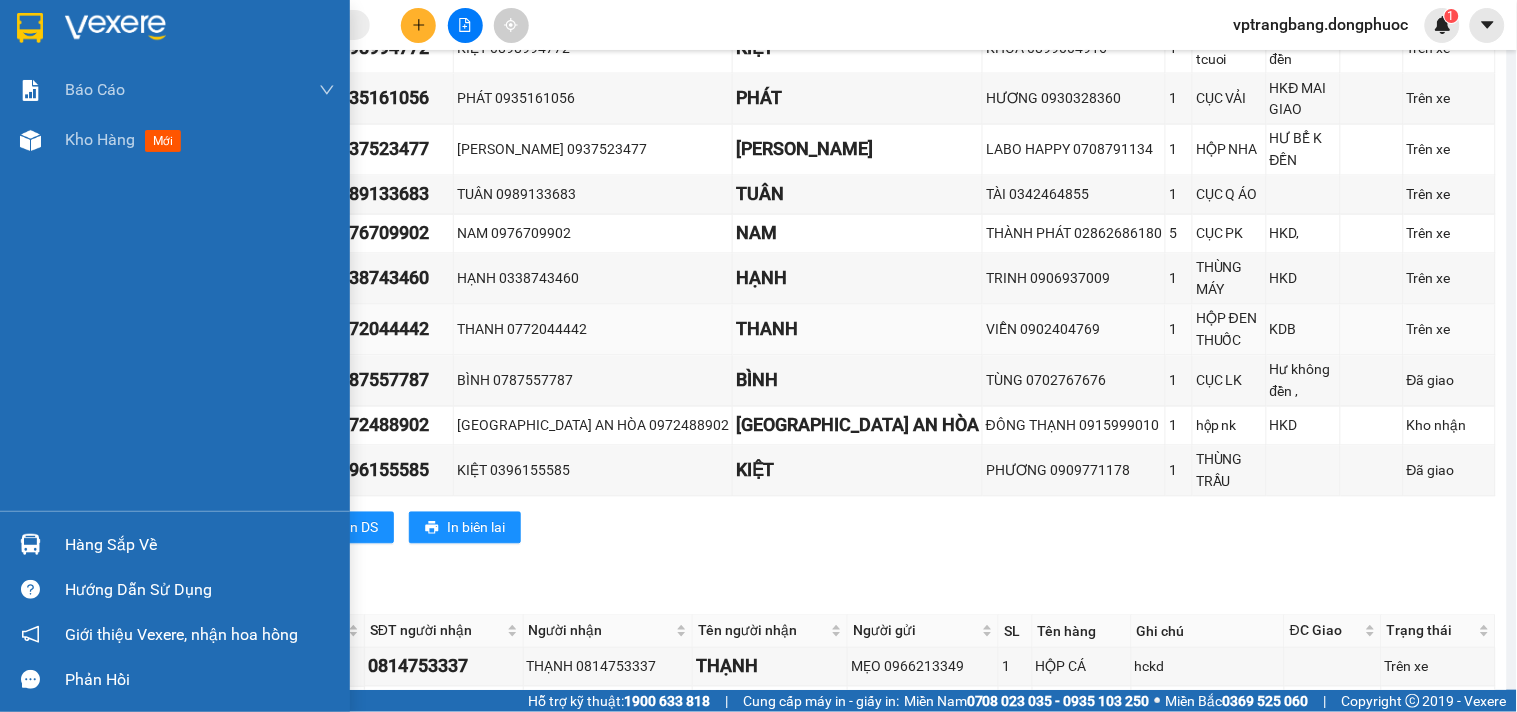 drag, startPoint x: 101, startPoint y: 316, endPoint x: 611, endPoint y: 197, distance: 523.69934 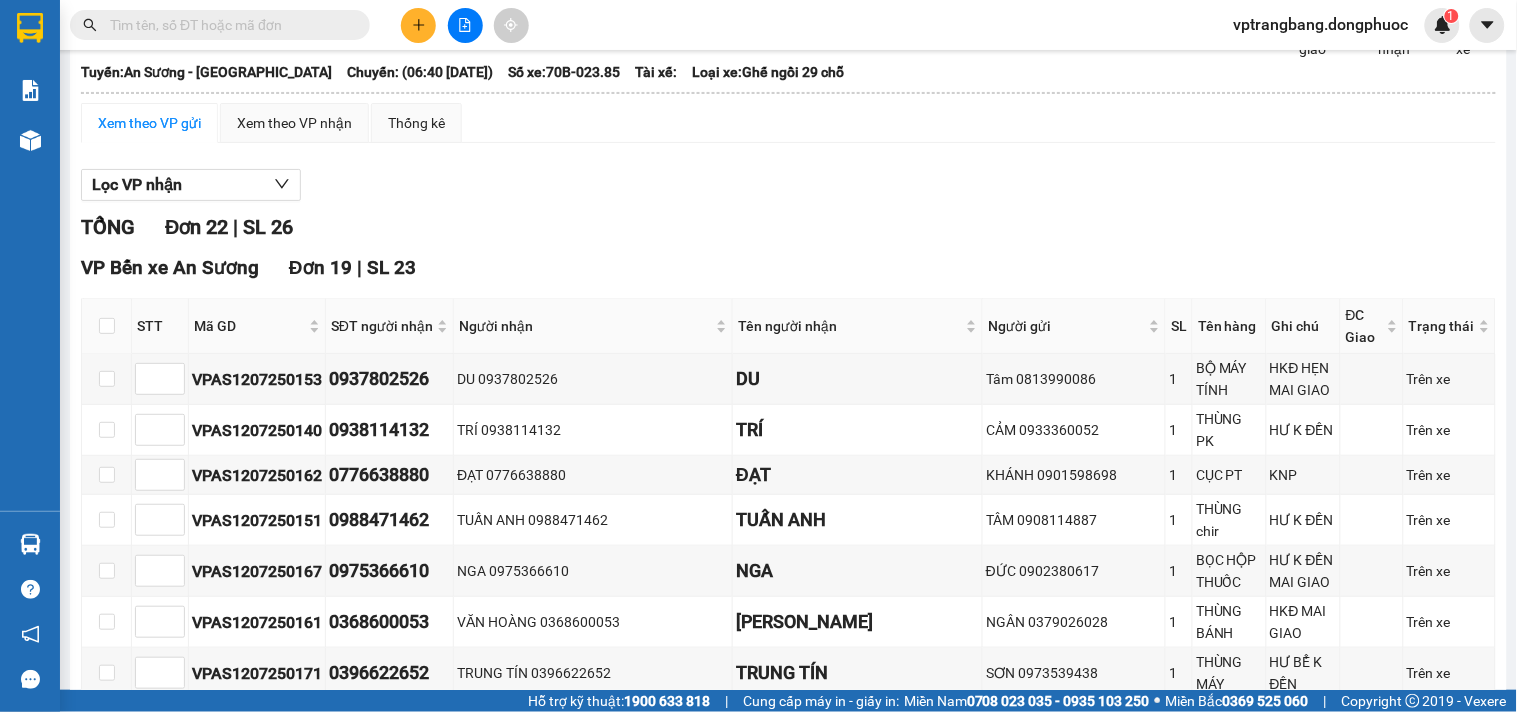 scroll, scrollTop: 0, scrollLeft: 0, axis: both 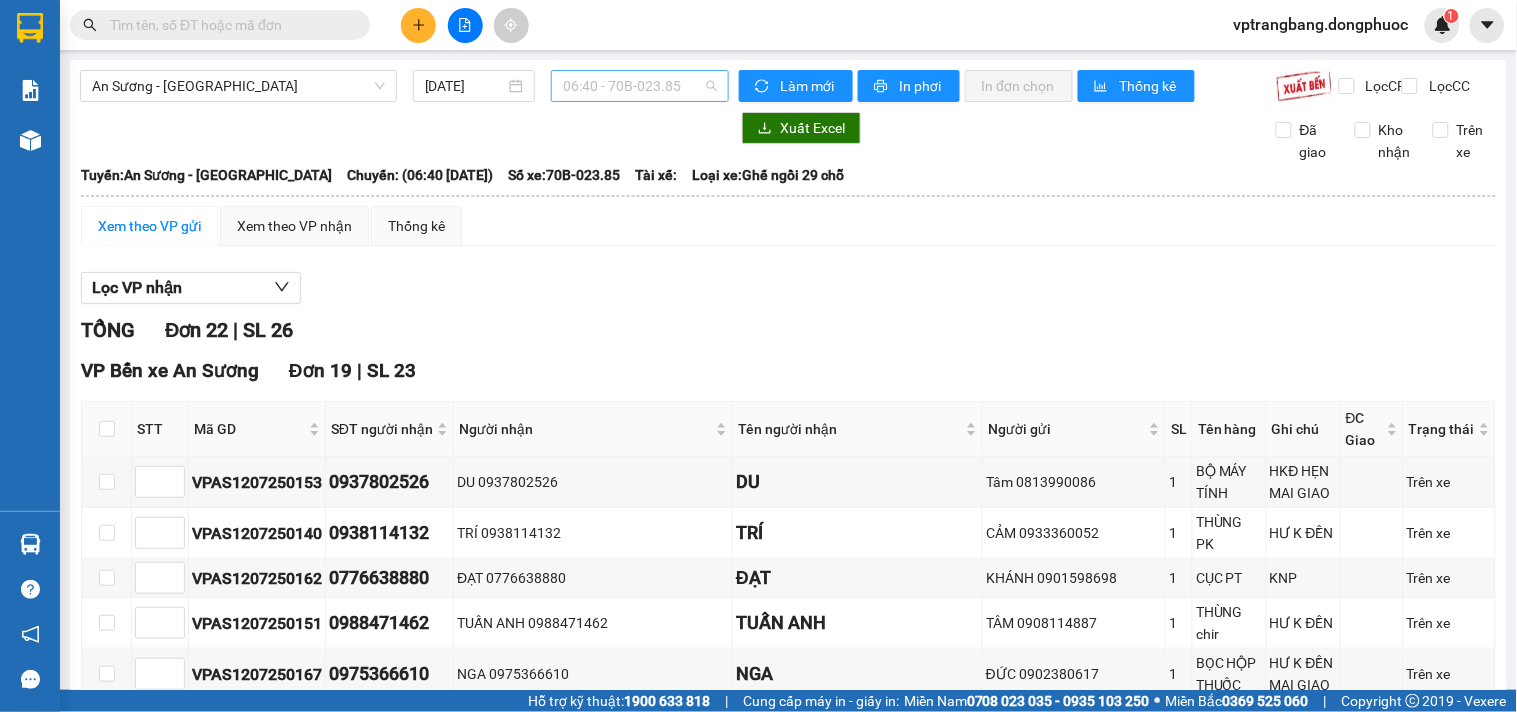 click on "06:40     - 70B-023.85" at bounding box center [640, 86] 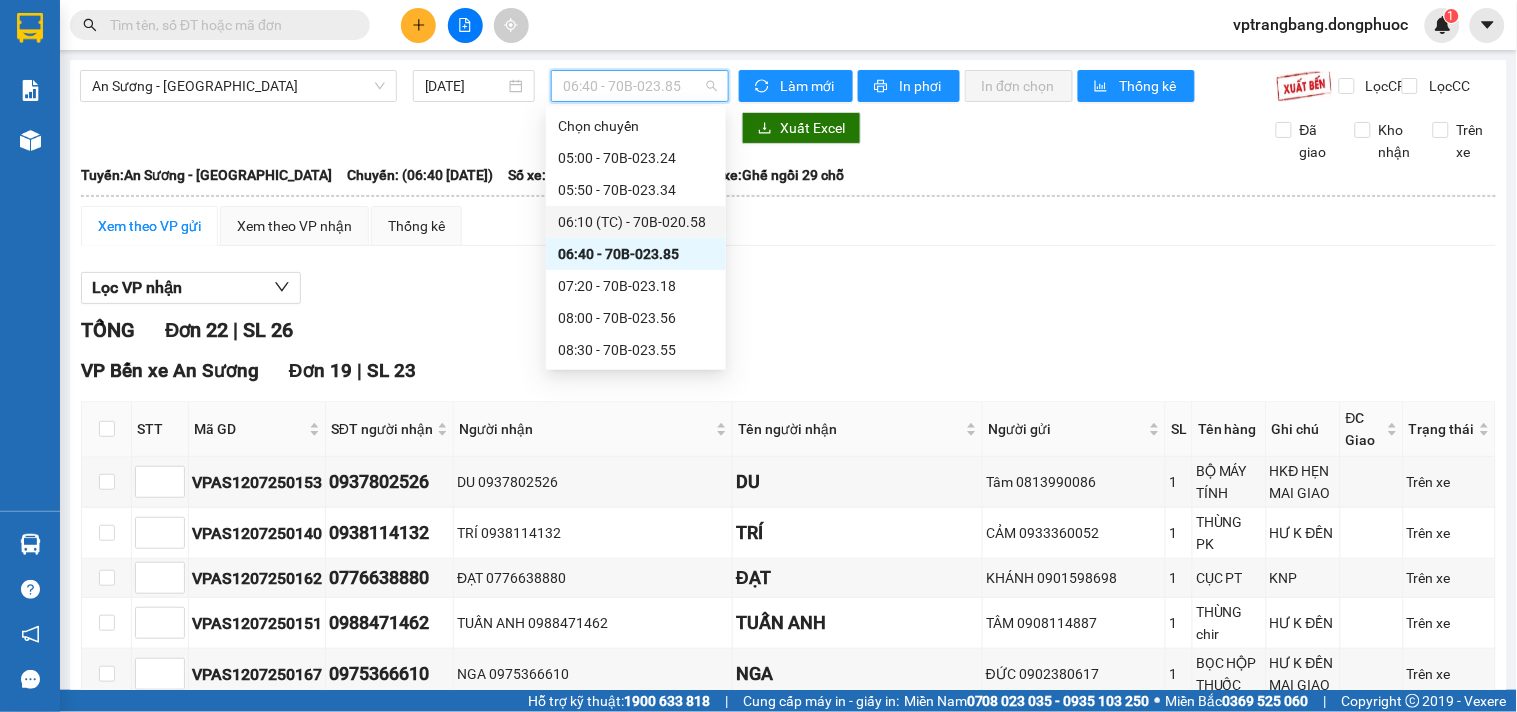 click on "06:10   (TC)   - 70B-020.58" at bounding box center (636, 222) 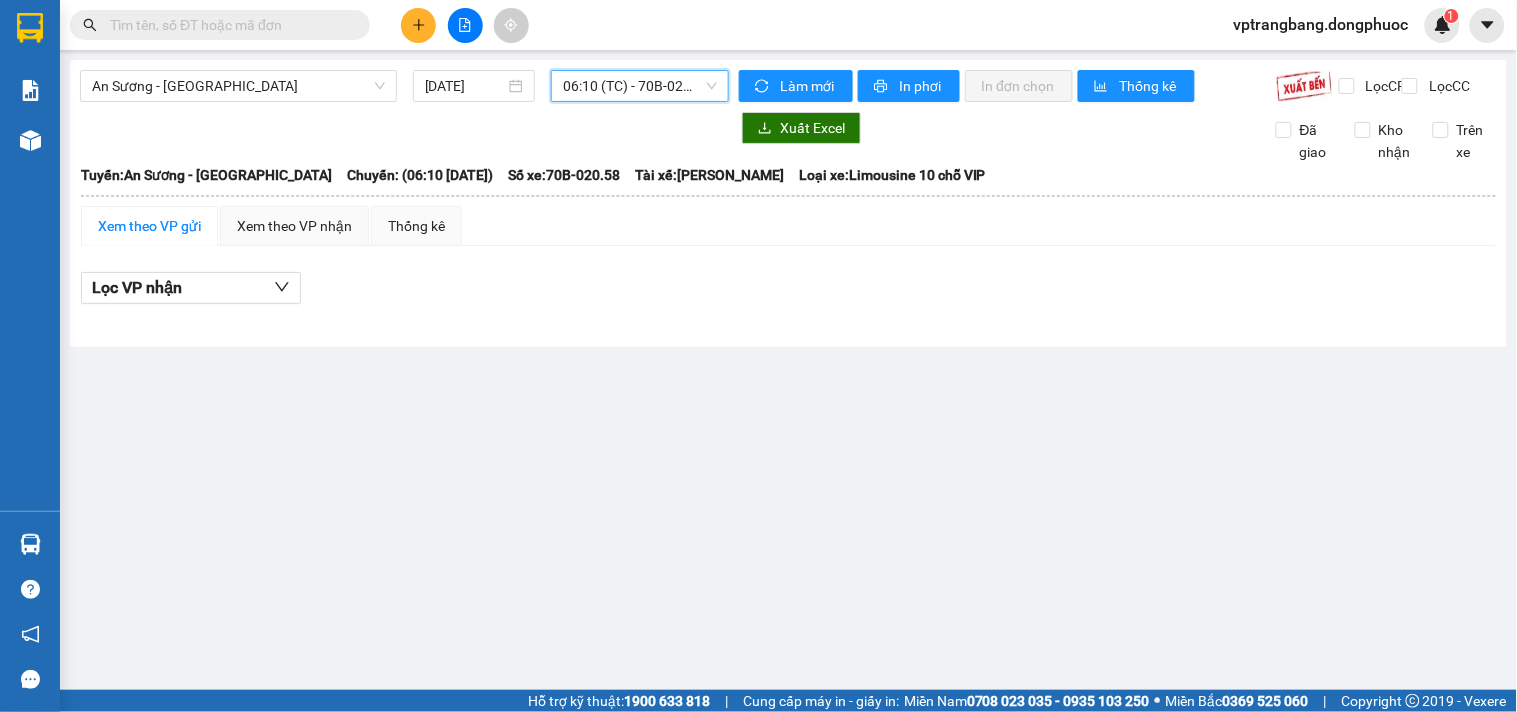 click on "06:10   (TC)   - 70B-020.58" at bounding box center [640, 86] 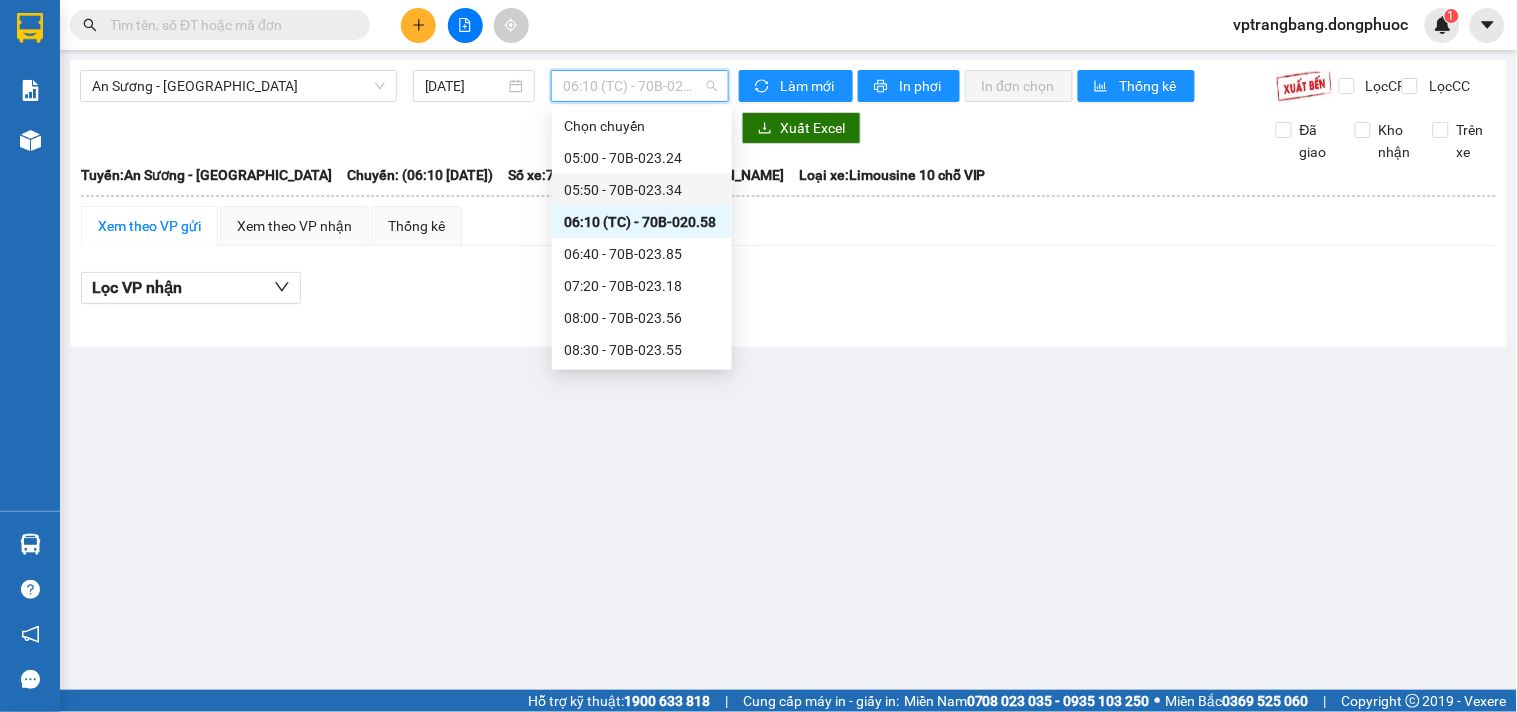 click on "05:50     - 70B-023.34" at bounding box center [642, 190] 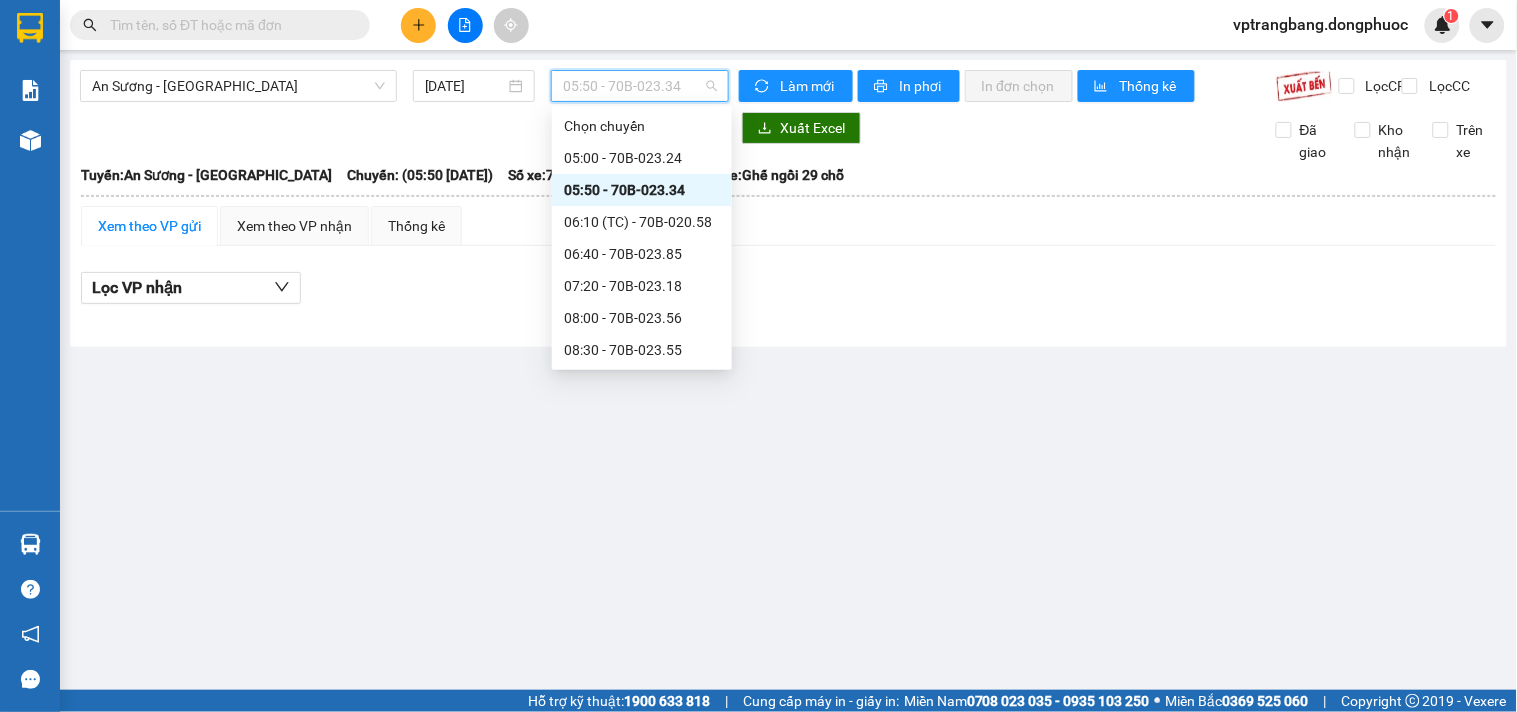 click on "05:50     - 70B-023.34" at bounding box center [640, 86] 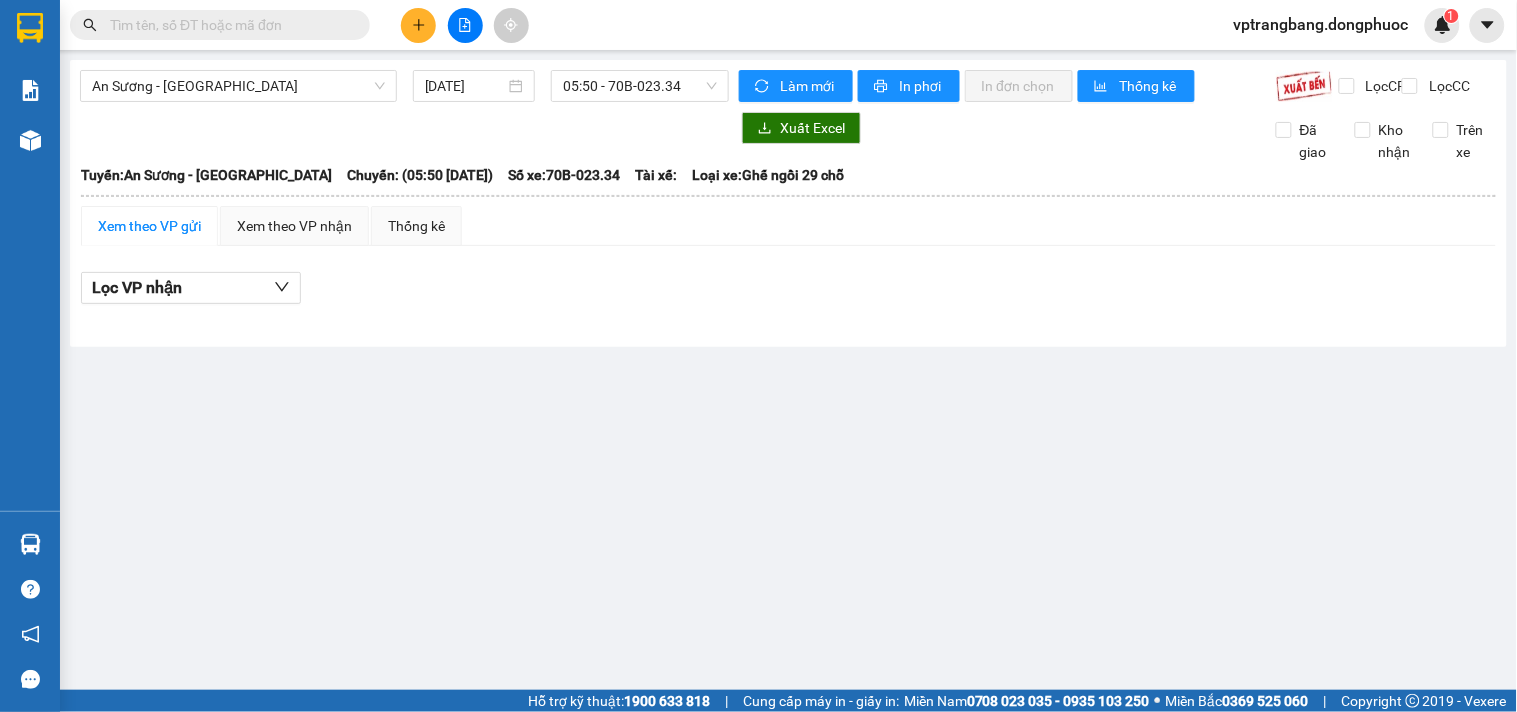 drag, startPoint x: 395, startPoint y: 441, endPoint x: 288, endPoint y: 225, distance: 241.04979 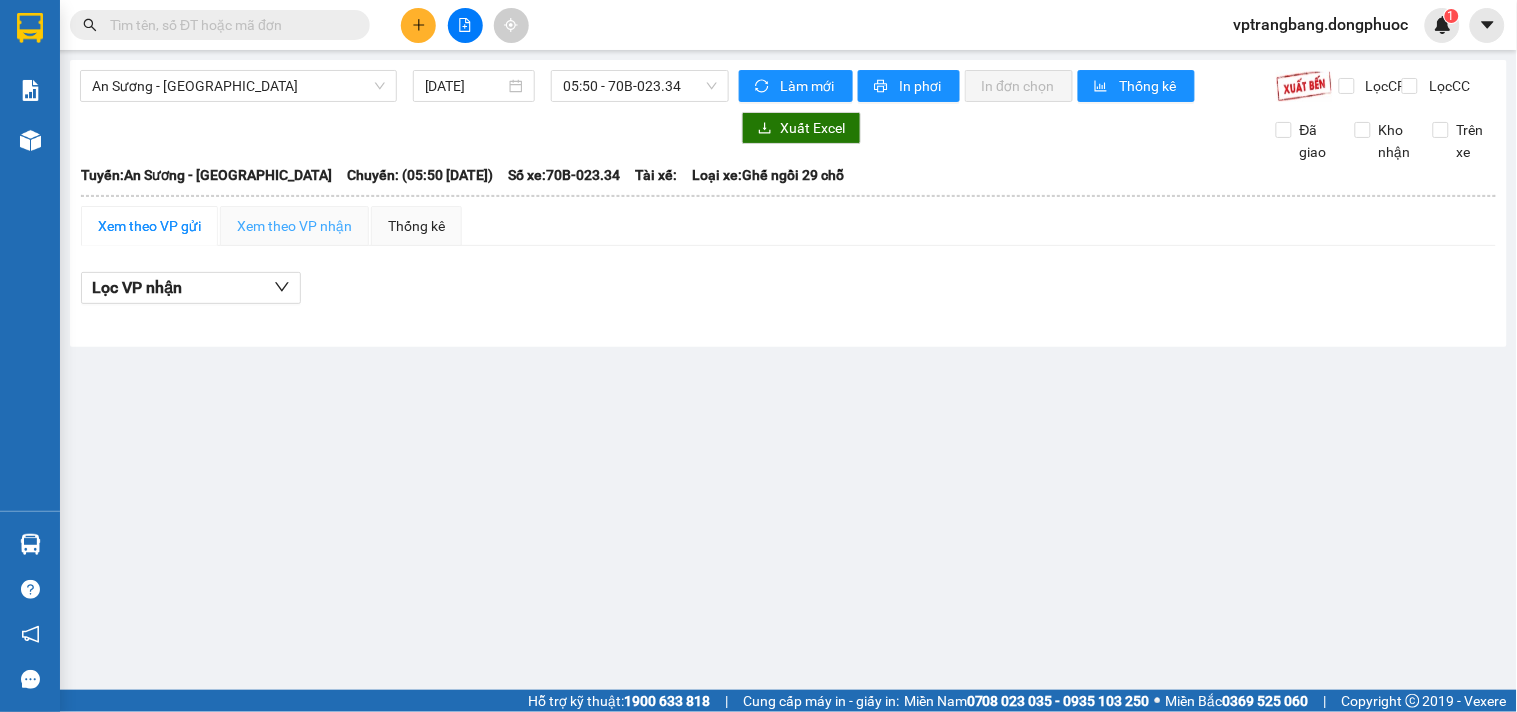 click on "An Sương - Tây Ninh 13/07/2025 05:50     - 70B-023.34  Làm mới In phơi In đơn chọn Thống kê Lọc  CR Lọc  CC Xuất Excel Đã giao Kho nhận Trên xe Đồng Phước   19001152   Bến xe Tây Ninh, 01 Võ Văn Truyện, KP 1, Phường 2 08:22 - 13/07/2025 Tuyến:  An Sương - Tây Ninh Chuyến:   (05:50 - 13/07/2025) Số xe:  70B-023.34 Loại xe:  Ghế ngồi 29 chỗ Tuyến:  An Sương - Tây Ninh Chuyến:   (05:50 - 13/07/2025) Số xe:  70B-023.34 Tài xế:  Loại xe:  Ghế ngồi 29 chỗ Xem theo VP gửi Xem theo VP nhận Thống kê Lọc VP nhận Cước rồi :   0  VNĐ Chưa cước :   0  VNĐ Thu hộ:  0  VNĐ Đồng Phước   19001152   Bến xe Tây Ninh, 01 Võ Văn Truyện, KP 1, Phường 2 VP Trảng Bàng  -  08:22 - 13/07/2025 Tuyến:  An Sương - Tây Ninh Chuyến:   (05:50 - 13/07/2025) Số xe:  70B-023.34   Loại xe:  Ghế ngồi 29 chỗ STT Mã GD SĐT người nhận Người nhận Tên người nhận Người gửi SL Tên hàng :   0" at bounding box center [758, 345] 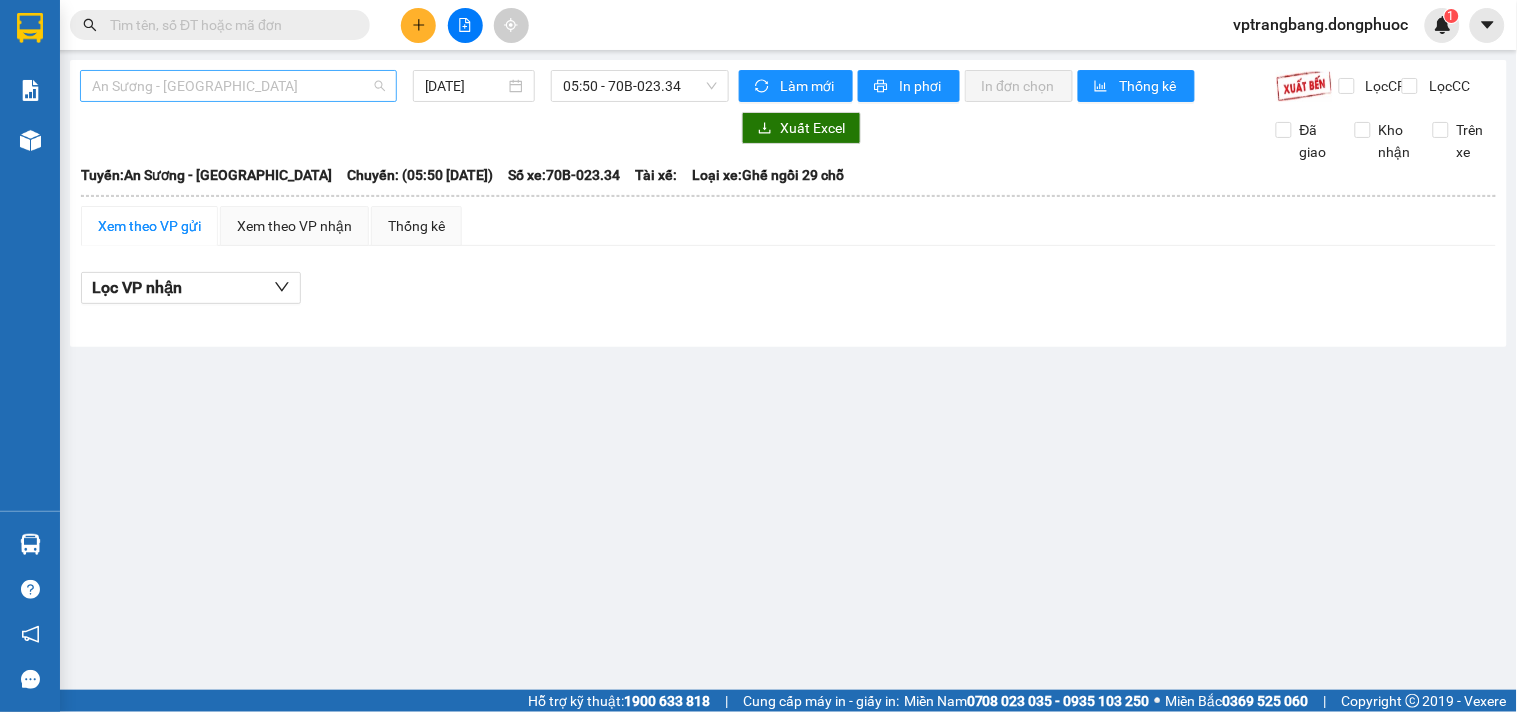 click on "An Sương - [GEOGRAPHIC_DATA]" at bounding box center (238, 86) 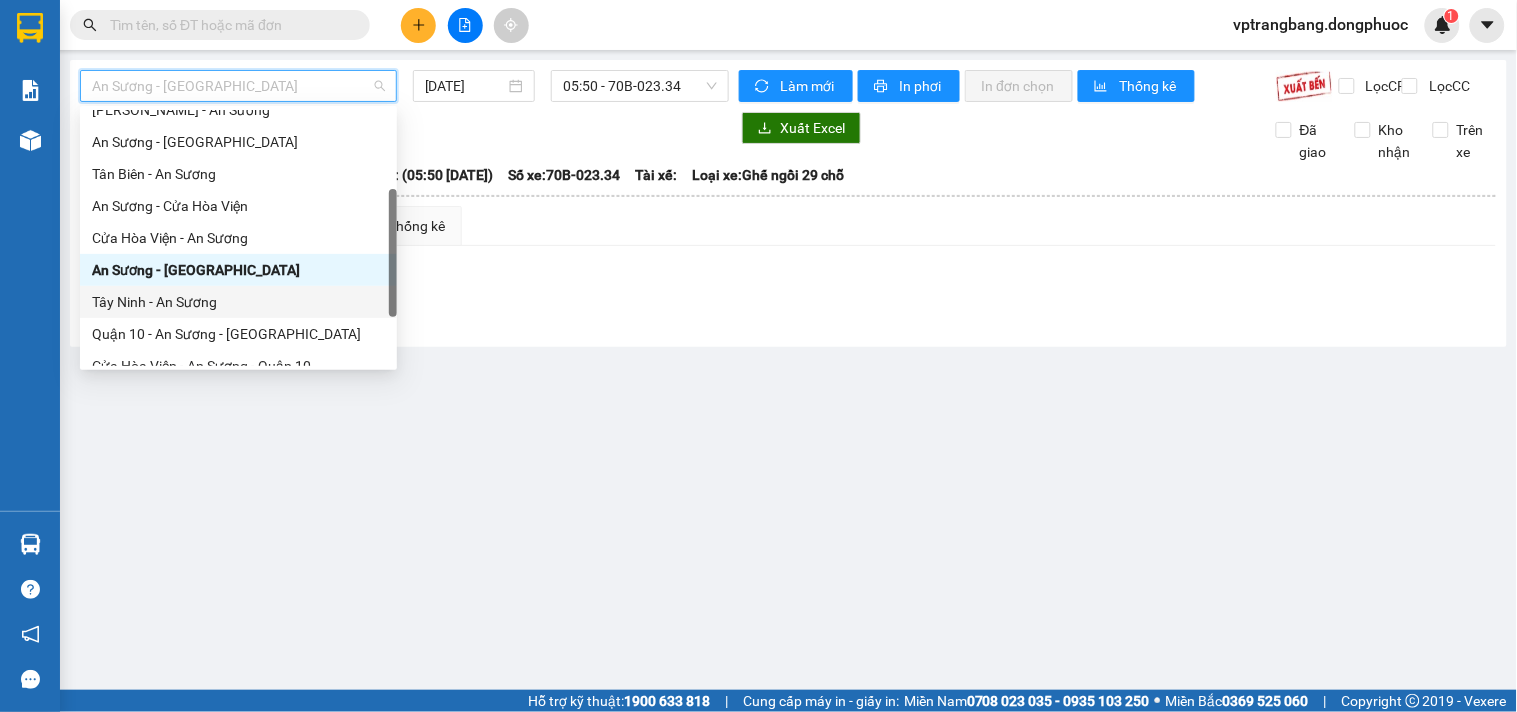 scroll, scrollTop: 65, scrollLeft: 0, axis: vertical 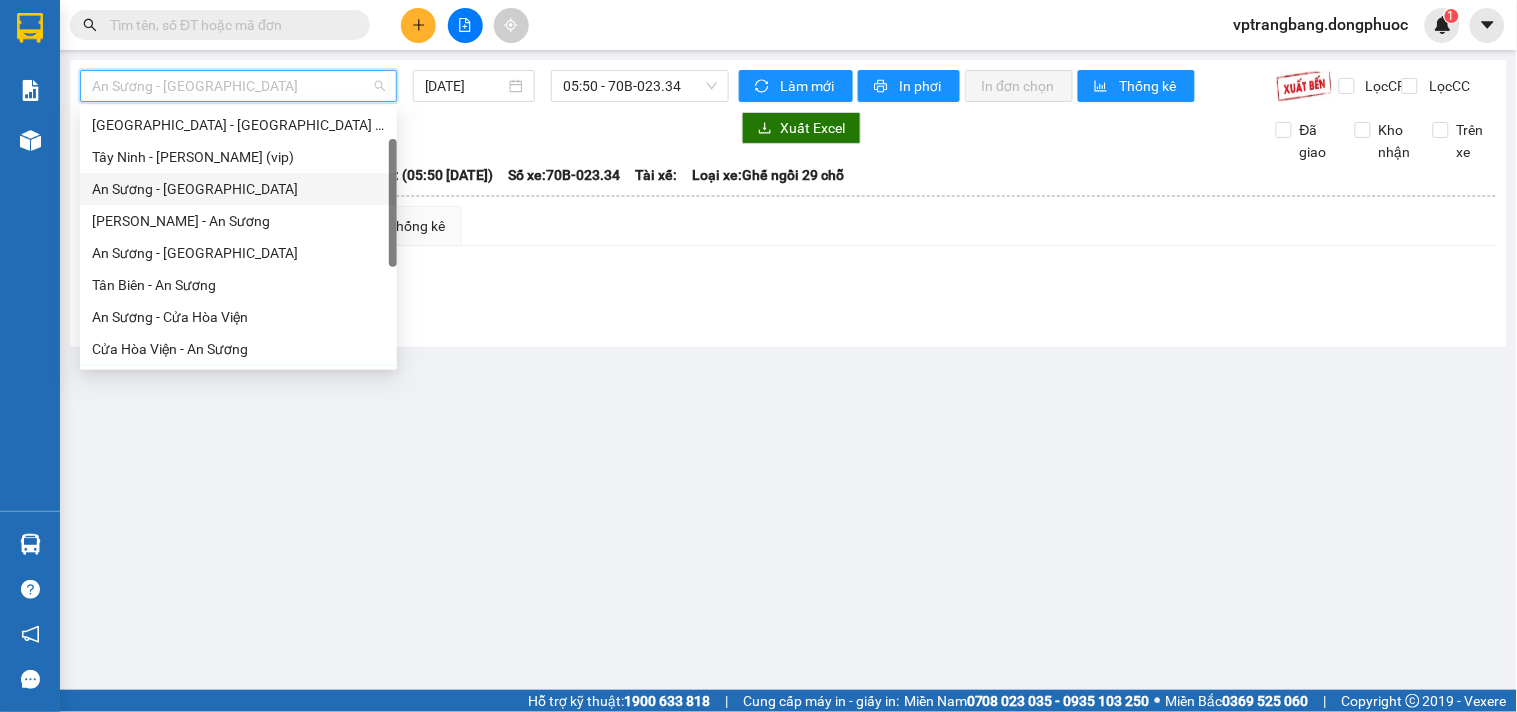 click on "An Sương - [GEOGRAPHIC_DATA]" at bounding box center (238, 189) 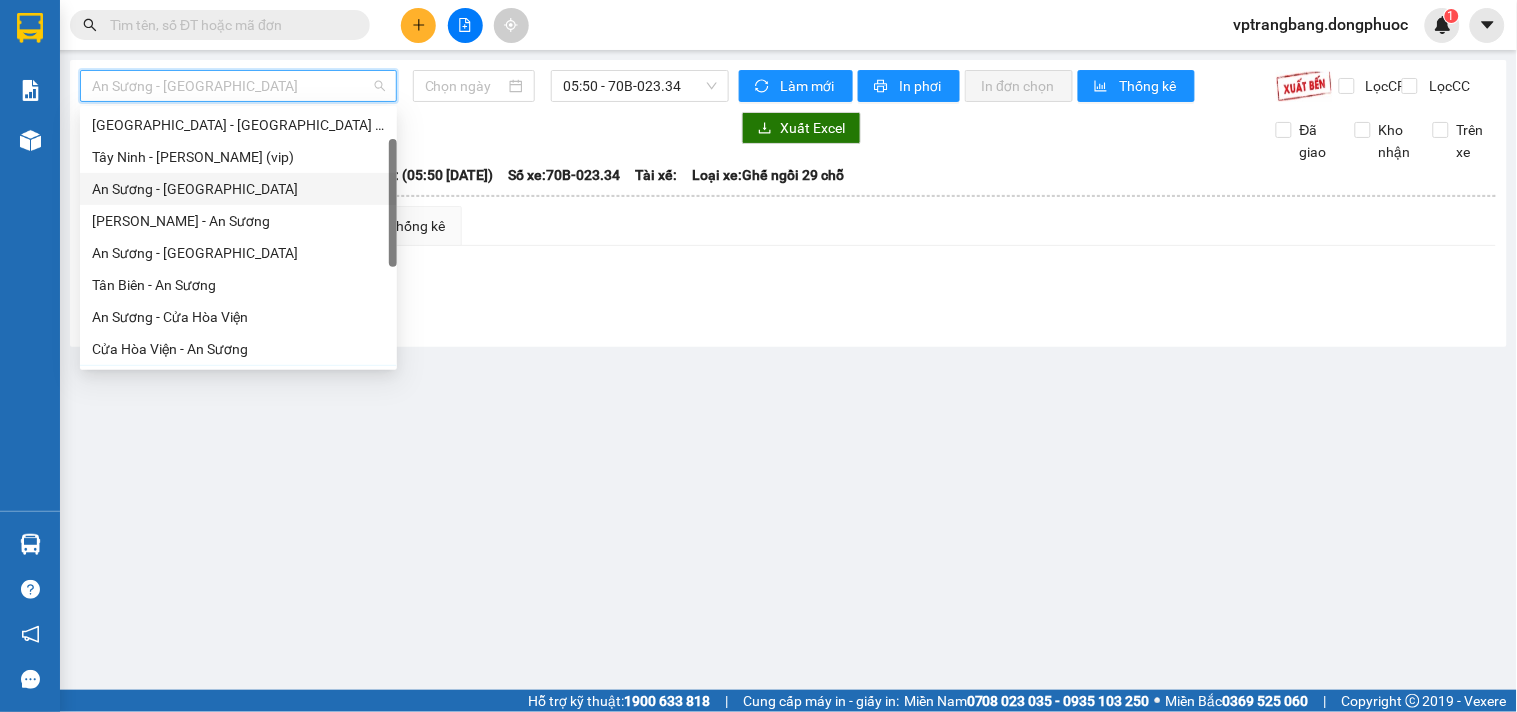 type on "[DATE]" 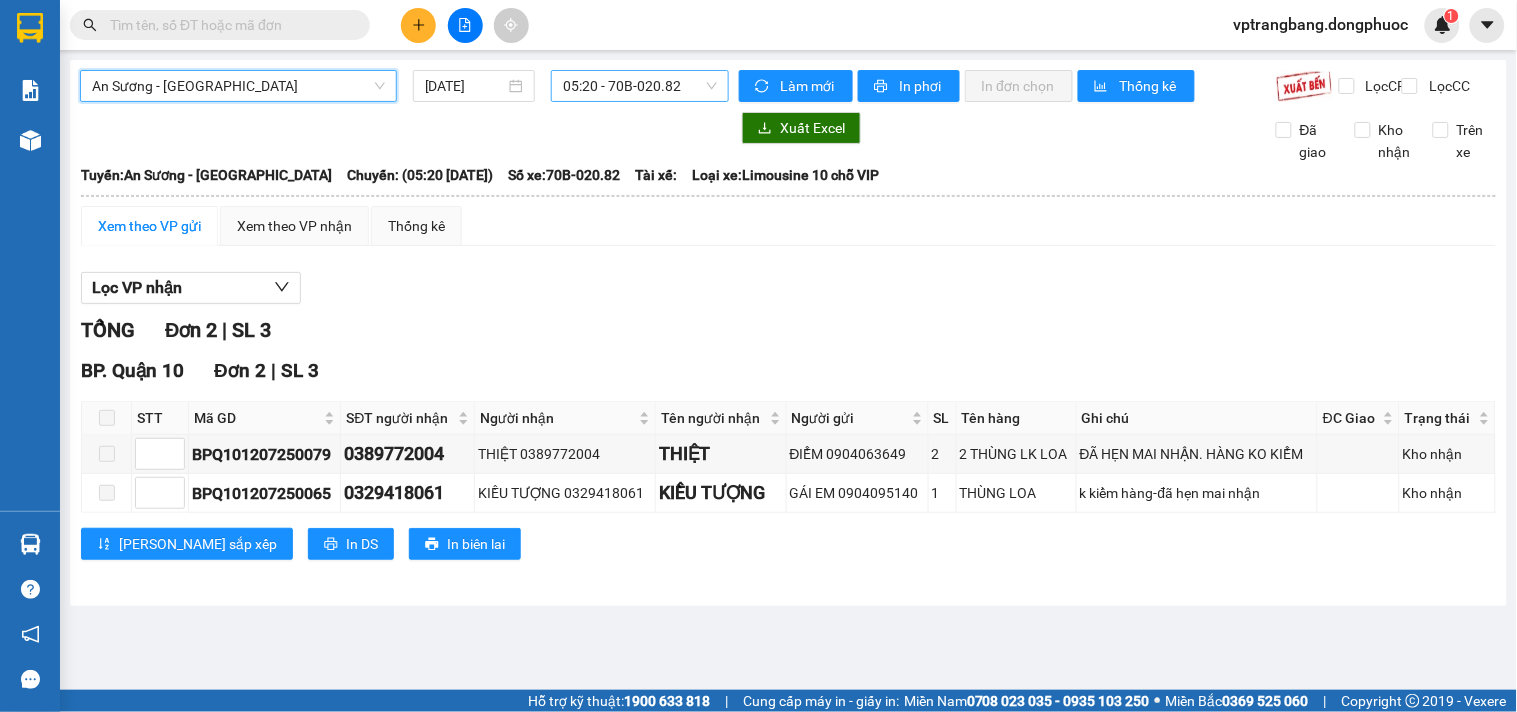 click on "05:20     - 70B-020.82" at bounding box center (640, 86) 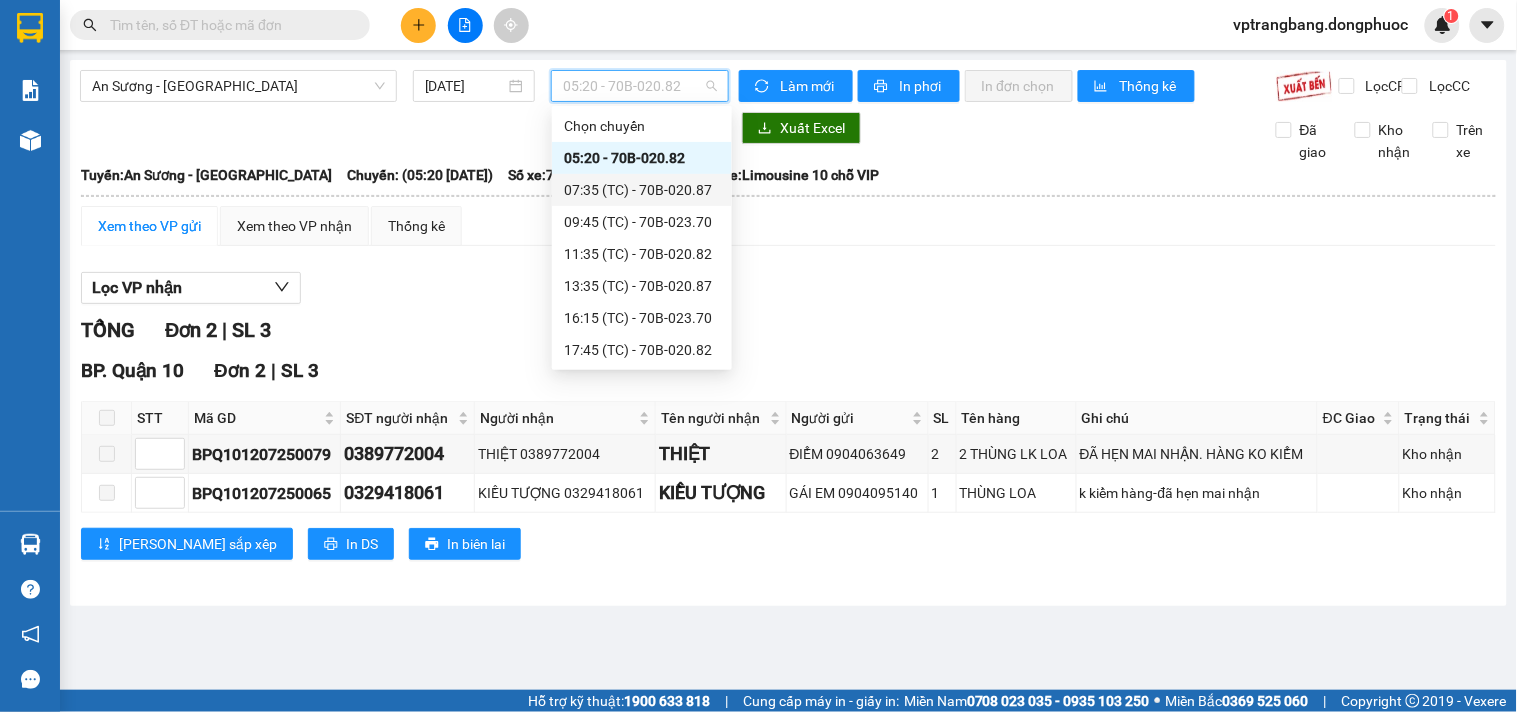 click on "07:35   (TC)   - 70B-020.87" at bounding box center (642, 190) 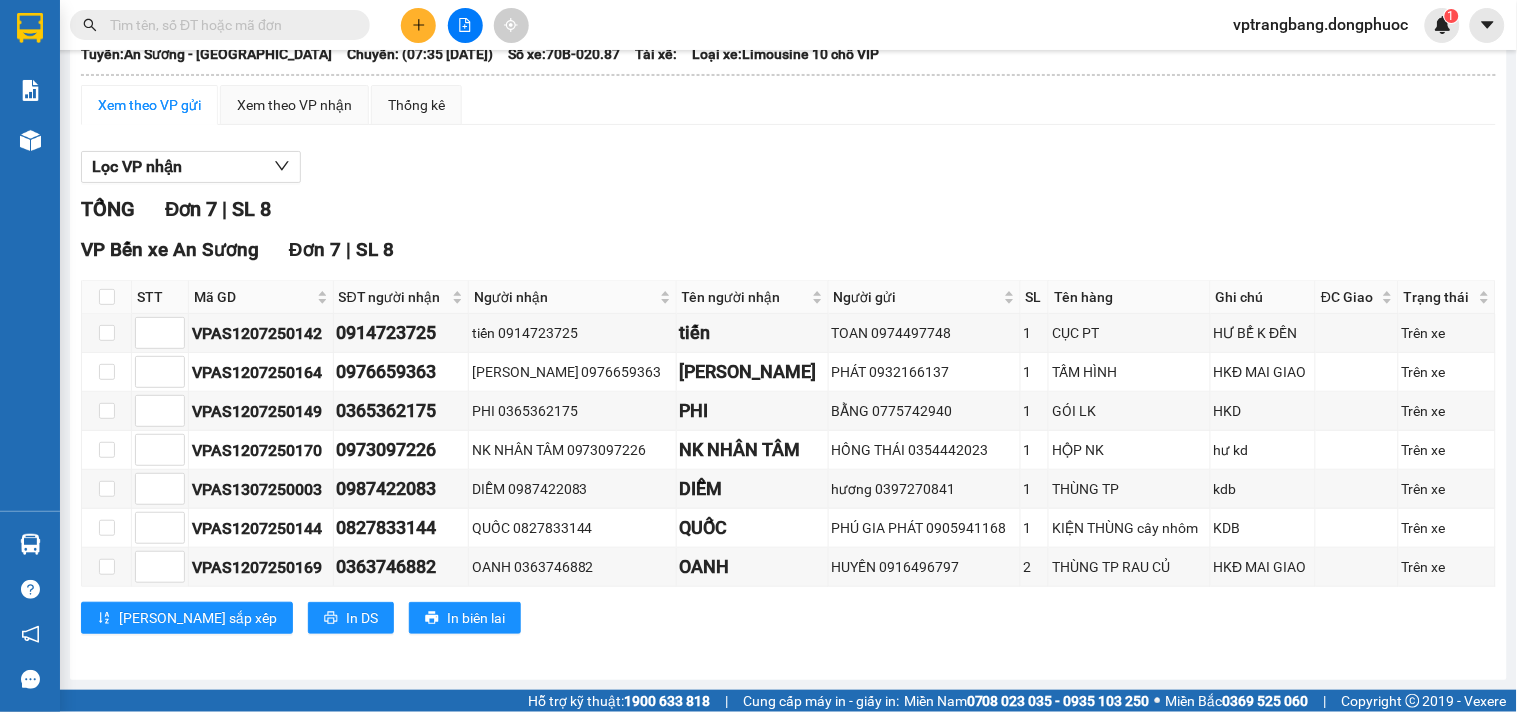 scroll, scrollTop: 0, scrollLeft: 0, axis: both 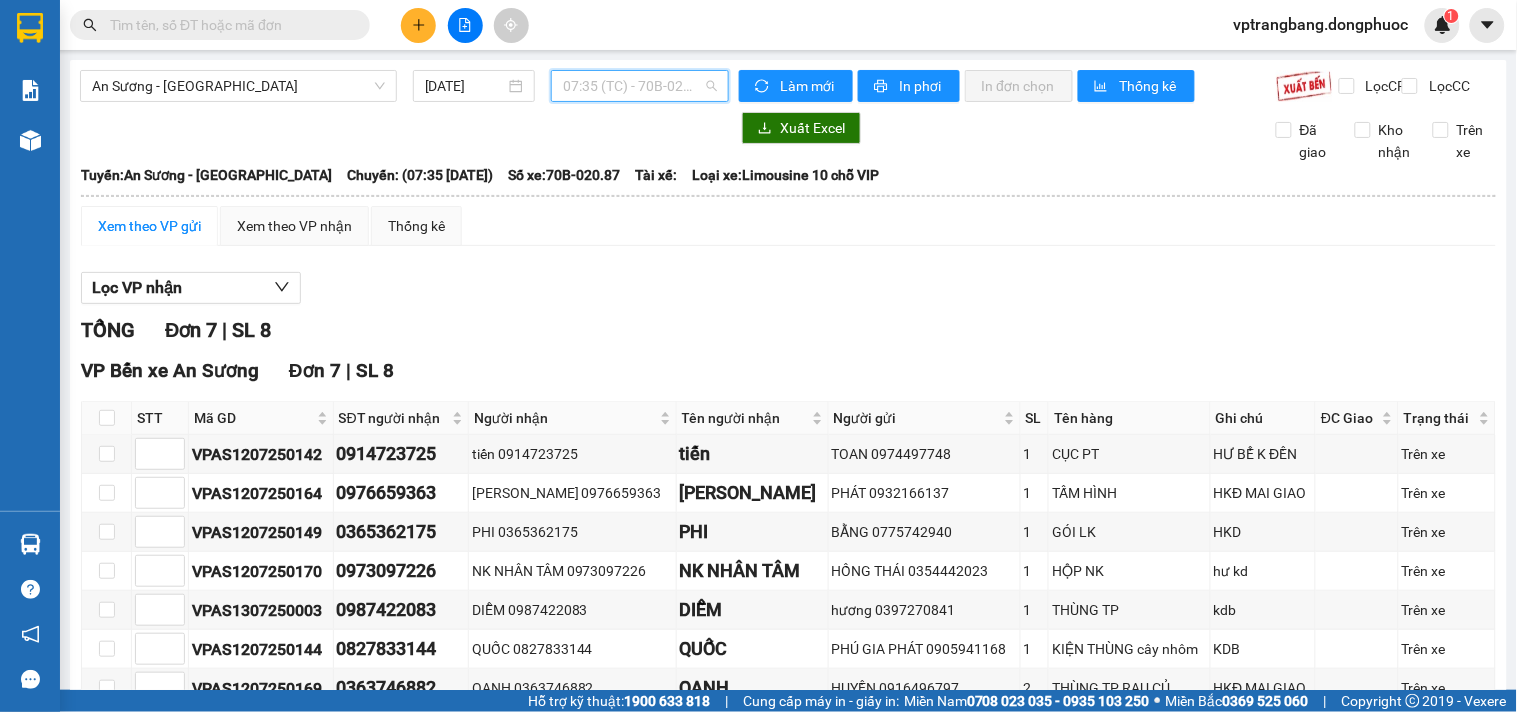 click on "07:35   (TC)   - 70B-020.87" at bounding box center [640, 86] 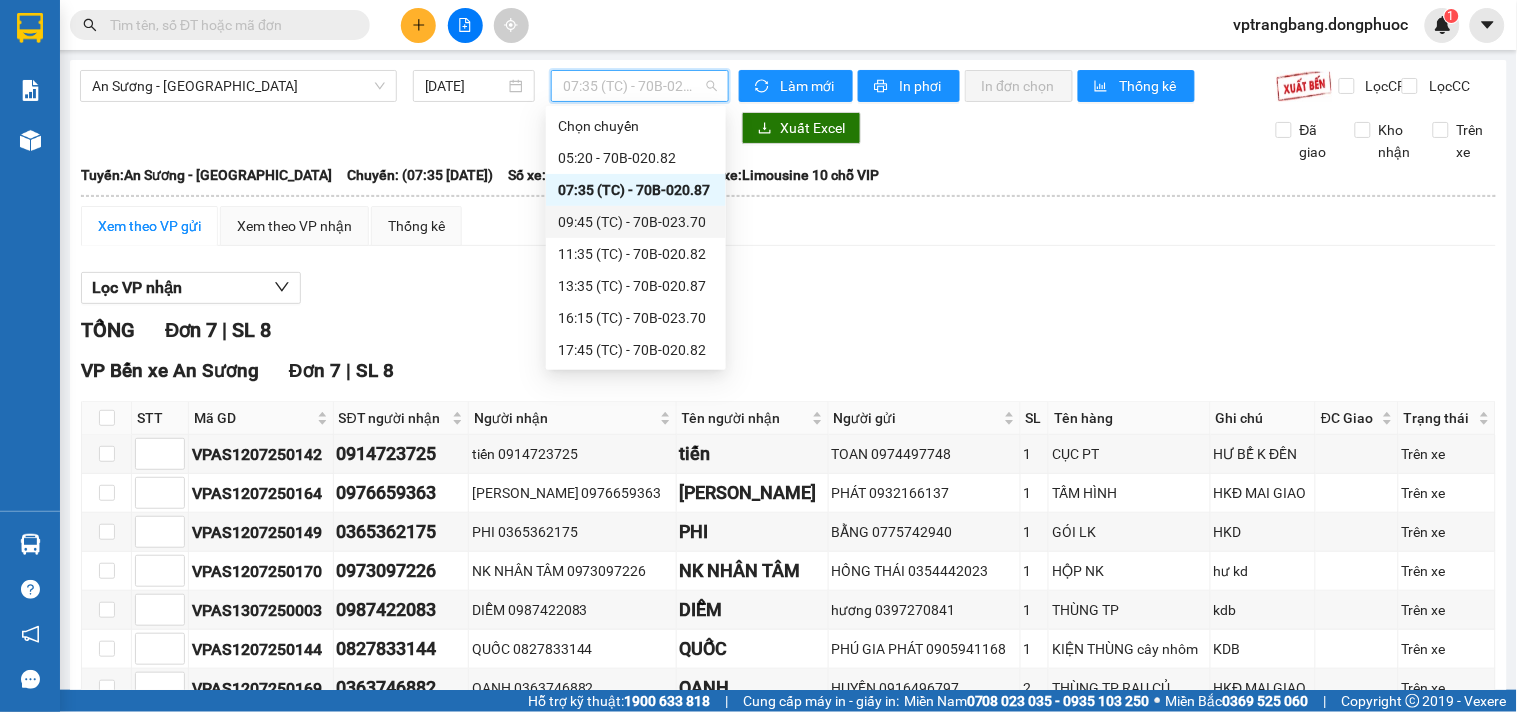 click on "09:45   (TC)   - 70B-023.70" at bounding box center [636, 222] 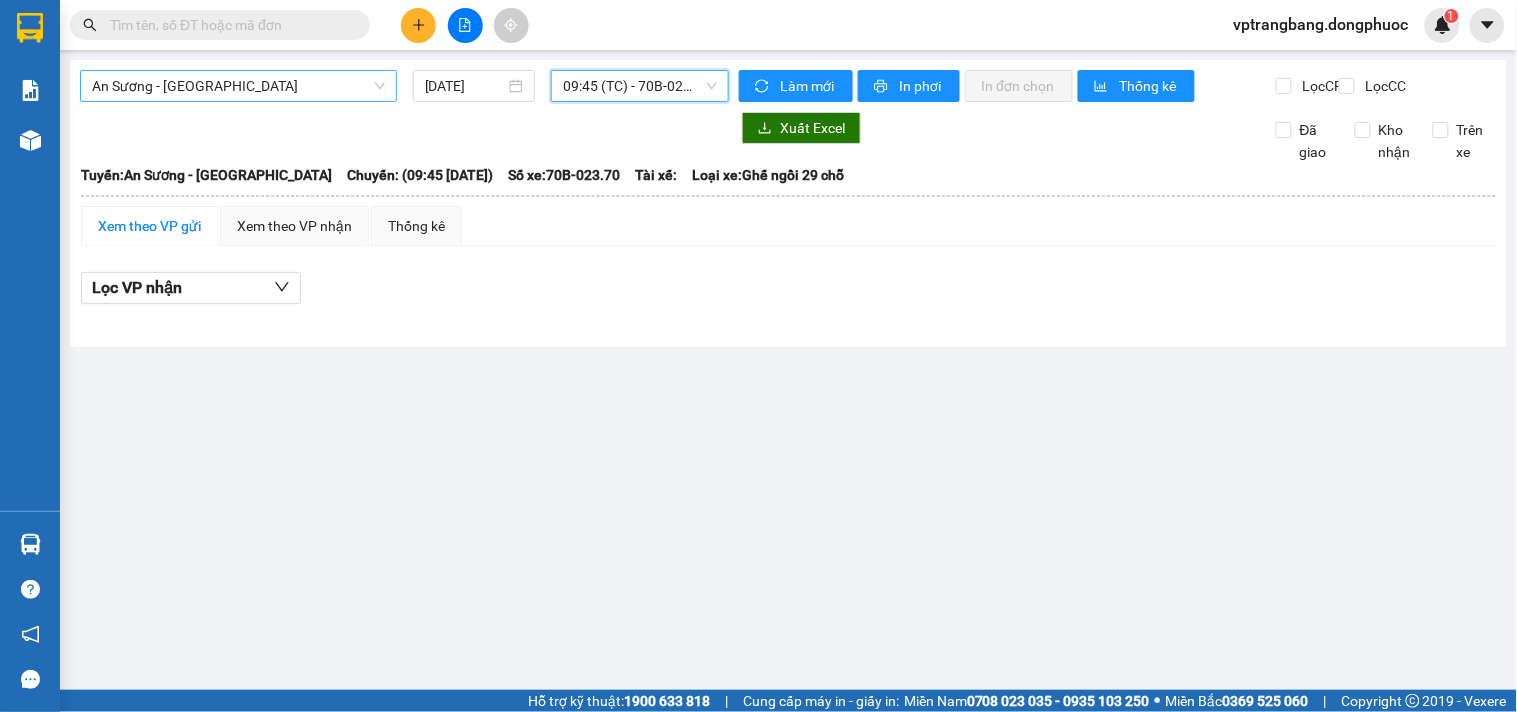 click on "An Sương - [GEOGRAPHIC_DATA]" at bounding box center (238, 86) 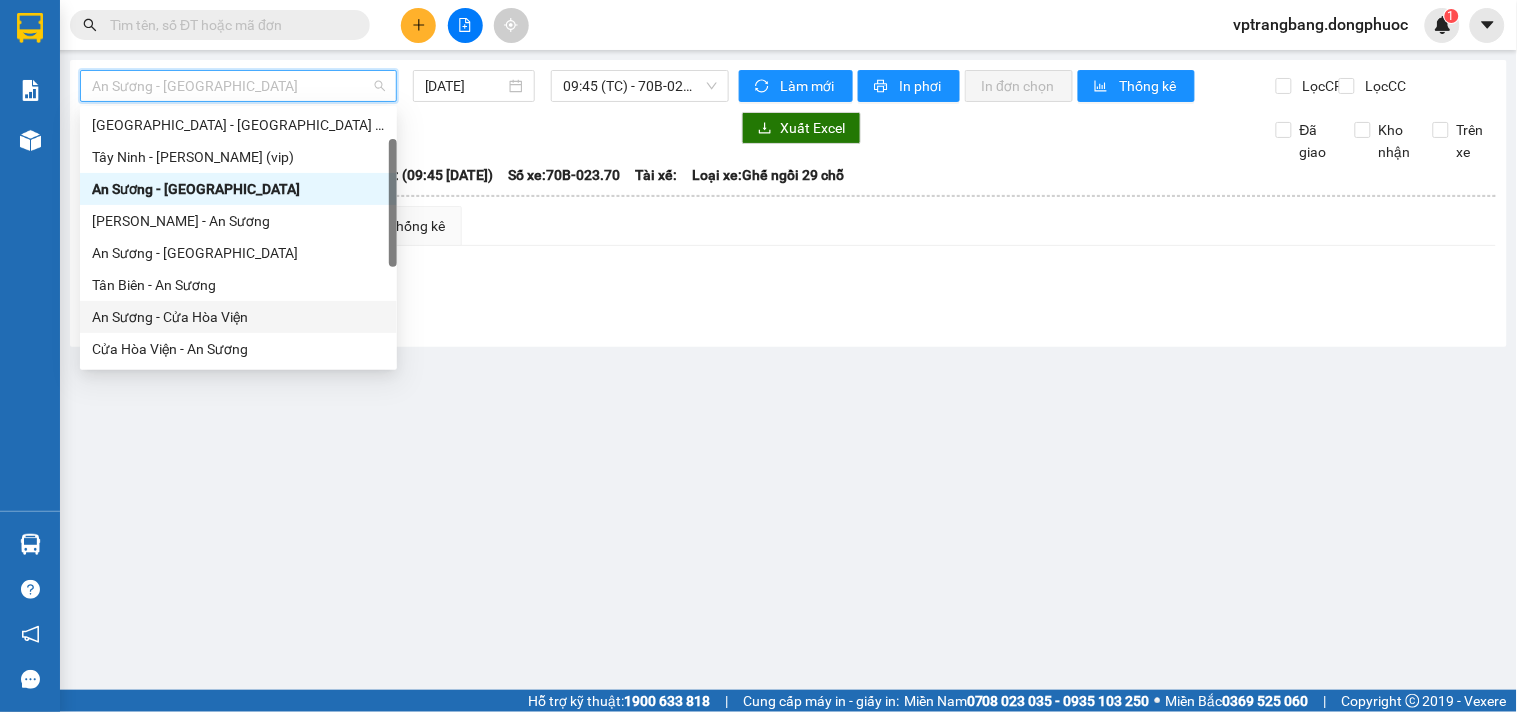 click on "An Sương - Cửa Hòa Viện" at bounding box center [238, 317] 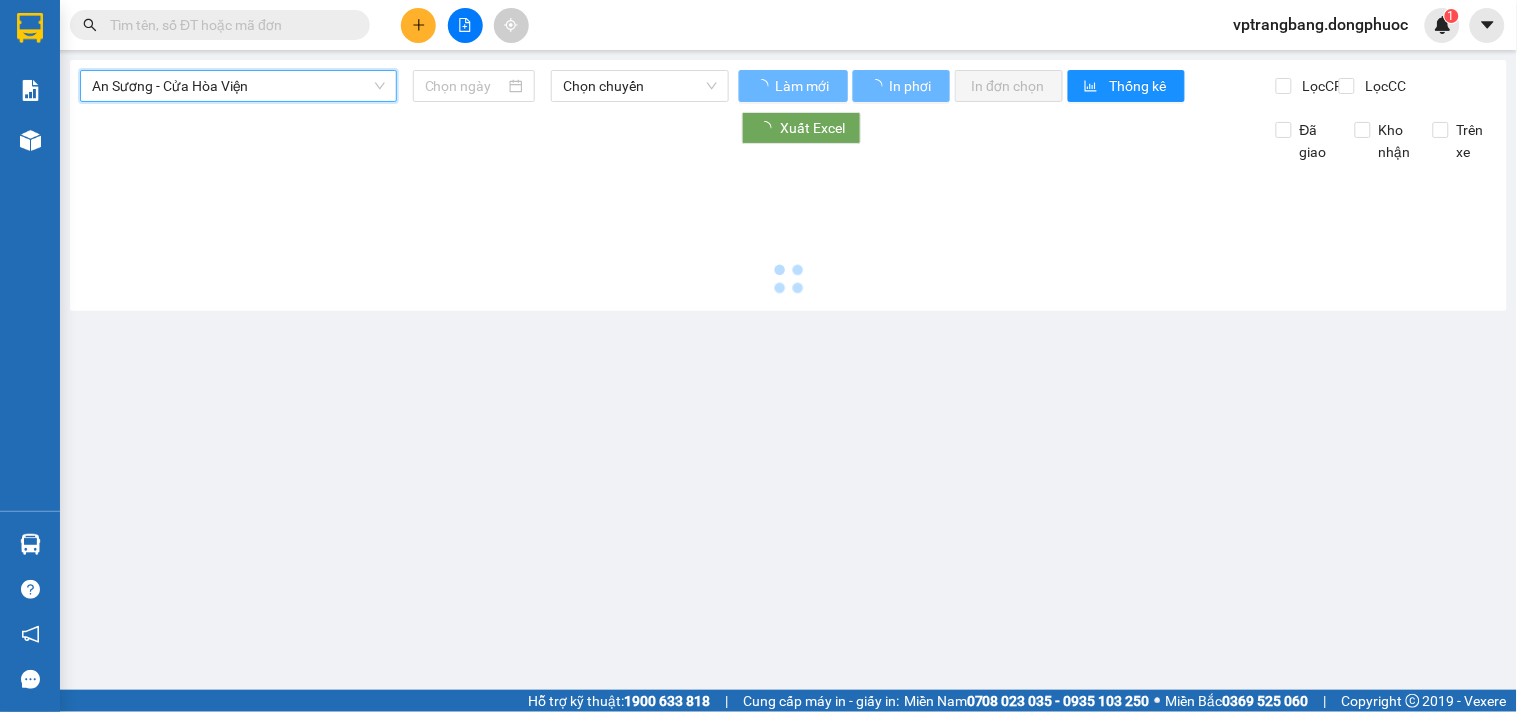 type on "[DATE]" 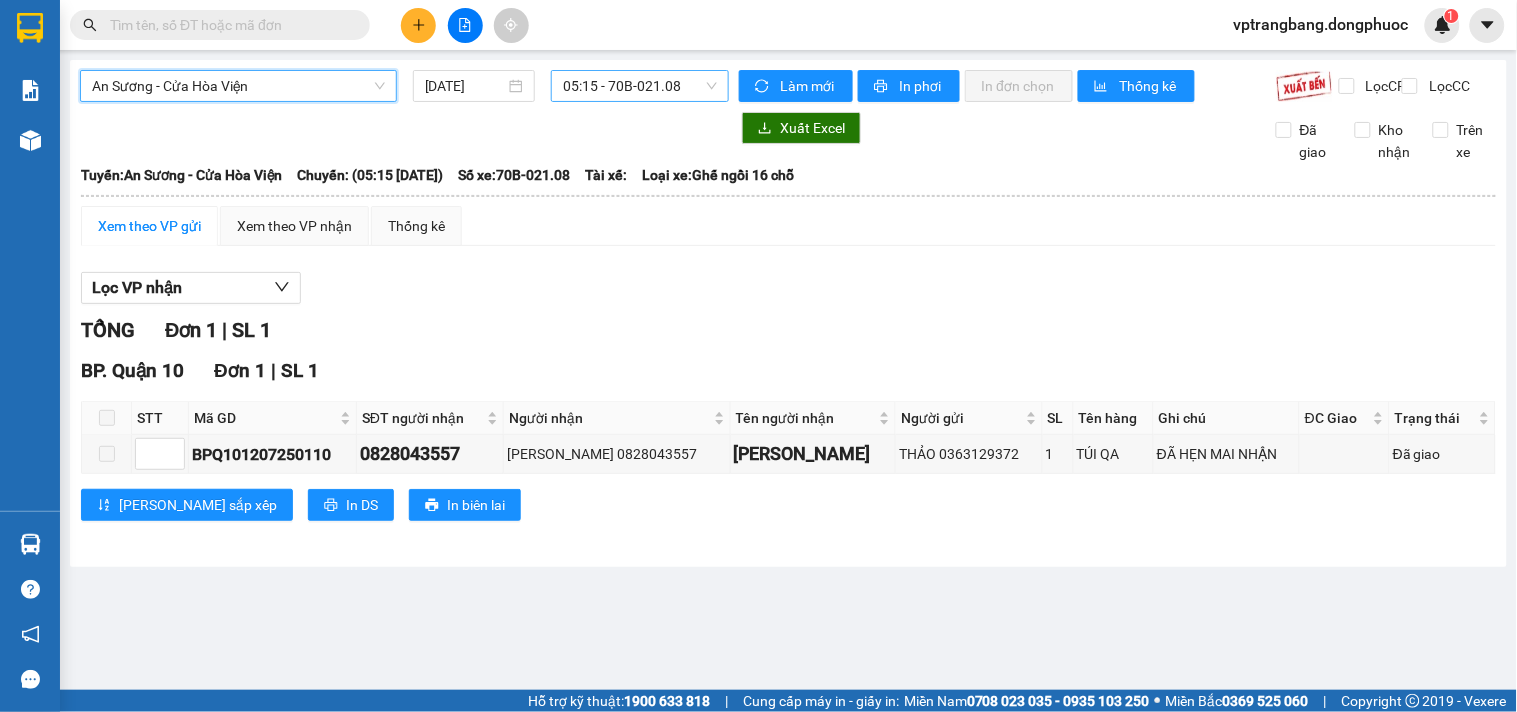 click on "05:15     - 70B-021.08" at bounding box center (640, 86) 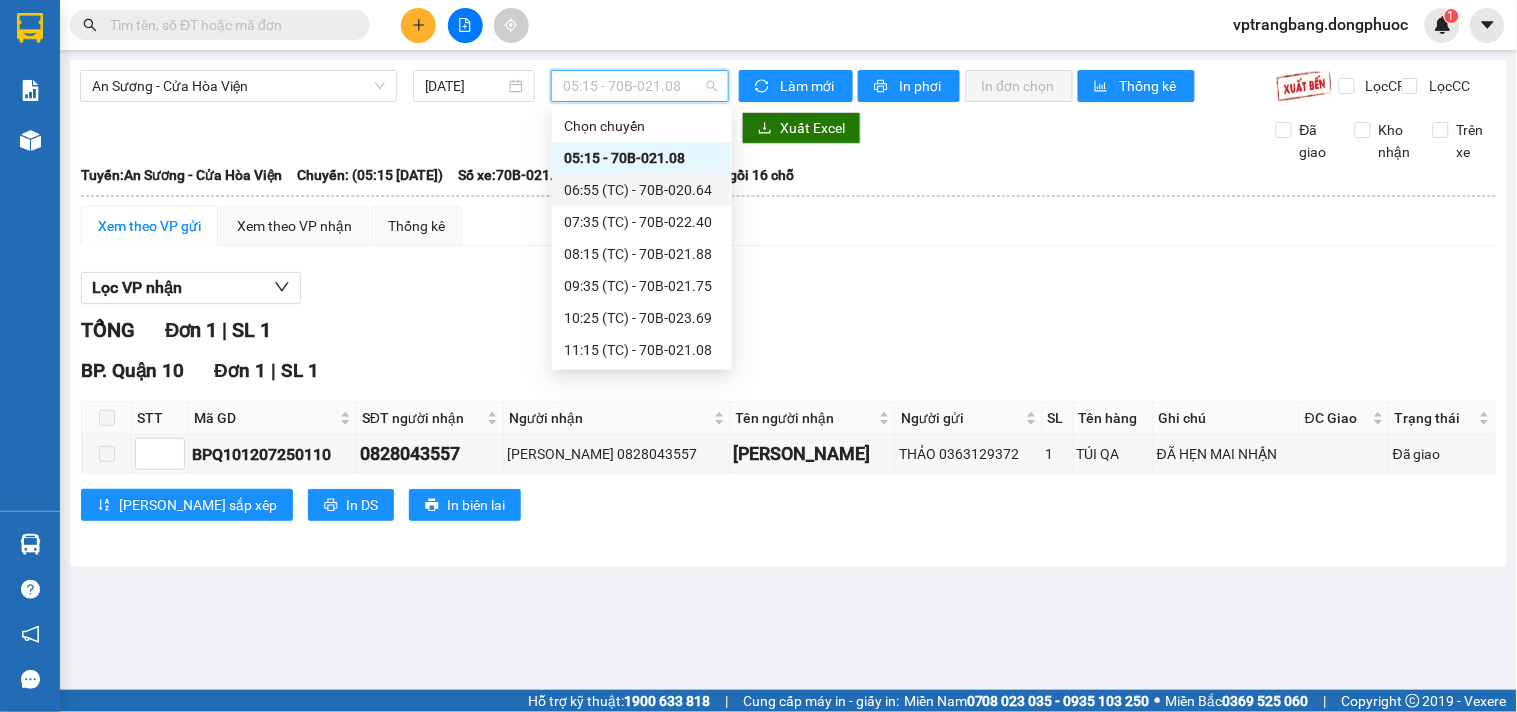 click on "06:55   (TC)   - 70B-020.64" at bounding box center [642, 190] 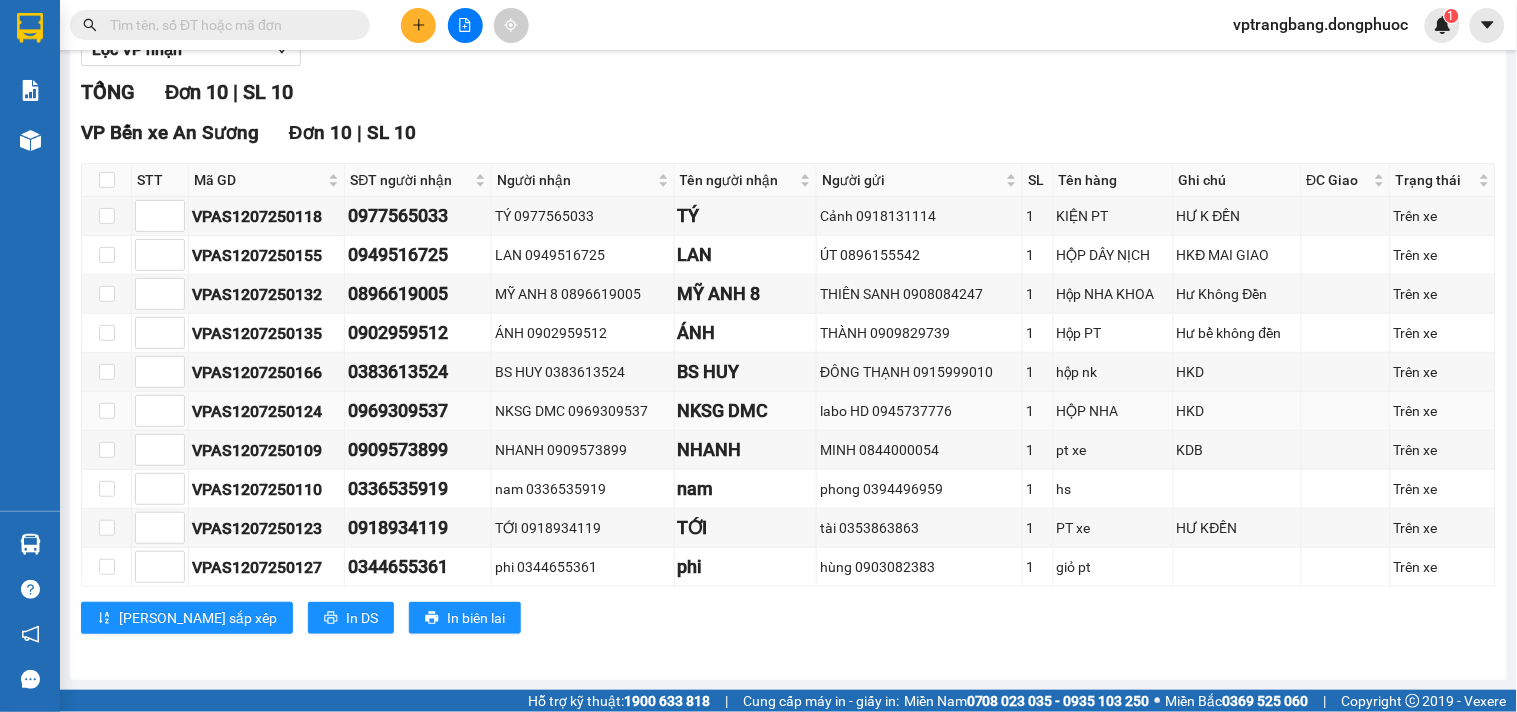 scroll, scrollTop: 0, scrollLeft: 0, axis: both 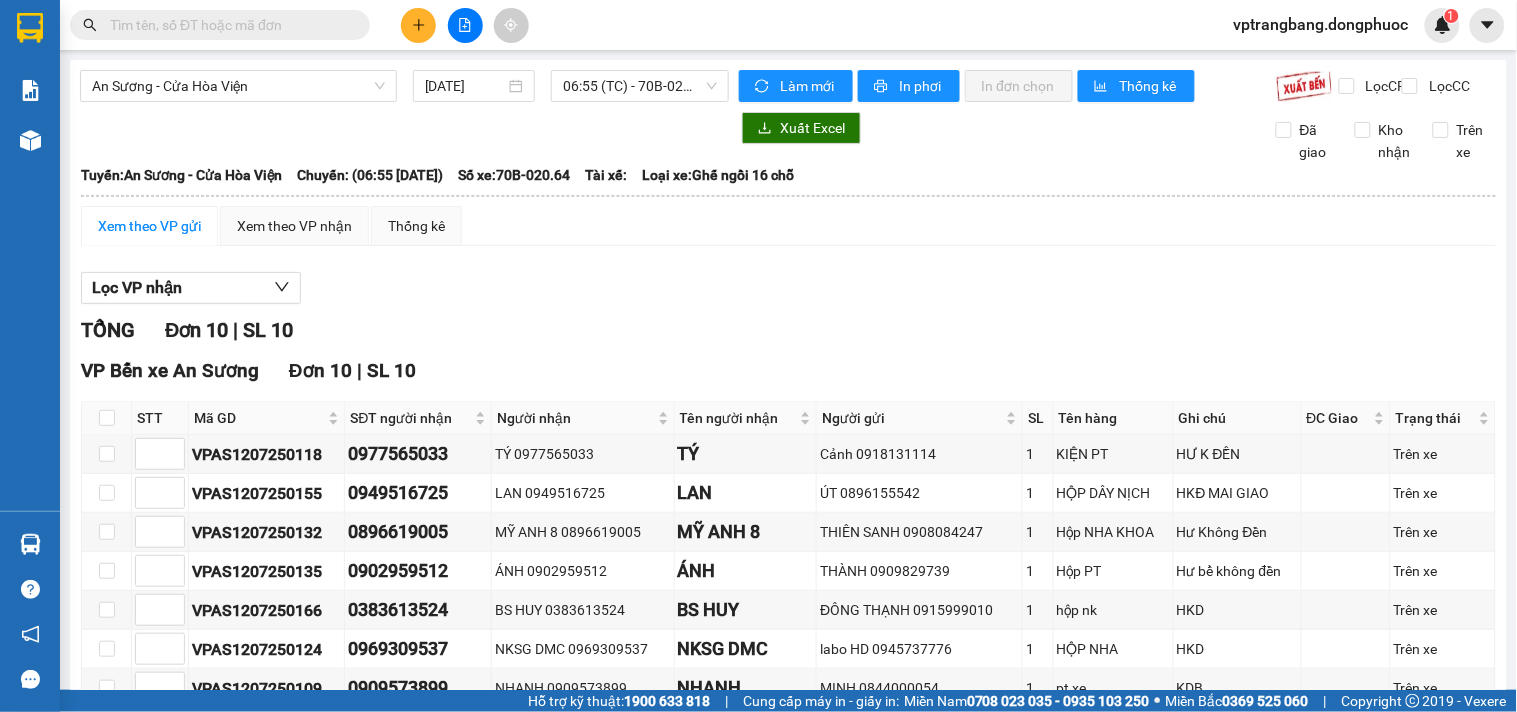 click at bounding box center [228, 25] 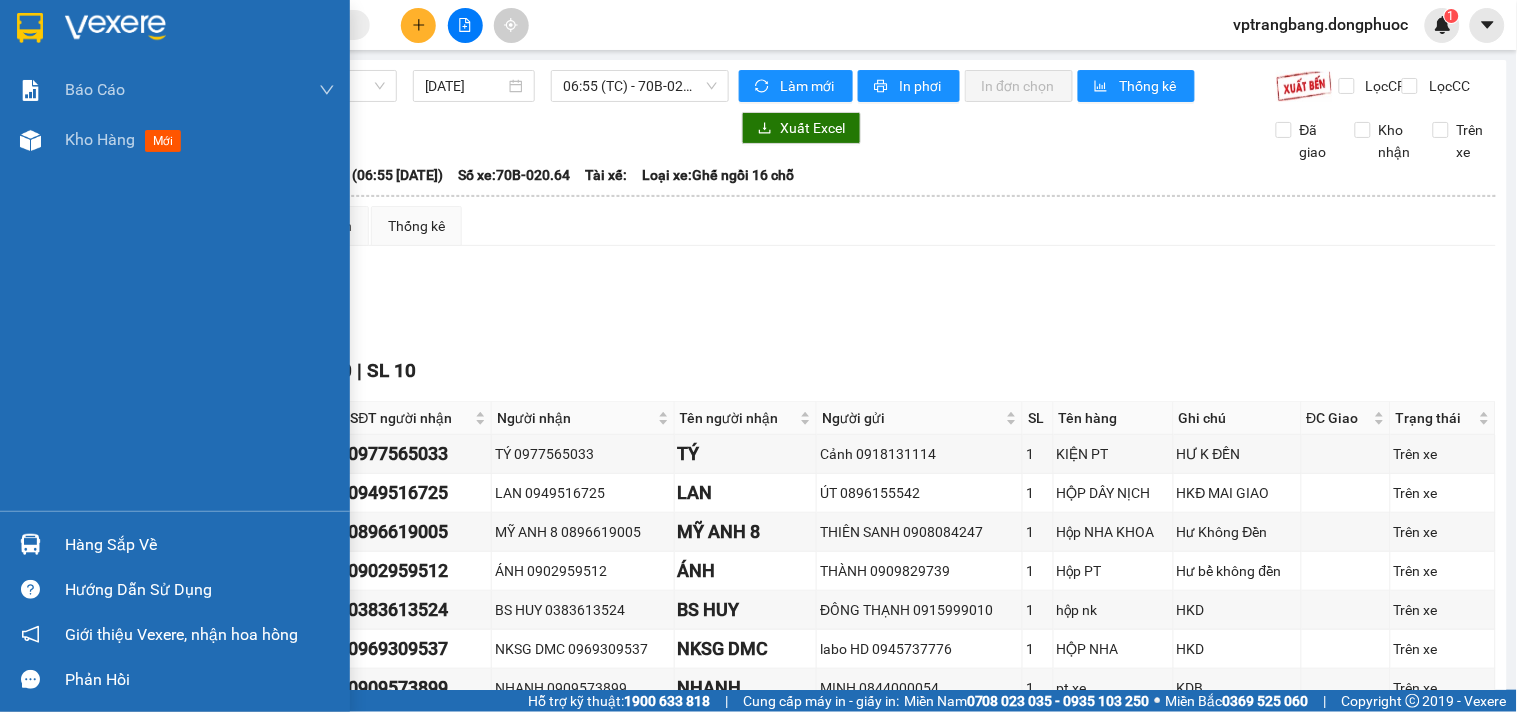 click on "Hàng sắp về" at bounding box center [200, 545] 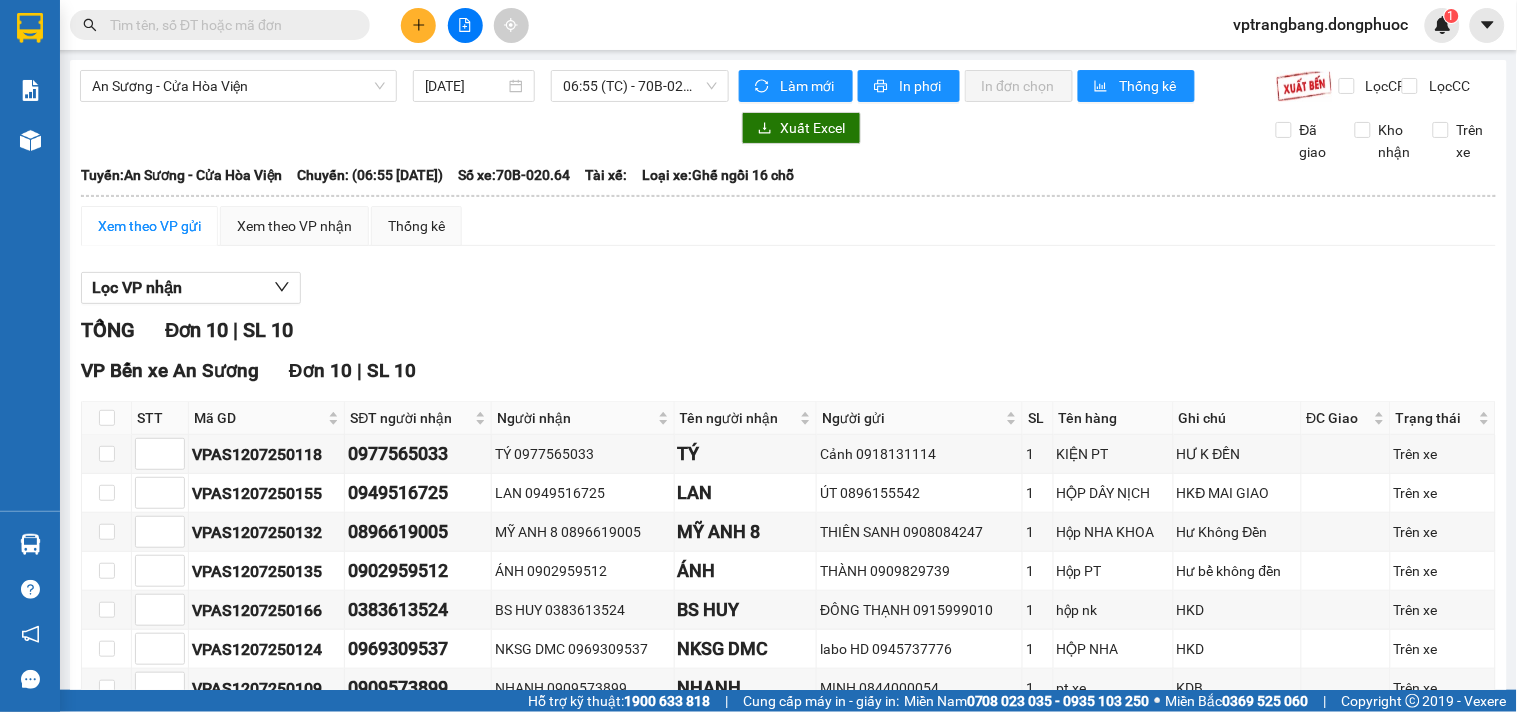 click on "Kết quả tìm kiếm ( 0 )  Bộ lọc  No Data vptrangbang.dongphuoc 1     Báo cáo Mẫu 1: Báo cáo dòng tiền theo nhân viên Mẫu 1: Báo cáo dòng tiền theo nhân viên (VP) Mẫu 2: Doanh số tạo đơn theo Văn phòng, nhân viên - Trạm     Kho hàng mới Hàng sắp về Hướng dẫn sử dụng Giới thiệu Vexere, nhận hoa hồng Phản hồi Phần mềm hỗ trợ bạn tốt chứ? An Sương - Cửa Hòa Viện 13/07/2025 06:55   (TC)   - 70B-020.64  Làm mới In phơi In đơn chọn Thống kê Lọc  CR Lọc  CC Xuất Excel Đã giao Kho nhận Trên xe Đồng Phước   19001152   Bến xe Tây Ninh, 01 Võ Văn Truyện, KP 1, Phường 2 08:22 - 13/07/2025 Tuyến:  An Sương - Cửa Hòa Viện Chuyến:   (06:55 - 13/07/2025) Số xe:  70B-020.64 Loại xe:  Ghế ngồi 16 chỗ Tuyến:  An Sương - Cửa Hòa Viện Chuyến:   (06:55 - 13/07/2025) Số xe:  70B-020.64 Tài xế:  Loại xe:  Ghế ngồi 16 chỗ Xem theo VP gửi Xem theo VP nhận" at bounding box center (758, 356) 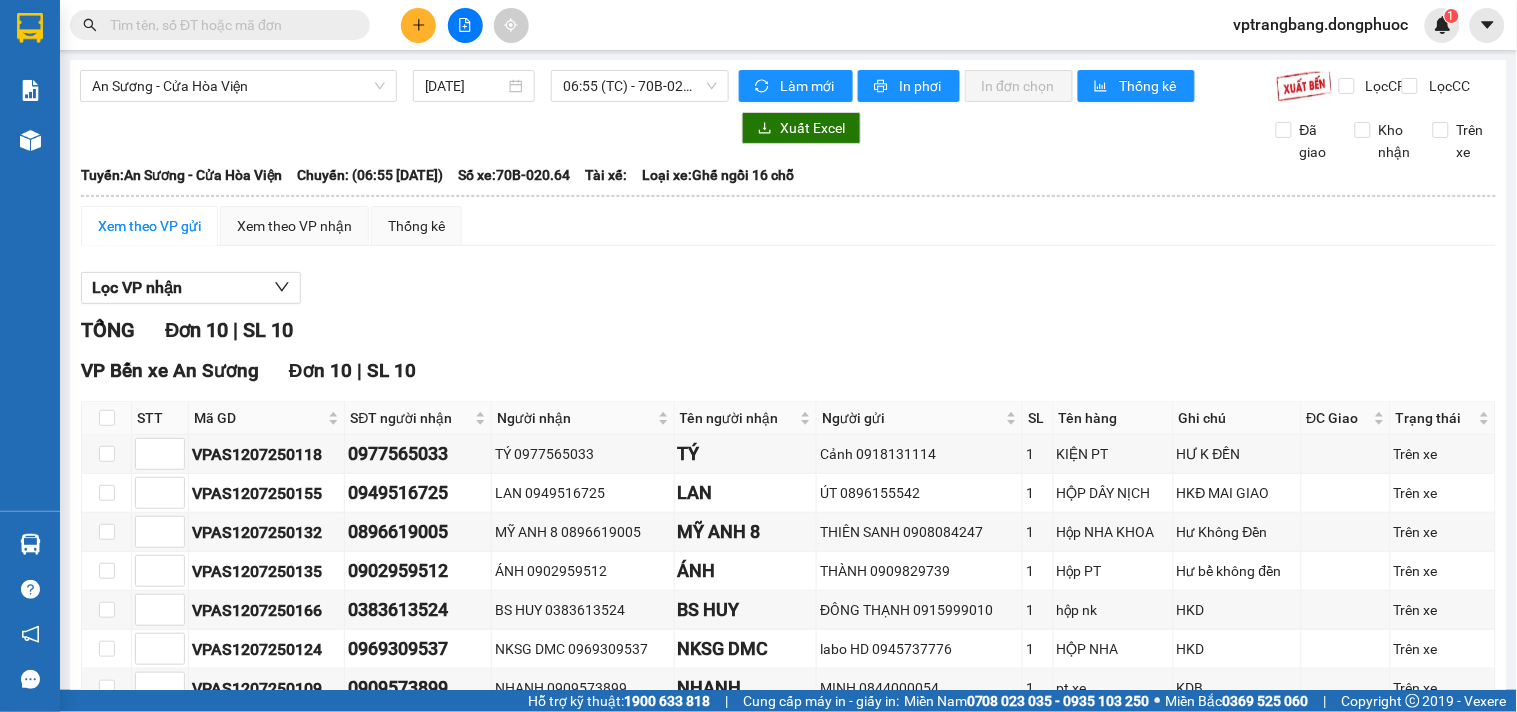 click on "Lọc VP nhận" at bounding box center (788, 288) 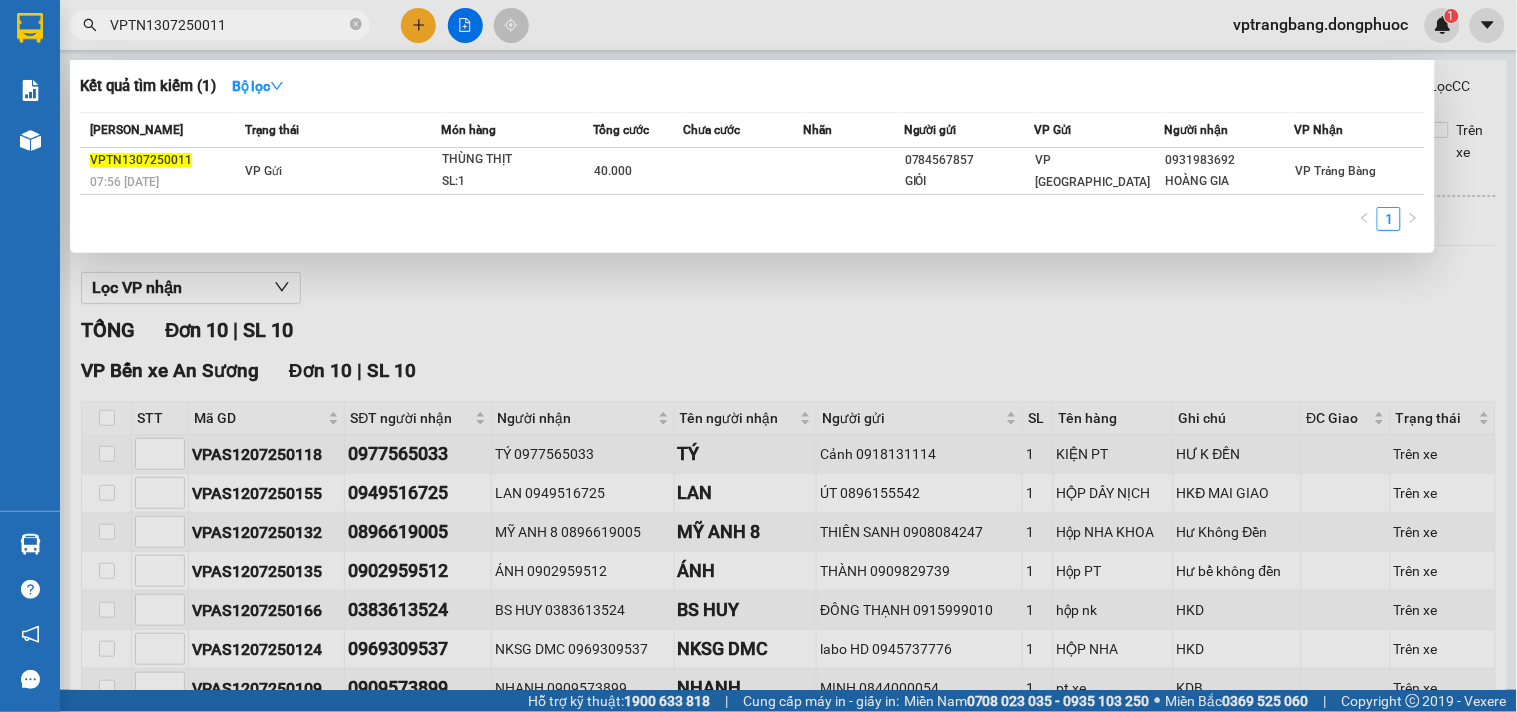 type on "VPTN1307250011" 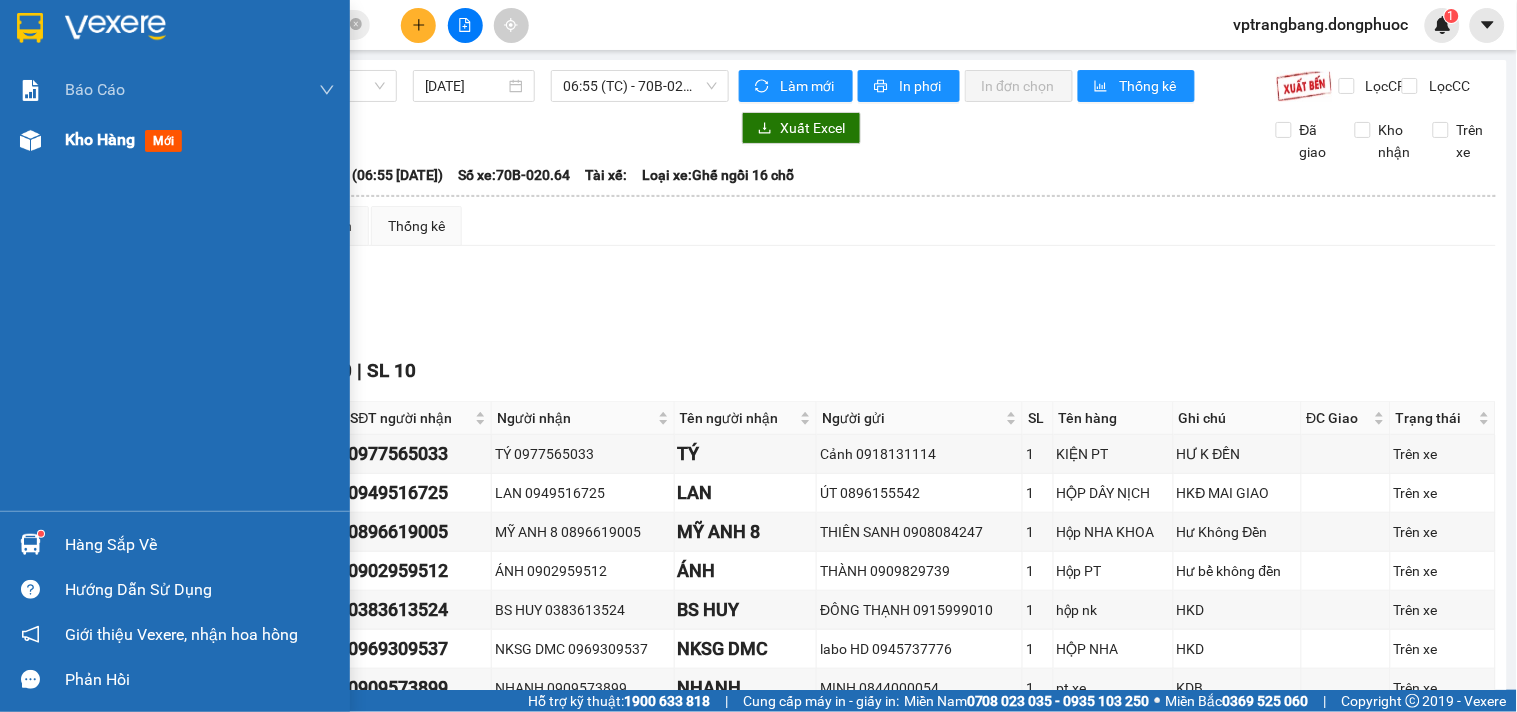 click on "Kho hàng" at bounding box center [100, 139] 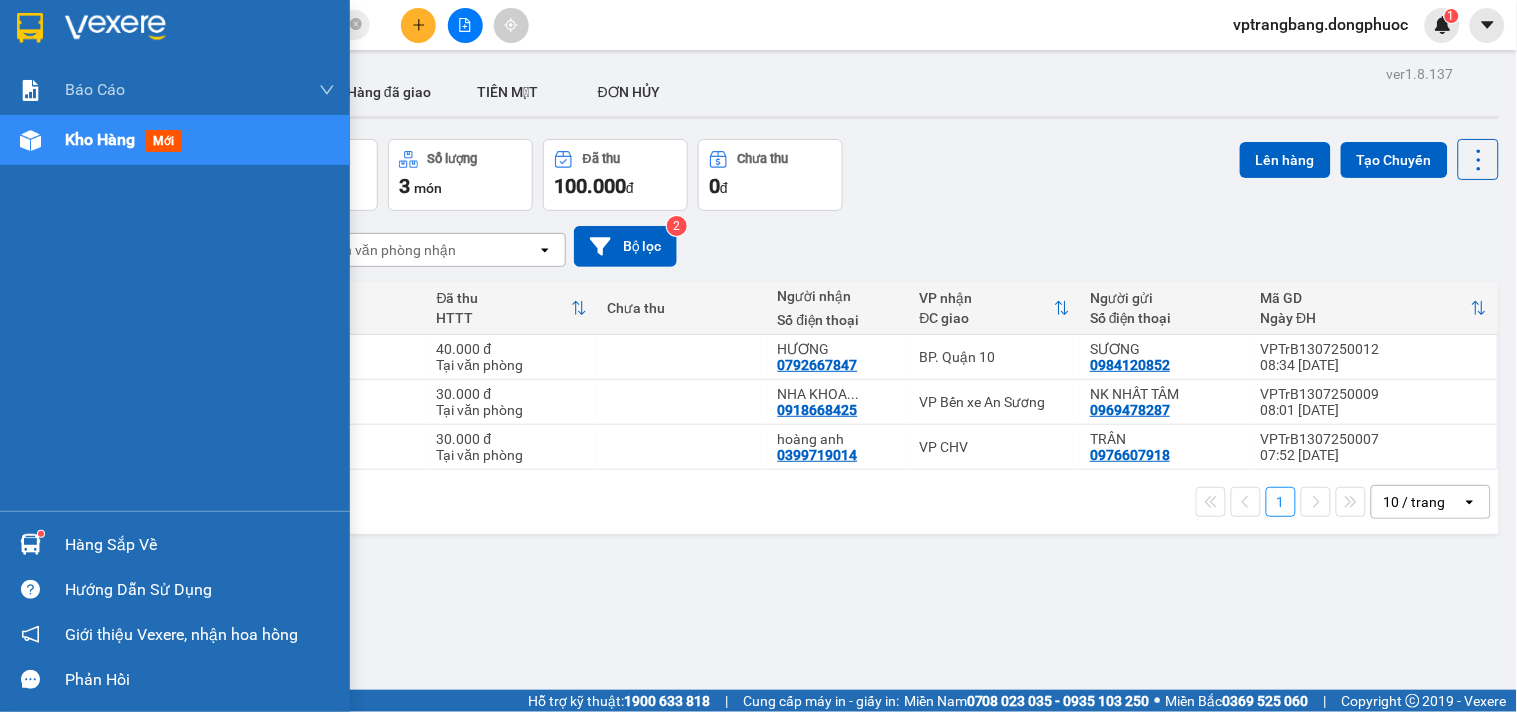 drag, startPoint x: 96, startPoint y: 533, endPoint x: 113, endPoint y: 533, distance: 17 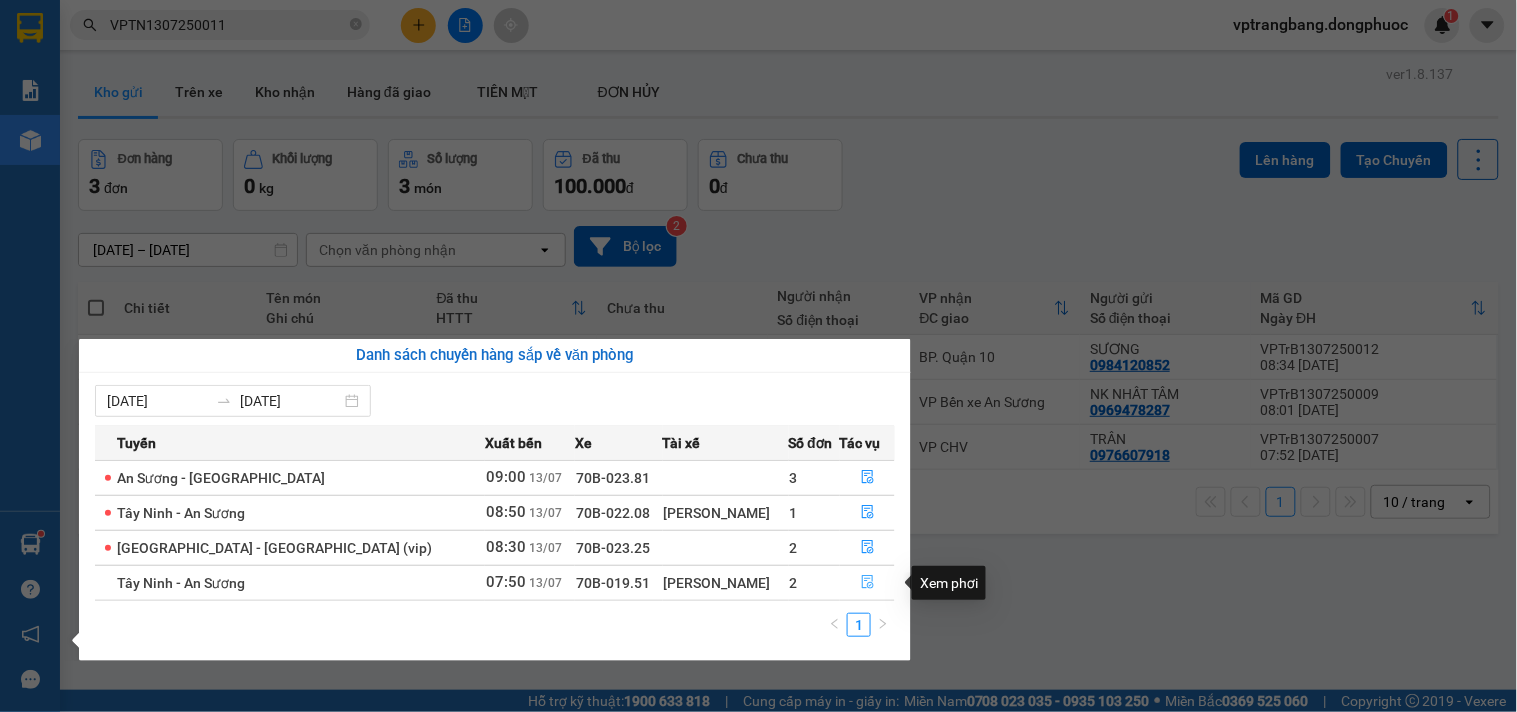 click 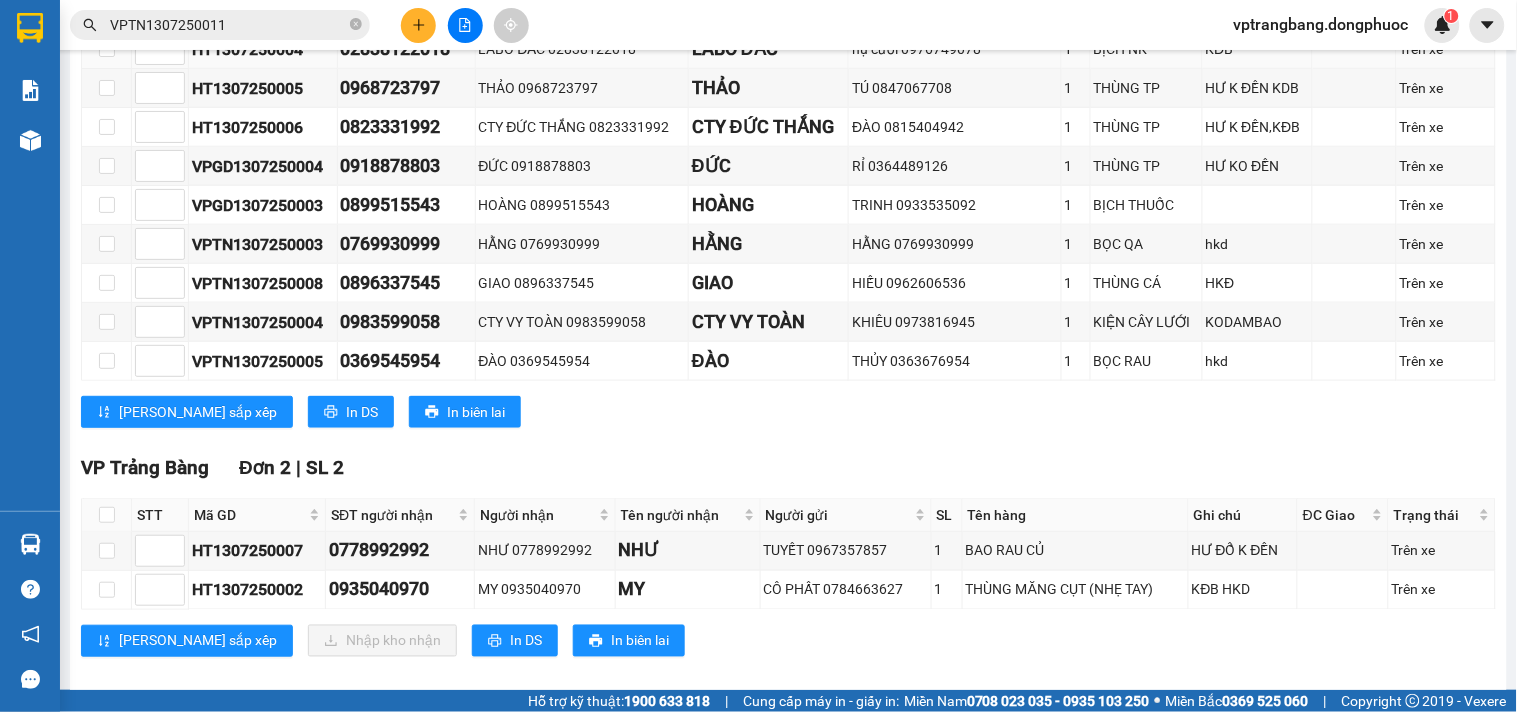 scroll, scrollTop: 488, scrollLeft: 0, axis: vertical 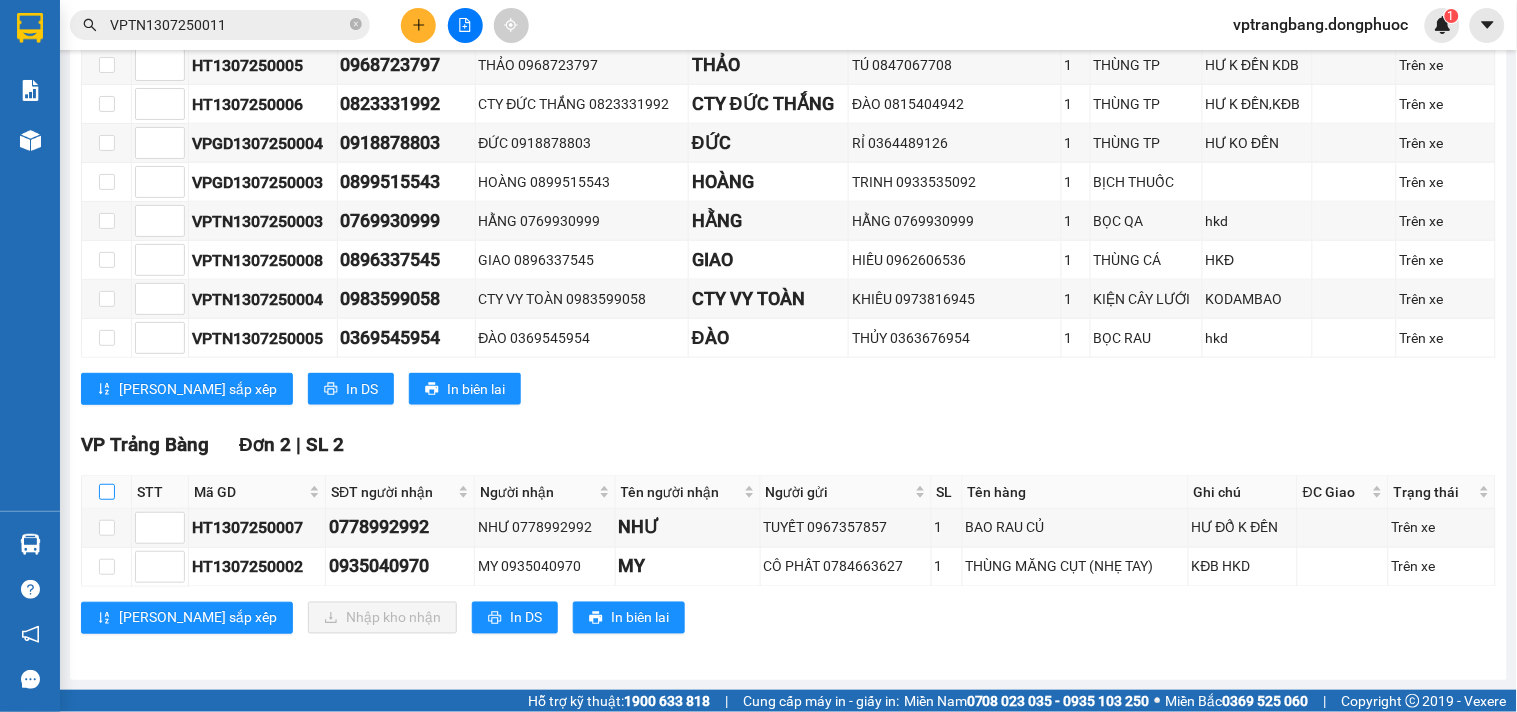 click at bounding box center [107, 492] 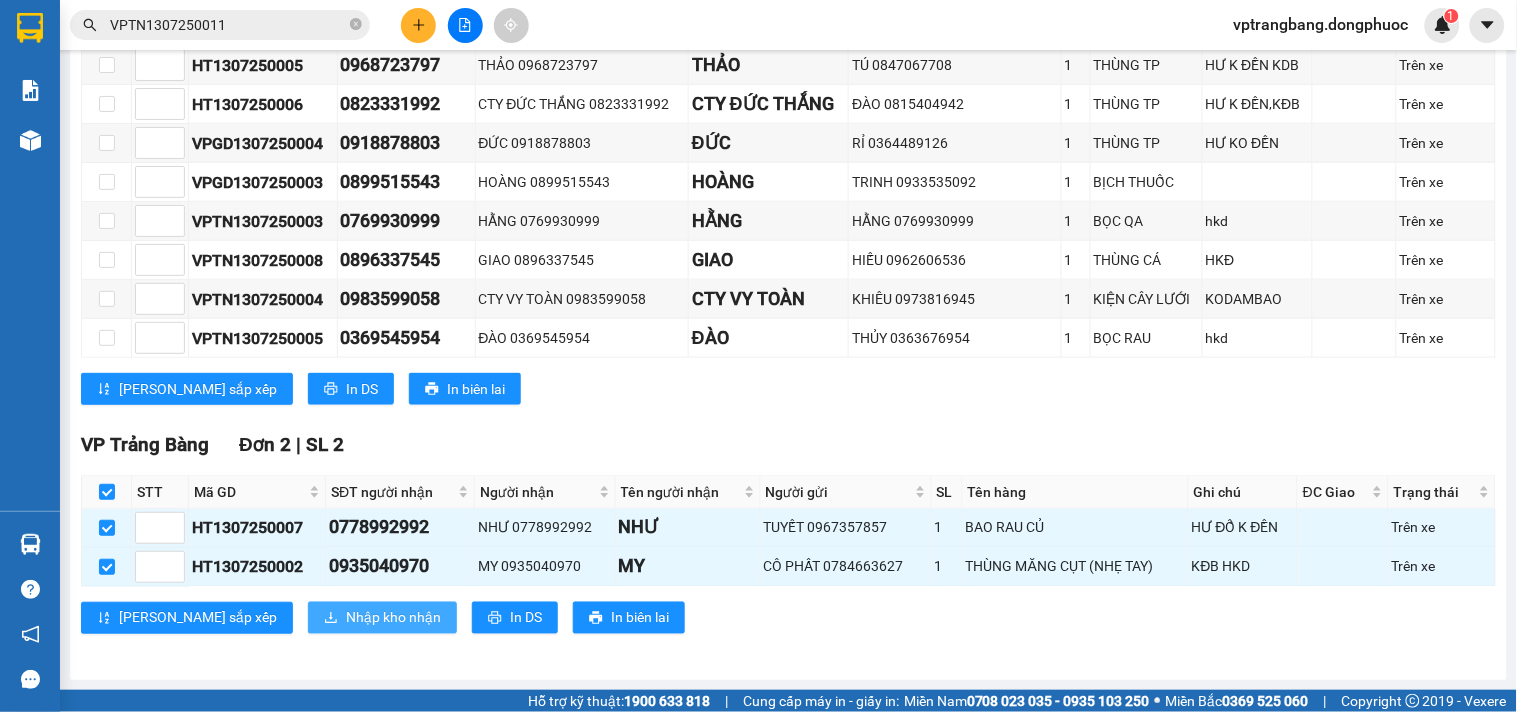 click on "Nhập kho nhận" at bounding box center [393, 618] 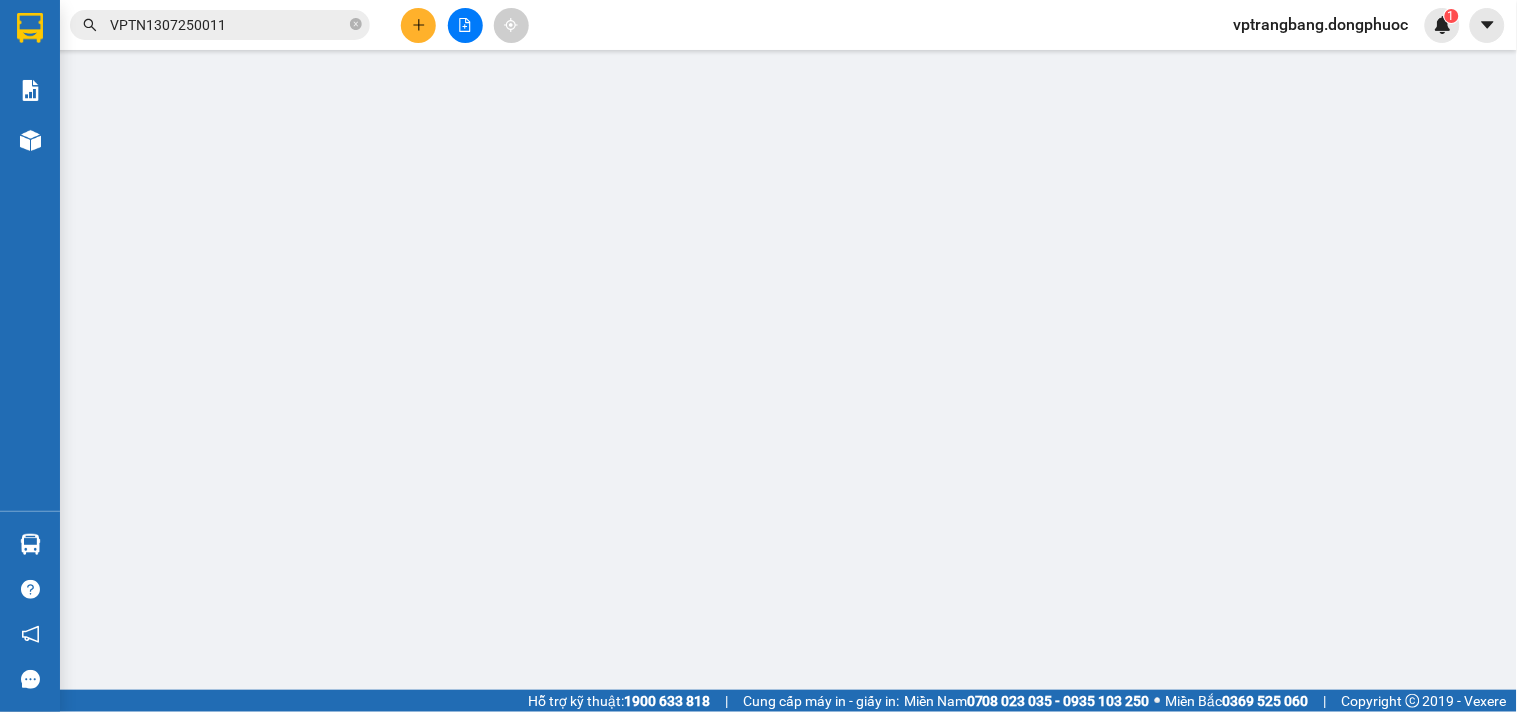 scroll, scrollTop: 0, scrollLeft: 0, axis: both 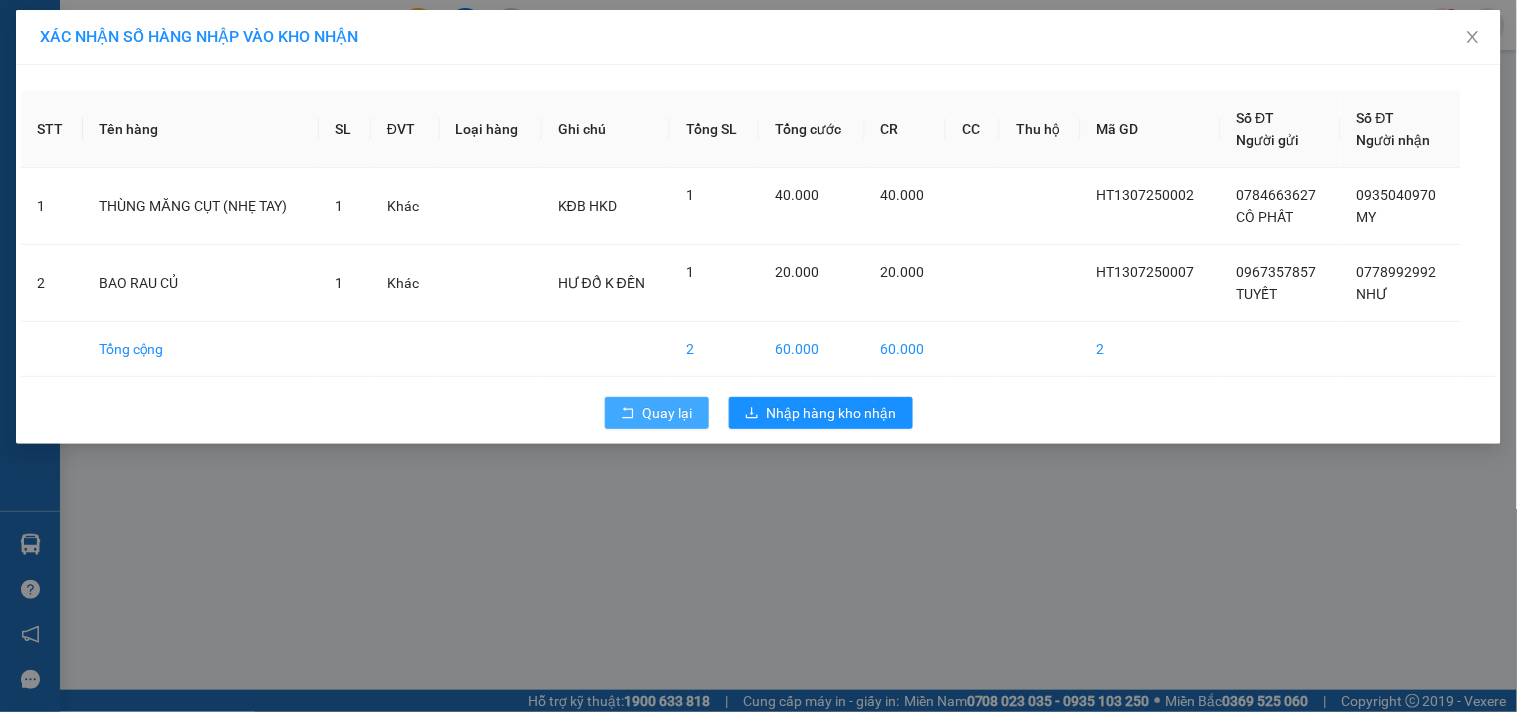 click on "Quay lại" at bounding box center [668, 413] 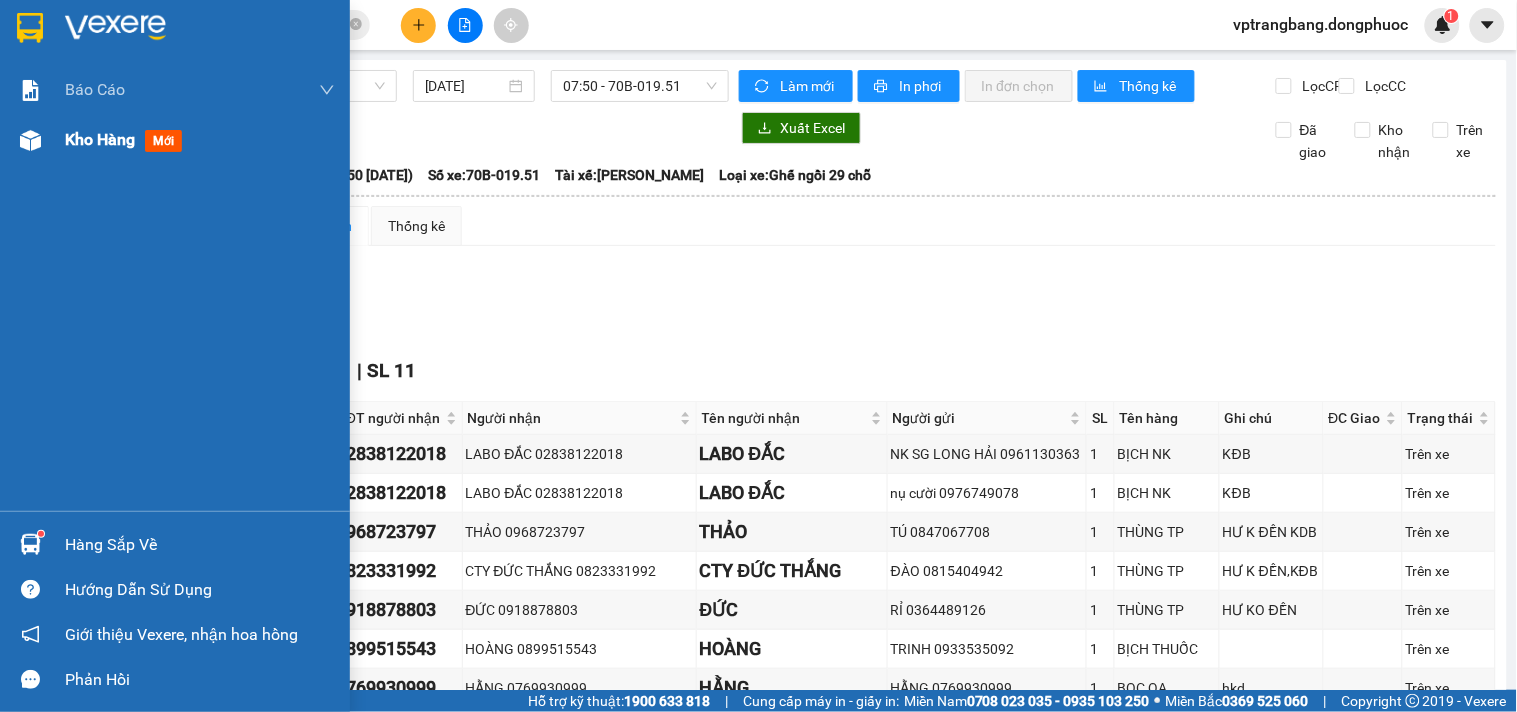 click on "Kho hàng" at bounding box center (100, 139) 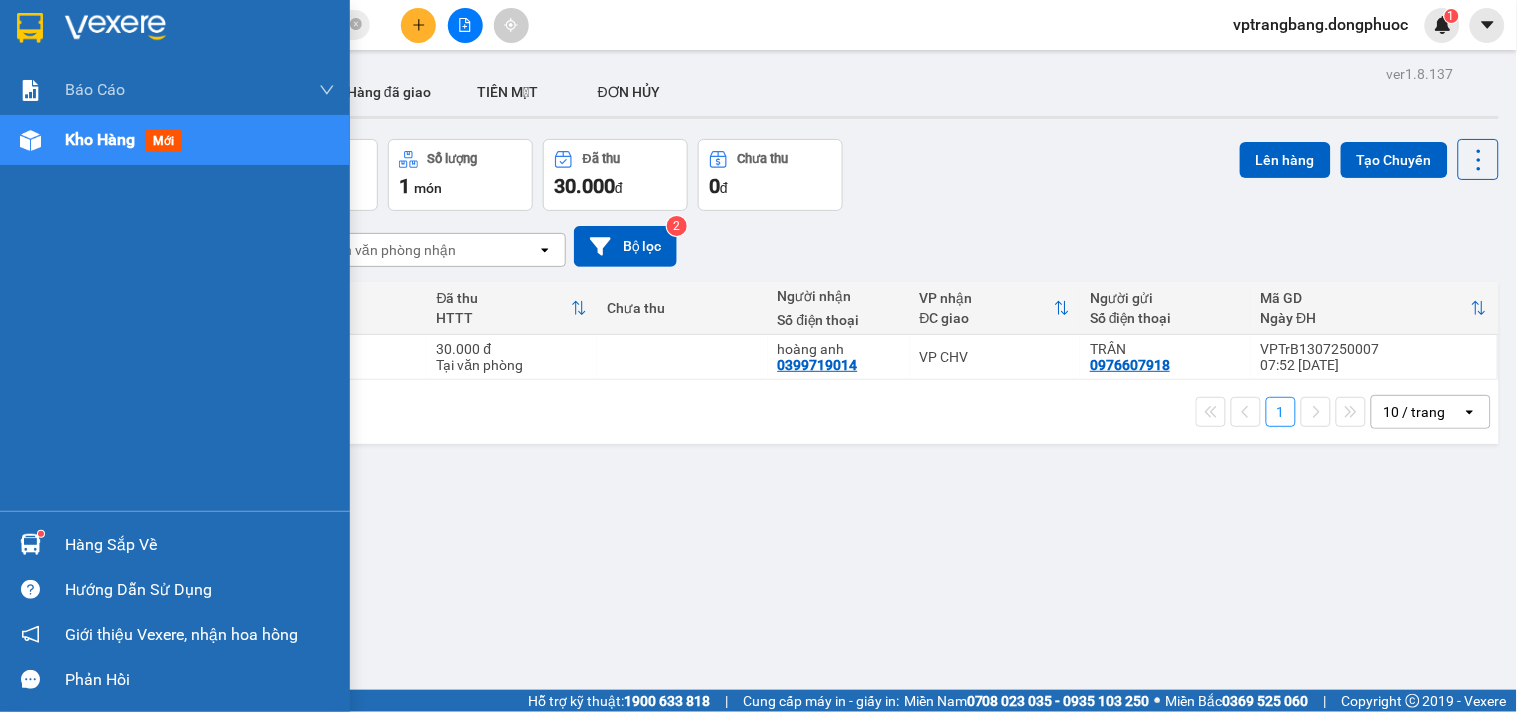 drag, startPoint x: 68, startPoint y: 546, endPoint x: 1068, endPoint y: 581, distance: 1000.6123 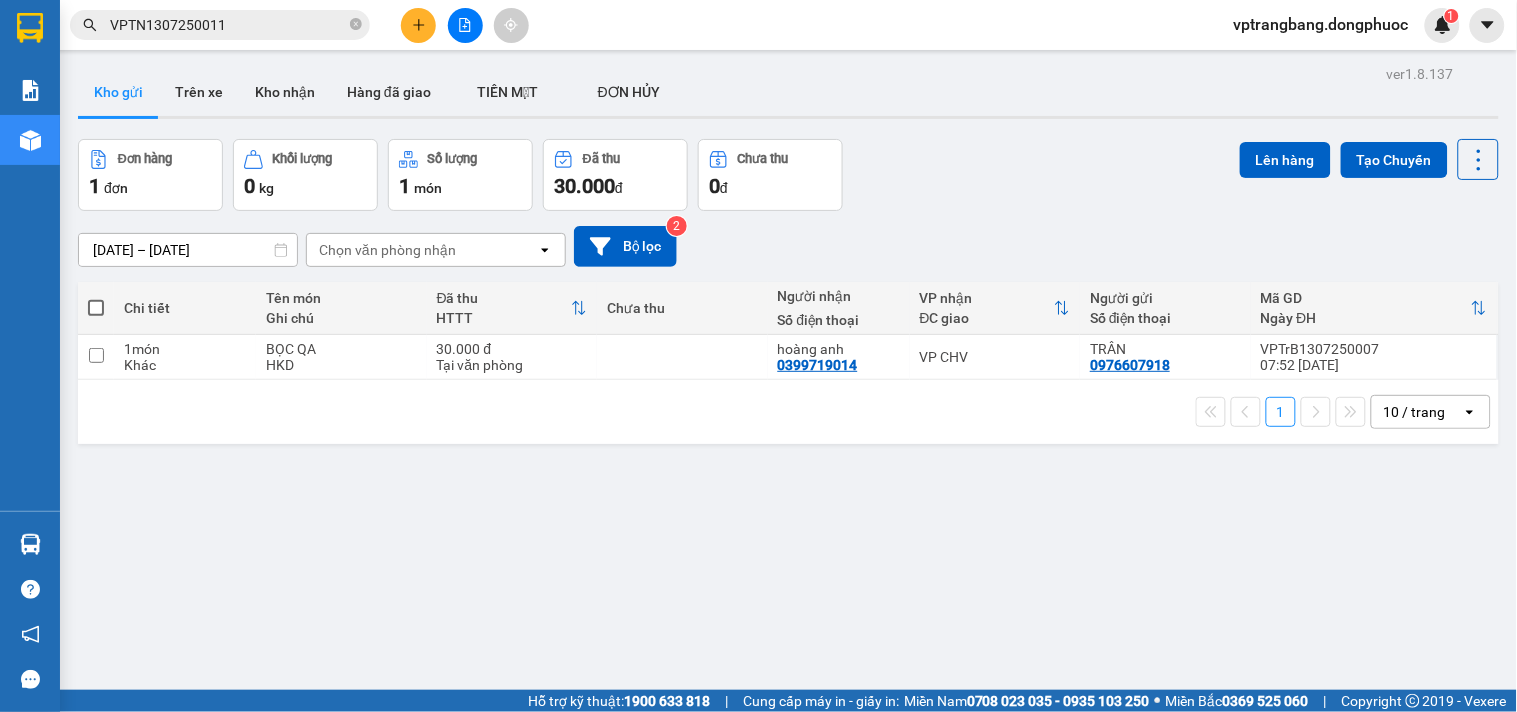 click on "Kết quả tìm kiếm ( 1 )  Bộ lọc  Mã ĐH Trạng thái Món hàng Tổng cước Chưa cước Nhãn Người gửi VP Gửi Người nhận VP Nhận VPTN1307250011 07:56 - 13/07 VP Gửi   THÙNG THỊT SL:  1 40.000 0784567857 GIỎI VP Tây Ninh 0931983692 HOÀNG GIA  VP Trảng Bàng 1 VPTN1307250011 vptrangbang.dongphuoc 1     Báo cáo Mẫu 1: Báo cáo dòng tiền theo nhân viên Mẫu 1: Báo cáo dòng tiền theo nhân viên (VP) Mẫu 2: Doanh số tạo đơn theo Văn phòng, nhân viên - Trạm     Kho hàng mới Hàng sắp về Hướng dẫn sử dụng Giới thiệu Vexere, nhận hoa hồng Phản hồi Phần mềm hỗ trợ bạn tốt chứ? ver  1.8.137 Kho gửi Trên xe Kho nhận Hàng đã giao TIỀN MẶT  ĐƠN HỦY Đơn hàng 1 đơn Khối lượng 0 kg Số lượng 1 món Đã thu 30.000  đ Chưa thu 0  đ Lên hàng Tạo Chuyến 11/07/2025 – 13/07/2025 Selected date range is from 11/07/2025 to 13/07/2025. Chọn văn phòng nhận open Bộ lọc 2" at bounding box center [758, 356] 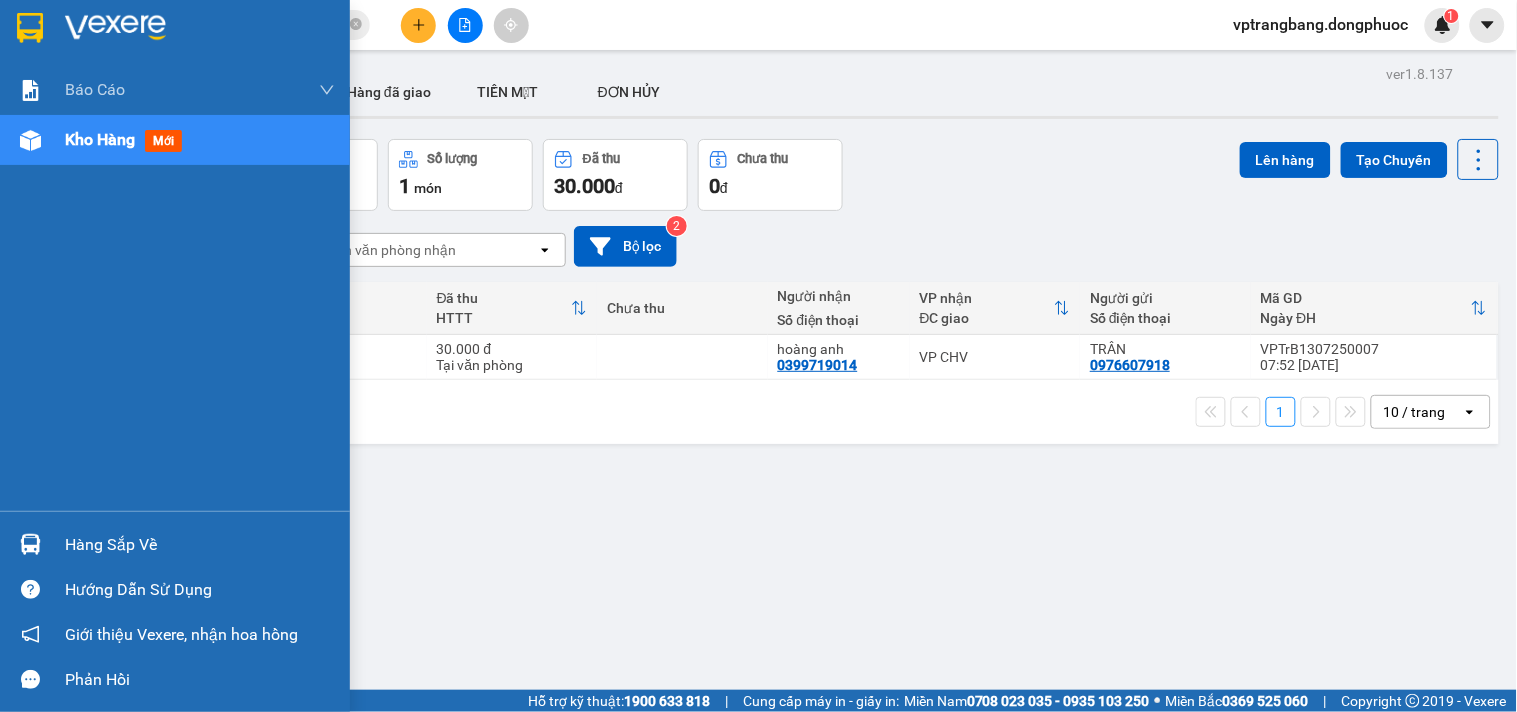 click on "Hàng sắp về" at bounding box center (200, 545) 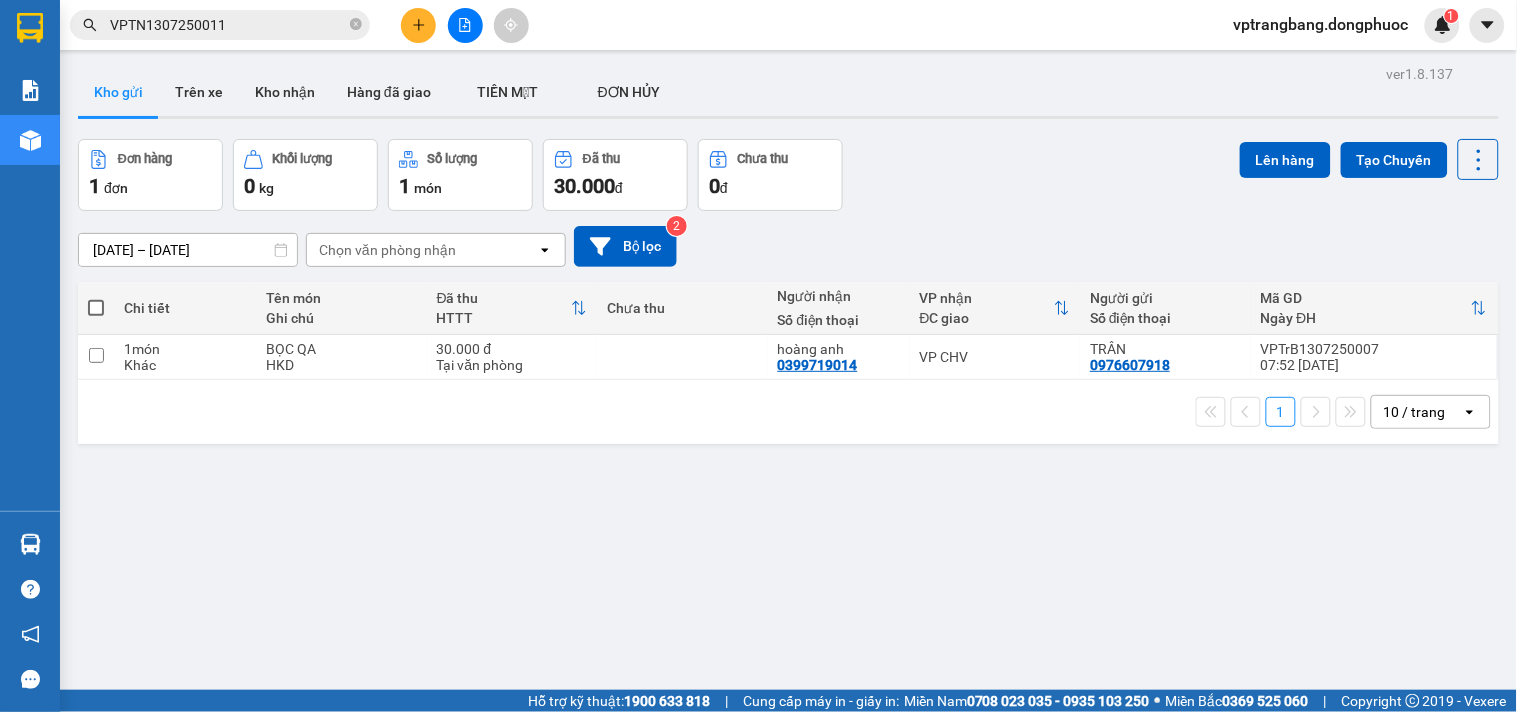 click on "Kết quả tìm kiếm ( 1 )  Bộ lọc  Mã ĐH Trạng thái Món hàng Tổng cước Chưa cước Nhãn Người gửi VP Gửi Người nhận VP Nhận VPTN1307250011 07:56 - 13/07 VP Gửi   THÙNG THỊT SL:  1 40.000 0784567857 GIỎI VP Tây Ninh 0931983692 HOÀNG GIA  VP Trảng Bàng 1 VPTN1307250011 vptrangbang.dongphuoc 1     Báo cáo Mẫu 1: Báo cáo dòng tiền theo nhân viên Mẫu 1: Báo cáo dòng tiền theo nhân viên (VP) Mẫu 2: Doanh số tạo đơn theo Văn phòng, nhân viên - Trạm     Kho hàng mới Hàng sắp về Hướng dẫn sử dụng Giới thiệu Vexere, nhận hoa hồng Phản hồi Phần mềm hỗ trợ bạn tốt chứ? ver  1.8.137 Kho gửi Trên xe Kho nhận Hàng đã giao TIỀN MẶT  ĐƠN HỦY Đơn hàng 1 đơn Khối lượng 0 kg Số lượng 1 món Đã thu 30.000  đ Chưa thu 0  đ Lên hàng Tạo Chuyến 11/07/2025 – 13/07/2025 Selected date range is from 11/07/2025 to 13/07/2025. Chọn văn phòng nhận open Bộ lọc 2" at bounding box center (758, 356) 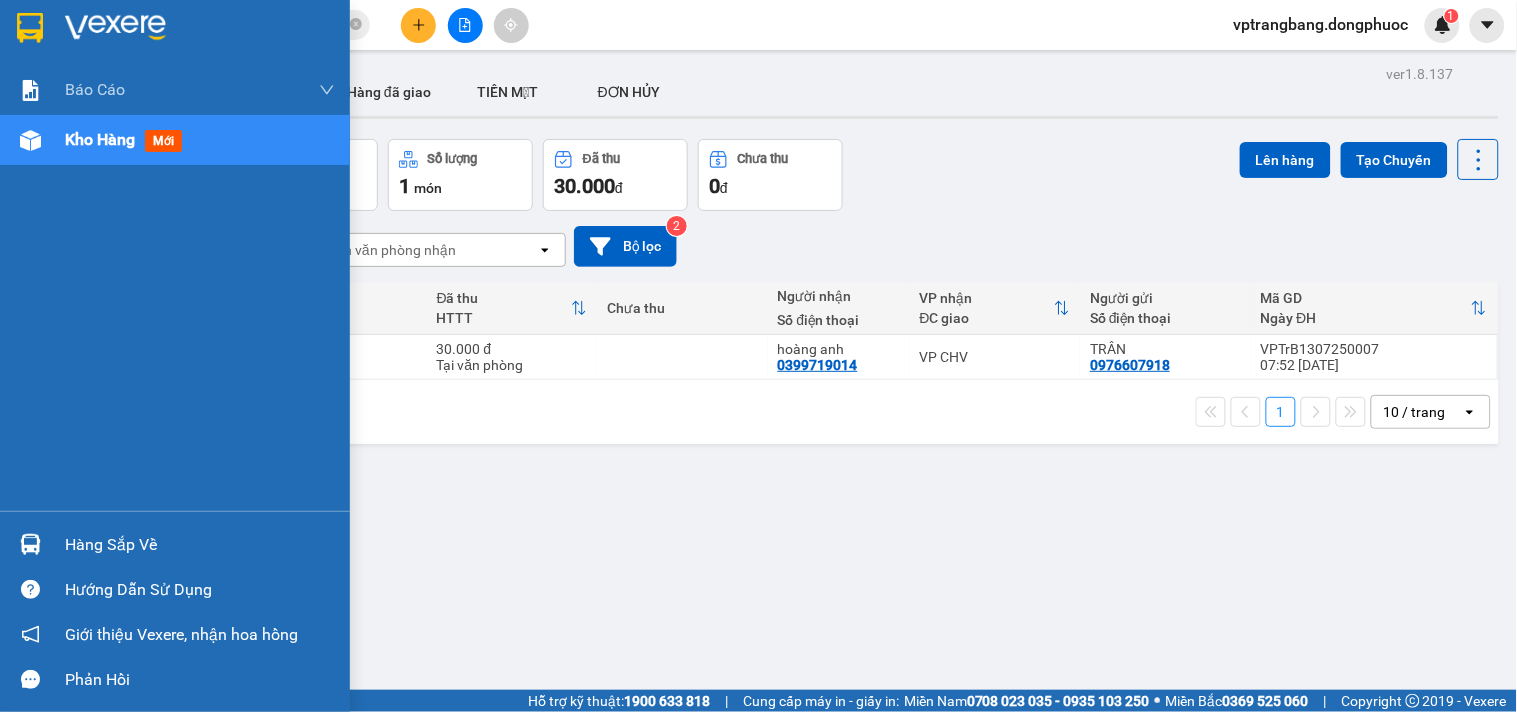 click on "Hàng sắp về" at bounding box center [200, 545] 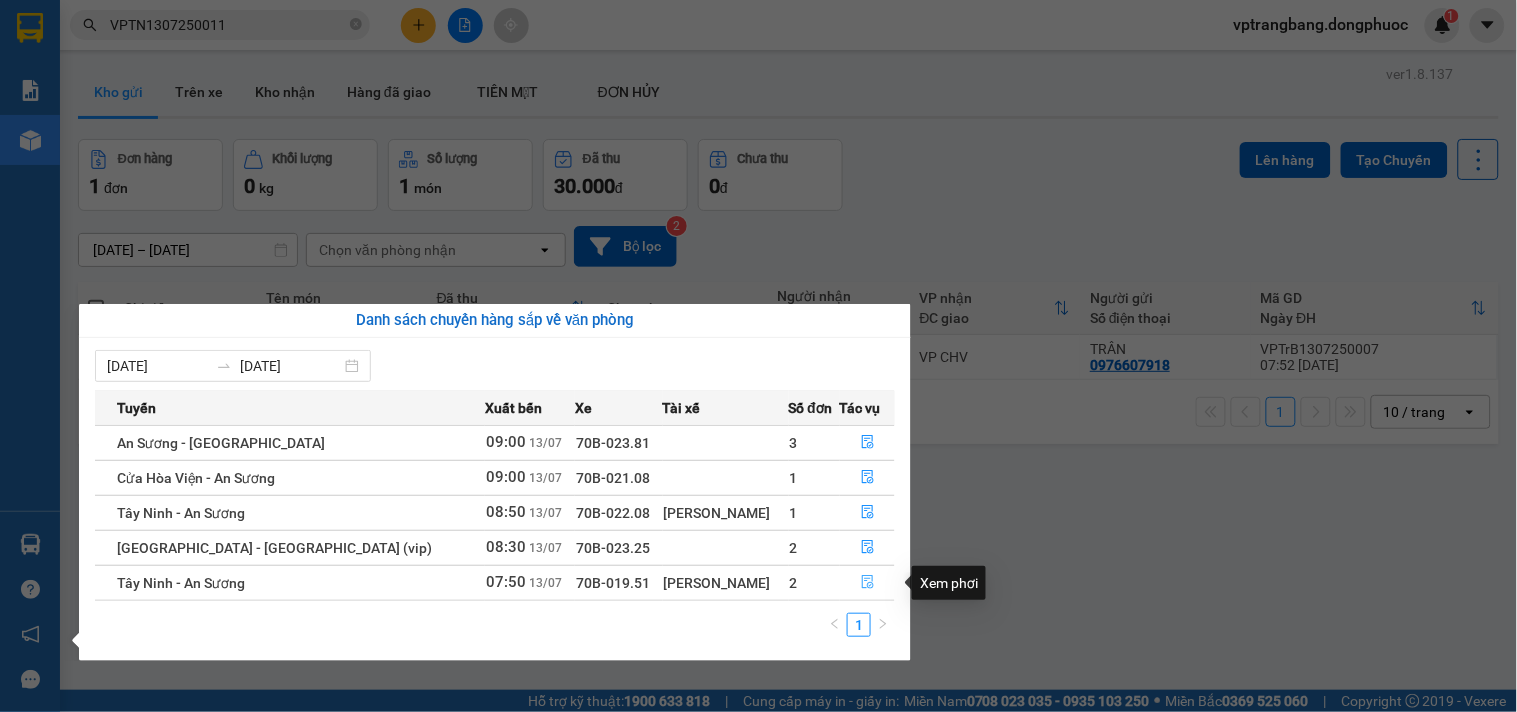 click 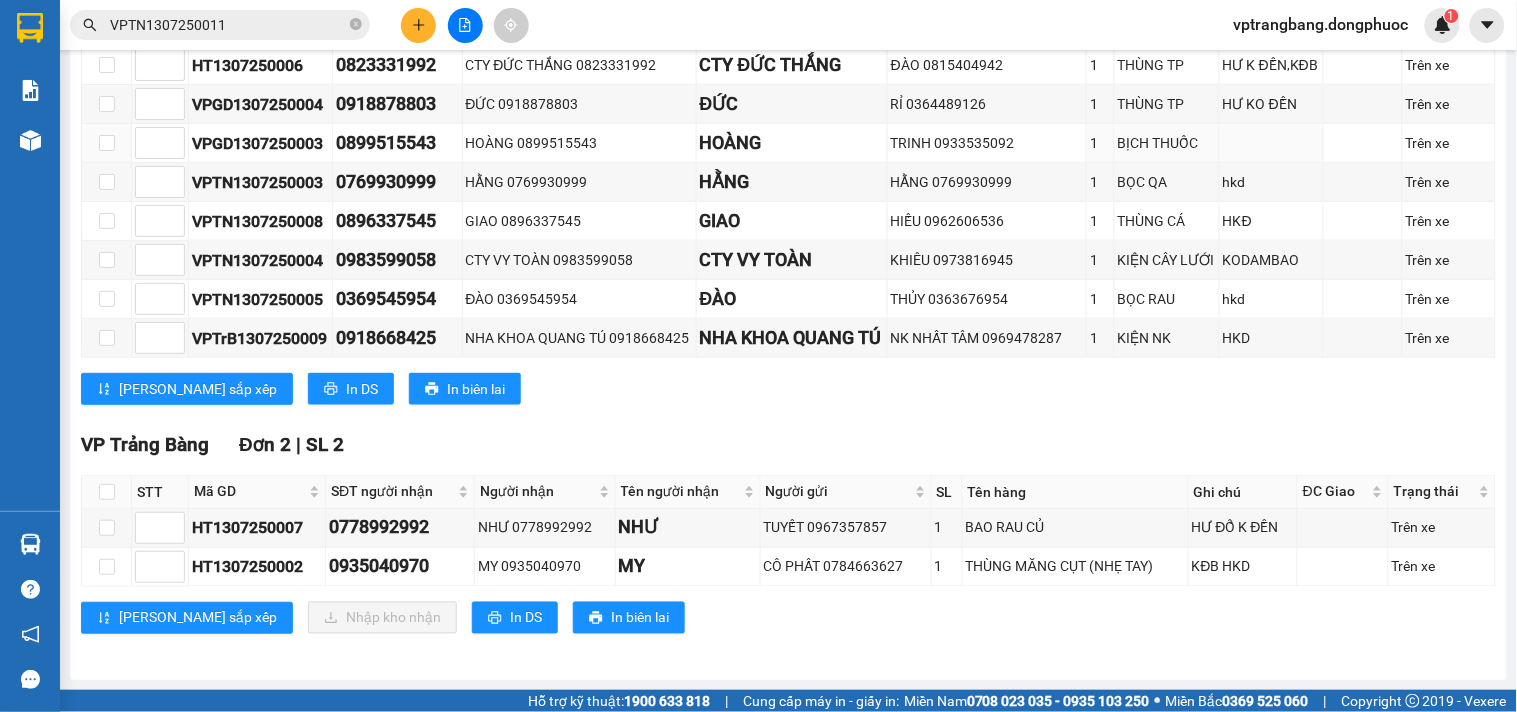scroll, scrollTop: 0, scrollLeft: 0, axis: both 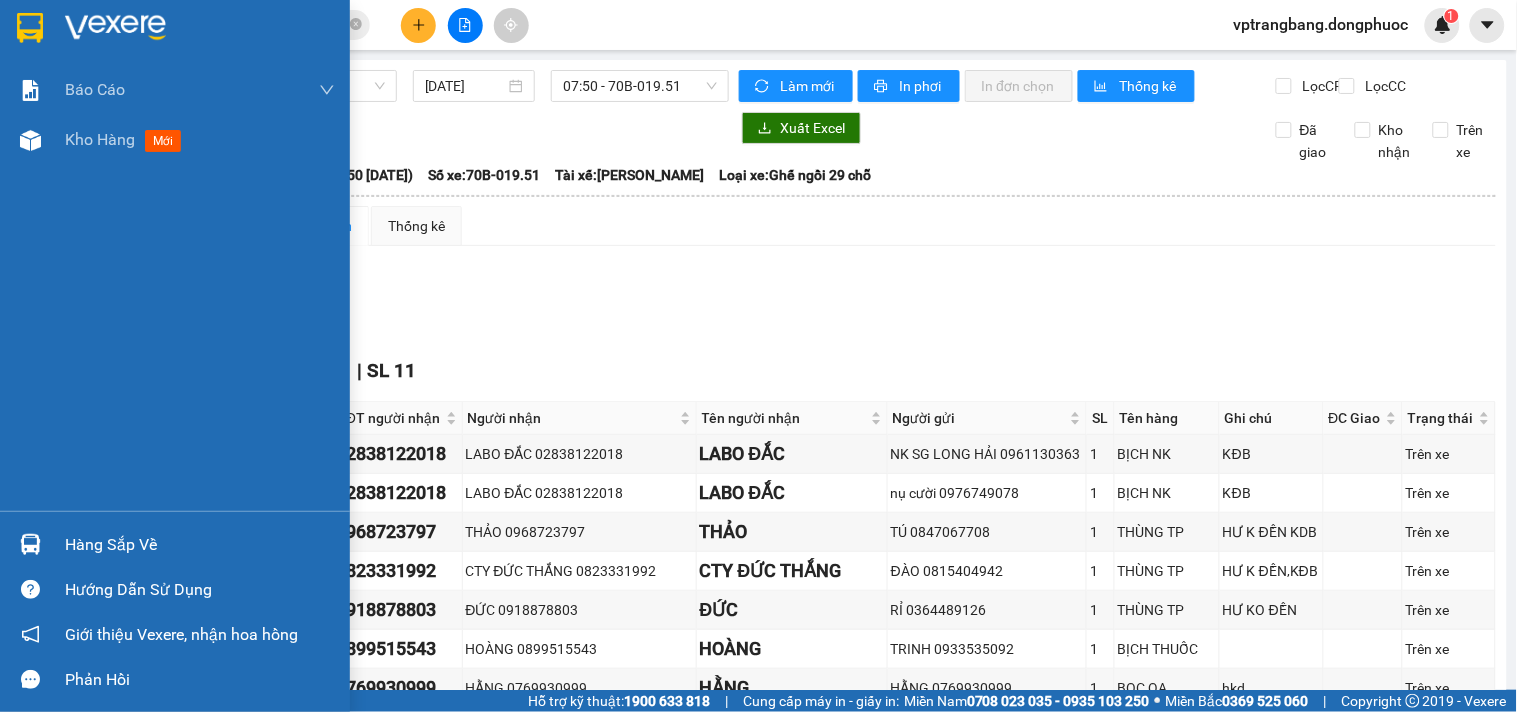 click on "Hàng sắp về" at bounding box center [200, 545] 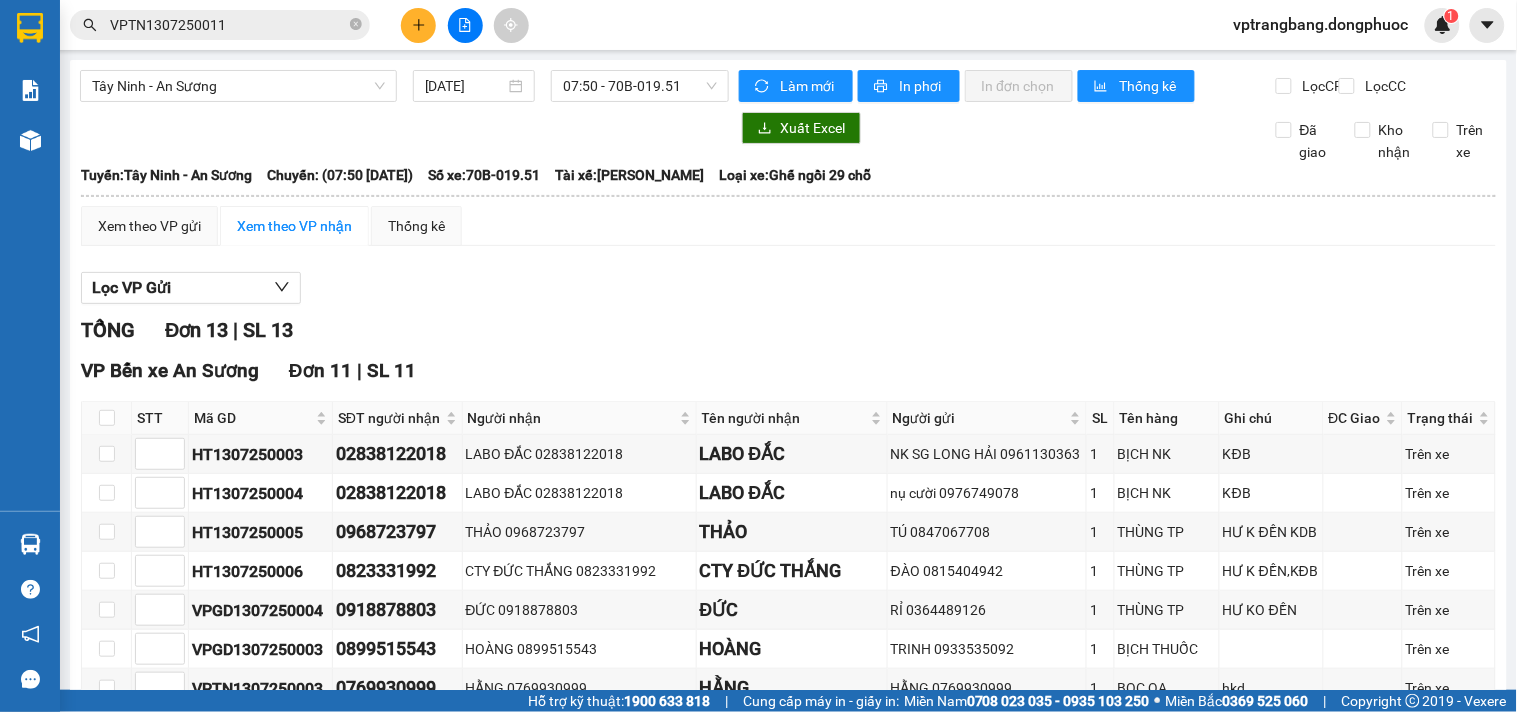 drag, startPoint x: 973, startPoint y: 336, endPoint x: 904, endPoint y: 336, distance: 69 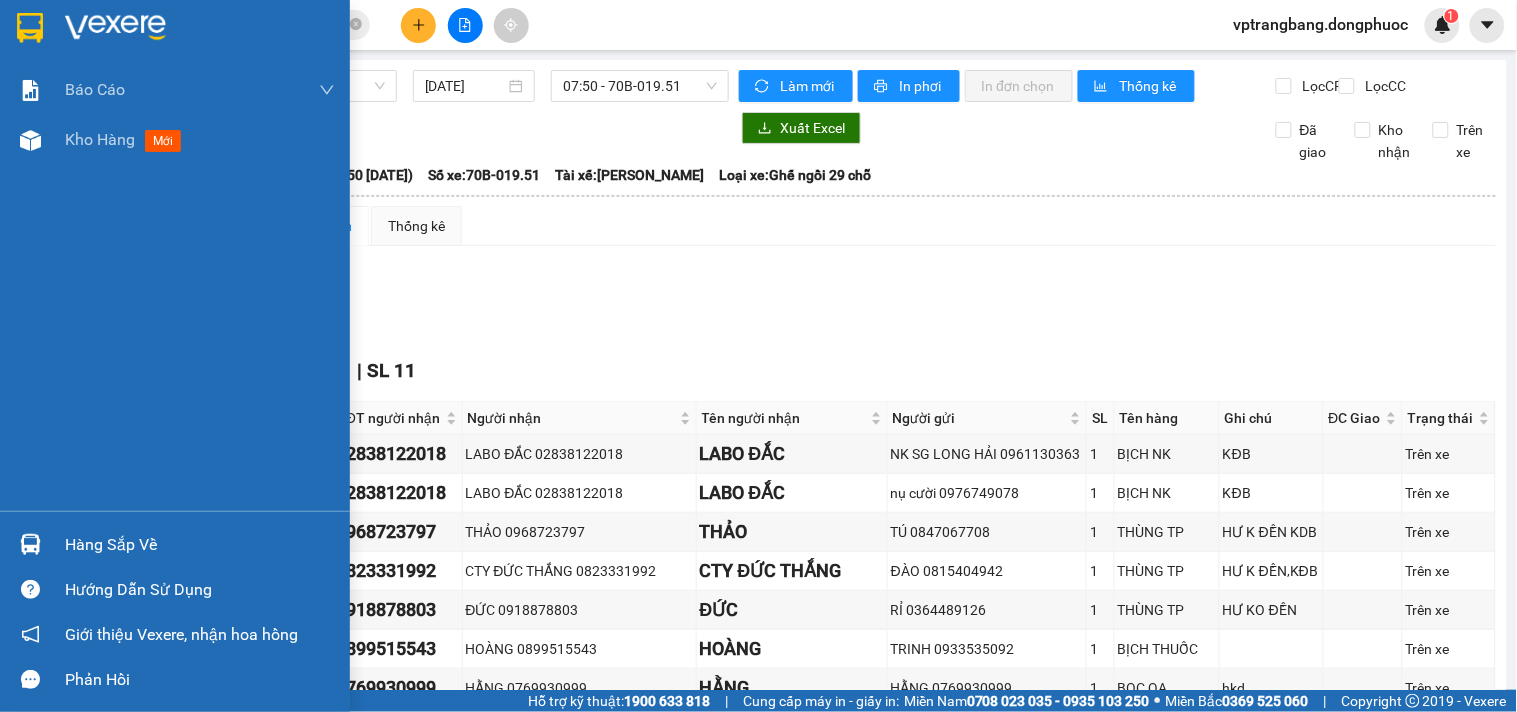 drag, startPoint x: 0, startPoint y: 454, endPoint x: 25, endPoint y: 453, distance: 25.019993 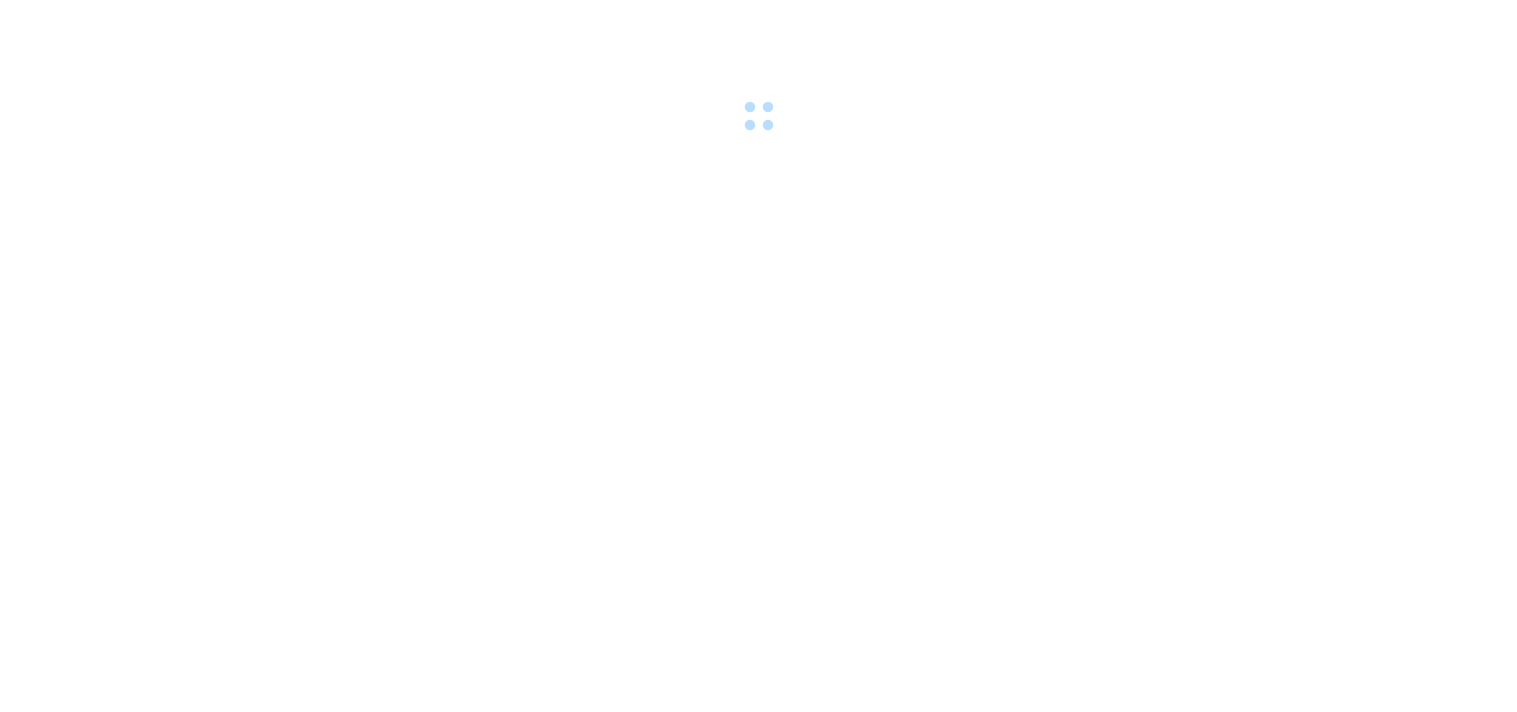scroll, scrollTop: 0, scrollLeft: 0, axis: both 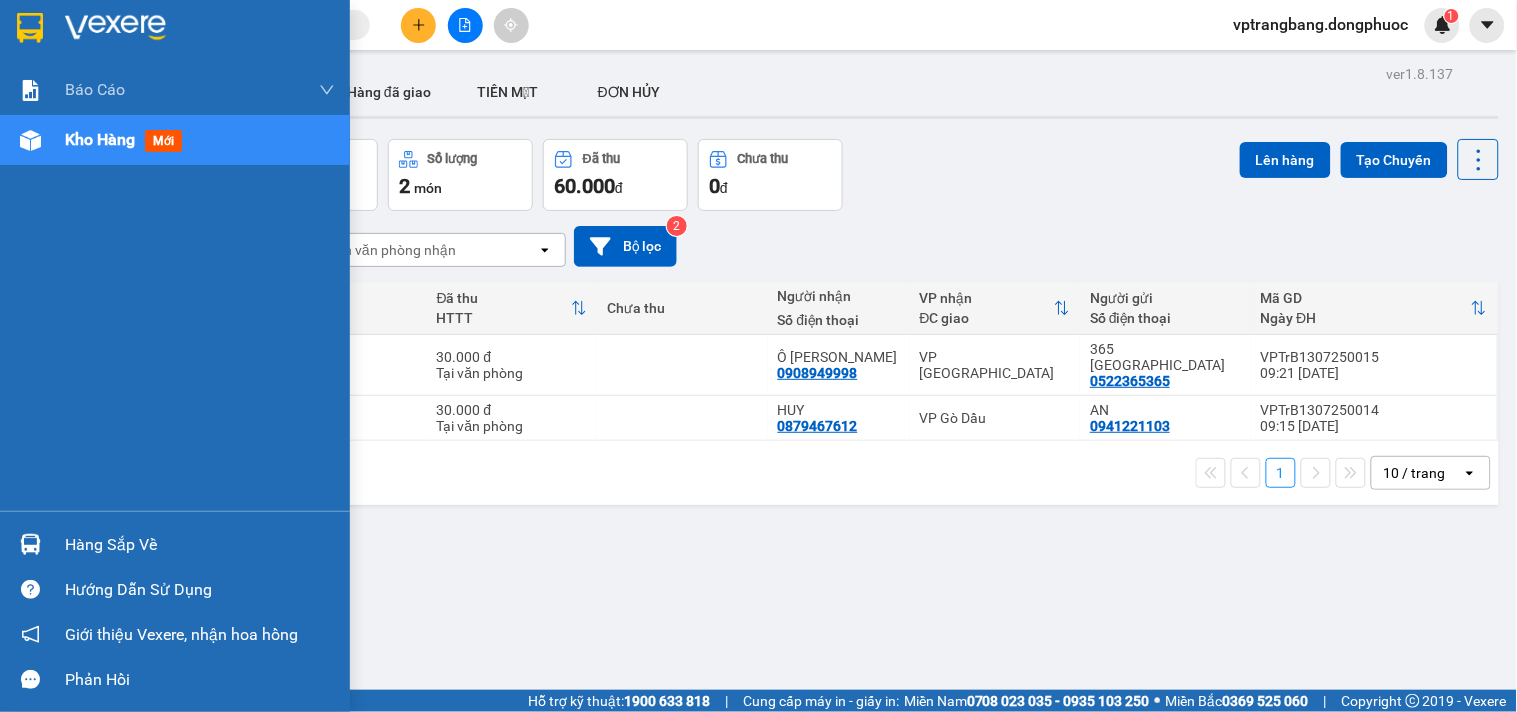 click on "Hàng sắp về" at bounding box center (175, 544) 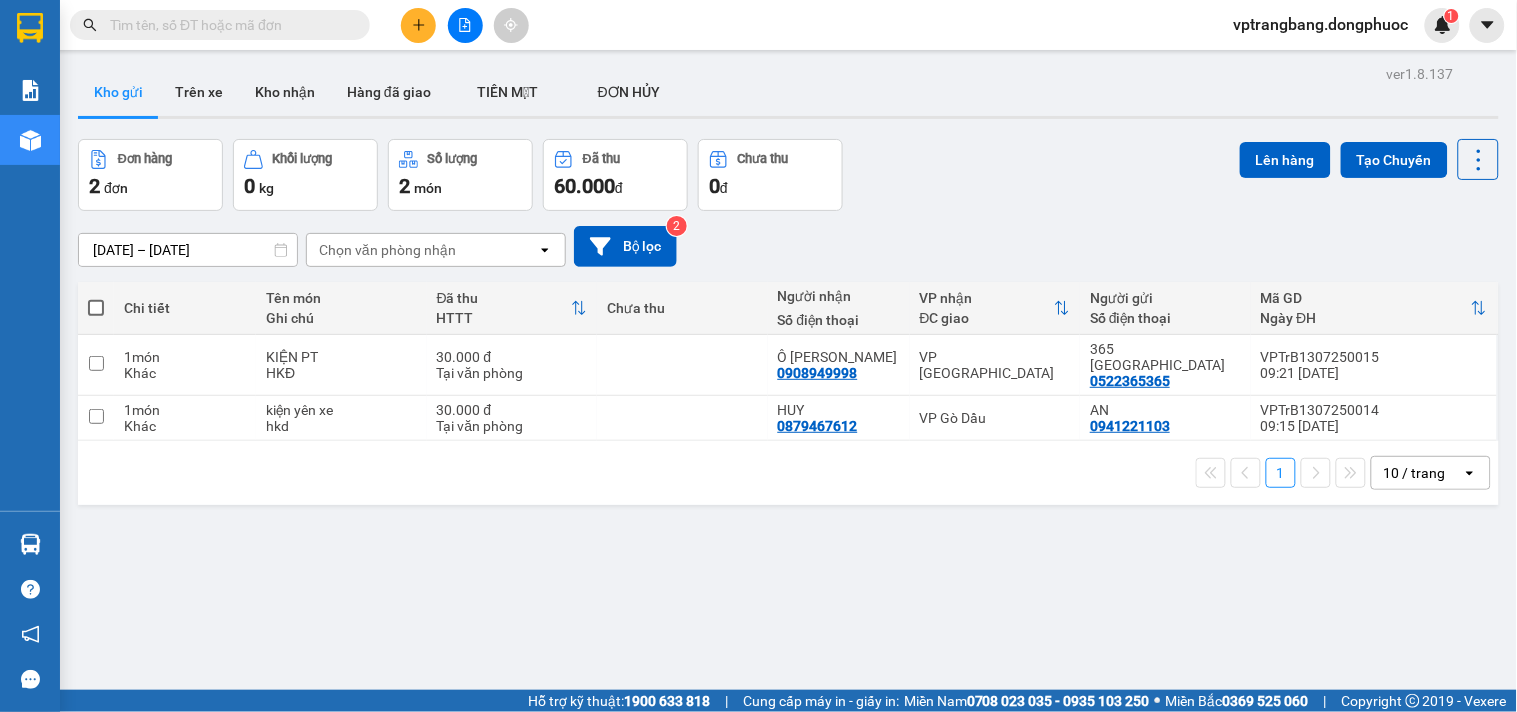 click on "Kết quả tìm kiếm ( 0 )  Bộ lọc  No Data vptrangbang.dongphuoc 1     Báo cáo Mẫu 1: Báo cáo dòng tiền theo nhân viên Mẫu 1: Báo cáo dòng tiền theo nhân viên (VP) Mẫu 2: Doanh số tạo đơn theo Văn phòng, nhân viên - Trạm     Kho hàng mới Hàng sắp về Hướng dẫn sử dụng Giới thiệu Vexere, nhận hoa hồng Phản hồi Phần mềm hỗ trợ bạn tốt chứ? ver  1.8.137 Kho gửi Trên xe Kho nhận Hàng đã giao TIỀN MẶT  ĐƠN HỦY Đơn hàng 2 đơn Khối lượng 0 kg Số lượng 2 món Đã thu 60.000  đ Chưa thu 0  đ Lên hàng Tạo Chuyến [DATE] – [DATE] Press the down arrow key to interact with the calendar and select a date. Press the escape button to close the calendar. Selected date range is from [DATE] to [DATE]. Chọn văn phòng nhận open Bộ lọc 2 Chi tiết Tên món Ghi chú Đã thu HTTT Chưa thu Người nhận Số điện thoại VP nhận ĐC giao Người gửi Mã GD Ngày ĐH 1" at bounding box center [758, 356] 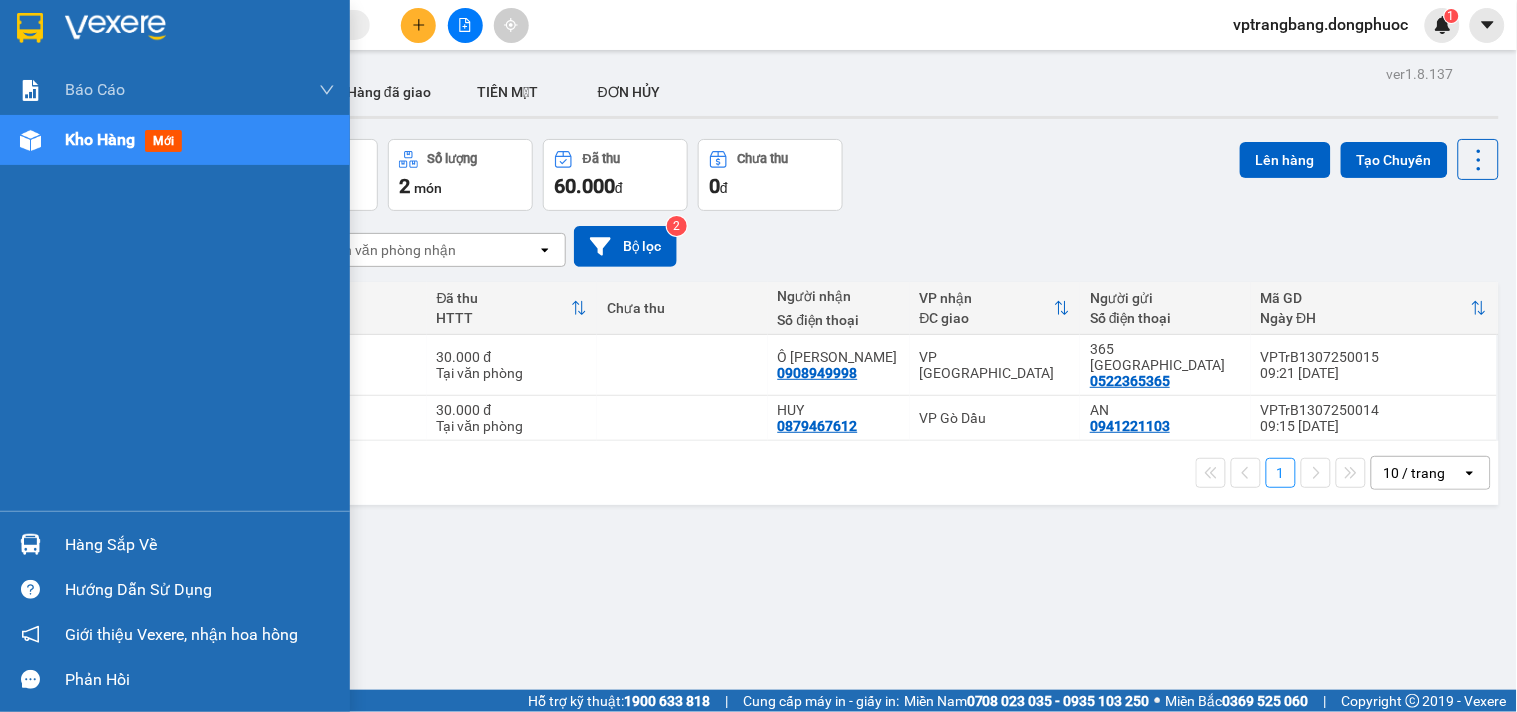 click on "Hàng sắp về" at bounding box center [175, 544] 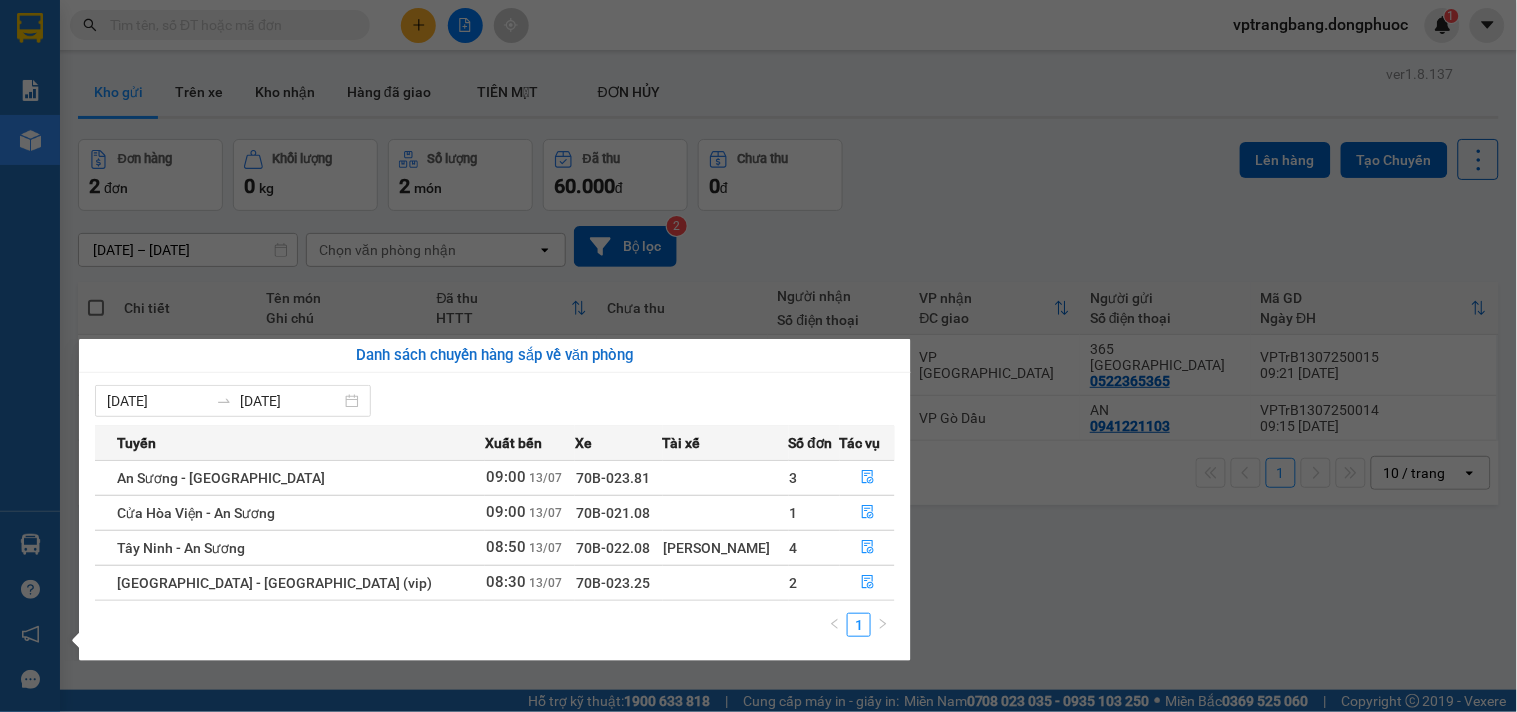click on "Kết quả tìm kiếm ( 0 )  Bộ lọc  No Data vptrangbang.dongphuoc 1     Báo cáo Mẫu 1: Báo cáo dòng tiền theo nhân viên Mẫu 1: Báo cáo dòng tiền theo nhân viên (VP) Mẫu 2: Doanh số tạo đơn theo Văn phòng, nhân viên - Trạm     Kho hàng mới Hàng sắp về Hướng dẫn sử dụng Giới thiệu Vexere, nhận hoa hồng Phản hồi Phần mềm hỗ trợ bạn tốt chứ? ver  1.8.137 Kho gửi Trên xe Kho nhận Hàng đã giao TIỀN MẶT  ĐƠN HỦY Đơn hàng 2 đơn Khối lượng 0 kg Số lượng 2 món Đã thu 60.000  đ Chưa thu 0  đ Lên hàng Tạo Chuyến [DATE] – [DATE] Press the down arrow key to interact with the calendar and select a date. Press the escape button to close the calendar. Selected date range is from [DATE] to [DATE]. Chọn văn phòng nhận open Bộ lọc 2 Chi tiết Tên món Ghi chú Đã thu HTTT Chưa thu Người nhận Số điện thoại VP nhận ĐC giao Người gửi Mã GD Ngày ĐH 1" at bounding box center [758, 356] 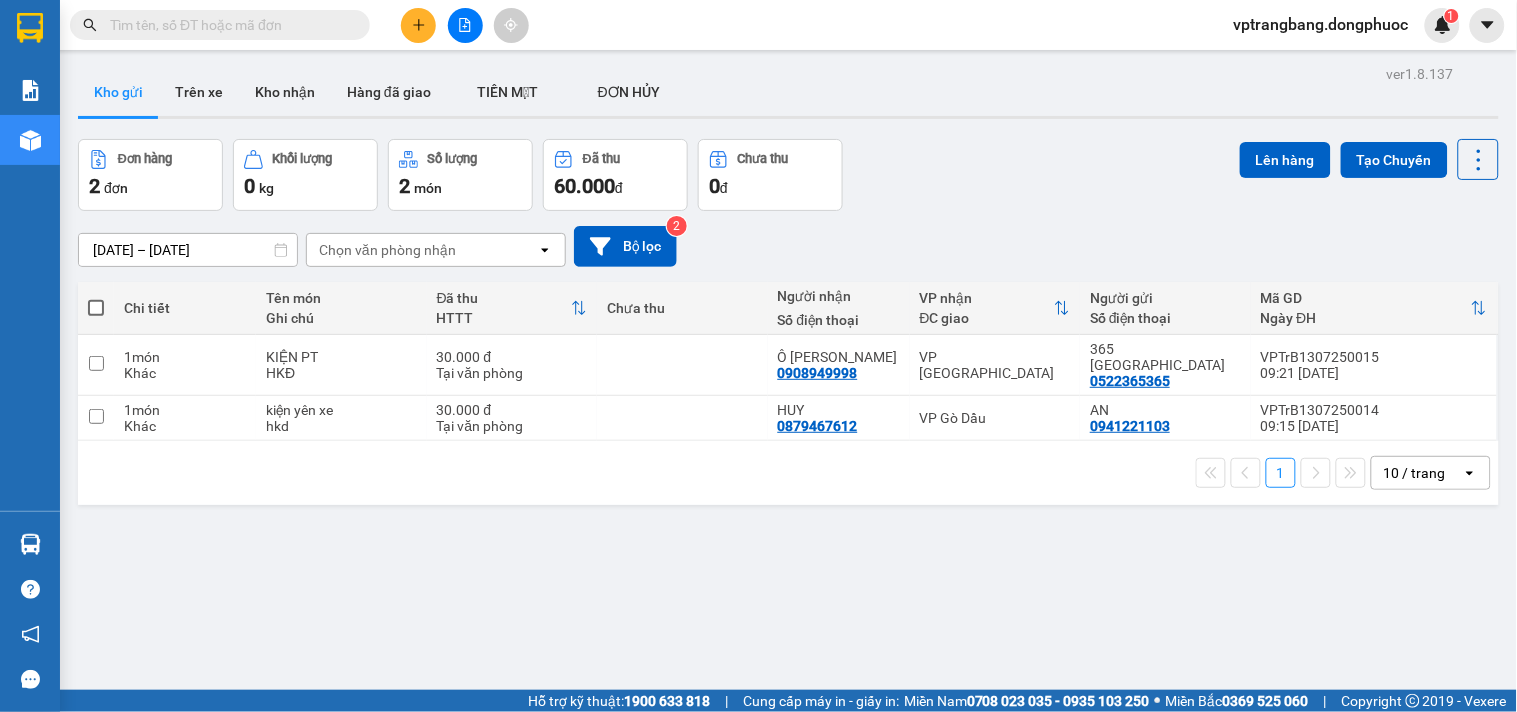 click 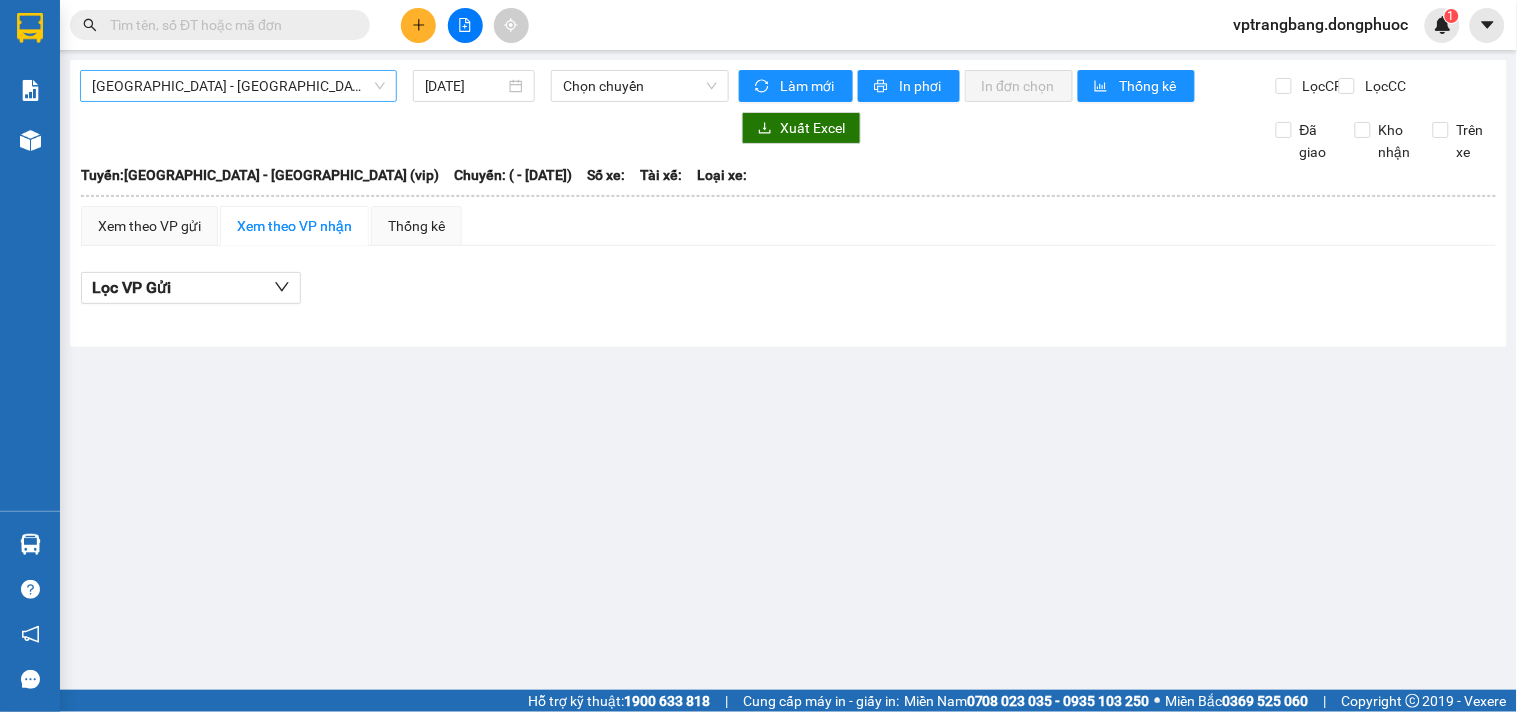 click on "[GEOGRAPHIC_DATA] - [GEOGRAPHIC_DATA] (vip)" at bounding box center [238, 86] 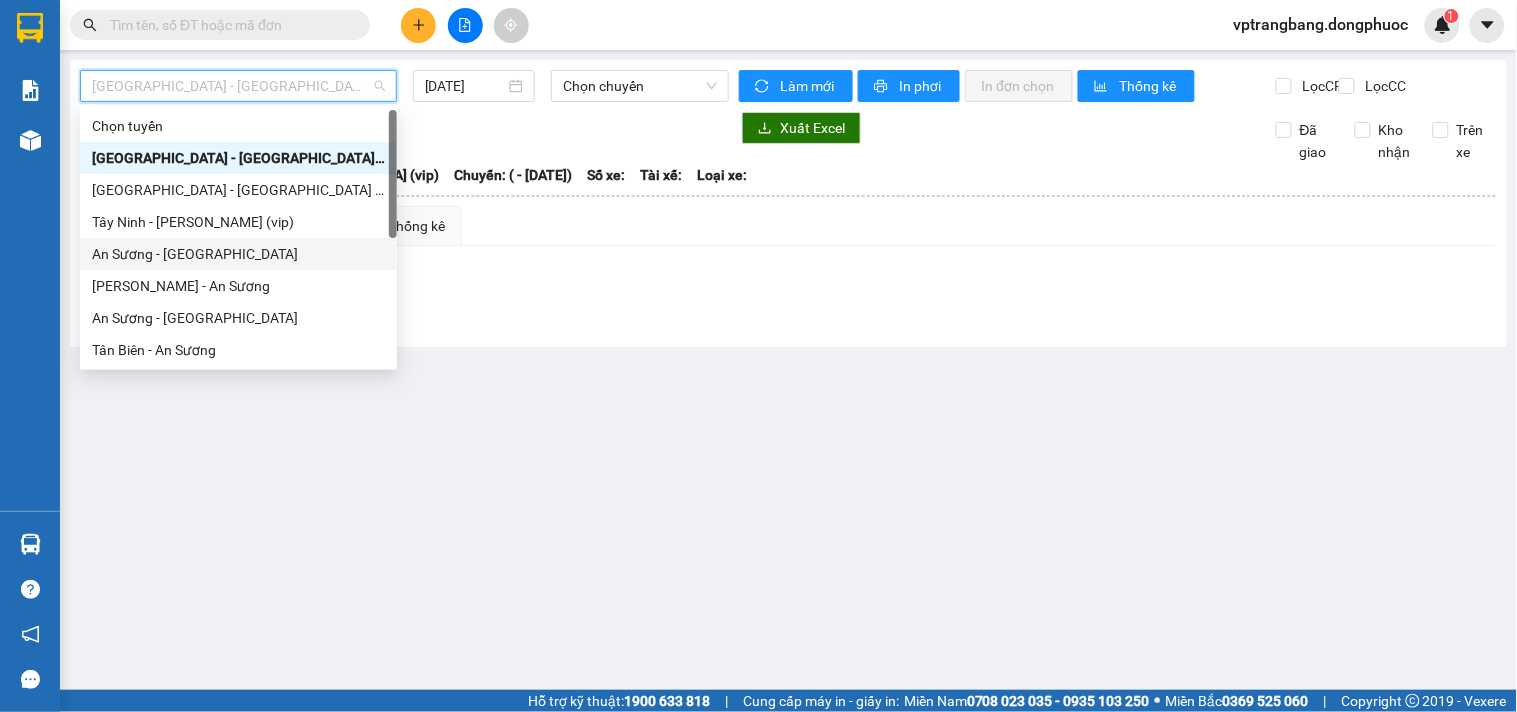 scroll, scrollTop: 287, scrollLeft: 0, axis: vertical 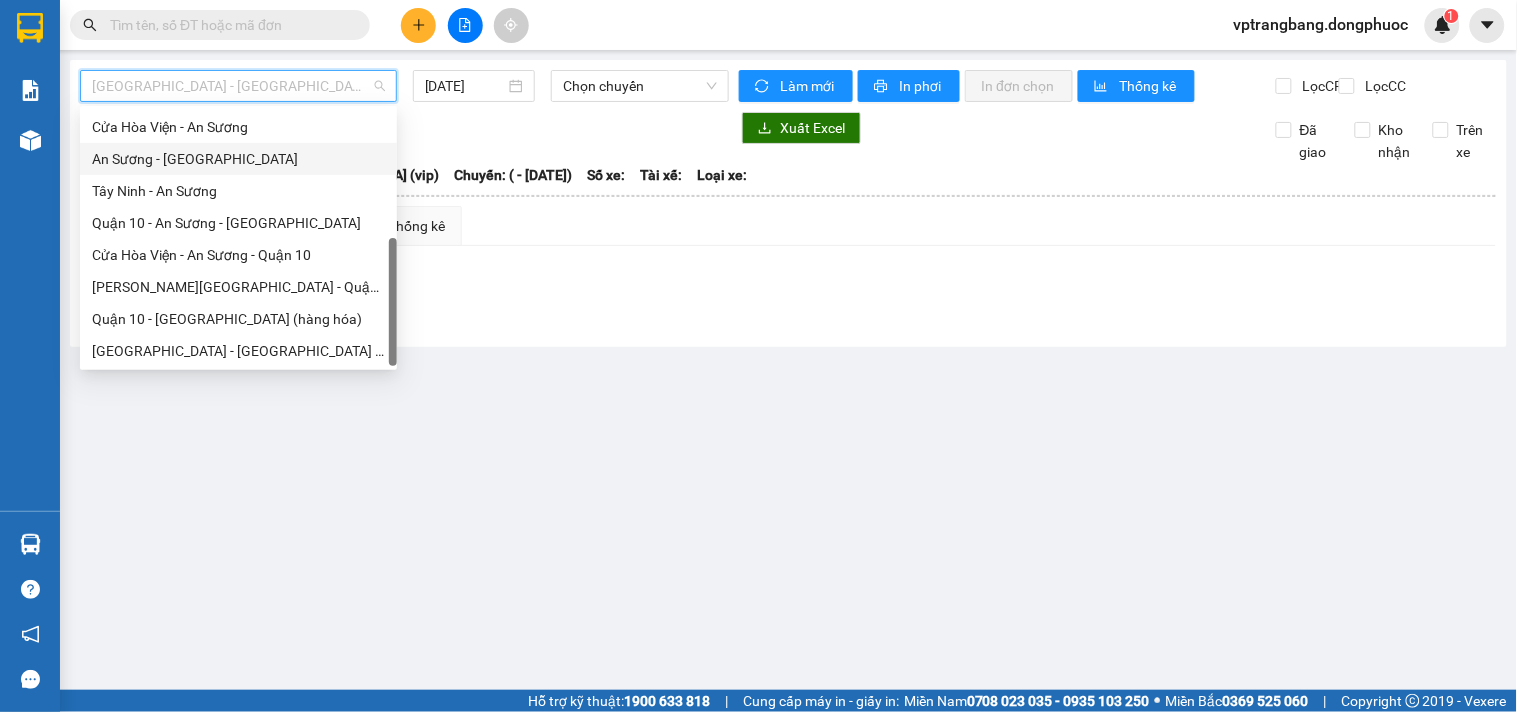 click on "An Sương - [GEOGRAPHIC_DATA]" at bounding box center (238, 159) 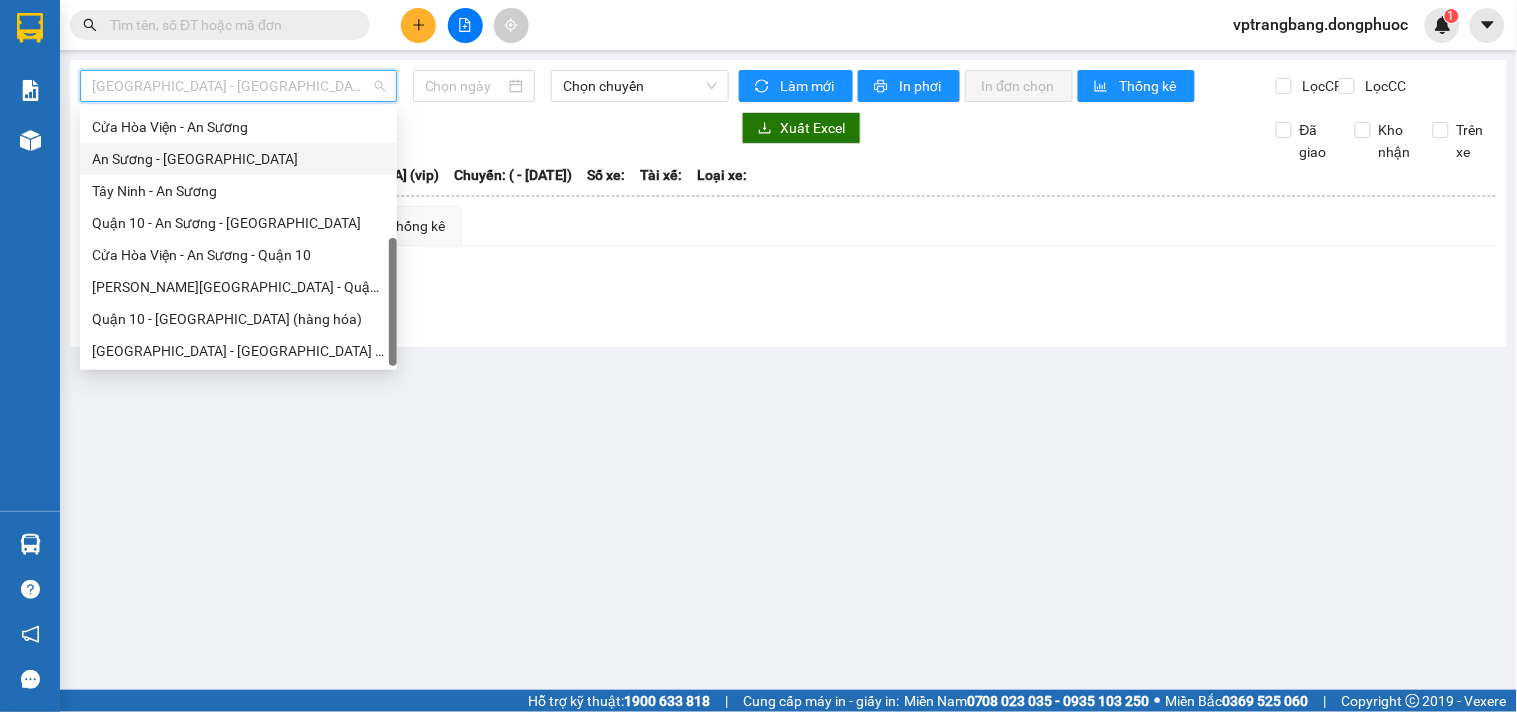 type on "[DATE]" 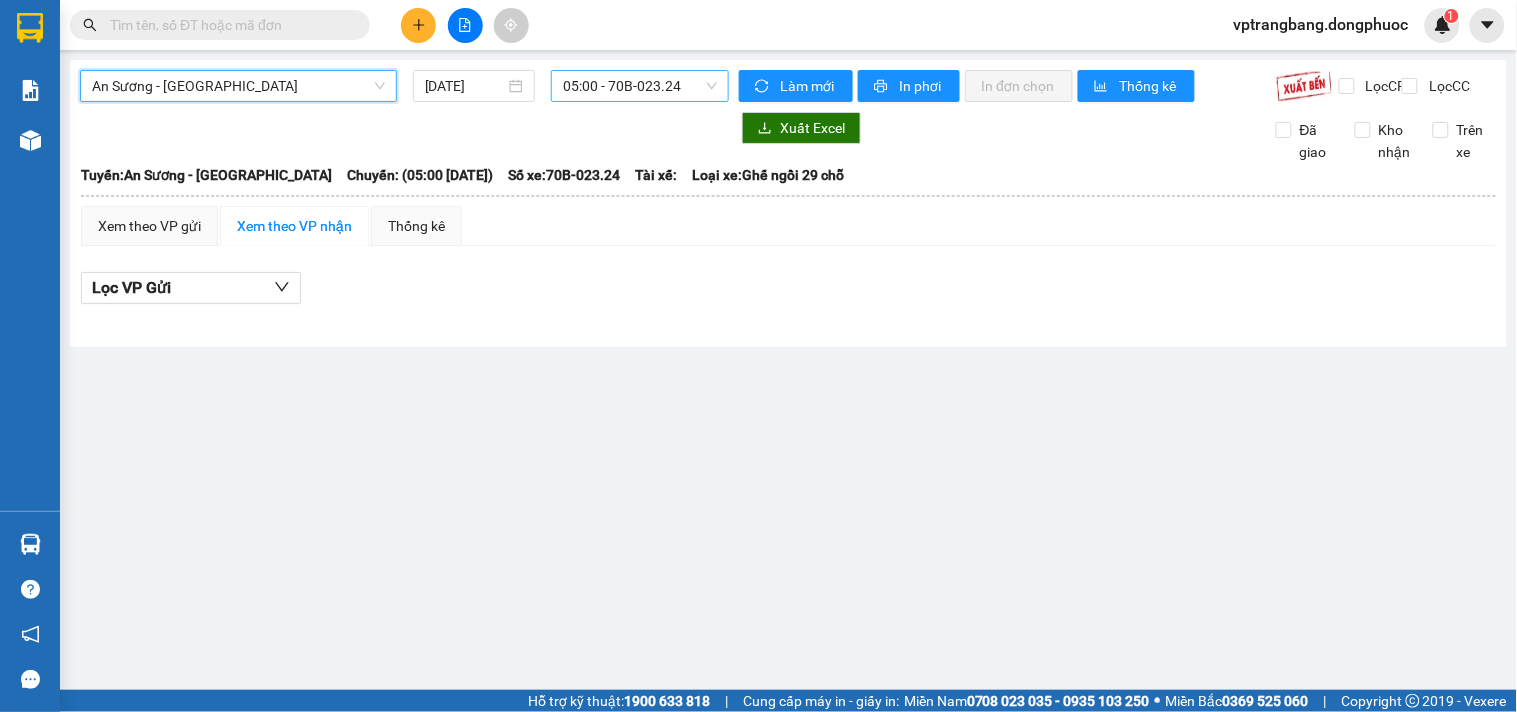 click on "05:00     - 70B-023.24" at bounding box center [640, 86] 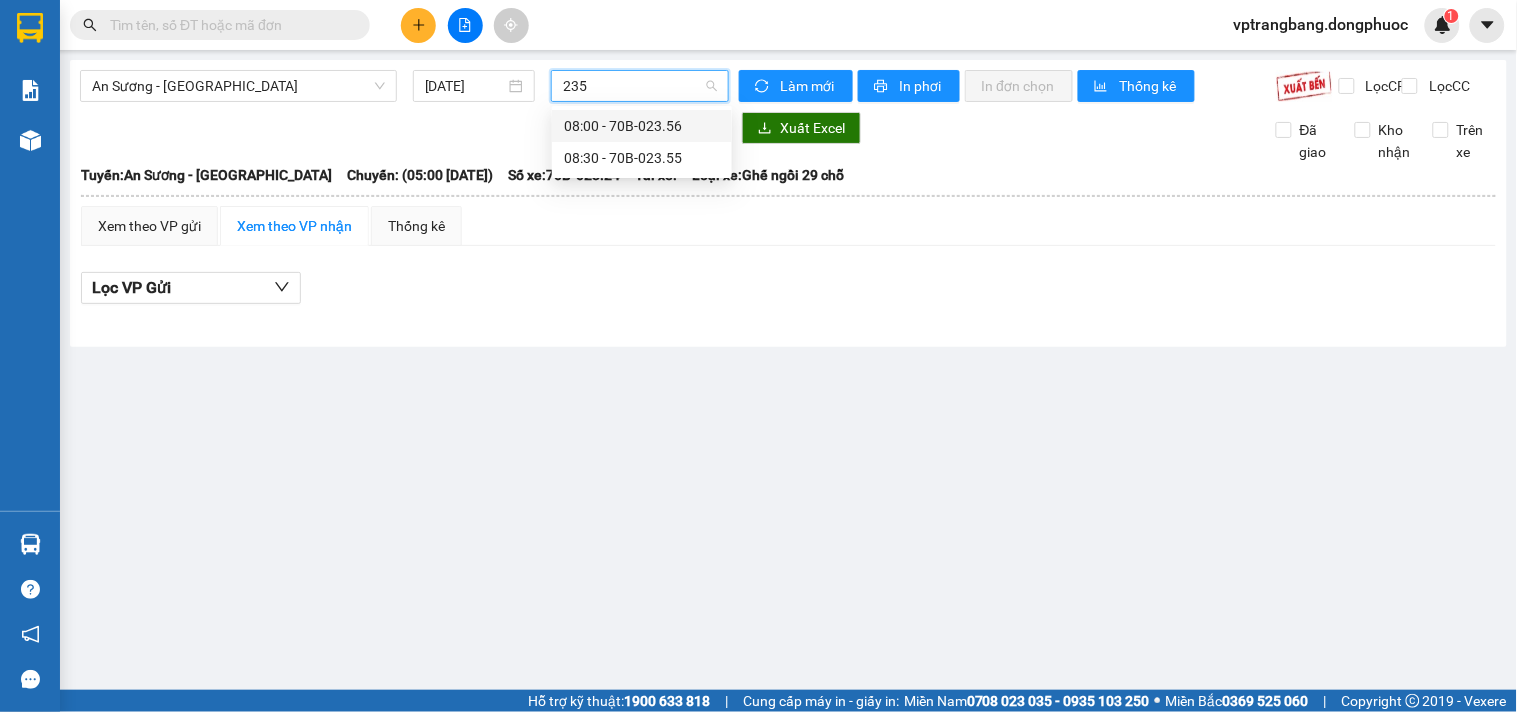 type on "2355" 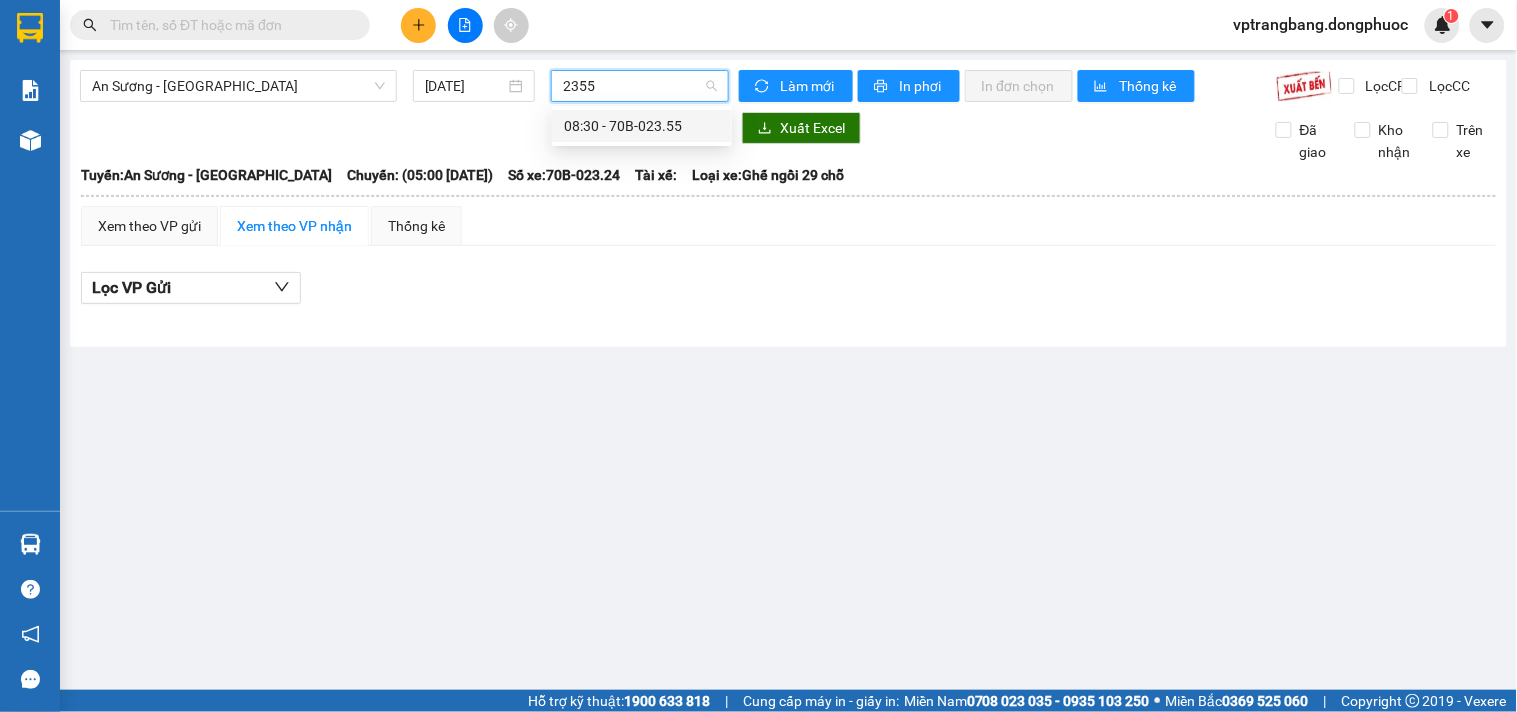 click on "08:30     - 70B-023.55" at bounding box center (642, 126) 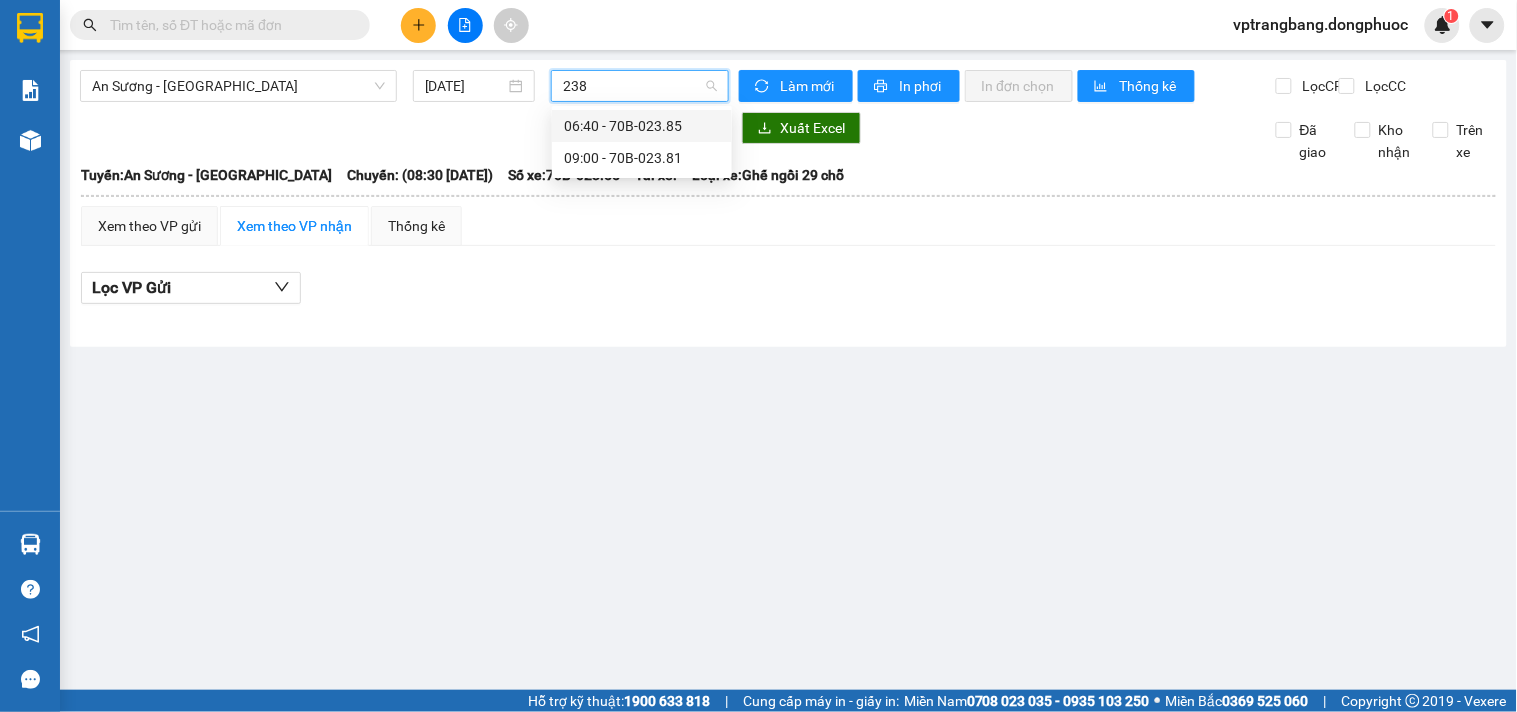 type on "2381" 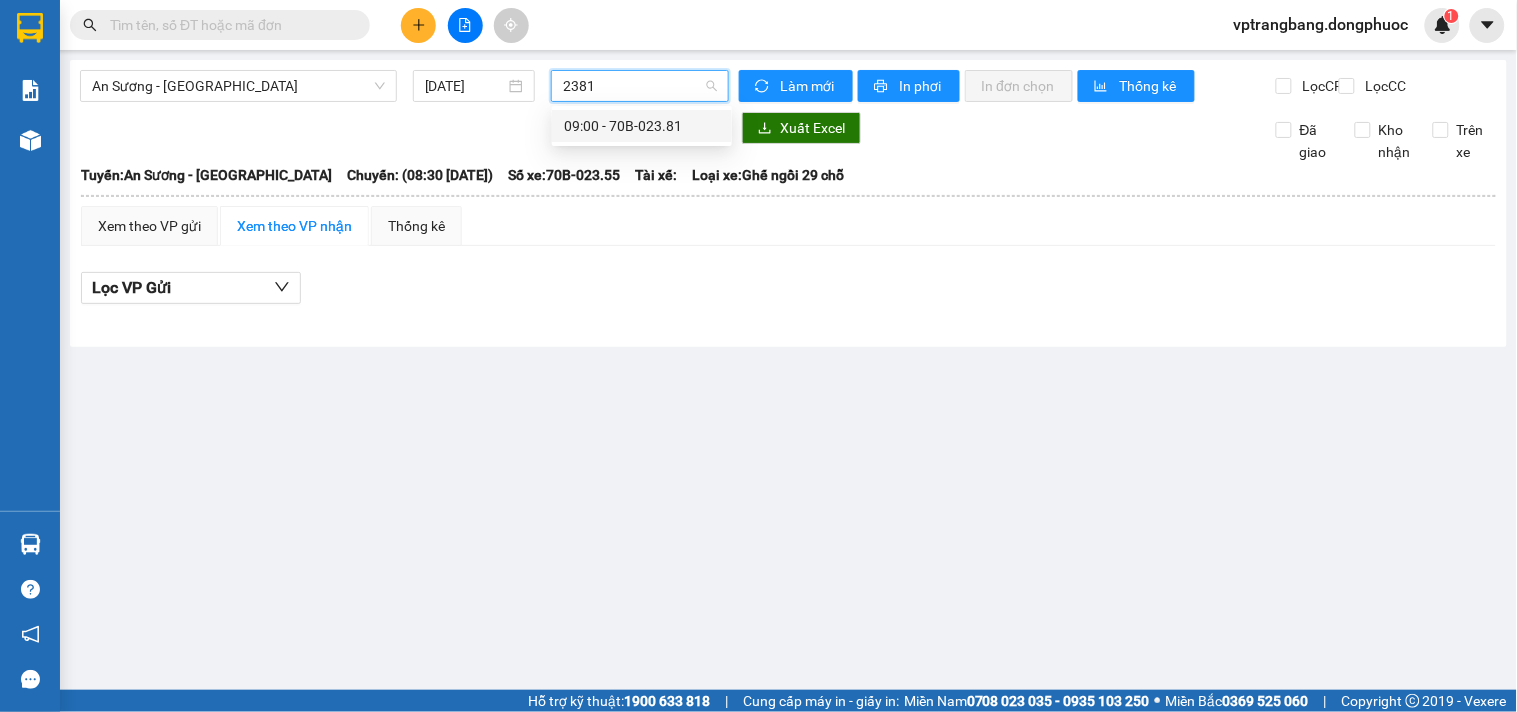 click on "09:00     - 70B-023.81" at bounding box center [642, 126] 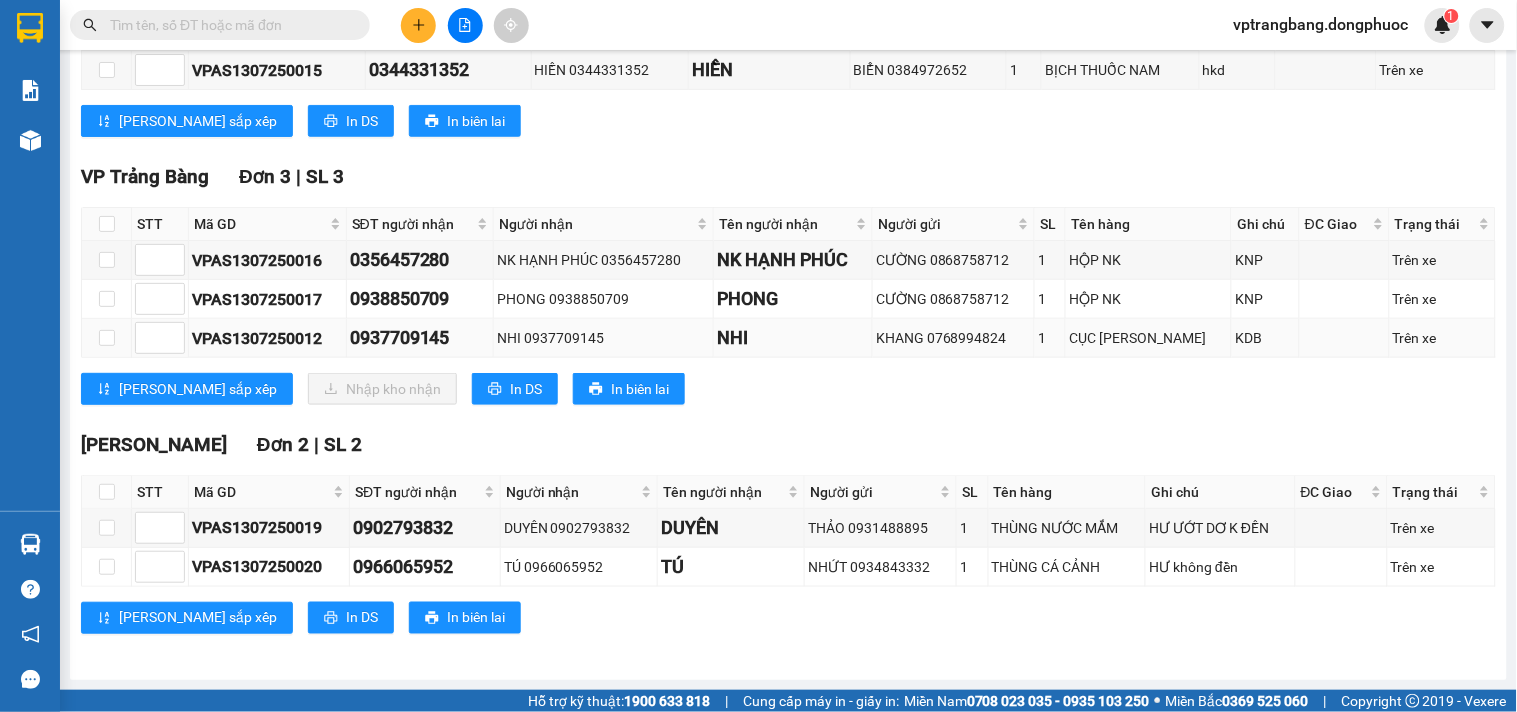 scroll, scrollTop: 0, scrollLeft: 0, axis: both 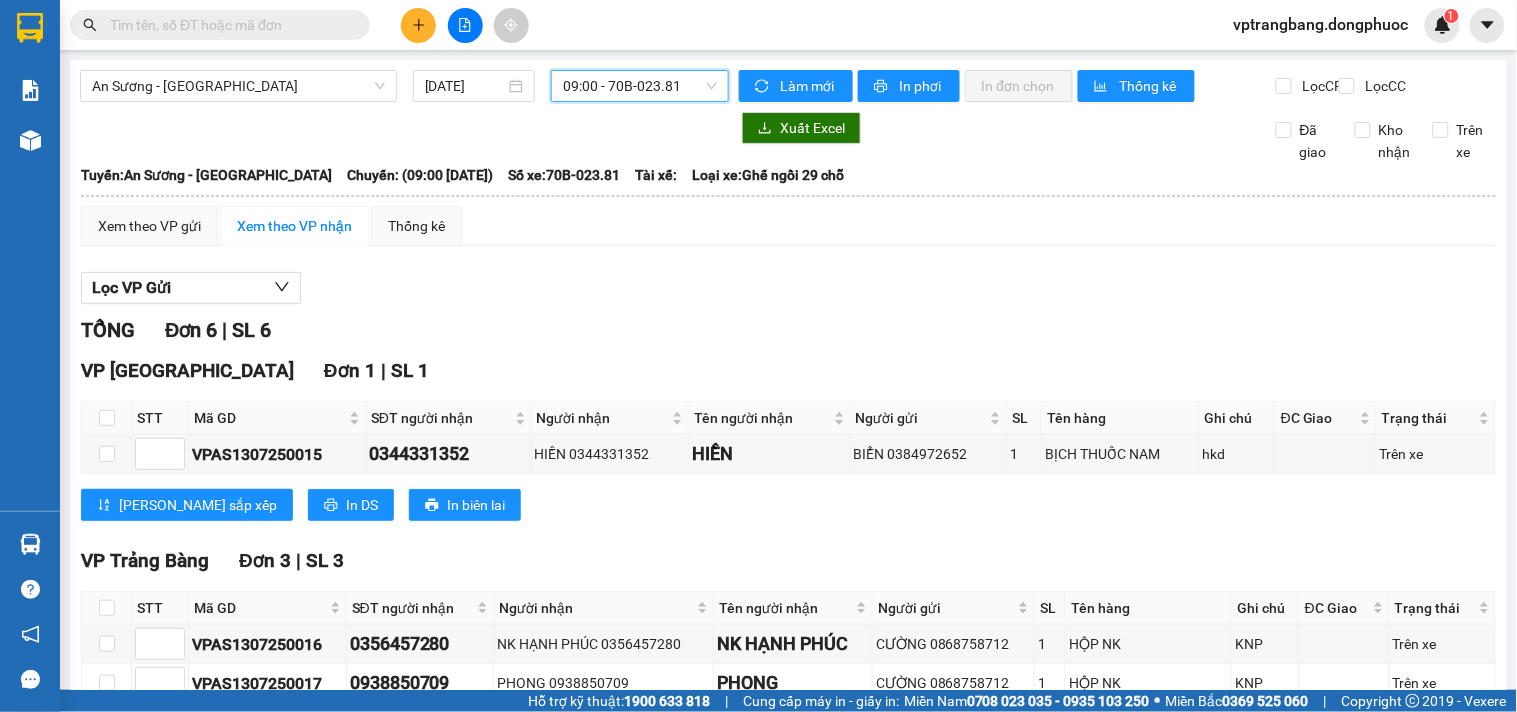 click on "09:00     - 70B-023.81" at bounding box center (640, 86) 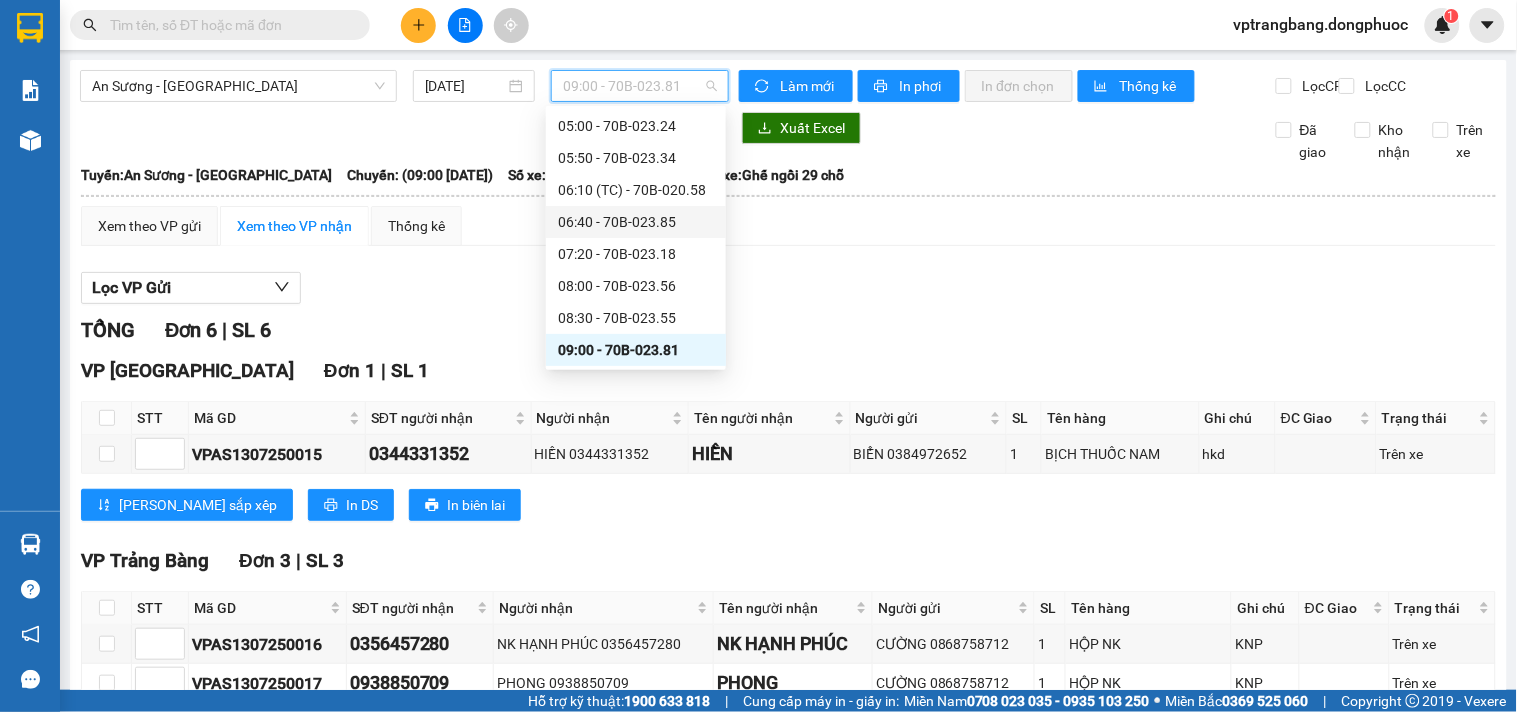 click on "VP [GEOGRAPHIC_DATA]   1 | SL   1 STT Mã GD SĐT người nhận Người nhận Tên người nhận Người gửi SL Tên hàng Ghi chú ĐC Giao Trạng thái Ký nhận                           VPAS1307250015 0344331352 HIỀN 0344331352 HIỀN BIỂN 0384972652 1 BỊCH THUỐC NAM hkd Trên xe Lưu sắp xếp In DS In biên lai [GEOGRAPHIC_DATA]   [GEOGRAPHIC_DATA], 01 Võ Văn Truyện, KP 1, Phường 2 VP Trảng Bàng  -  09:45 [DATE] [GEOGRAPHIC_DATA]:  An Sương - [GEOGRAPHIC_DATA]:   (09:00 [DATE]) Số xe:  70B-023.81   Loại xe:  [GEOGRAPHIC_DATA] ngồi 29 chỗ STT Mã GD SĐT người nhận Người nhận Tên người nhận Người gửi SL Tên hàng Ghi chú ĐC Giao Trạng thái Ký nhận VP [GEOGRAPHIC_DATA]   1 | SL   1 1 VPAS1307250015 0344331352 HIỀN 0344331352 HIỀN BIỂN 0384972652 1 BỊCH THUỐC NAM hkd Trên xe Tổng 1 1 Cước rồi :   30.000  VNĐ Chưa cước :   0  VNĐ Thu hộ:  0  VNĐ VP Gửi ([PERSON_NAME] & ghi rõ họ tên) Tài xế VP Nhận" at bounding box center (788, 446) 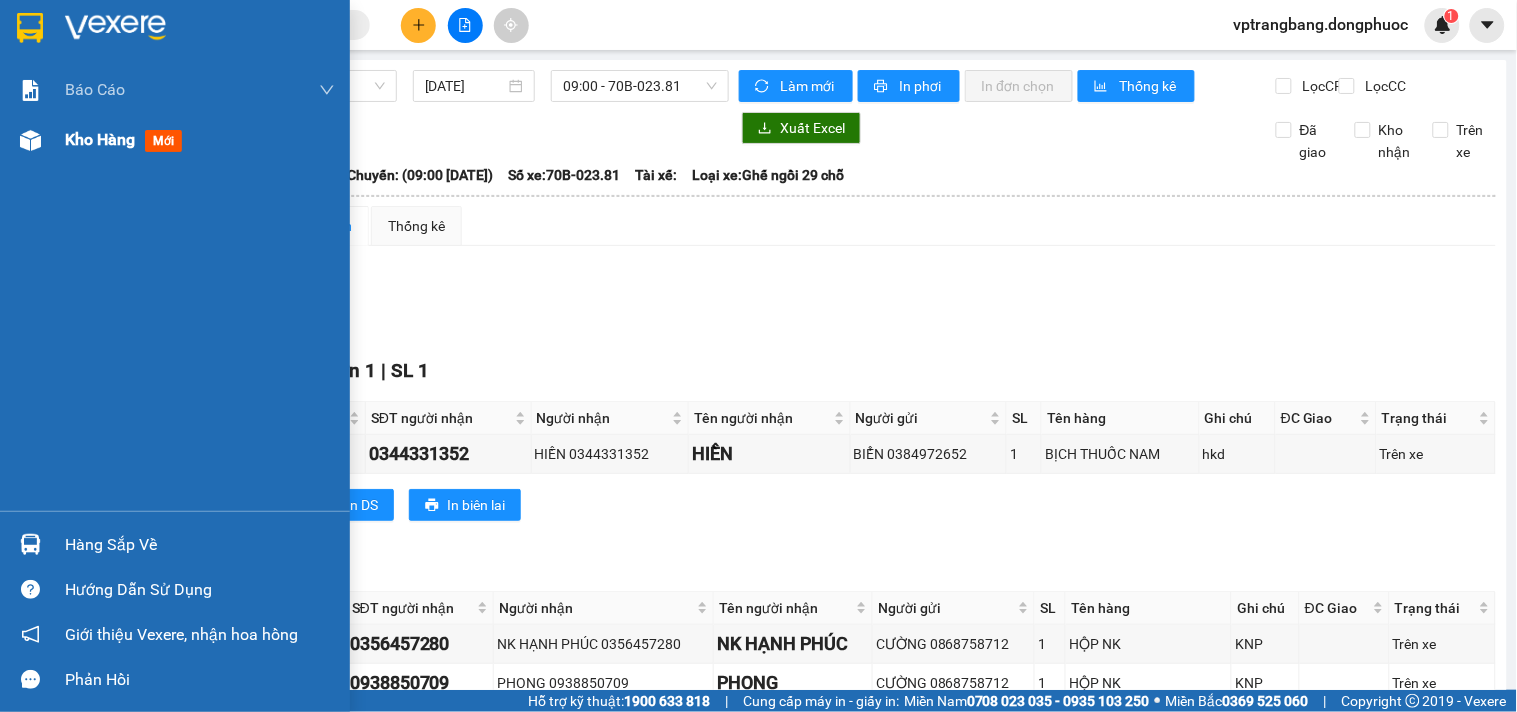 click on "Kho hàng" at bounding box center [100, 139] 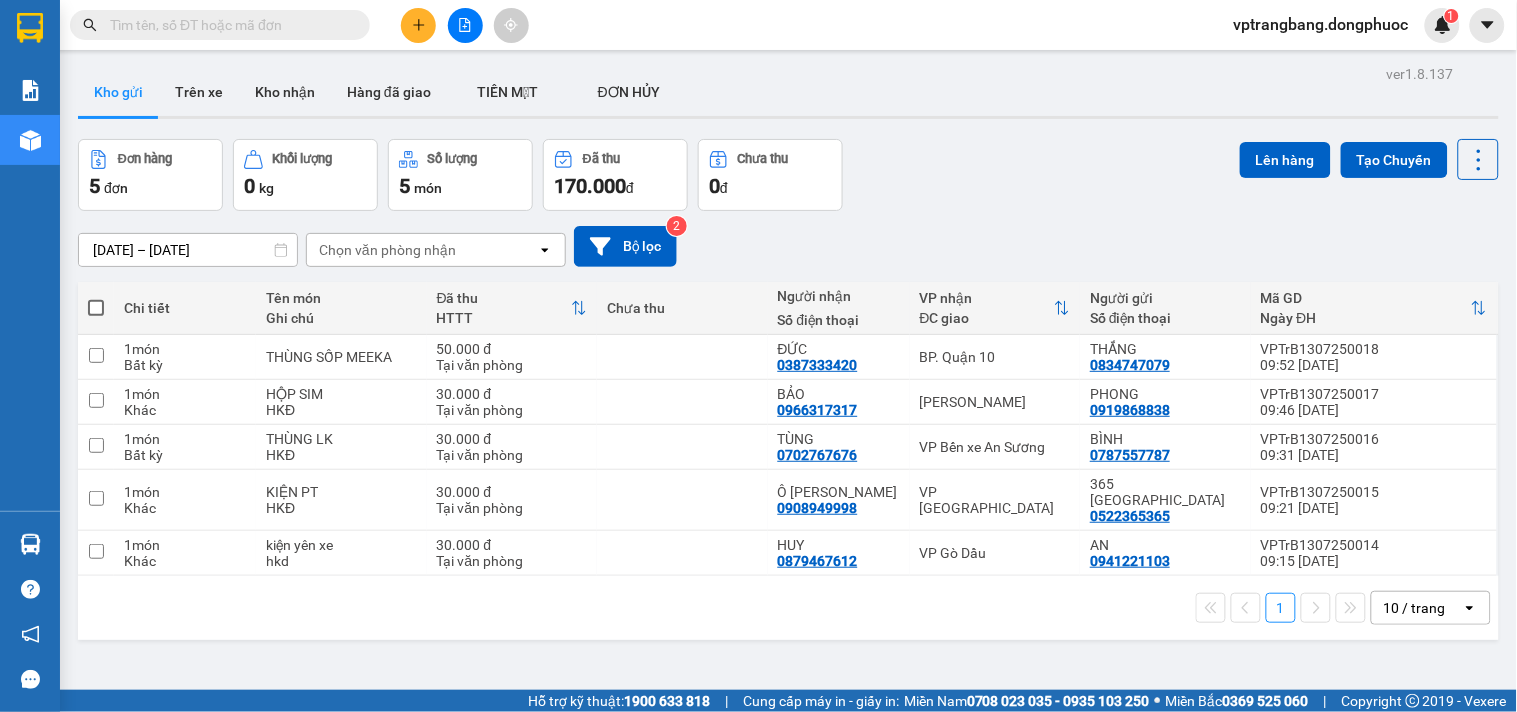 click on "Đơn hàng 5 đơn Khối lượng 0 kg Số lượng 5 món Đã thu 170.000  đ Chưa thu 0  đ Lên hàng Tạo Chuyến" at bounding box center (788, 175) 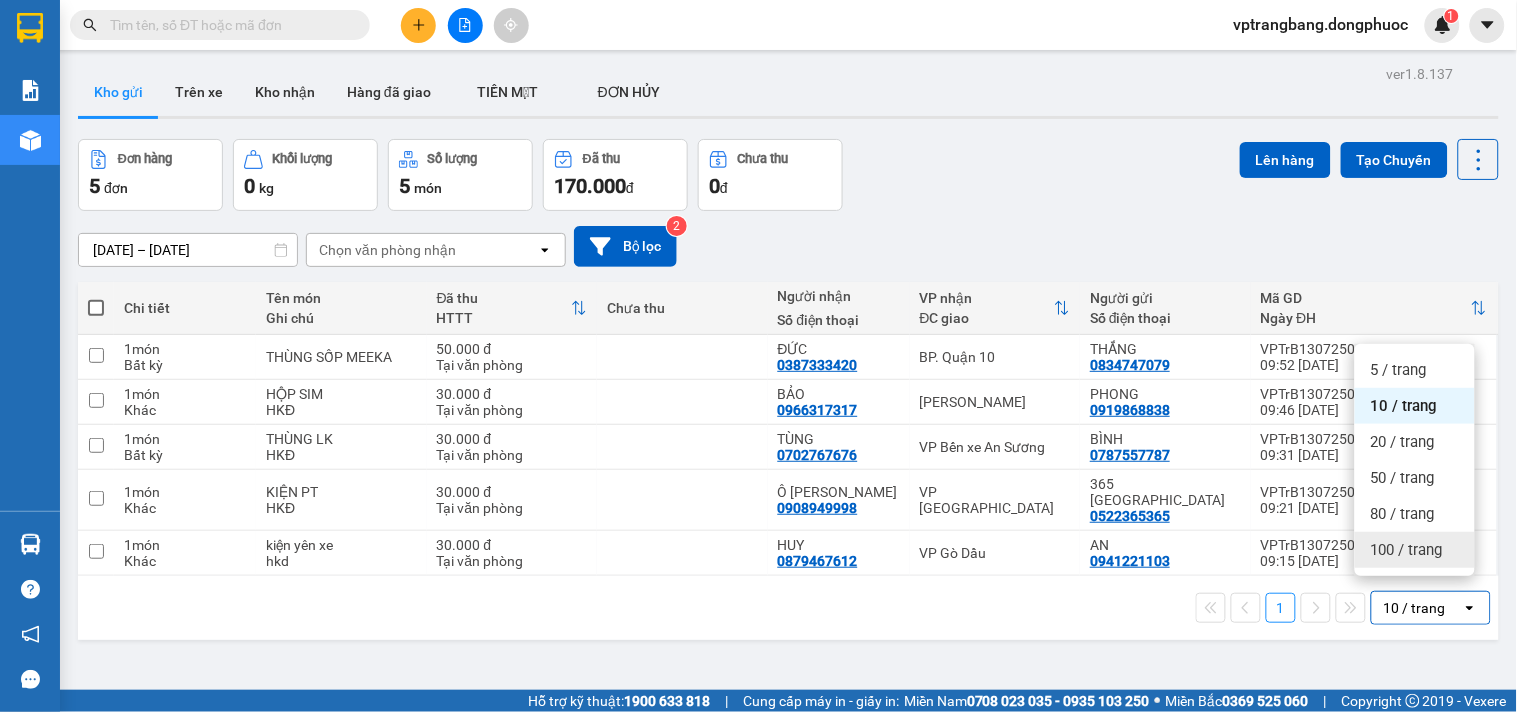click on "100 / trang" at bounding box center (1407, 550) 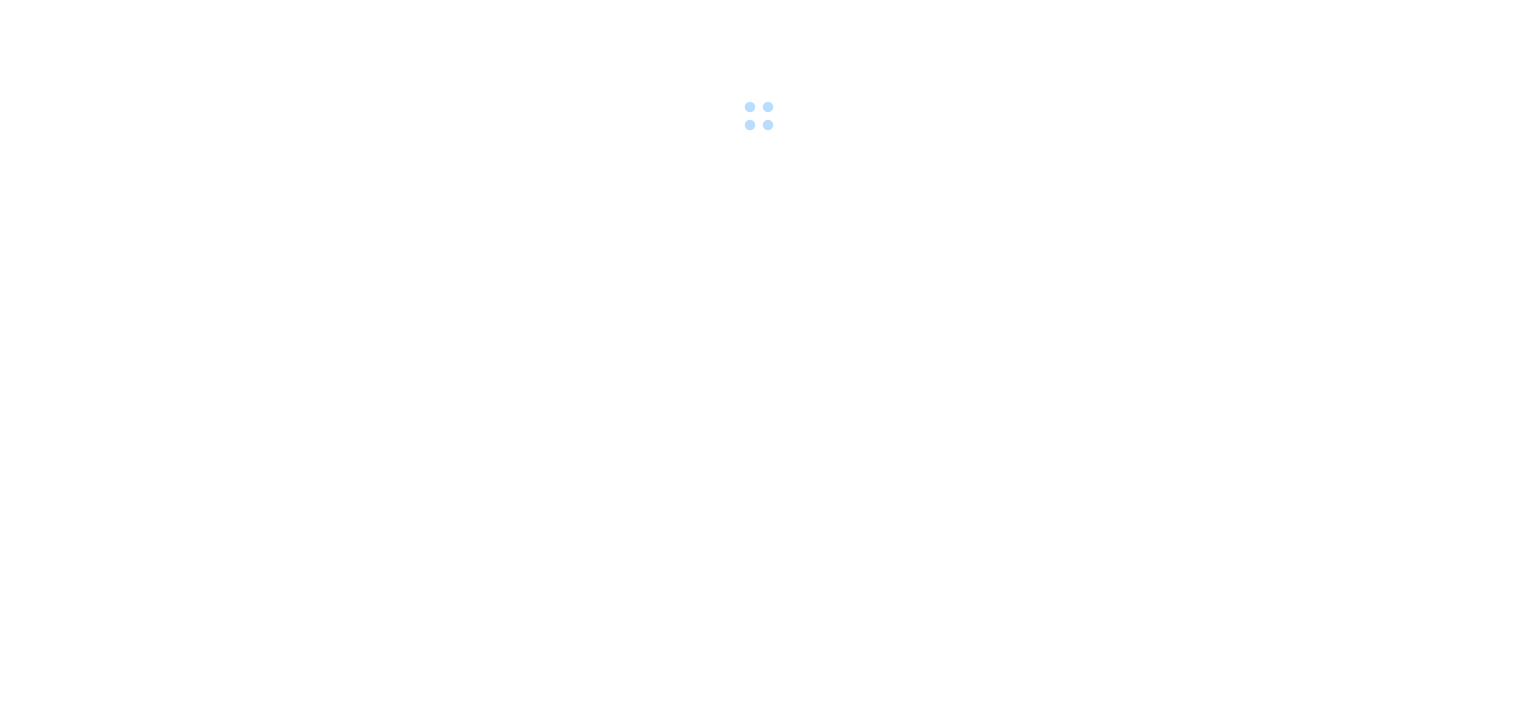 scroll, scrollTop: 0, scrollLeft: 0, axis: both 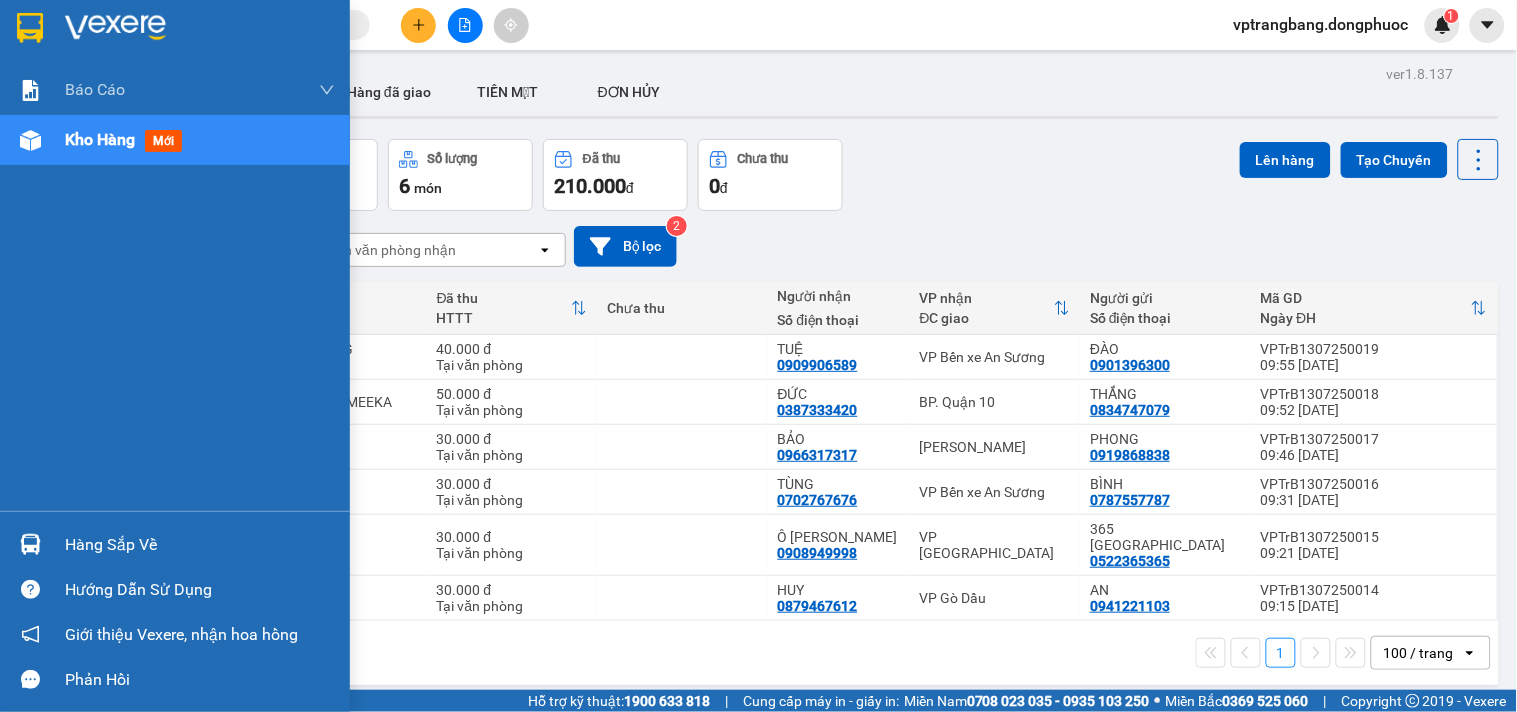 click on "Hàng sắp về" at bounding box center (200, 545) 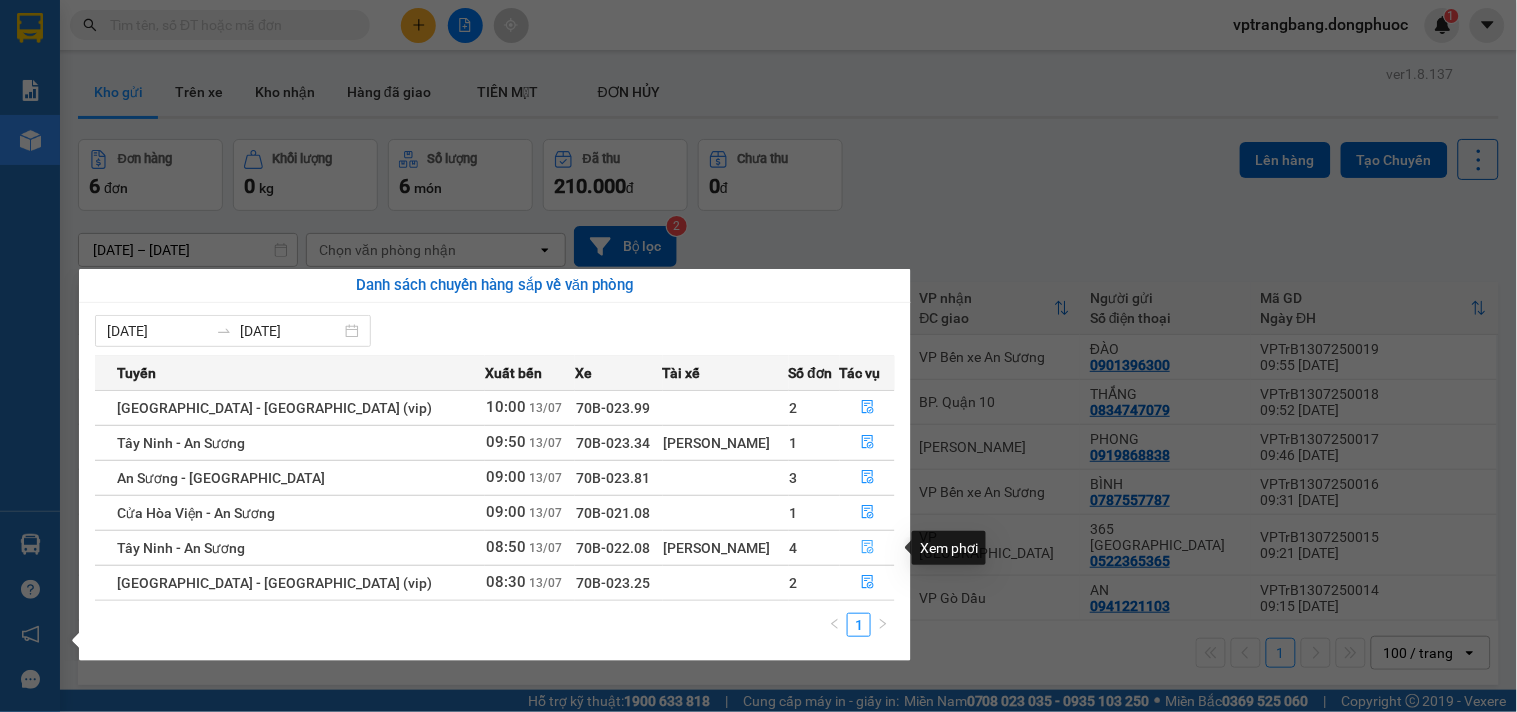 click 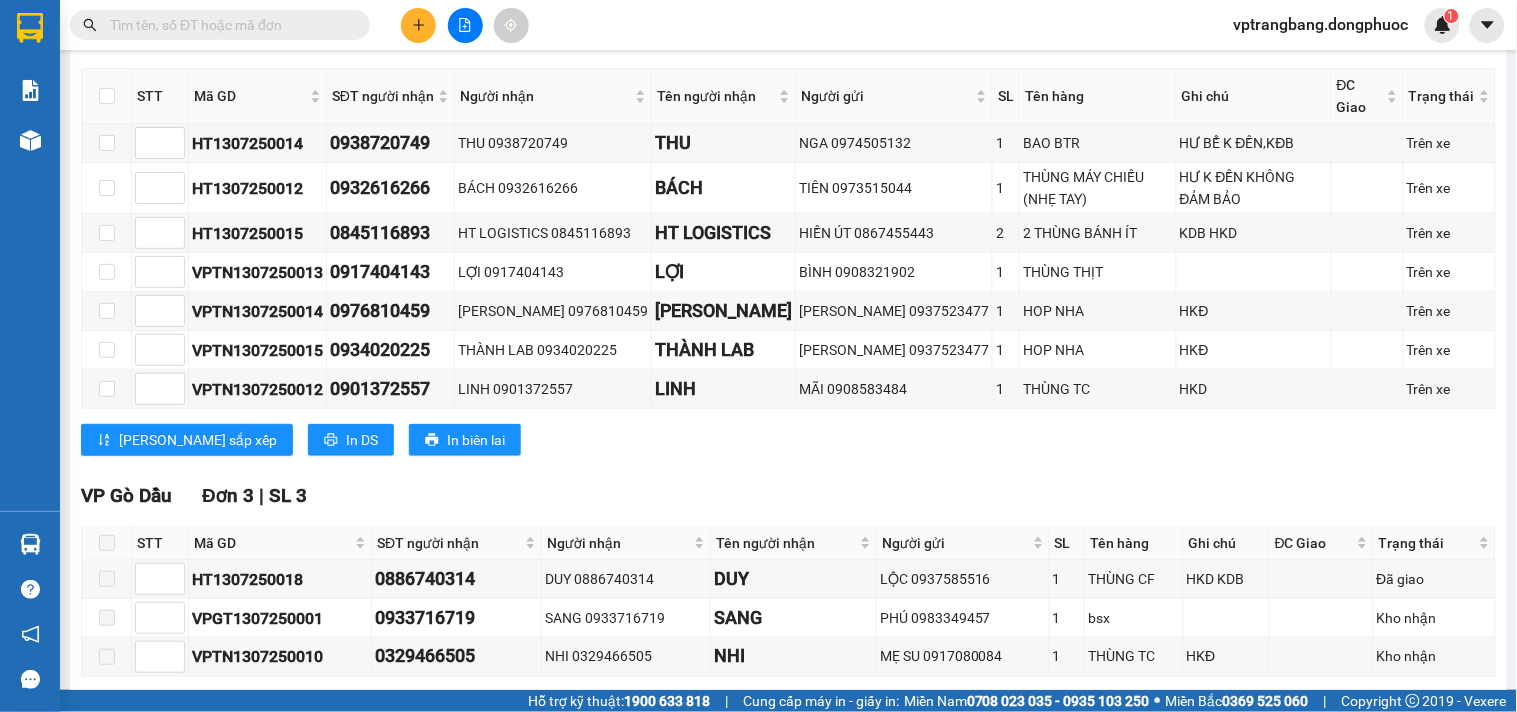 scroll, scrollTop: 717, scrollLeft: 0, axis: vertical 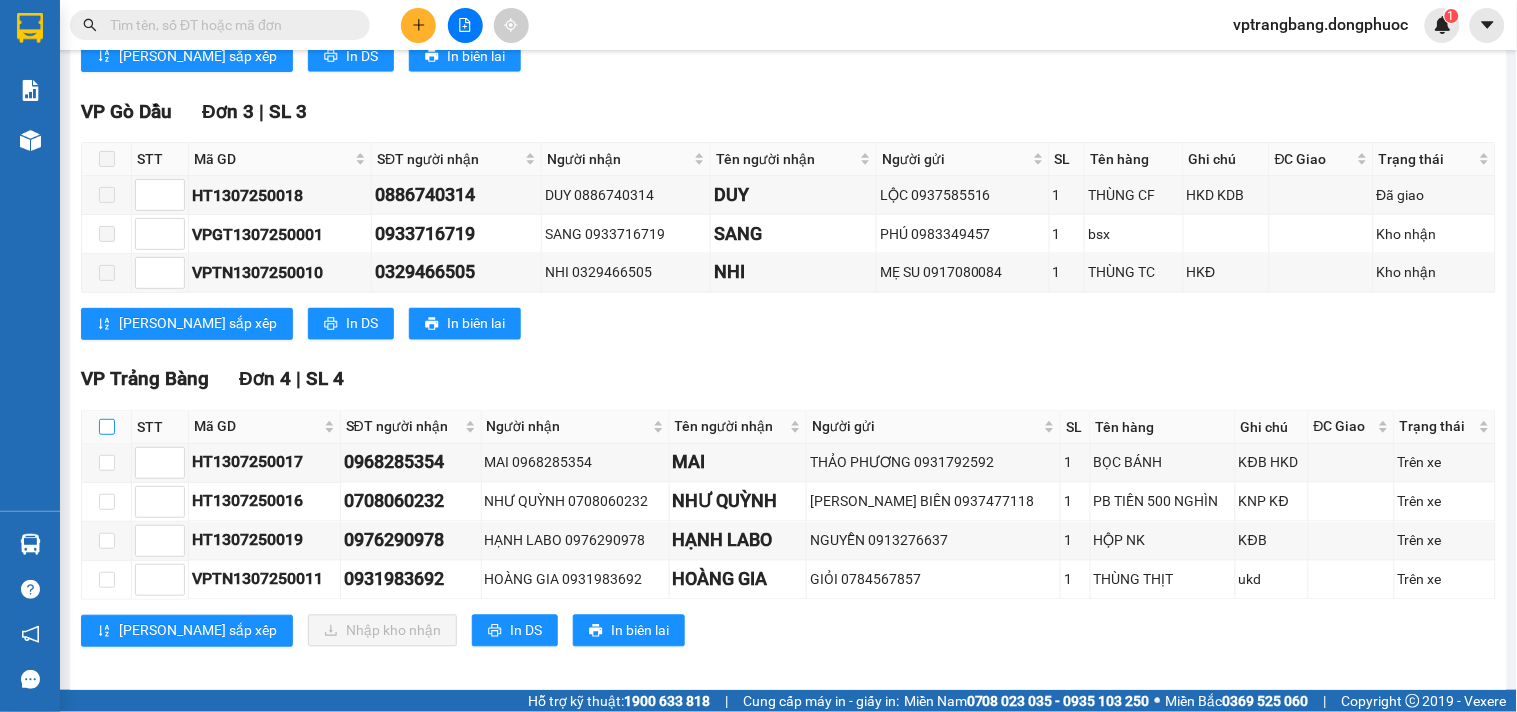 click at bounding box center (107, 427) 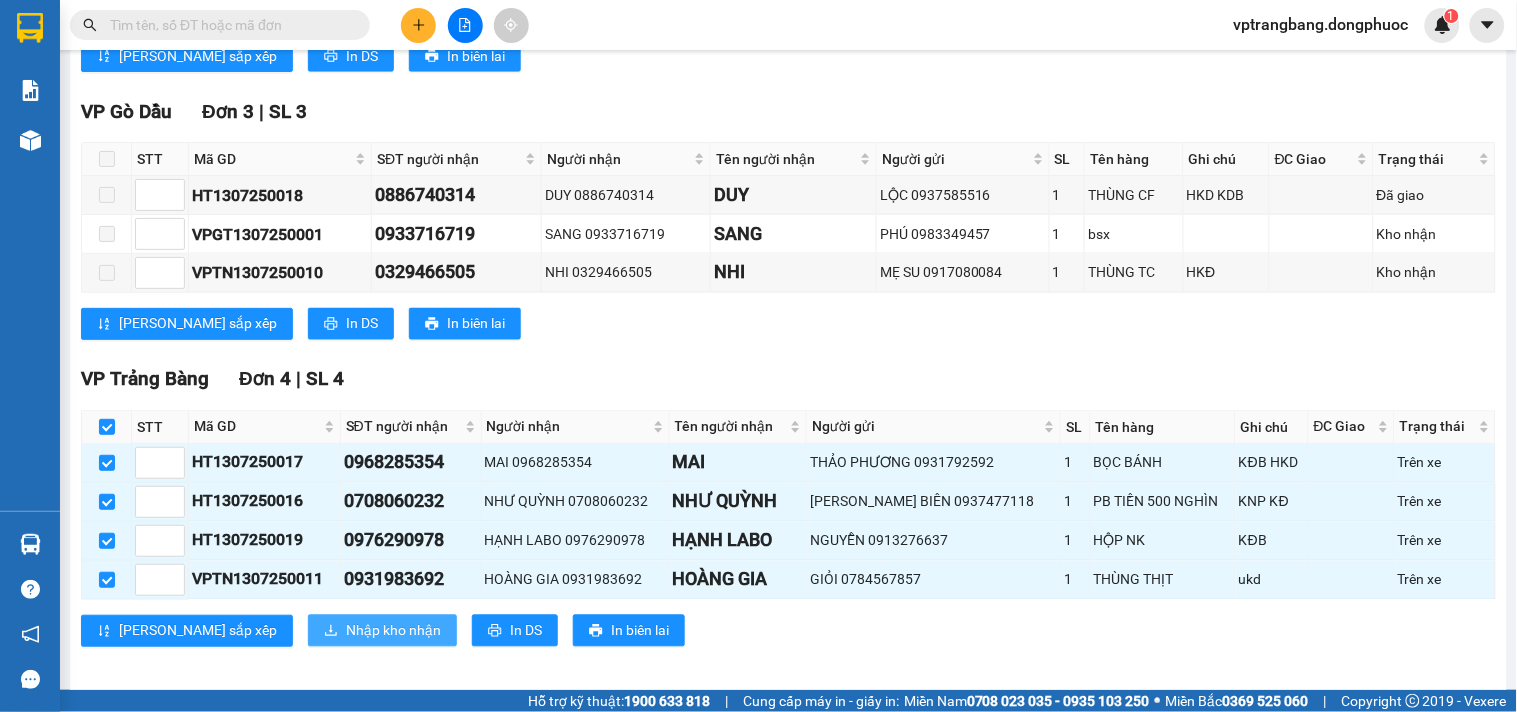 drag, startPoint x: 287, startPoint y: 612, endPoint x: 271, endPoint y: 617, distance: 16.763054 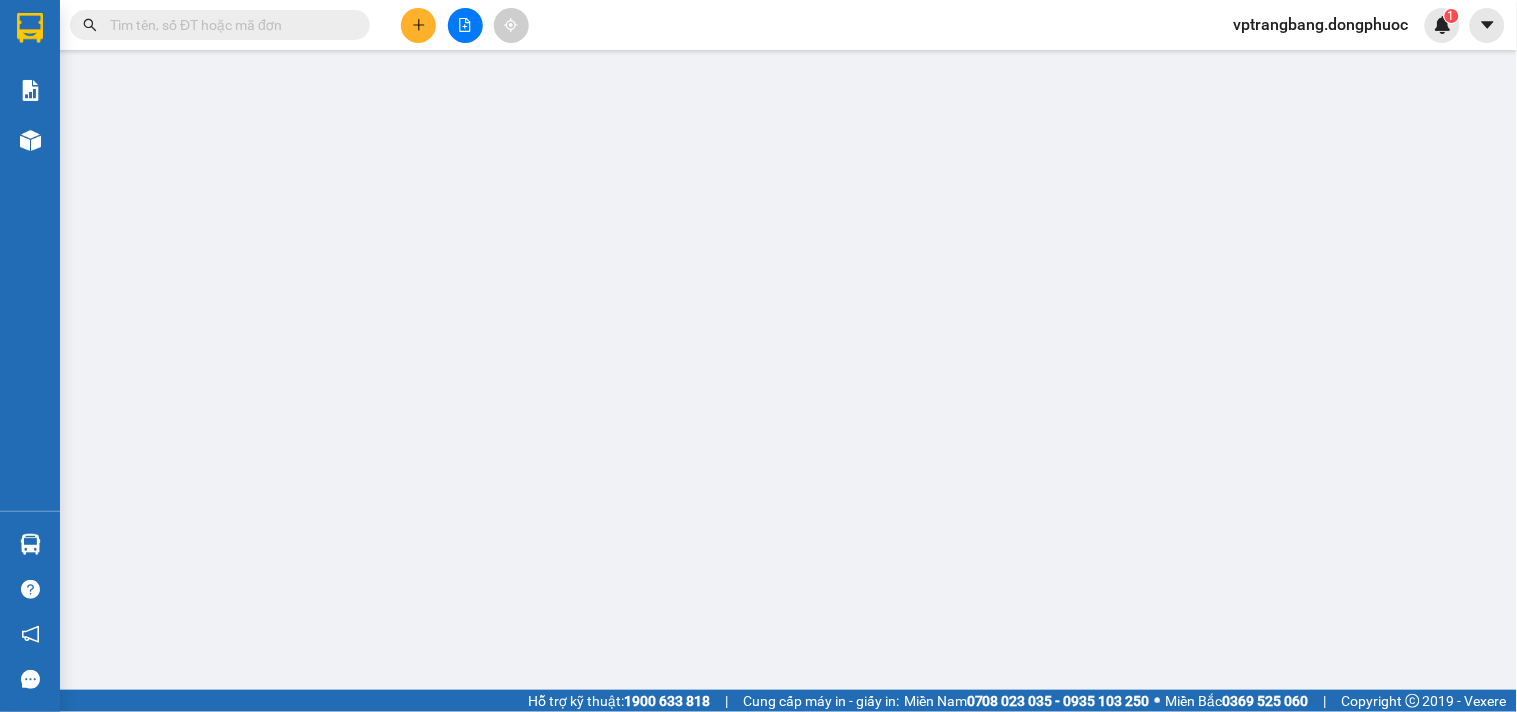 scroll, scrollTop: 0, scrollLeft: 0, axis: both 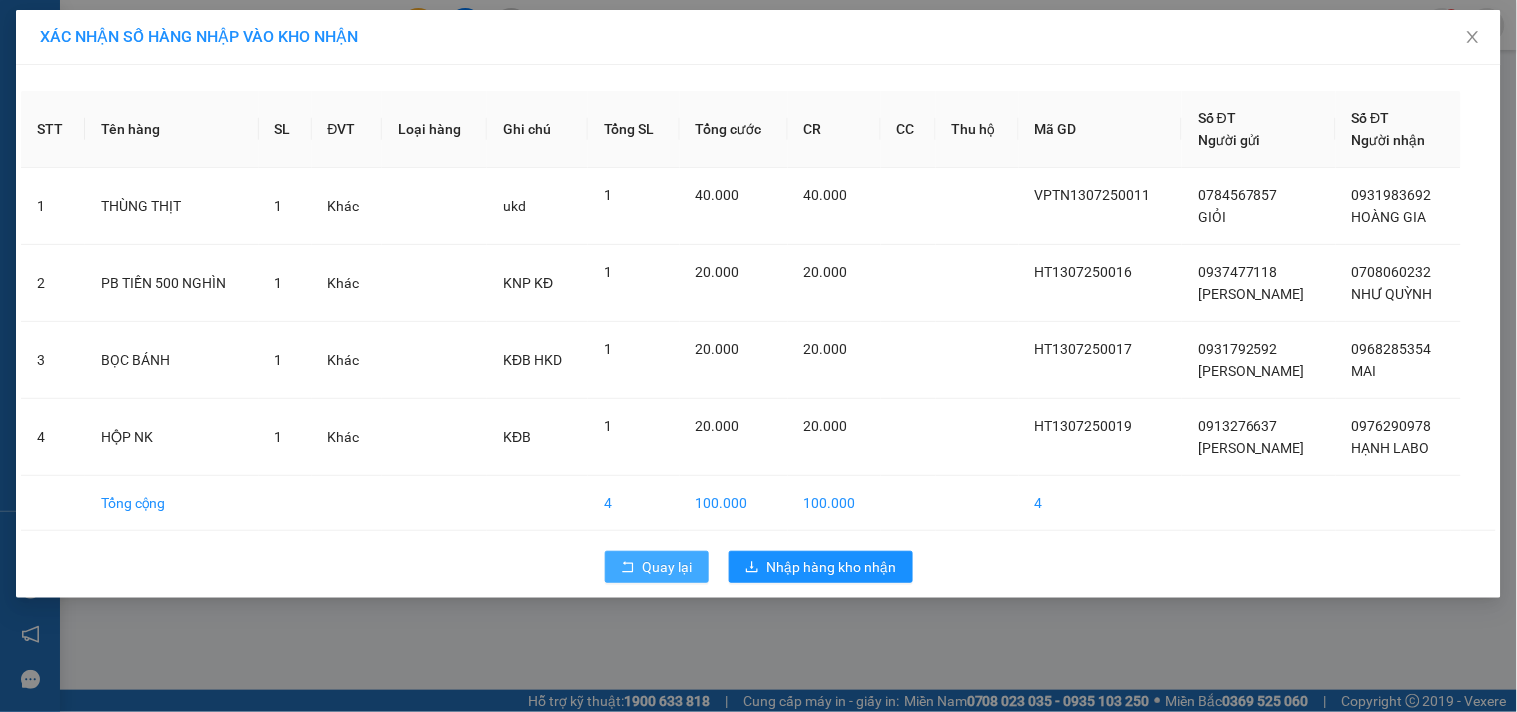 click on "Quay lại" at bounding box center [668, 567] 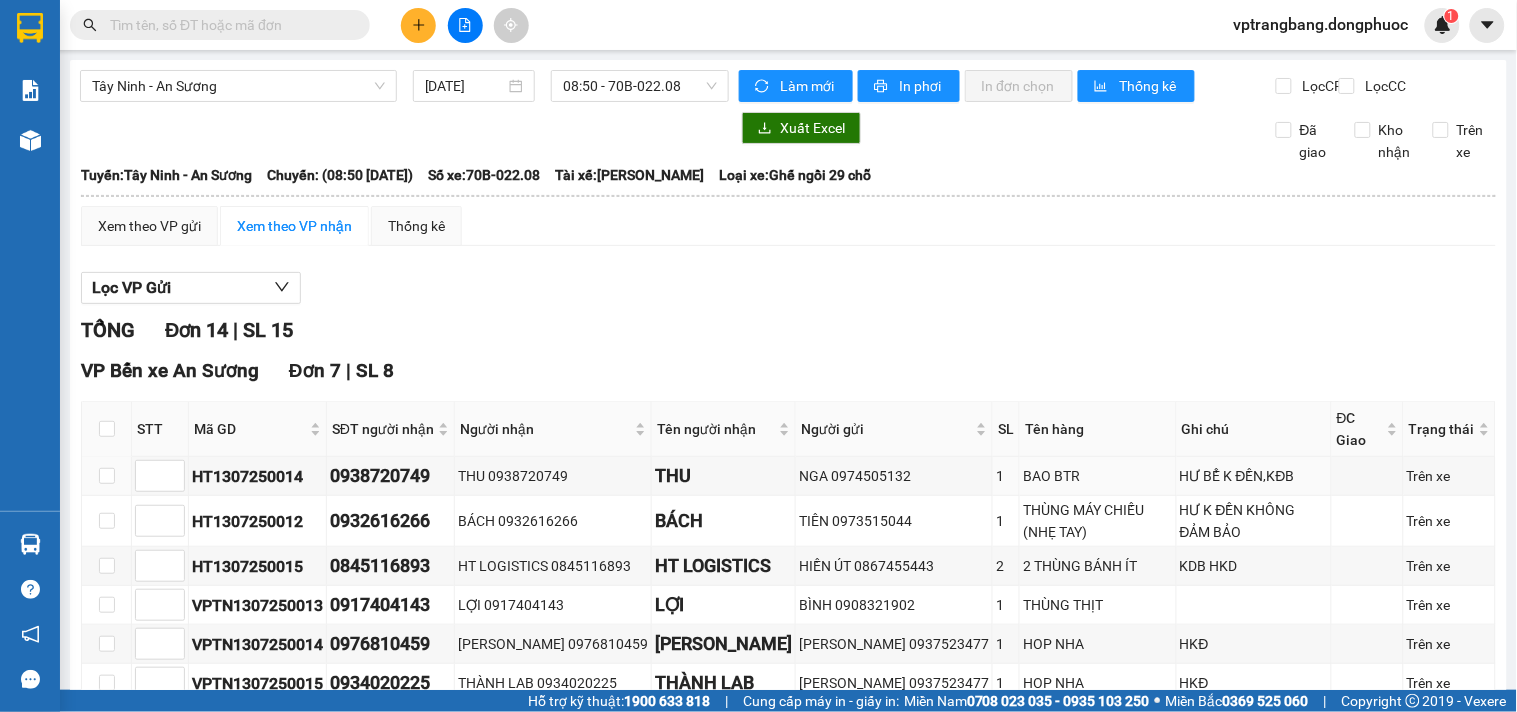 scroll, scrollTop: 333, scrollLeft: 0, axis: vertical 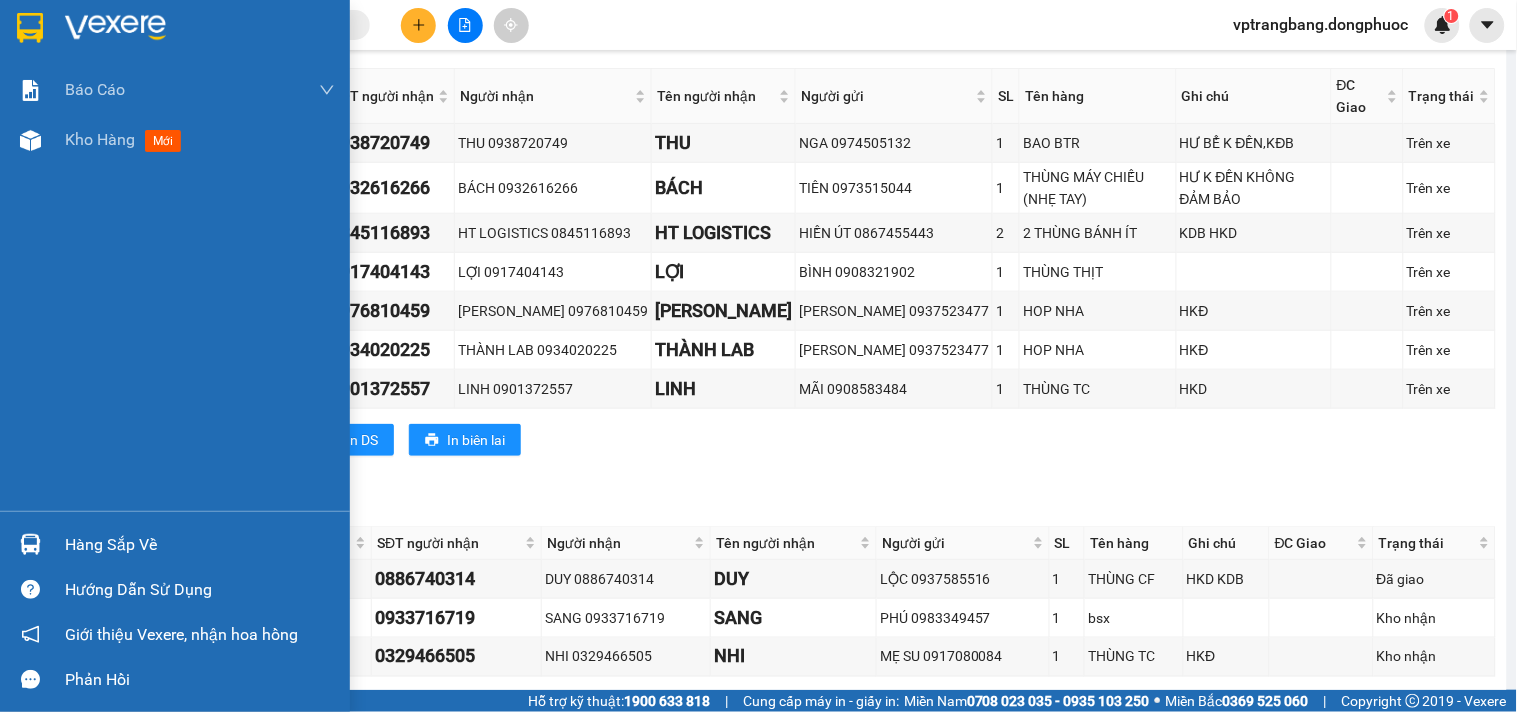 click on "Hàng sắp về" at bounding box center (175, 544) 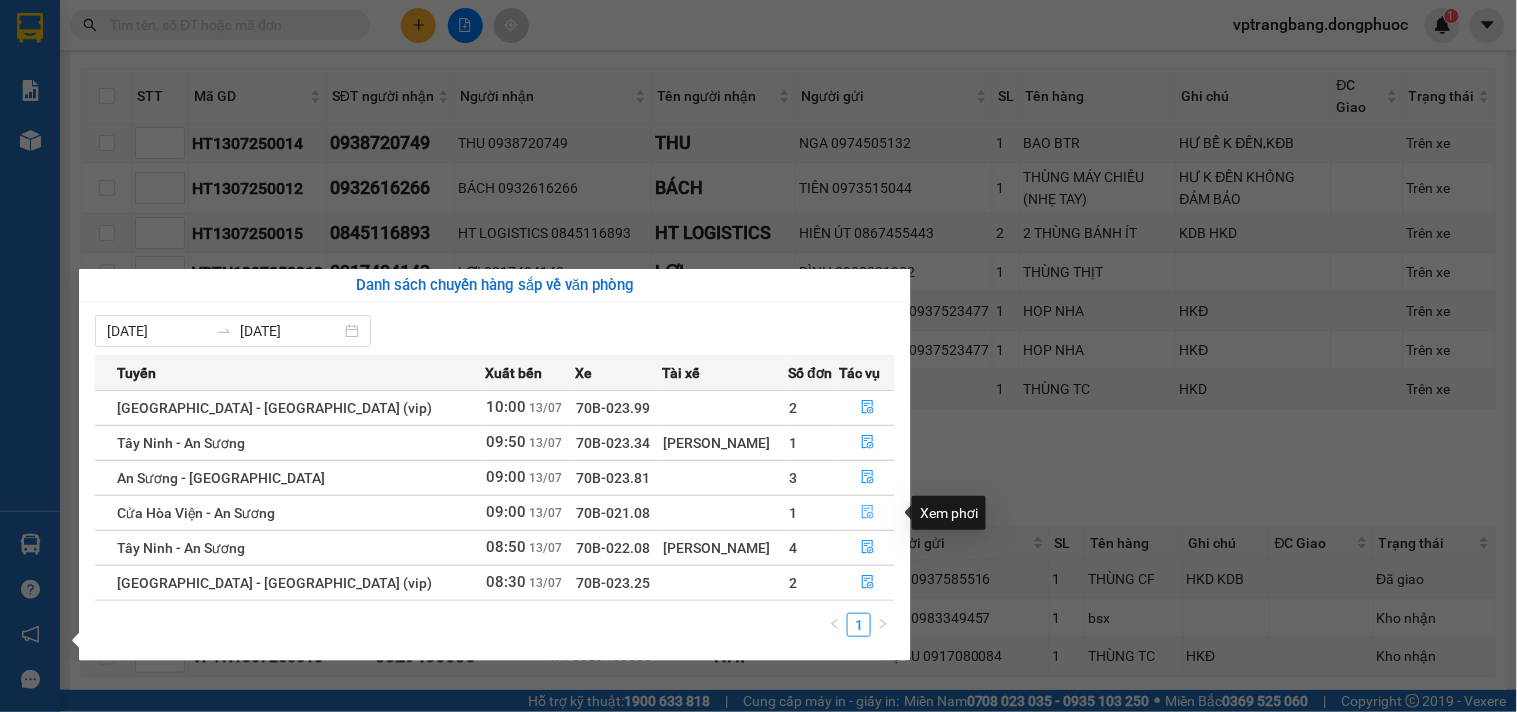 click 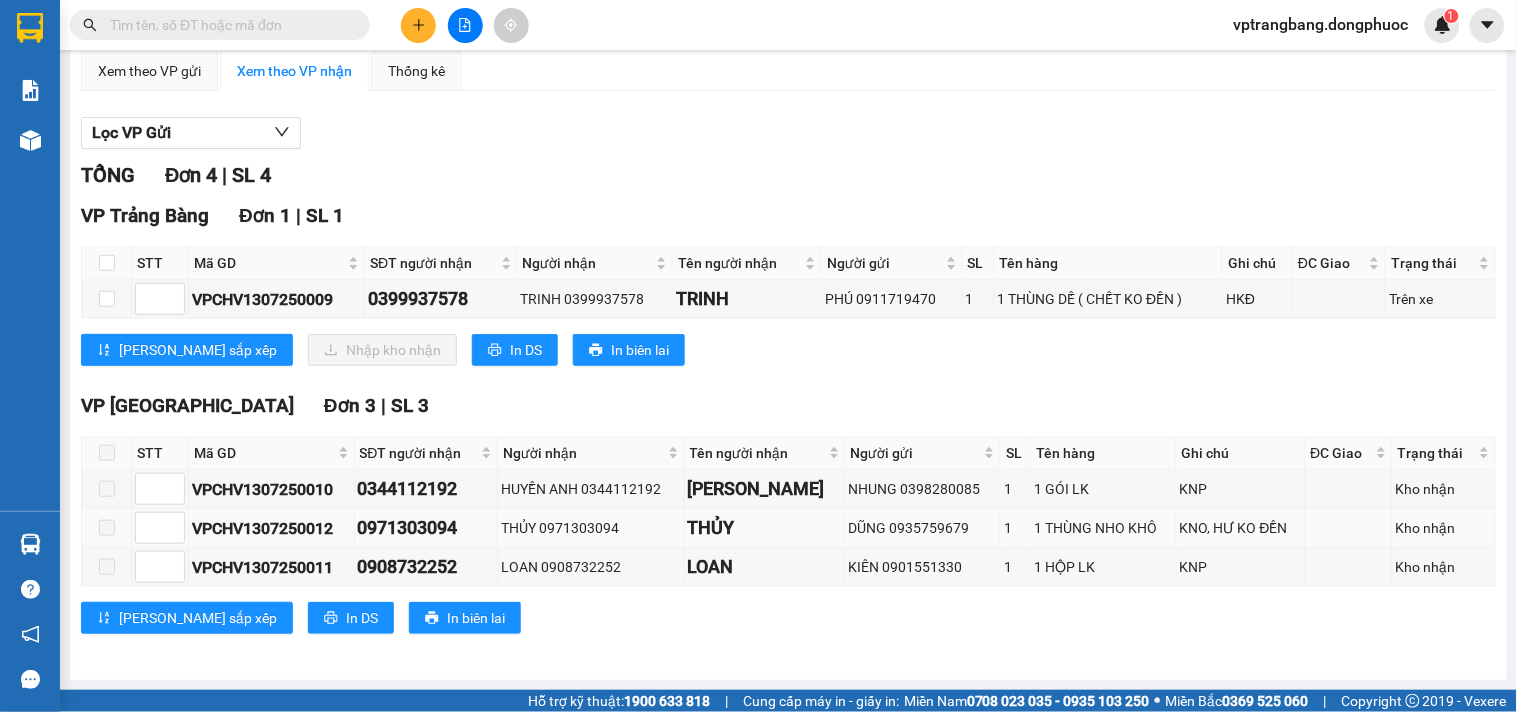 scroll, scrollTop: 174, scrollLeft: 0, axis: vertical 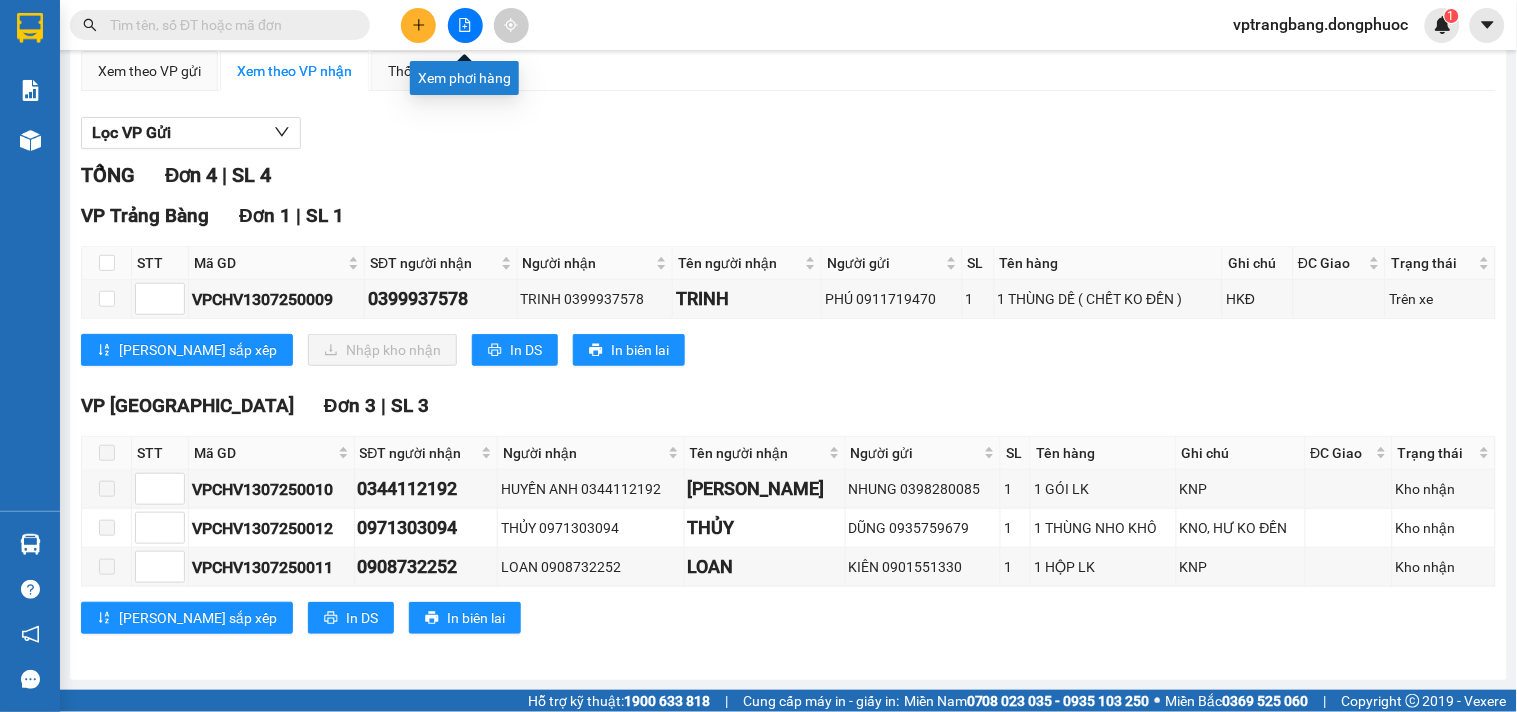 click 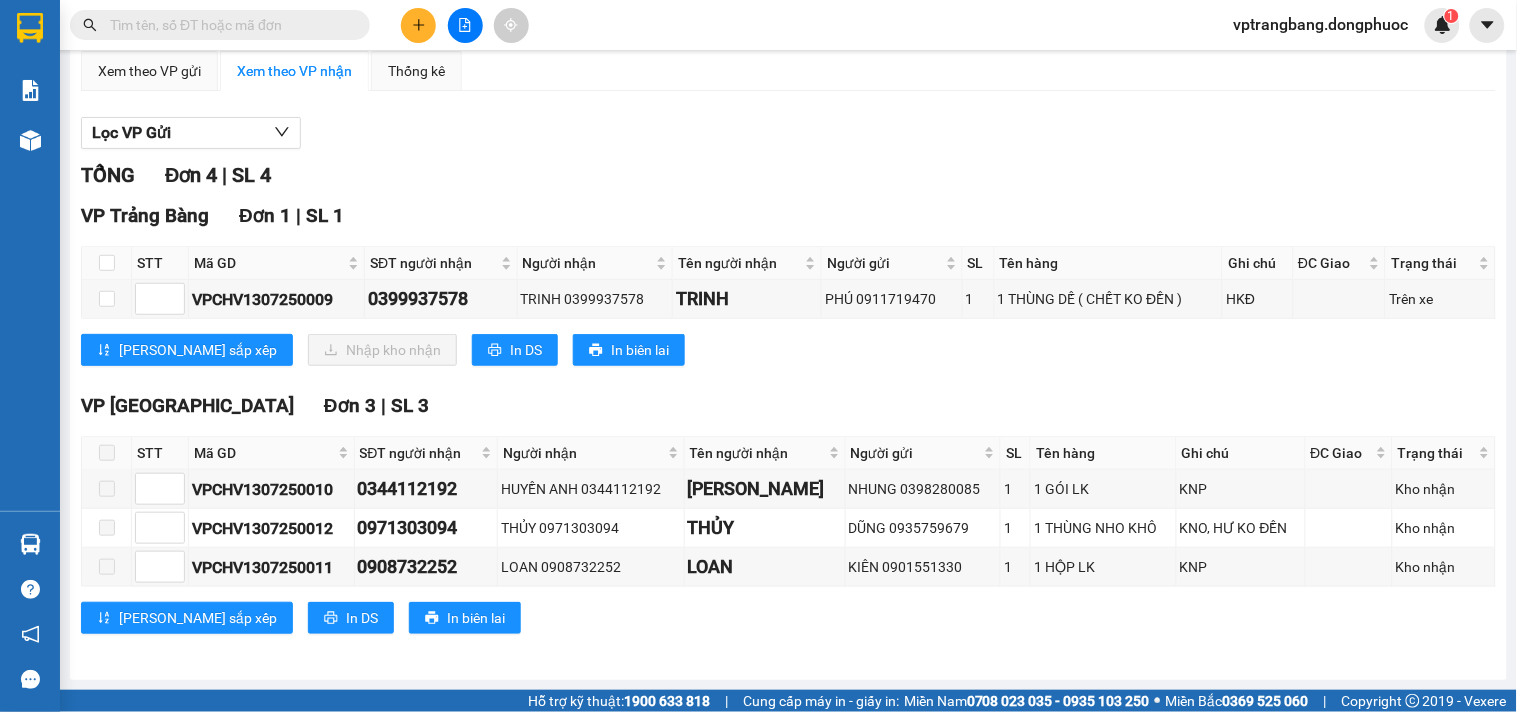 scroll, scrollTop: 0, scrollLeft: 0, axis: both 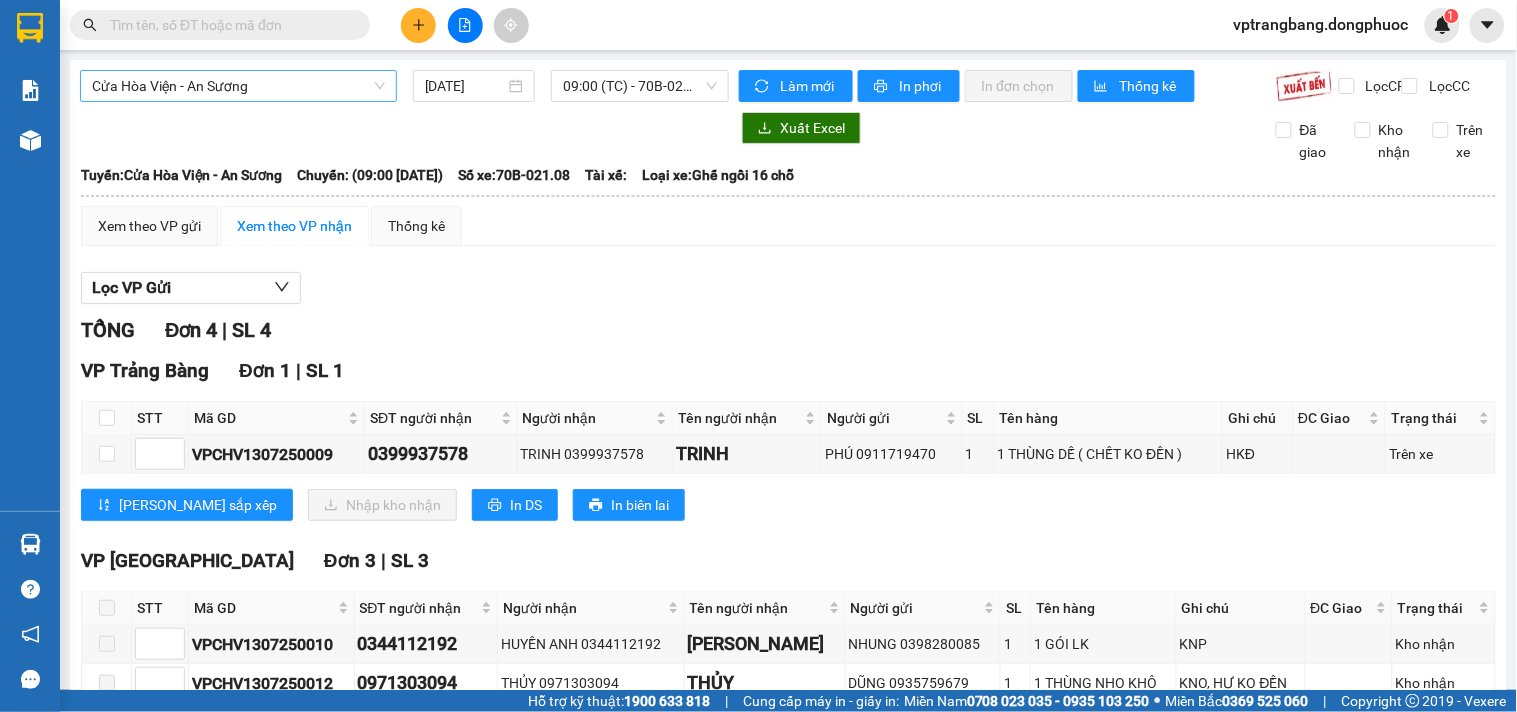 click on "Cửa Hòa Viện - An Sương" at bounding box center (238, 86) 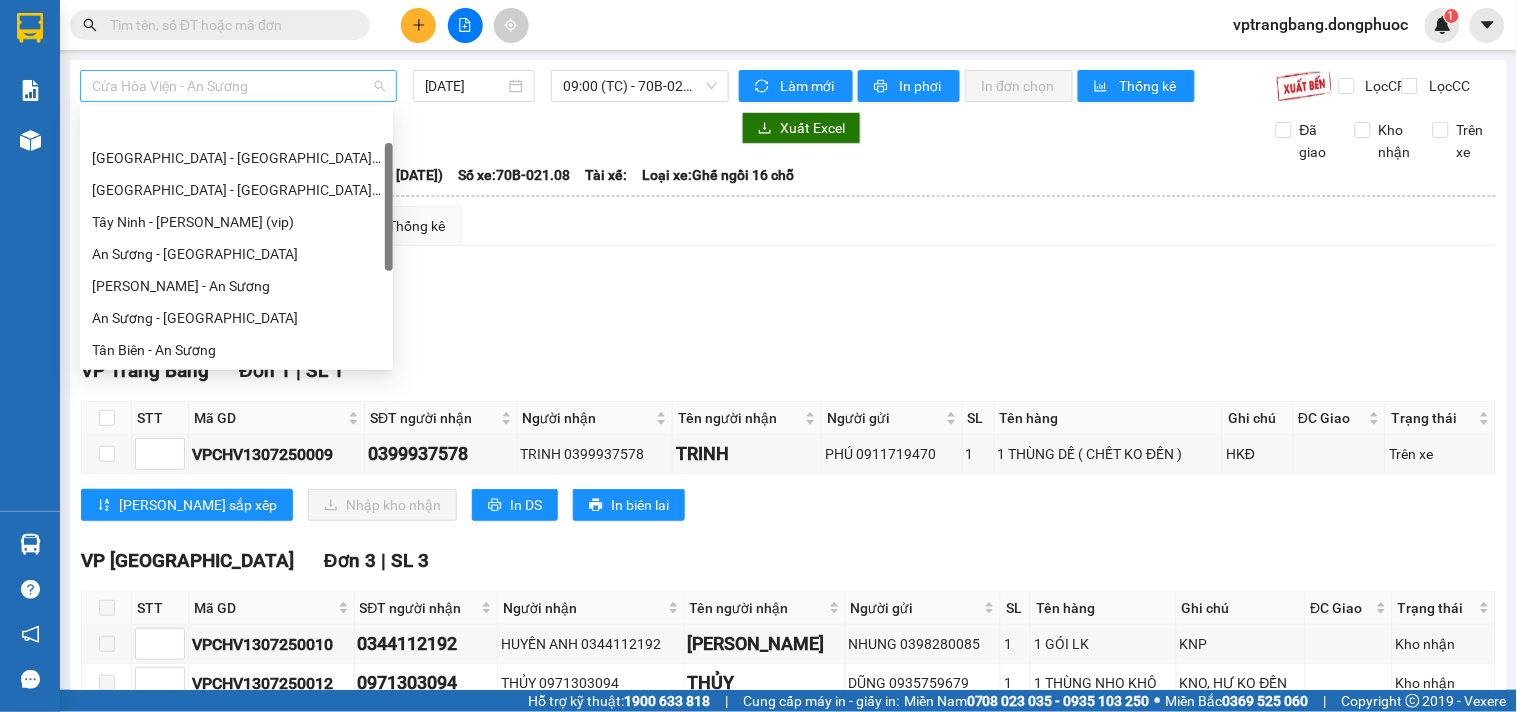 scroll, scrollTop: 64, scrollLeft: 0, axis: vertical 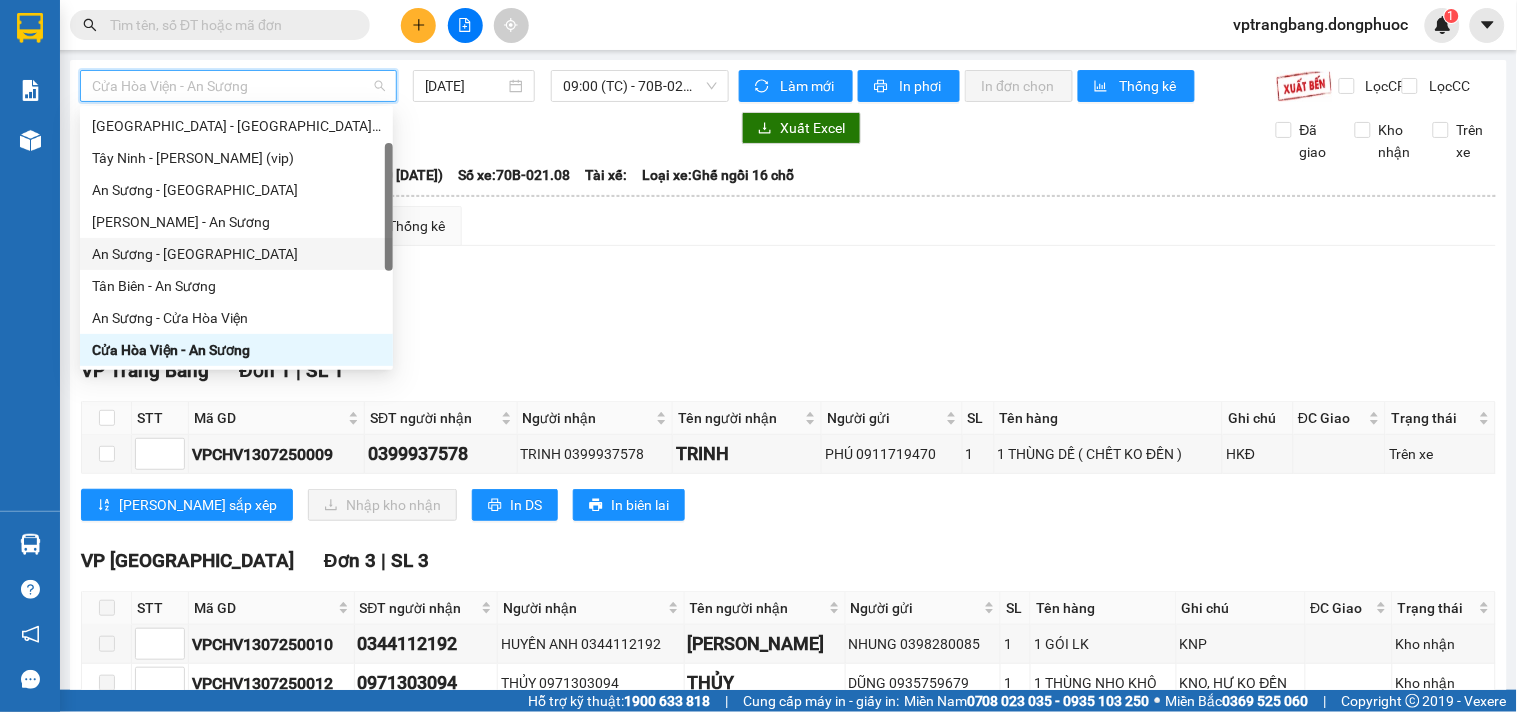 click on "An Sương - Tân Biên" at bounding box center [236, 254] 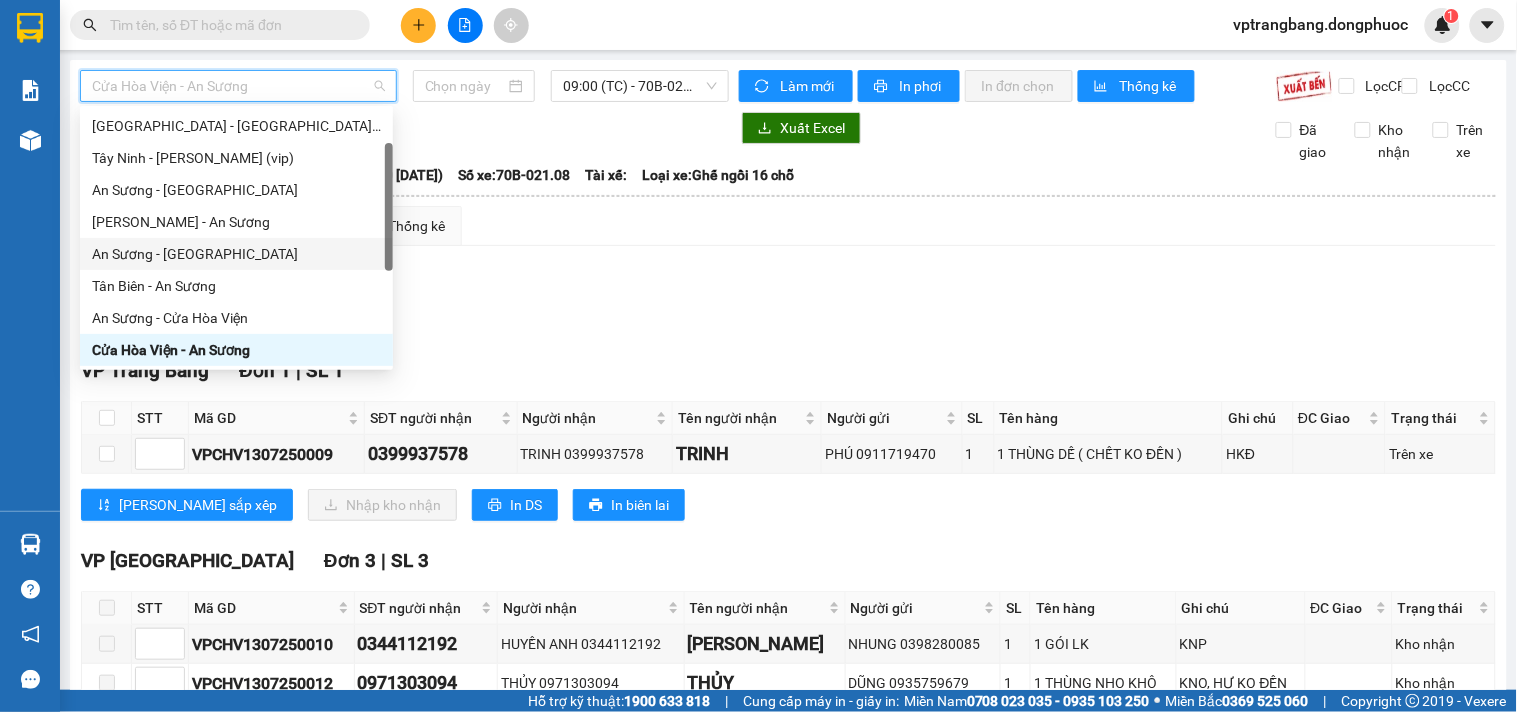 type on "[DATE]" 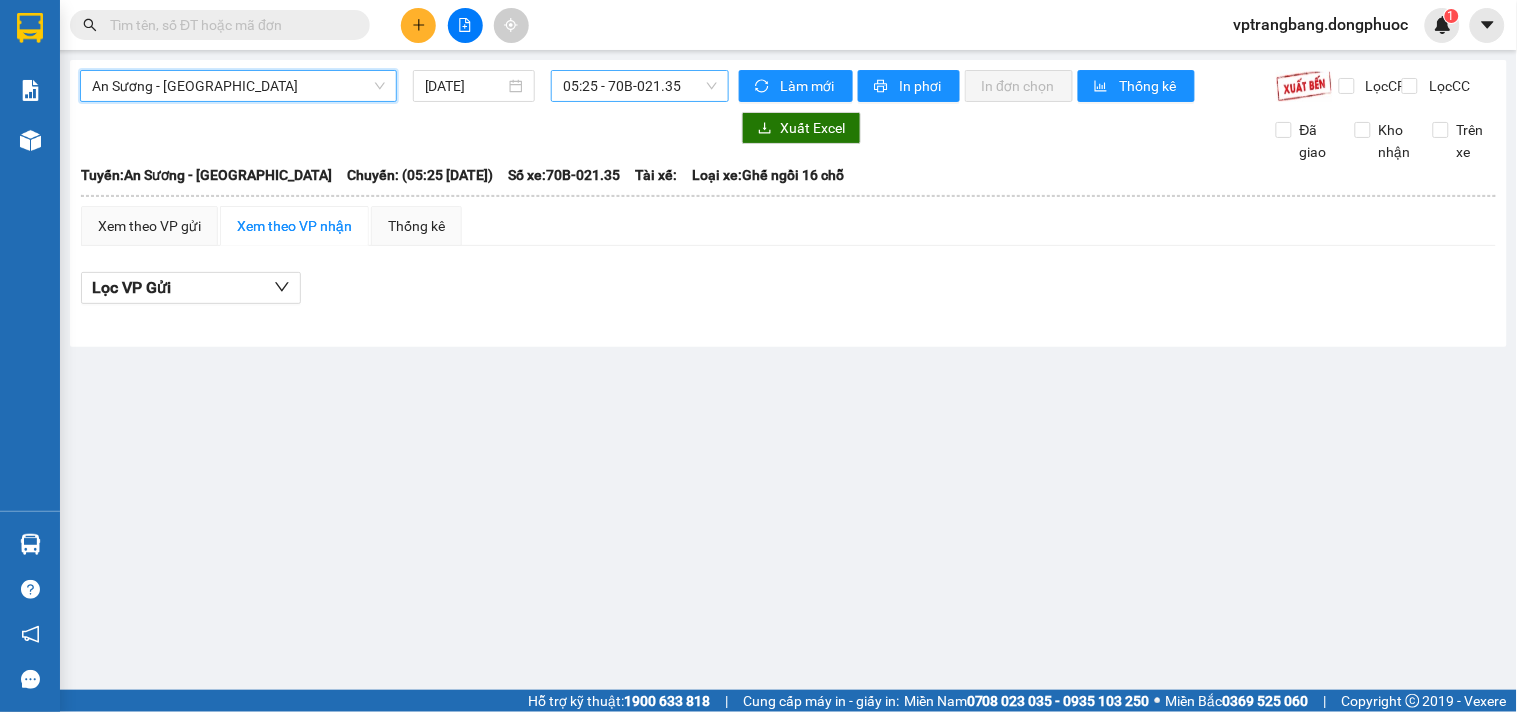 click on "05:25     - 70B-021.35" at bounding box center (640, 86) 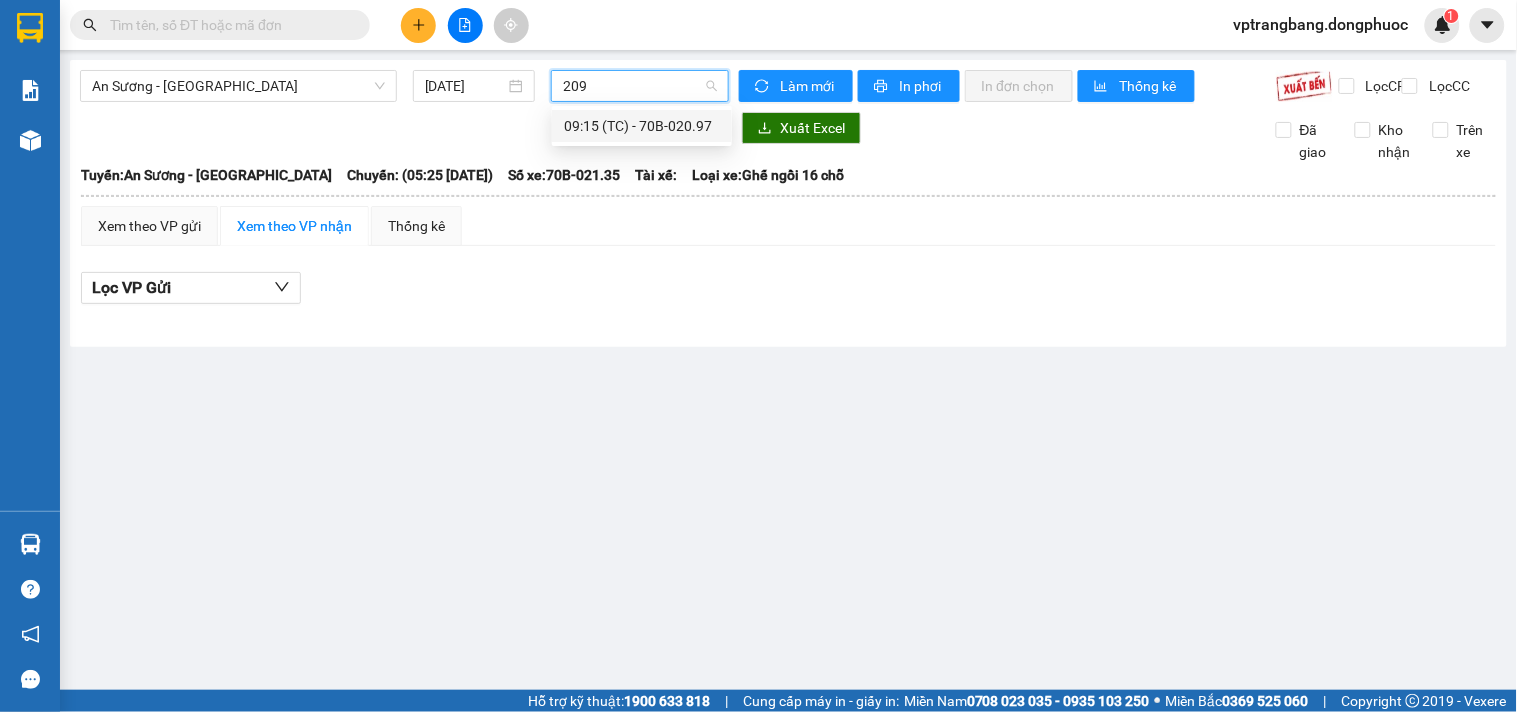 type on "2097" 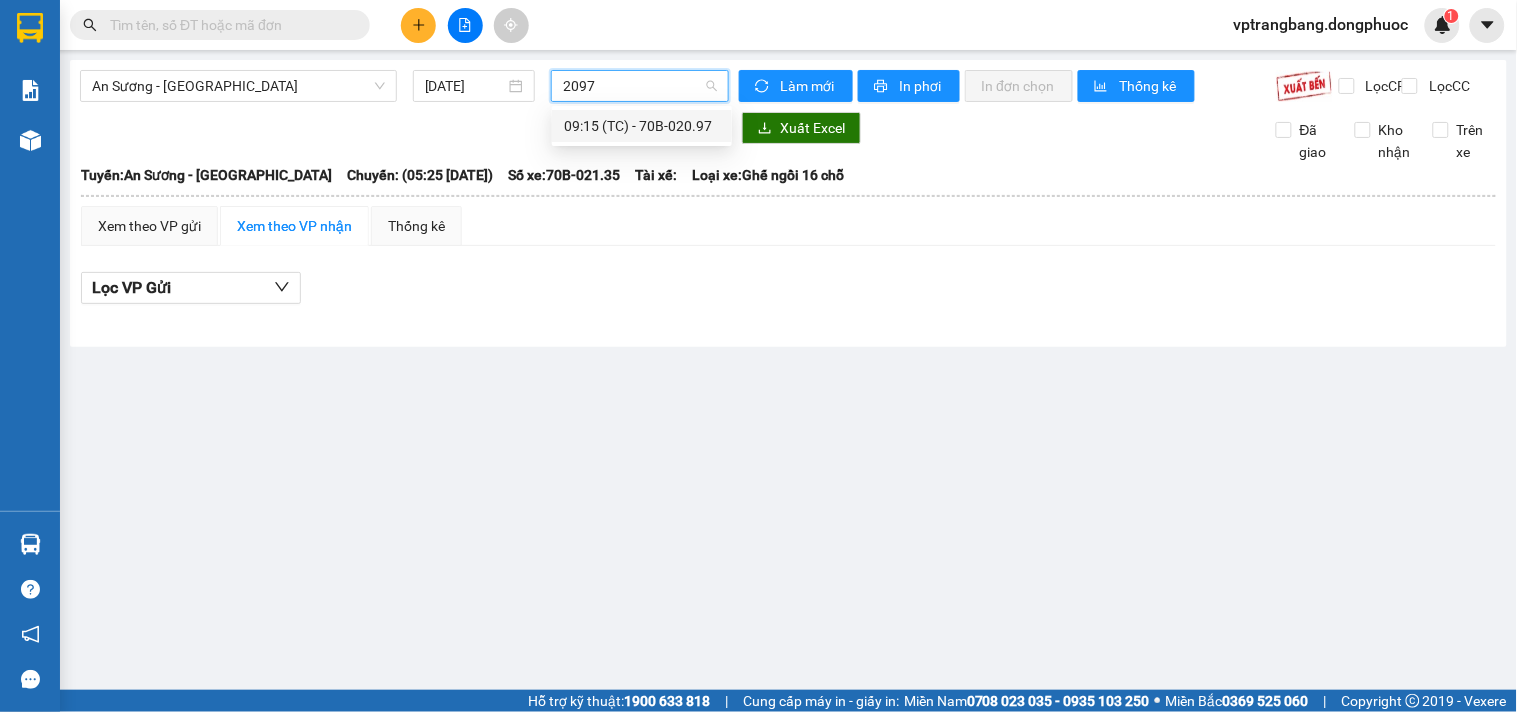 click on "09:15   (TC)   - 70B-020.97" at bounding box center [642, 126] 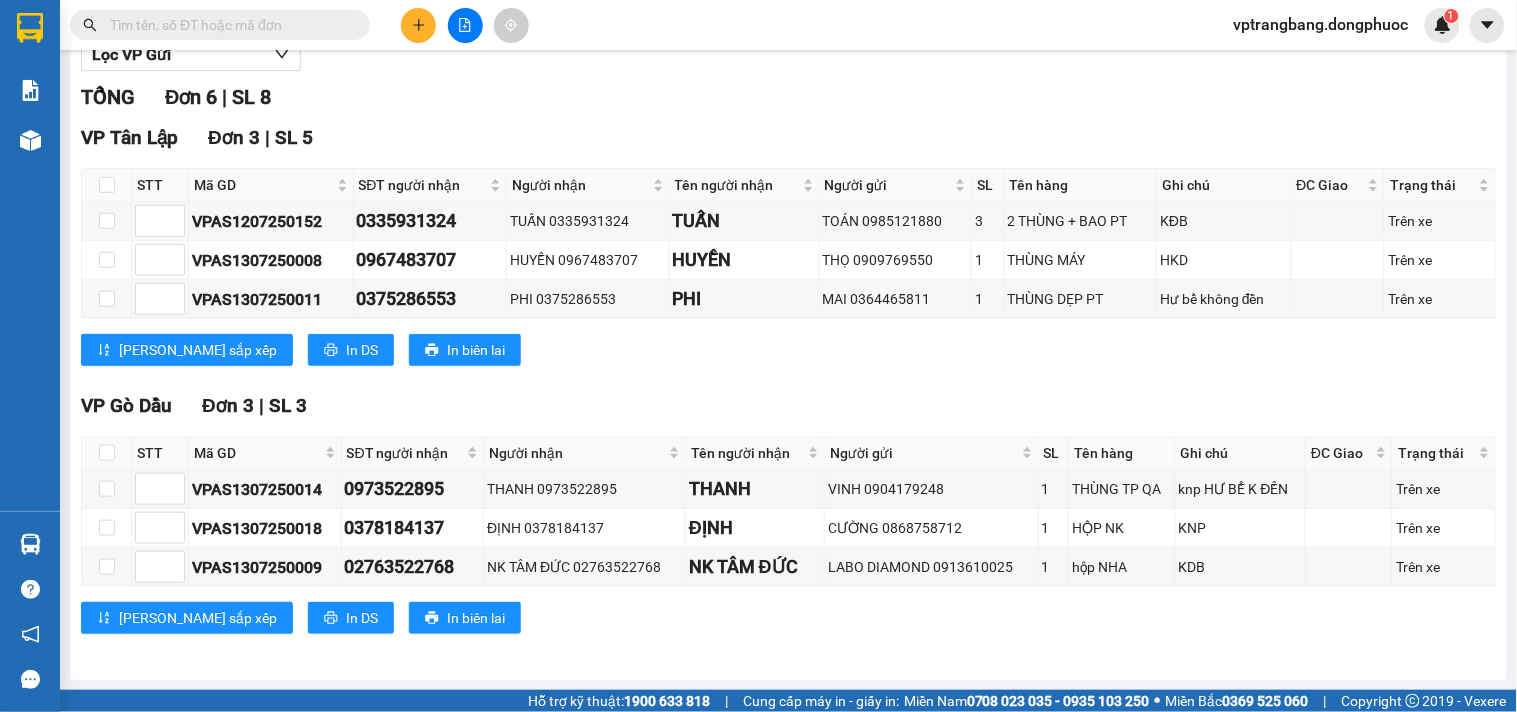 scroll, scrollTop: 0, scrollLeft: 0, axis: both 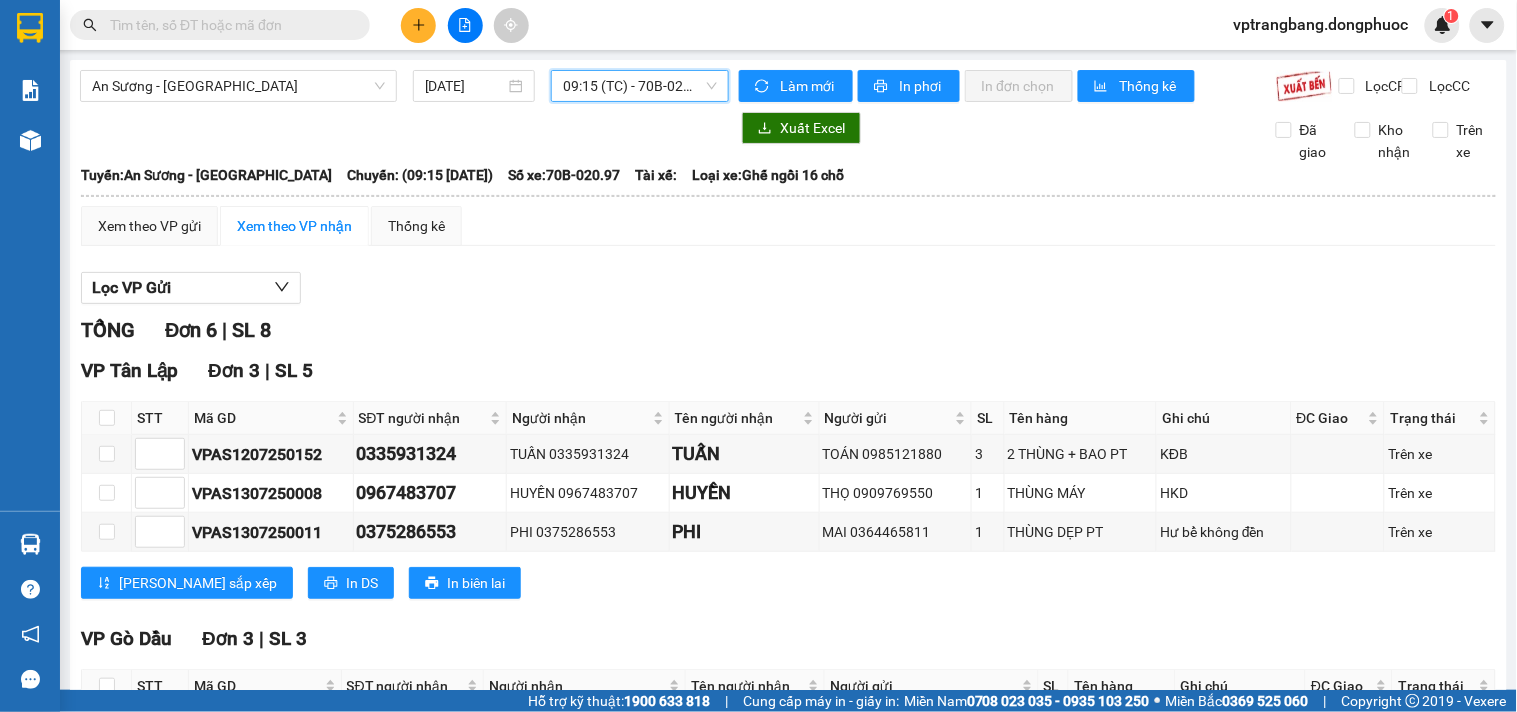 click at bounding box center (228, 25) 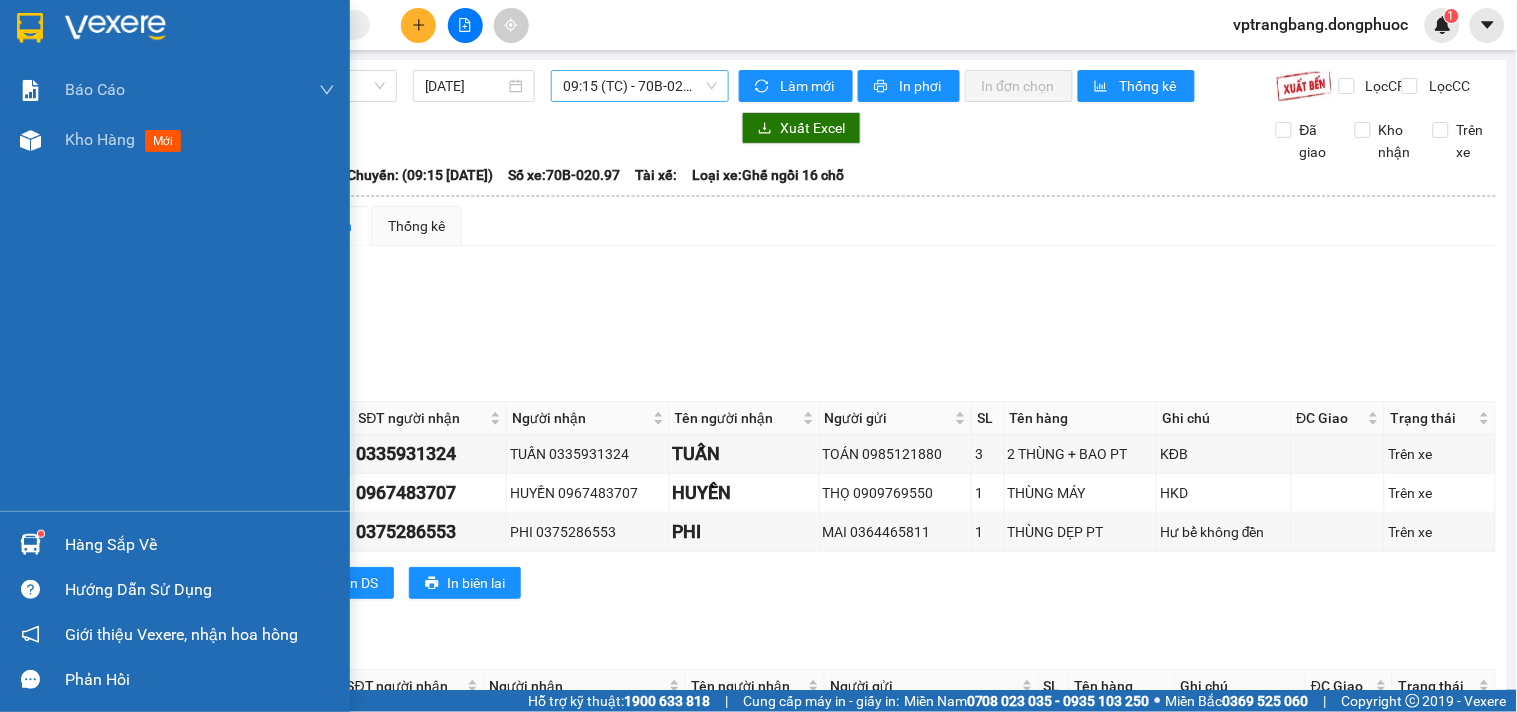 drag, startPoint x: 76, startPoint y: 543, endPoint x: 281, endPoint y: 548, distance: 205.06097 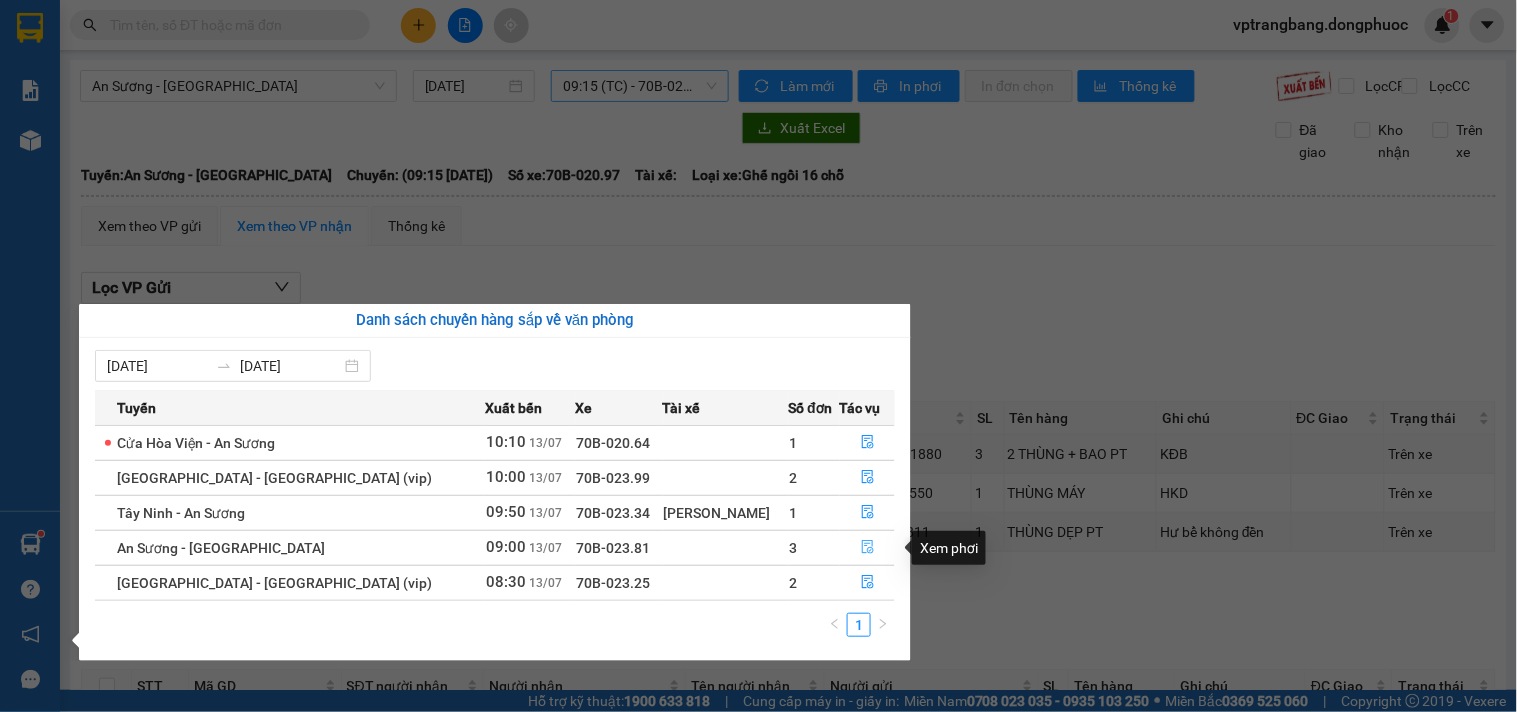 click 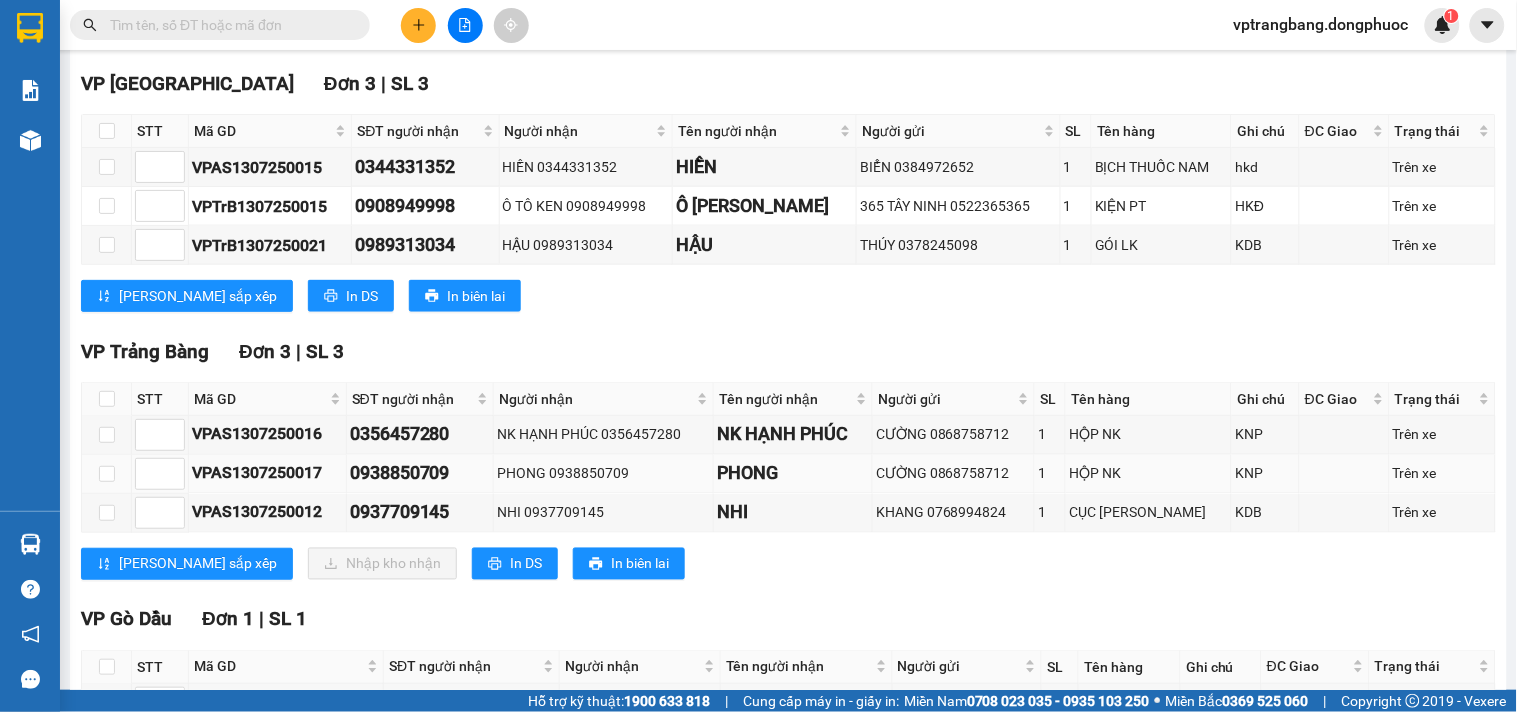 scroll, scrollTop: 712, scrollLeft: 0, axis: vertical 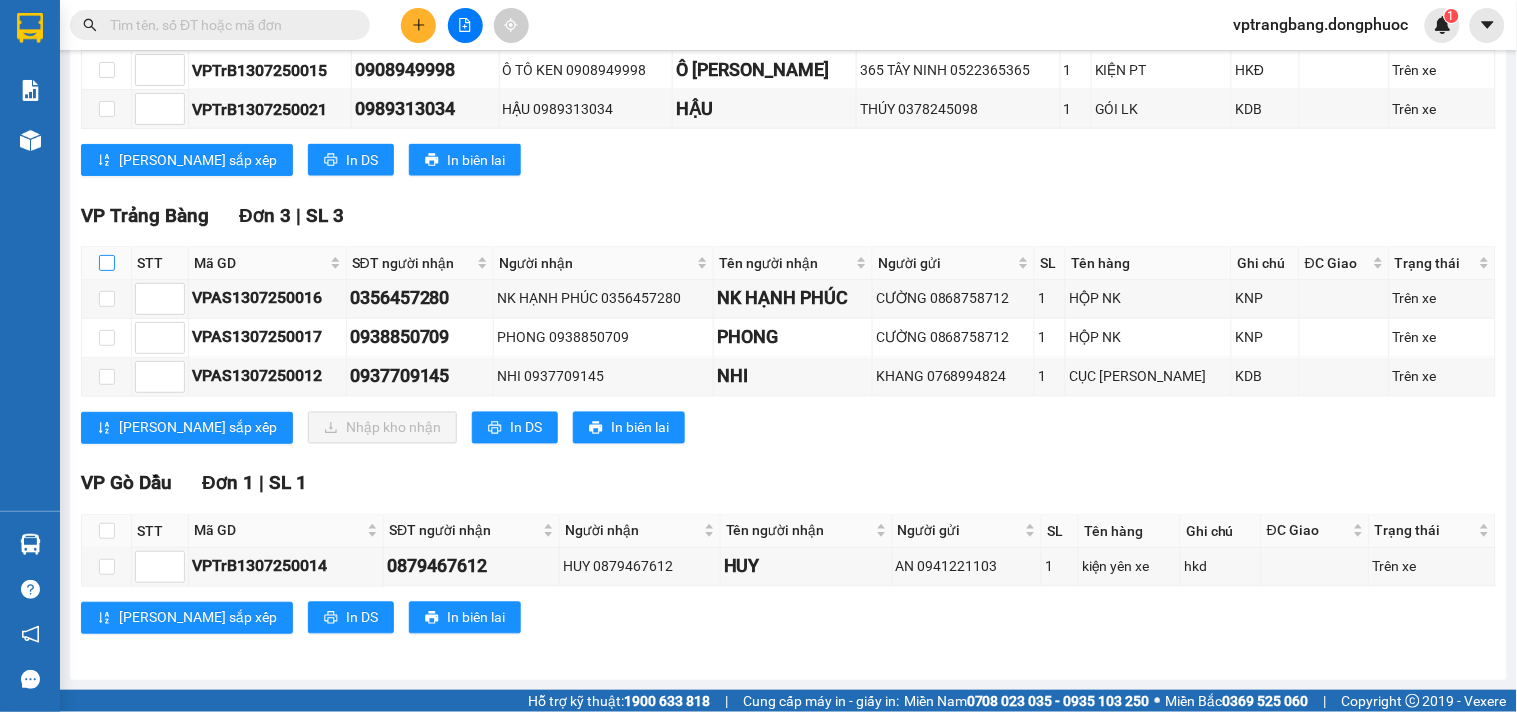 click at bounding box center [107, 263] 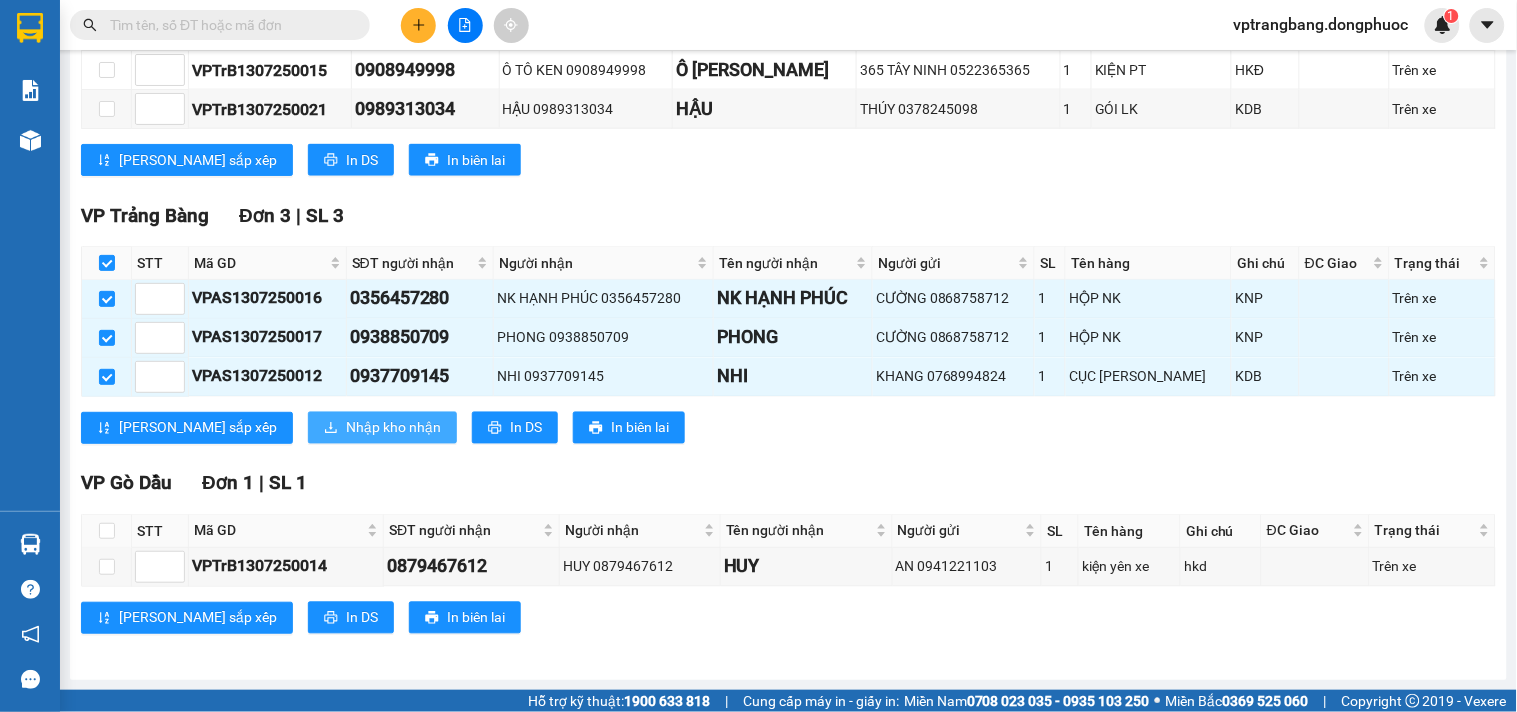 click on "Nhập kho nhận" at bounding box center (393, 428) 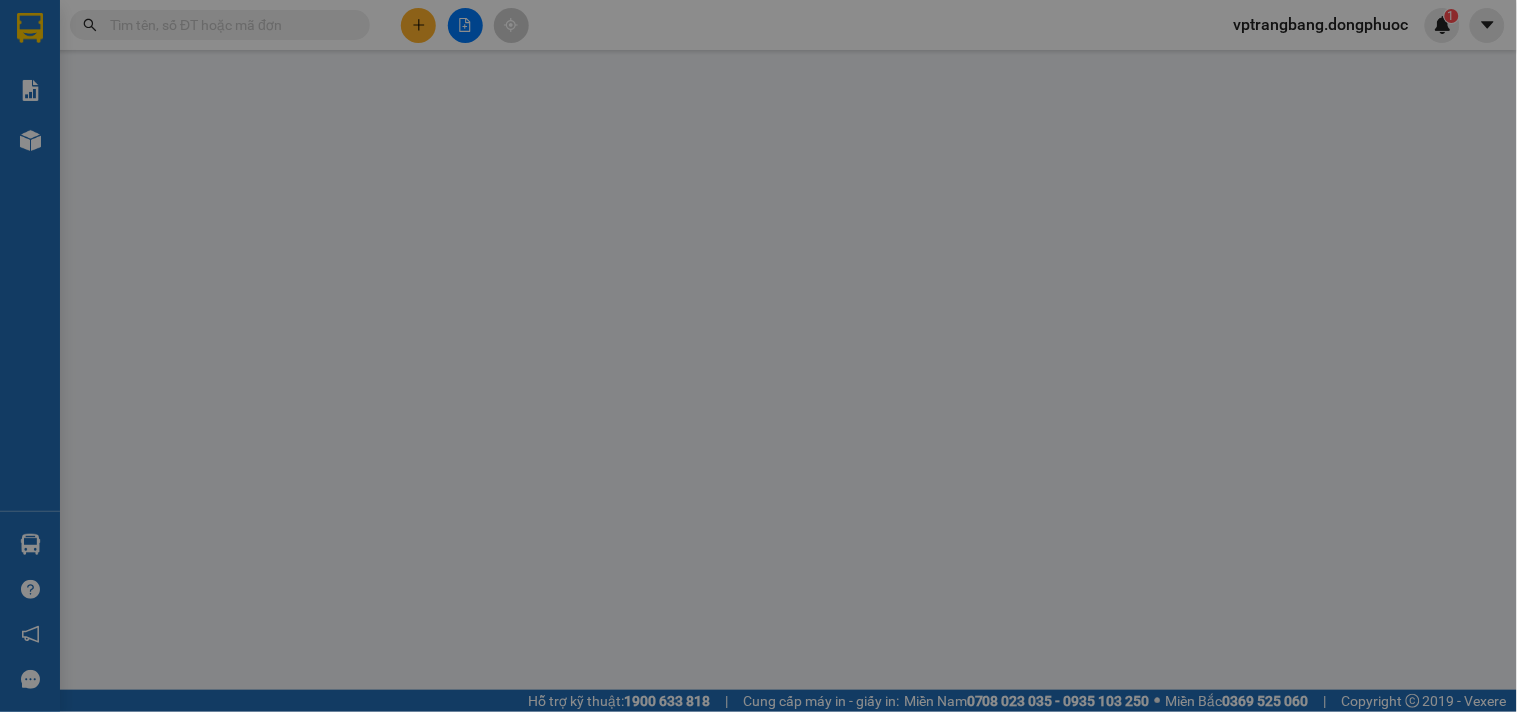 scroll, scrollTop: 0, scrollLeft: 0, axis: both 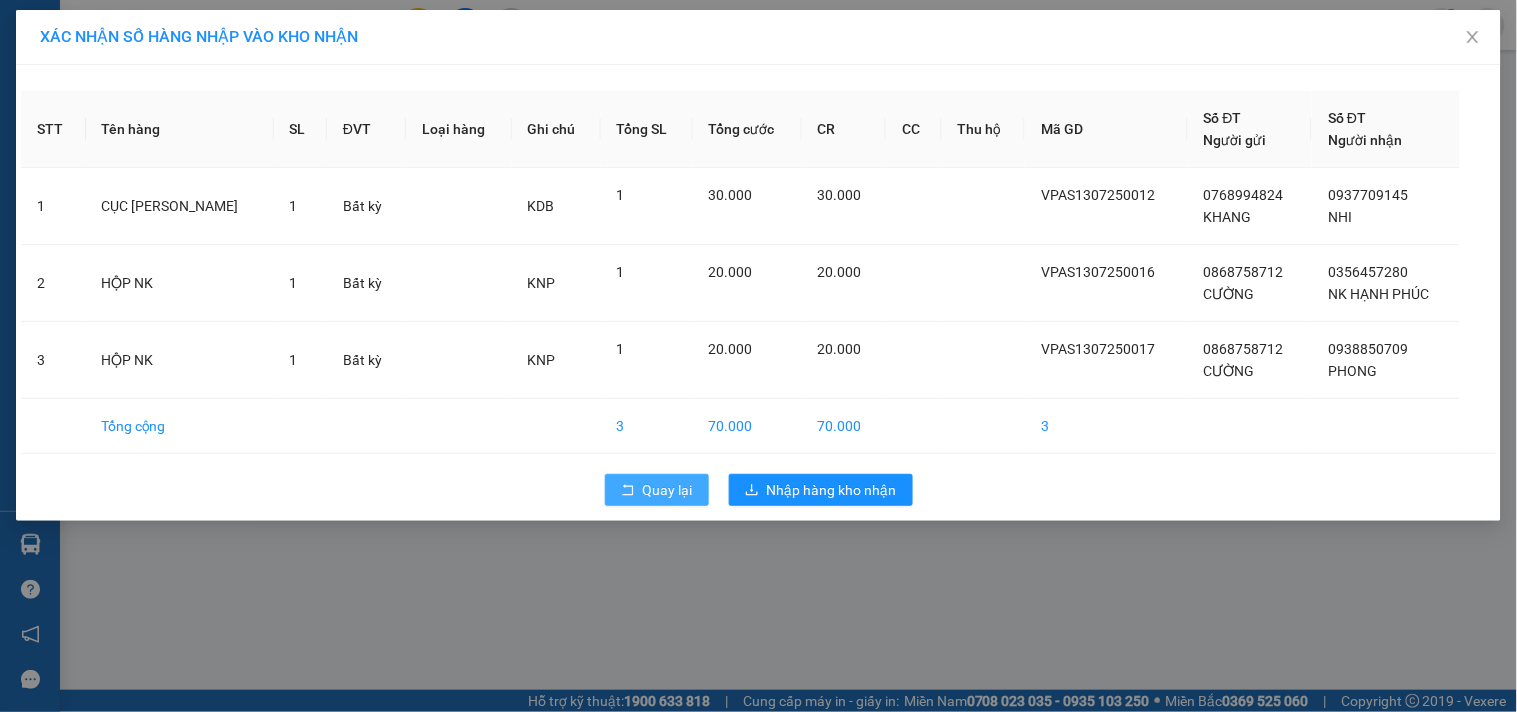 click 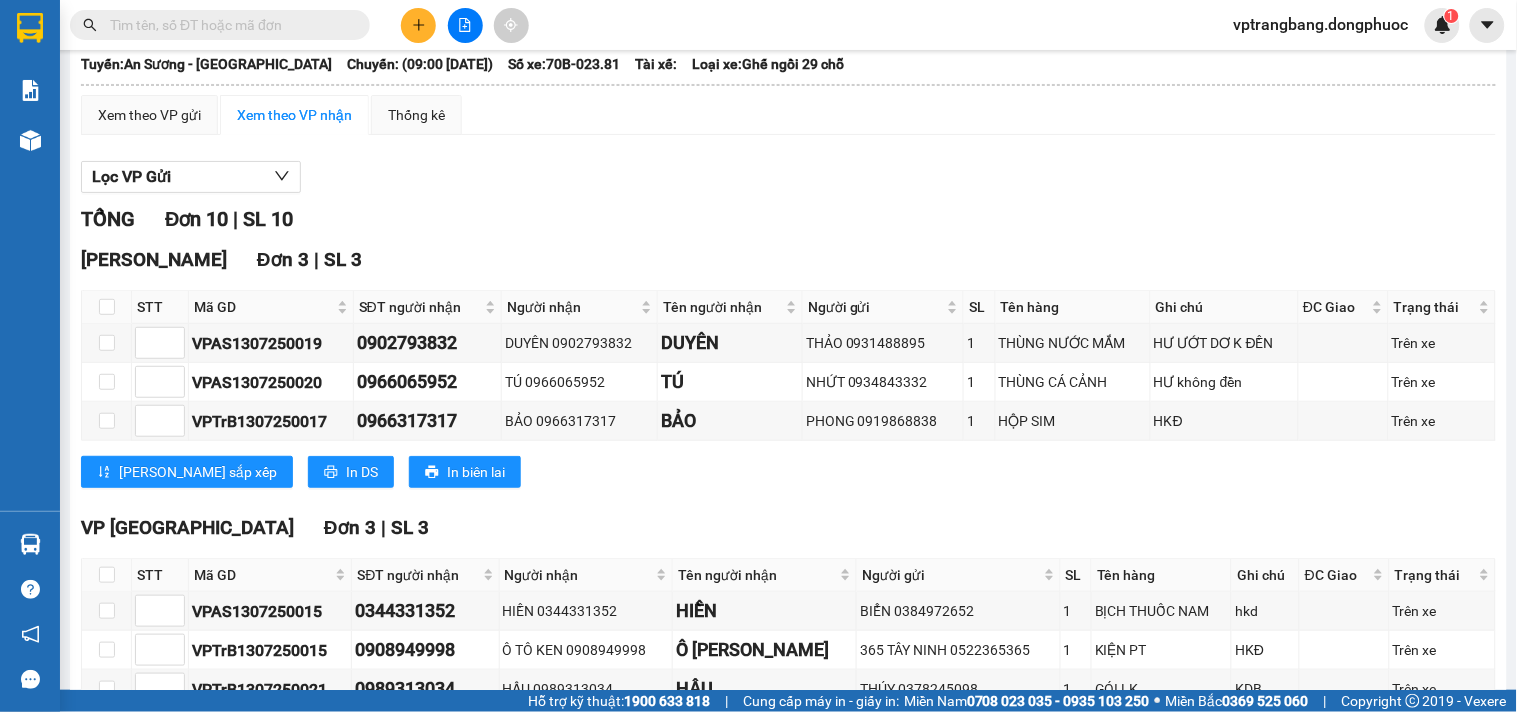 scroll, scrollTop: 0, scrollLeft: 0, axis: both 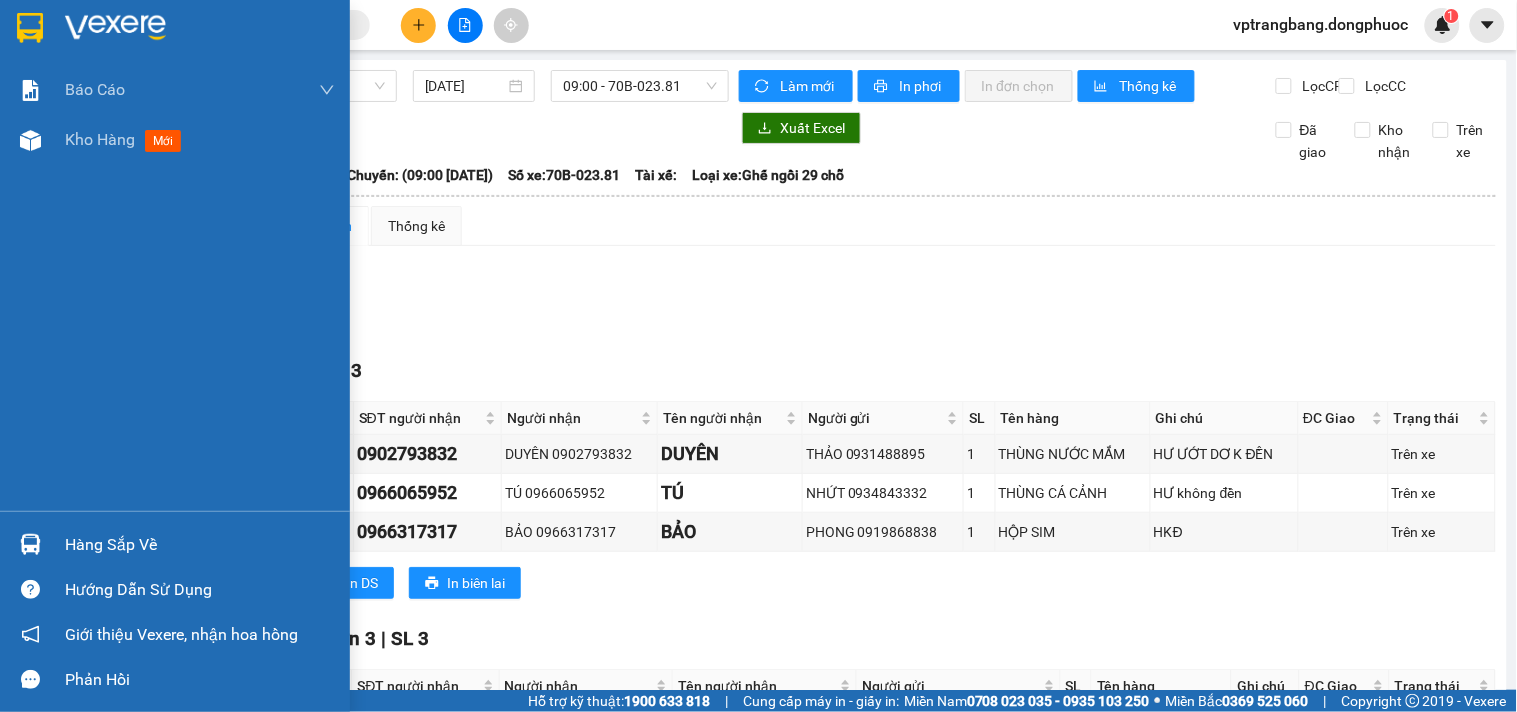 drag, startPoint x: 102, startPoint y: 534, endPoint x: 365, endPoint y: 540, distance: 263.06842 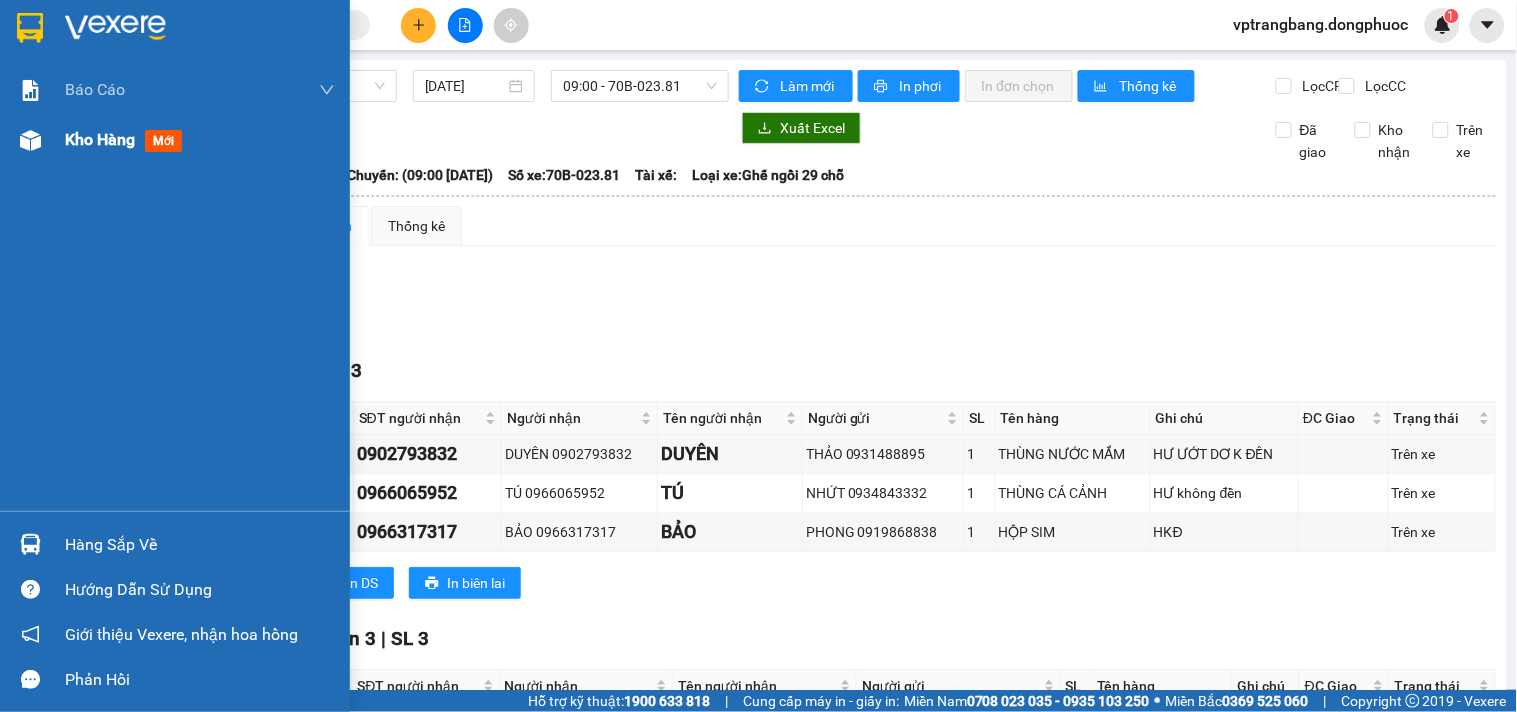 click on "Kho hàng" at bounding box center (100, 139) 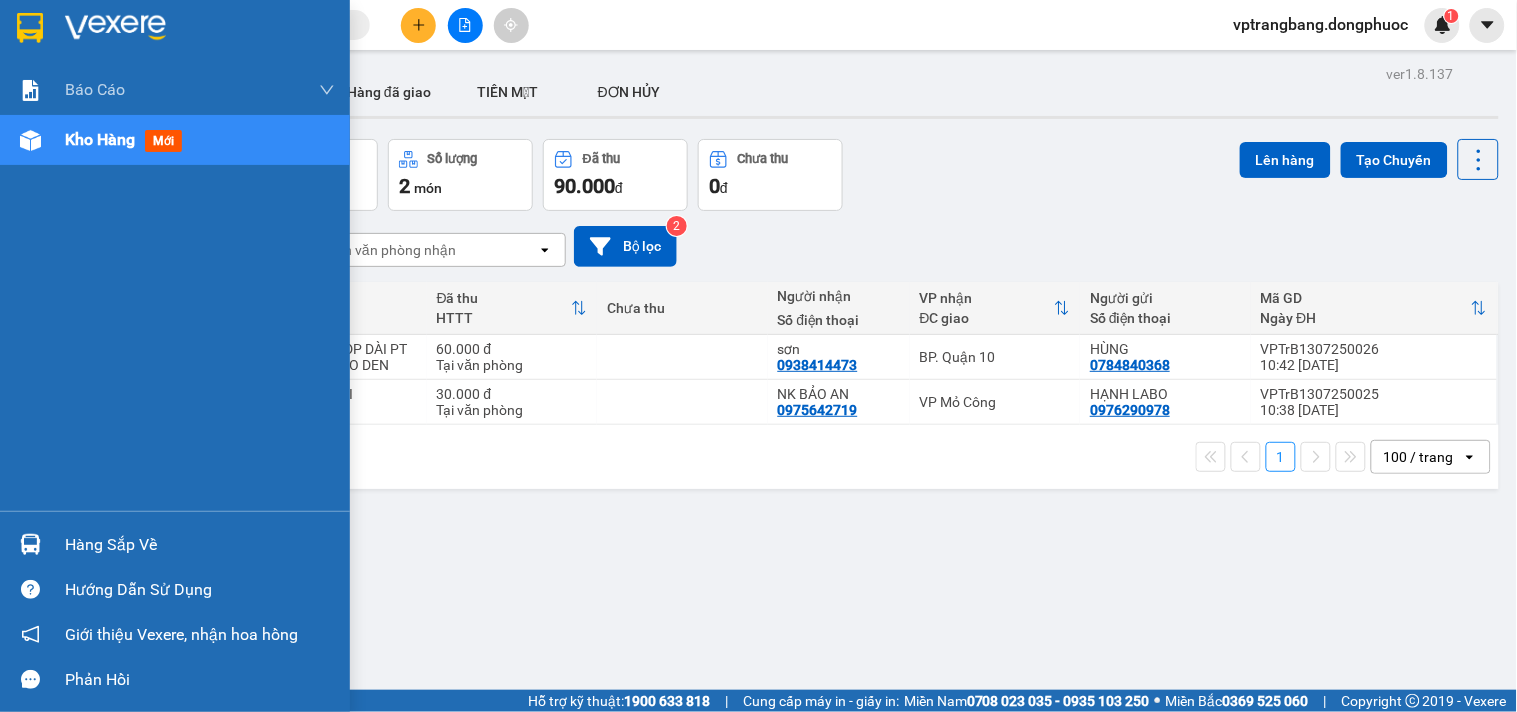 drag, startPoint x: 91, startPoint y: 547, endPoint x: 151, endPoint y: 535, distance: 61.188232 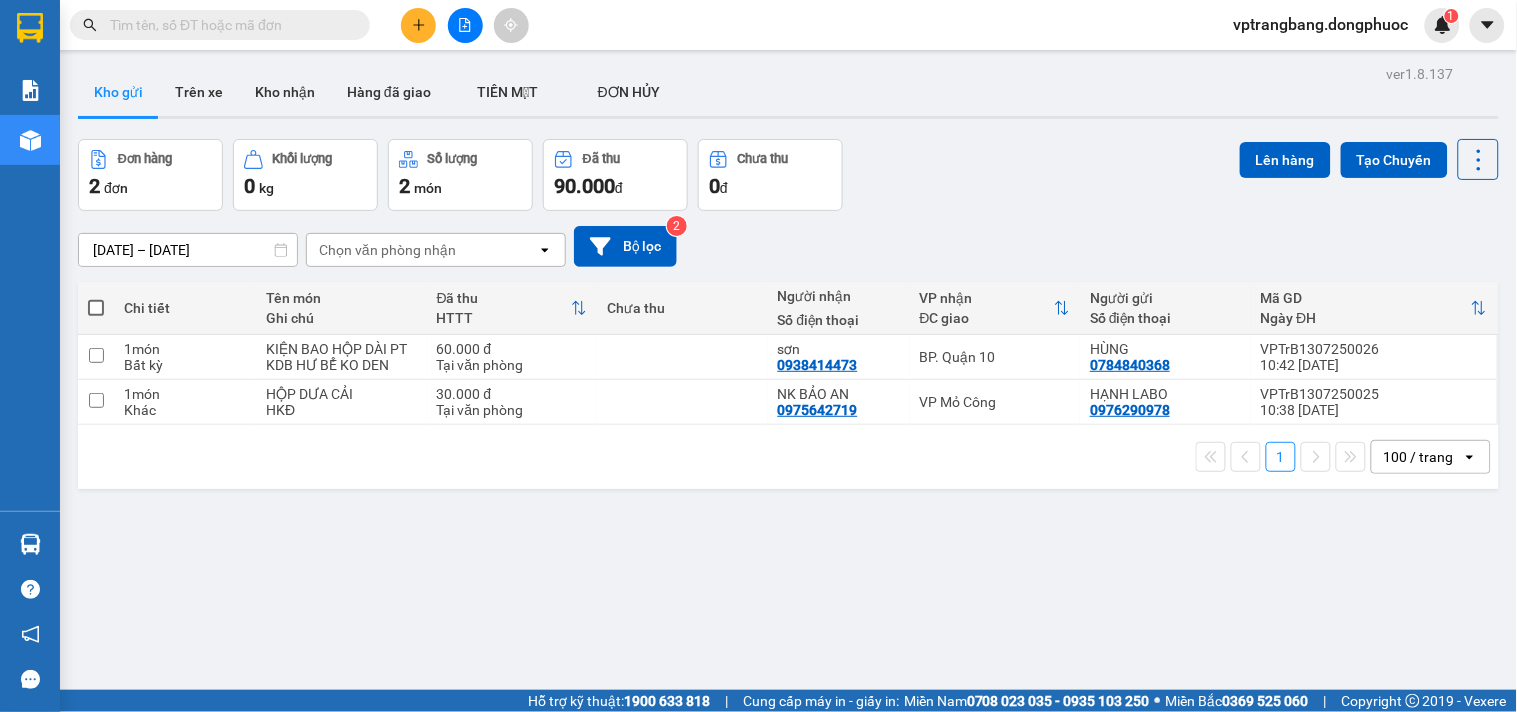 click on "Kết quả tìm kiếm ( 0 )  Bộ lọc  No Data vptrangbang.dongphuoc 1     Báo cáo Mẫu 1: Báo cáo dòng tiền theo nhân viên Mẫu 1: Báo cáo dòng tiền theo nhân viên (VP) Mẫu 2: Doanh số tạo đơn theo Văn phòng, nhân viên - Trạm     Kho hàng mới Hàng sắp về Hướng dẫn sử dụng Giới thiệu Vexere, nhận hoa hồng Phản hồi Phần mềm hỗ trợ bạn tốt chứ? ver  1.8.137 Kho gửi Trên xe Kho nhận Hàng đã giao TIỀN MẶT  ĐƠN HỦY Đơn hàng 2 đơn Khối lượng 0 kg Số lượng 2 món Đã thu 90.000  đ Chưa thu 0  đ Lên hàng Tạo Chuyến 11/07/2025 – 13/07/2025 Press the down arrow key to interact with the calendar and select a date. Press the escape button to close the calendar. Selected date range is from 11/07/2025 to 13/07/2025. Chọn văn phòng nhận open Bộ lọc 2 Chi tiết Tên món Ghi chú Đã thu HTTT Chưa thu Người nhận Số điện thoại VP nhận ĐC giao Người gửi Mã GD Ngày ĐH 1" at bounding box center (758, 356) 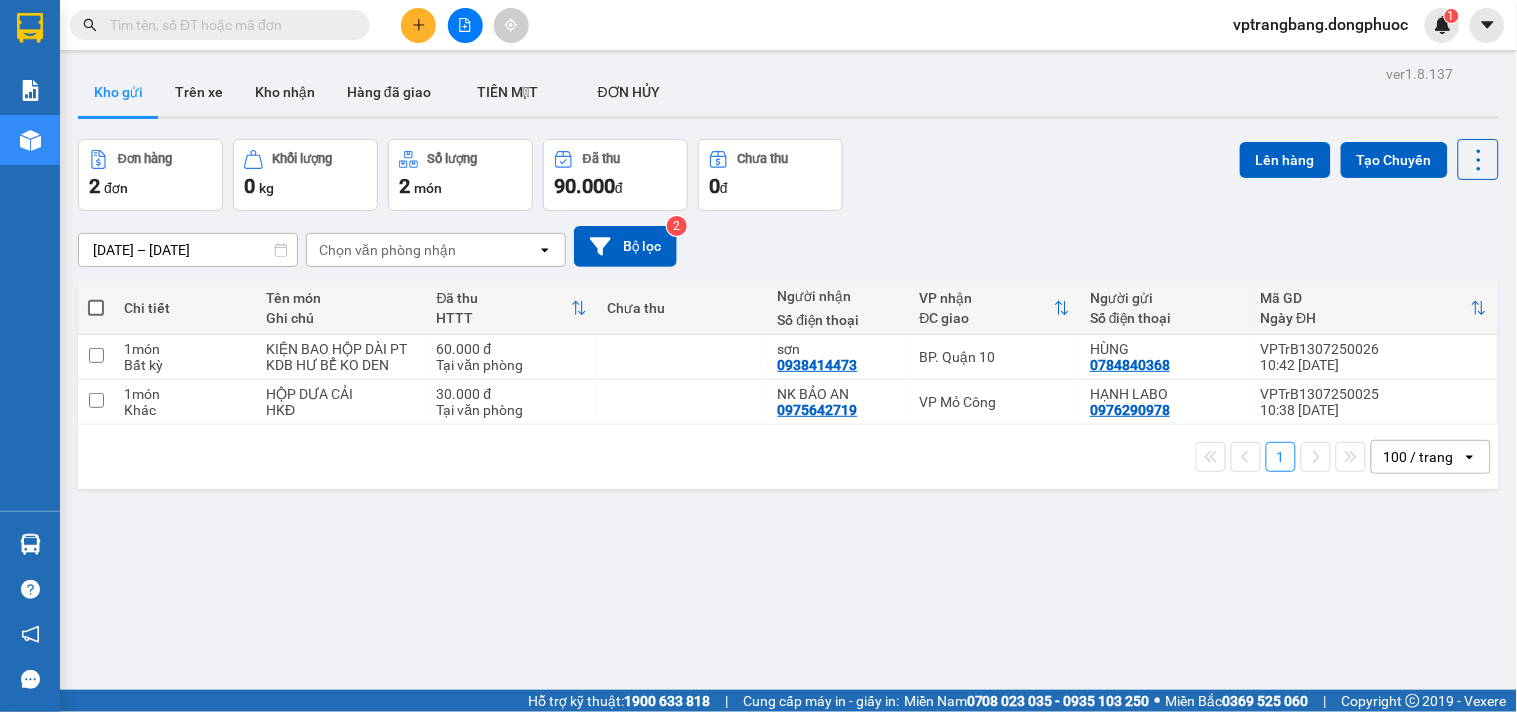 click at bounding box center [228, 25] 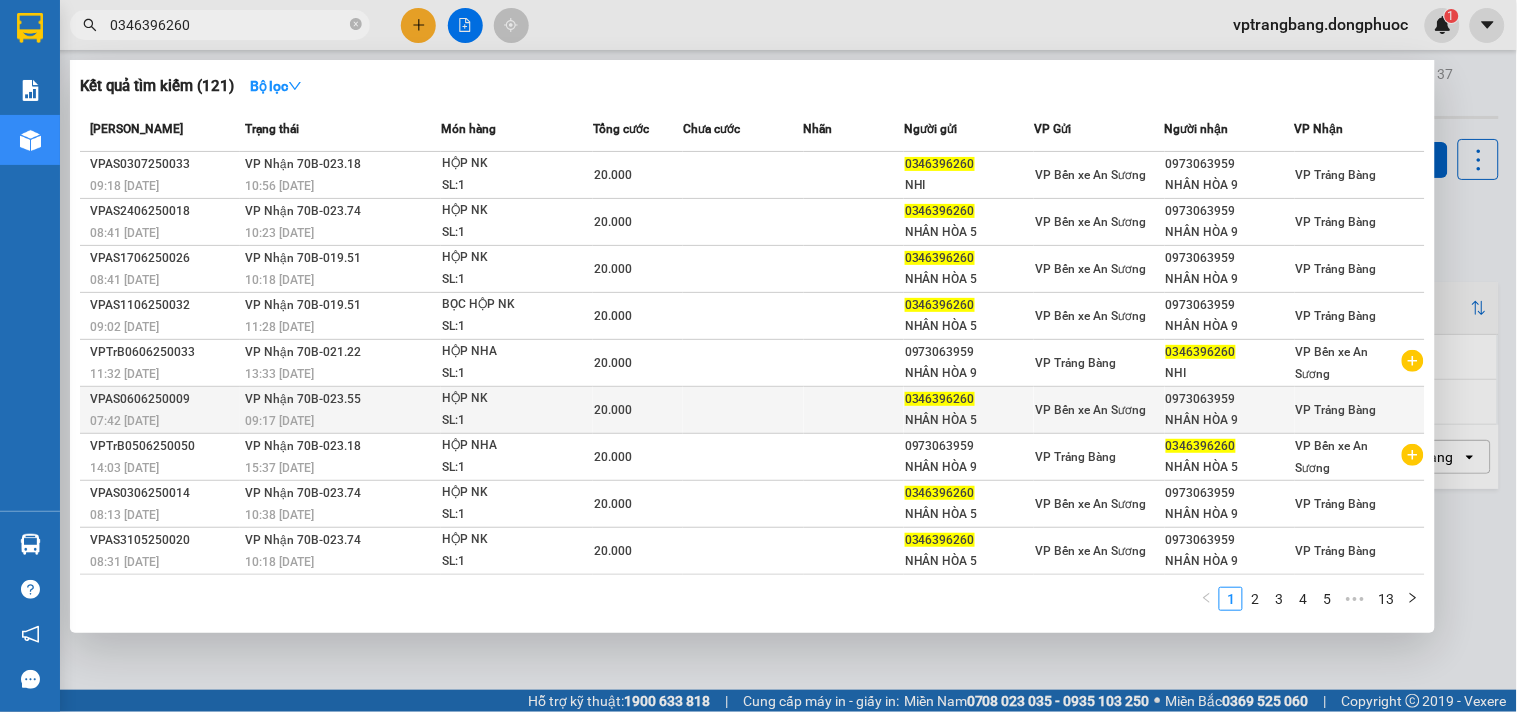 scroll, scrollTop: 0, scrollLeft: 0, axis: both 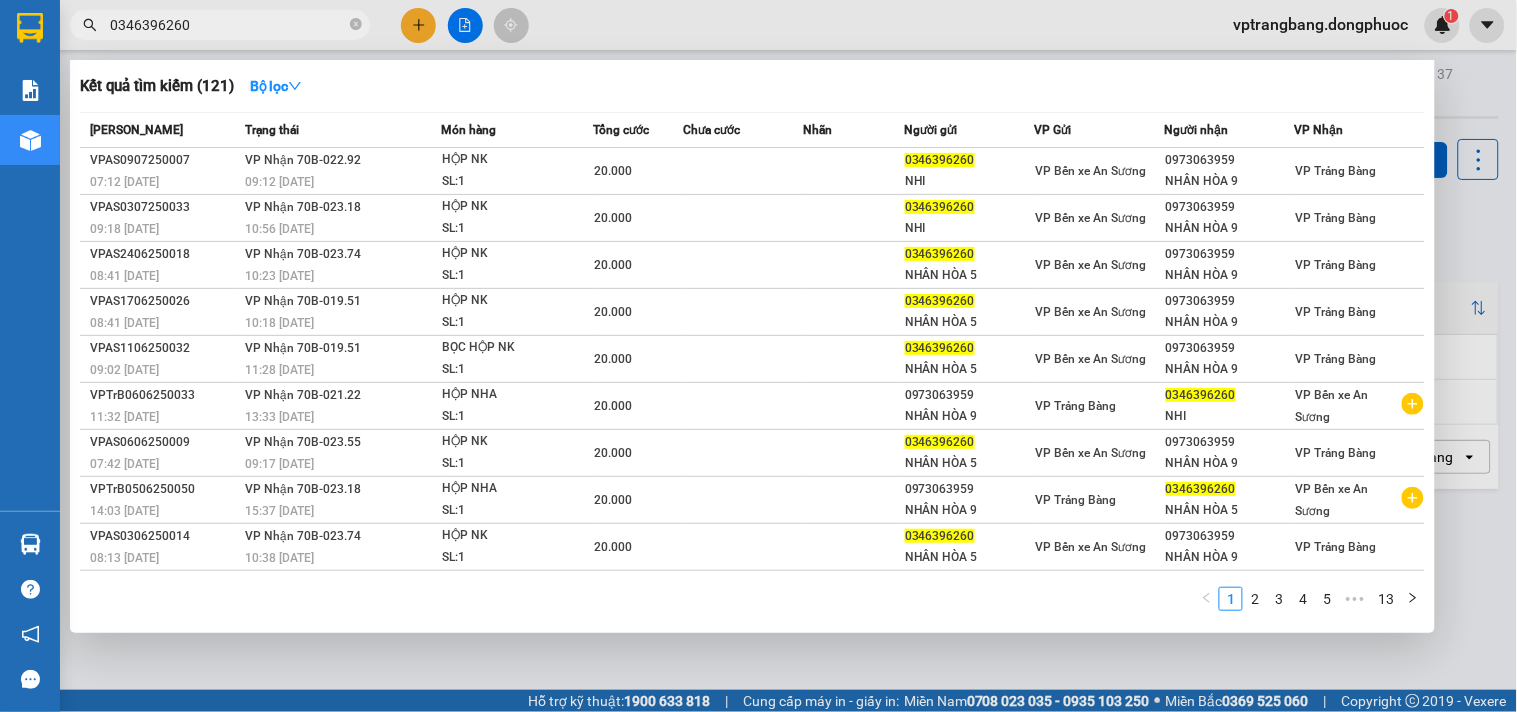 type on "0346396260" 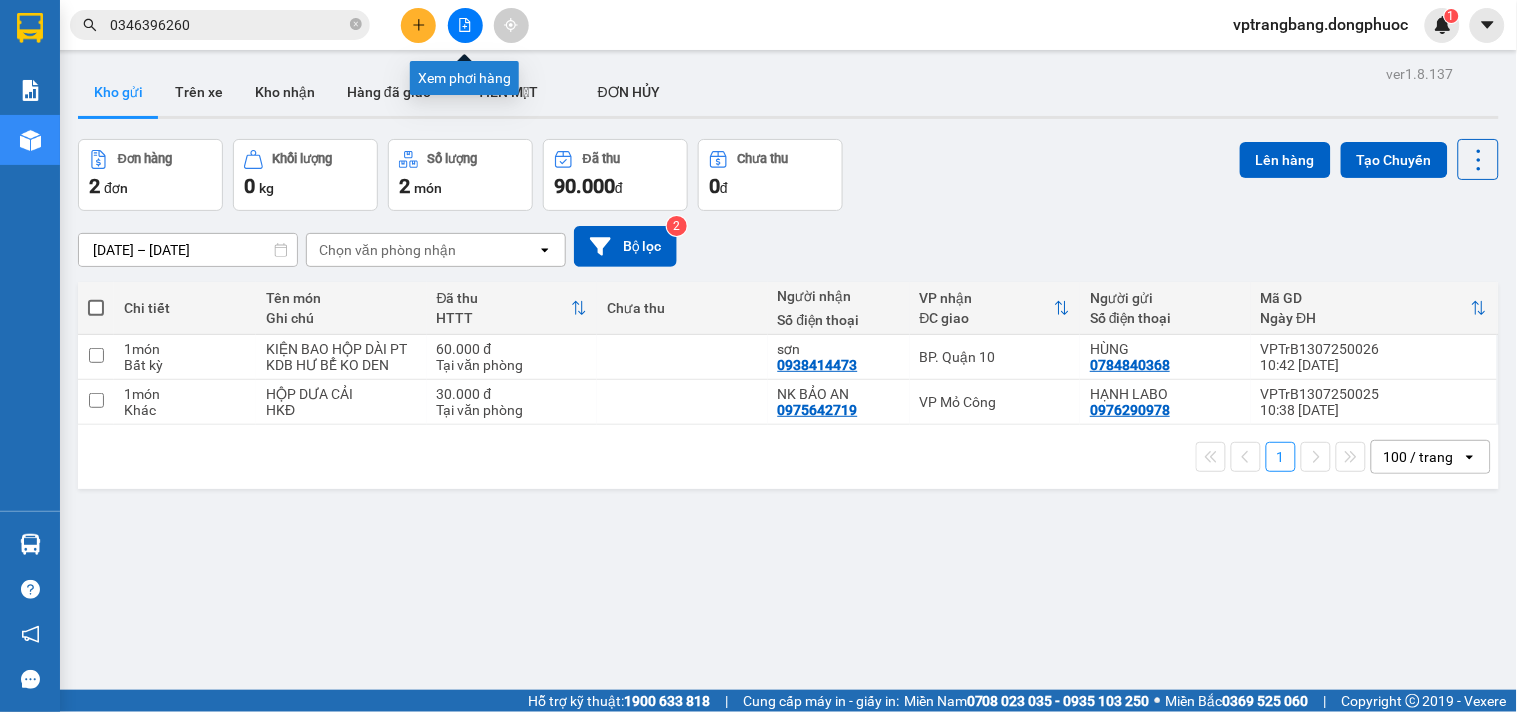 click 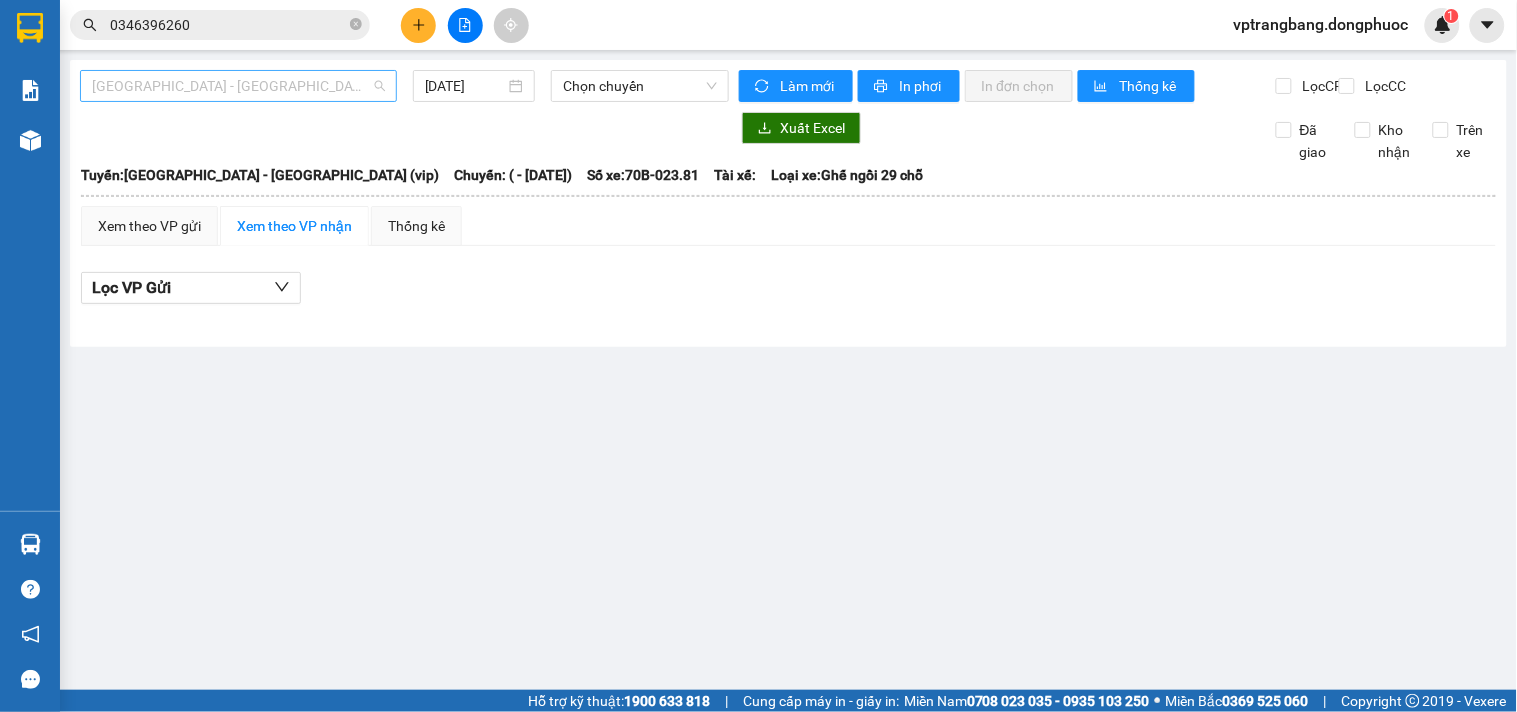 click on "[GEOGRAPHIC_DATA] - [GEOGRAPHIC_DATA] (vip)" at bounding box center [238, 86] 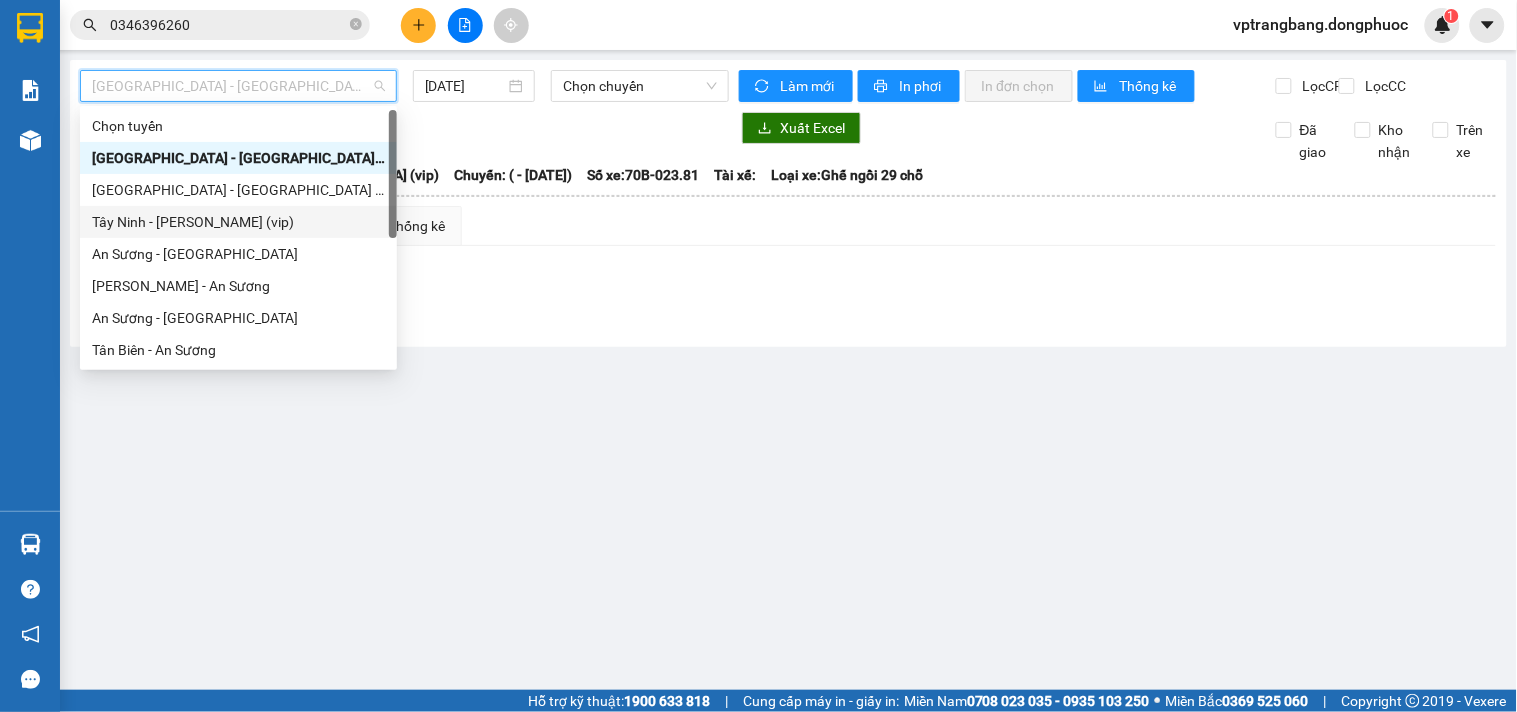 click on "Tây Ninh - Hồ Chí Minh (vip)" at bounding box center (238, 222) 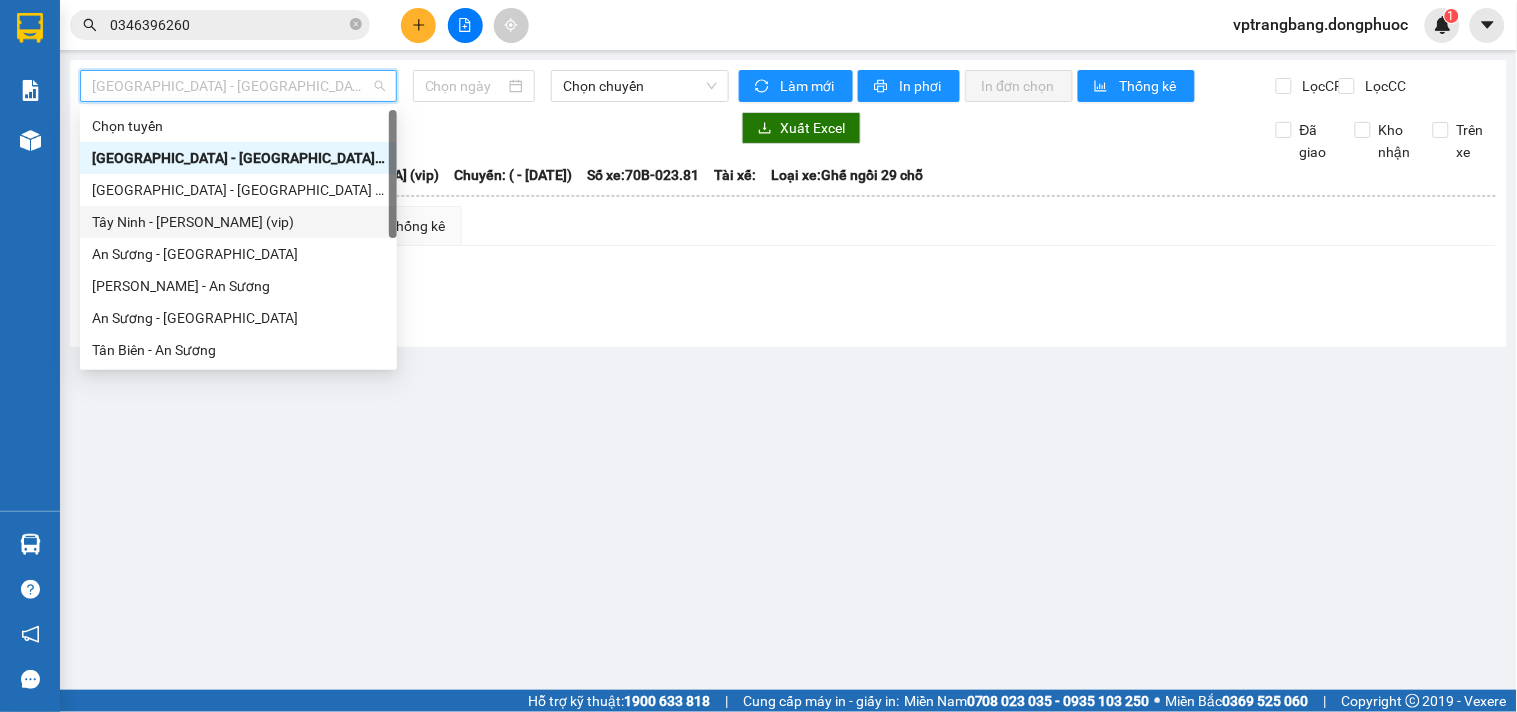 type on "[DATE]" 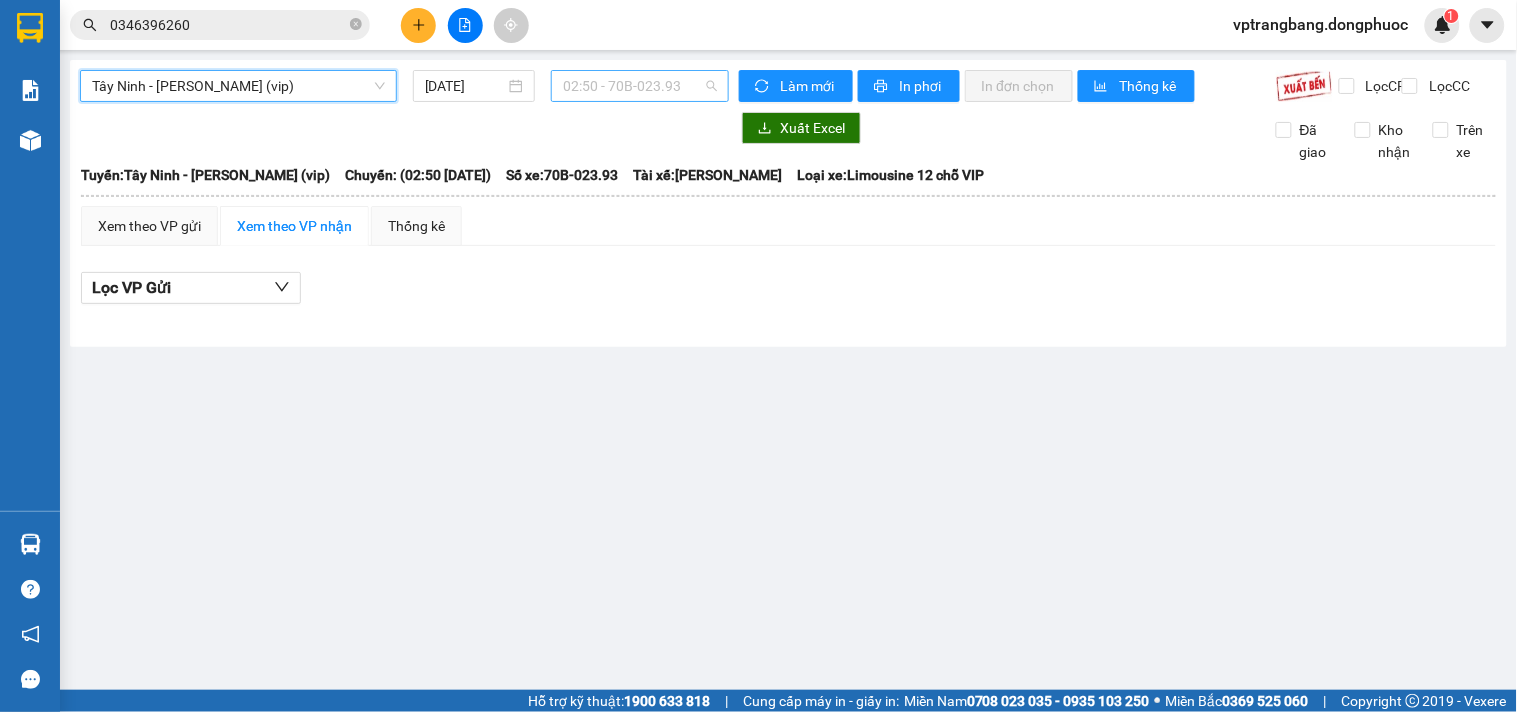 click on "02:50     - 70B-023.93" at bounding box center (640, 86) 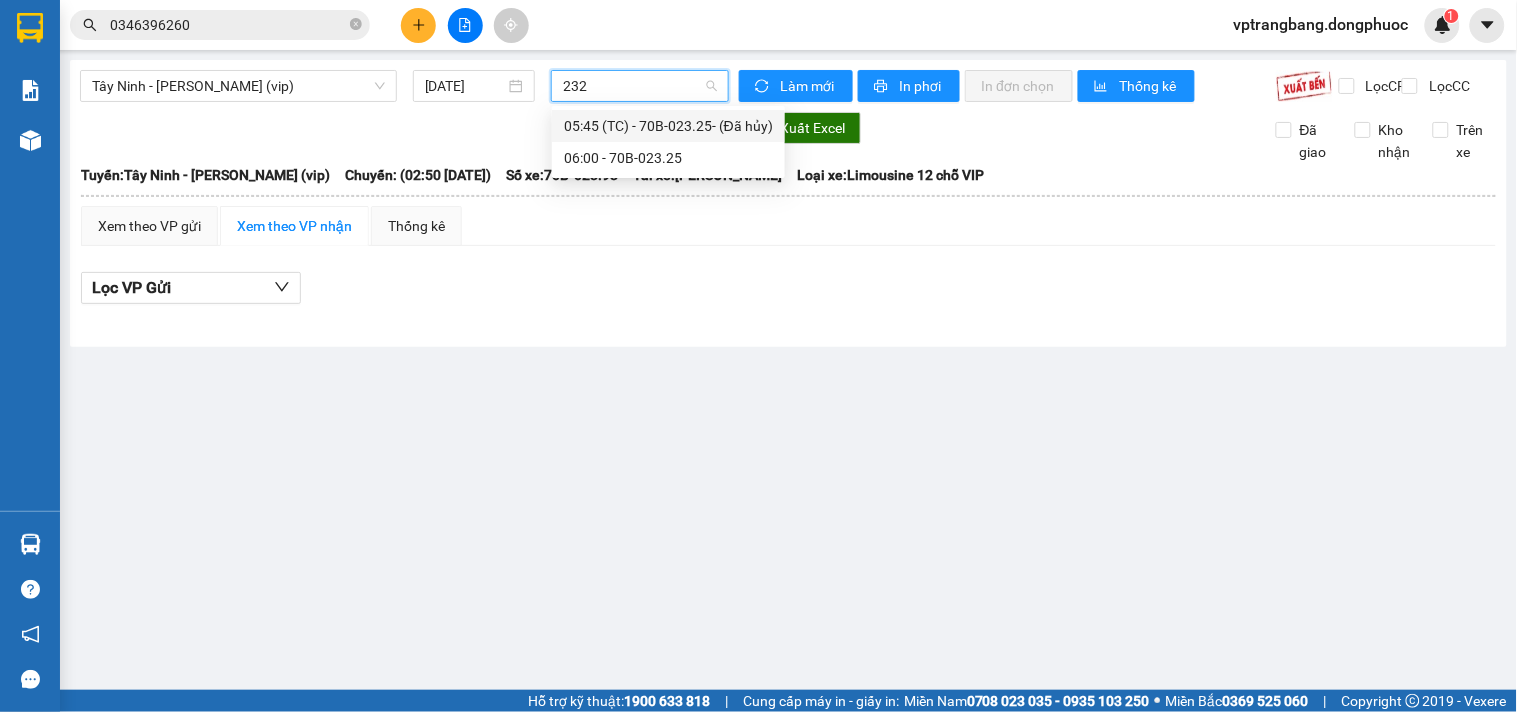 type on "2324" 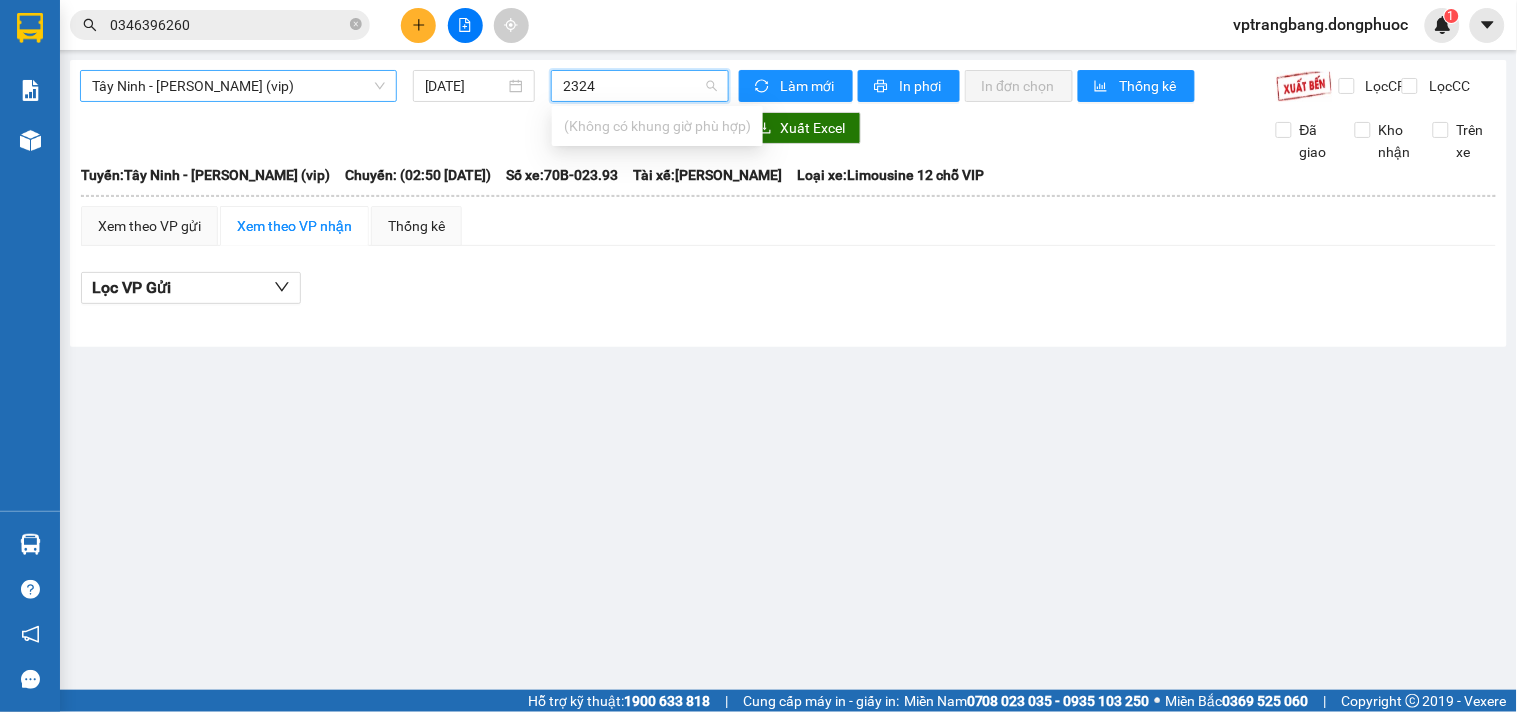 type 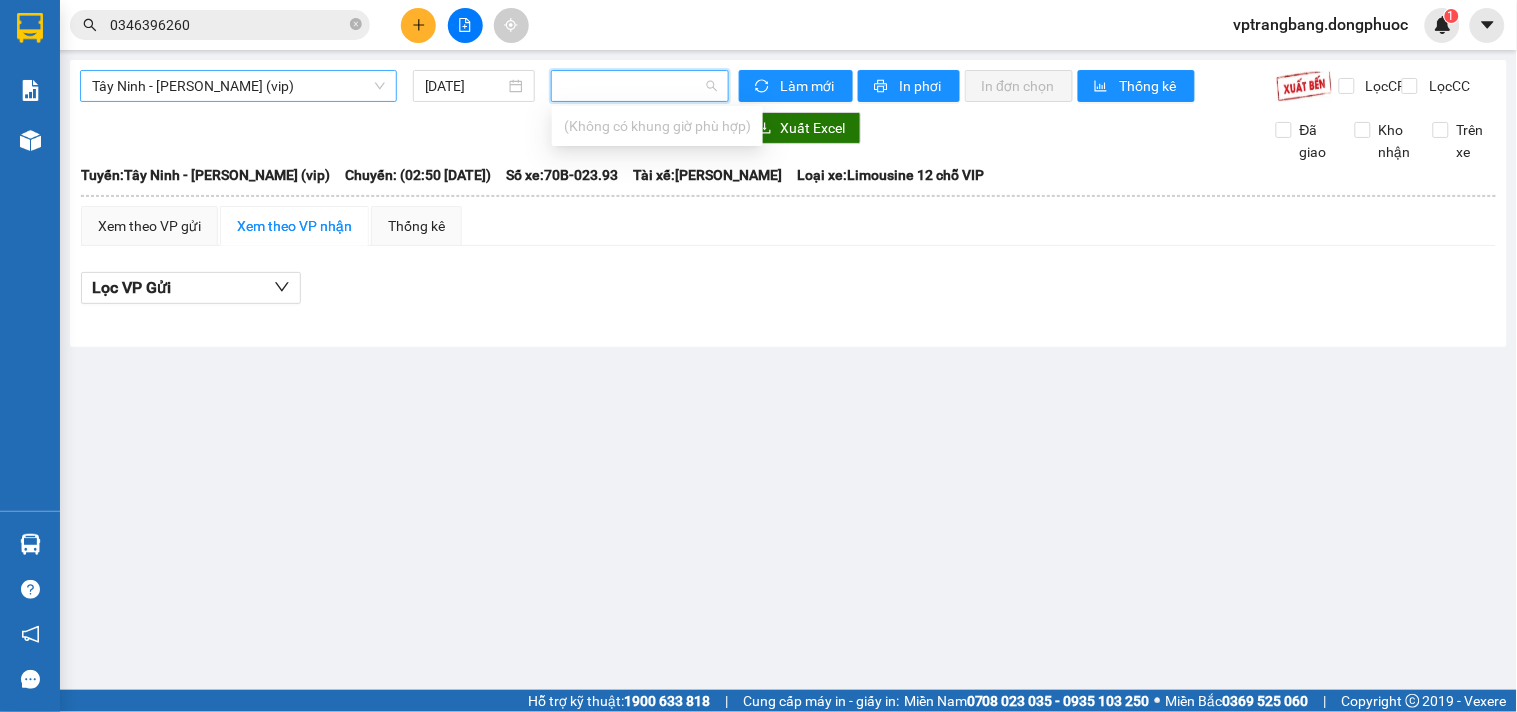 click on "Tây Ninh - Hồ Chí Minh (vip)" at bounding box center [238, 86] 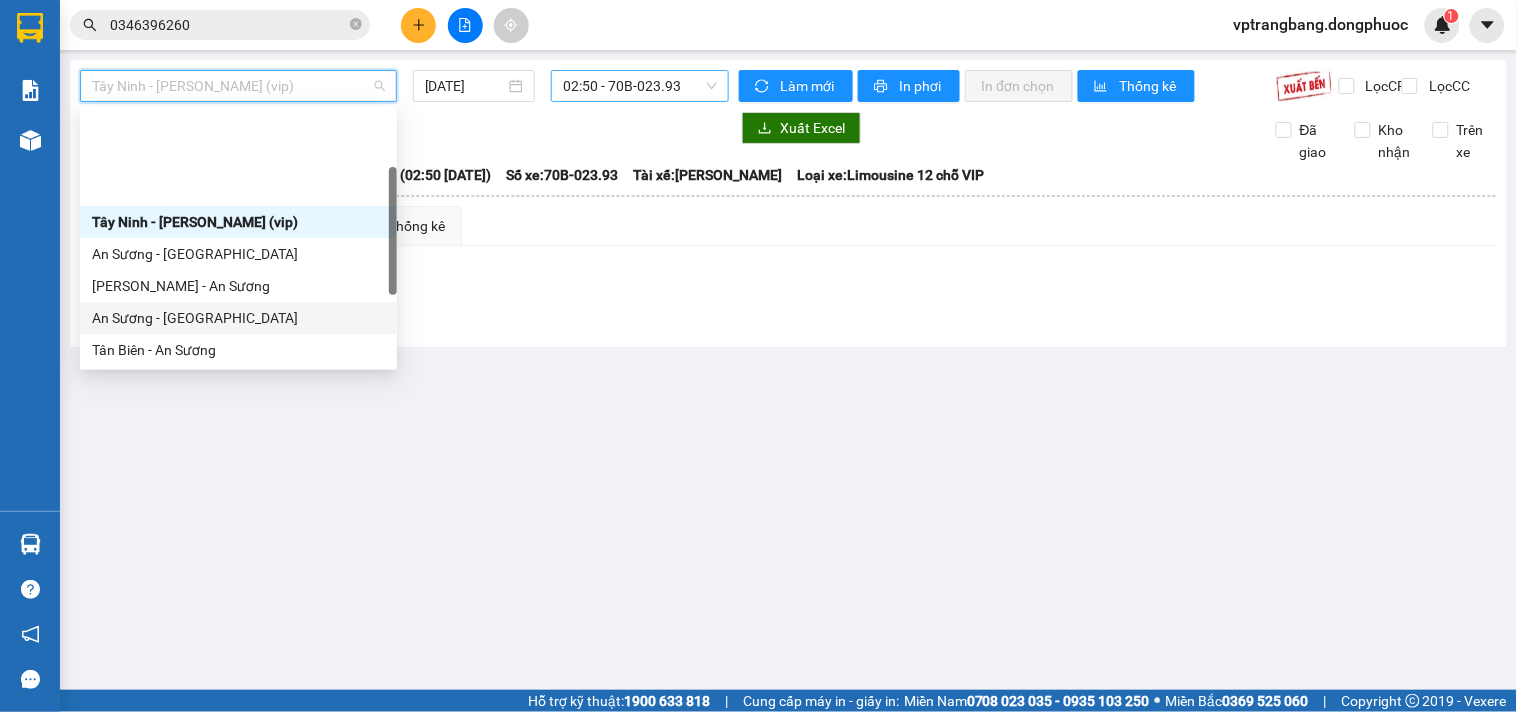 scroll, scrollTop: 222, scrollLeft: 0, axis: vertical 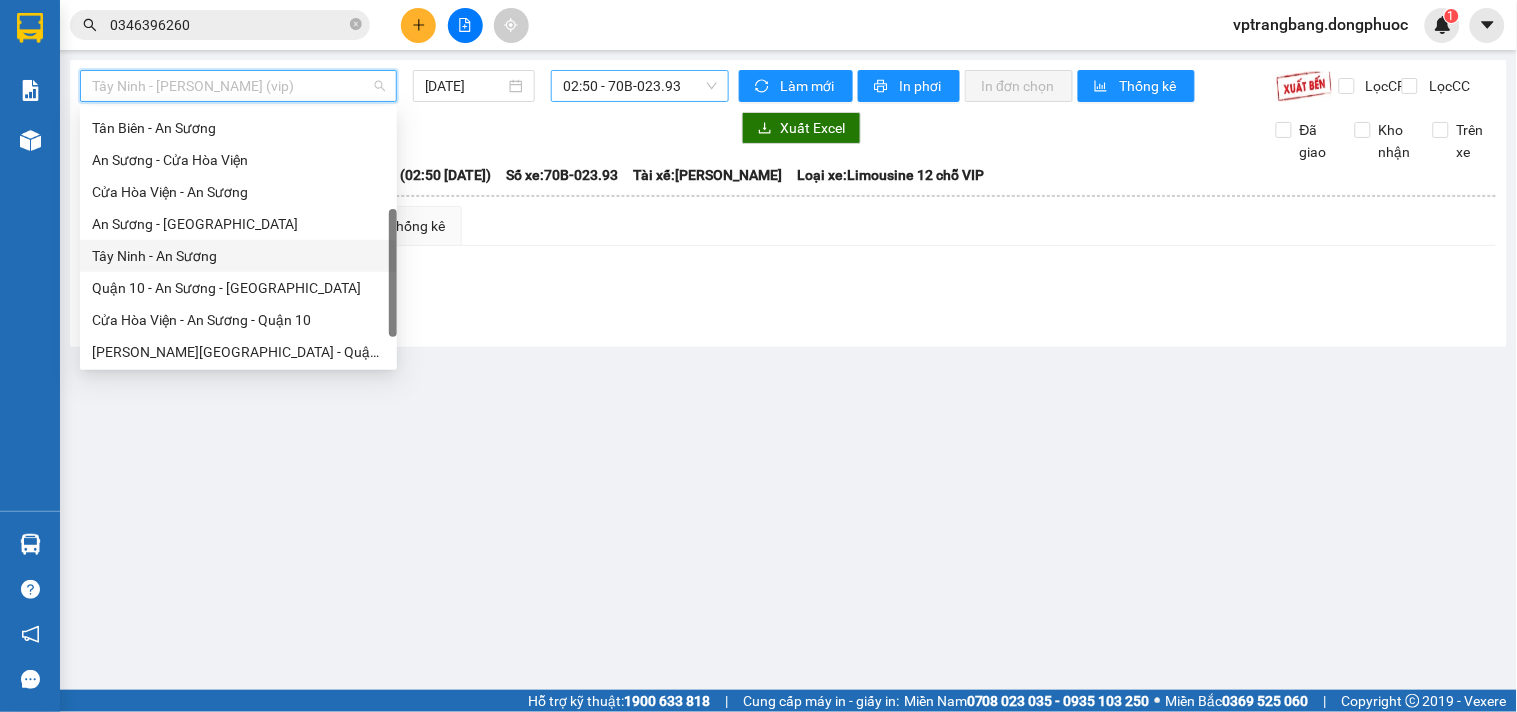 click on "Tây Ninh - An Sương" at bounding box center (238, 256) 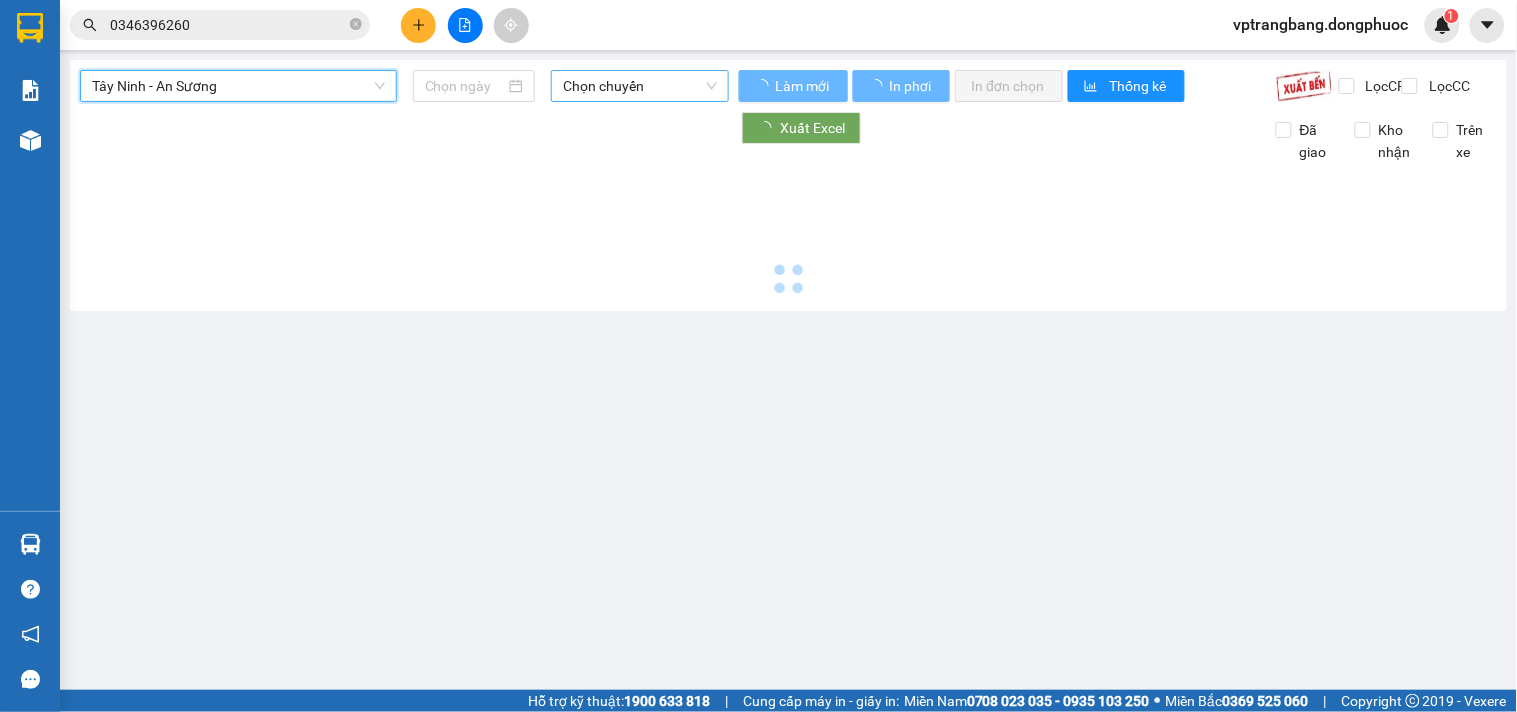 type on "[DATE]" 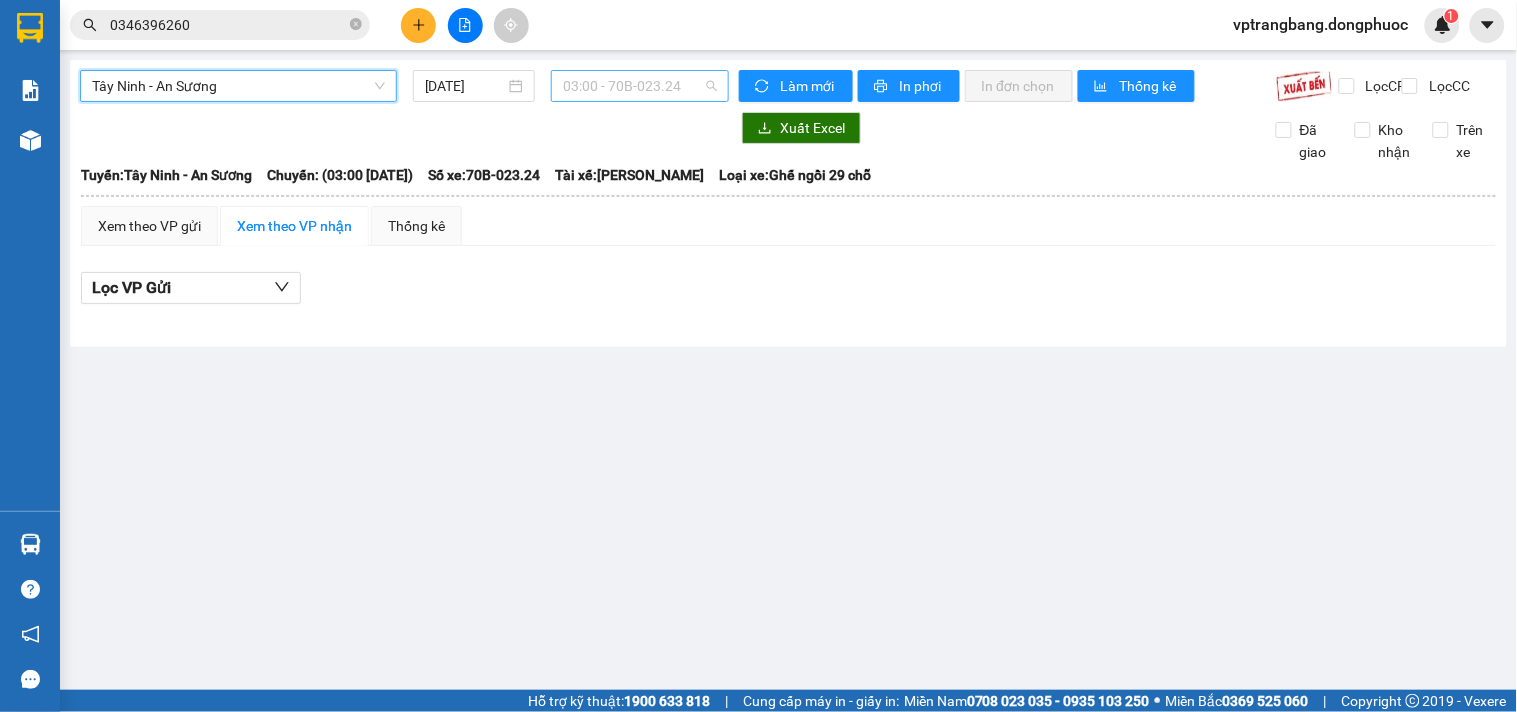 click on "03:00     - 70B-023.24" at bounding box center [640, 86] 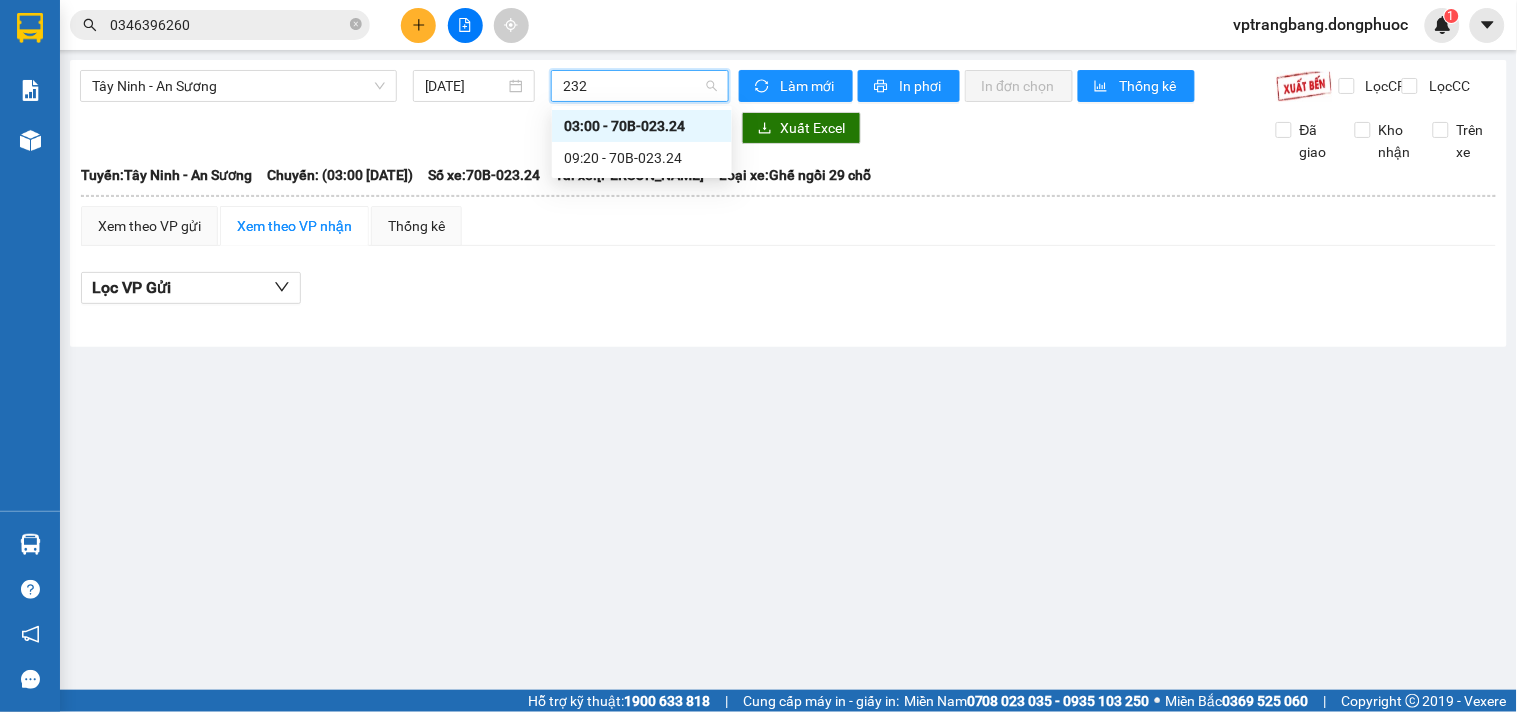 type on "2324" 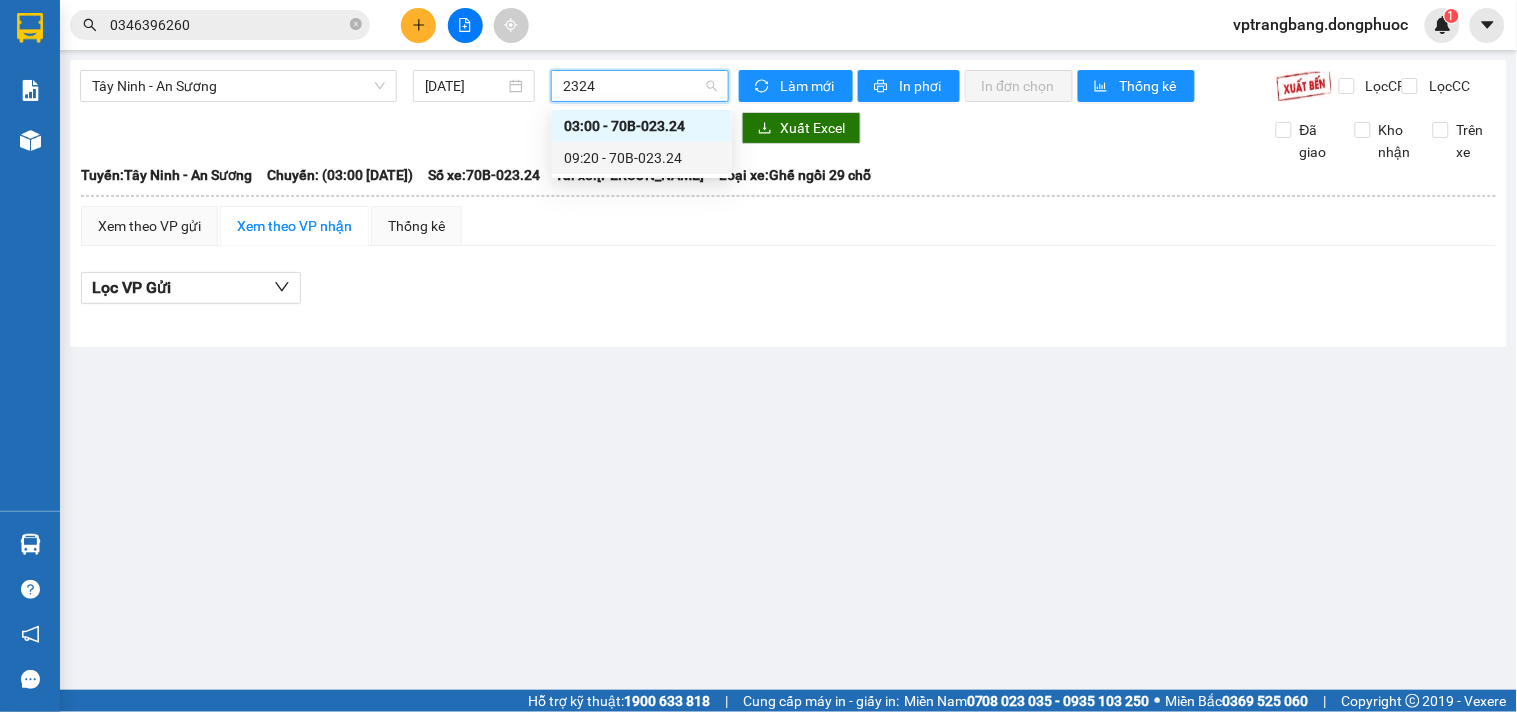 click on "09:20     - 70B-023.24" at bounding box center [642, 158] 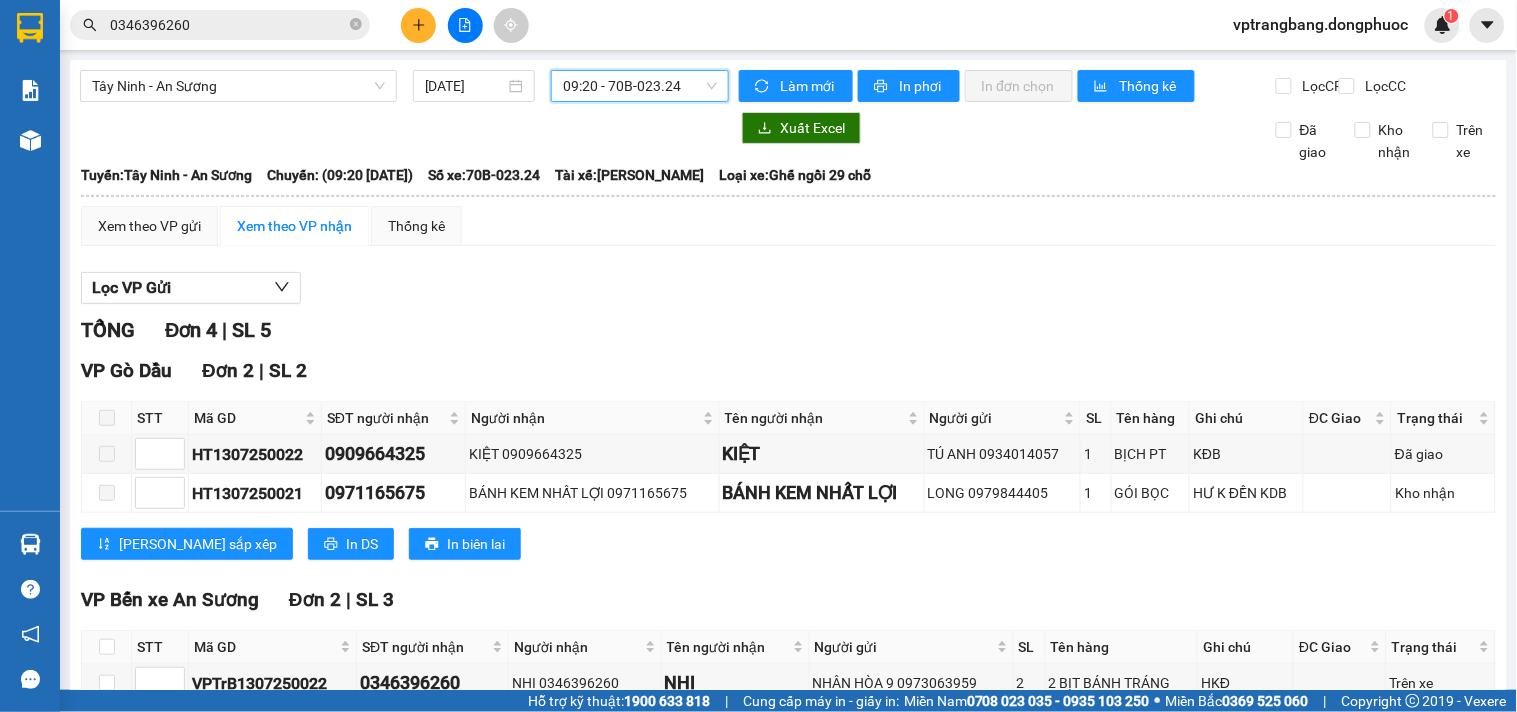scroll, scrollTop: 174, scrollLeft: 0, axis: vertical 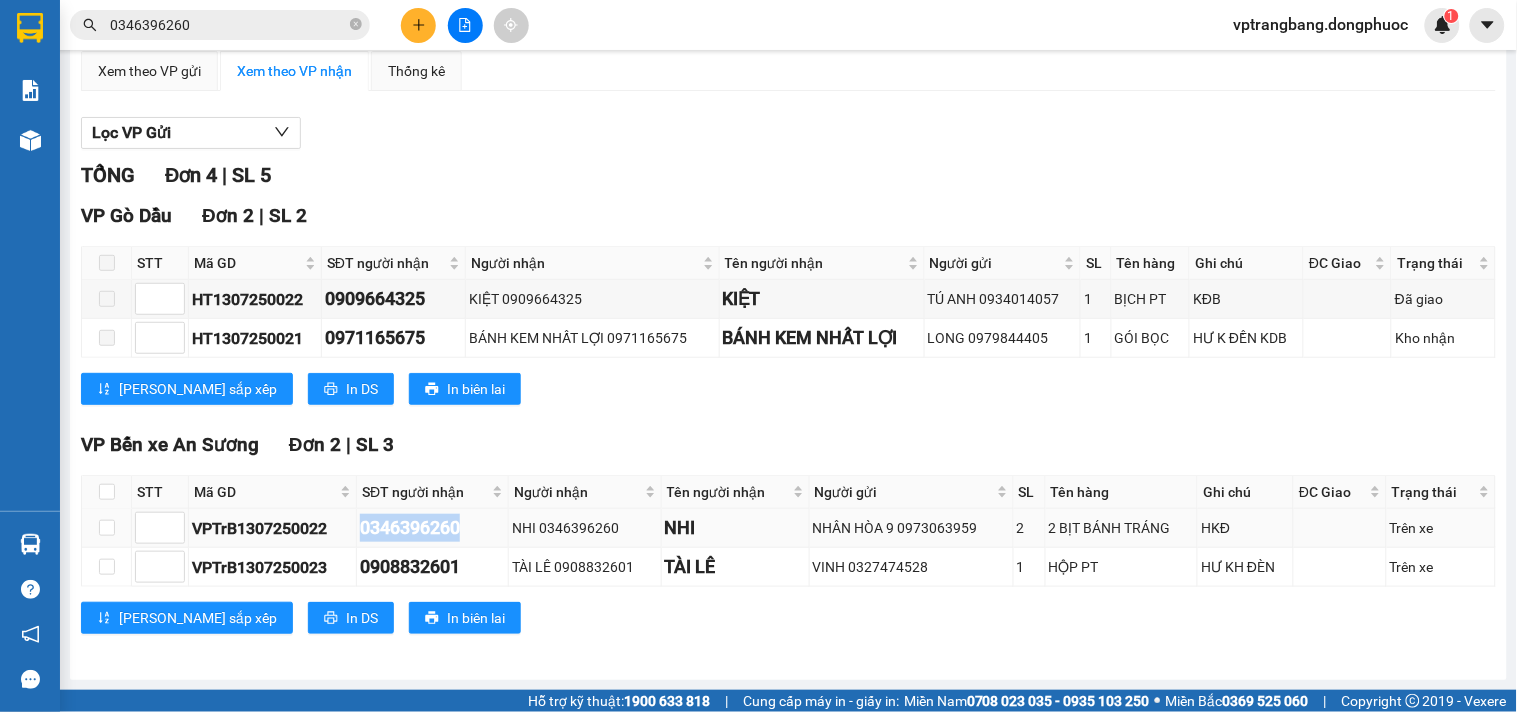 drag, startPoint x: 358, startPoint y: 526, endPoint x: 462, endPoint y: 527, distance: 104.00481 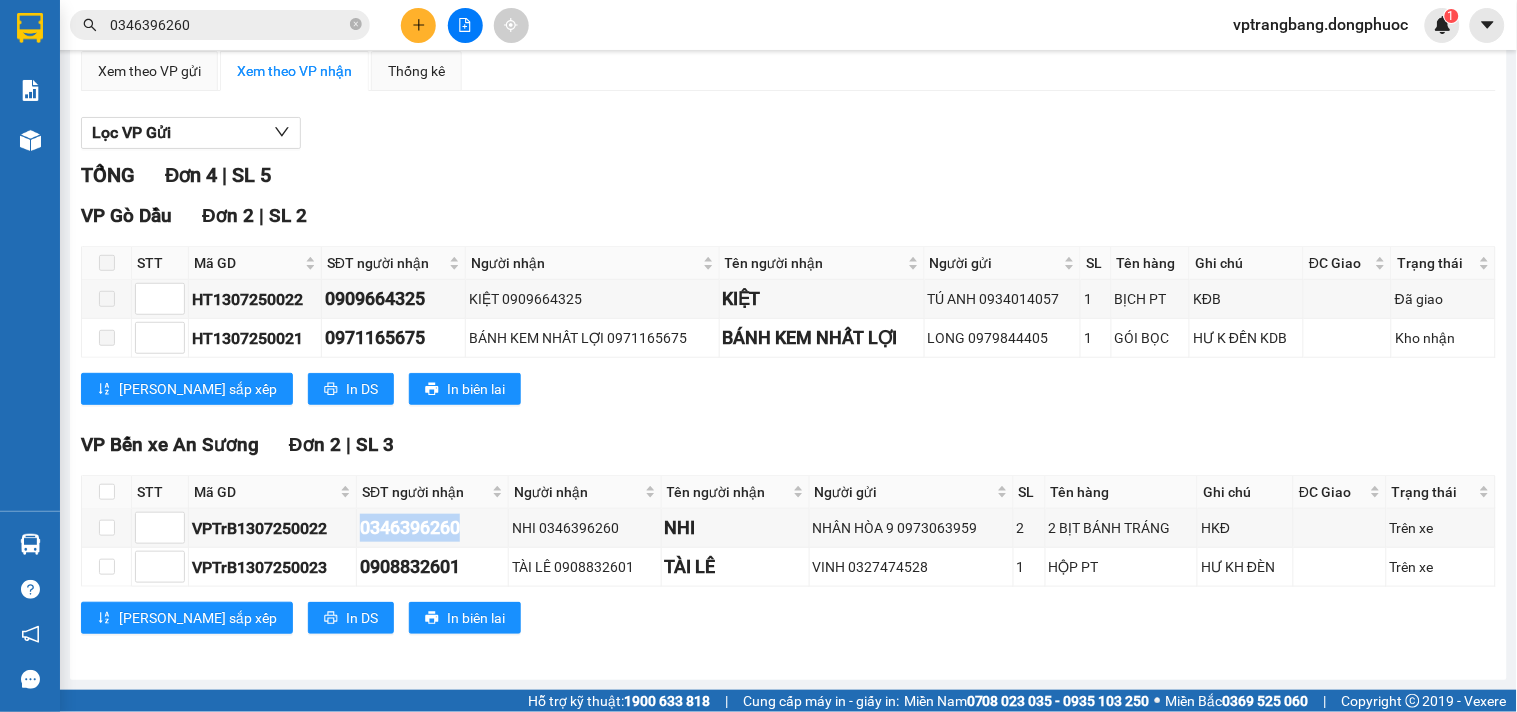 copy on "0346396260" 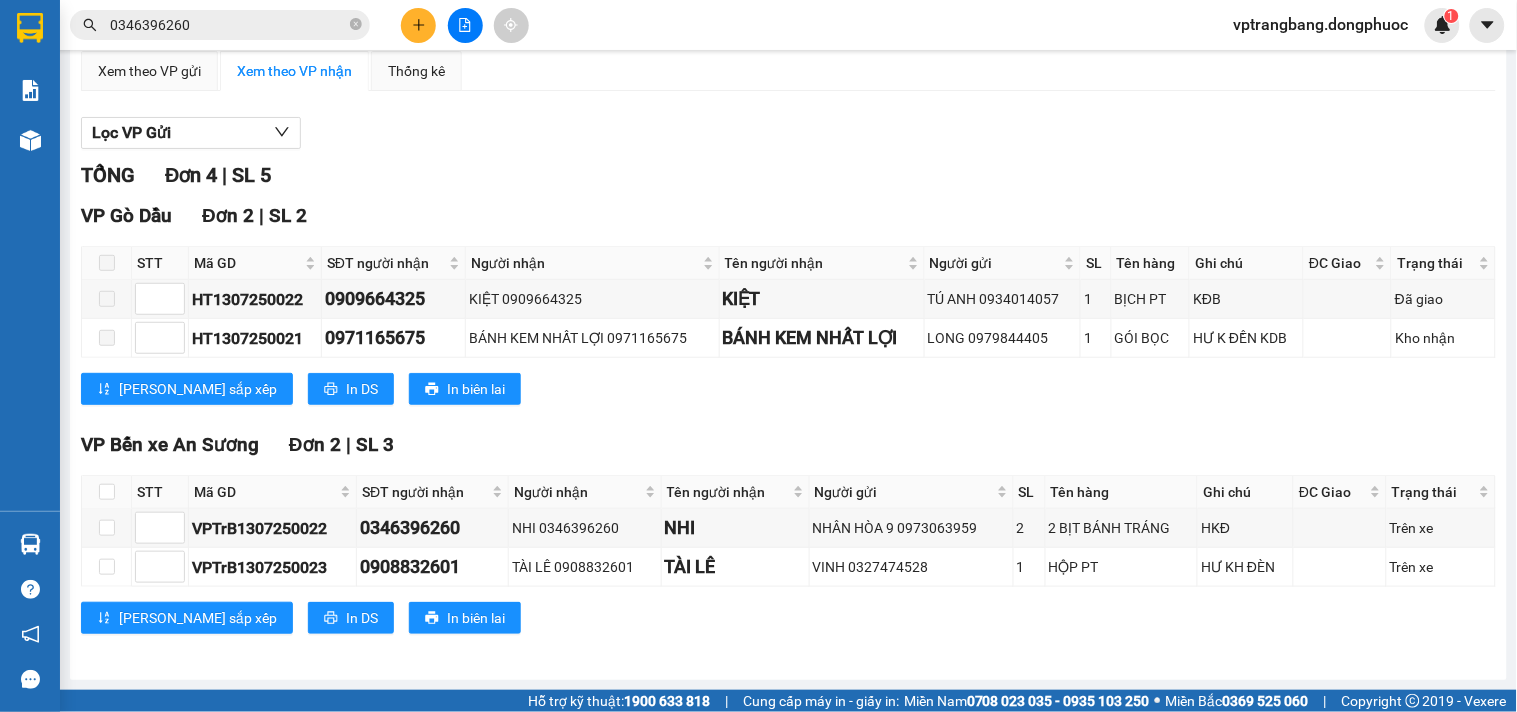 click on "Lưu sắp xếp In DS In biên lai" at bounding box center (788, 389) 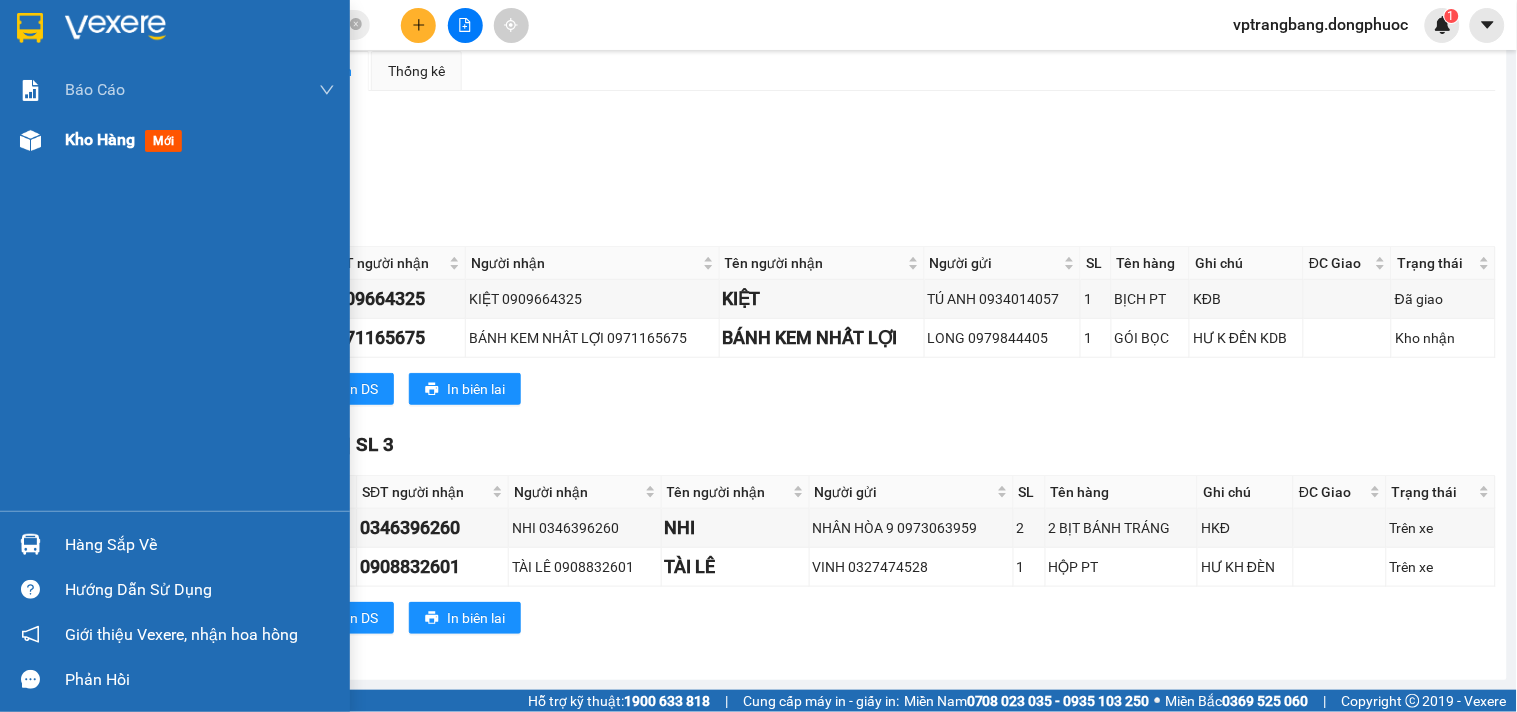 click on "Kho hàng" at bounding box center [100, 139] 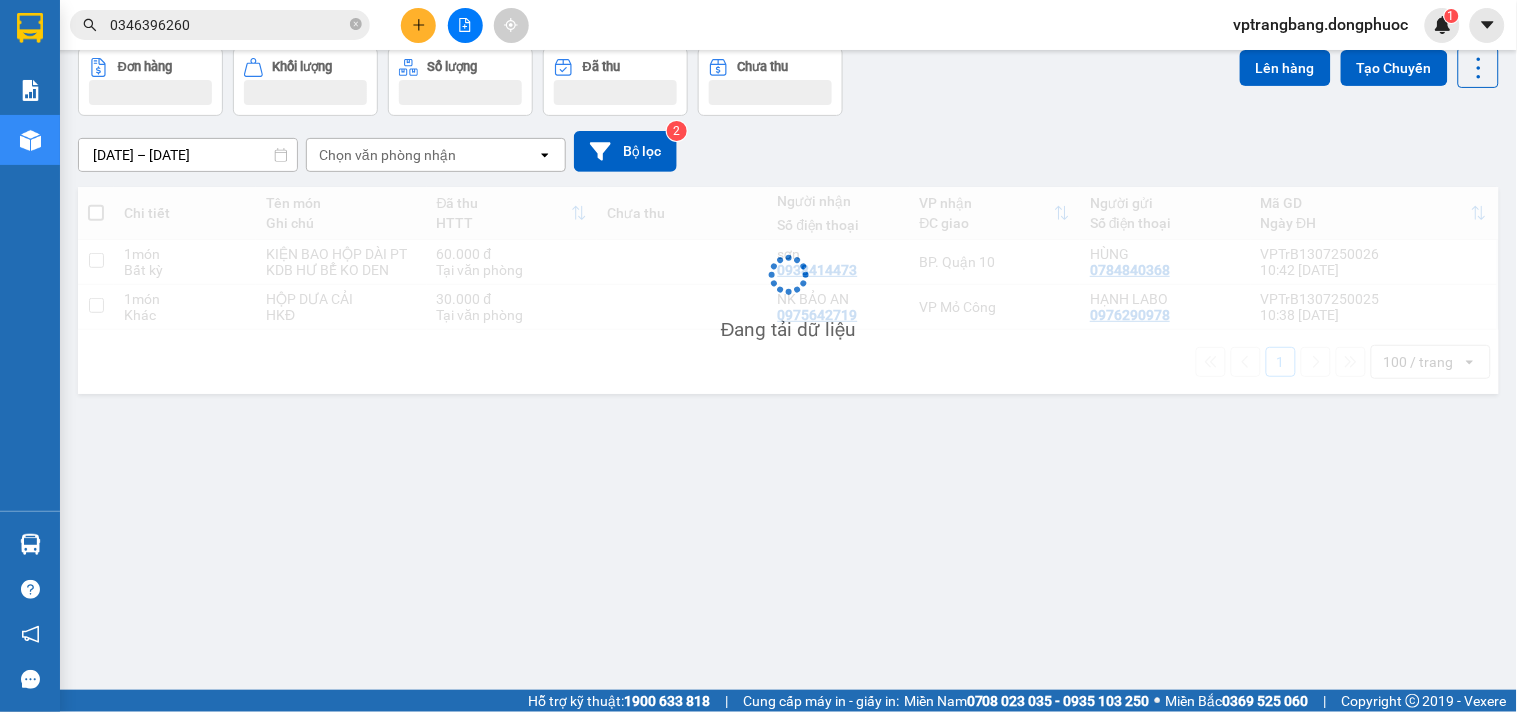 scroll, scrollTop: 0, scrollLeft: 0, axis: both 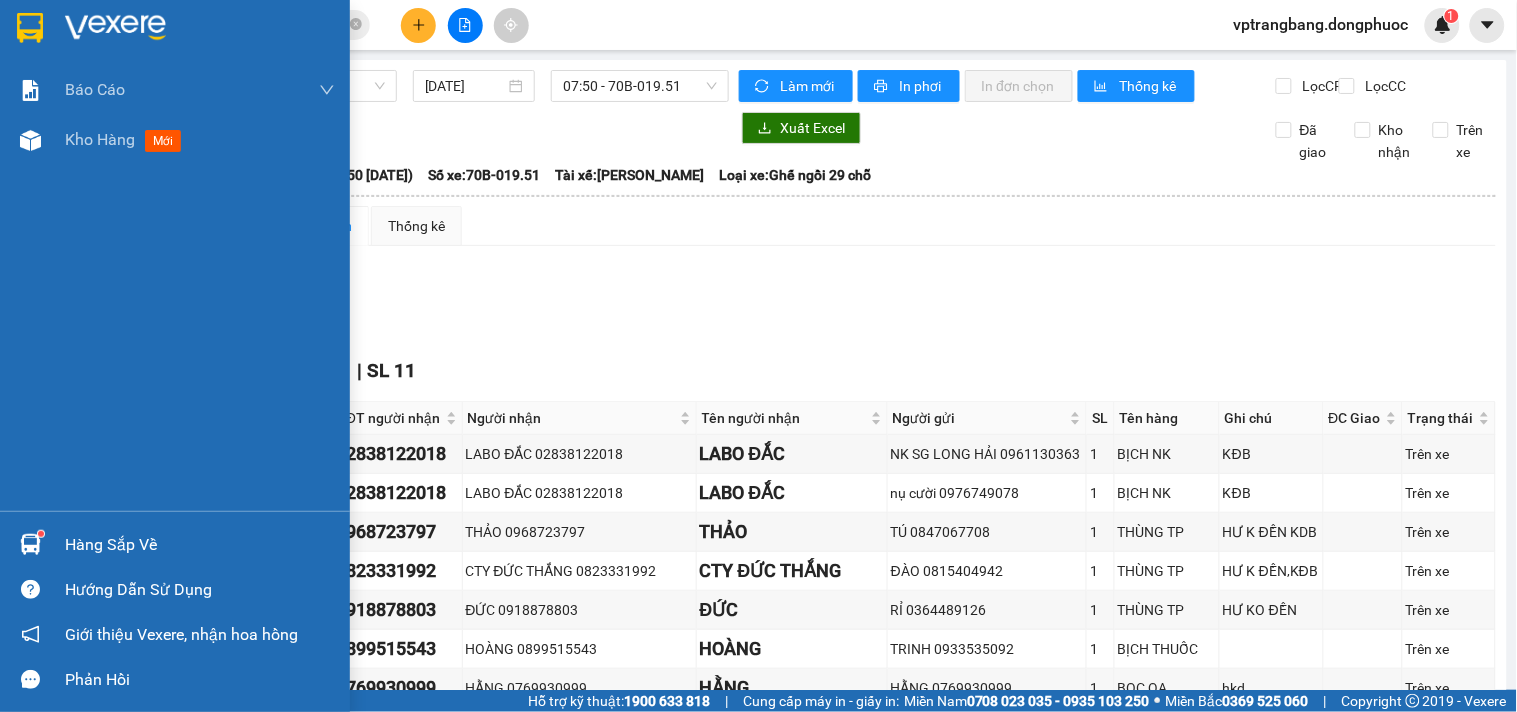 click on "Hàng sắp về" at bounding box center [200, 545] 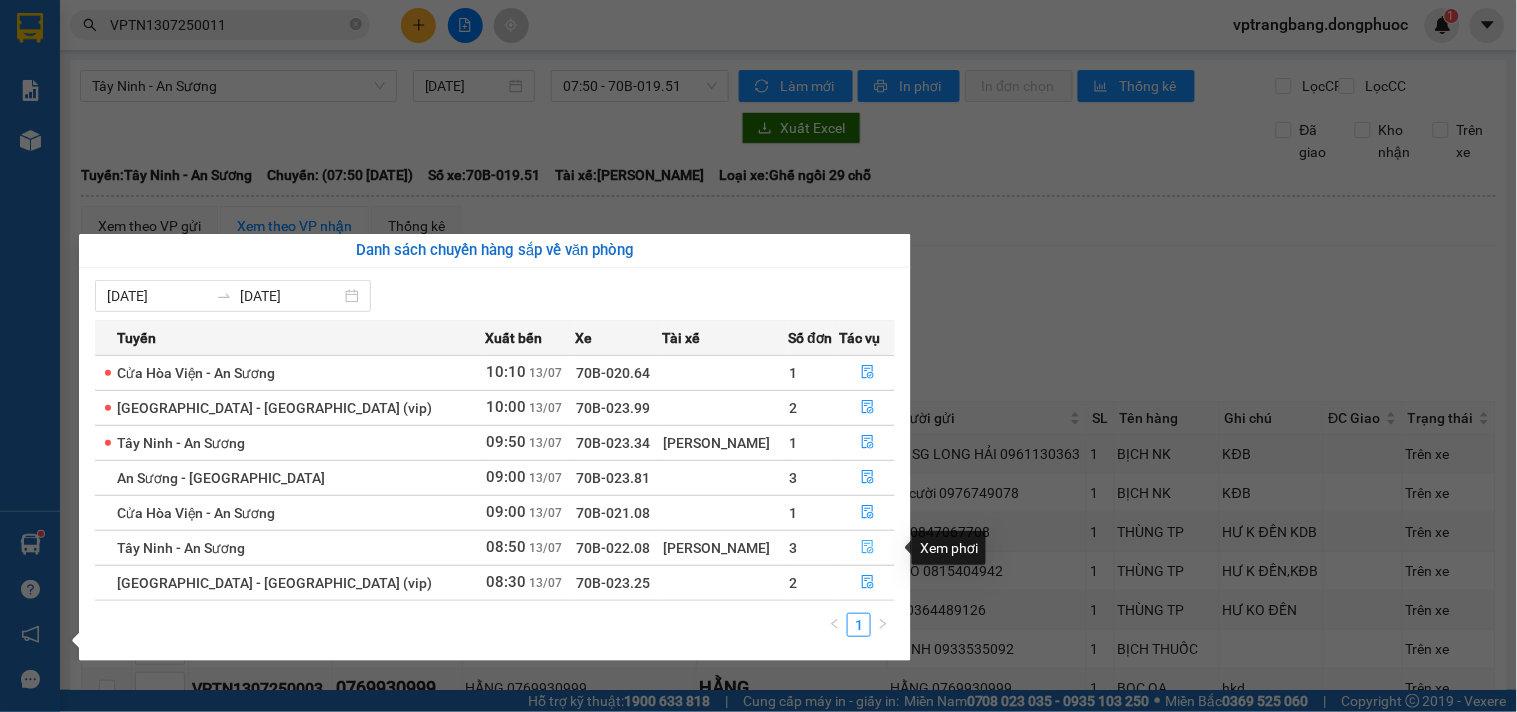 click 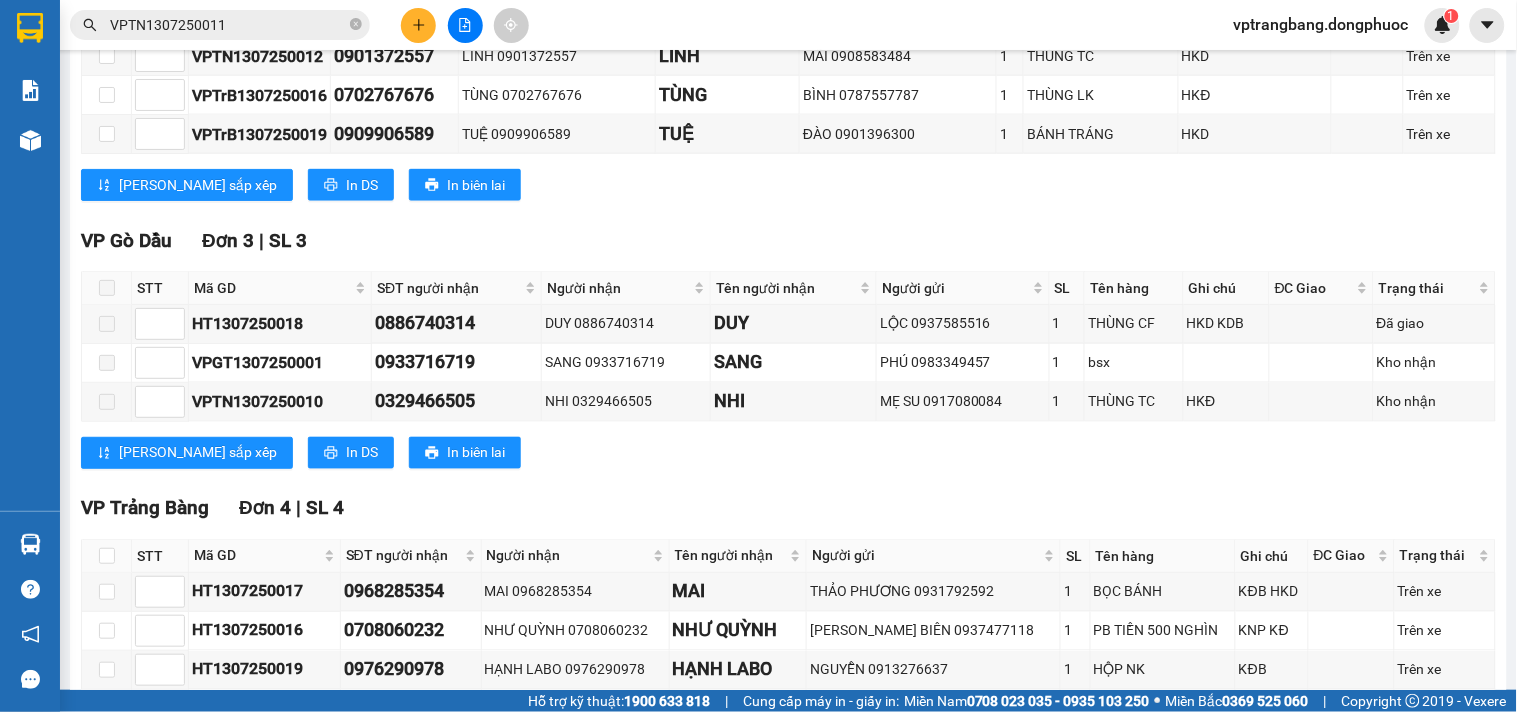 scroll, scrollTop: 796, scrollLeft: 0, axis: vertical 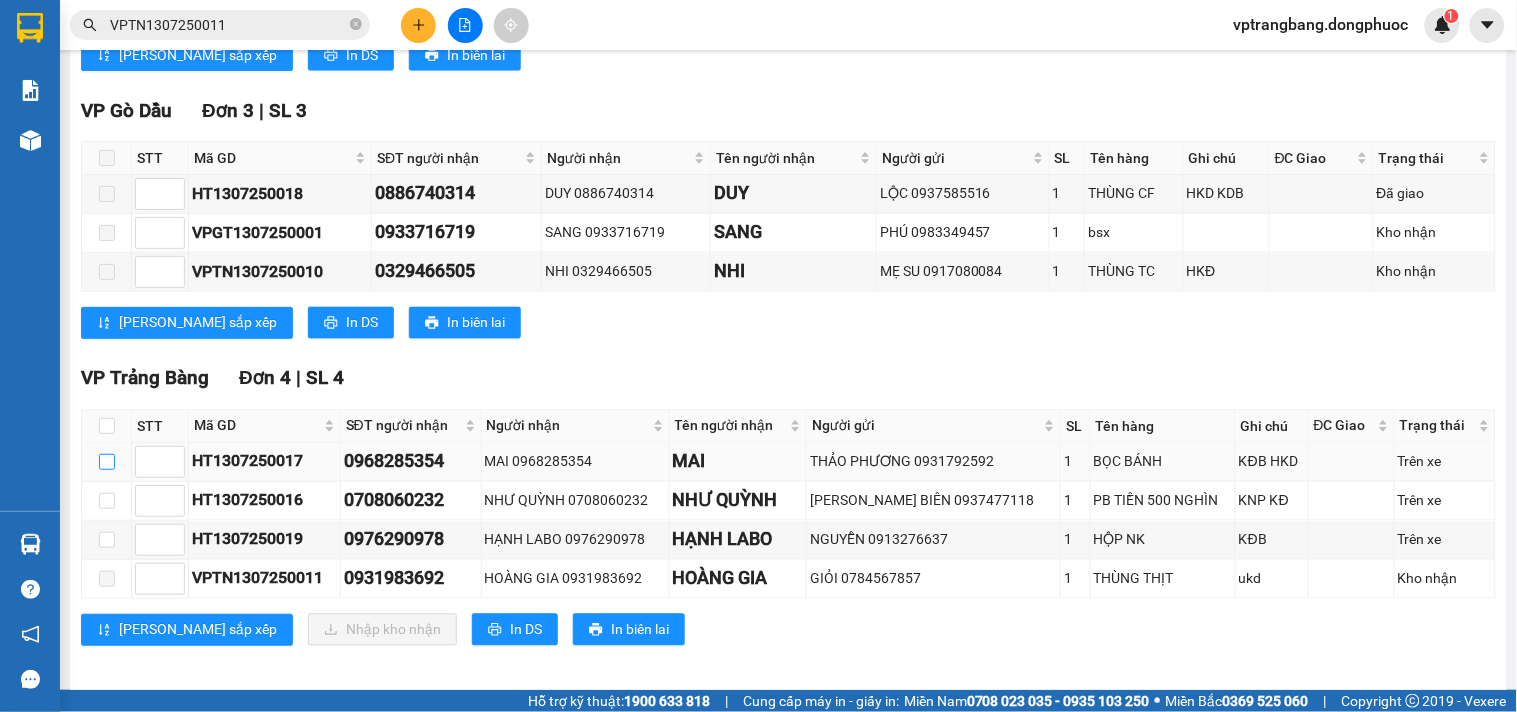click at bounding box center [107, 462] 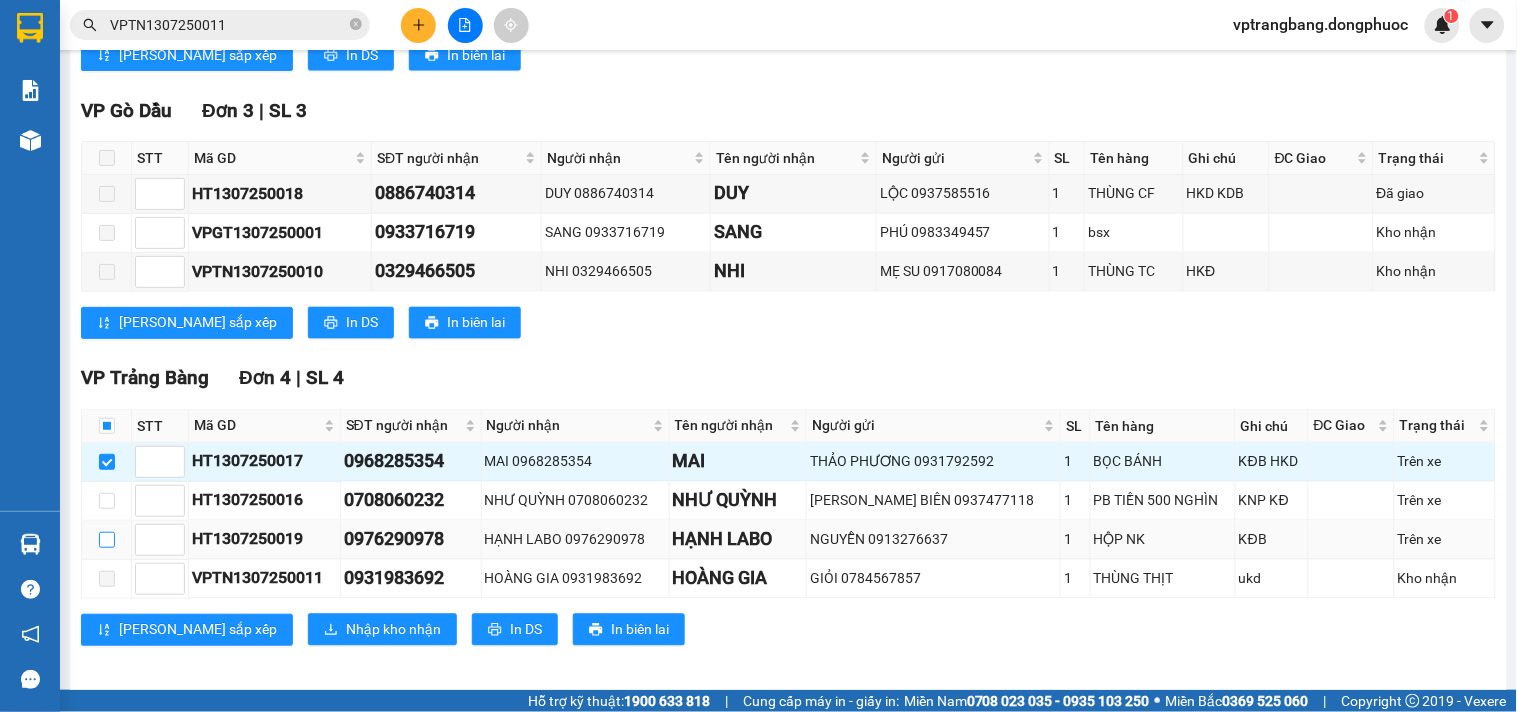 click at bounding box center (107, 540) 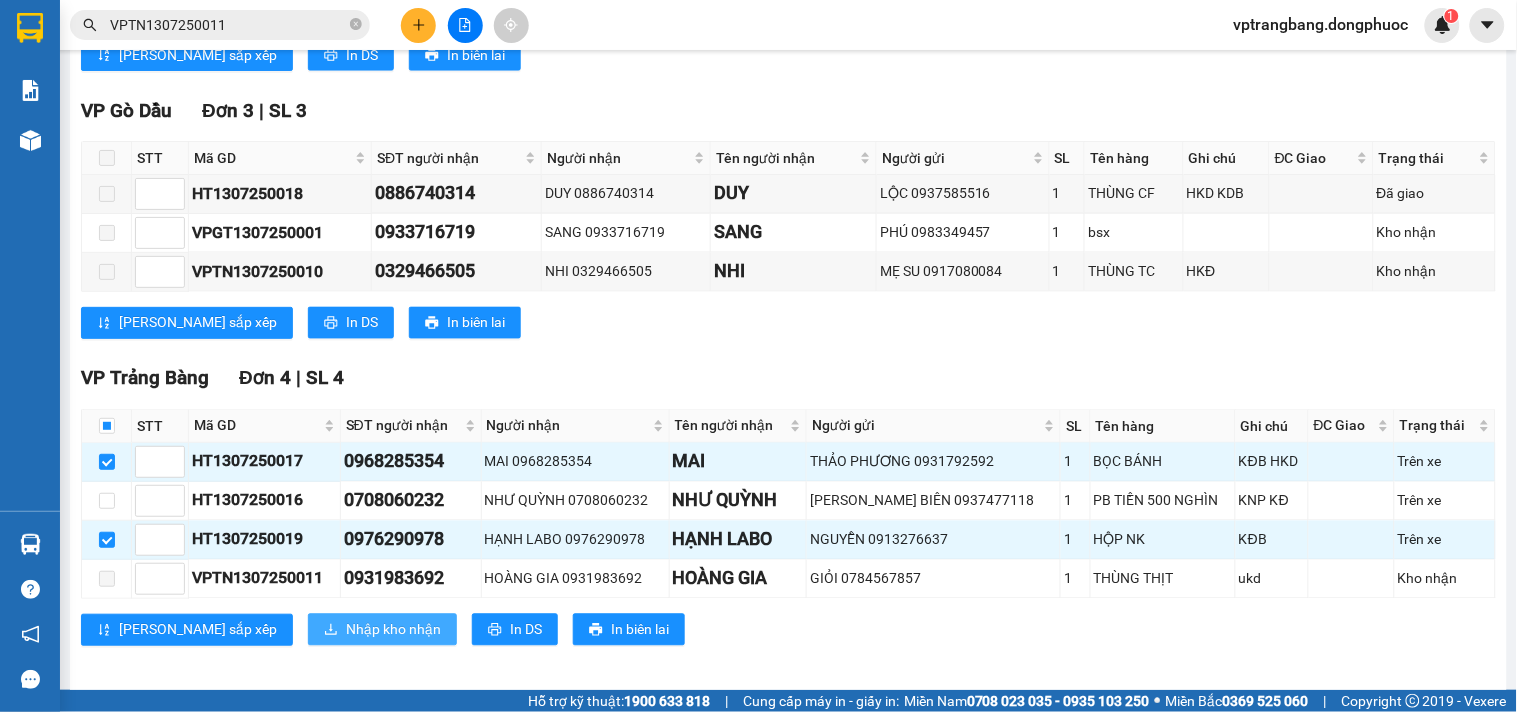 click on "Nhập kho nhận" at bounding box center [393, 630] 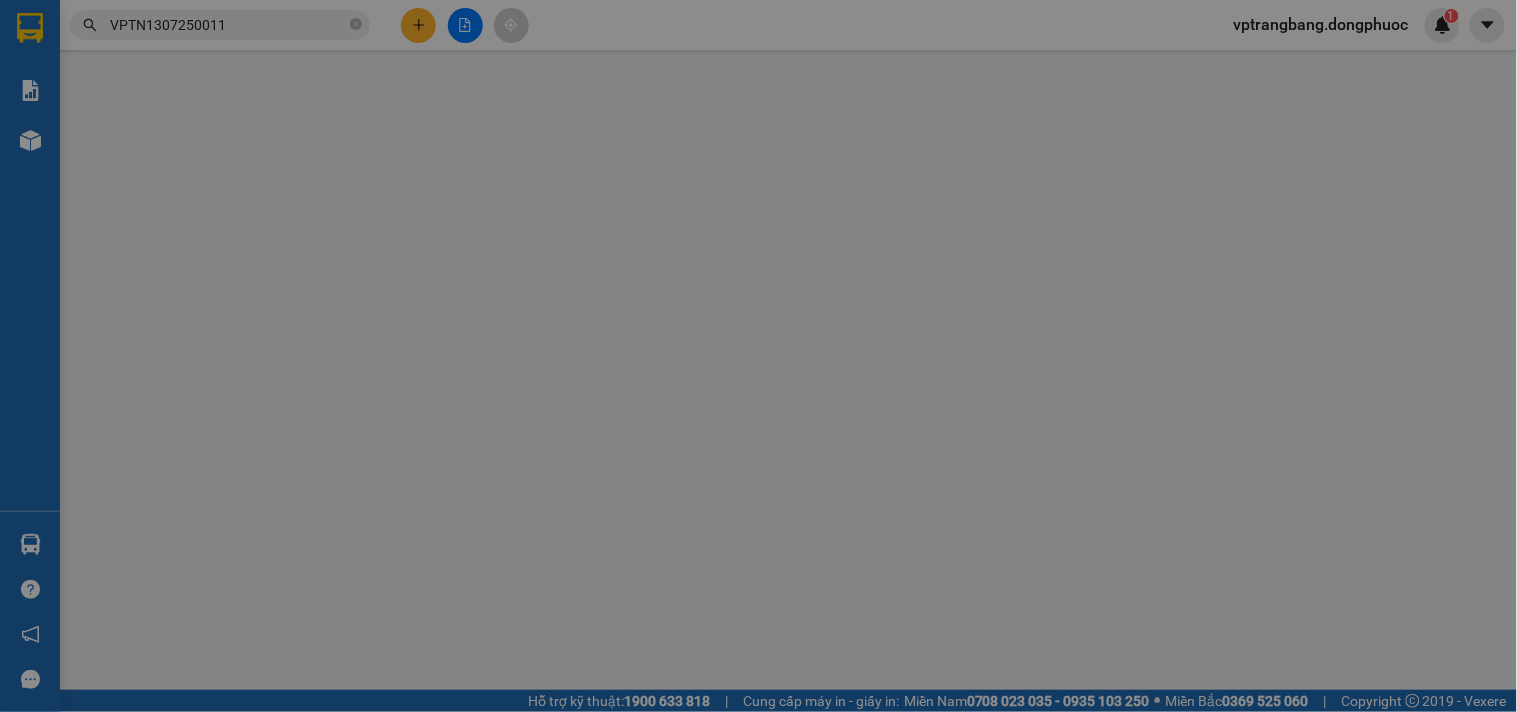 scroll, scrollTop: 0, scrollLeft: 0, axis: both 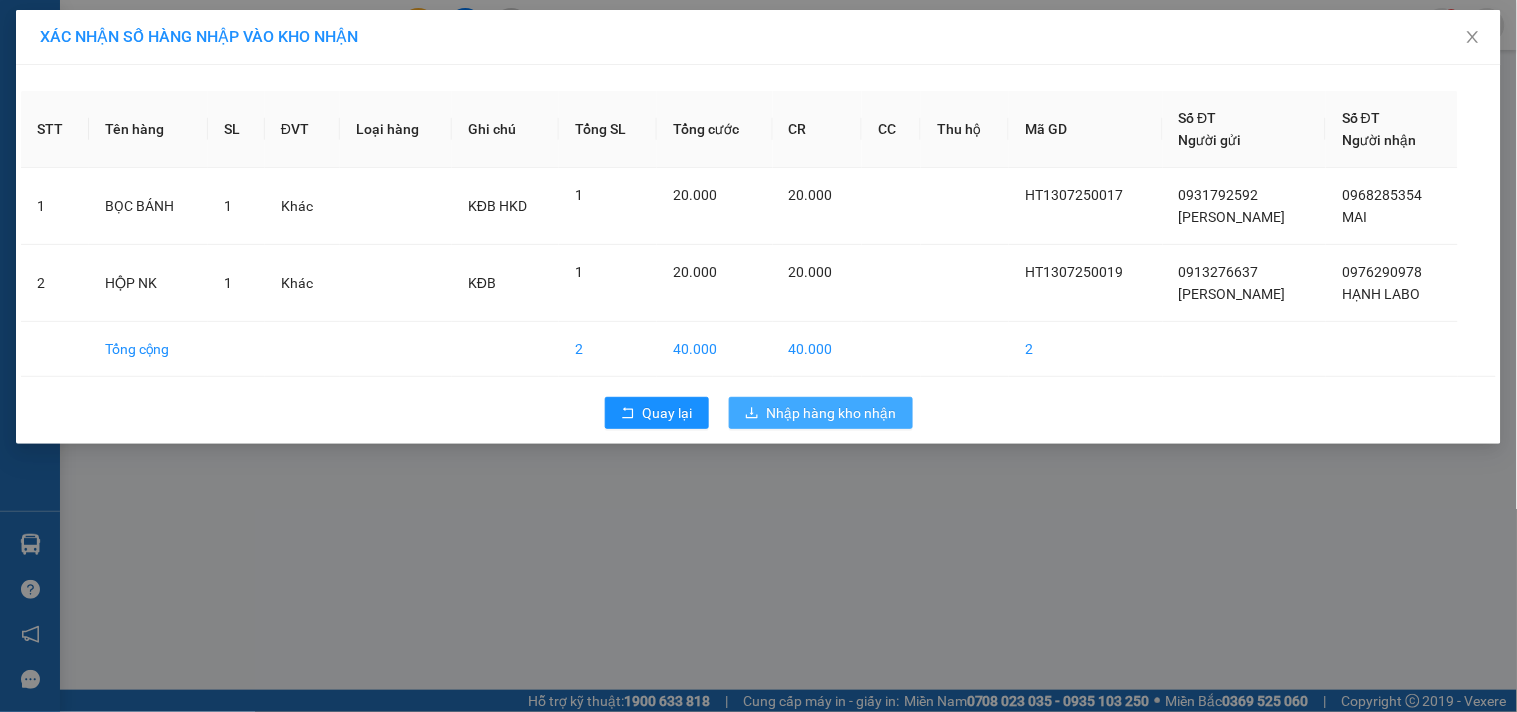 click on "Nhập hàng kho nhận" at bounding box center [832, 413] 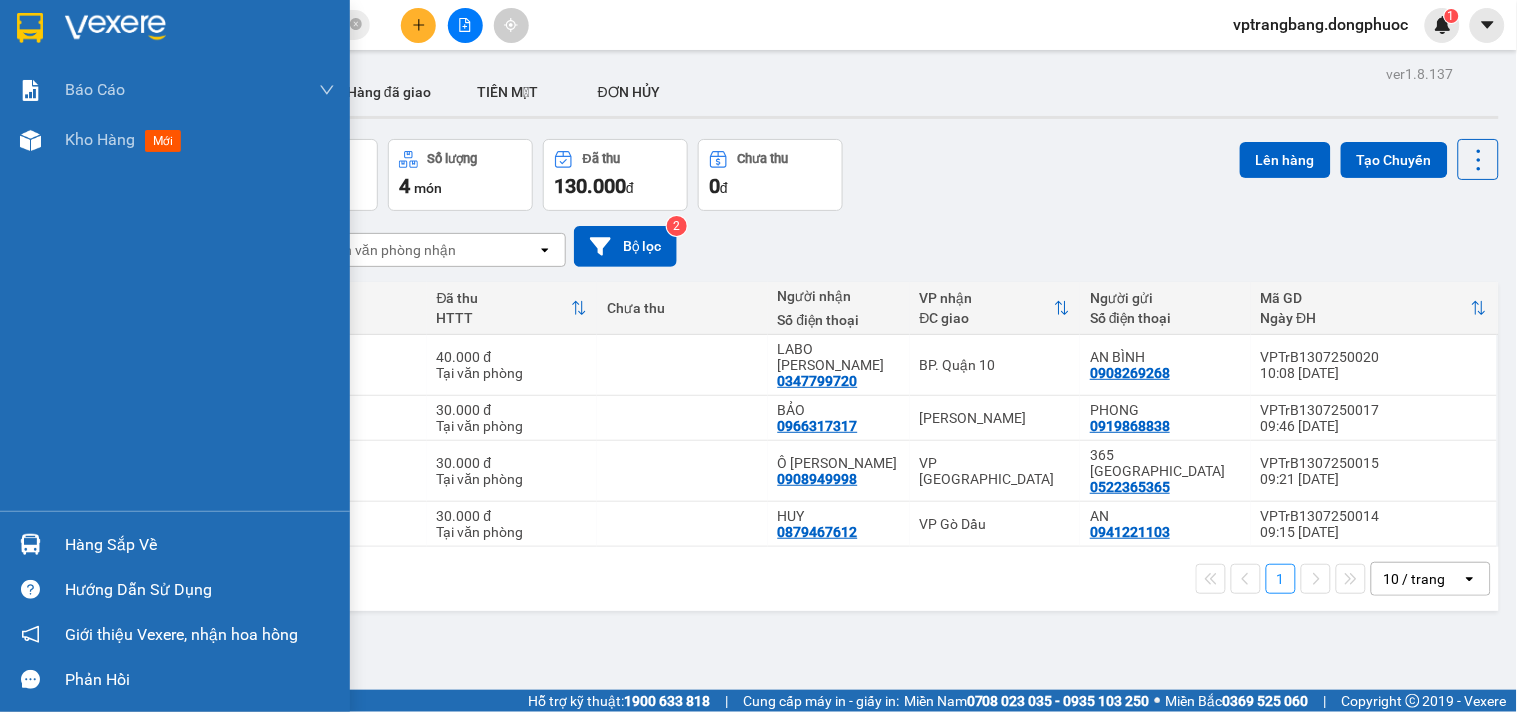 click on "Hàng sắp về" at bounding box center (200, 545) 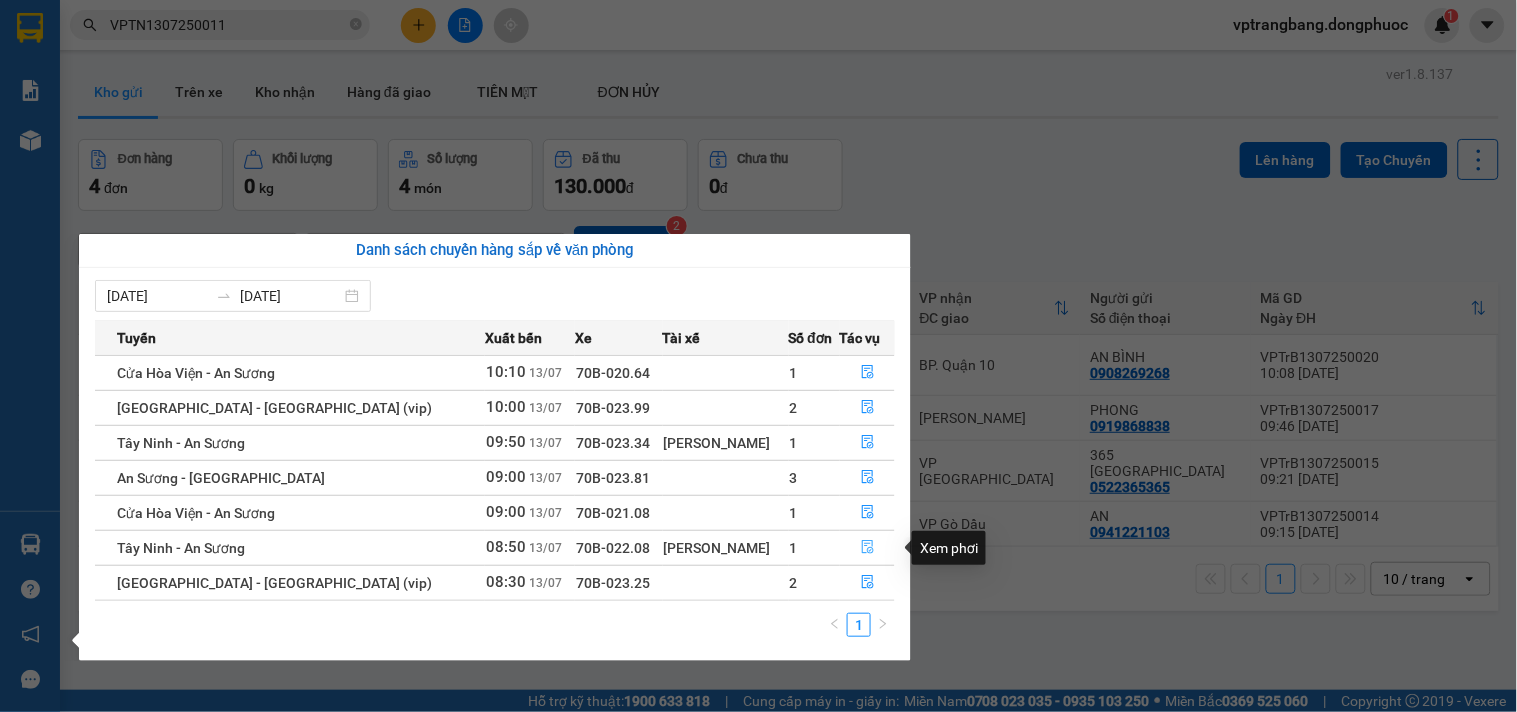 click 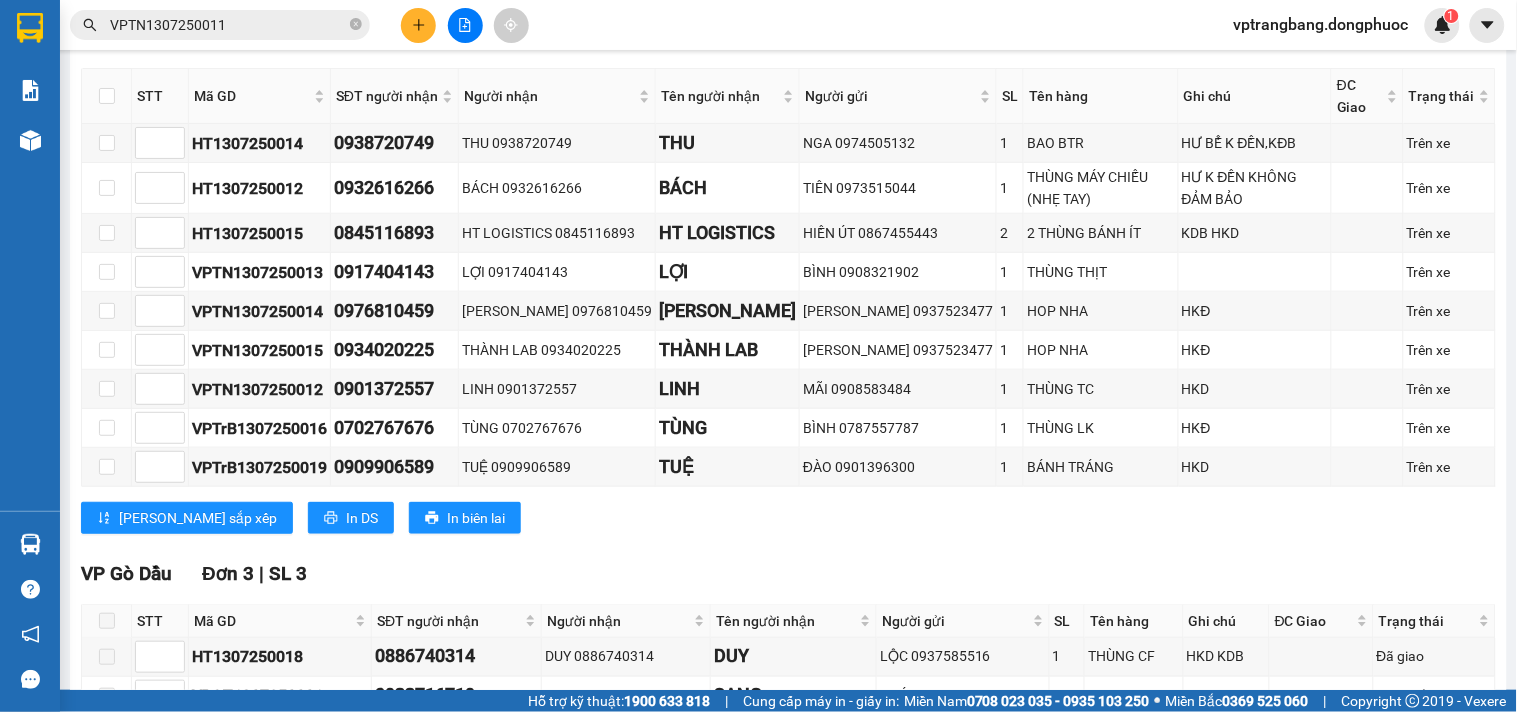 scroll, scrollTop: 796, scrollLeft: 0, axis: vertical 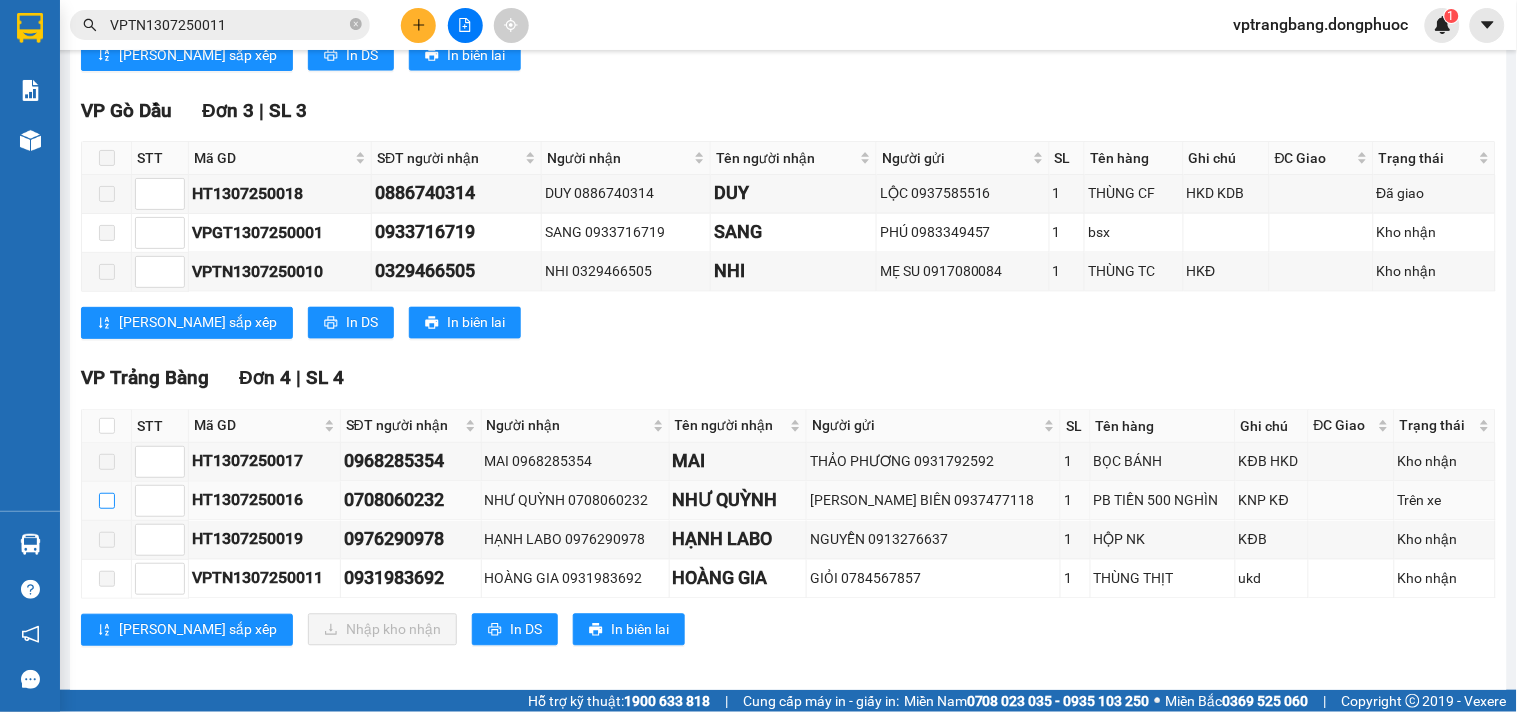 click at bounding box center (107, 501) 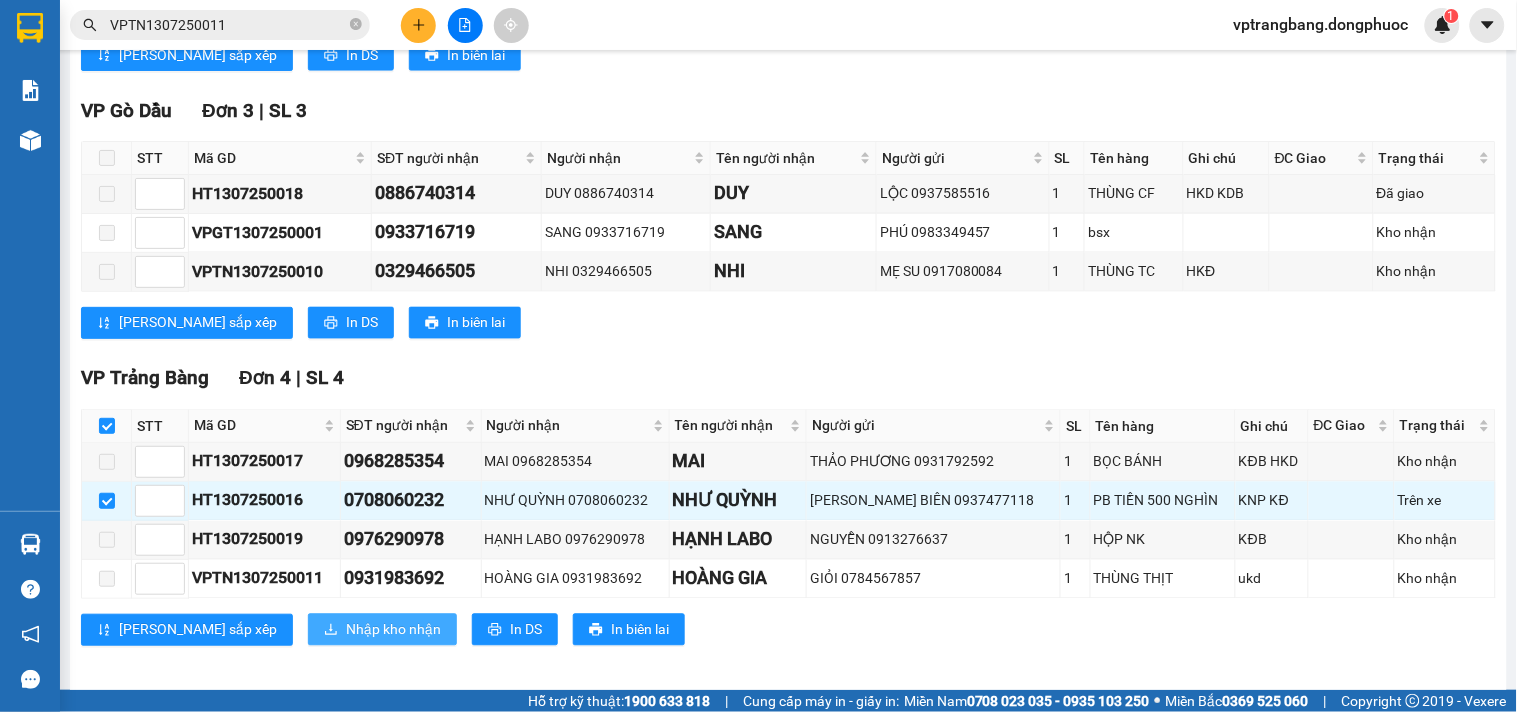 click on "Nhập kho nhận" at bounding box center (393, 630) 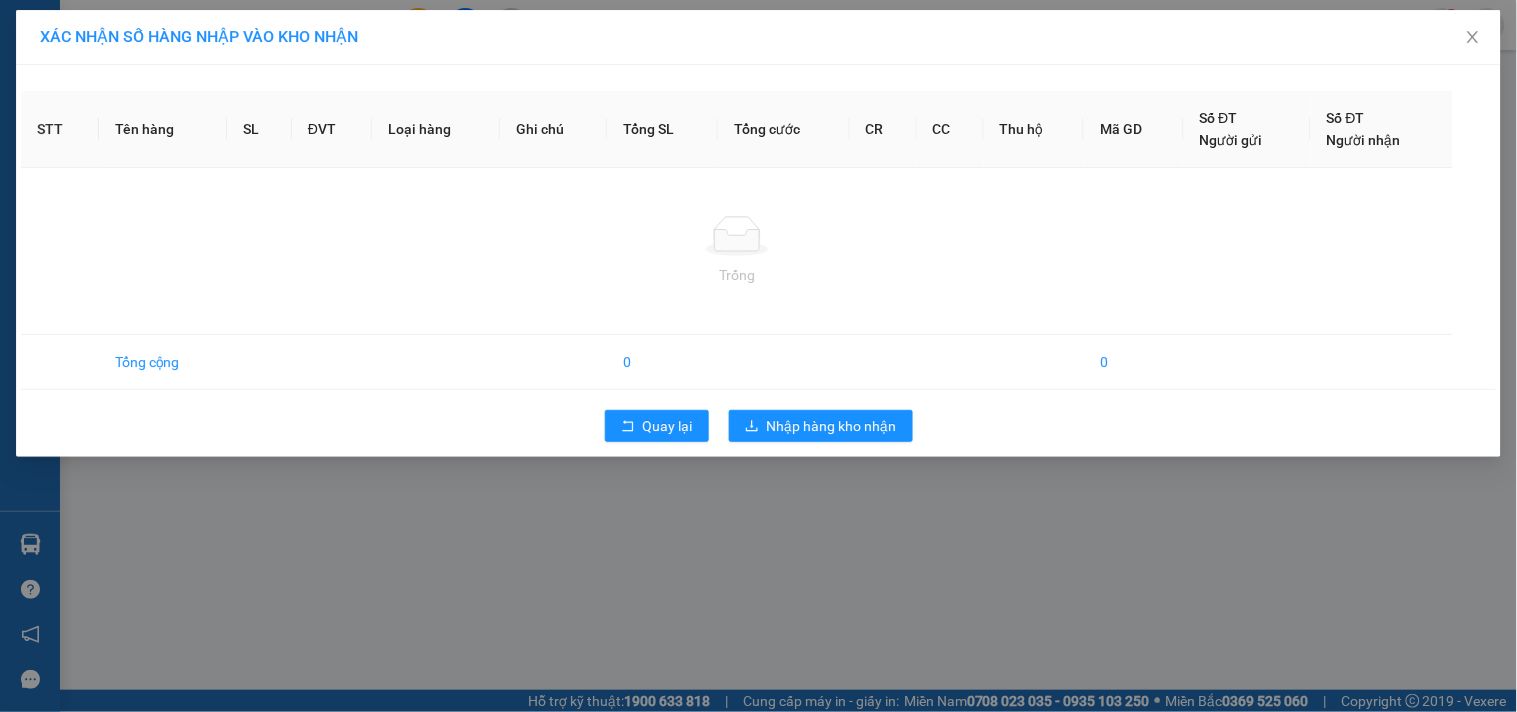 scroll, scrollTop: 0, scrollLeft: 0, axis: both 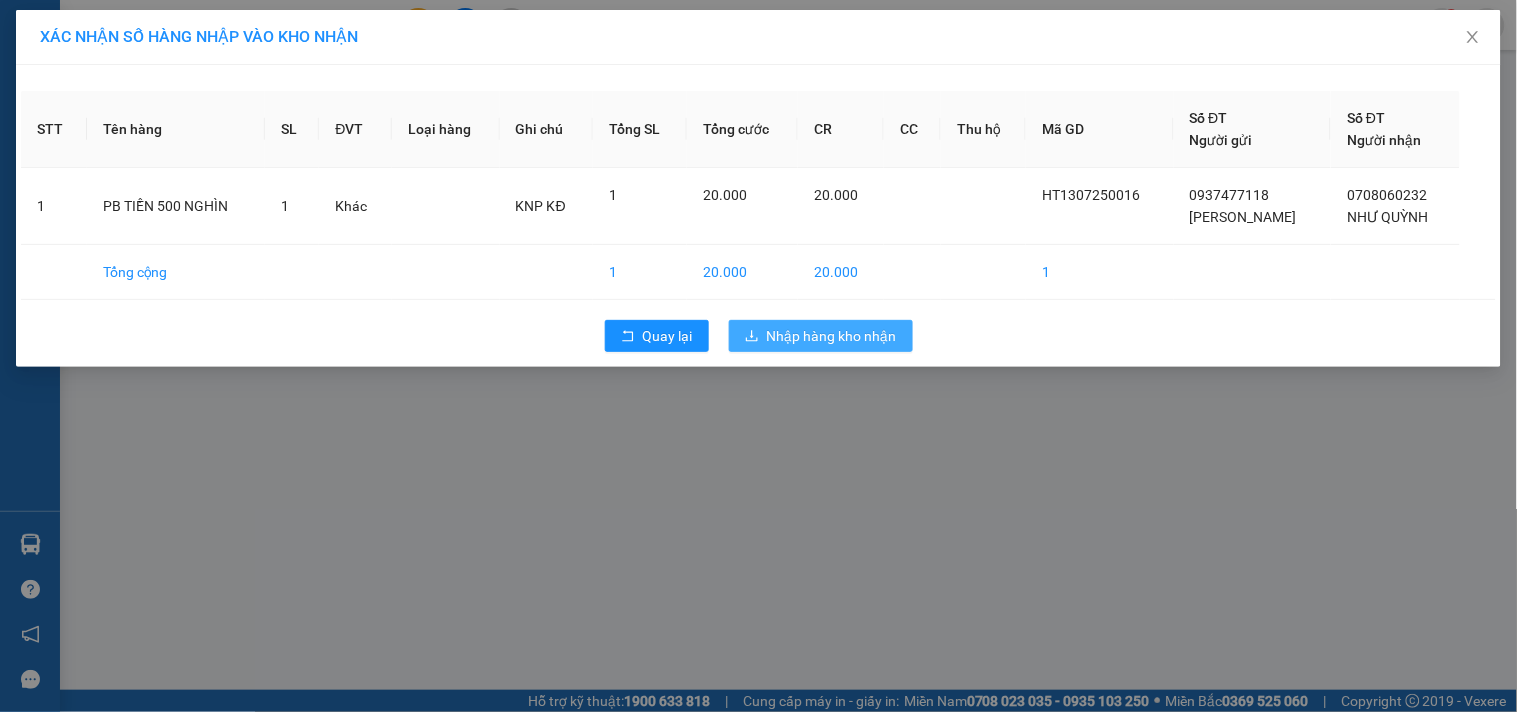 click on "Nhập hàng kho nhận" at bounding box center (821, 336) 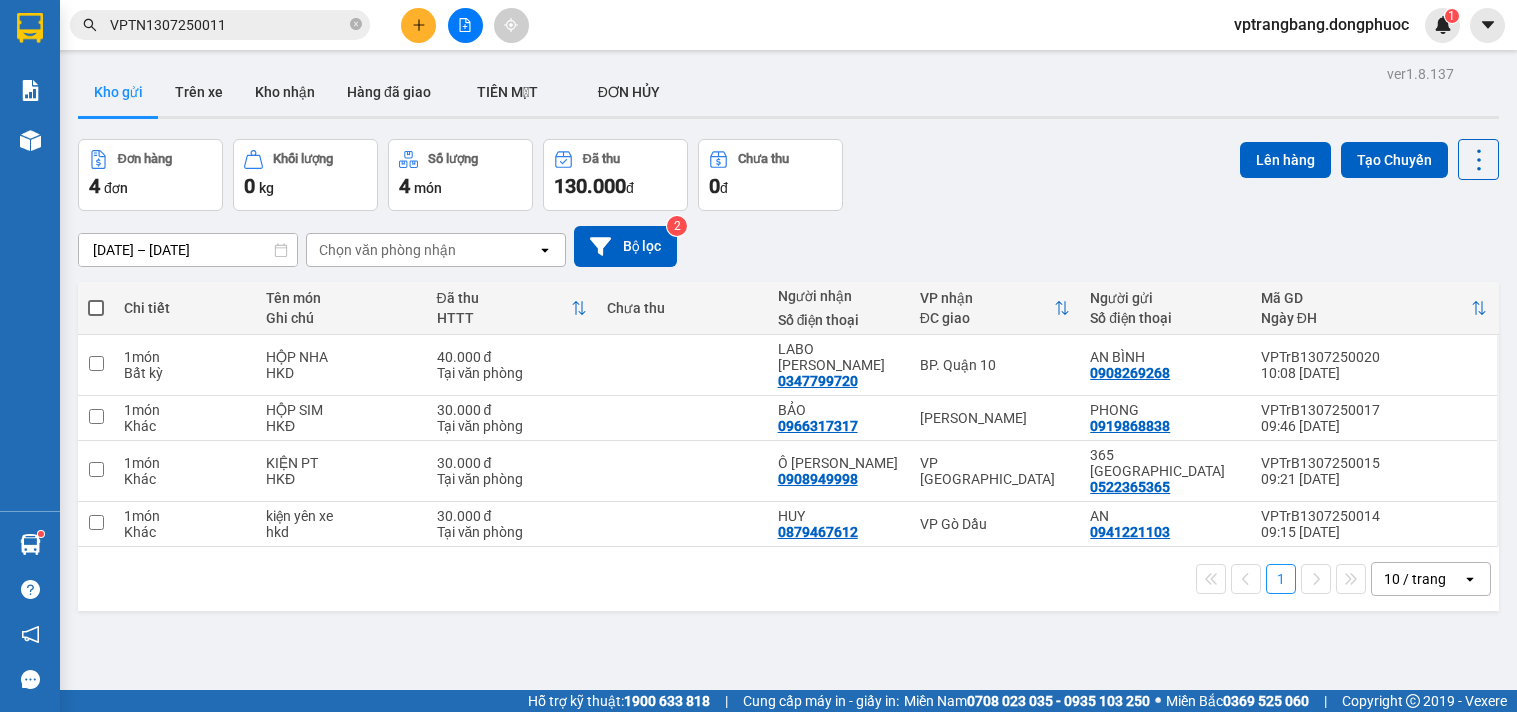 scroll, scrollTop: 0, scrollLeft: 0, axis: both 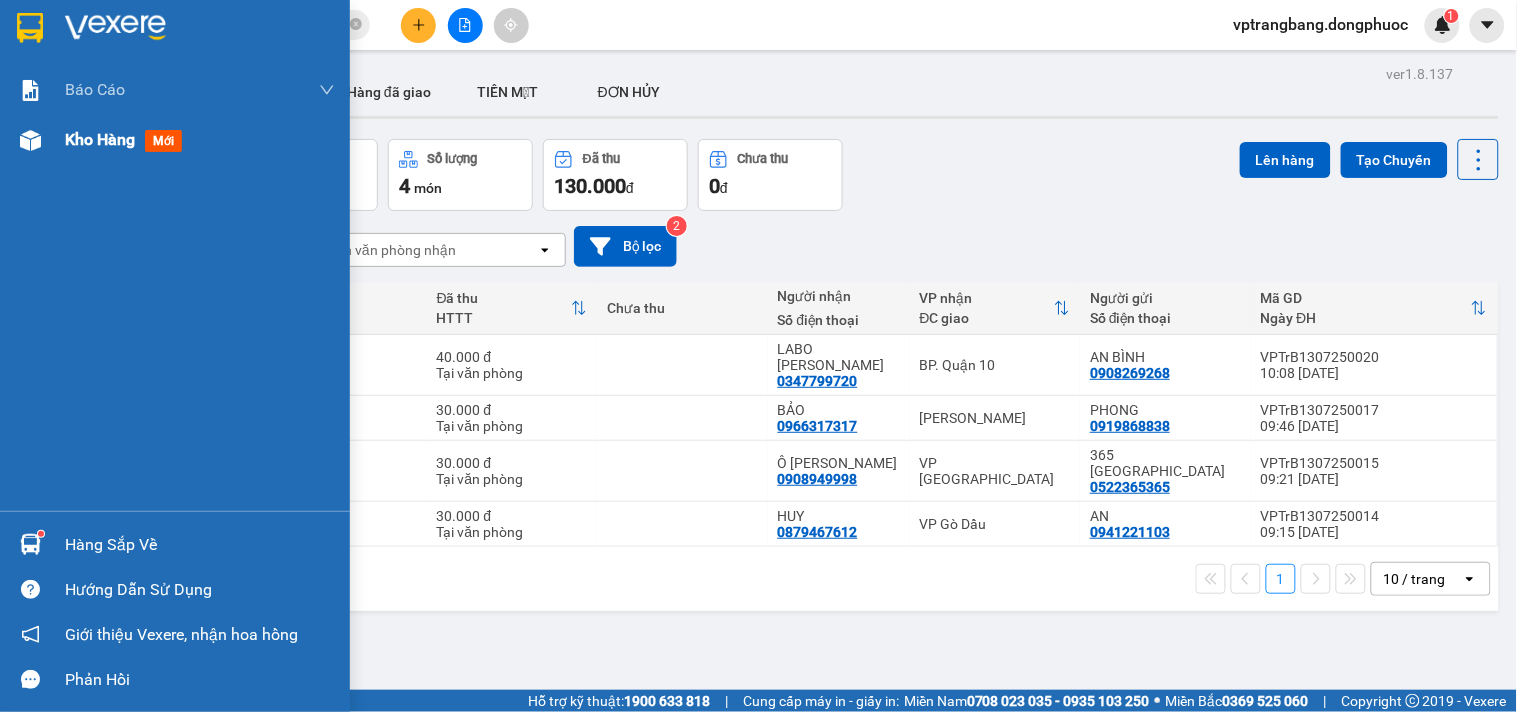 click on "Kho hàng" at bounding box center [100, 139] 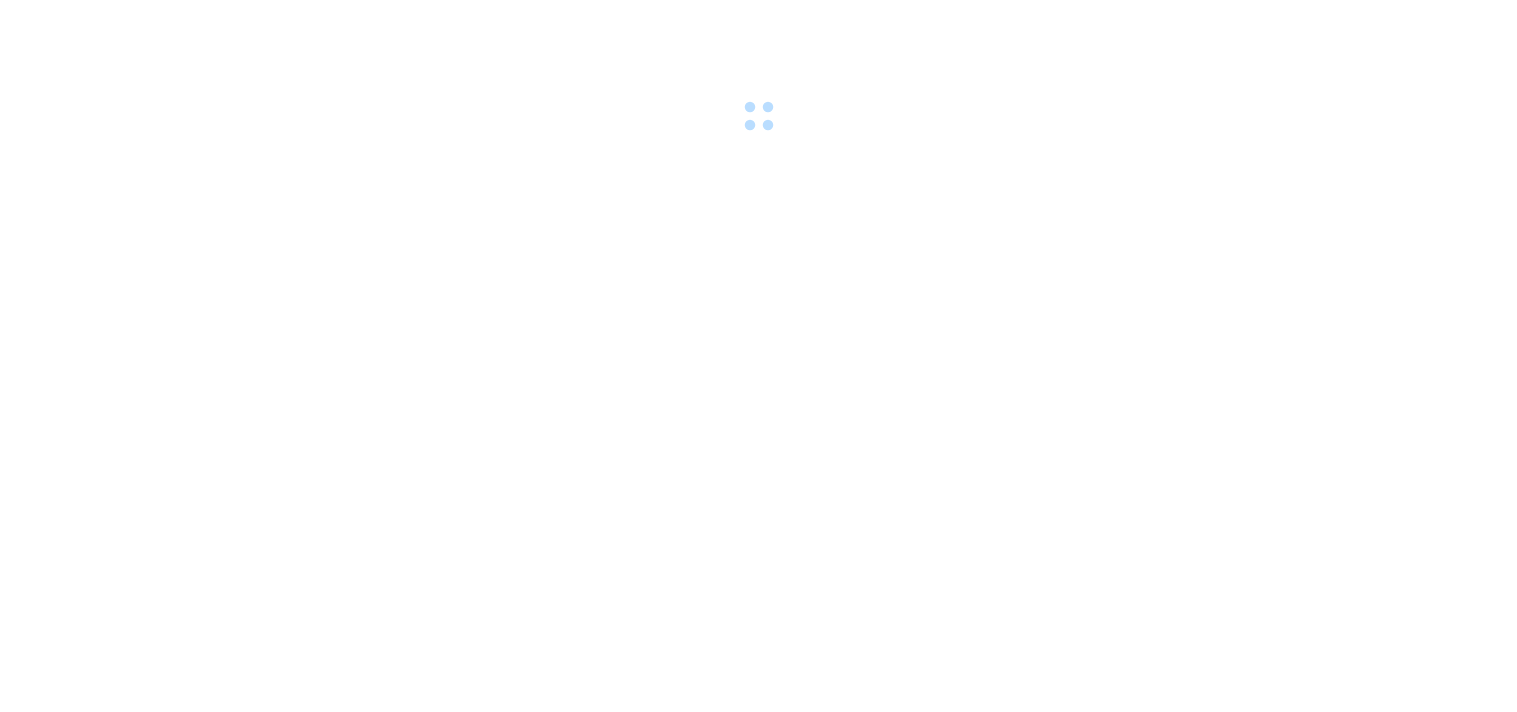 scroll, scrollTop: 0, scrollLeft: 0, axis: both 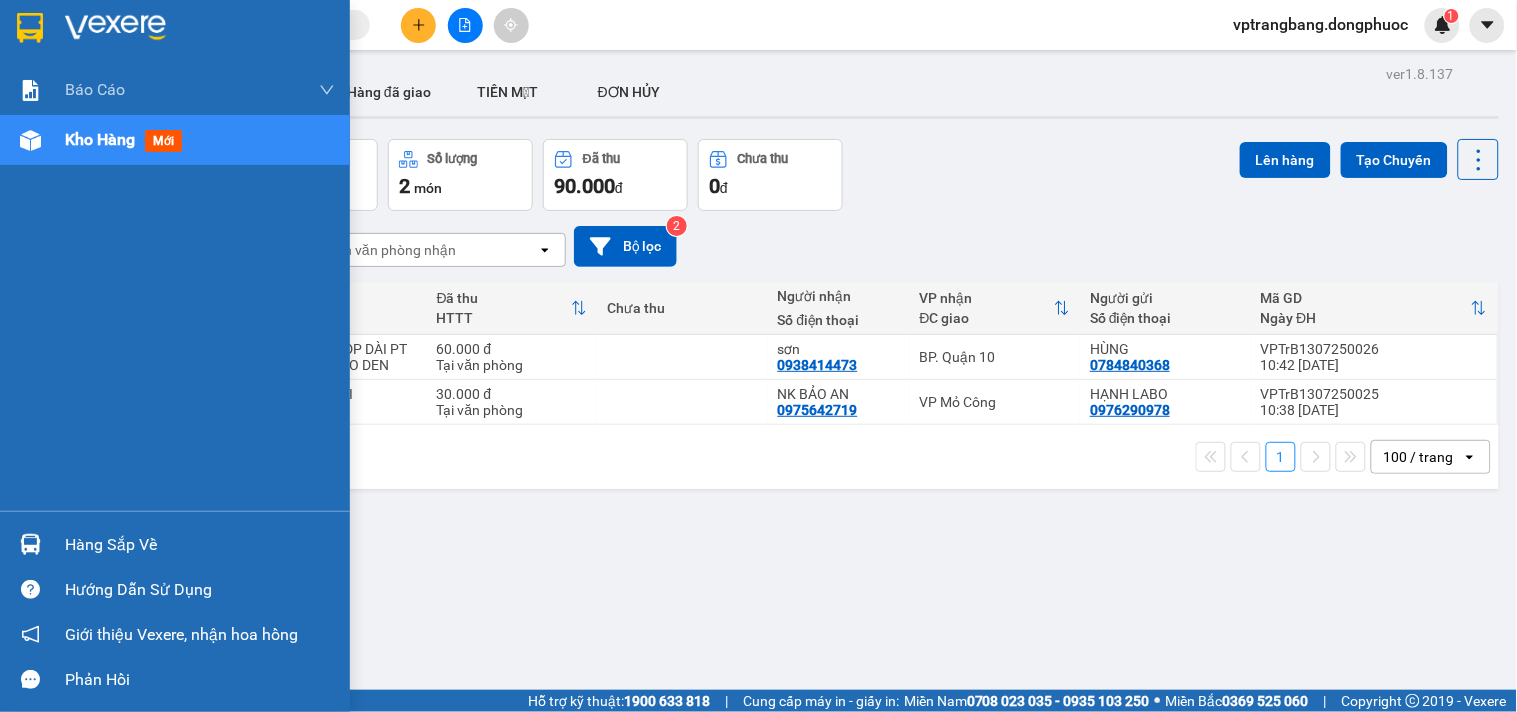 click on "Hàng sắp về" at bounding box center (200, 545) 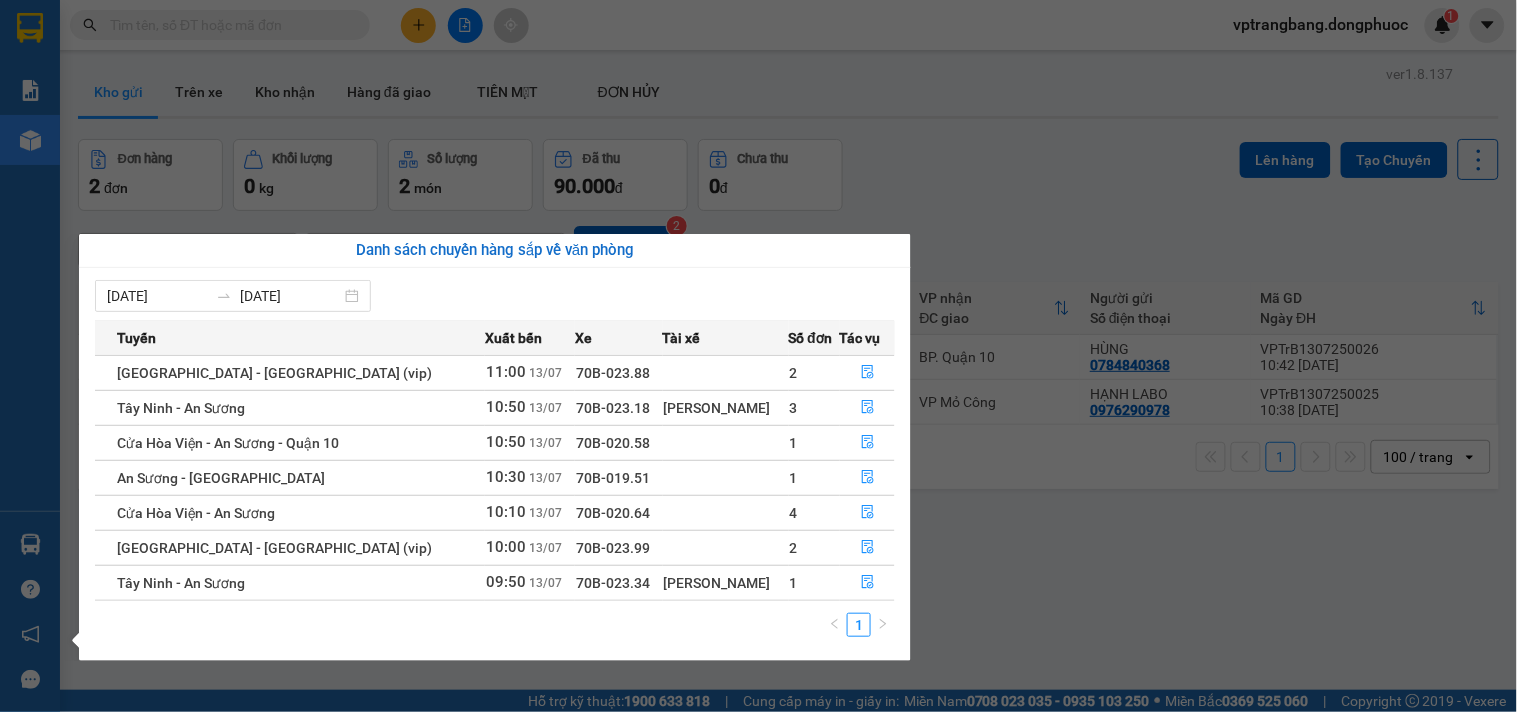 click on "Kết quả tìm kiếm ( 0 )  Bộ lọc  No Data vptrangbang.dongphuoc 1     Báo cáo Mẫu 1: Báo cáo dòng tiền theo nhân viên Mẫu 1: Báo cáo dòng tiền theo nhân viên (VP) Mẫu 2: Doanh số tạo đơn theo Văn phòng, nhân viên - Trạm     Kho hàng mới Hàng sắp về Hướng dẫn sử dụng Giới thiệu Vexere, nhận hoa hồng Phản hồi Phần mềm hỗ trợ bạn tốt chứ? ver  1.8.137 Kho gửi Trên xe Kho nhận Hàng đã giao TIỀN MẶT  ĐƠN HỦY Đơn hàng 2 đơn Khối lượng 0 kg Số lượng 2 món Đã thu 90.000  đ Chưa thu 0  đ Lên hàng Tạo Chuyến [DATE] – [DATE] Press the down arrow key to interact with the calendar and select a date. Press the escape button to close the calendar. Selected date range is from [DATE] to [DATE]. Chọn văn phòng nhận open Bộ lọc 2 Chi tiết Tên món Ghi chú Đã thu HTTT Chưa thu Người nhận Số điện thoại VP nhận ĐC giao Người gửi Mã GD Ngày ĐH 1" at bounding box center [758, 356] 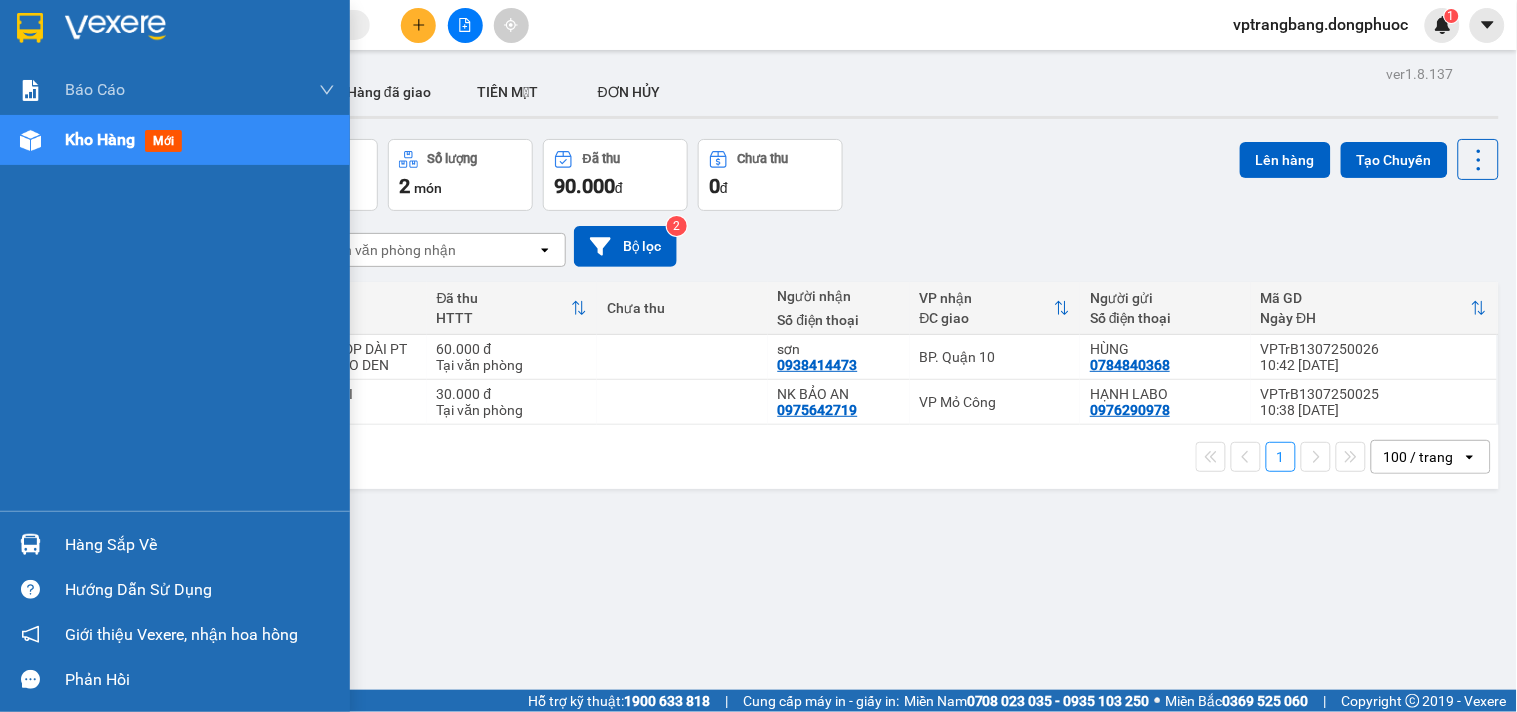 click on "Hàng sắp về" at bounding box center [200, 545] 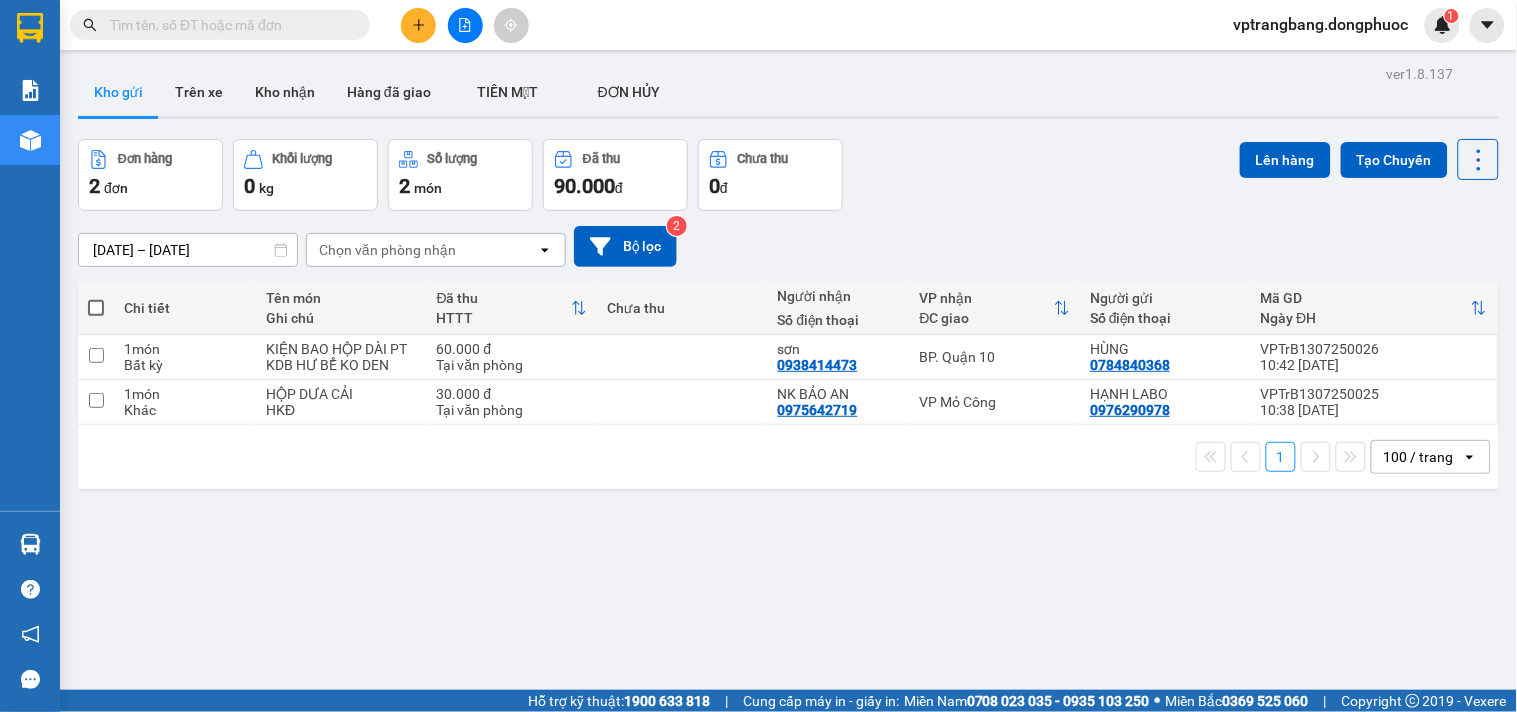 click on "Kết quả tìm kiếm ( 0 )  Bộ lọc  No Data vptrangbang.dongphuoc 1     Báo cáo Mẫu 1: Báo cáo dòng tiền theo nhân viên Mẫu 1: Báo cáo dòng tiền theo nhân viên (VP) Mẫu 2: Doanh số tạo đơn theo Văn phòng, nhân viên - Trạm     Kho hàng mới Hàng sắp về Hướng dẫn sử dụng Giới thiệu Vexere, nhận hoa hồng Phản hồi Phần mềm hỗ trợ bạn tốt chứ? ver  1.8.137 Kho gửi Trên xe Kho nhận Hàng đã giao TIỀN MẶT  ĐƠN HỦY Đơn hàng 2 đơn Khối lượng 0 kg Số lượng 2 món Đã thu 90.000  đ Chưa thu 0  đ Lên hàng Tạo Chuyến [DATE] – [DATE] Press the down arrow key to interact with the calendar and select a date. Press the escape button to close the calendar. Selected date range is from [DATE] to [DATE]. Chọn văn phòng nhận open Bộ lọc 2 Chi tiết Tên món Ghi chú Đã thu HTTT Chưa thu Người nhận Số điện thoại VP nhận ĐC giao Người gửi Mã GD Ngày ĐH 1" at bounding box center [758, 356] 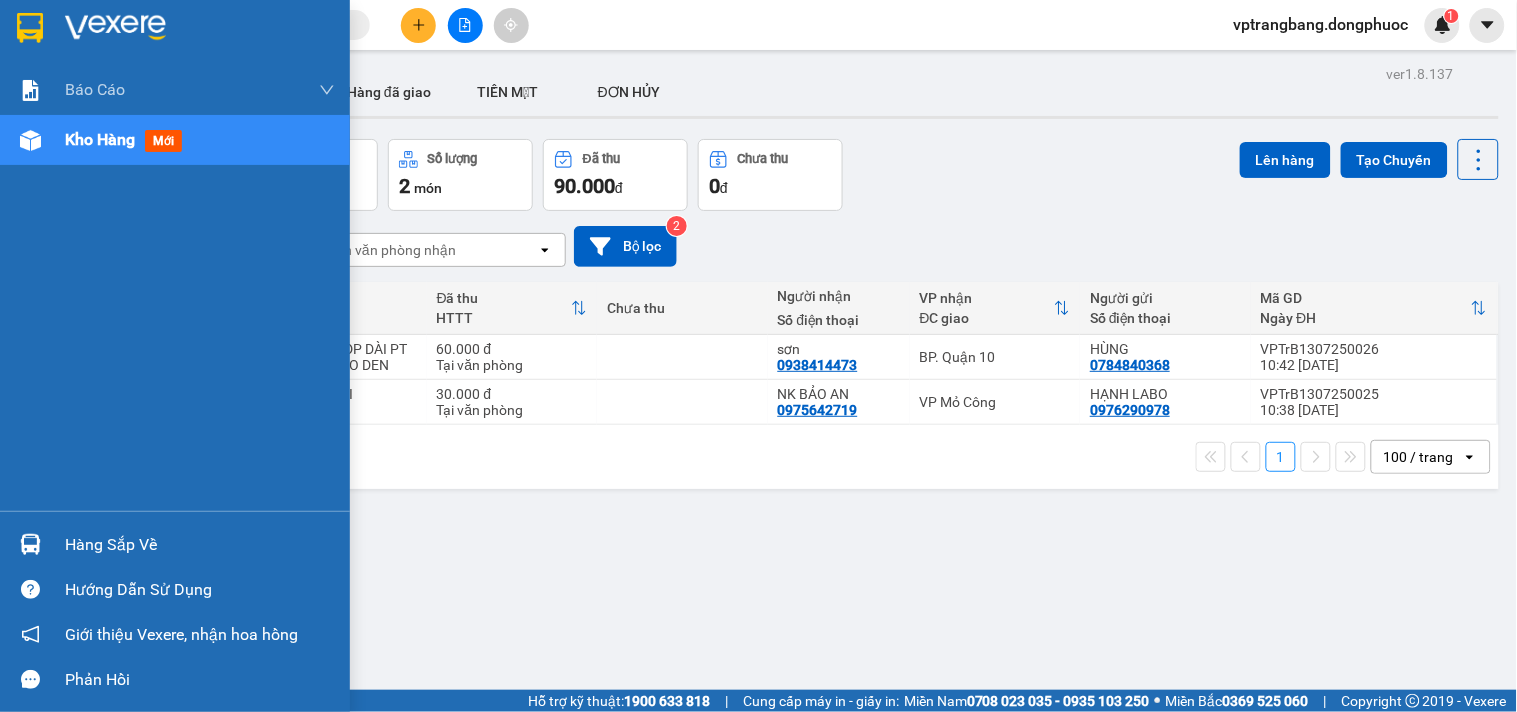 drag, startPoint x: 163, startPoint y: 541, endPoint x: 218, endPoint y: 561, distance: 58.5235 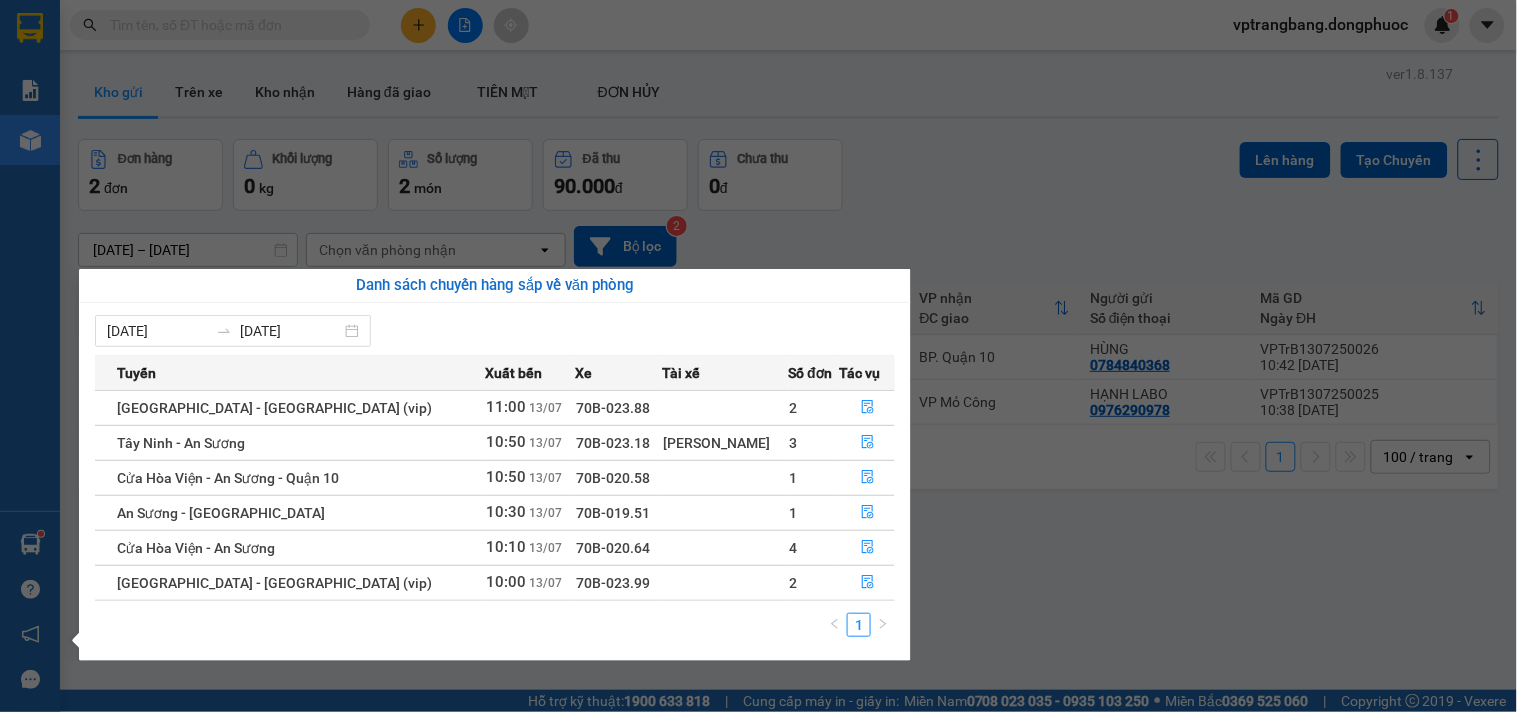 click on "Kết quả tìm kiếm ( 0 )  Bộ lọc  No Data vptrangbang.dongphuoc 1     Báo cáo Mẫu 1: Báo cáo dòng tiền theo nhân viên Mẫu 1: Báo cáo dòng tiền theo nhân viên (VP) Mẫu 2: Doanh số tạo đơn theo Văn phòng, nhân viên - Trạm     Kho hàng mới Hàng sắp về Hướng dẫn sử dụng Giới thiệu Vexere, nhận hoa hồng Phản hồi Phần mềm hỗ trợ bạn tốt chứ? ver  1.8.137 Kho gửi Trên xe Kho nhận Hàng đã giao TIỀN MẶT  ĐƠN HỦY Đơn hàng 2 đơn Khối lượng 0 kg Số lượng 2 món Đã thu 90.000  đ Chưa thu 0  đ Lên hàng Tạo Chuyến [DATE] – [DATE] Press the down arrow key to interact with the calendar and select a date. Press the escape button to close the calendar. Selected date range is from [DATE] to [DATE]. Chọn văn phòng nhận open Bộ lọc 2 Chi tiết Tên món Ghi chú Đã thu HTTT Chưa thu Người nhận Số điện thoại VP nhận ĐC giao Người gửi Mã GD Ngày ĐH 1" at bounding box center (758, 356) 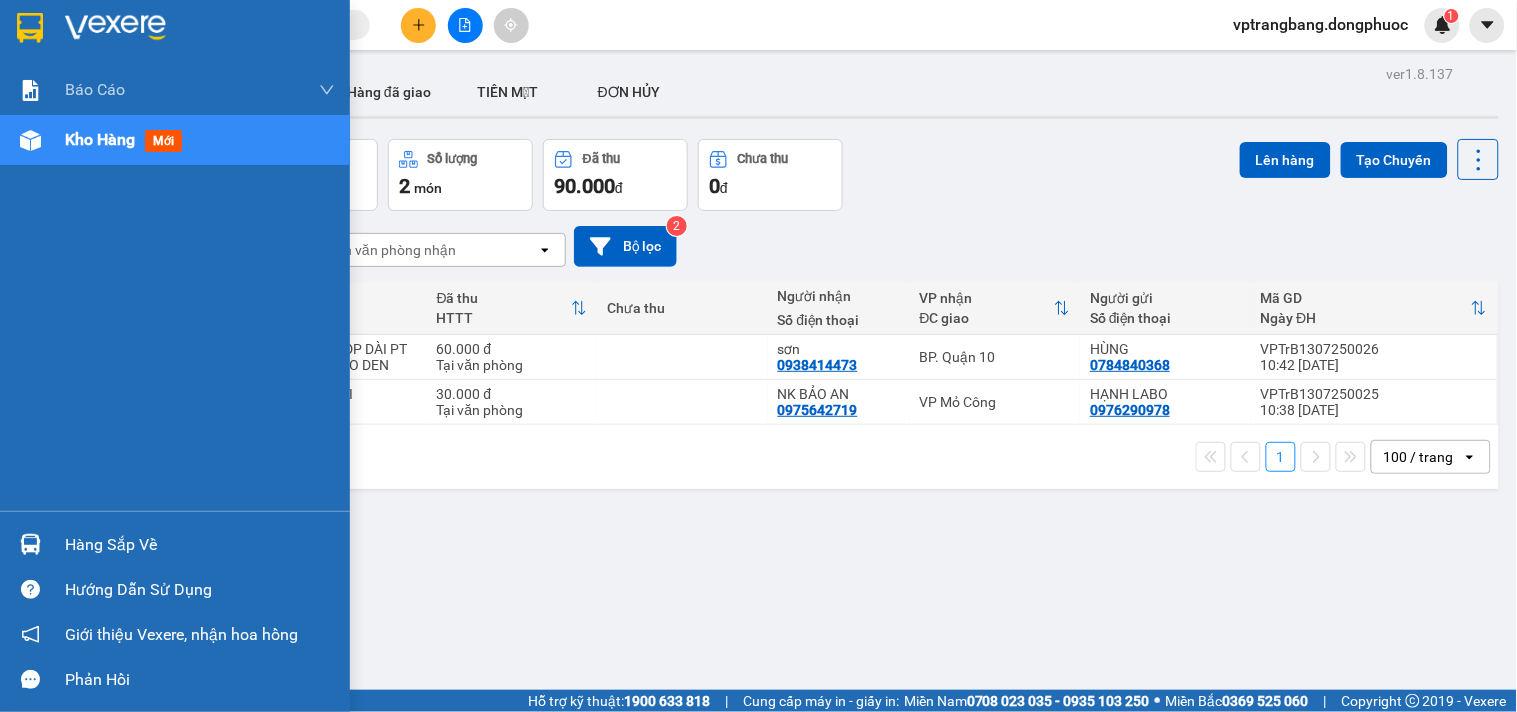 click on "Hàng sắp về" at bounding box center (200, 545) 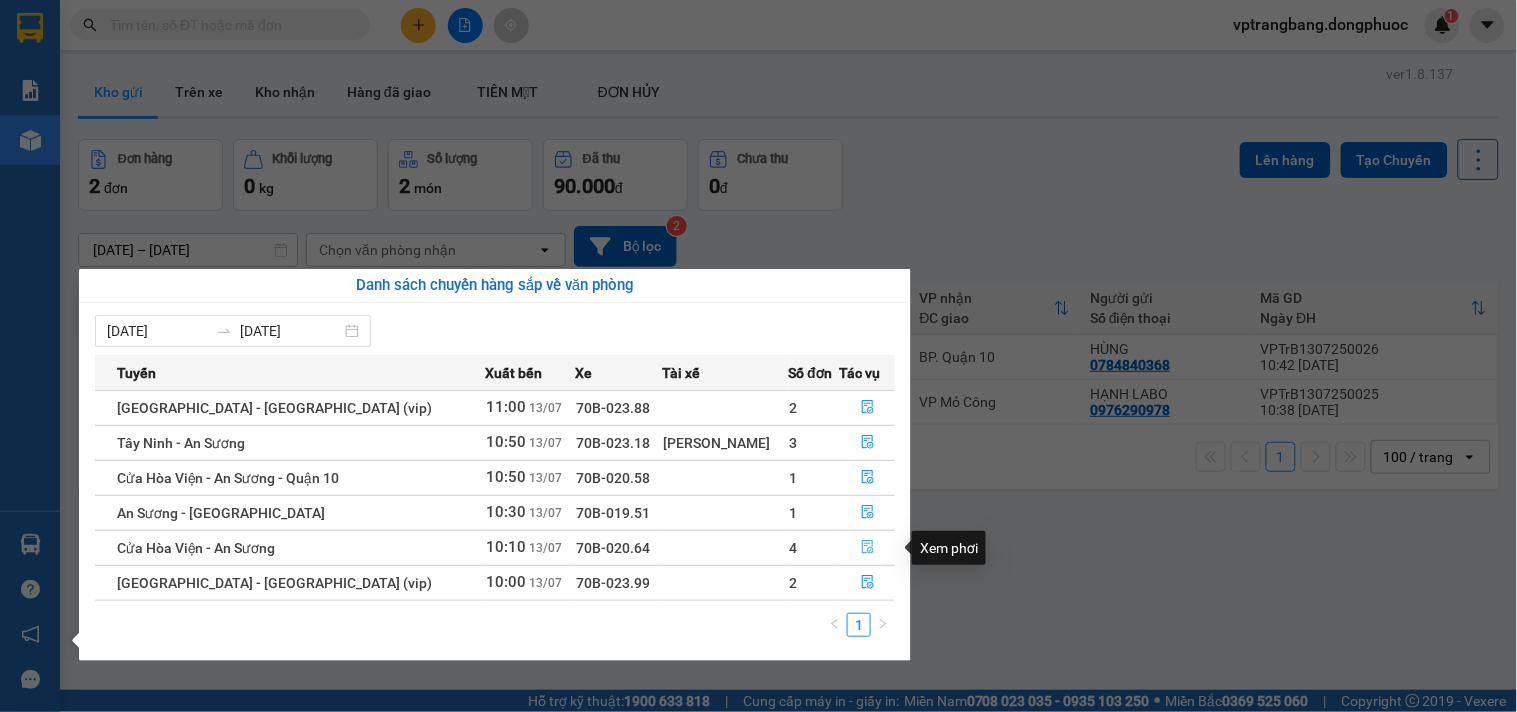 click 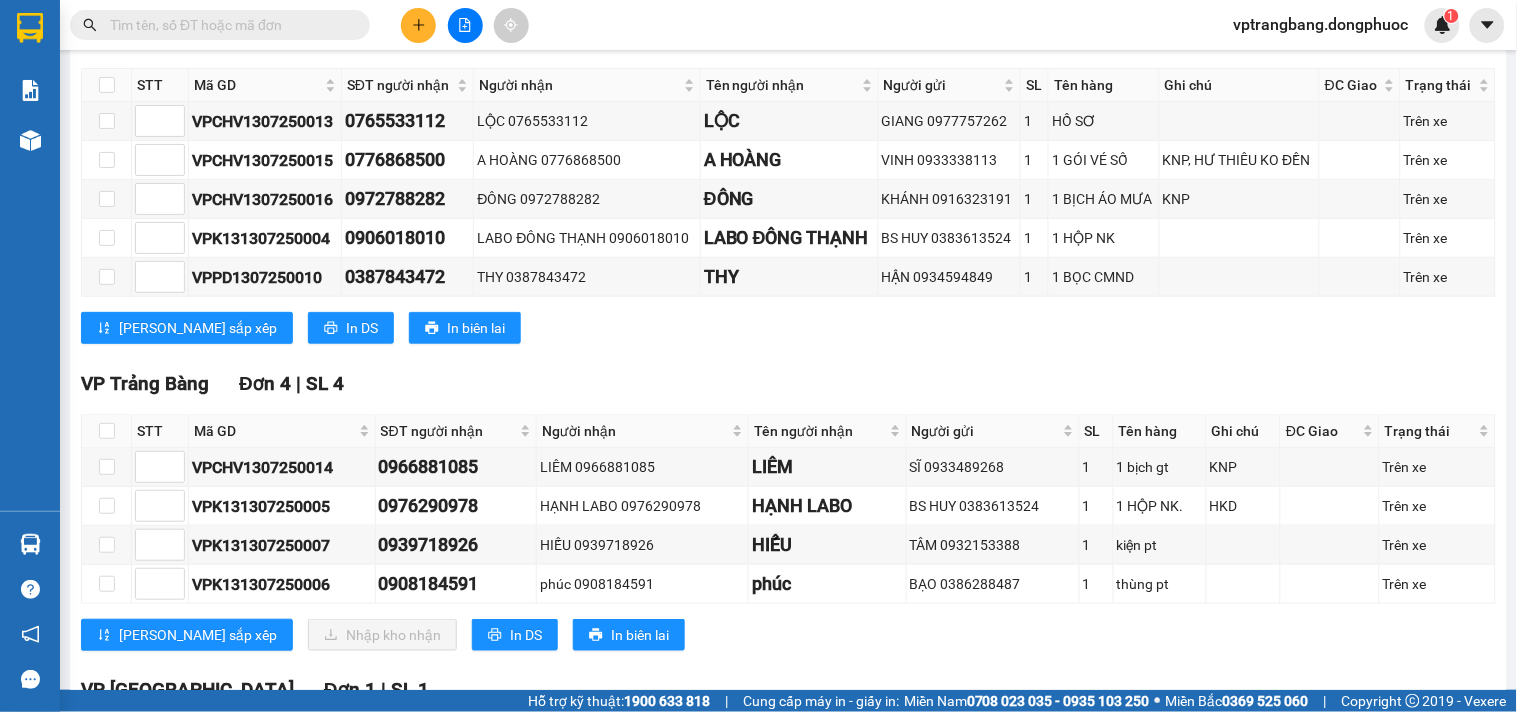 scroll, scrollTop: 561, scrollLeft: 0, axis: vertical 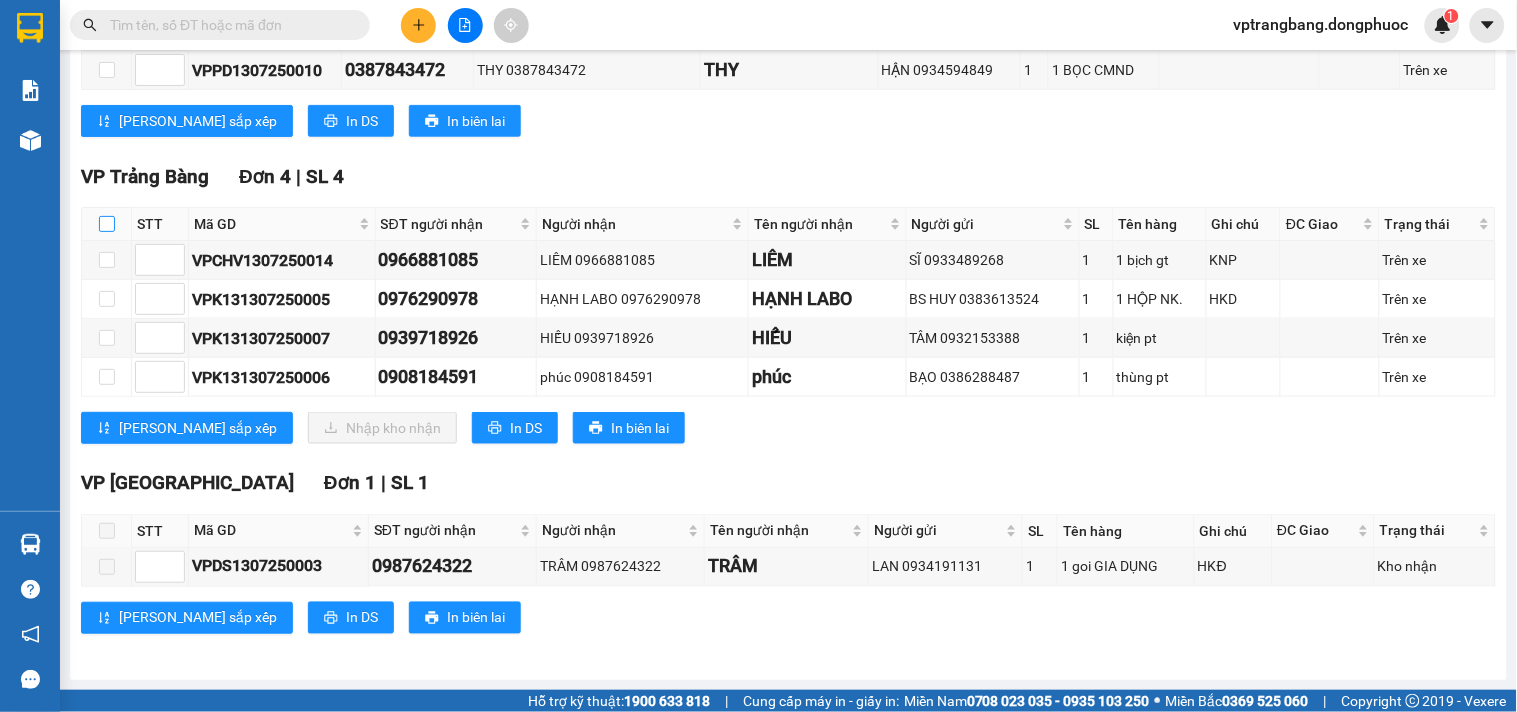click at bounding box center (107, 224) 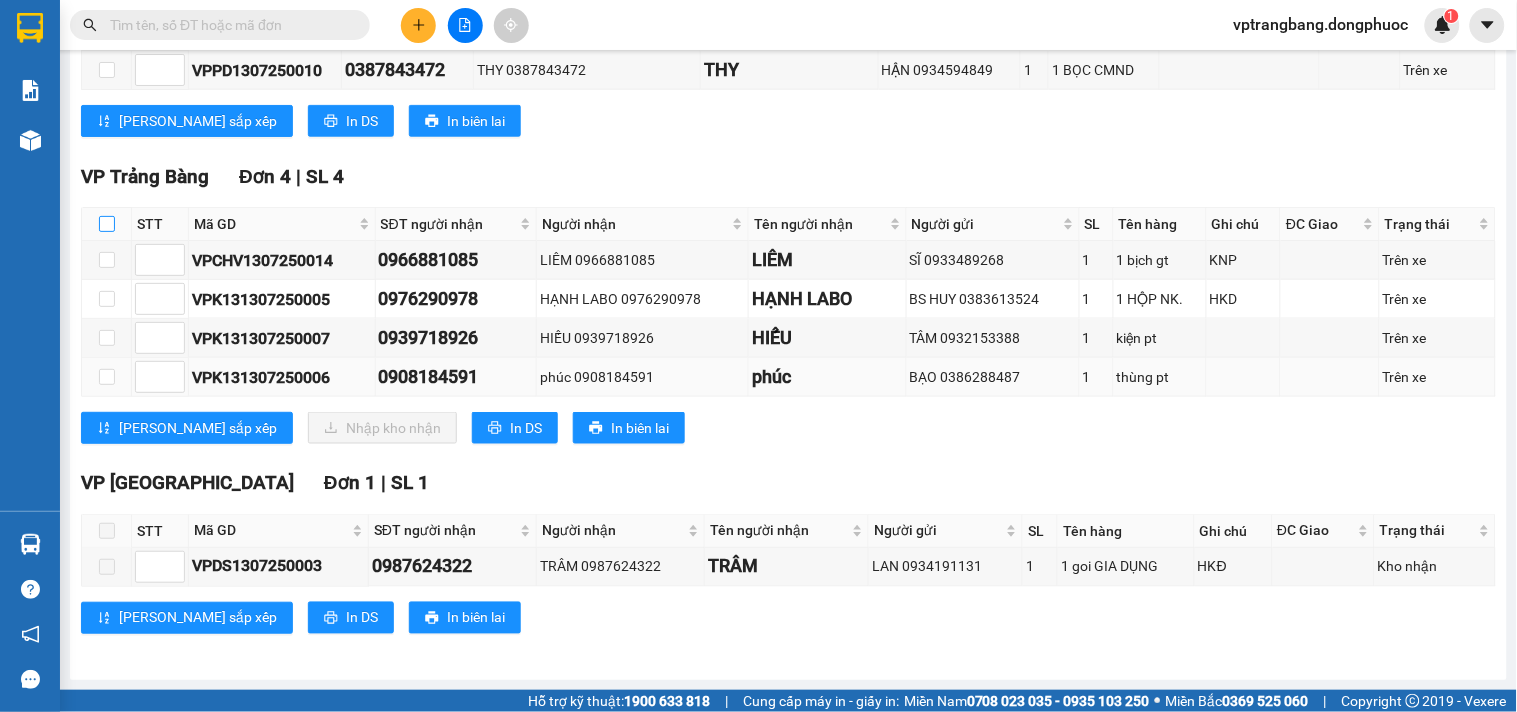 checkbox on "true" 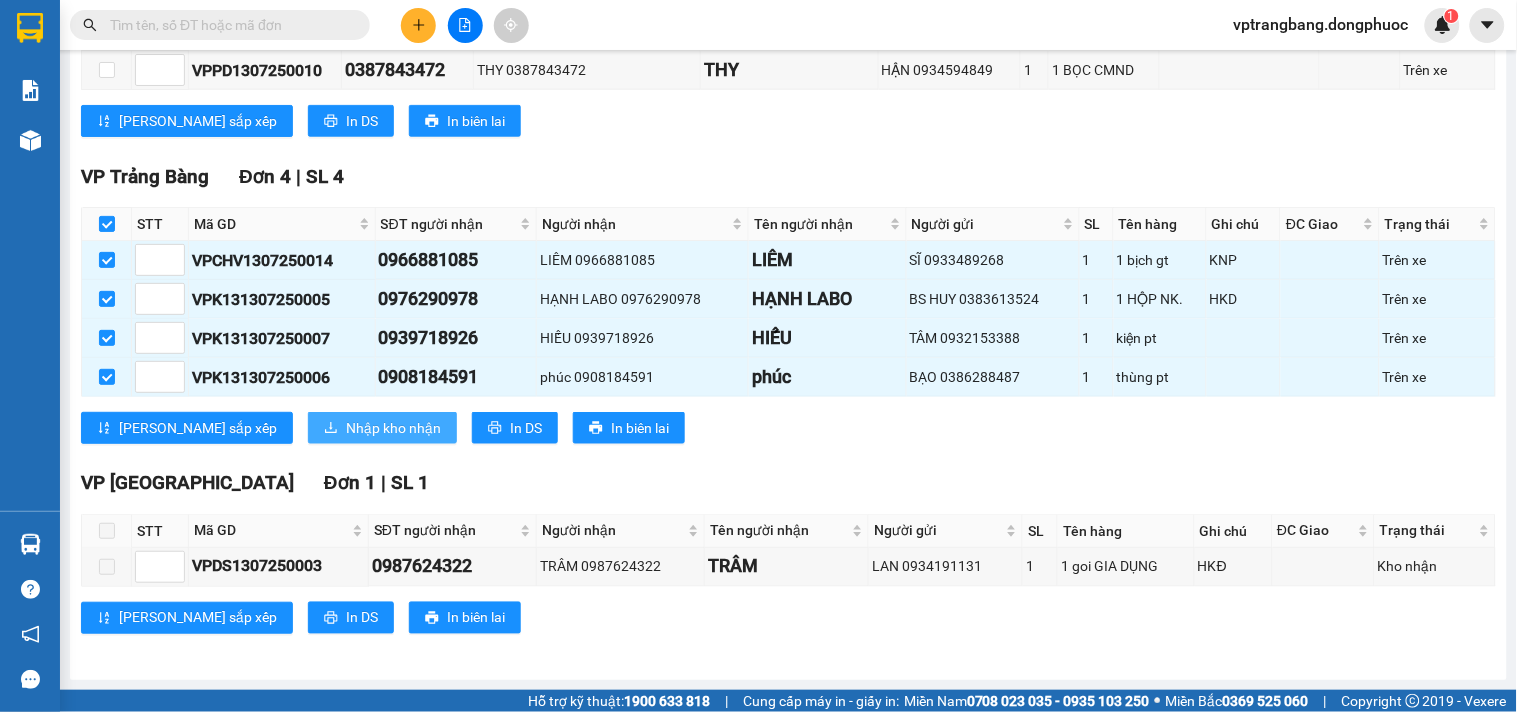 click on "Nhập kho nhận" at bounding box center (393, 428) 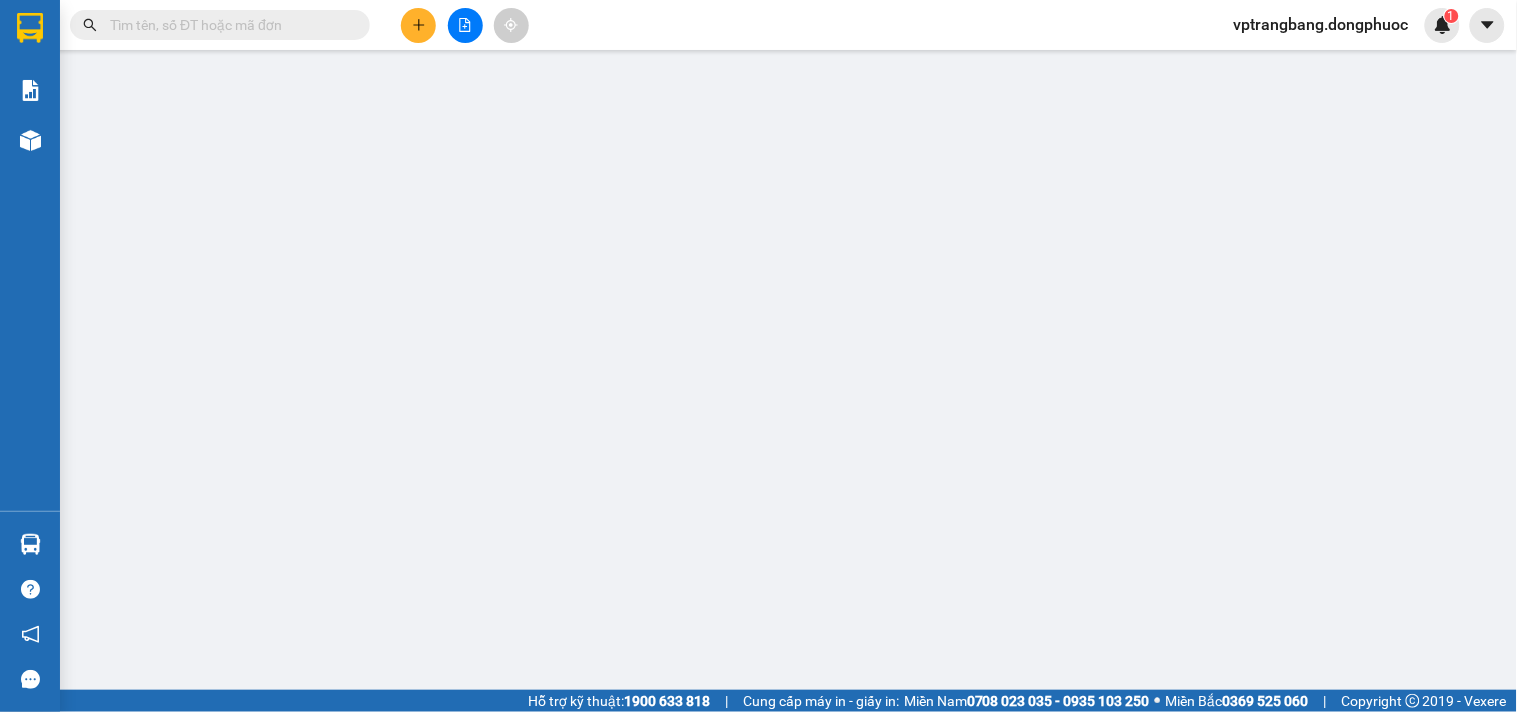 scroll, scrollTop: 0, scrollLeft: 0, axis: both 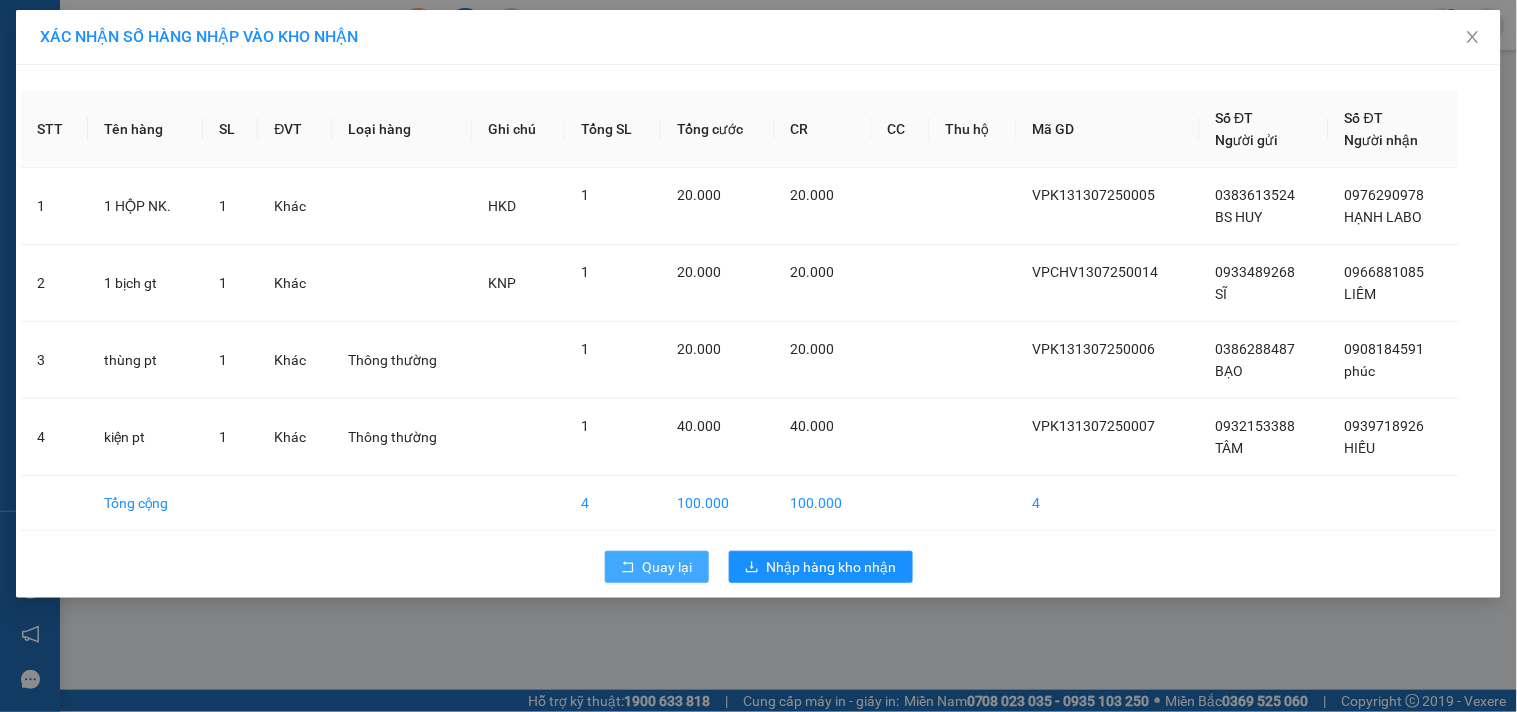 click on "Quay lại" at bounding box center [668, 567] 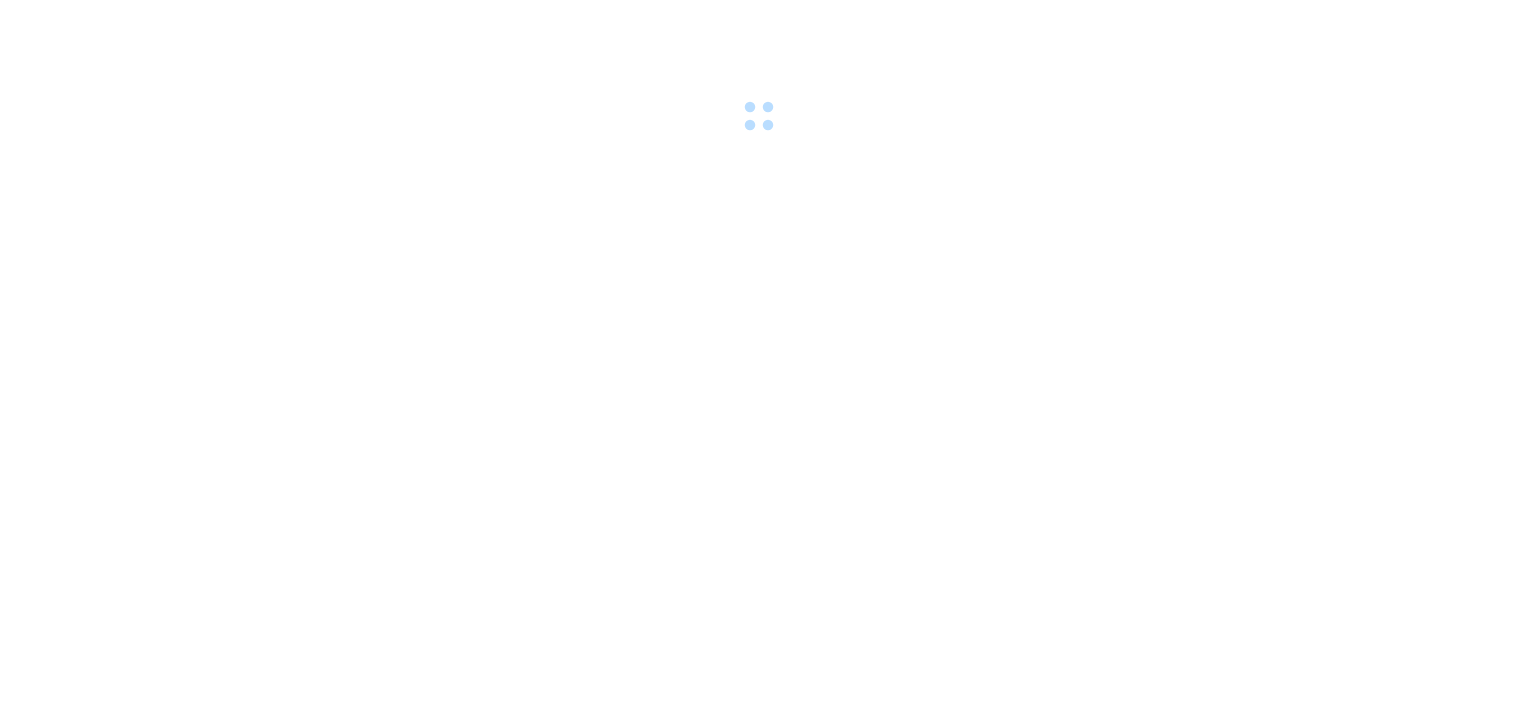 scroll, scrollTop: 0, scrollLeft: 0, axis: both 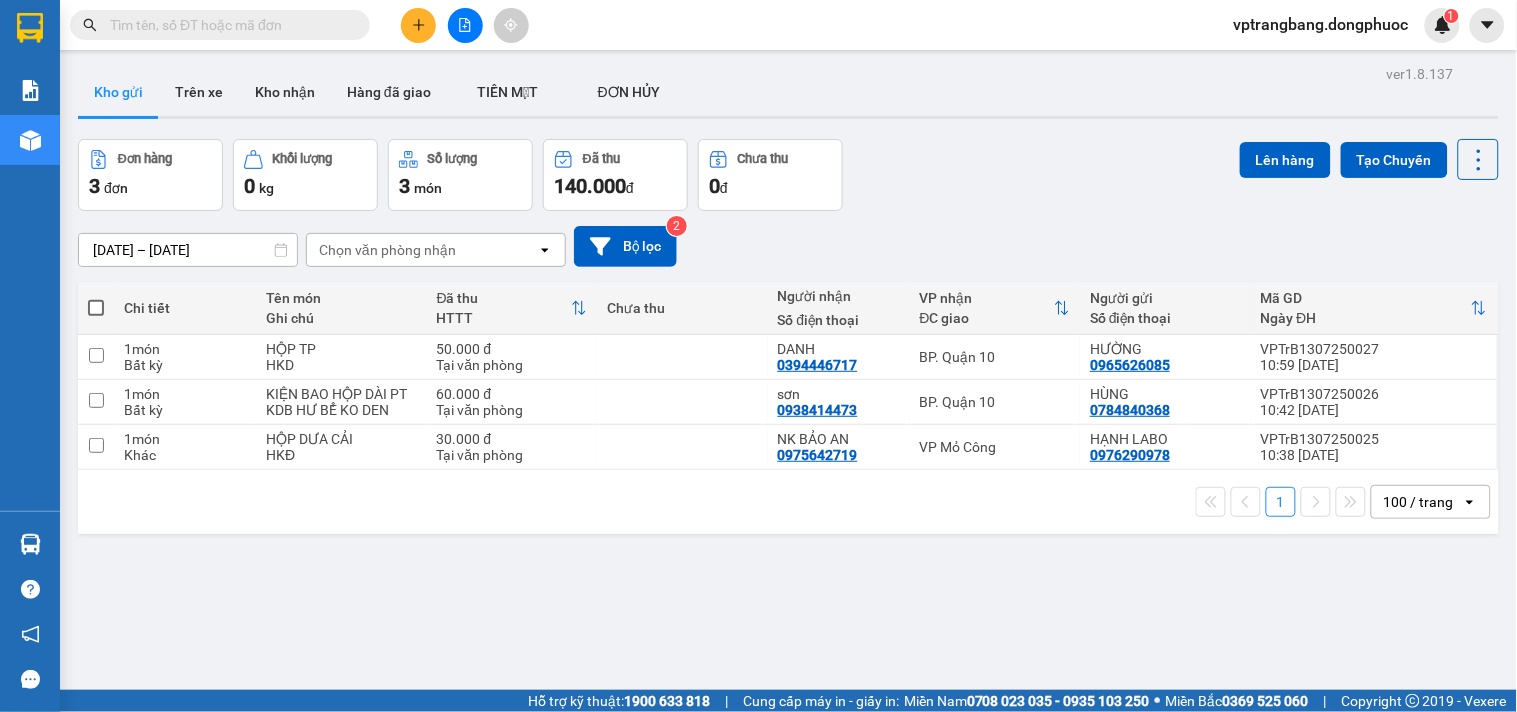 click at bounding box center [228, 25] 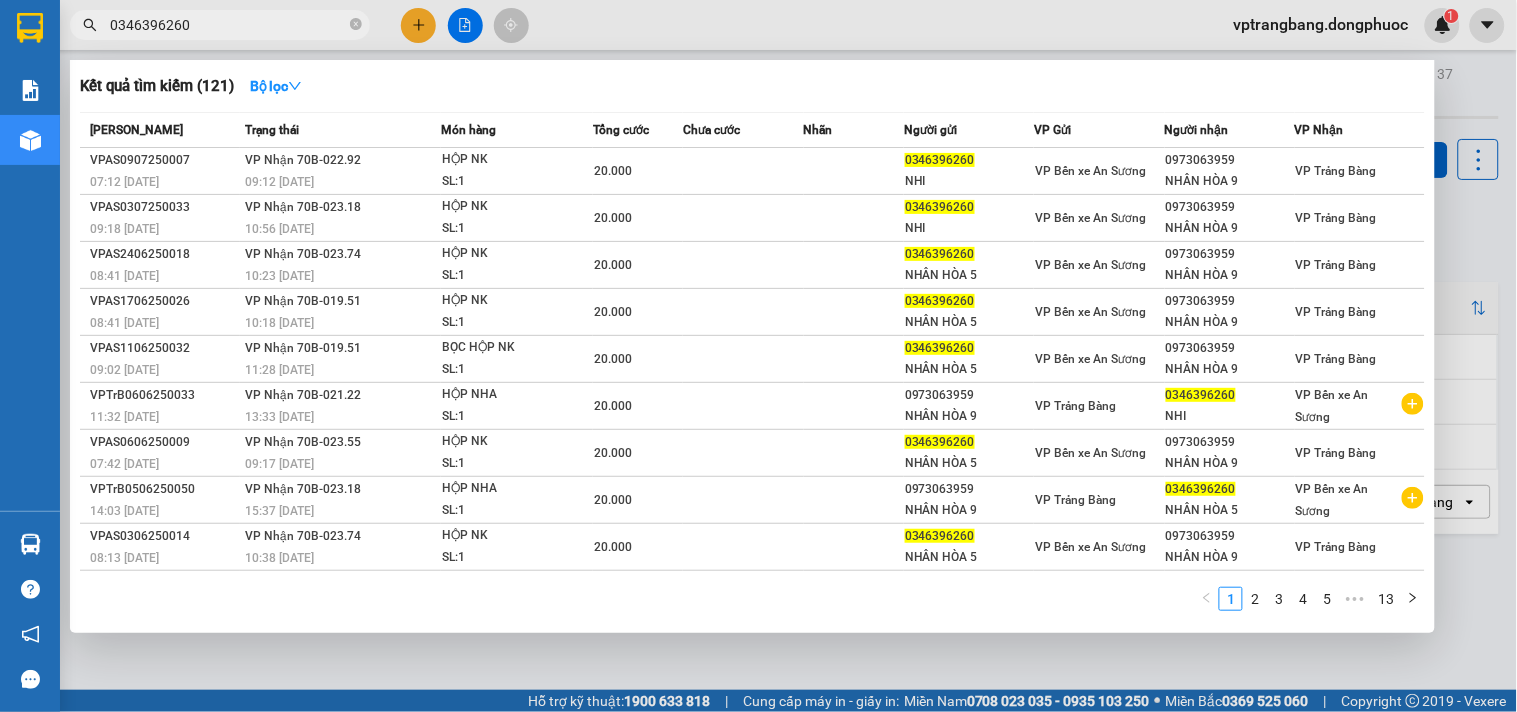 type on "0346396260" 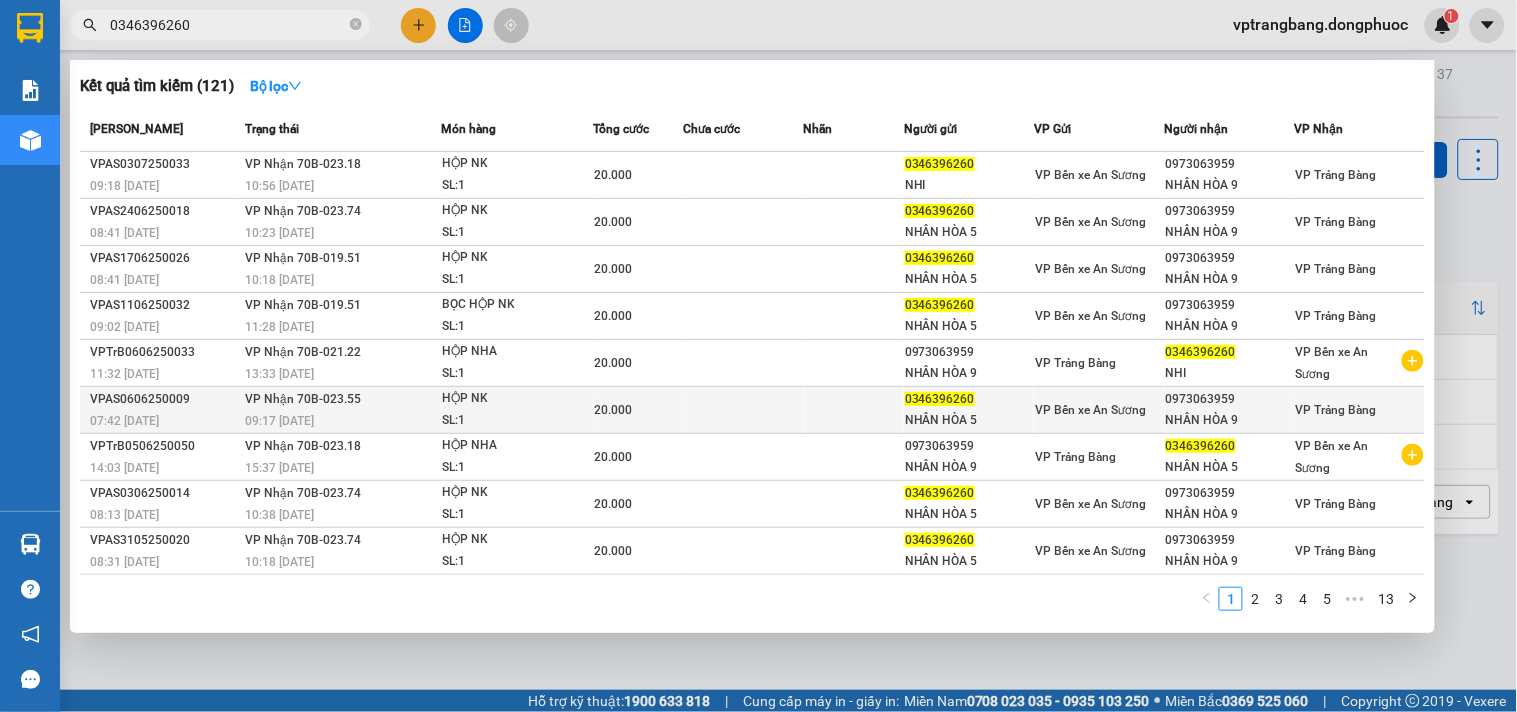 scroll, scrollTop: 0, scrollLeft: 0, axis: both 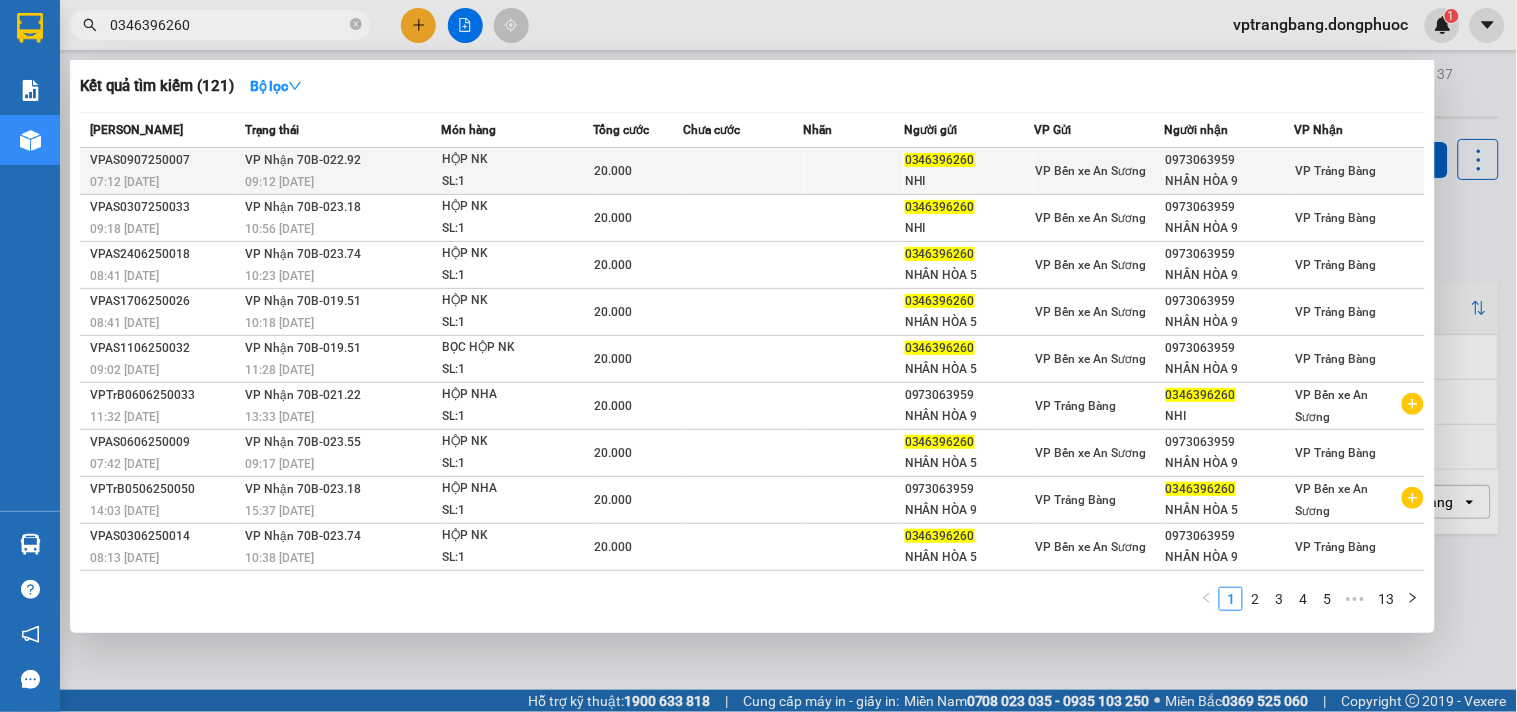 click at bounding box center [743, 171] 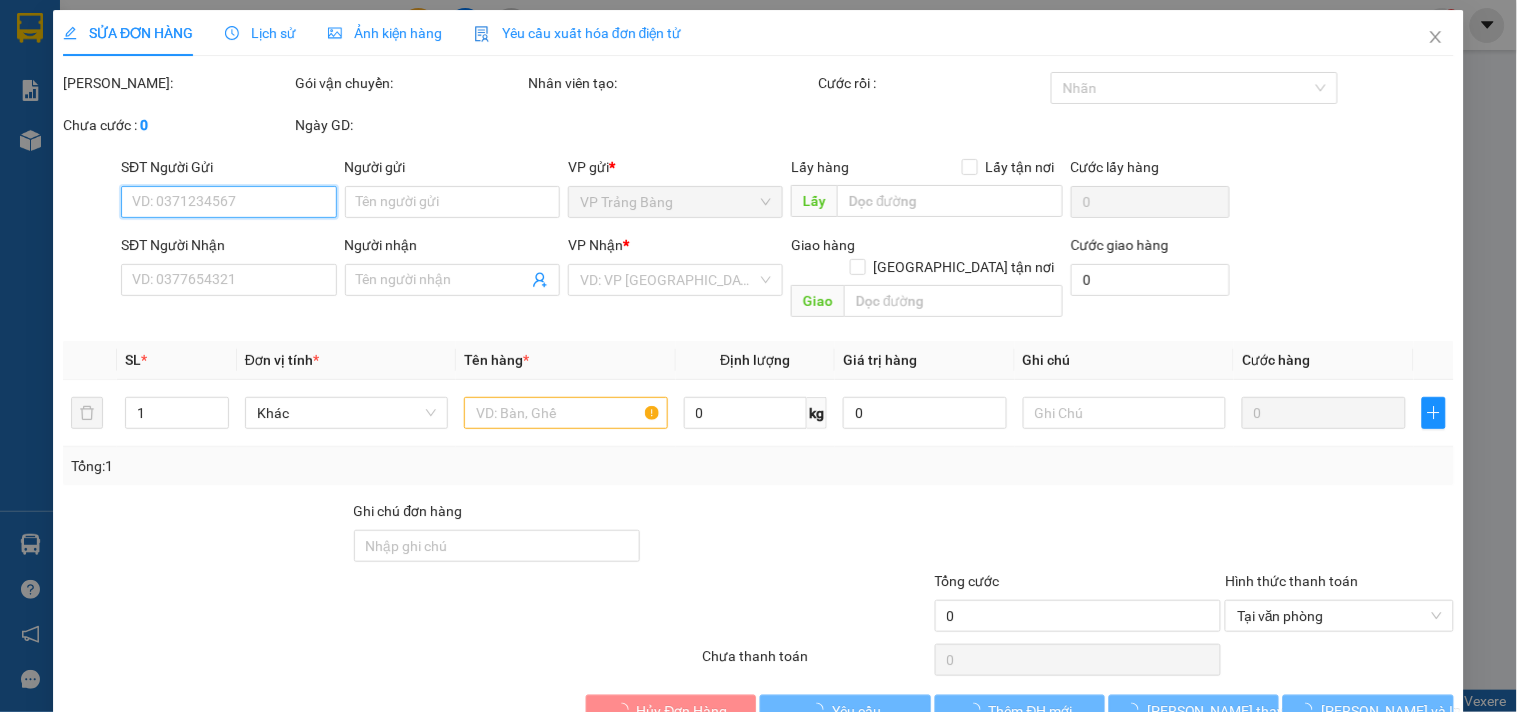 type on "0346396260" 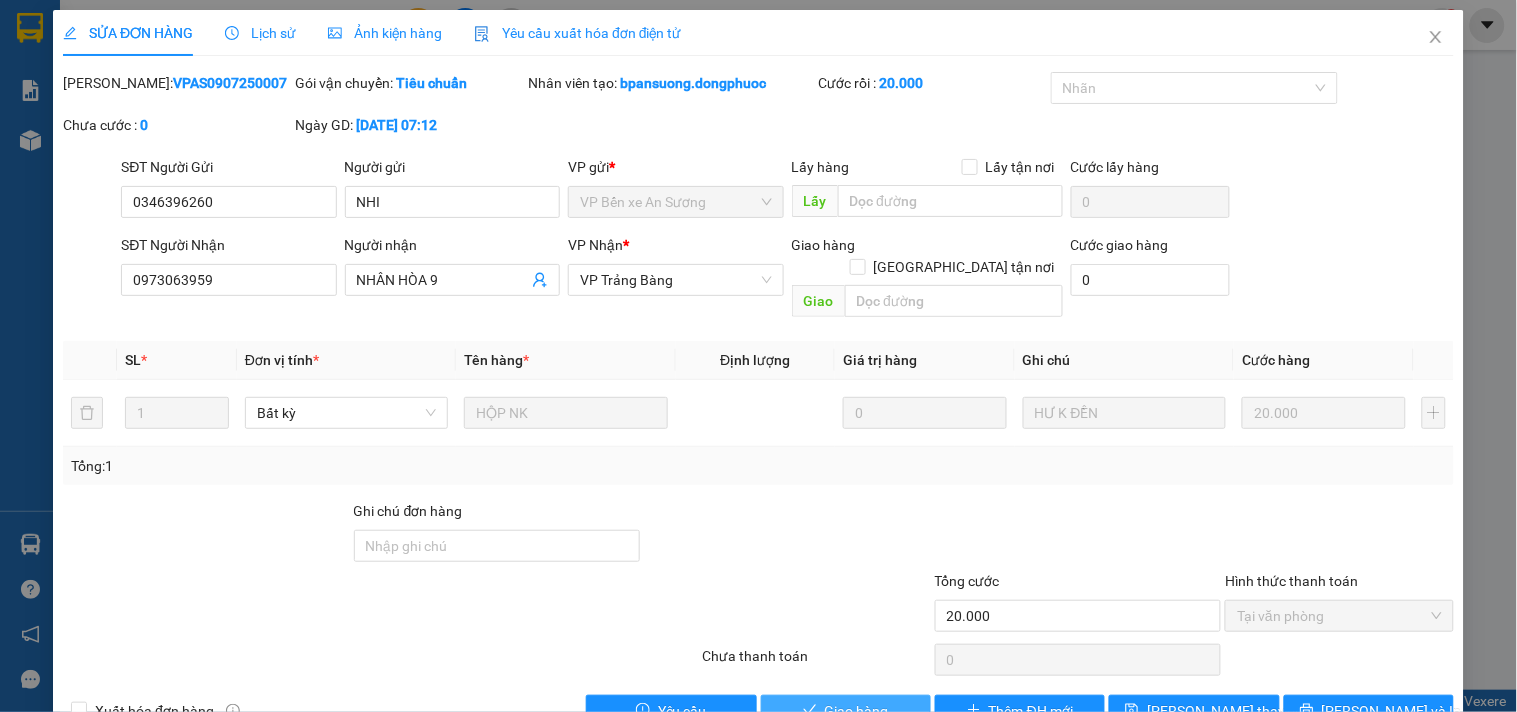 click on "Giao hàng" at bounding box center [846, 711] 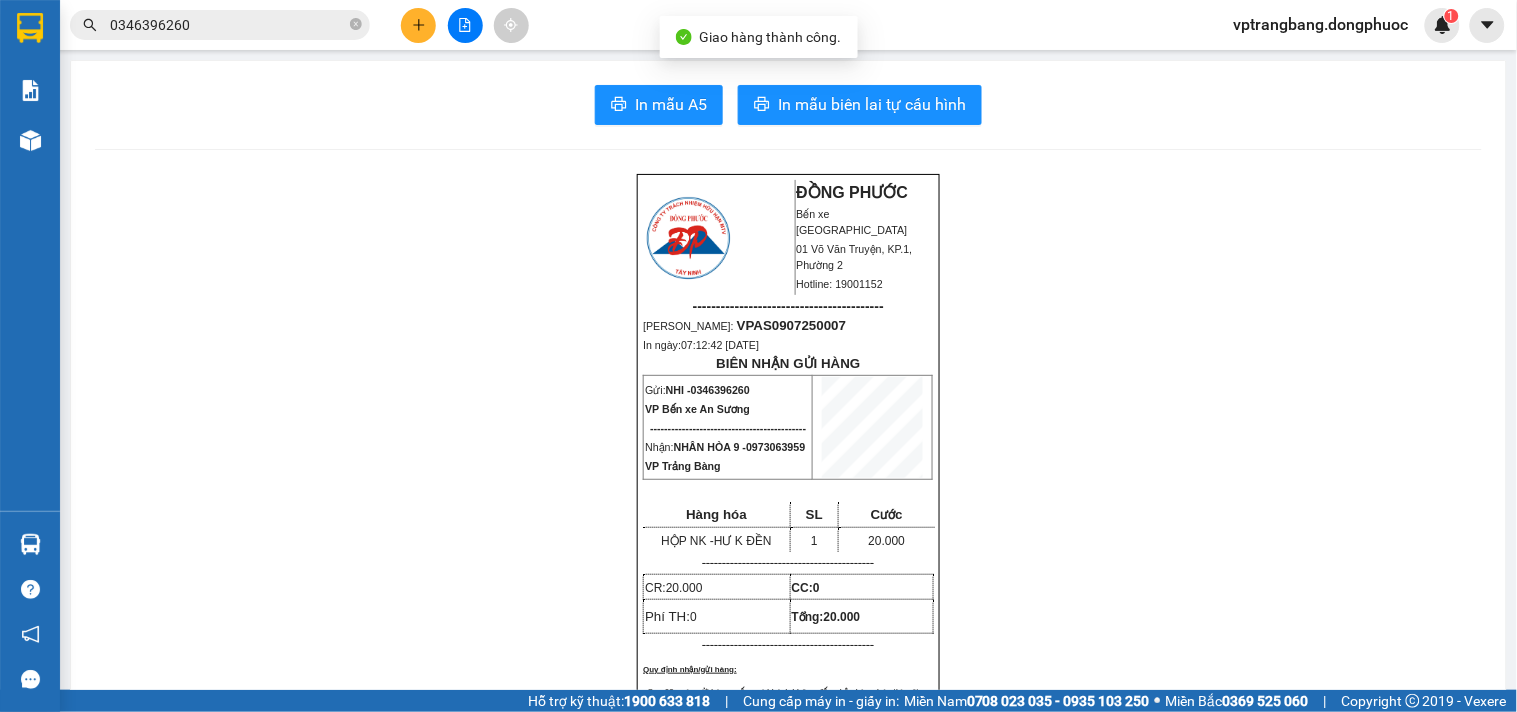 click on "0346396260" at bounding box center (228, 25) 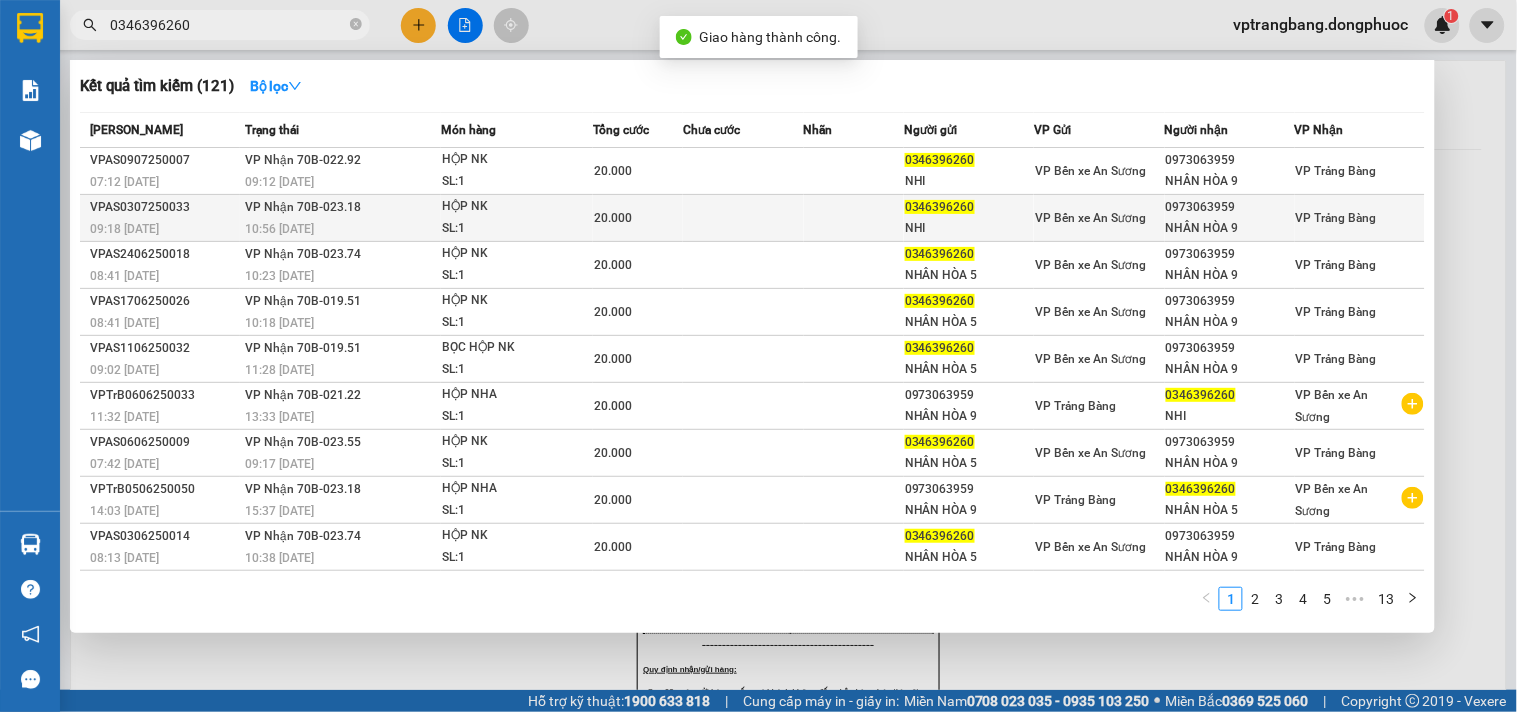 click at bounding box center (743, 218) 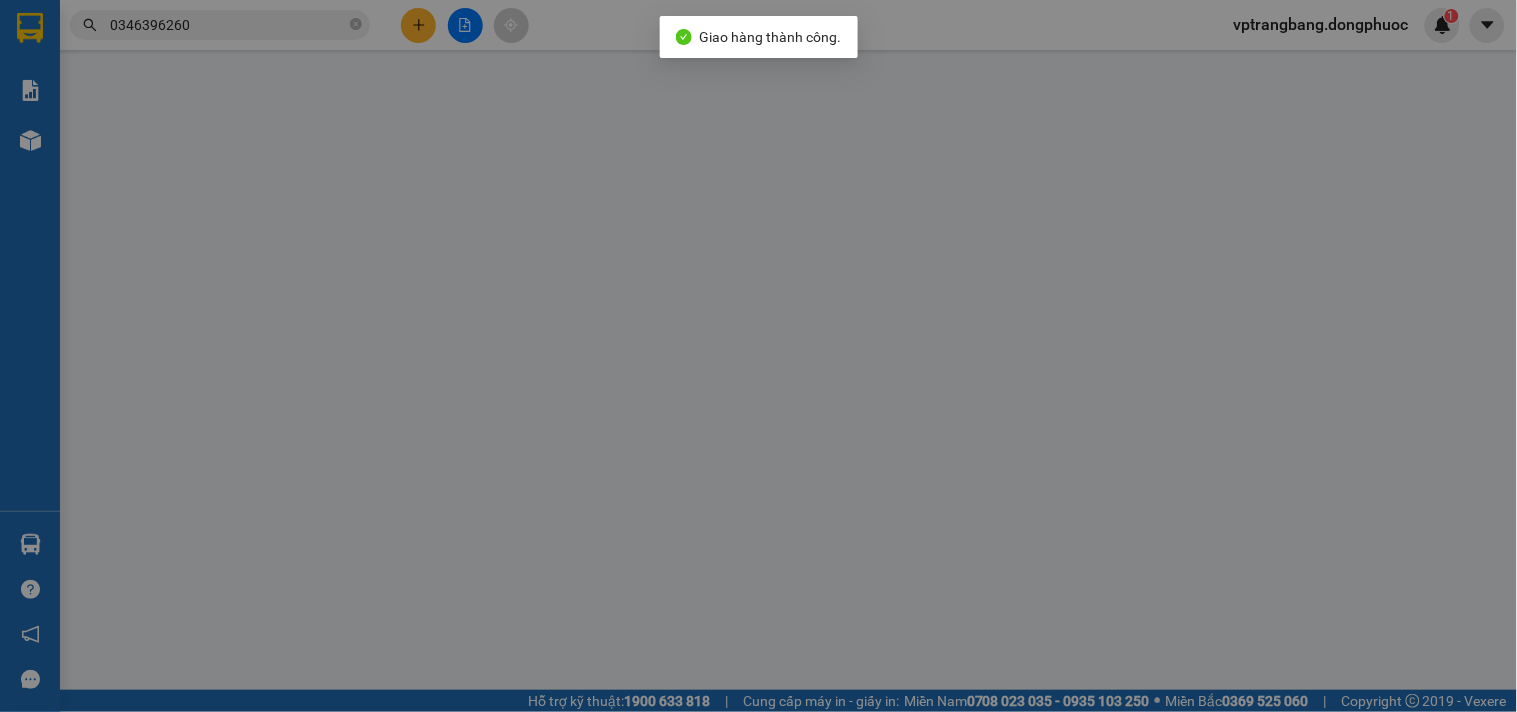type on "0346396260" 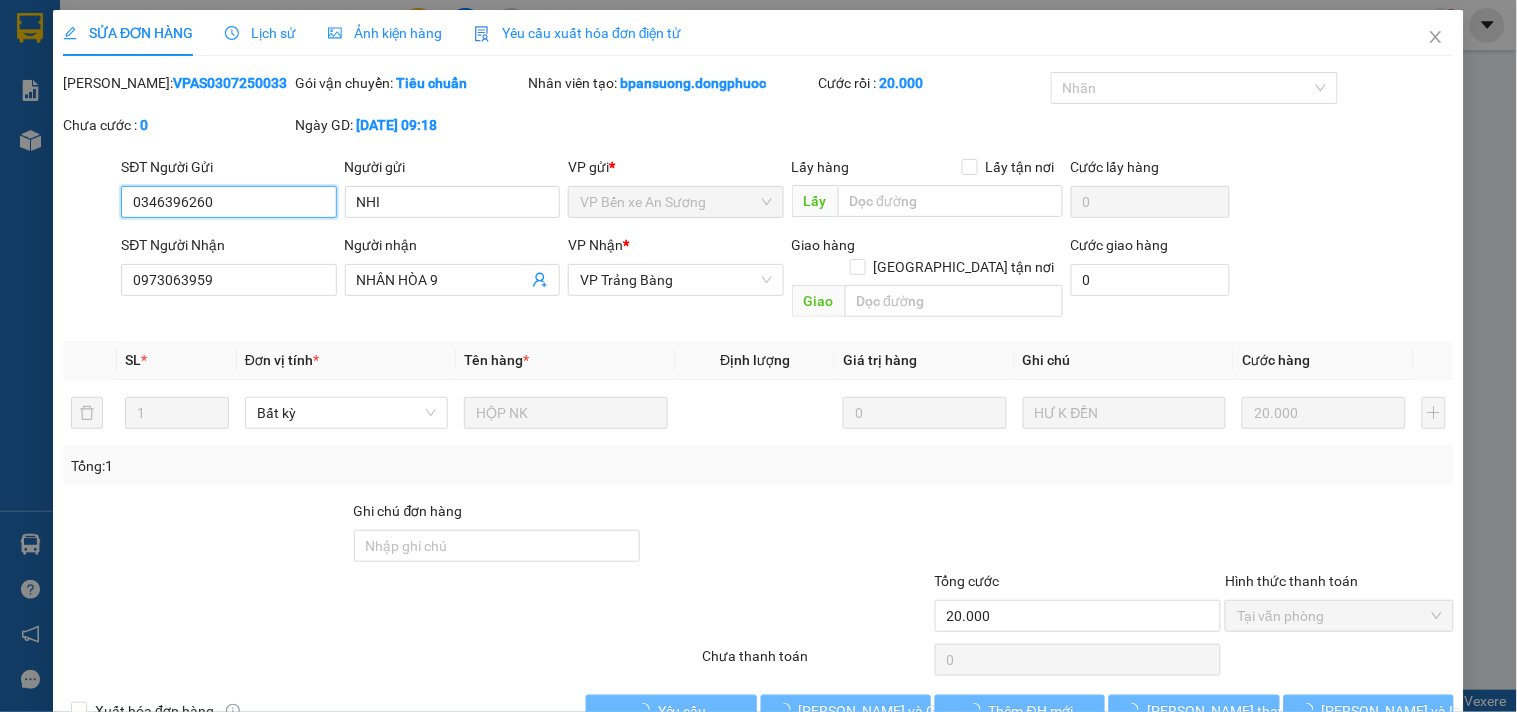 scroll, scrollTop: 0, scrollLeft: 0, axis: both 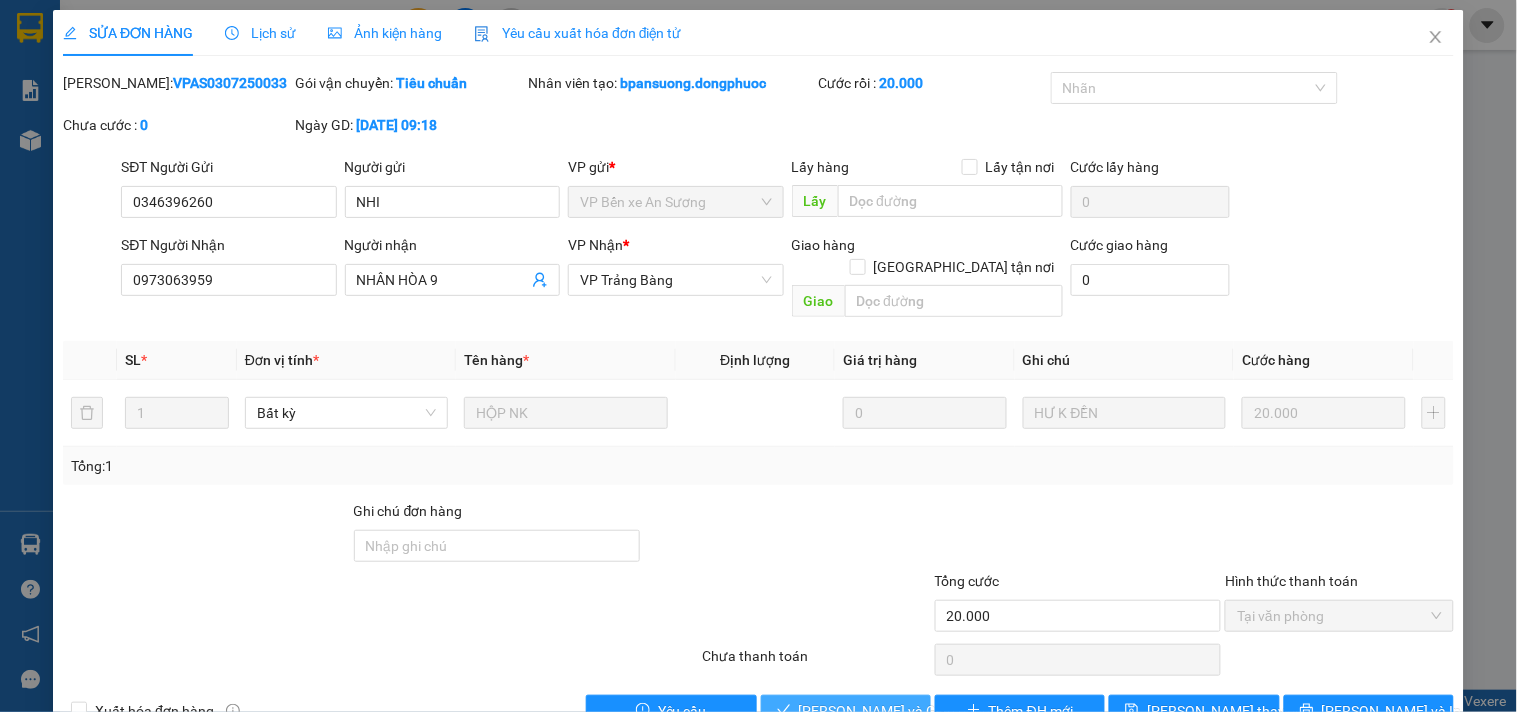drag, startPoint x: 845, startPoint y: 688, endPoint x: 847, endPoint y: 675, distance: 13.152946 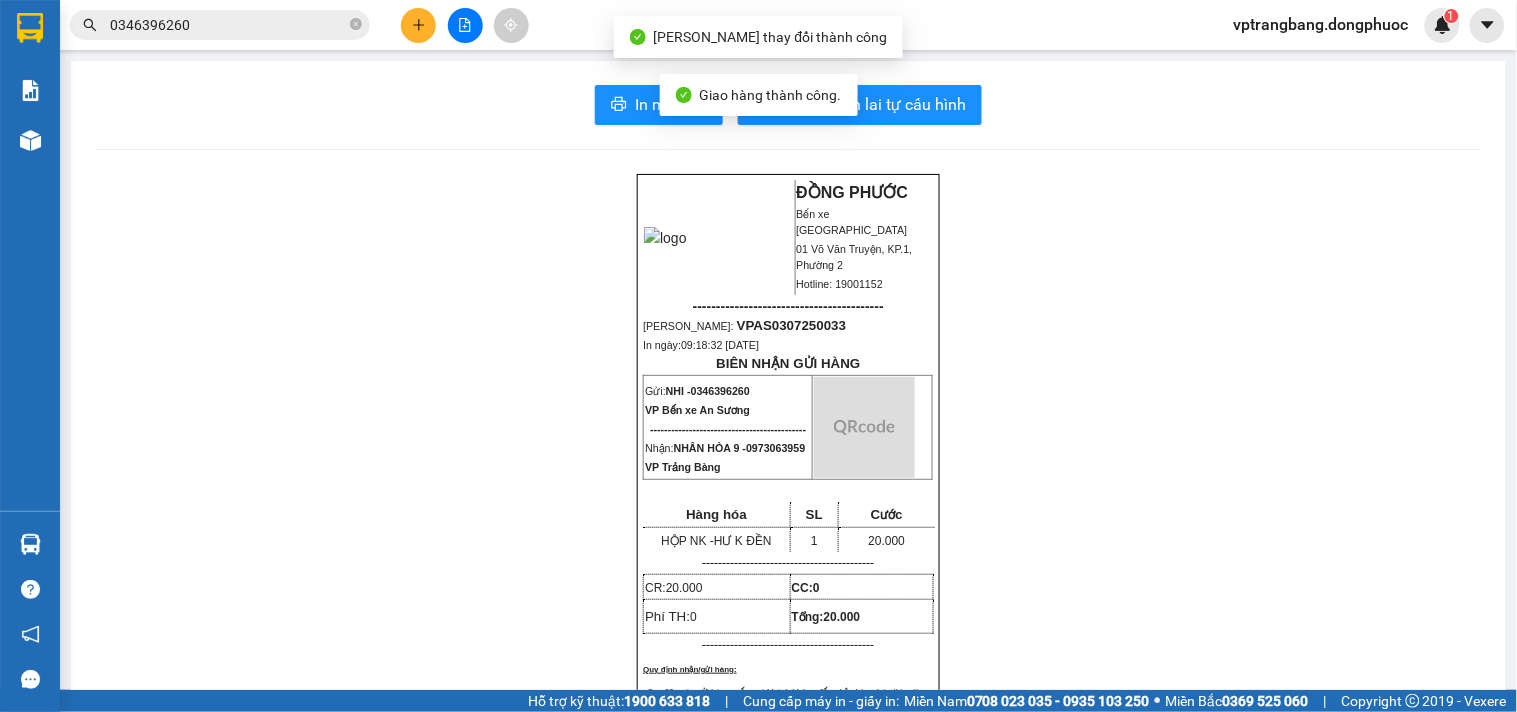 click on "0346396260" at bounding box center (228, 25) 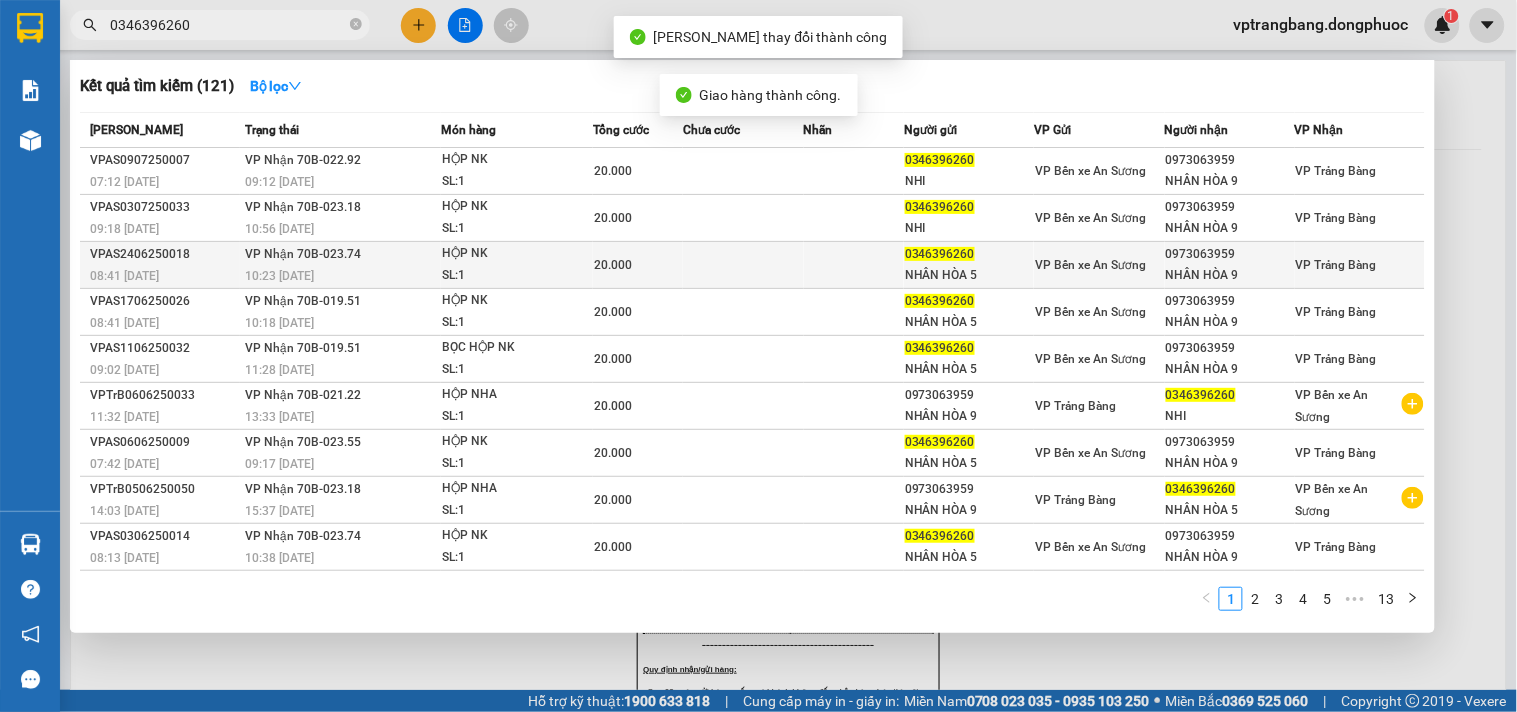 click at bounding box center (743, 265) 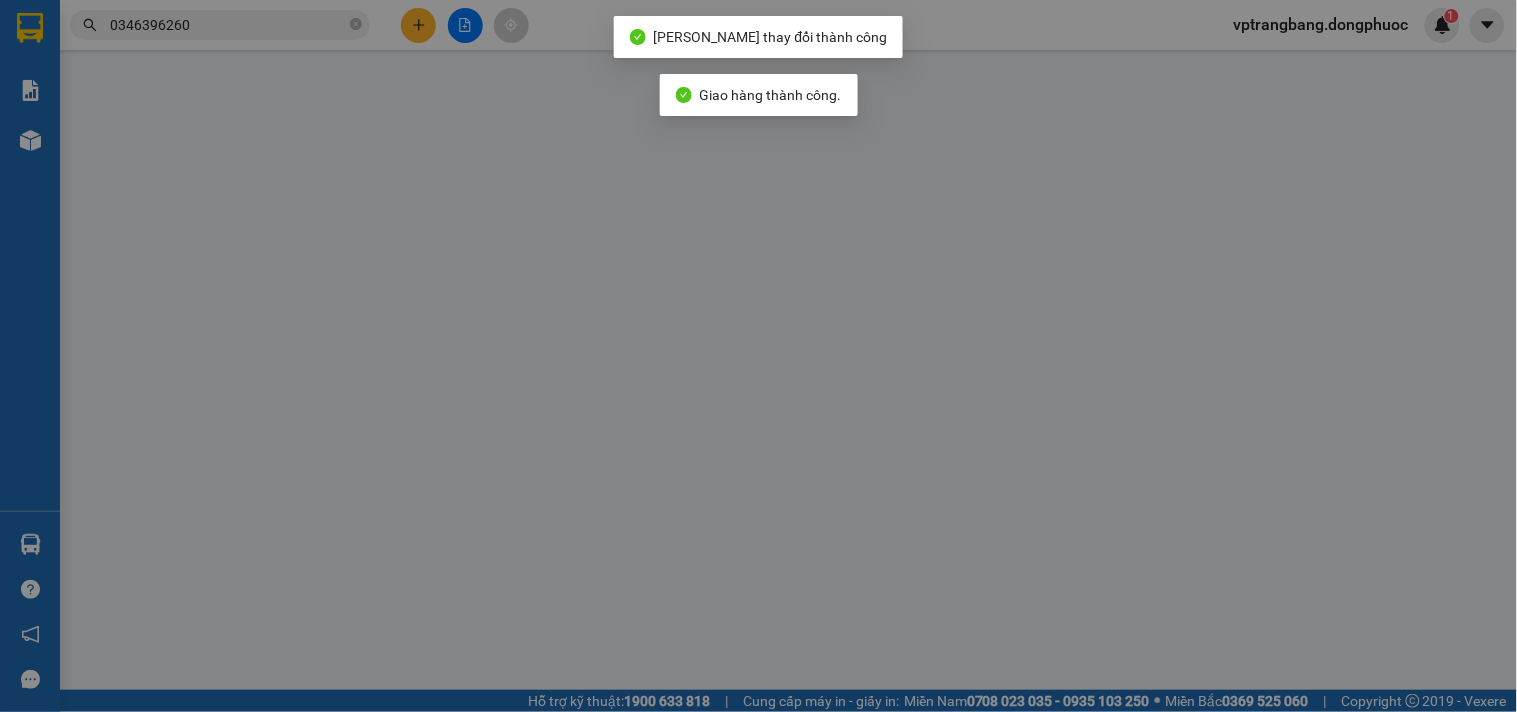 type on "0346396260" 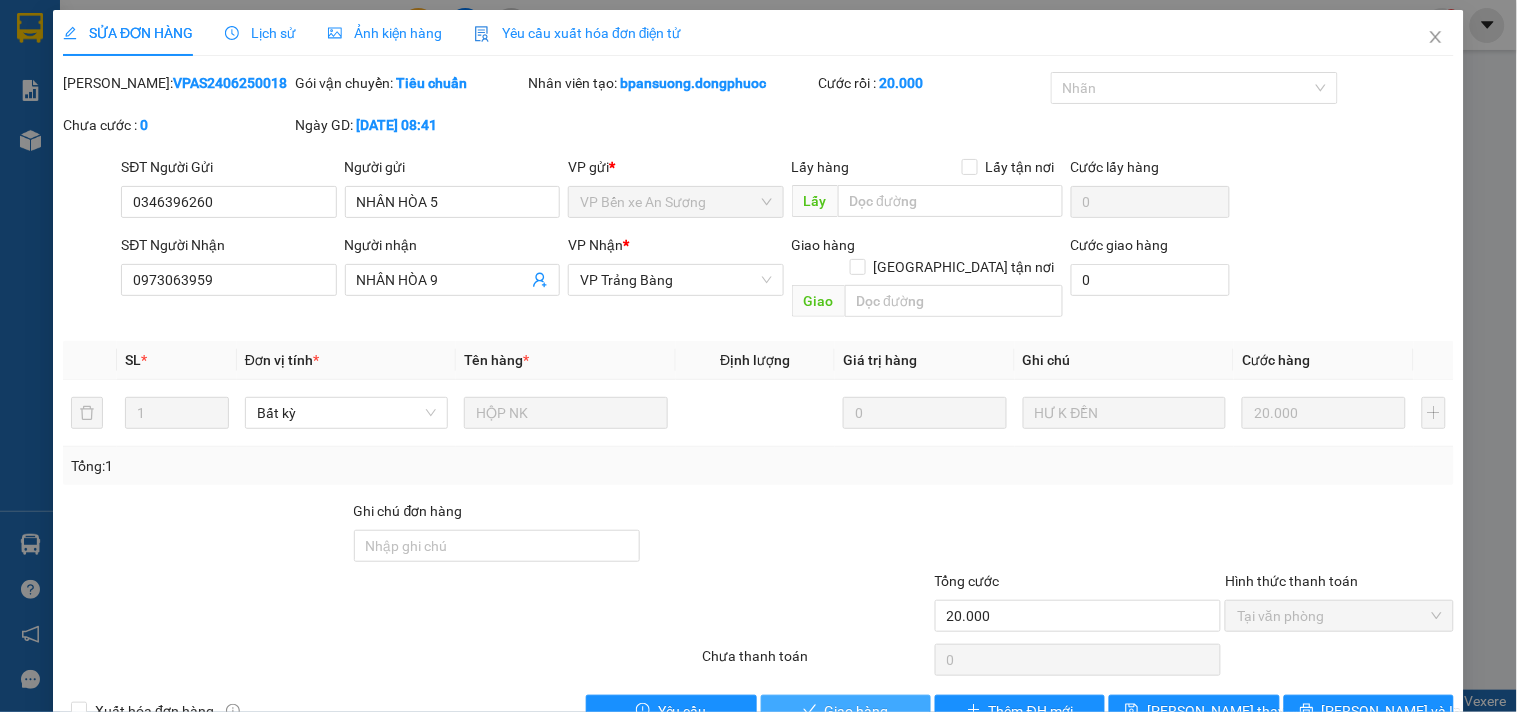 drag, startPoint x: 806, startPoint y: 682, endPoint x: 785, endPoint y: 684, distance: 21.095022 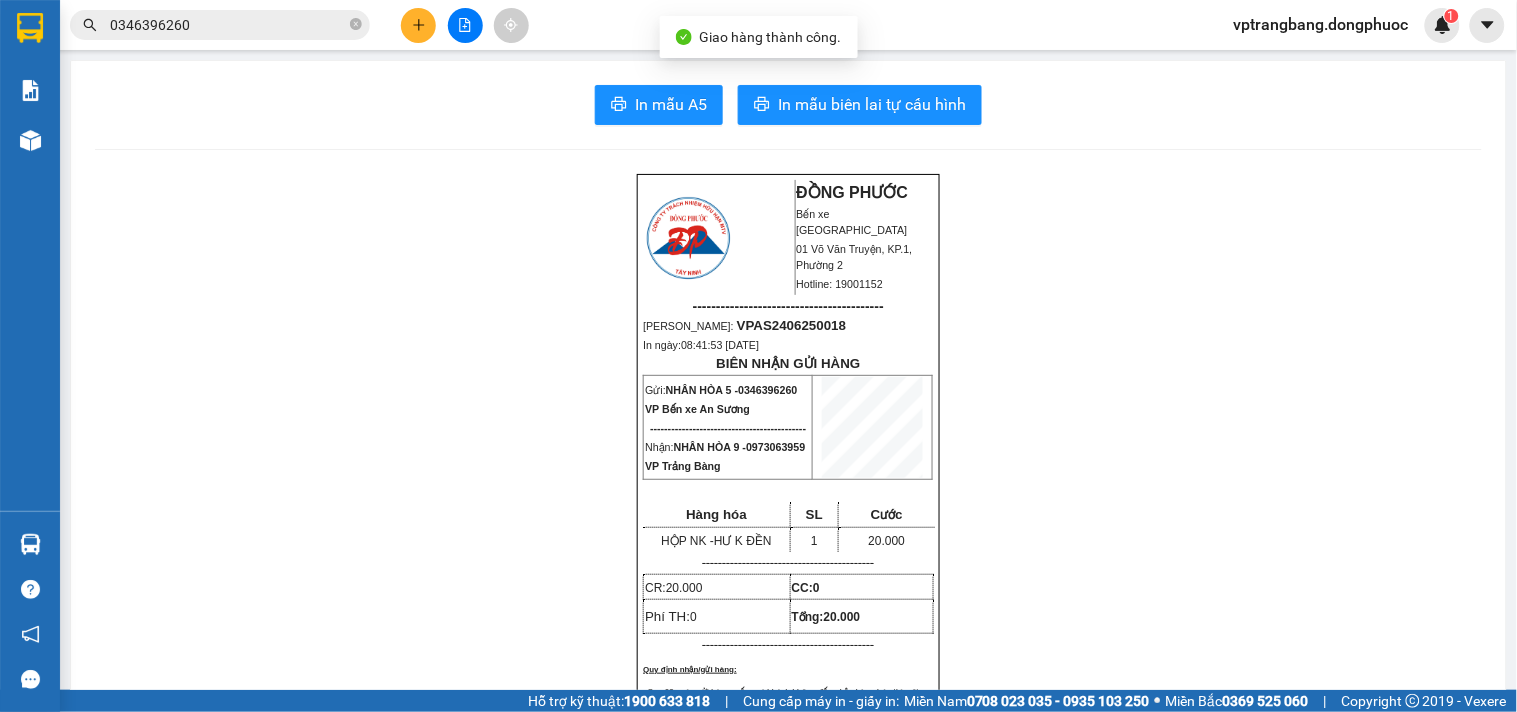 click on "0346396260" at bounding box center [228, 25] 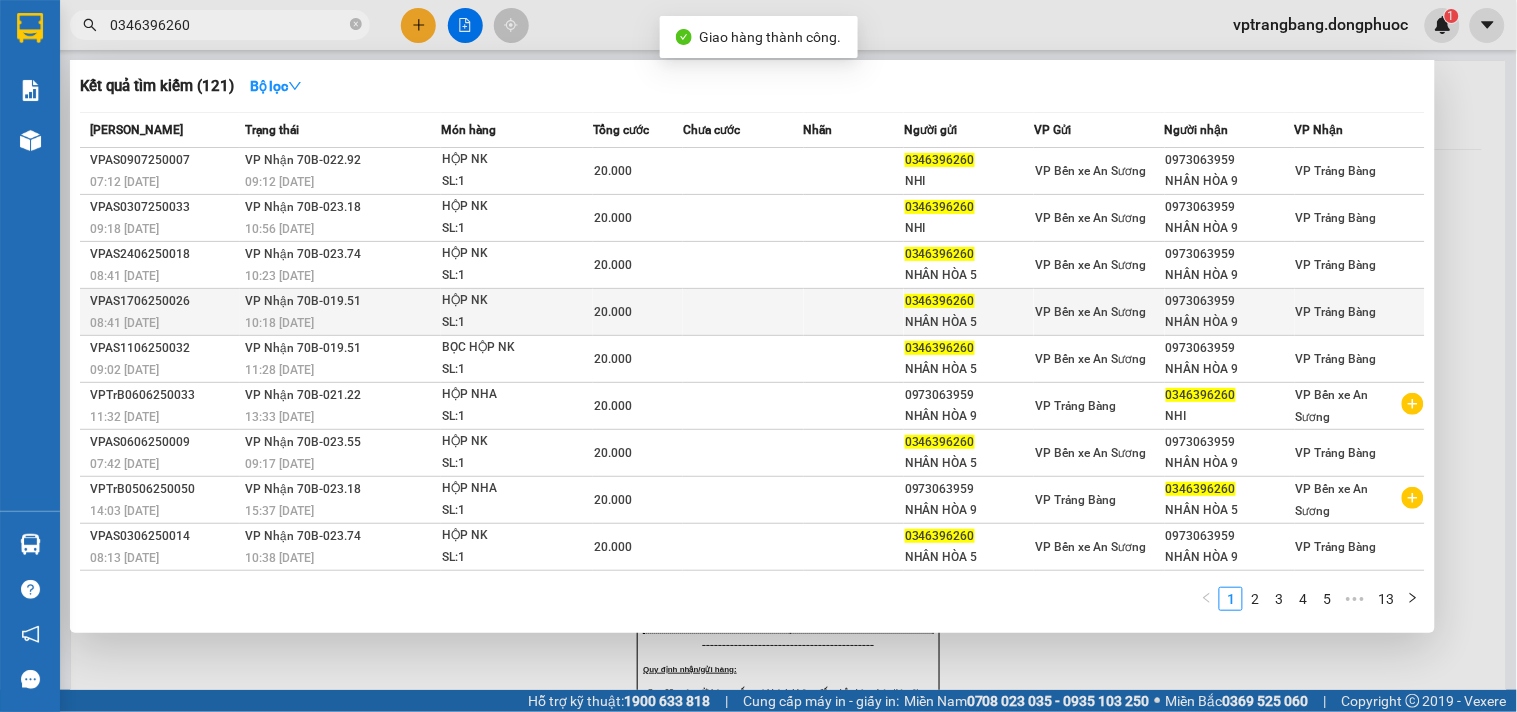 click at bounding box center (743, 312) 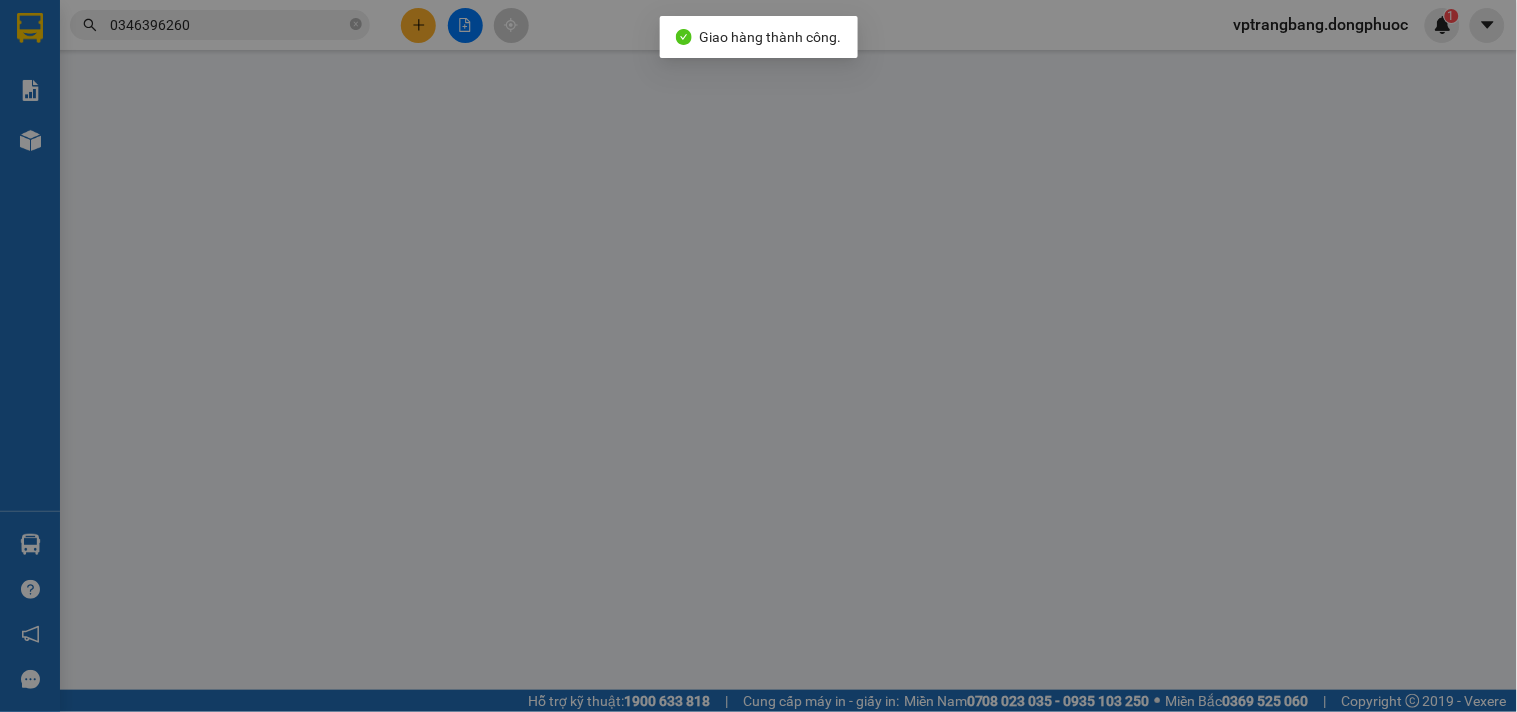 type on "0346396260" 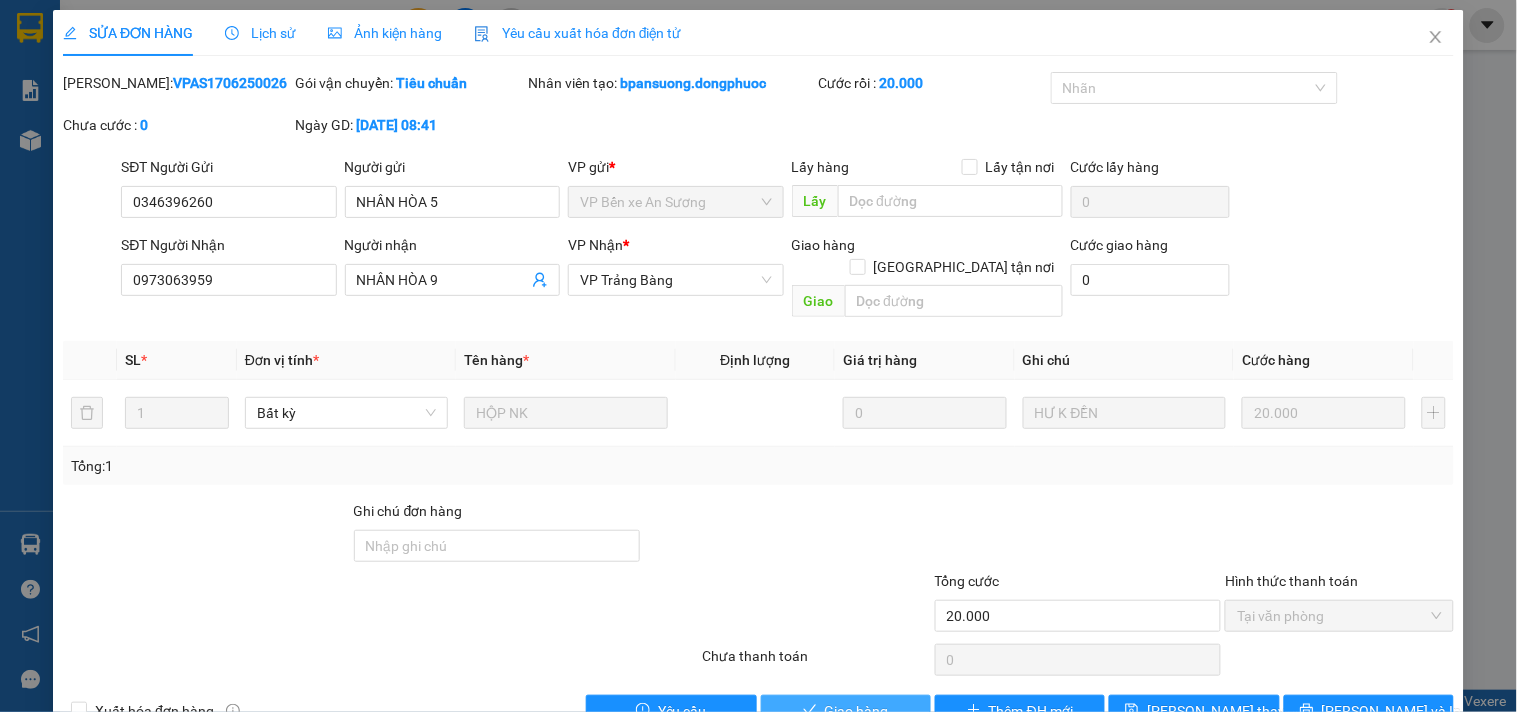 click on "Giao hàng" at bounding box center [857, 711] 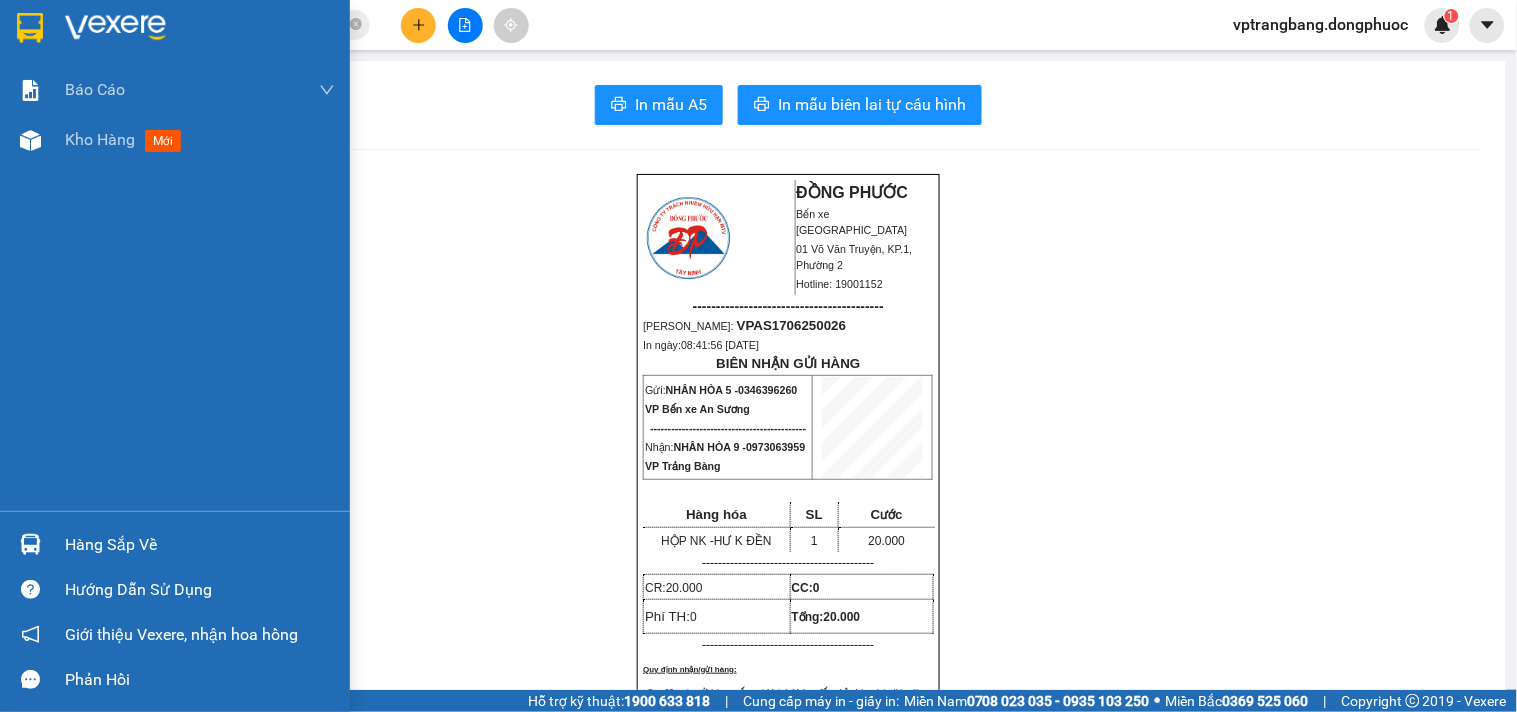 click on "Hàng sắp về" at bounding box center (200, 545) 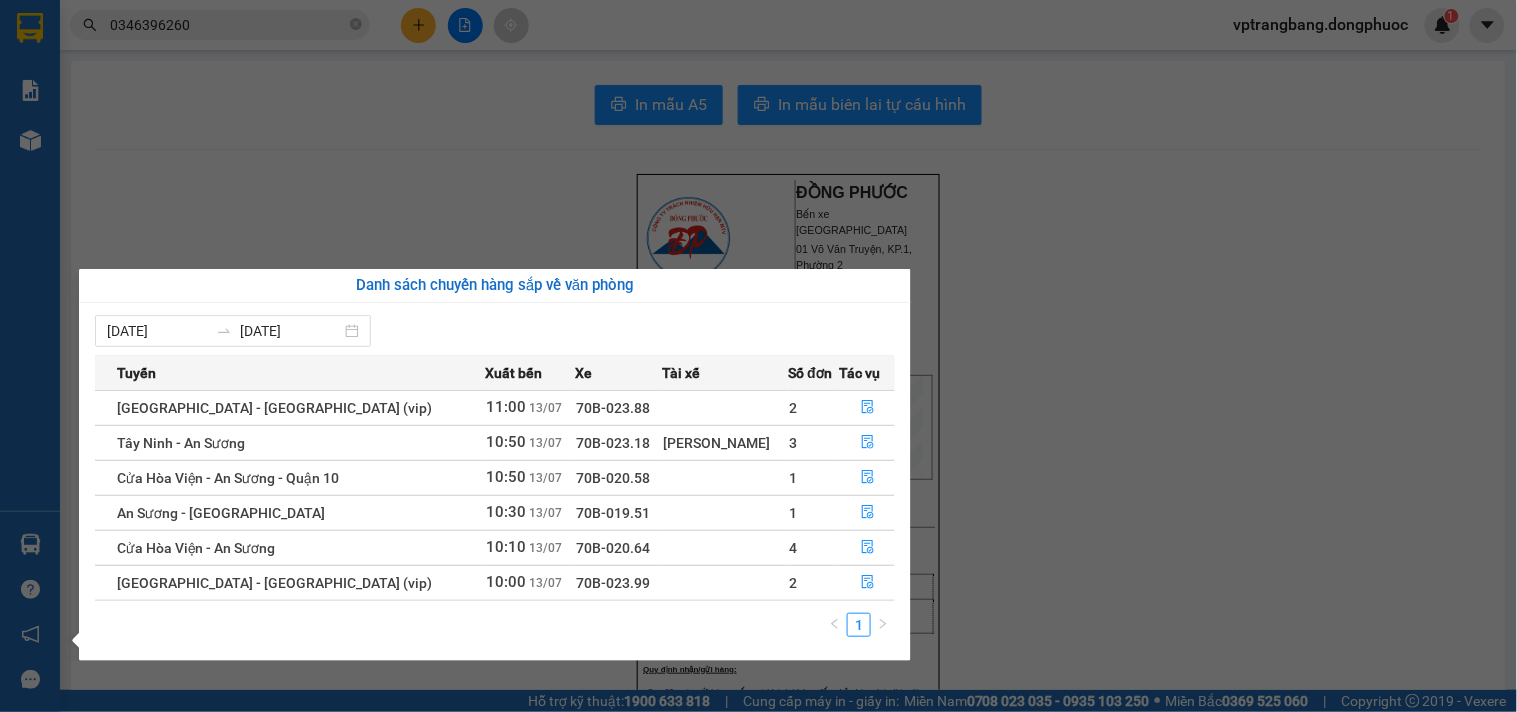 click on "Kết quả tìm kiếm ( 121 )  Bộ lọc  Mã ĐH Trạng thái Món hàng Tổng cước Chưa cước Nhãn Người gửi VP Gửi Người nhận VP Nhận VPAS0907250007 07:12 - 09/07 VP Nhận   70B-022.92 09:12 - 09/07 HỘP NK SL:  1 20.000 0346396260 NHI VP Bến xe An Sương 0973063959 NHÂN HÒA 9 VP Trảng Bàng VPAS0307250033 09:18 - 03/07 VP Nhận   70B-023.18 10:56 - 03/07 HỘP NK SL:  1 20.000 0346396260 NHI VP Bến xe An Sương 0973063959 NHÂN HÒA 9 VP Trảng Bàng VPAS2406250018 08:41 - 24/06 VP Nhận   70B-023.74 10:23 - 24/06 HỘP NK SL:  1 20.000 0346396260 NHÂN HÒA 5 VP Bến xe An Sương 0973063959 NHÂN HÒA 9 VP Trảng Bàng VPAS1706250026 08:41 - 17/06 VP Nhận   70B-019.51 10:18 - 17/06 HỘP NK SL:  1 20.000 0346396260 NHÂN HÒA 5 VP Bến xe An Sương 0973063959 NHÂN HÒA 9 VP Trảng Bàng VPAS1106250032 09:02 - 11/06 VP Nhận   70B-019.51 11:28 - 11/06 BỌC HỘP NK SL:  1 20.000 0346396260 NHÂN HÒA 5 VP Bến xe An Sương 0973063959 NHÂN HÒA 9   1" at bounding box center [758, 356] 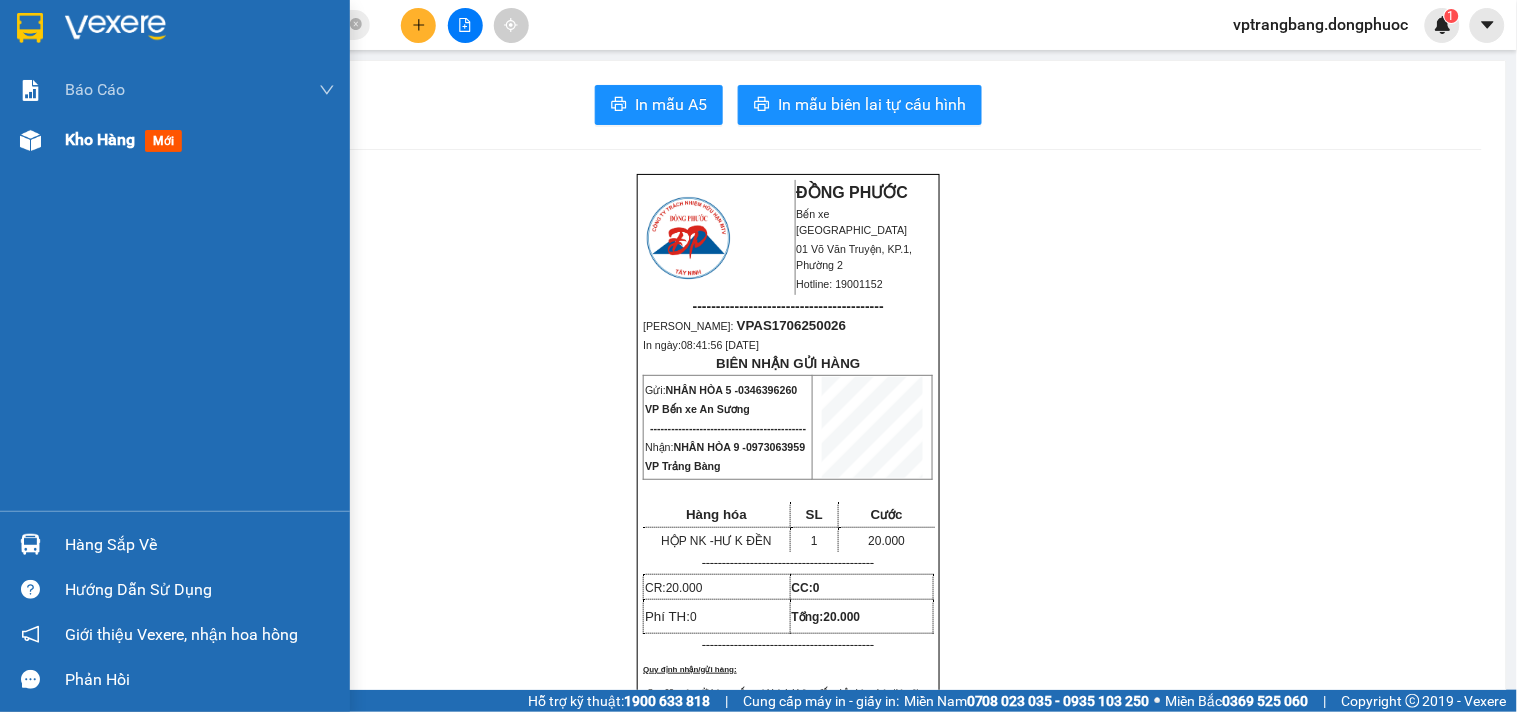 click on "Kho hàng" at bounding box center [100, 139] 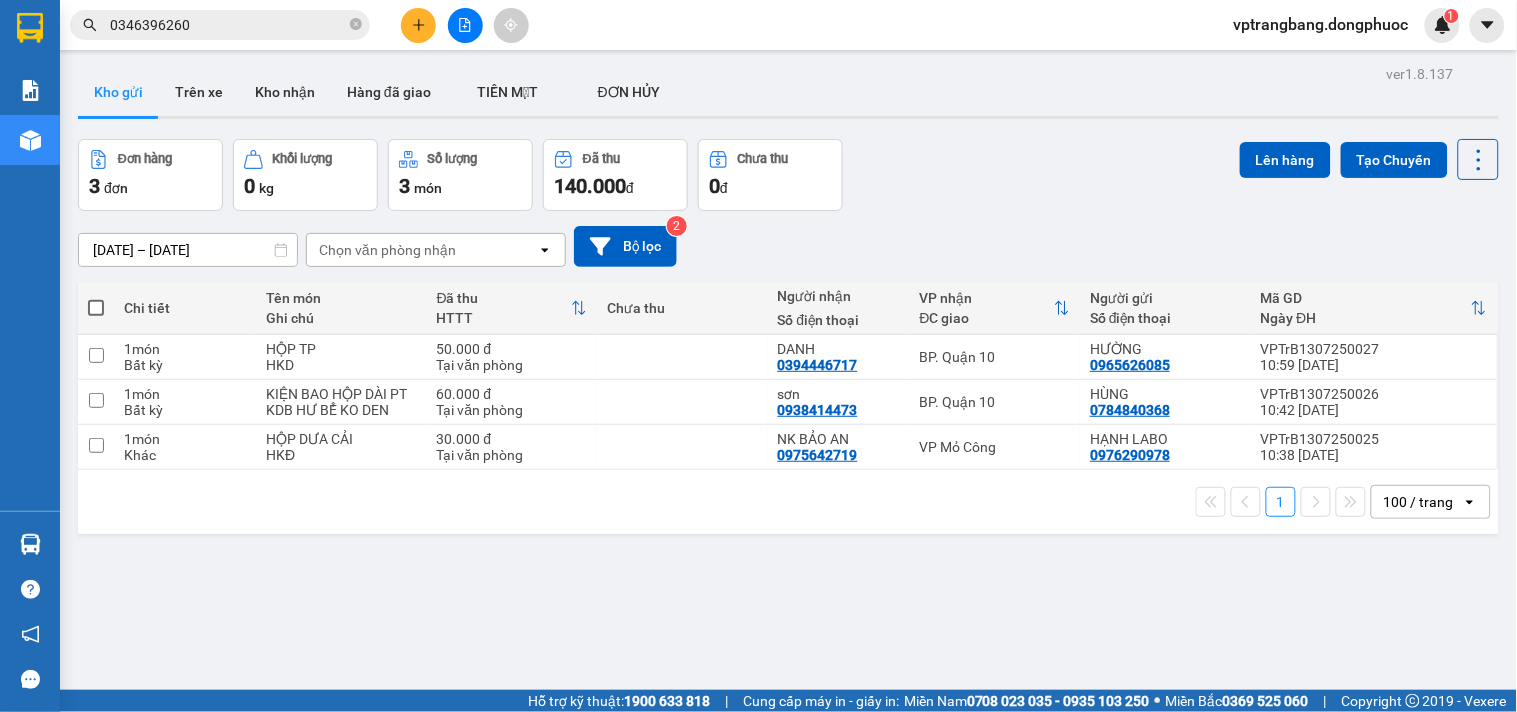 click on "ver  1.8.137 Kho gửi Trên xe Kho nhận Hàng đã giao TIỀN MẶT  ĐƠN HỦY Đơn hàng 3 đơn Khối lượng 0 kg Số lượng 3 món Đã thu 140.000  đ Chưa thu 0  đ Lên hàng Tạo Chuyến 11/07/2025 – 13/07/2025 Press the down arrow key to interact with the calendar and select a date. Press the escape button to close the calendar. Selected date range is from 11/07/2025 to 13/07/2025. Chọn văn phòng nhận open Bộ lọc 2 Chi tiết Tên món Ghi chú Đã thu HTTT Chưa thu Người nhận Số điện thoại VP nhận ĐC giao Người gửi Số điện thoại Mã GD Ngày ĐH 1  món Bất kỳ HỘP TP HKD 50.000 đ Tại văn phòng DANH 0394446717 BP. Quận 10 HƯỜNG 0965626085 VPTrB1307250027 10:59 13/07 1  món Bất kỳ KIỆN BAO HỘP DÀI PT  KDB HƯ BỂ KO DEN 60.000 đ Tại văn phòng sơn 0938414473 BP. Quận 10 HÙNG 0784840368 VPTrB1307250026 10:42 13/07 1  món Khác HỘP DƯA  CẢI  HKĐ 30.000 đ Tại văn phòng NK BẢO AN 0975642719 1 open" at bounding box center (788, 416) 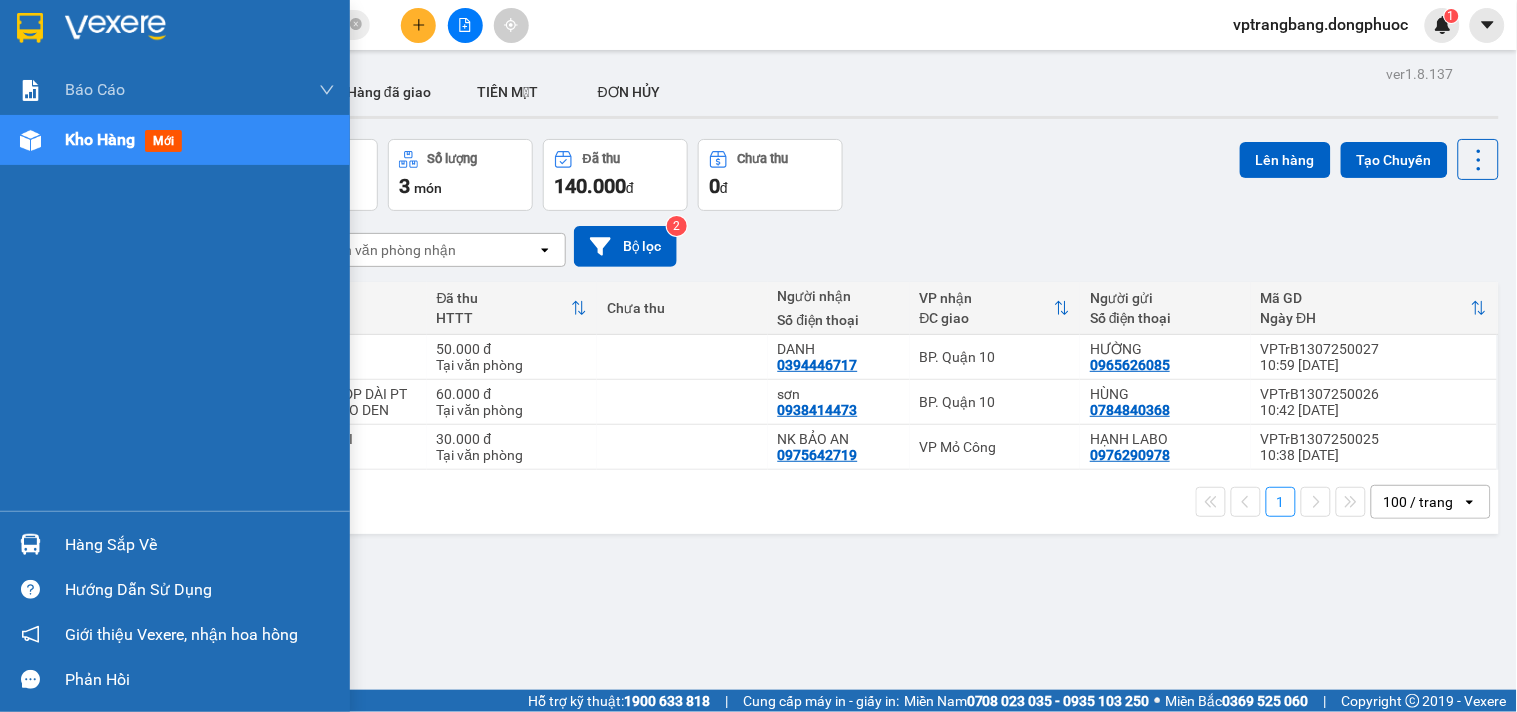 drag, startPoint x: 91, startPoint y: 538, endPoint x: 192, endPoint y: 551, distance: 101.8332 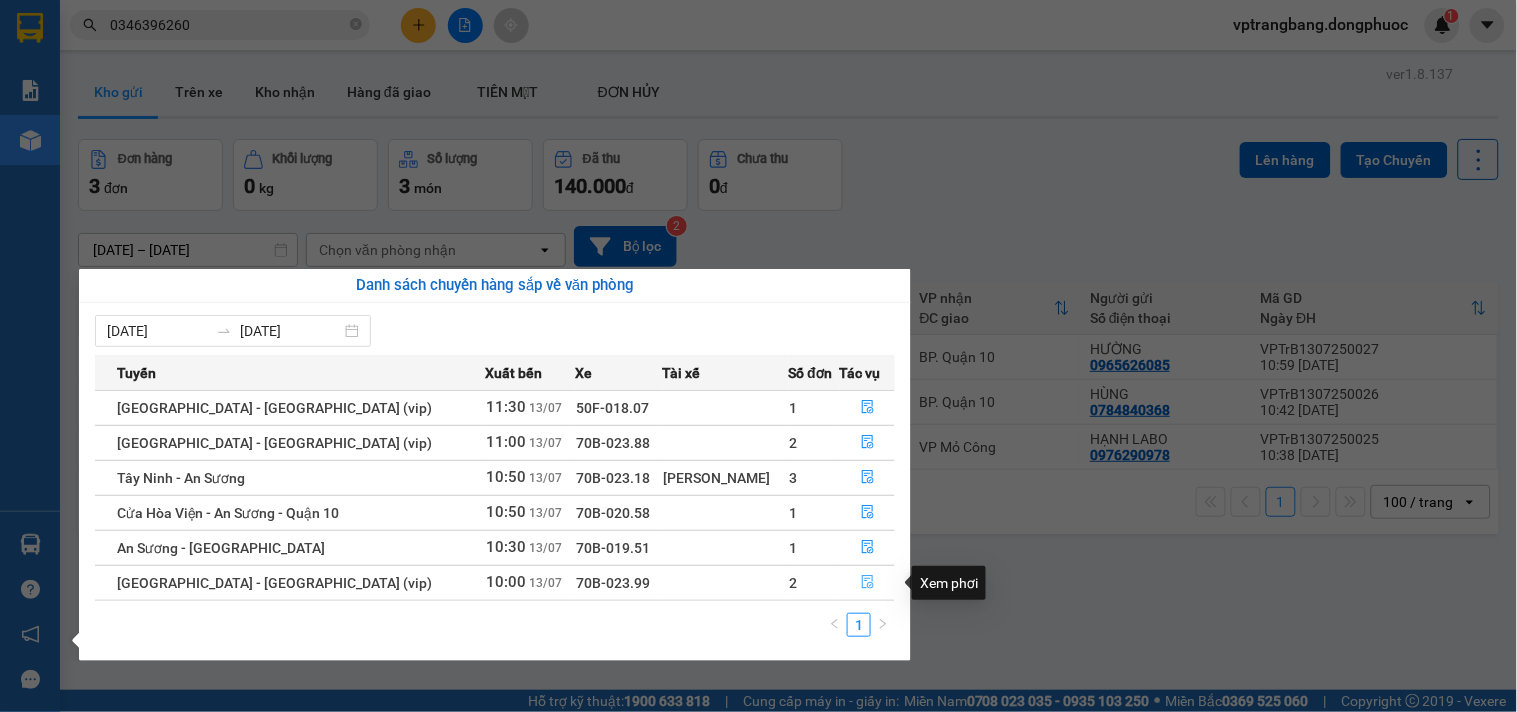 click 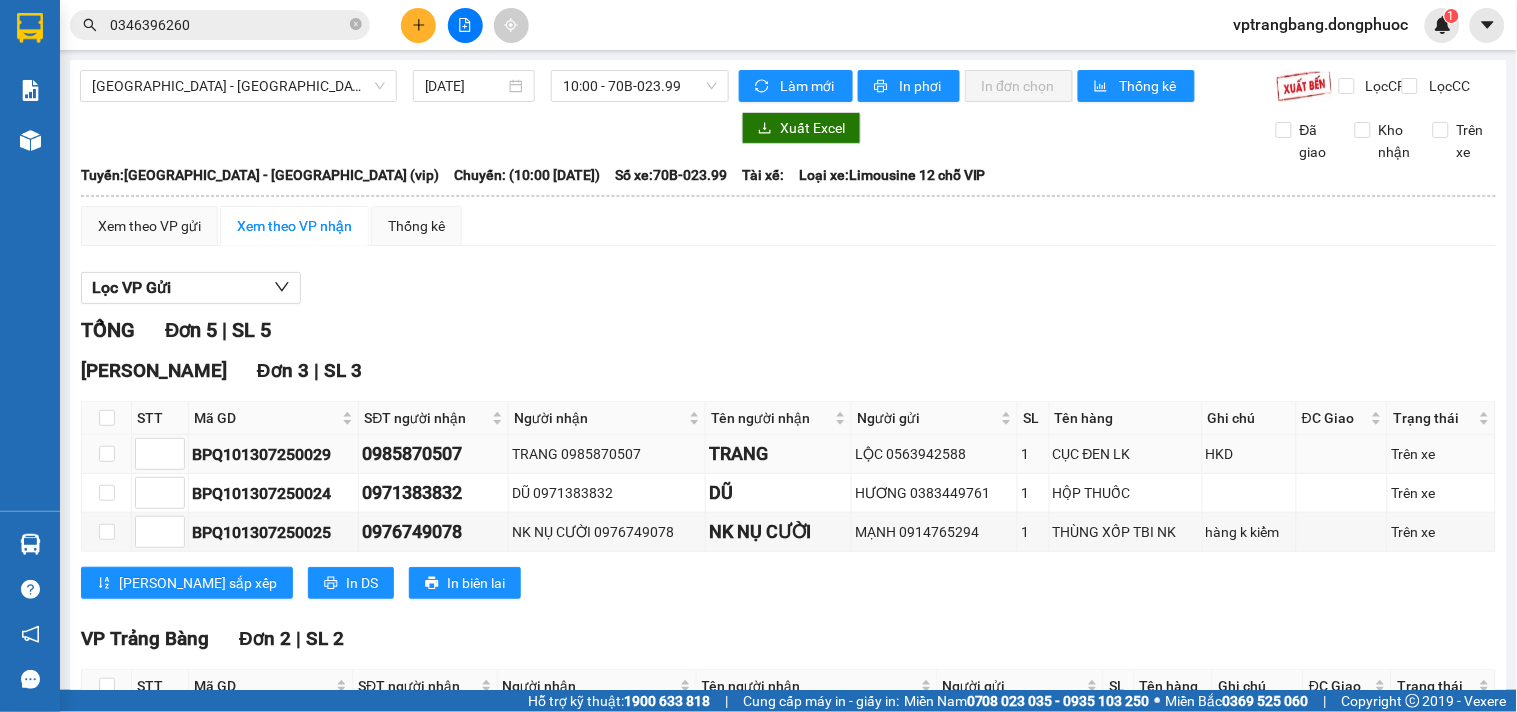 scroll, scrollTop: 213, scrollLeft: 0, axis: vertical 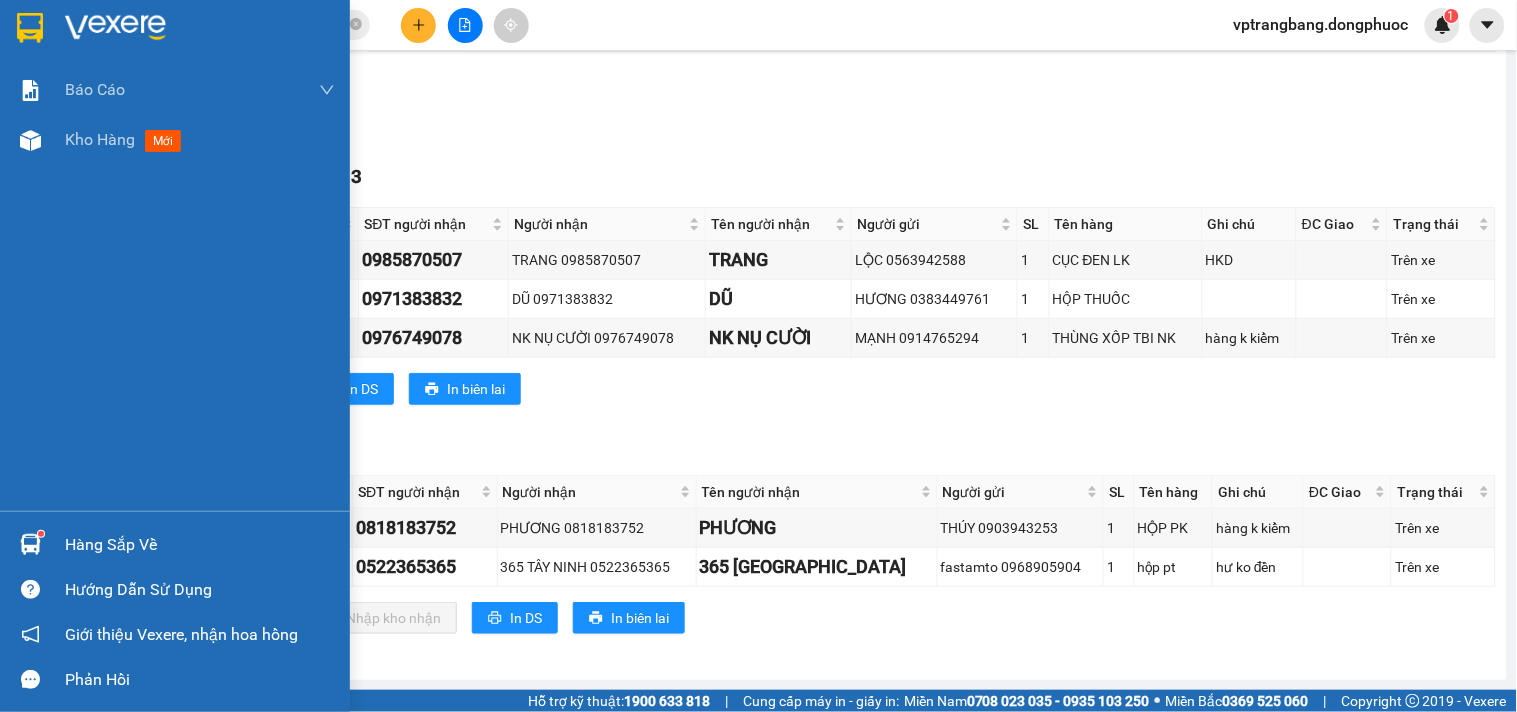 click on "Hàng sắp về" at bounding box center [200, 545] 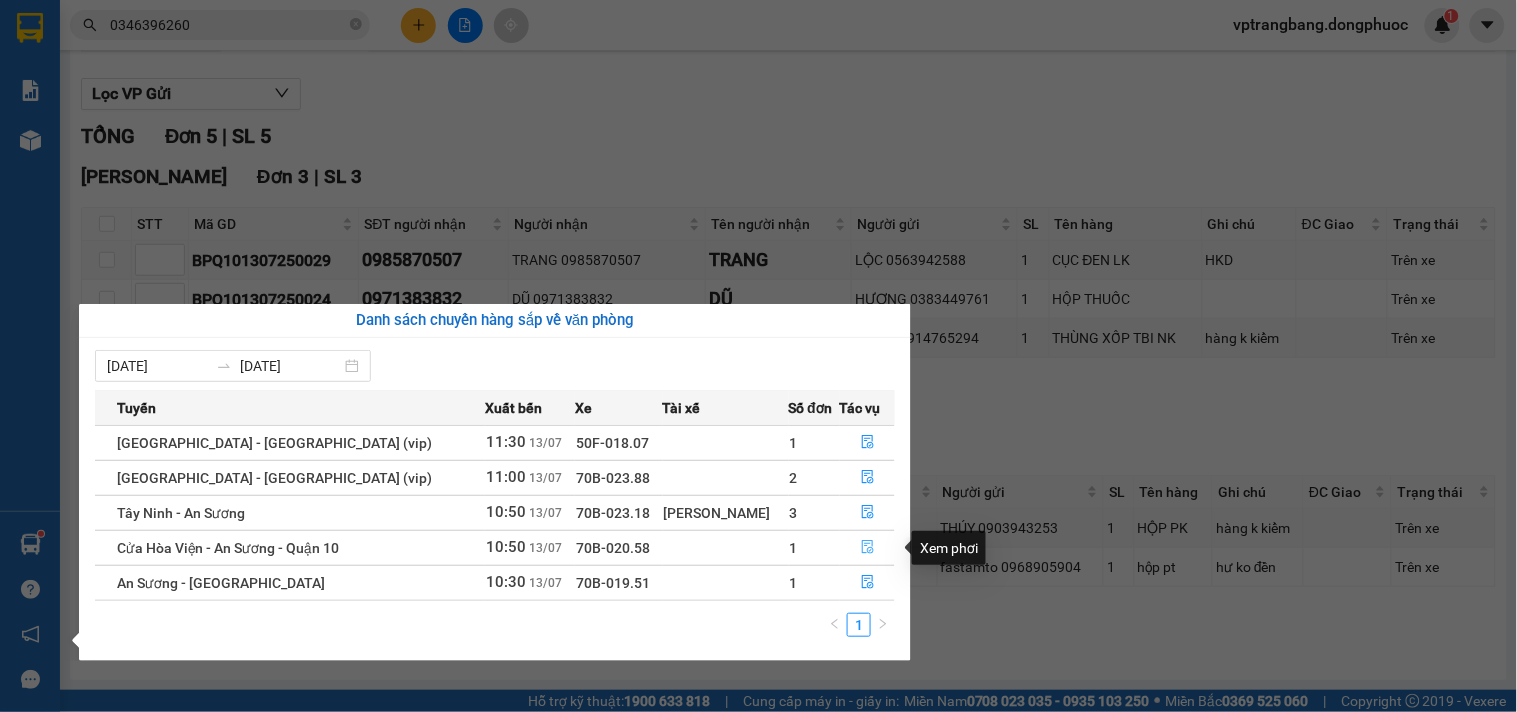 click at bounding box center [868, 548] 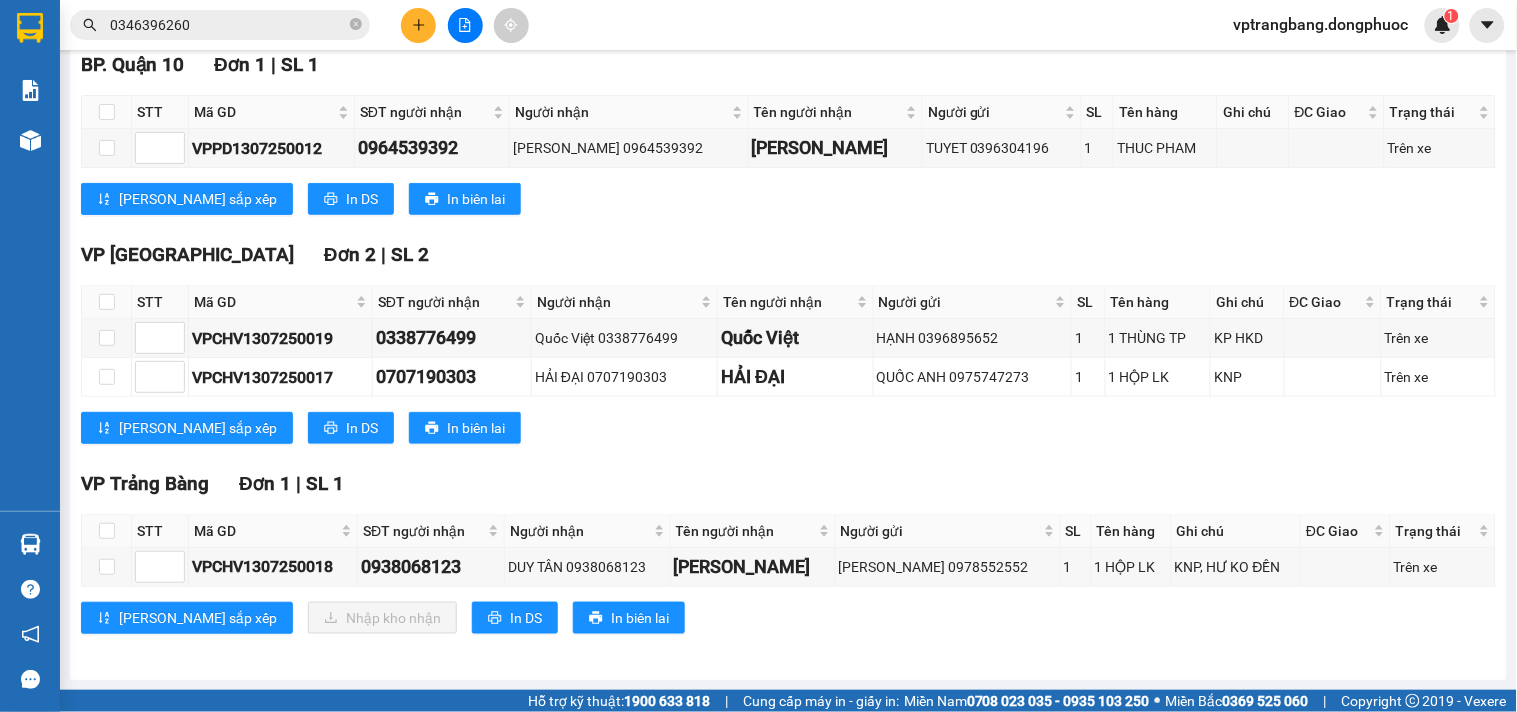 scroll, scrollTop: 0, scrollLeft: 0, axis: both 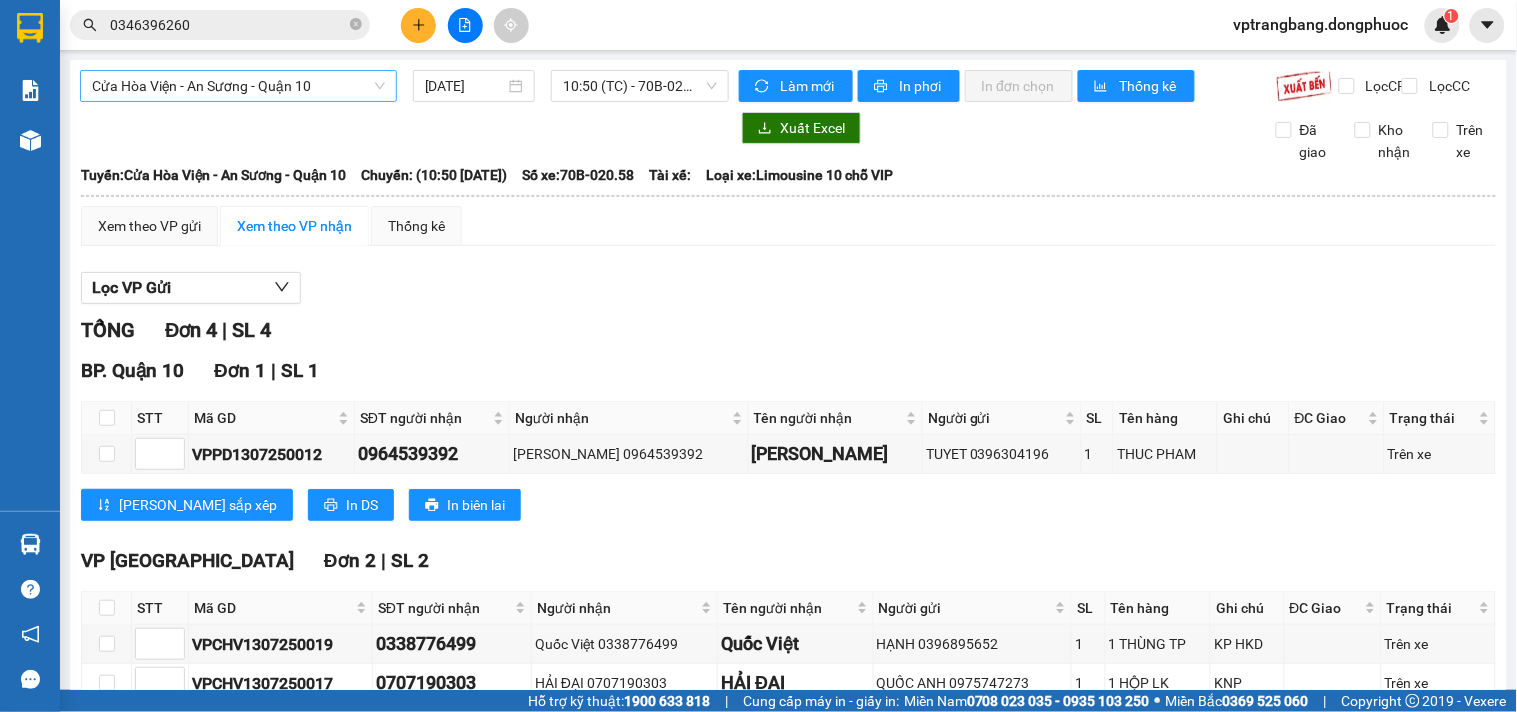 click on "Cửa Hòa Viện - An Sương - Quận 10" at bounding box center (238, 86) 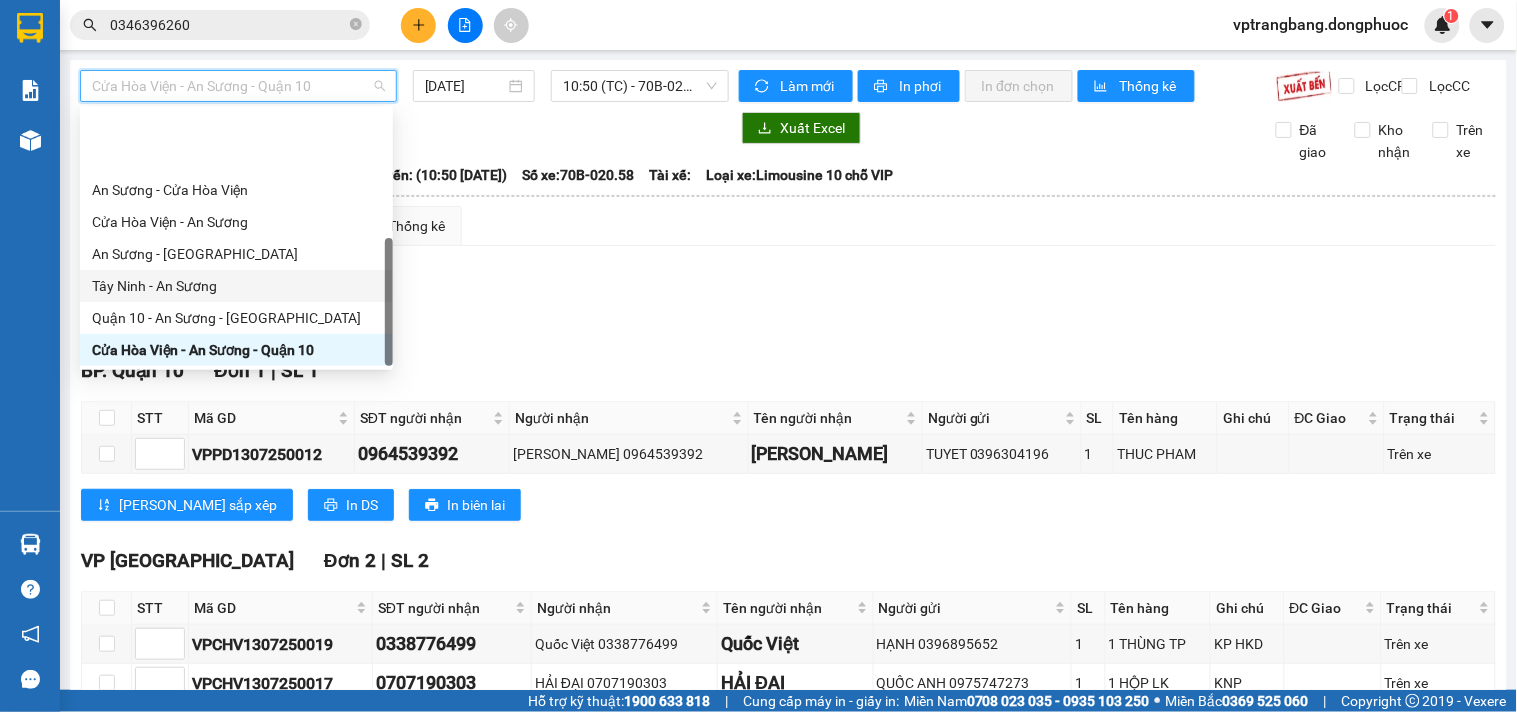 scroll, scrollTop: 287, scrollLeft: 0, axis: vertical 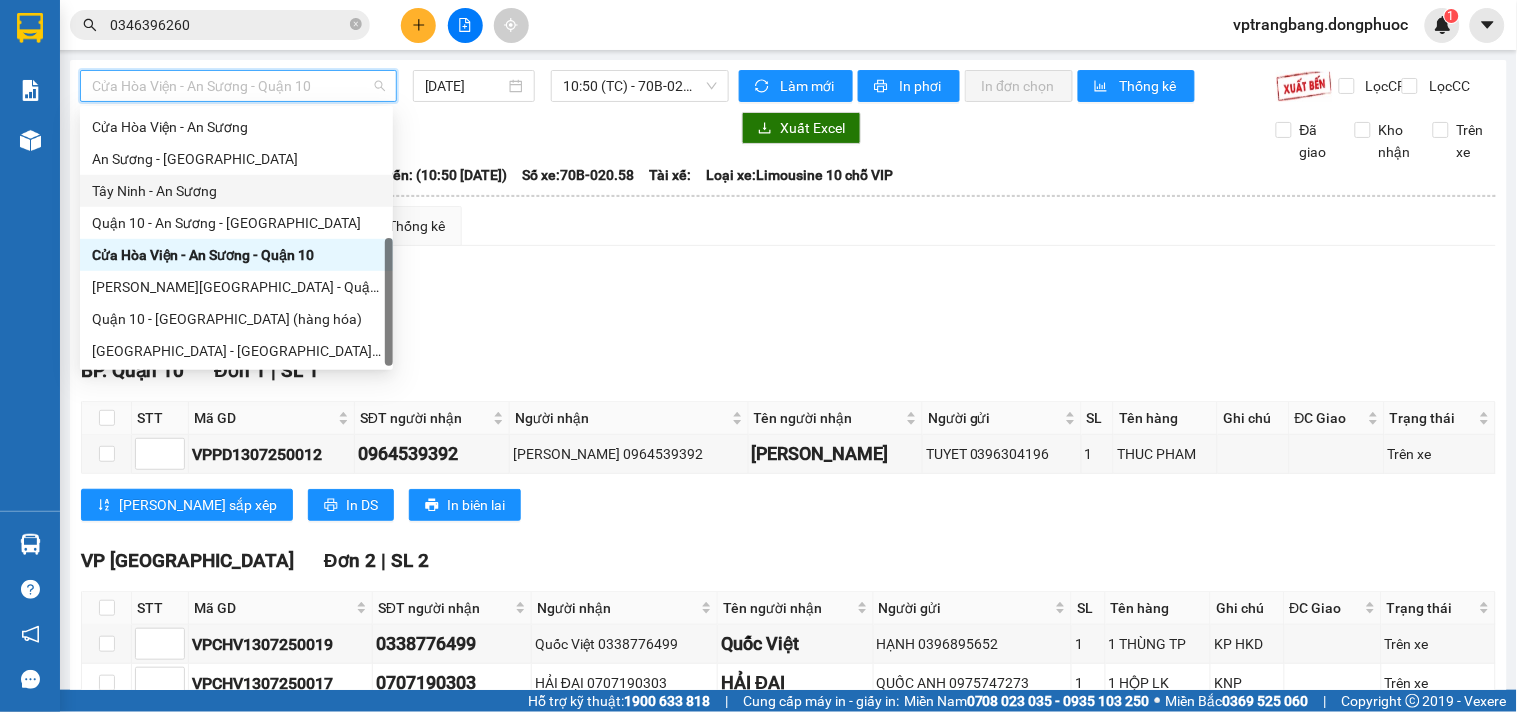 click on "Tây Ninh - An Sương" at bounding box center [236, 191] 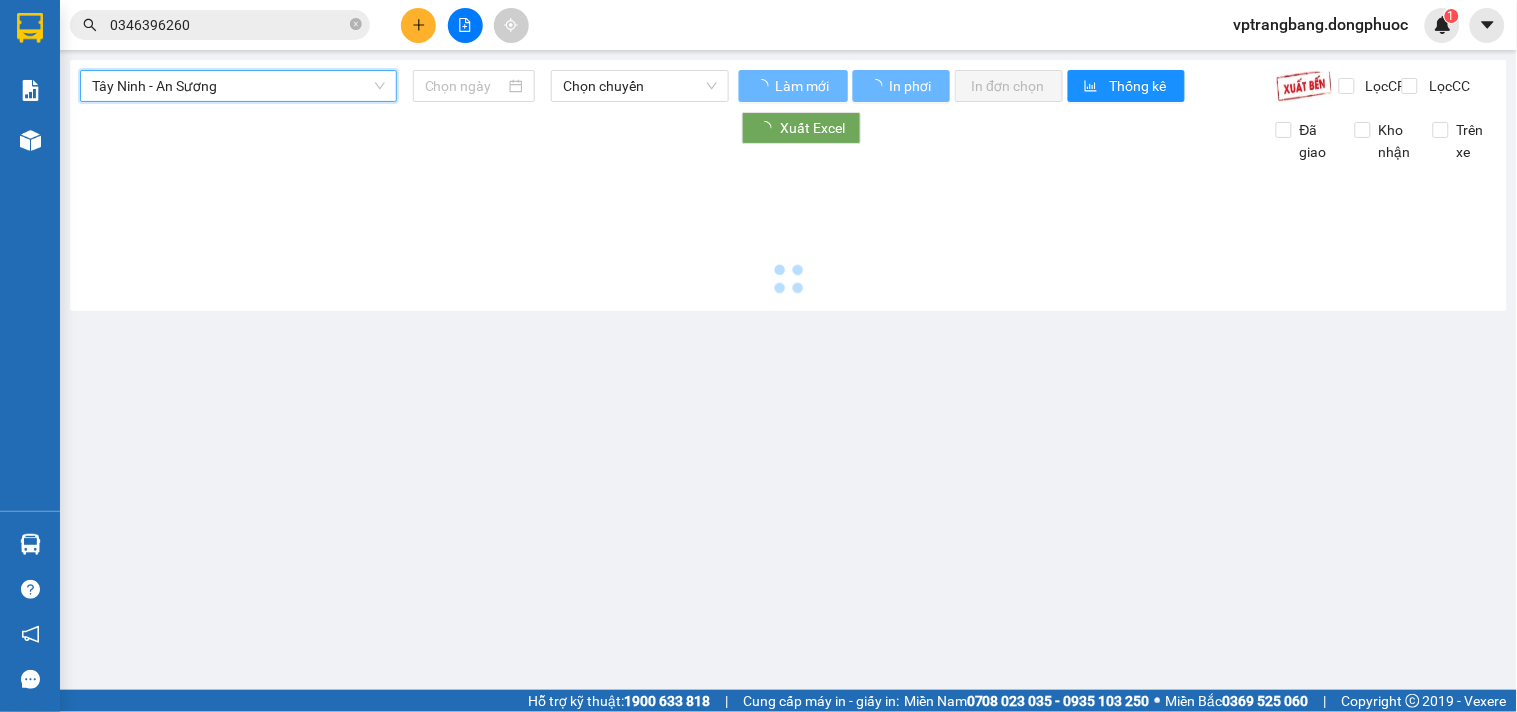 type on "[DATE]" 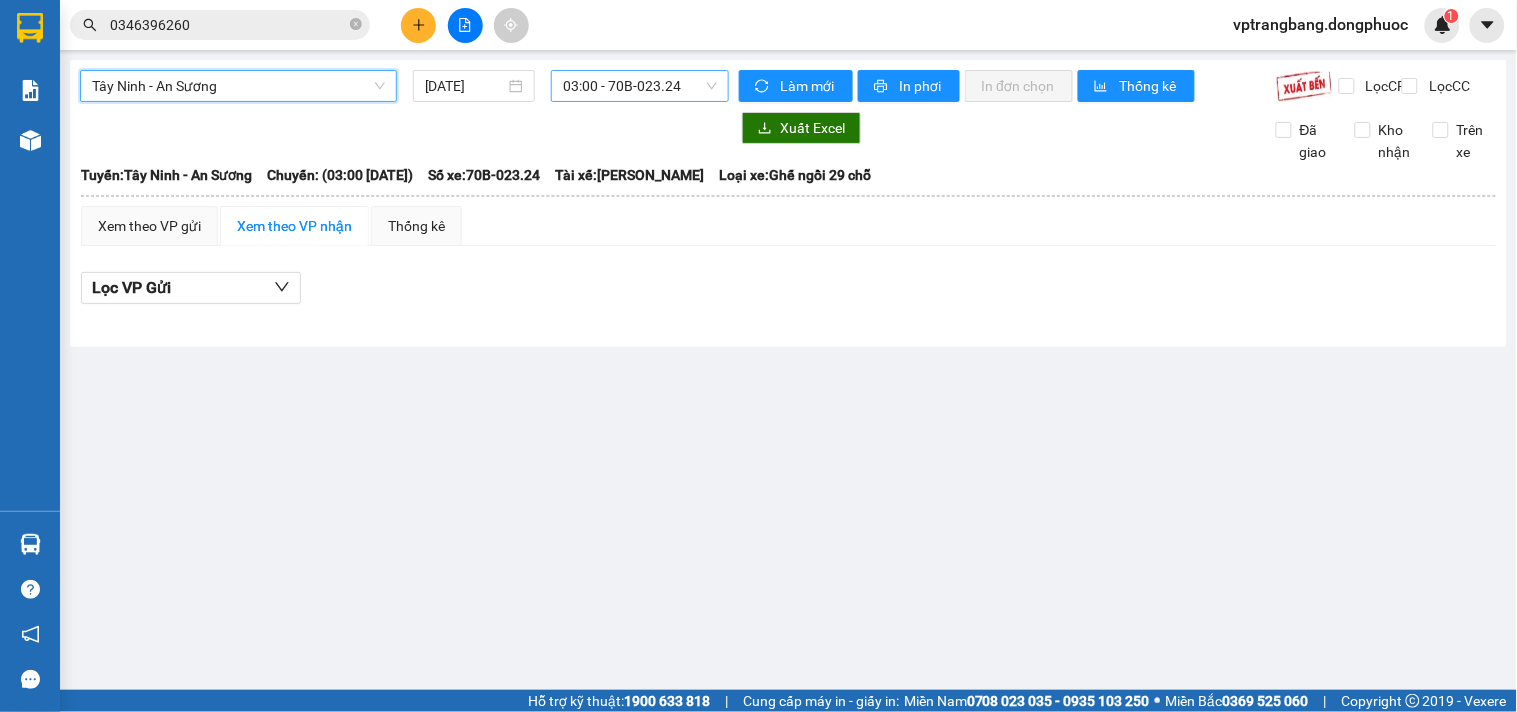 click on "03:00     - 70B-023.24" at bounding box center [640, 86] 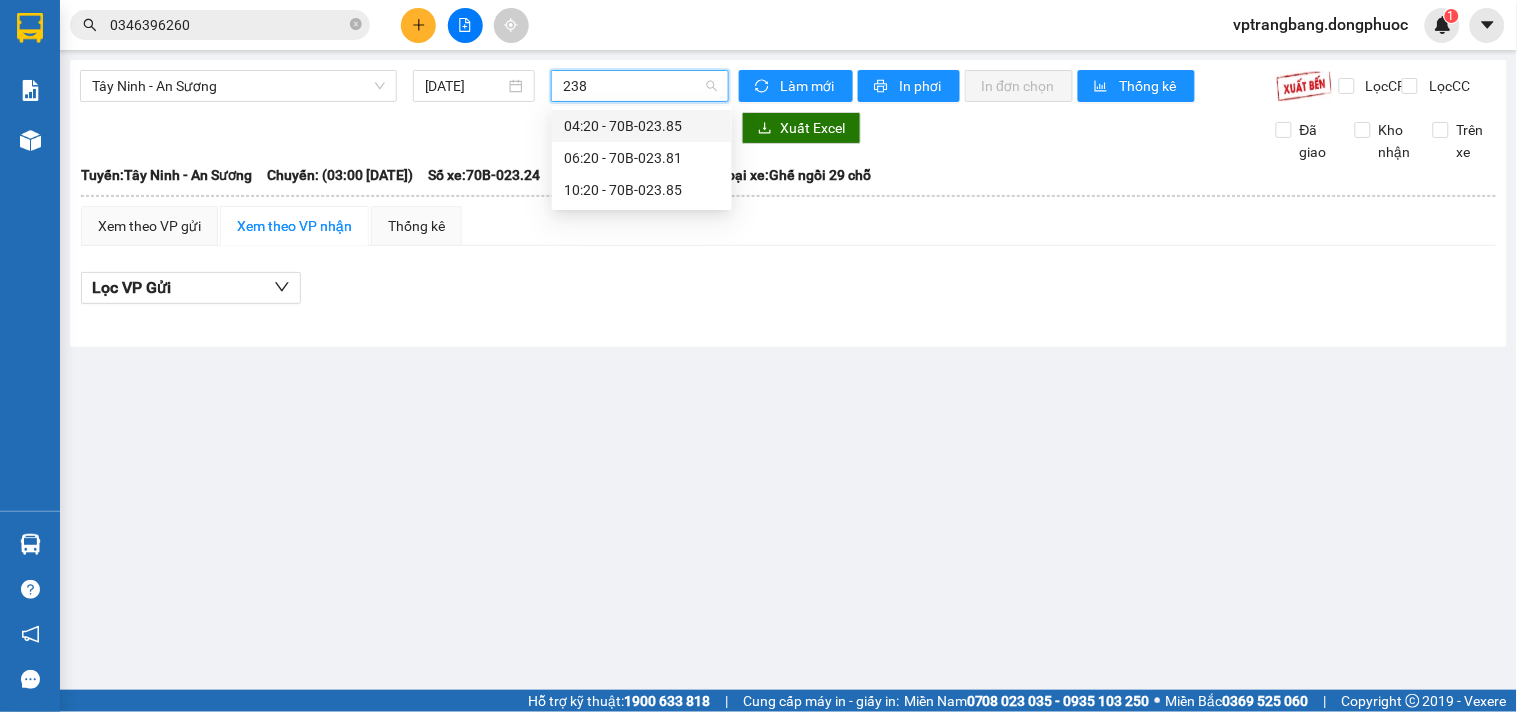 type on "2385" 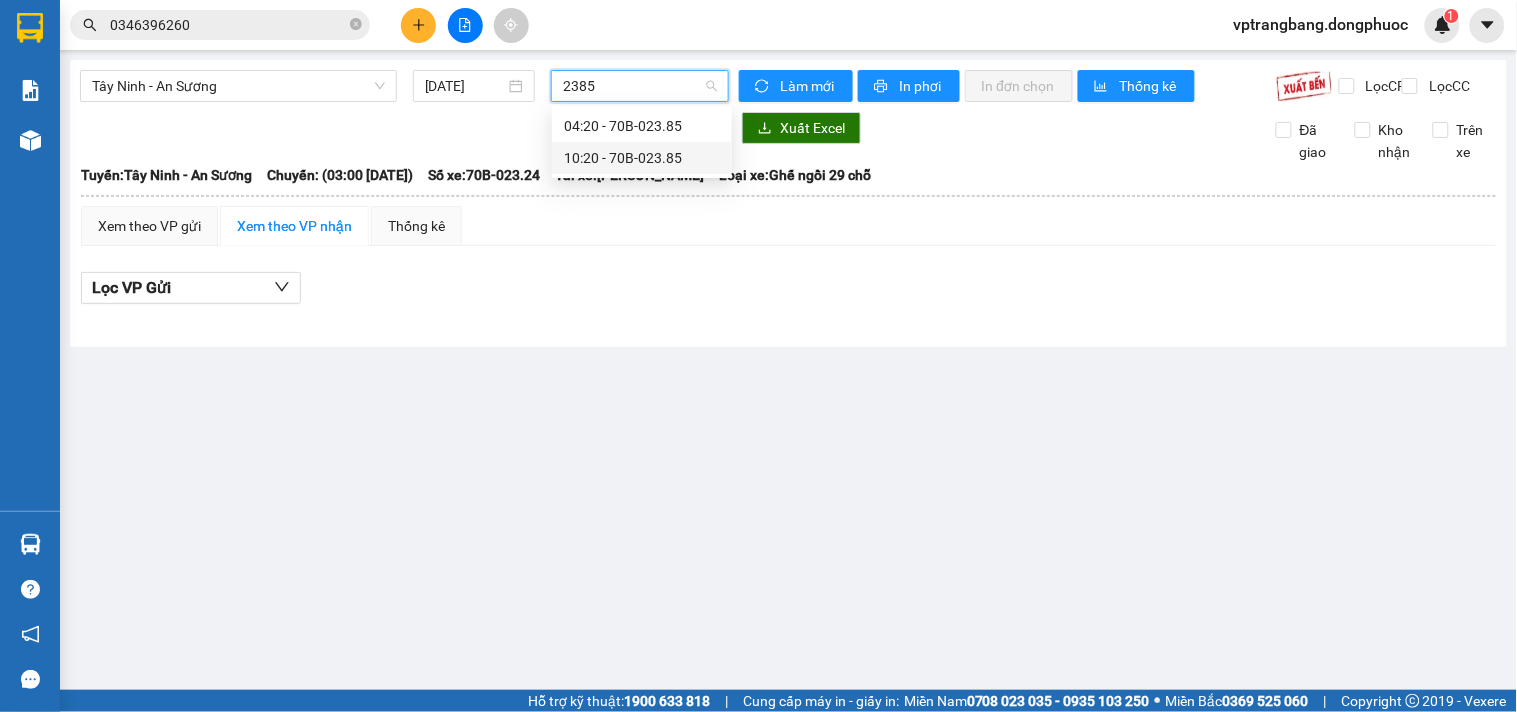 click on "10:20     - 70B-023.85" at bounding box center (642, 158) 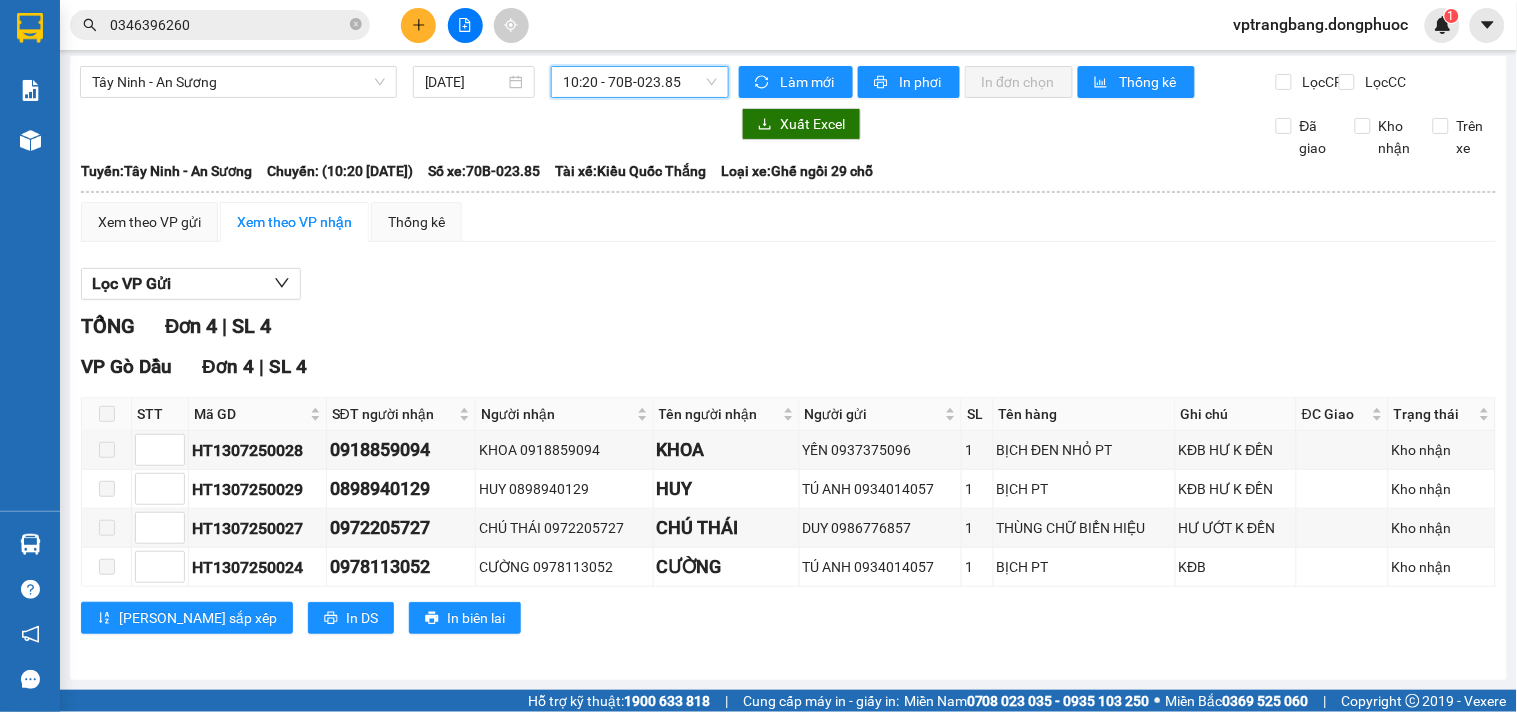 scroll, scrollTop: 0, scrollLeft: 0, axis: both 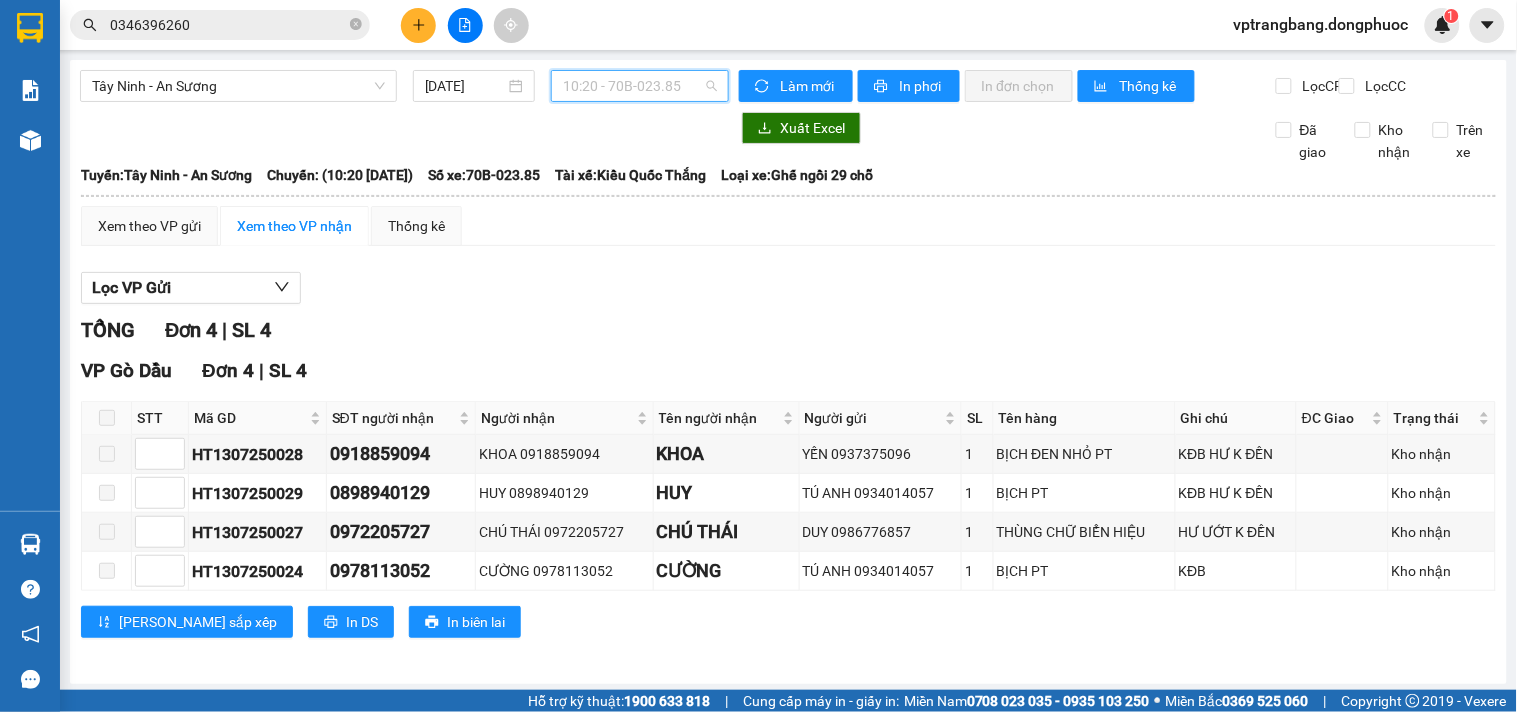 click on "10:20     - 70B-023.85" at bounding box center (640, 86) 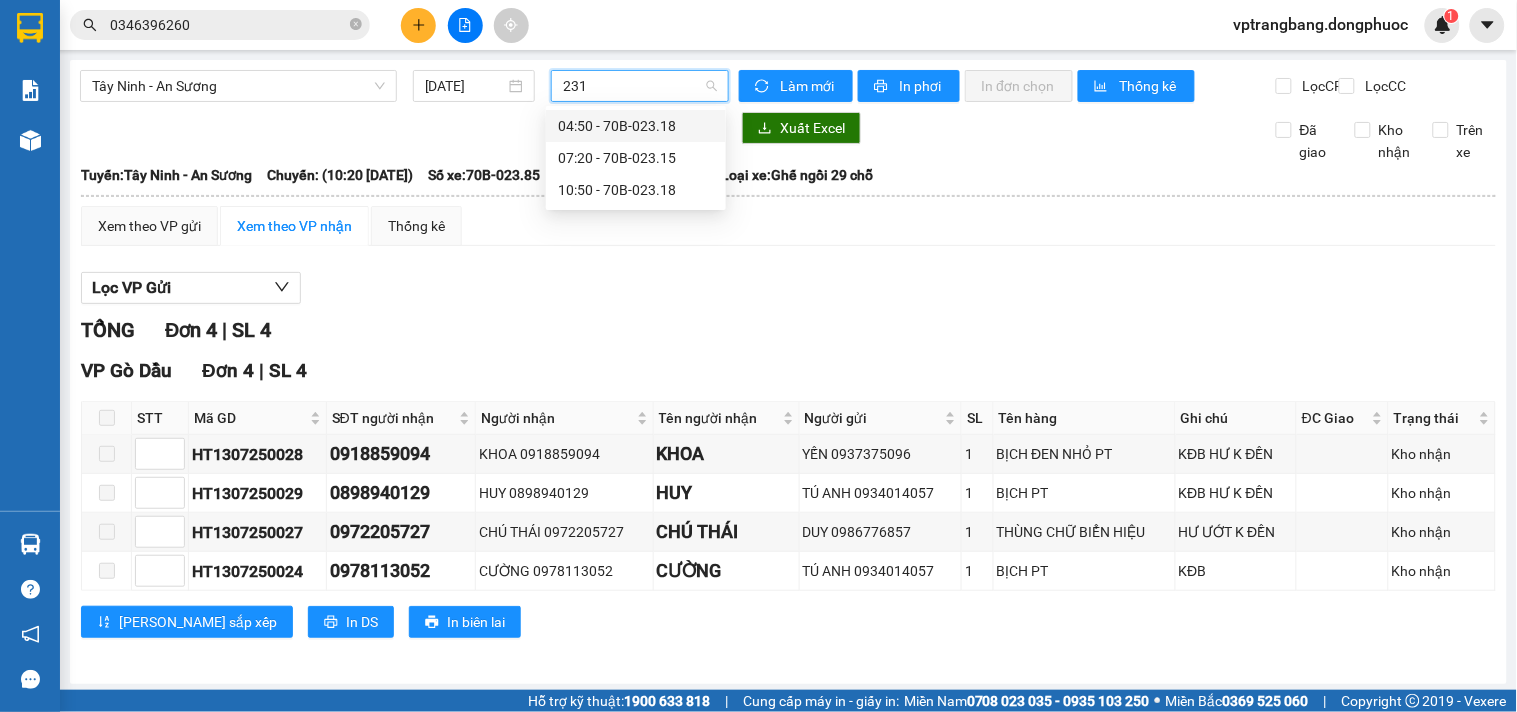 scroll, scrollTop: 0, scrollLeft: 0, axis: both 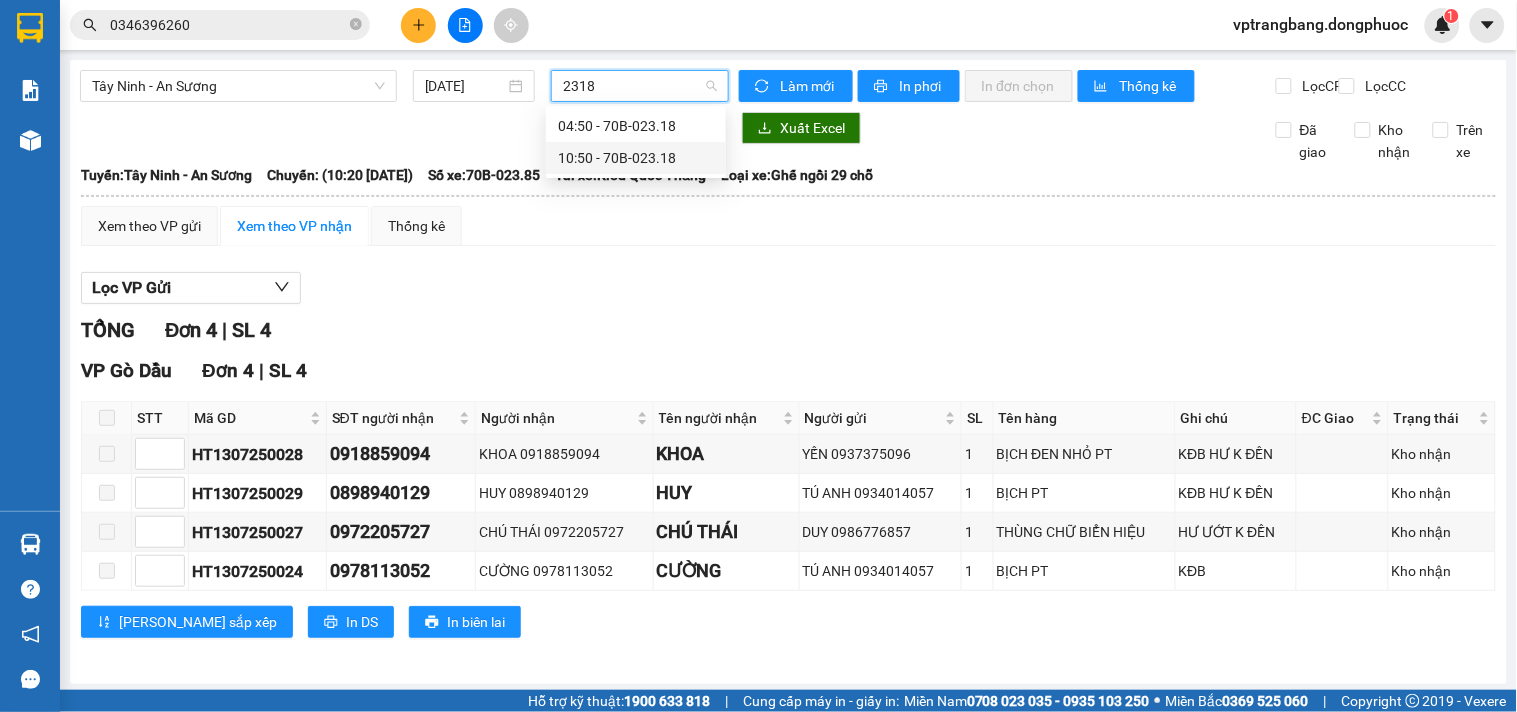 click on "10:50     - 70B-023.18" at bounding box center (636, 158) 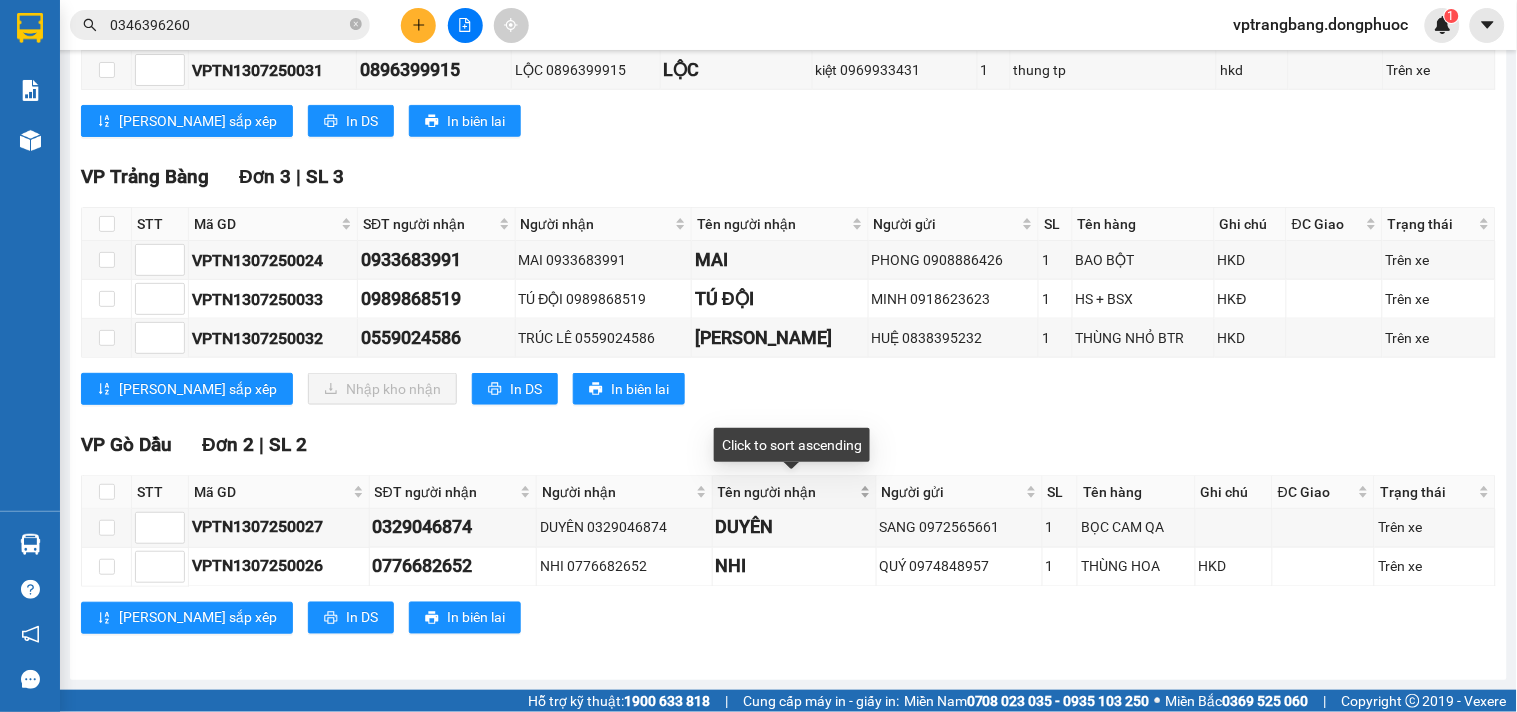 scroll, scrollTop: 0, scrollLeft: 0, axis: both 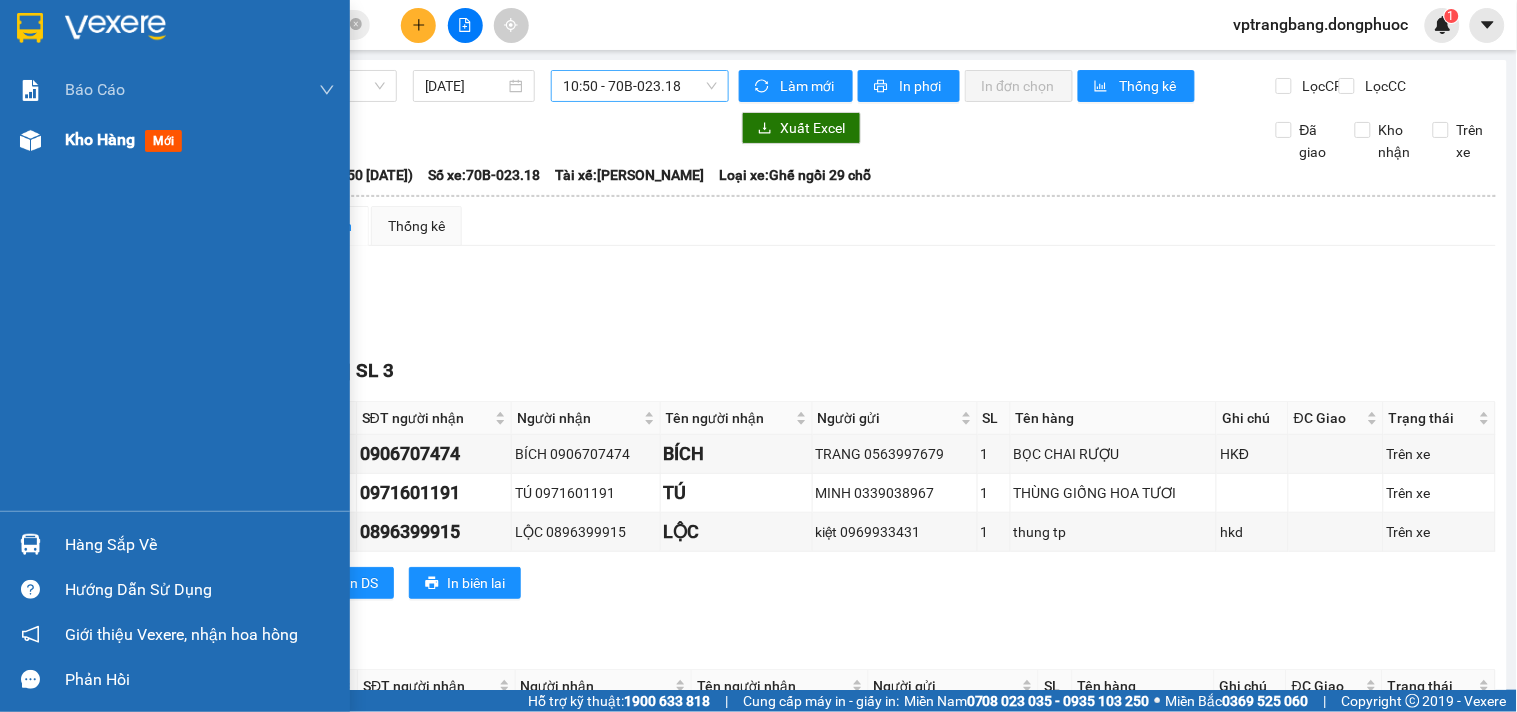 click on "Kho hàng" at bounding box center [100, 139] 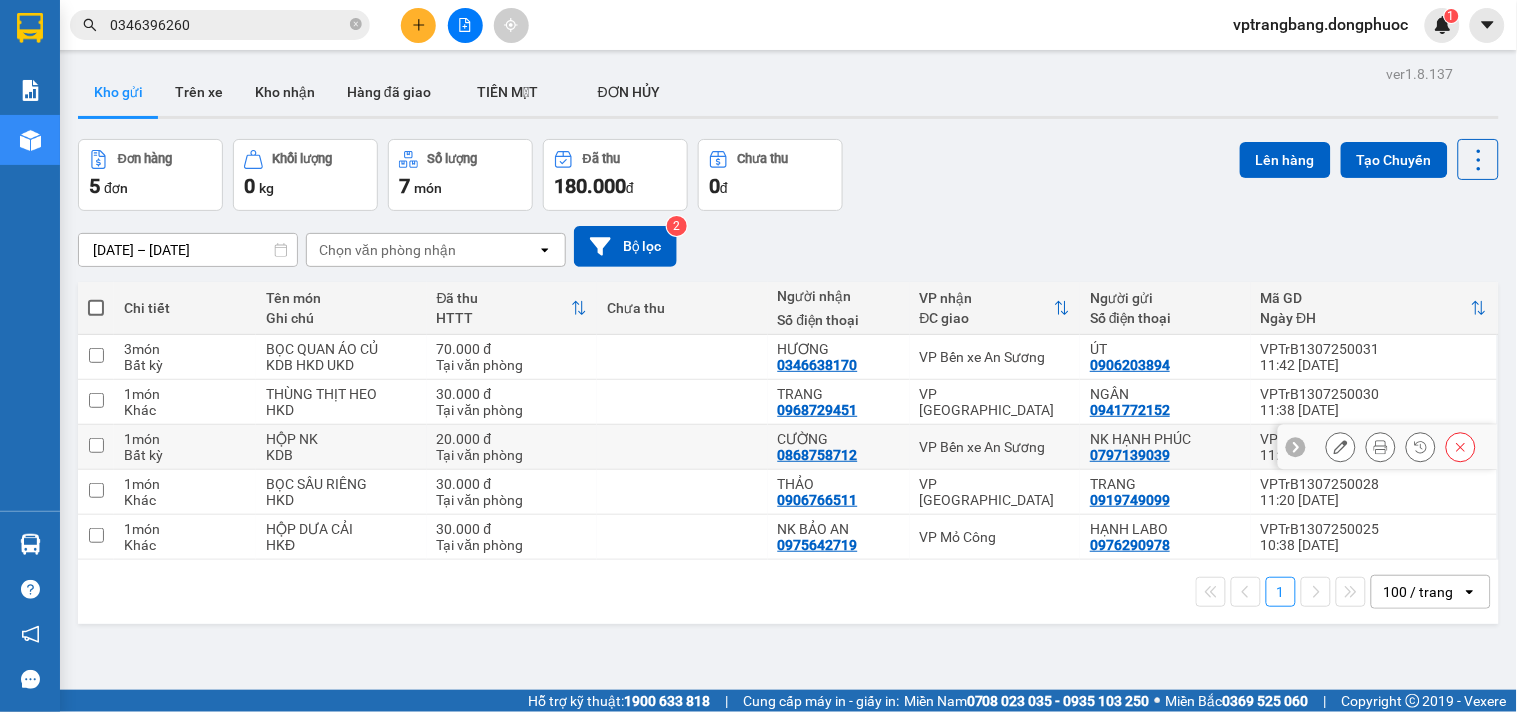 click on "VP Bến xe An Sương" at bounding box center [995, 447] 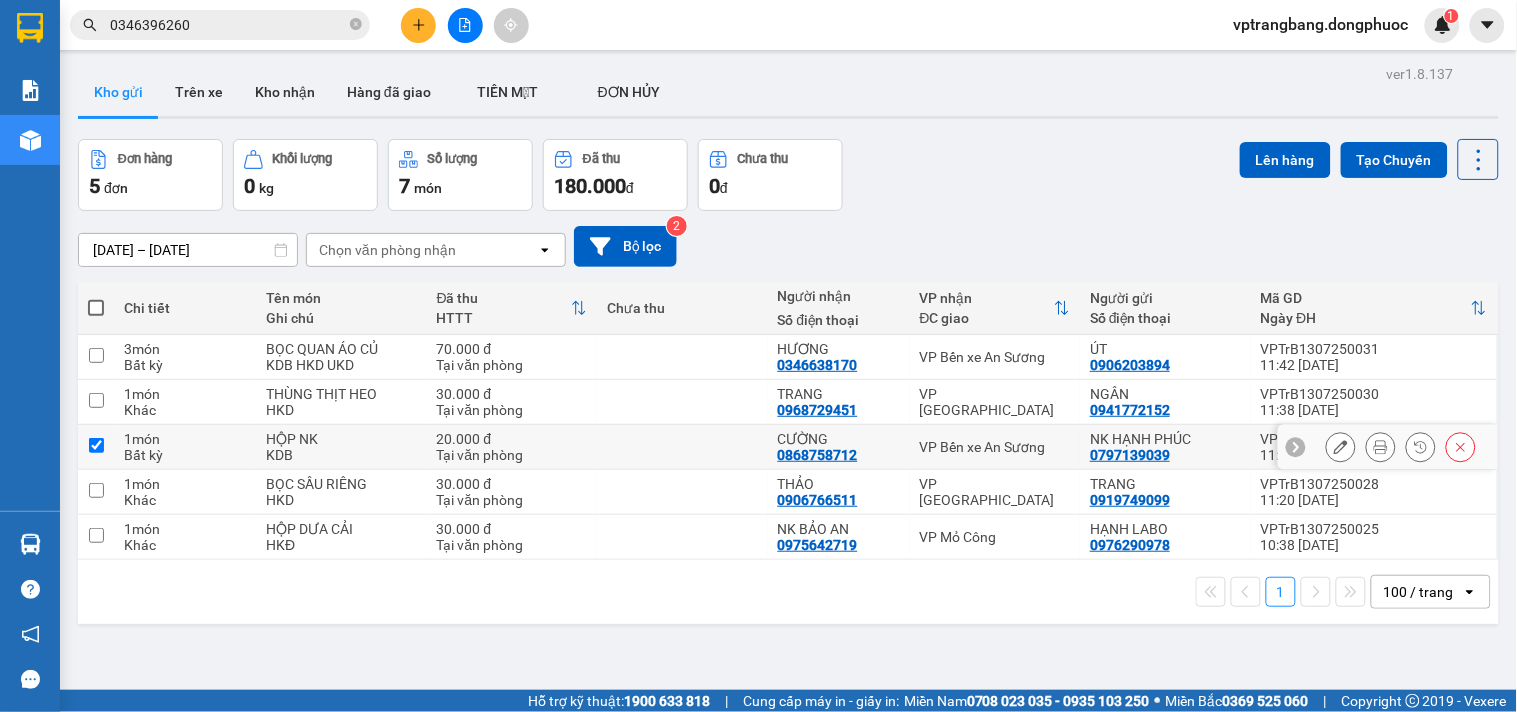 checkbox on "true" 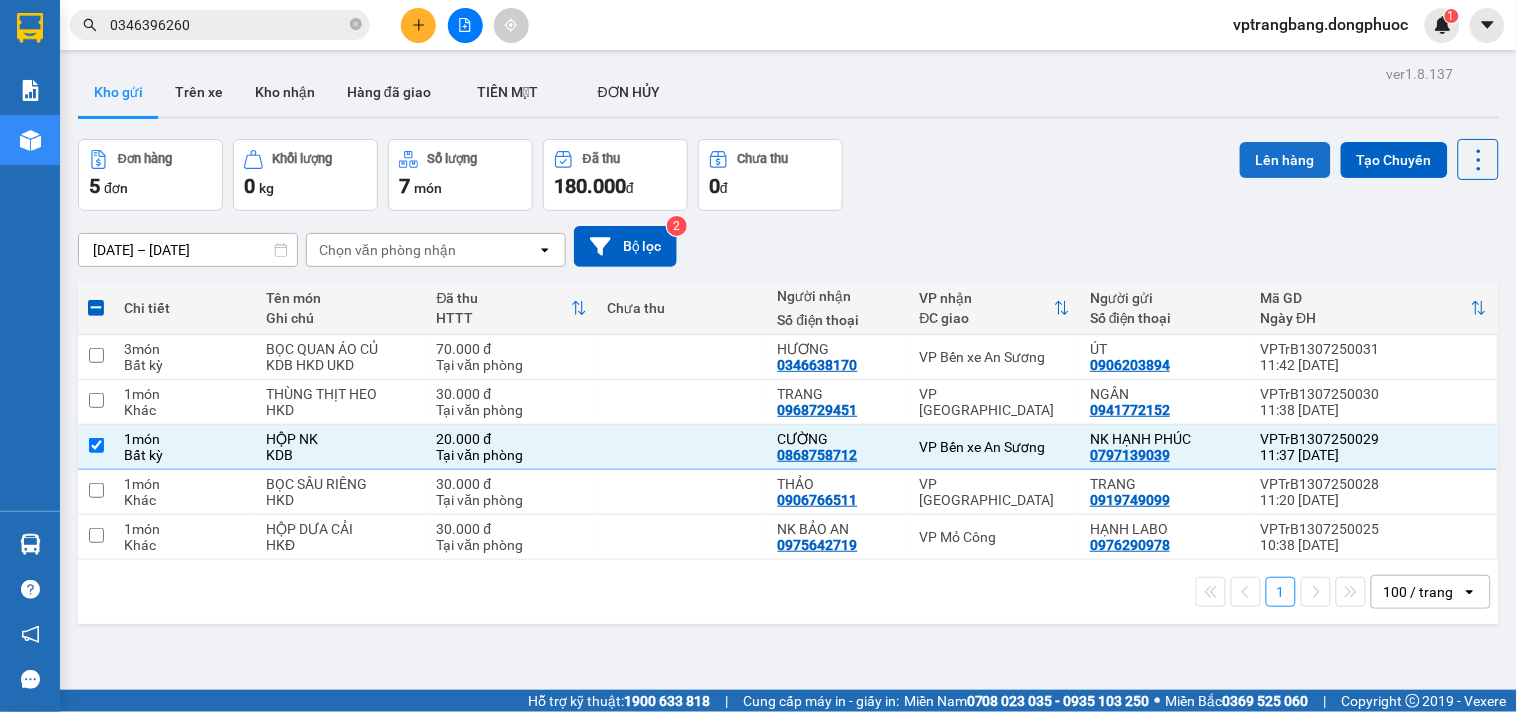 click on "Lên hàng" at bounding box center [1285, 160] 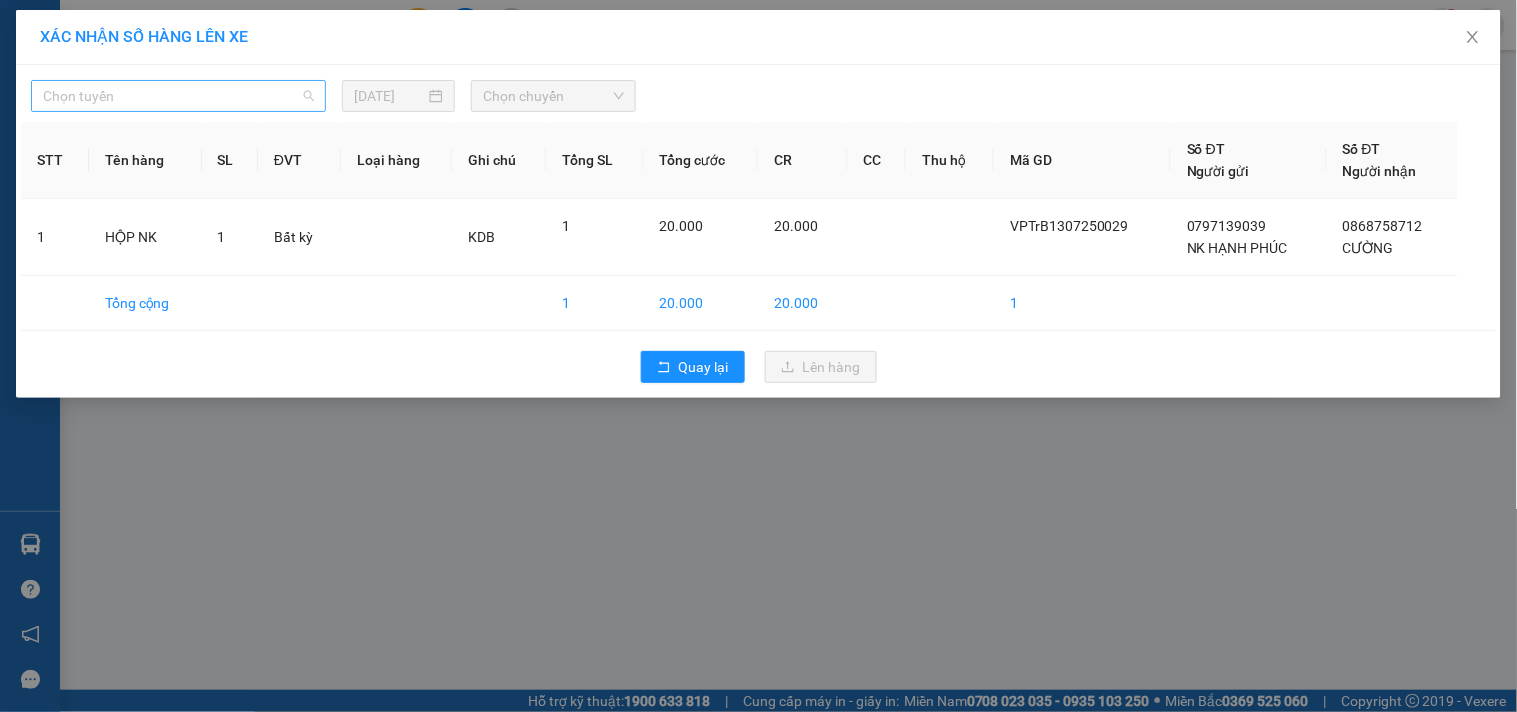 click on "Chọn tuyến" at bounding box center (178, 96) 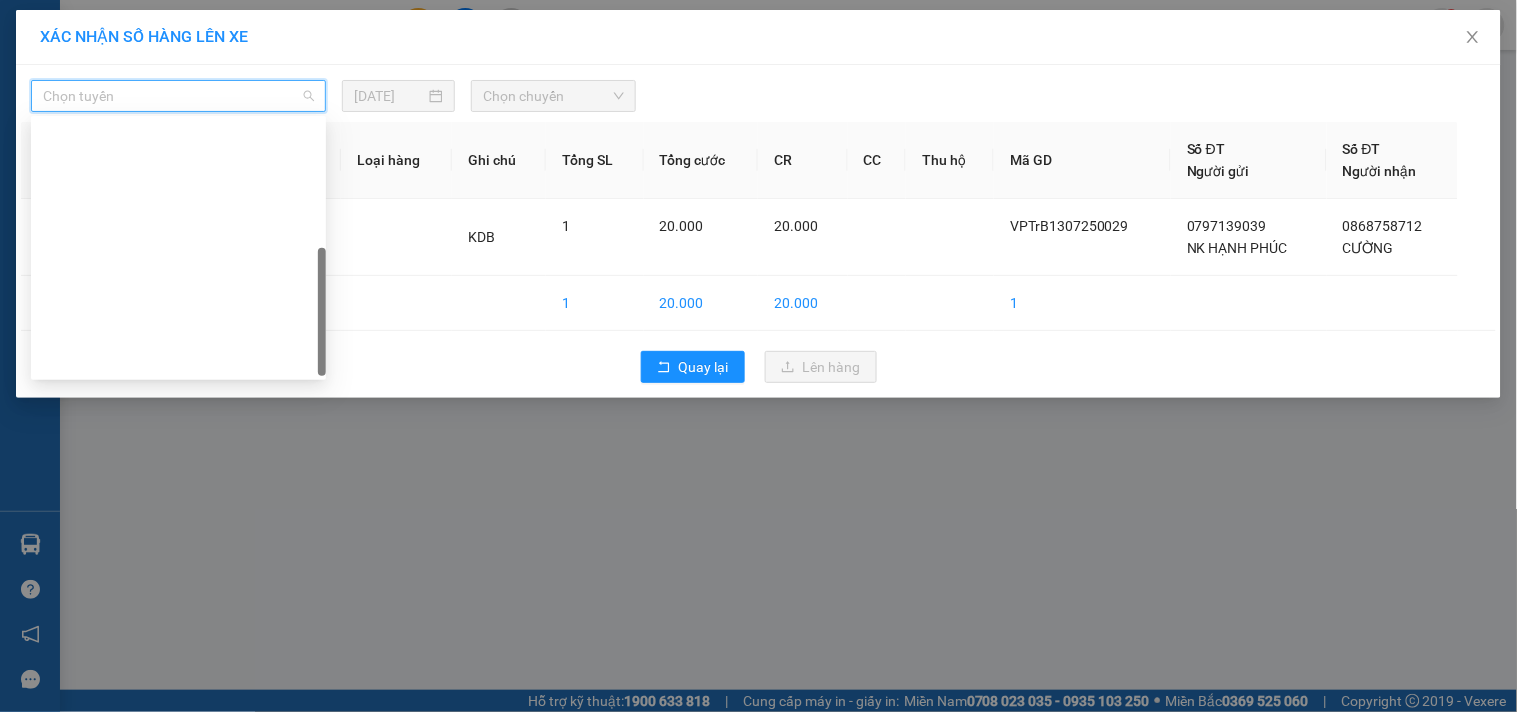 scroll, scrollTop: 287, scrollLeft: 0, axis: vertical 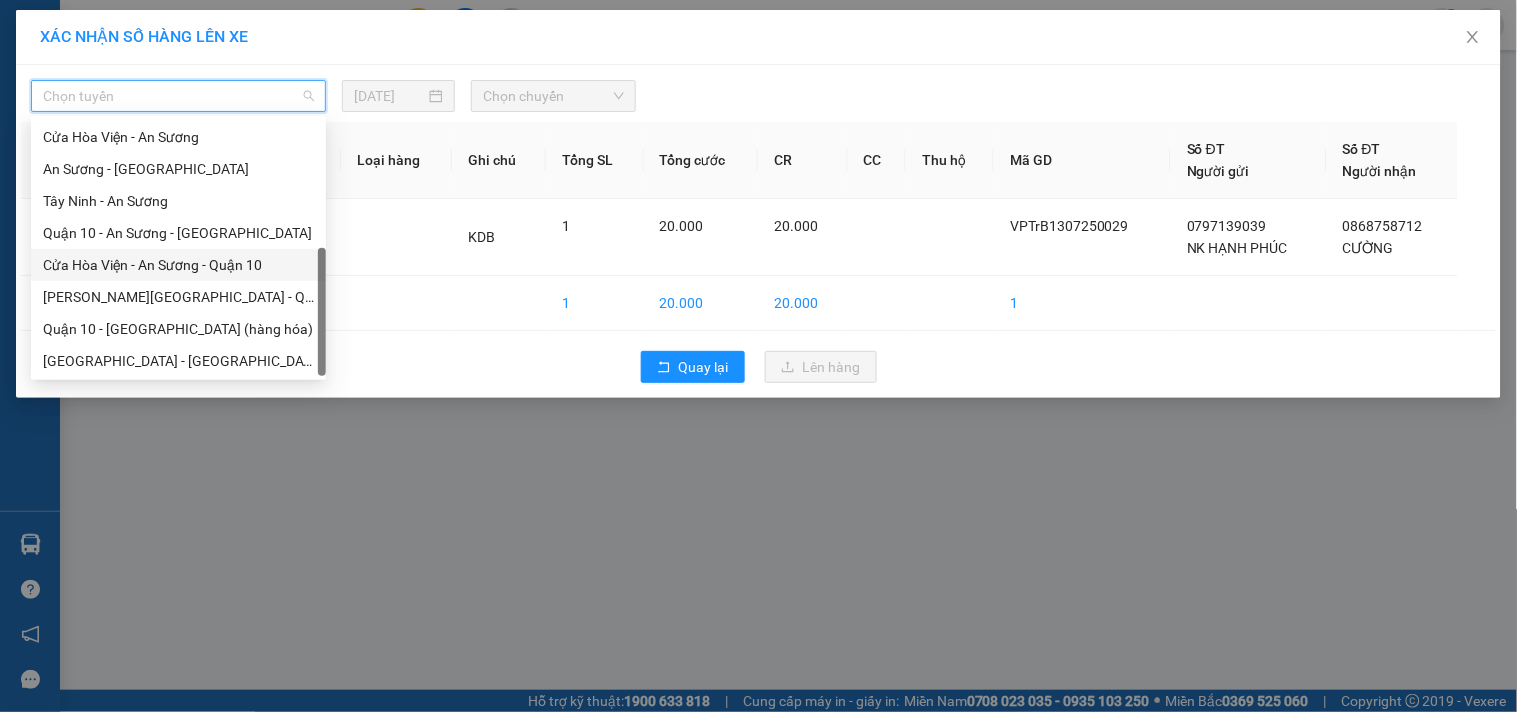 click on "Cửa Hòa Viện - An Sương - Quận 10" at bounding box center (178, 265) 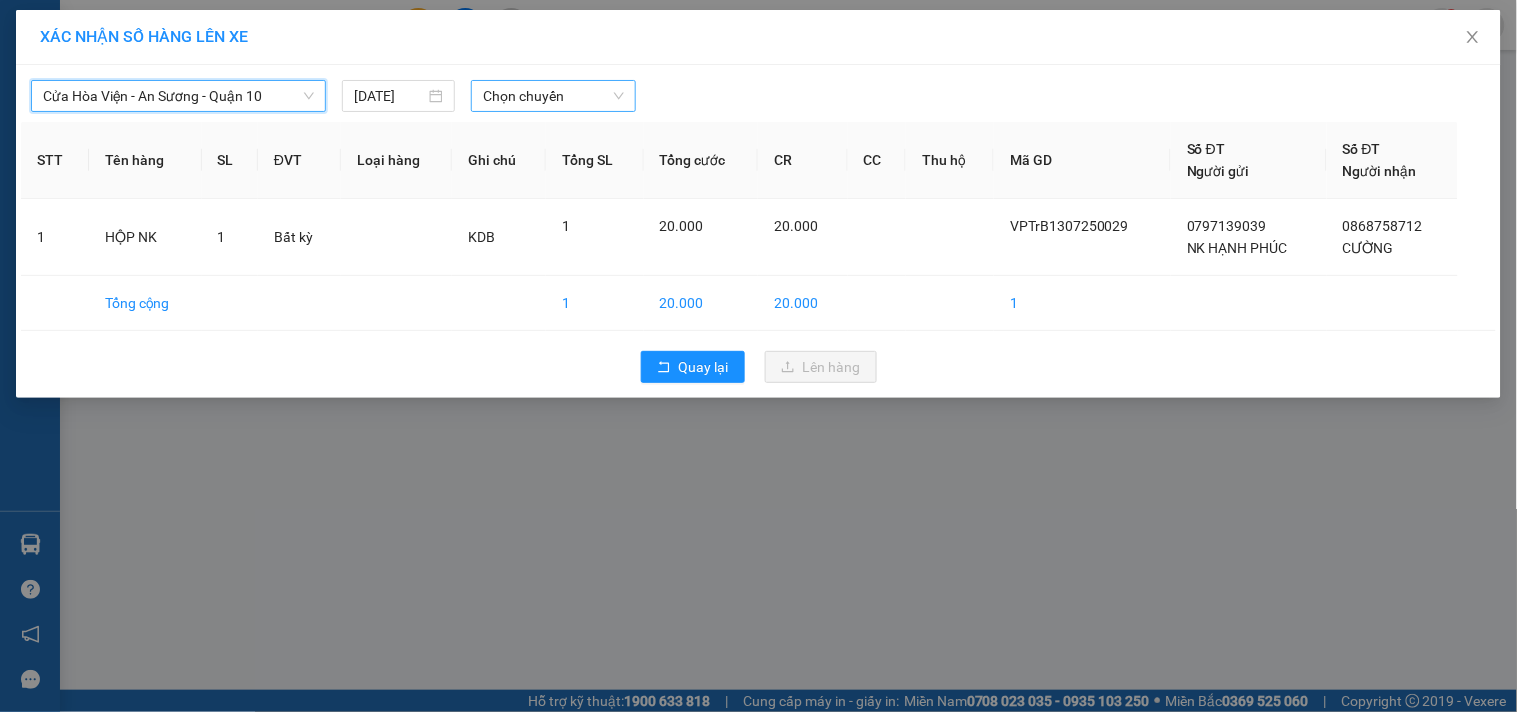 click on "Chọn chuyến" at bounding box center [553, 96] 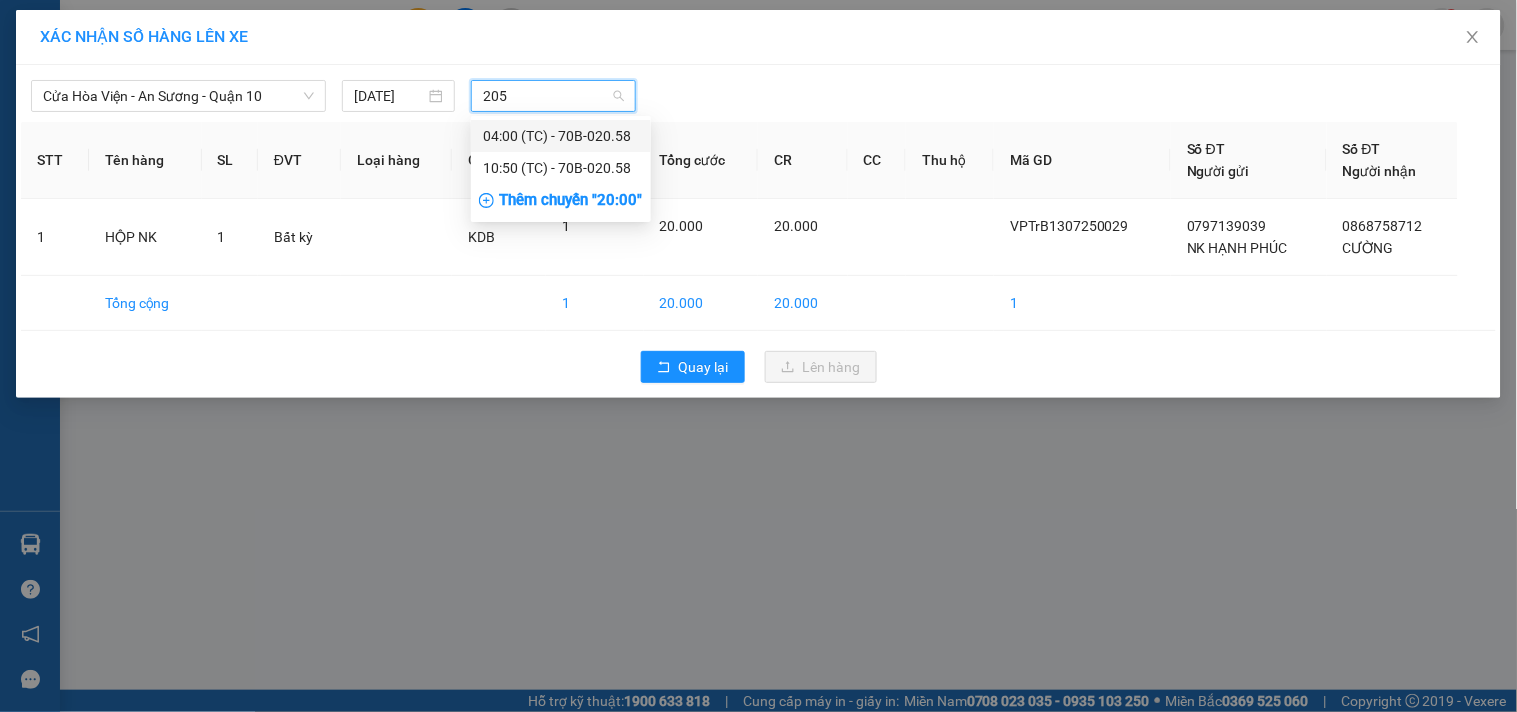 type on "2058" 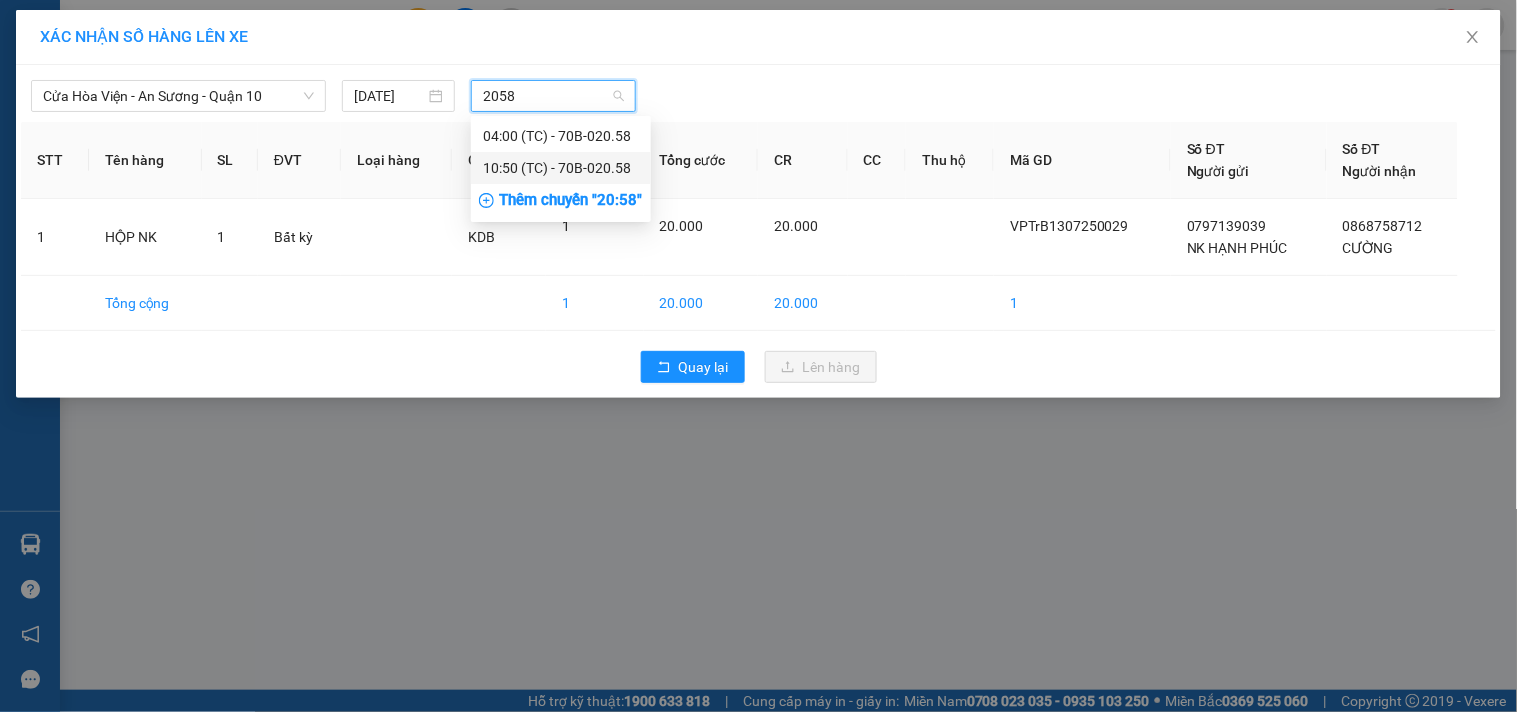 click on "10:50   (TC)   - 70B-020.58" at bounding box center [561, 168] 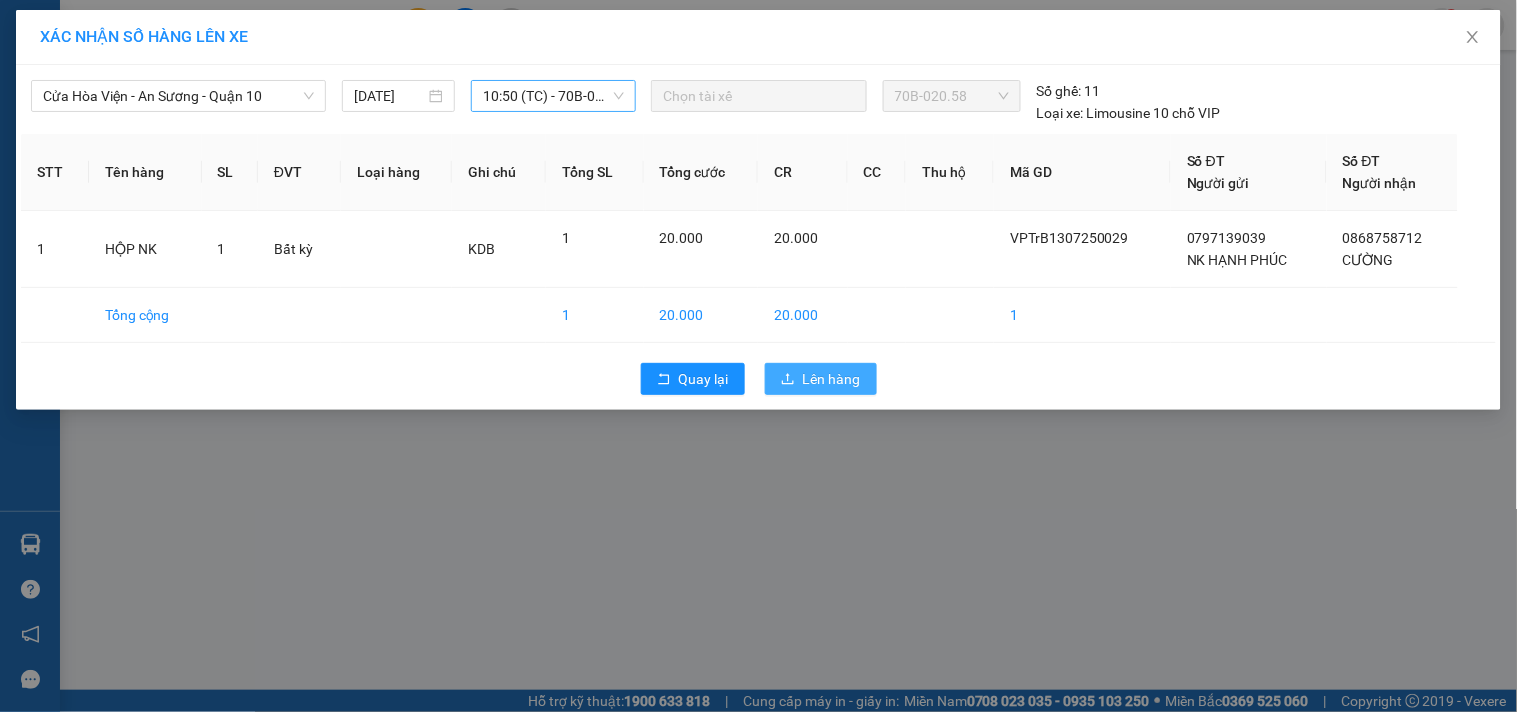 click on "Lên hàng" at bounding box center (832, 379) 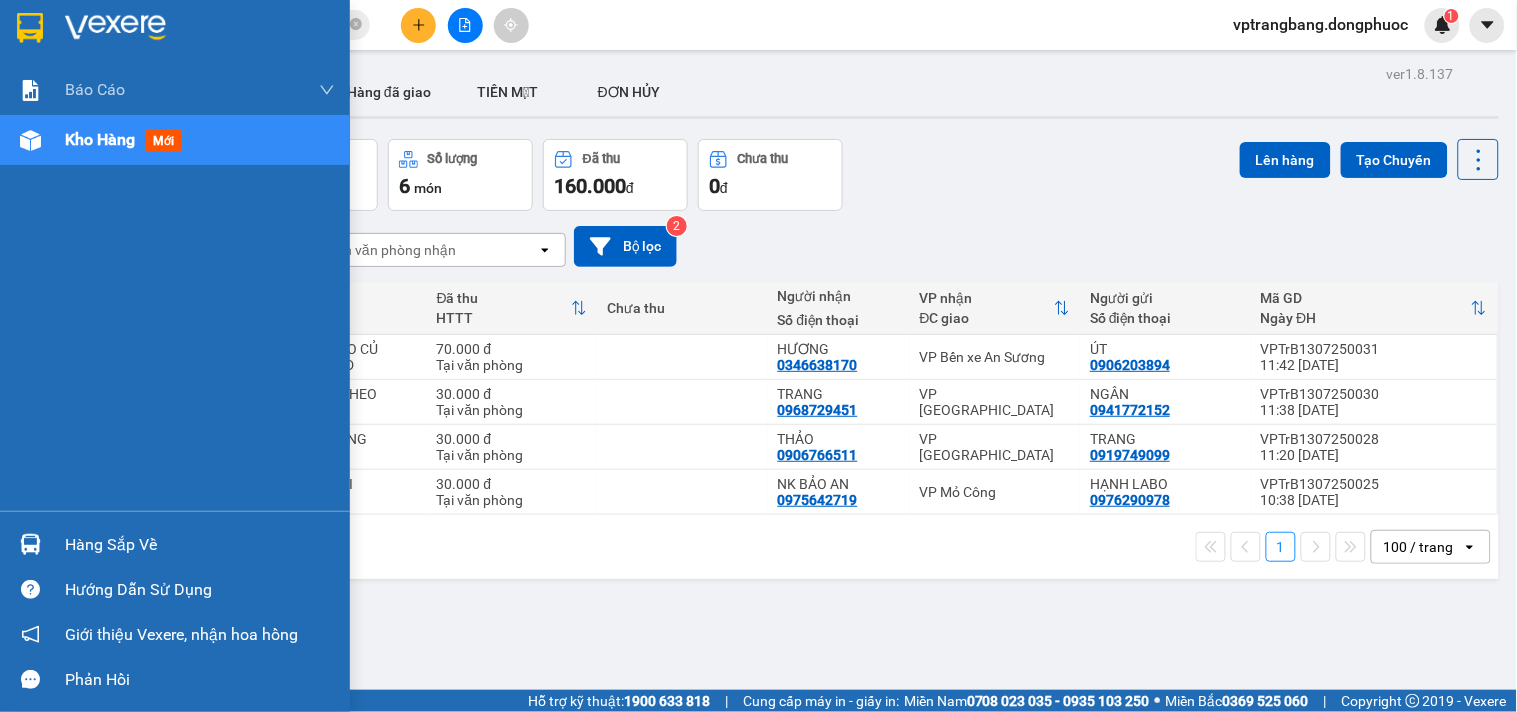 drag, startPoint x: 121, startPoint y: 545, endPoint x: 163, endPoint y: 524, distance: 46.957428 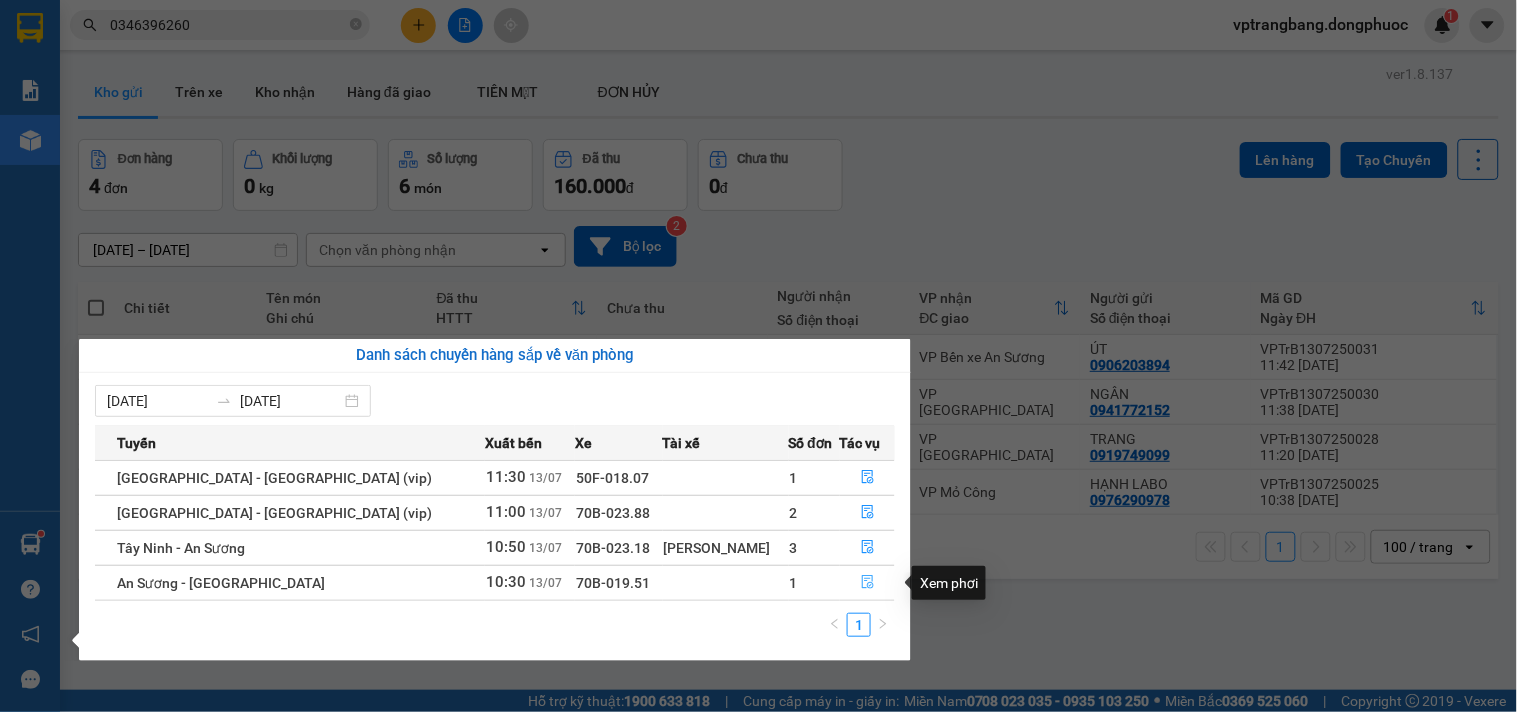 click 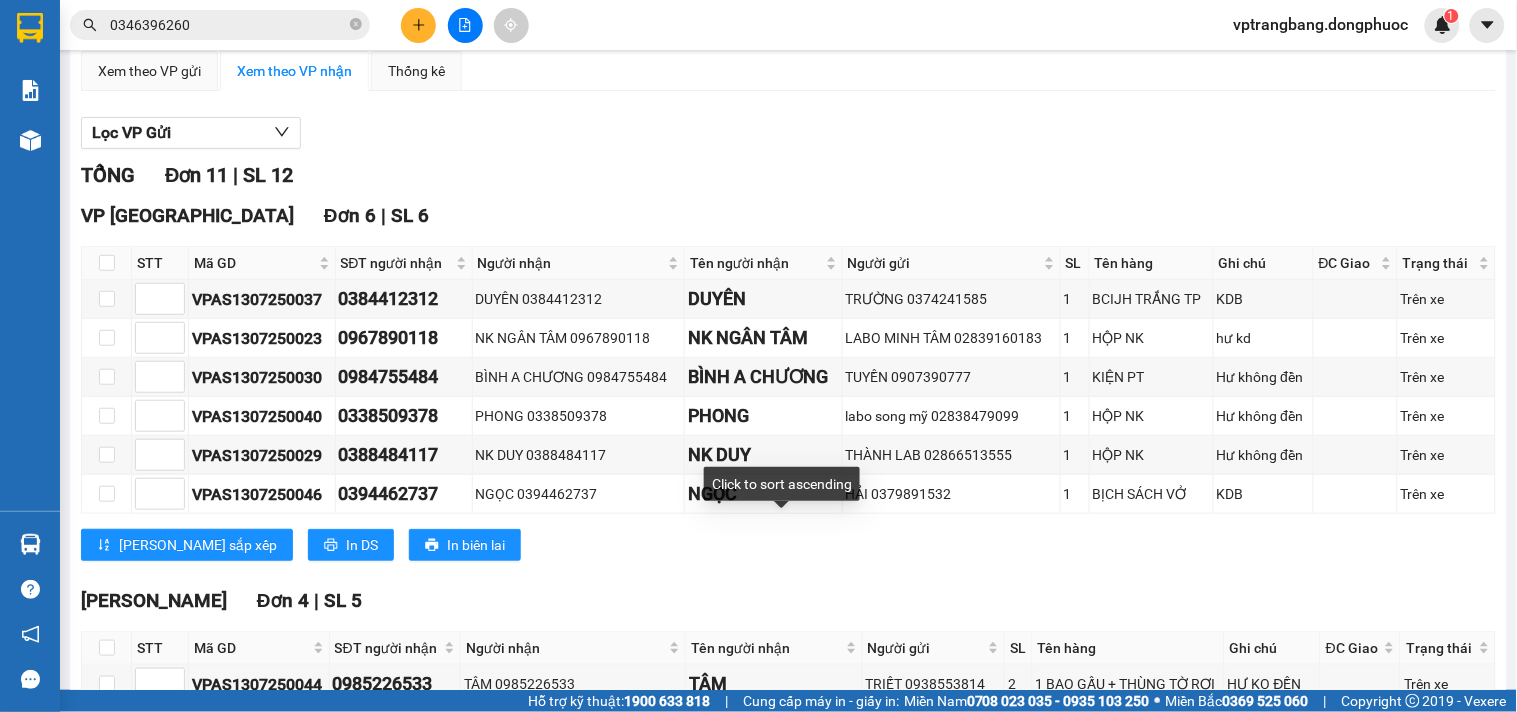 scroll, scrollTop: 0, scrollLeft: 0, axis: both 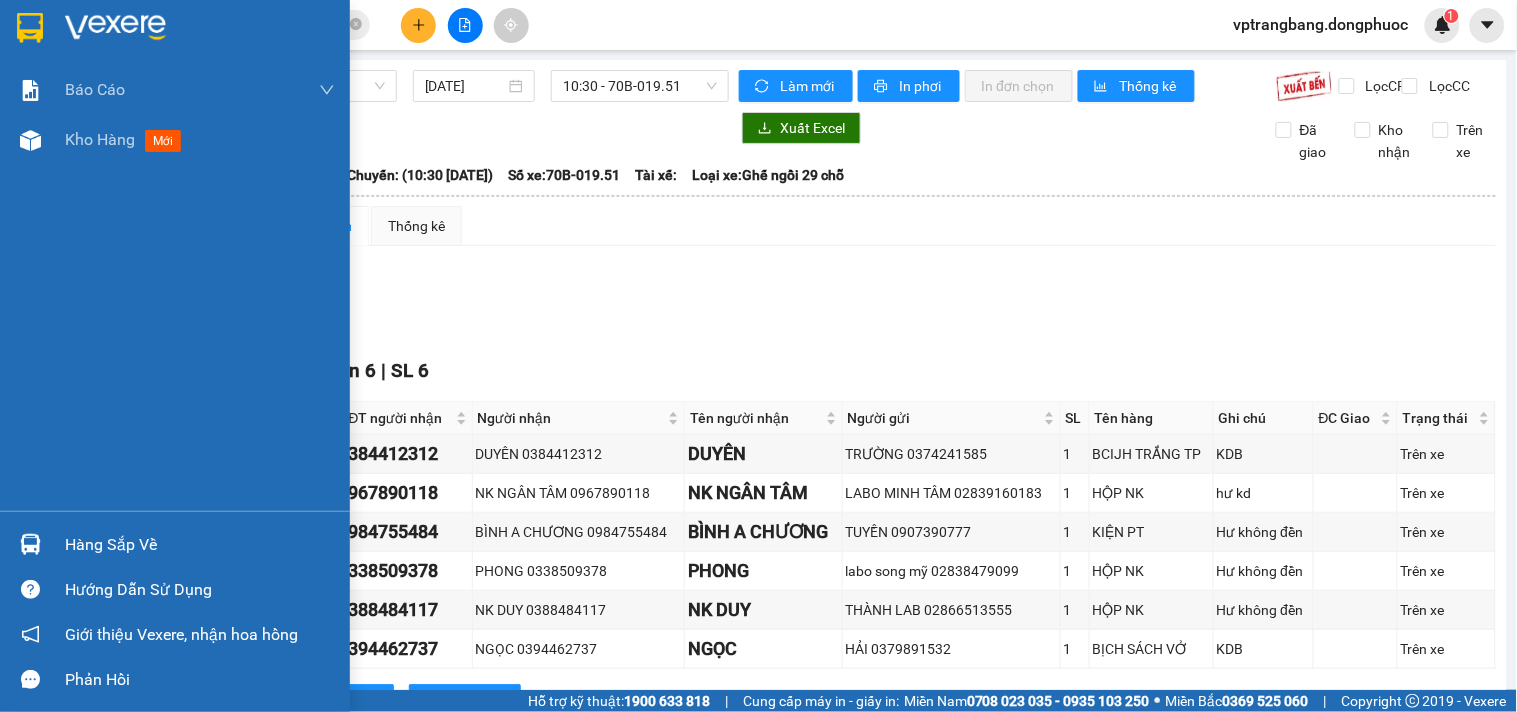 drag, startPoint x: 54, startPoint y: 557, endPoint x: 226, endPoint y: 530, distance: 174.1063 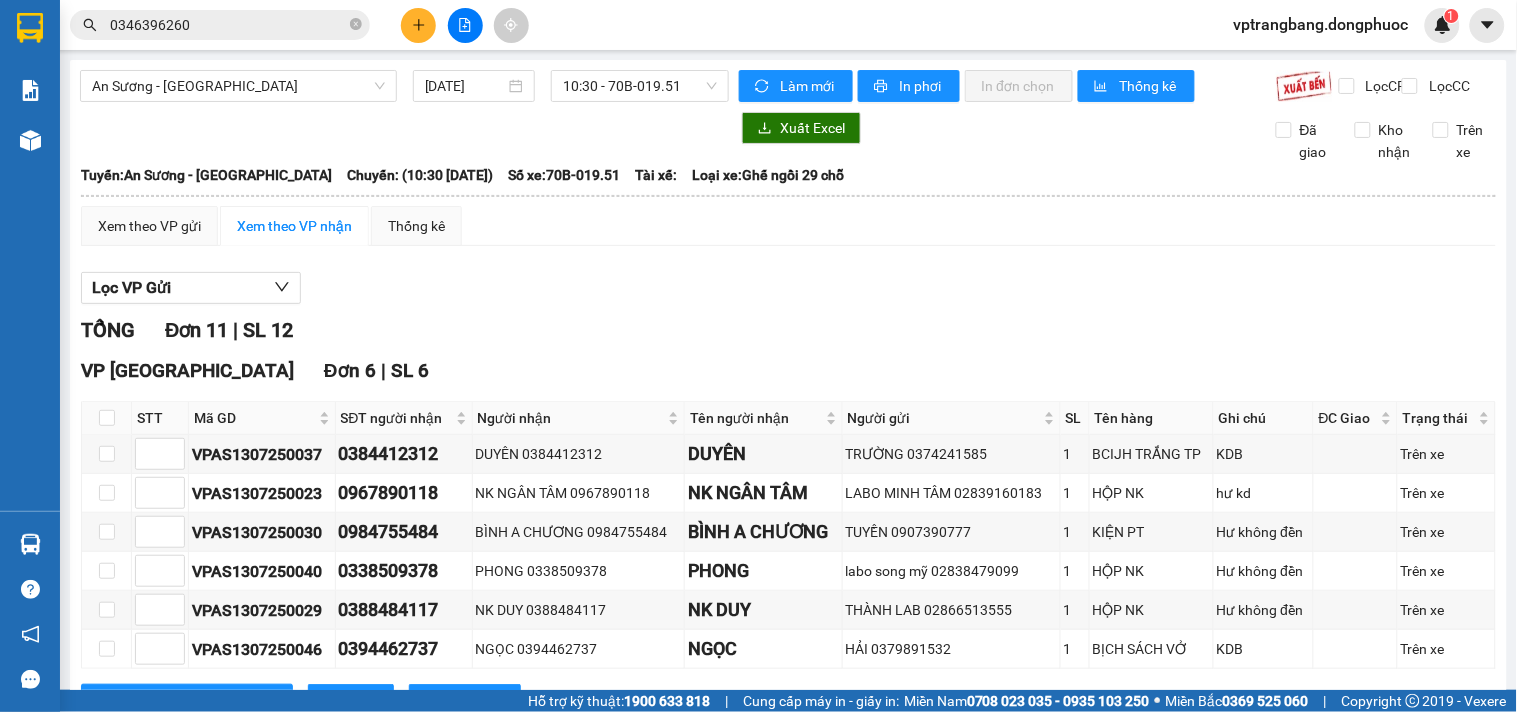 click on "Kết quả tìm kiếm ( 121 )  Bộ lọc  Mã ĐH Trạng thái Món hàng Tổng cước Chưa cước Nhãn Người gửi VP Gửi Người nhận VP Nhận VPAS0907250007 07:12 - 09/07 VP Nhận   70B-022.92 09:12 - 09/07 HỘP NK SL:  1 20.000 0346396260 NHI VP Bến xe An Sương 0973063959 NHÂN HÒA 9 VP Trảng Bàng VPAS0307250033 09:18 - 03/07 VP Nhận   70B-023.18 10:56 - 03/07 HỘP NK SL:  1 20.000 0346396260 NHI VP Bến xe An Sương 0973063959 NHÂN HÒA 9 VP Trảng Bàng VPAS2406250018 08:41 - 24/06 VP Nhận   70B-023.74 10:23 - 24/06 HỘP NK SL:  1 20.000 0346396260 NHÂN HÒA 5 VP Bến xe An Sương 0973063959 NHÂN HÒA 9 VP Trảng Bàng VPAS1706250026 08:41 - 17/06 VP Nhận   70B-019.51 10:18 - 17/06 HỘP NK SL:  1 20.000 0346396260 NHÂN HÒA 5 VP Bến xe An Sương 0973063959 NHÂN HÒA 9 VP Trảng Bàng VPAS1106250032 09:02 - 11/06 VP Nhận   70B-019.51 11:28 - 11/06 BỌC HỘP NK SL:  1 20.000 0346396260 NHÂN HÒA 5 VP Bến xe An Sương 0973063959 NHÂN HÒA 9   1" at bounding box center (758, 356) 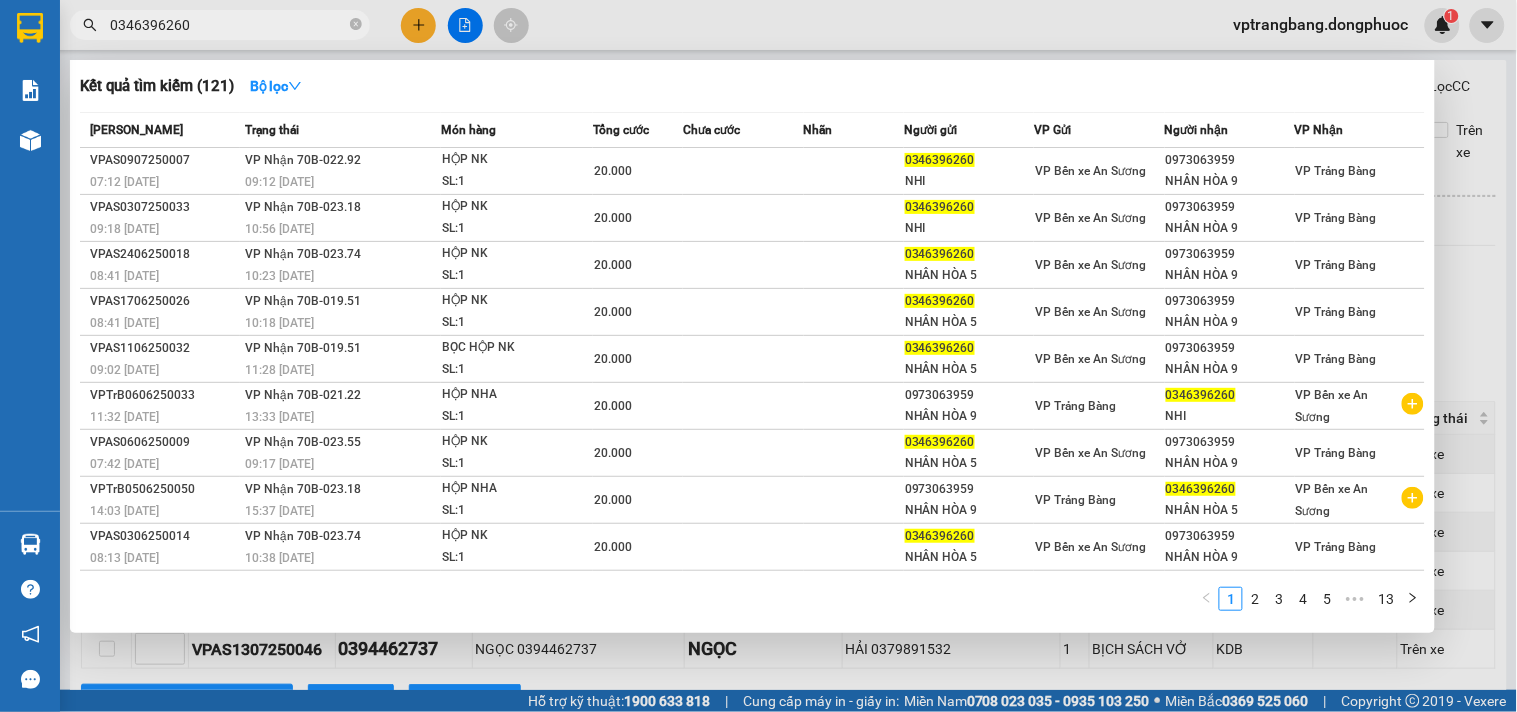 click on "0346396260" at bounding box center (228, 25) 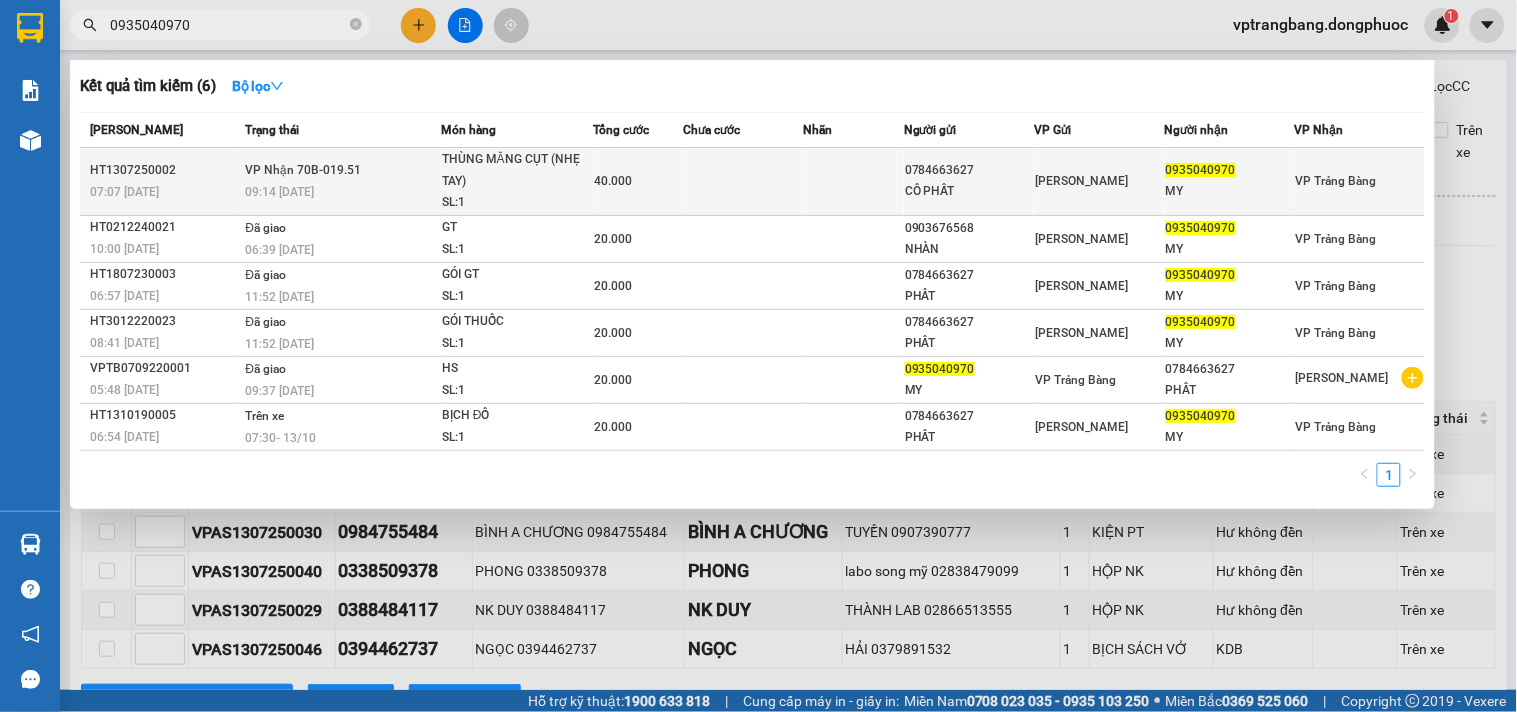 type on "0935040970" 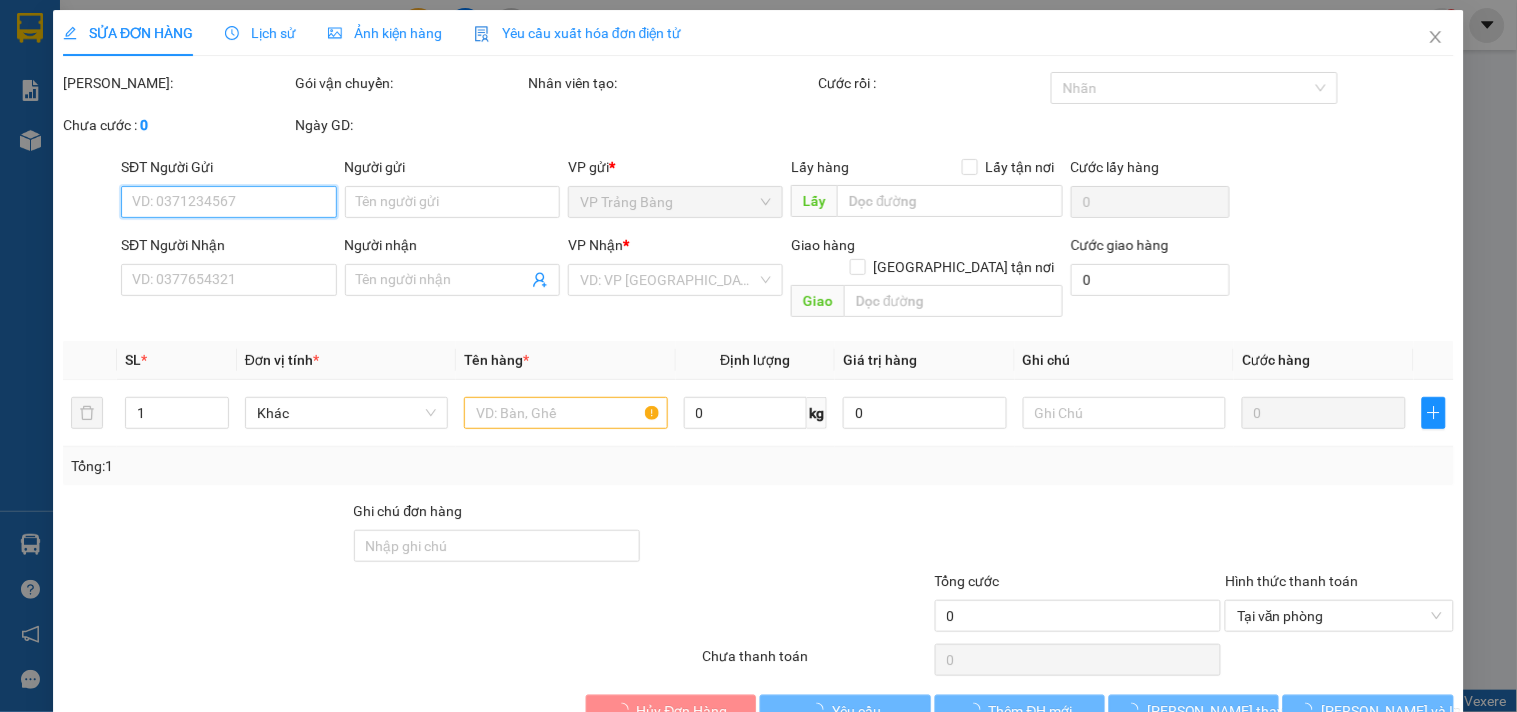 type on "0784663627" 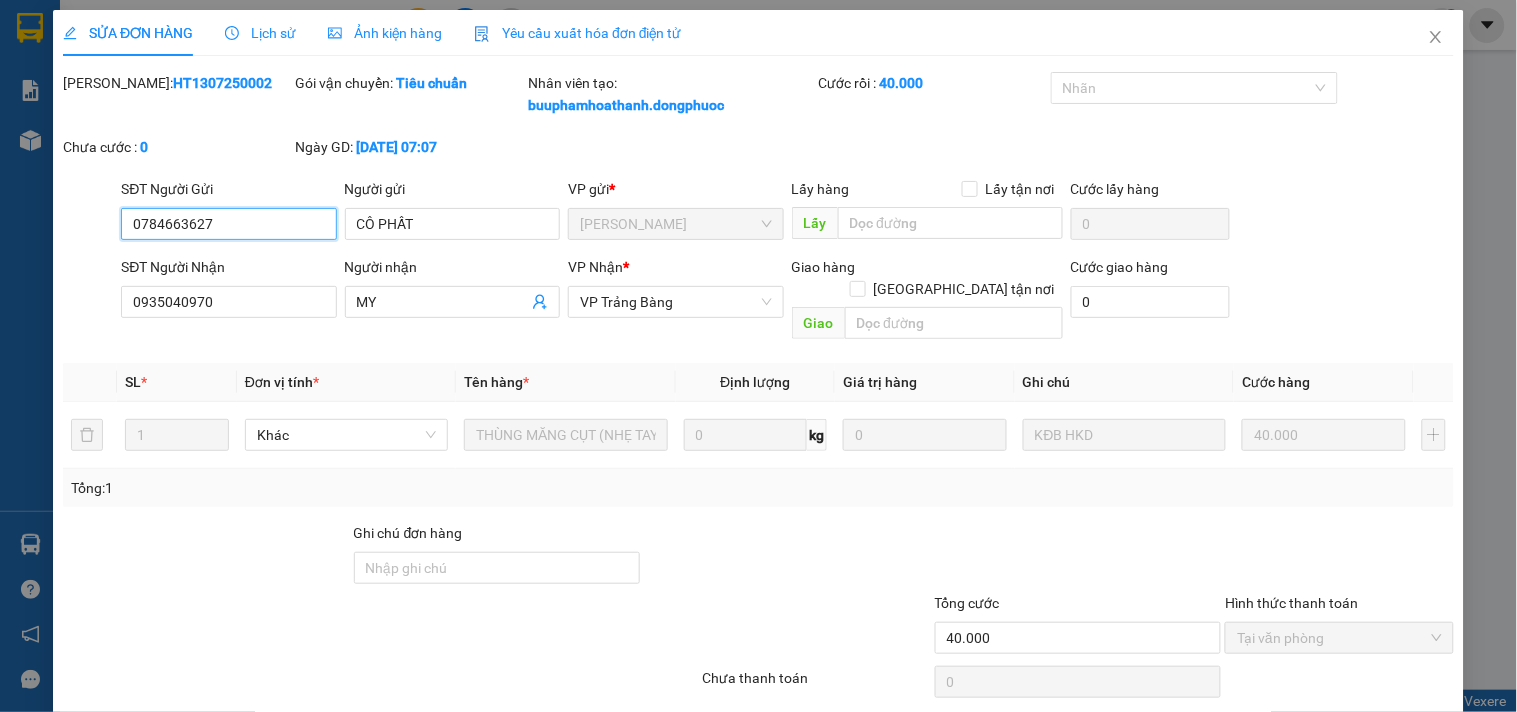 scroll, scrollTop: 53, scrollLeft: 0, axis: vertical 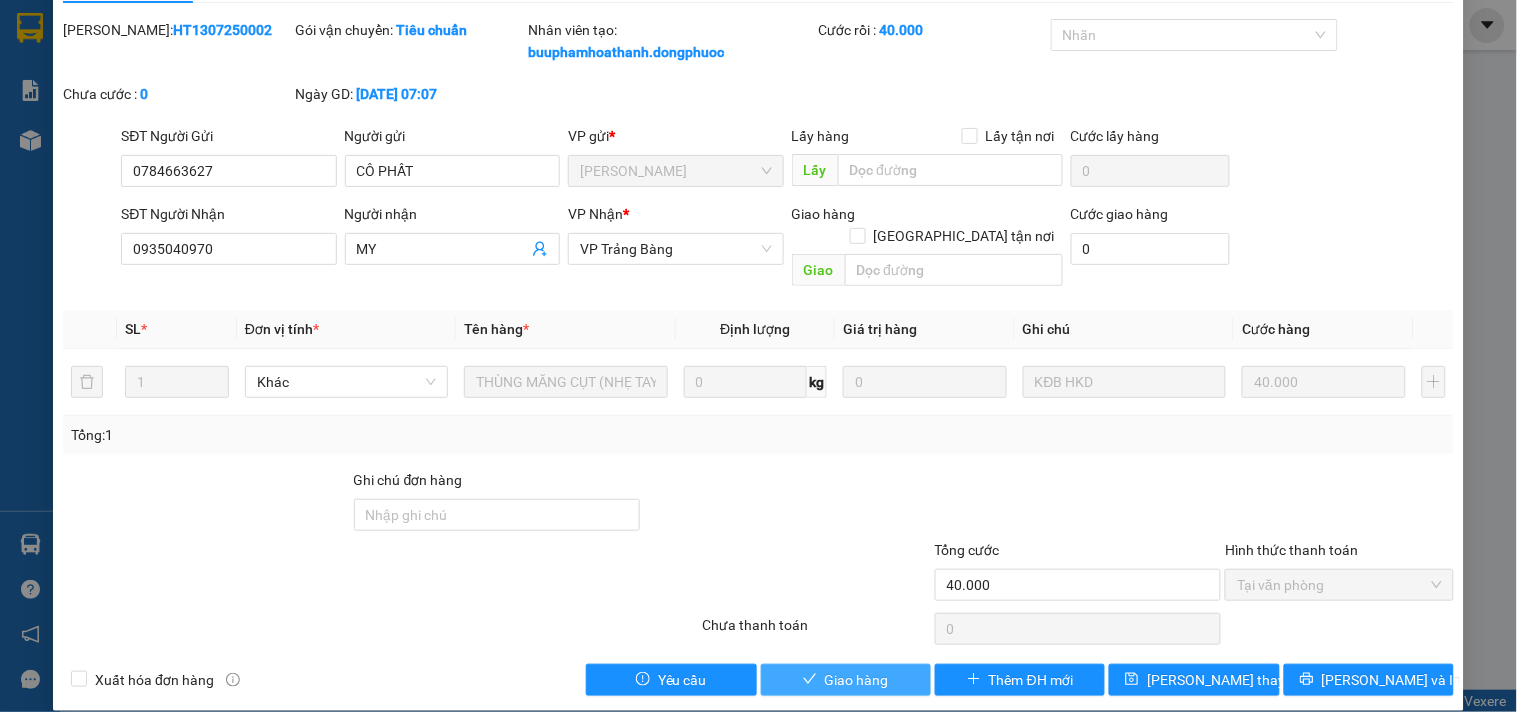 click on "Giao hàng" at bounding box center [857, 680] 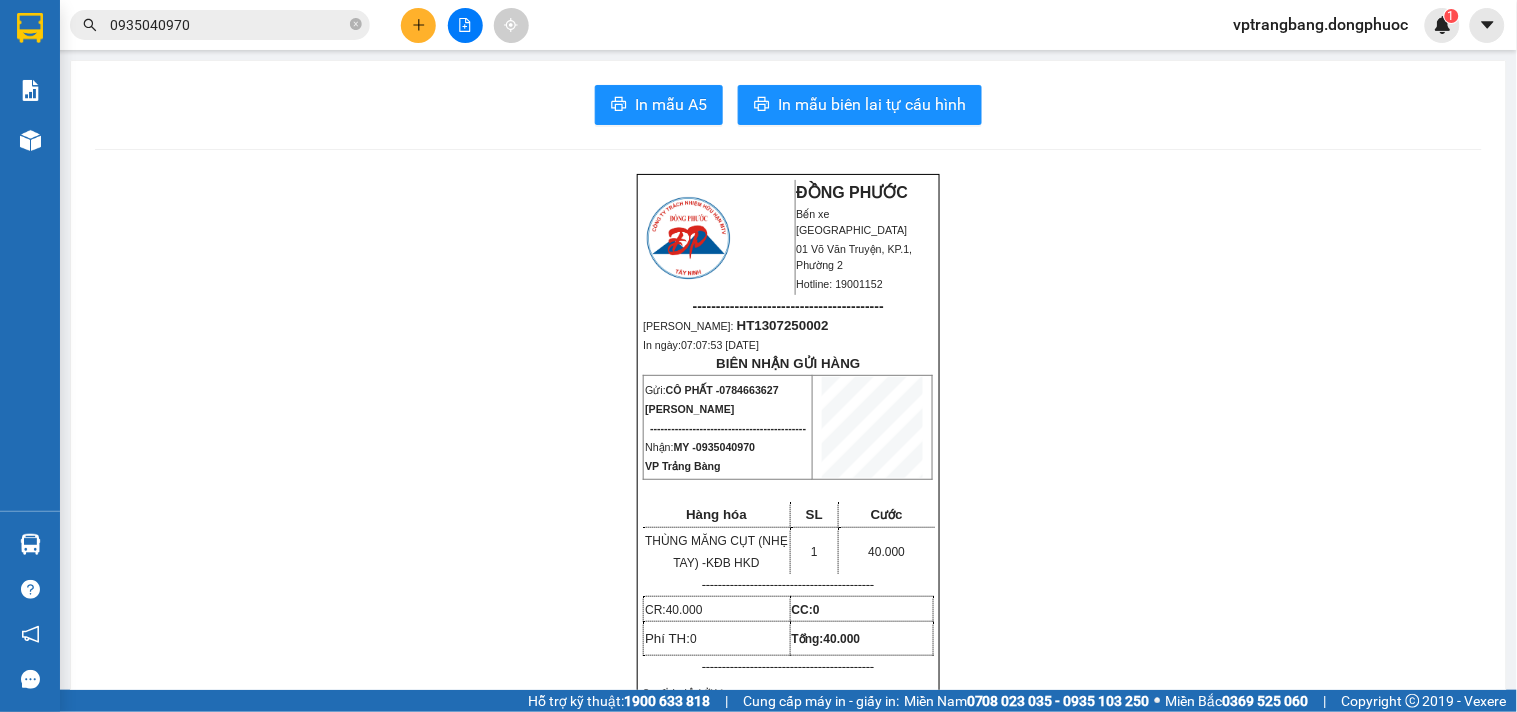 click on "ĐỒNG PHƯỚC
Bến xe Tây Ninh
01 Võ Văn Truyện, KP.1, Phường 2
Hotline: 19001152
-----------------------------------------
Mã ĐH:   HT1307250002
In ngày:  07:07:53 - 13/07/2025
BIÊN NHẬN GỬI HÀNG
Gửi:  CÔ PHẤT -  0784663627
Hòa Thành
--------------------------------------------
Nhận:  MY -  0935040970
VP Trảng Bàng
Hàng hóa
SL
Cước
THÙNG MĂNG CỤT (NHẸ TAY) -  KĐB HKD
1
40.000
-------------------------------------------
CR:  40.000
CC:  0
Phí TH:  0
Tổng:  40.000
-------------------------------------------
Quy định nhận/gửi hàng: - Sau 03 ngày gửi hàng, nếu quý khách không đến nhận hàng hóa thì mọi khiếu nại công ty sẽ không giải quyết.
- Nếu mất hàng: công ty sẽ hoàn bằng giá cước phí x 20 lần.
- QUÝ KHÁCH VUI LÒNG MANG THEO GIẤY CMND/CCCD KHI ĐẾN NHẬN HÀNG HÓA." at bounding box center [788, 1716] 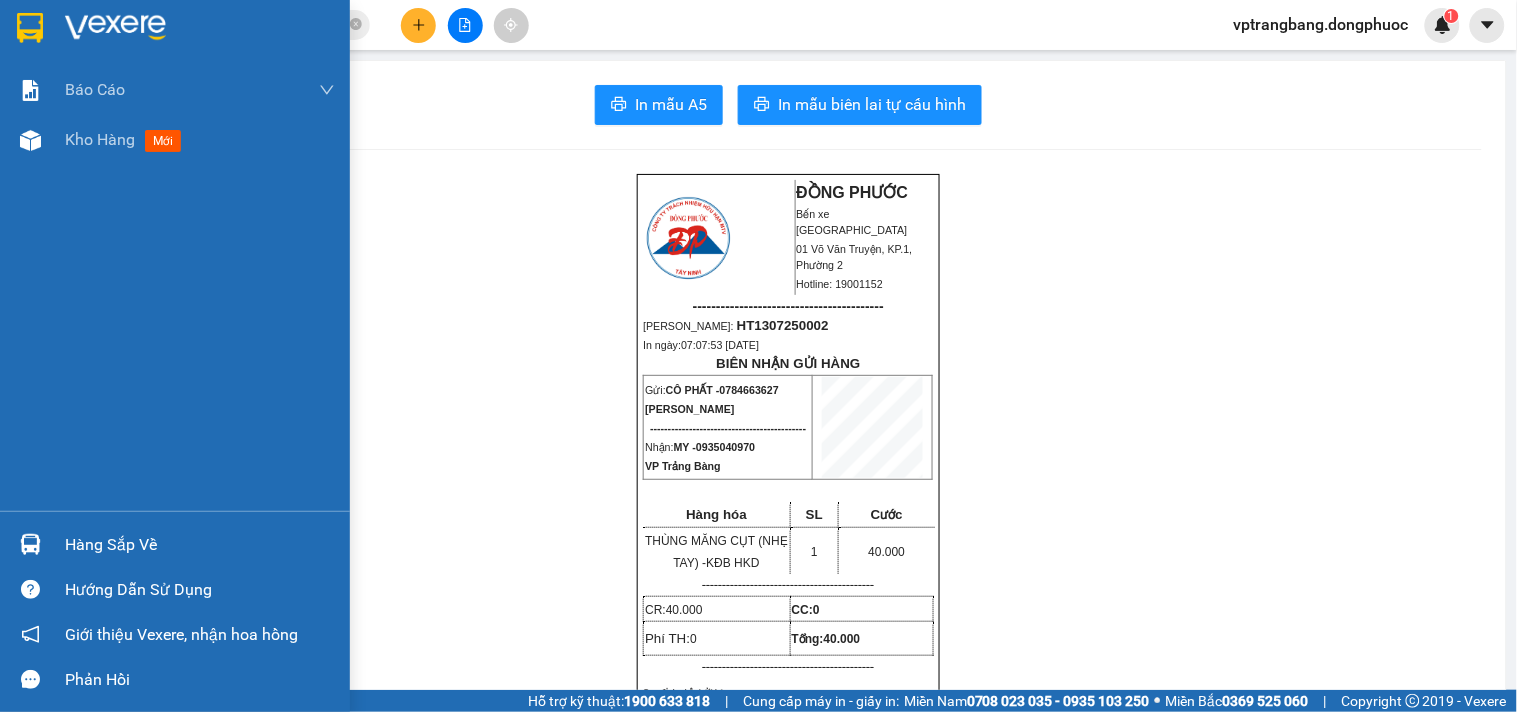 drag, startPoint x: 63, startPoint y: 526, endPoint x: 95, endPoint y: 508, distance: 36.71512 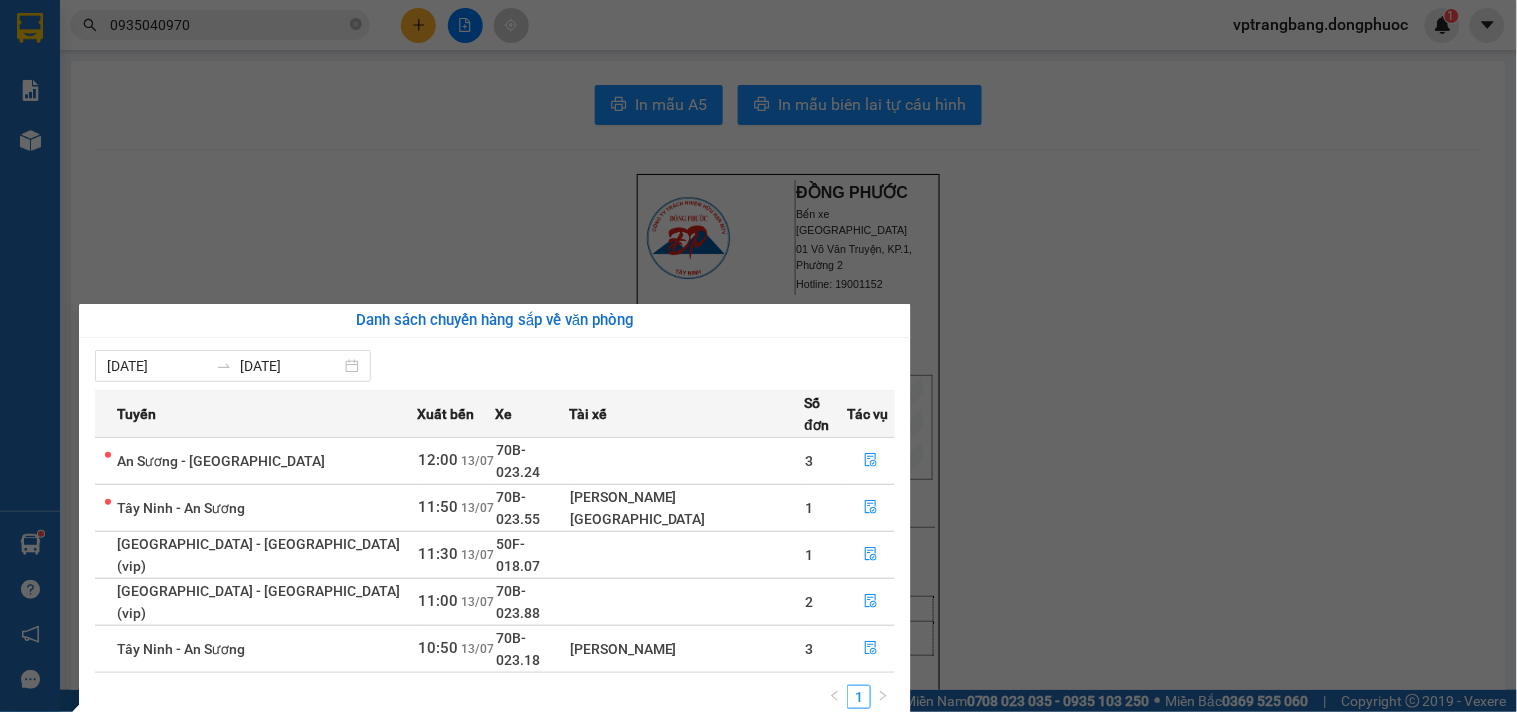 click on "Kết quả tìm kiếm ( 6 )  Bộ lọc  Mã ĐH Trạng thái Món hàng Tổng cước Chưa cước Nhãn Người gửi VP Gửi Người nhận VP Nhận HT1307250002 07:07 - 13/07 VP Nhận   70B-019.51 09:14 - 13/07 THÙNG MĂNG CỤT (NHẸ TAY) SL:  1 40.000 0784663627 CÔ PHẤT Hòa Thành 0935040970 MY VP Trảng Bàng HT0212240021 10:00 - 02/12 Đã giao   06:39 - 03/12 GT SL:  1 20.000 0903676568 NHÀN Hòa Thành 0935040970 MY VP Trảng Bàng HT1807230003 06:57 - 18/07 Đã giao   11:52 - 18/07 GÓI GT SL:  1 20.000 0784663627 PHẤT Hòa Thành 0935040970 MY VP Trảng Bàng HT3012220023 08:41 - 30/12 Đã giao   11:52 - 30/12 GÓI THUỐC SL:  1 20.000 0784663627 PHẤT Hòa Thành 0935040970 MY VP Trảng Bàng VPTB0709220001 05:48 - 07/09 Đã giao   09:37 - 07/09 HS SL:  1 20.000 0935040970 MY VP Trảng Bàng 0784663627 PHẤT Hòa Thành HT1310190005 06:54 - 13/10 Trên xe   07:30  -   13/10 BỊCH ĐỒ SL:  1 20.000 0784663627 PHẤT Hòa Thành 0935040970 MY VP Trảng Bàng 1 1" at bounding box center (758, 356) 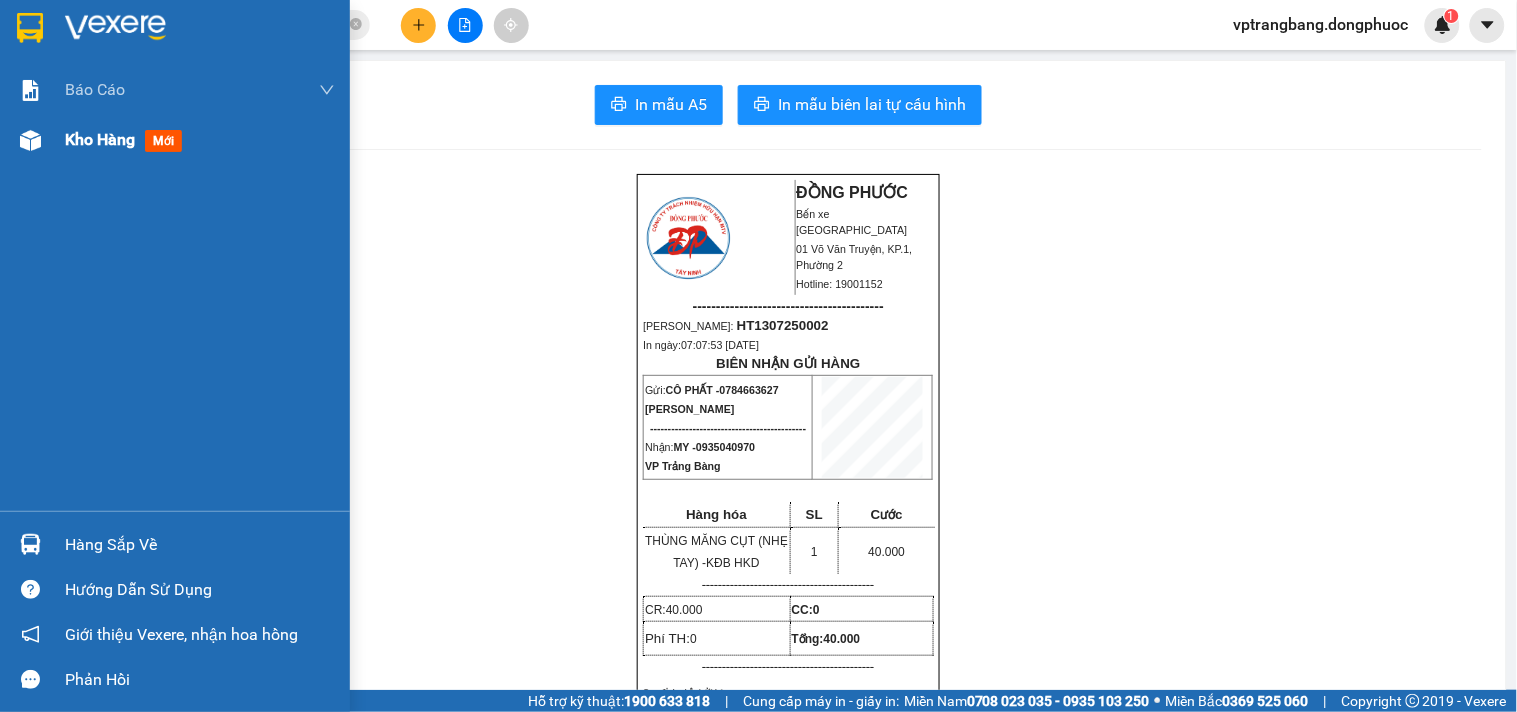 click on "Kho hàng" at bounding box center (100, 139) 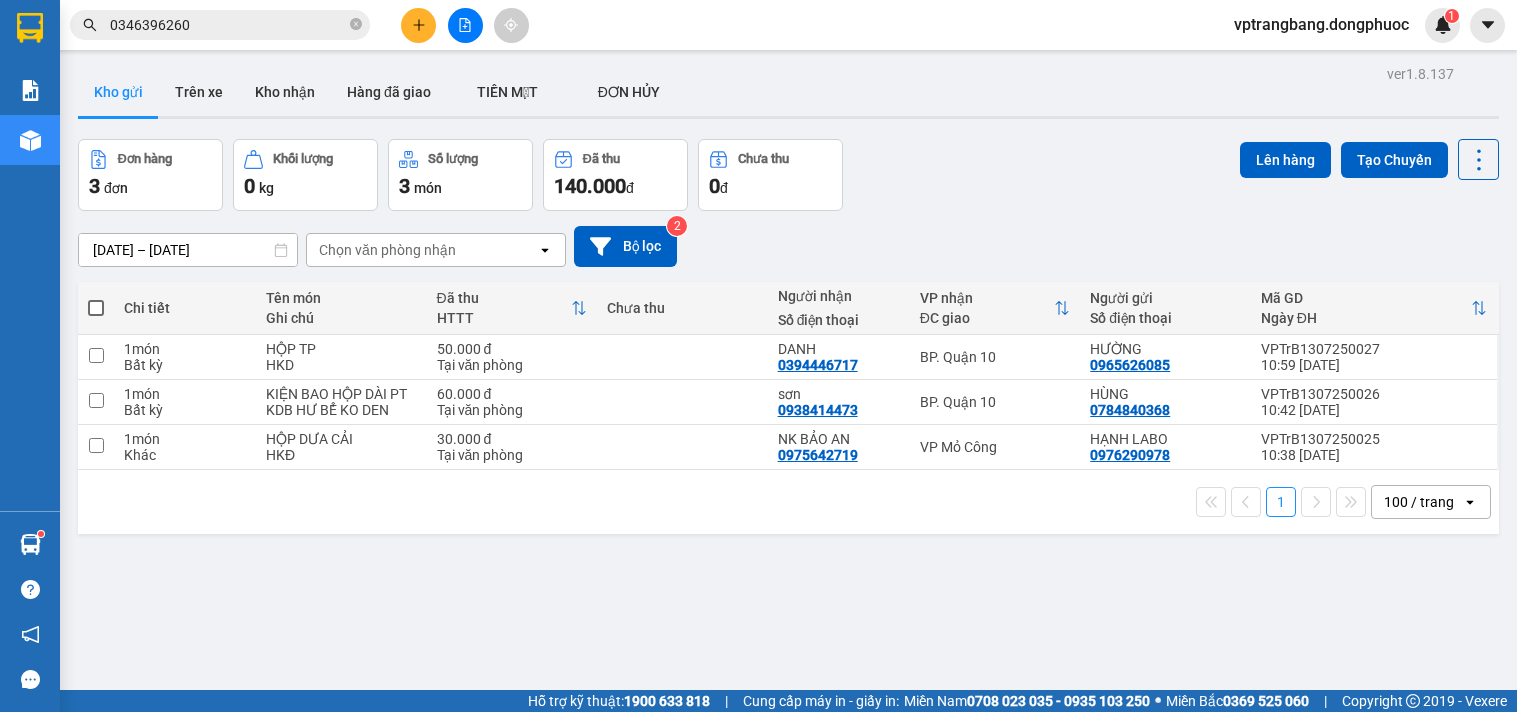 scroll, scrollTop: 0, scrollLeft: 0, axis: both 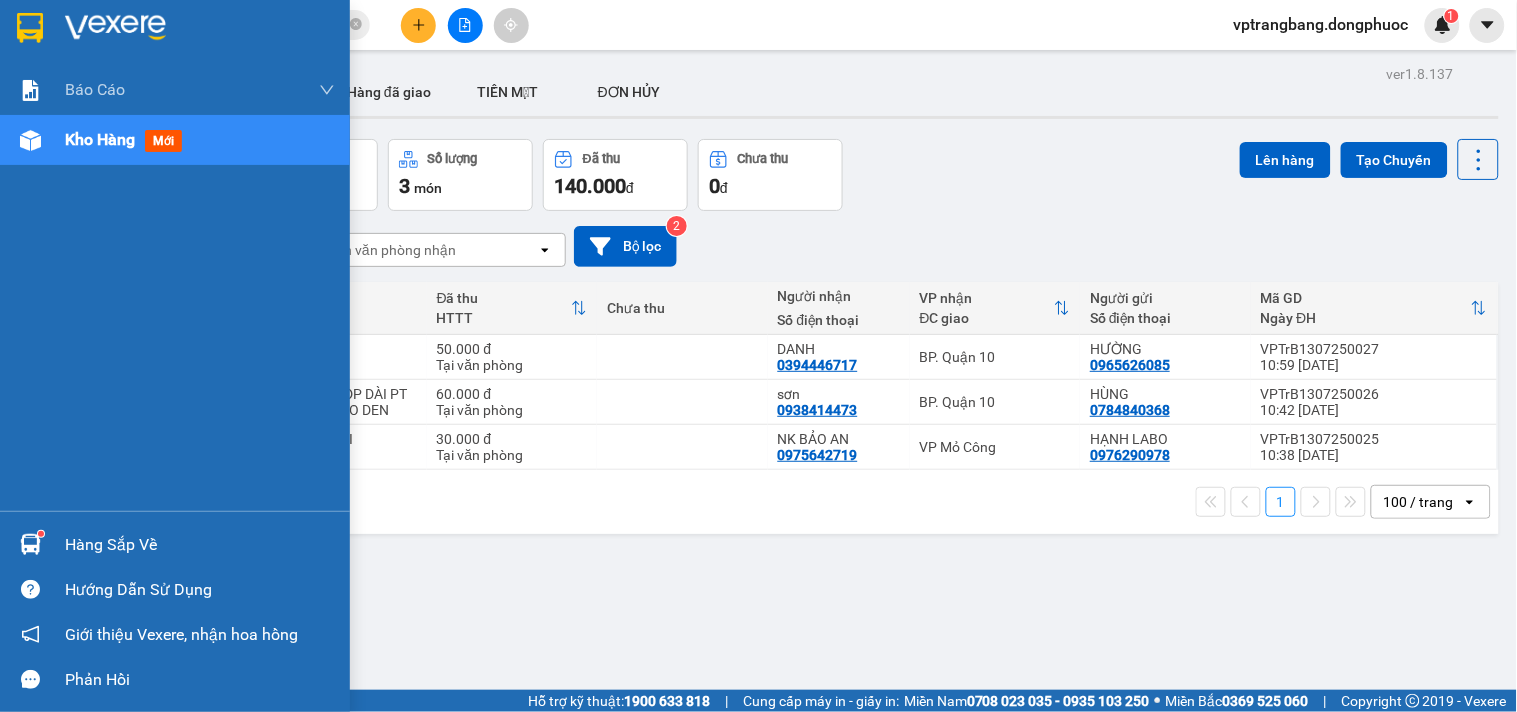 click at bounding box center [30, 544] 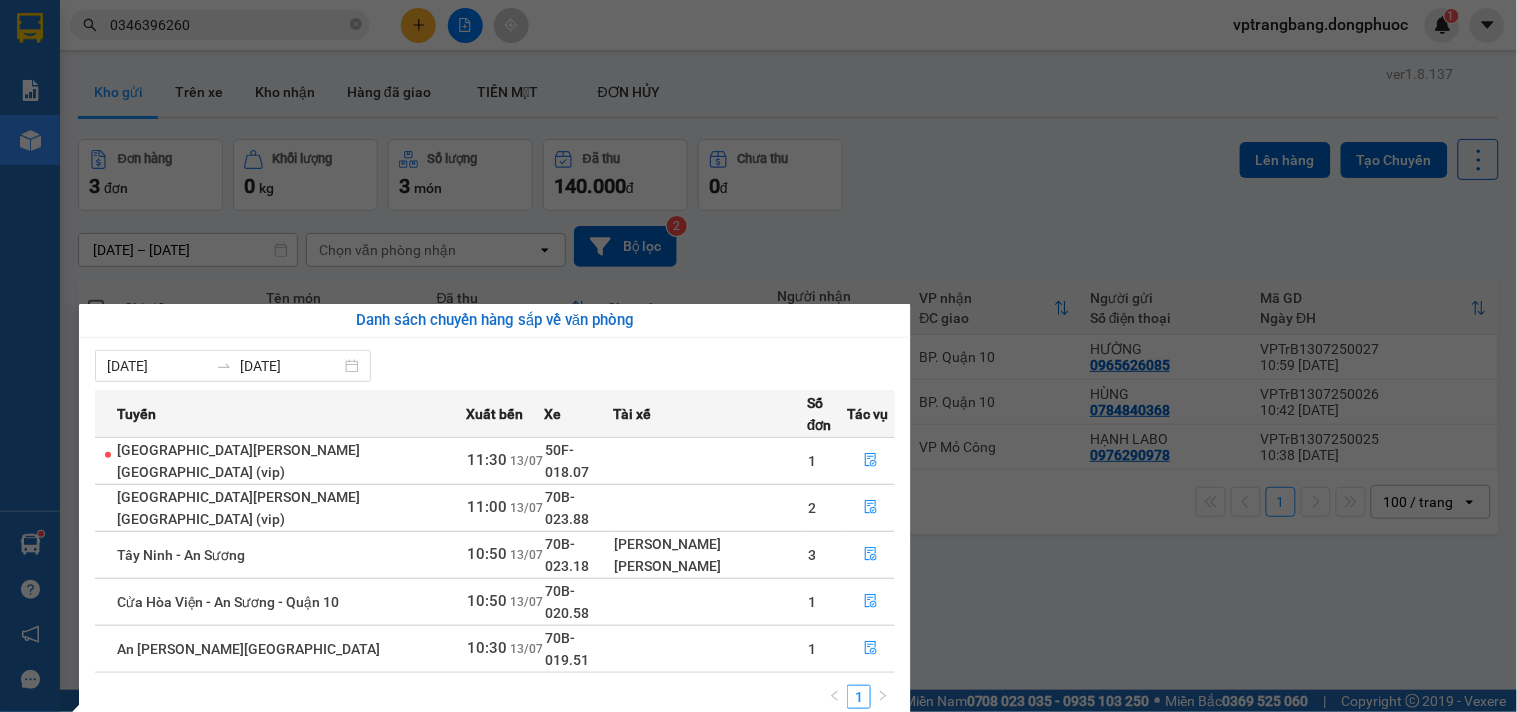 click on "Kết quả [PERSON_NAME] ( 121 )  Bộ lọc  Mã ĐH Trạng thái Món hàng Tổng [PERSON_NAME] [PERSON_NAME] Người gửi VP Gửi Người [PERSON_NAME] [PERSON_NAME] VPAS0907250007 07:12 [DATE] [PERSON_NAME]   70B-022.92 09:12 [DATE] HỘP NK SL:  1 20.000 0346396260 NHI VP Bến xe An [PERSON_NAME] 0973063959 [PERSON_NAME] 9 [PERSON_NAME] Bàng VPAS0307250033 09:18 [DATE] [PERSON_NAME]   70B-023.18 10:56 [DATE] HỘP NK SL:  1 20.000 0346396260 NHI VP Bến xe An [PERSON_NAME] 0973063959 [PERSON_NAME] 9 [PERSON_NAME] Bàng VPAS2406250018 08:41 [DATE] [PERSON_NAME]   70B-023.74 10:23 [DATE] HỘP NK SL:  1 20.000 0346396260 [PERSON_NAME] 5 VP [PERSON_NAME] xe An [PERSON_NAME] 0973063959 [PERSON_NAME] 9 [PERSON_NAME] Bàng VPAS1706250026 08:41 [DATE] [PERSON_NAME]   70B-019.51 10:18 [DATE] HỘP NK SL:  1 20.000 0346396260 [PERSON_NAME] 5 VP [PERSON_NAME] xe An [PERSON_NAME] 0973063959 [PERSON_NAME] 9 [PERSON_NAME] Bàng VPAS1106250032 09:02 [DATE] [PERSON_NAME]   70B-019.51 11:28 [DATE] BỌC HỘP NK SL:  1 20.000 0346396260 [PERSON_NAME] 5 VP [PERSON_NAME] xe An [PERSON_NAME] 0973063959 [PERSON_NAME] 9   1" at bounding box center [758, 356] 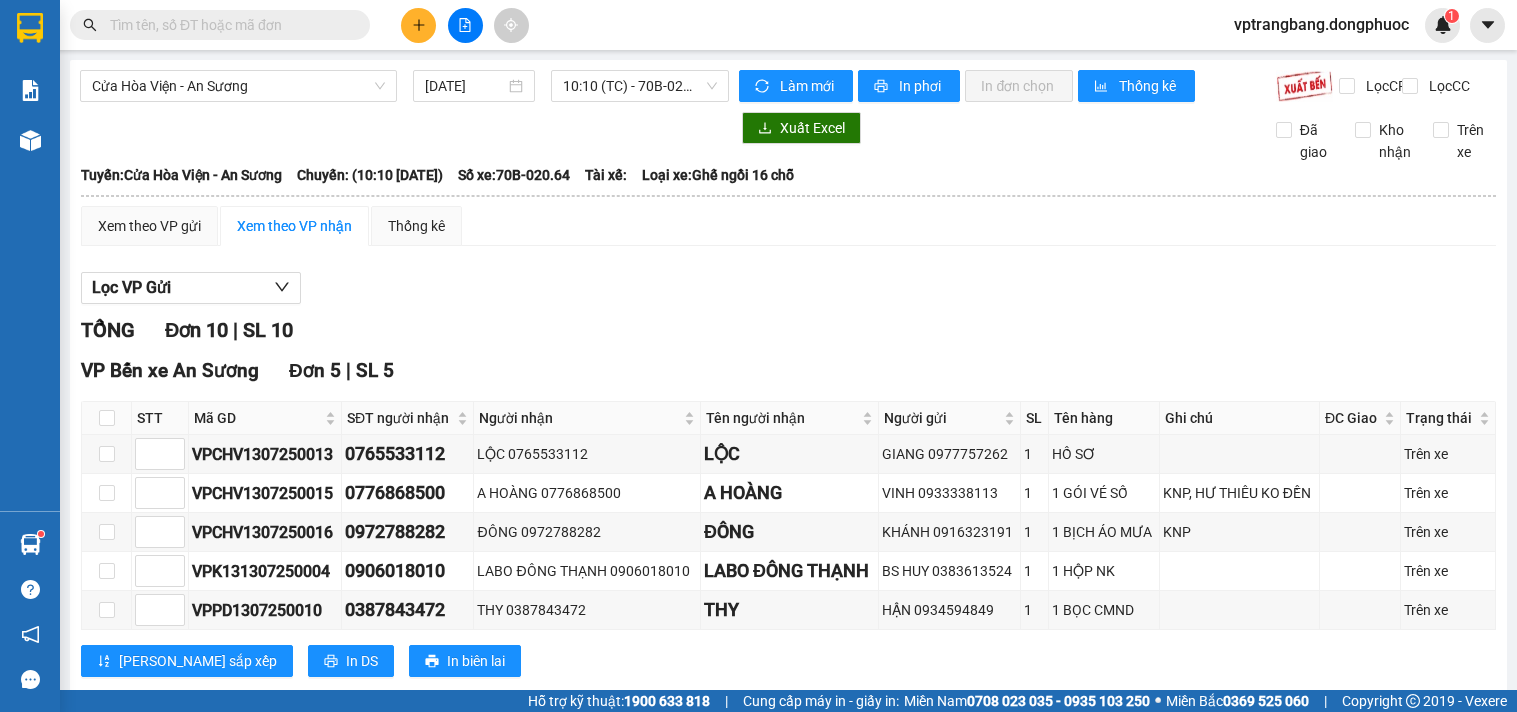 scroll, scrollTop: 0, scrollLeft: 0, axis: both 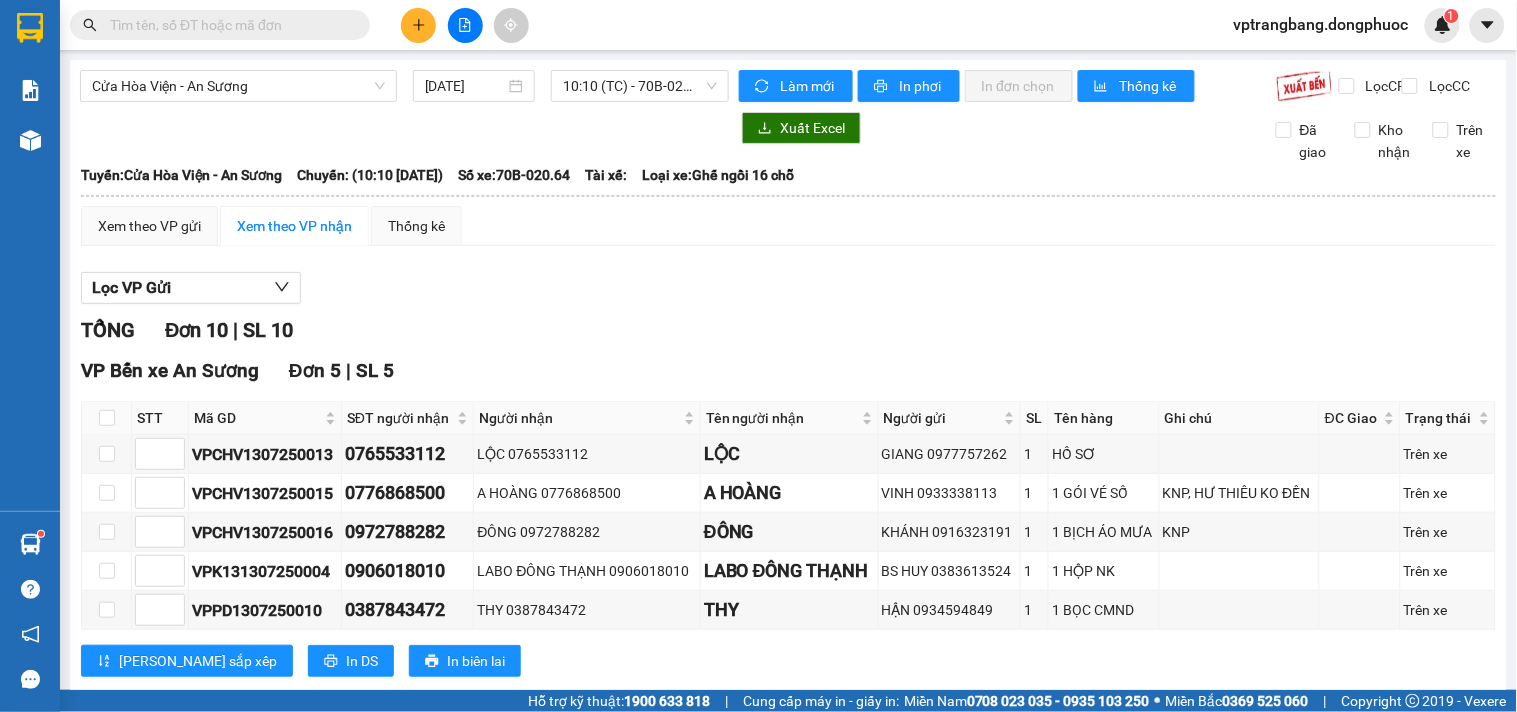 click on "TỔNG Đơn   10 | SL   10" at bounding box center [788, 330] 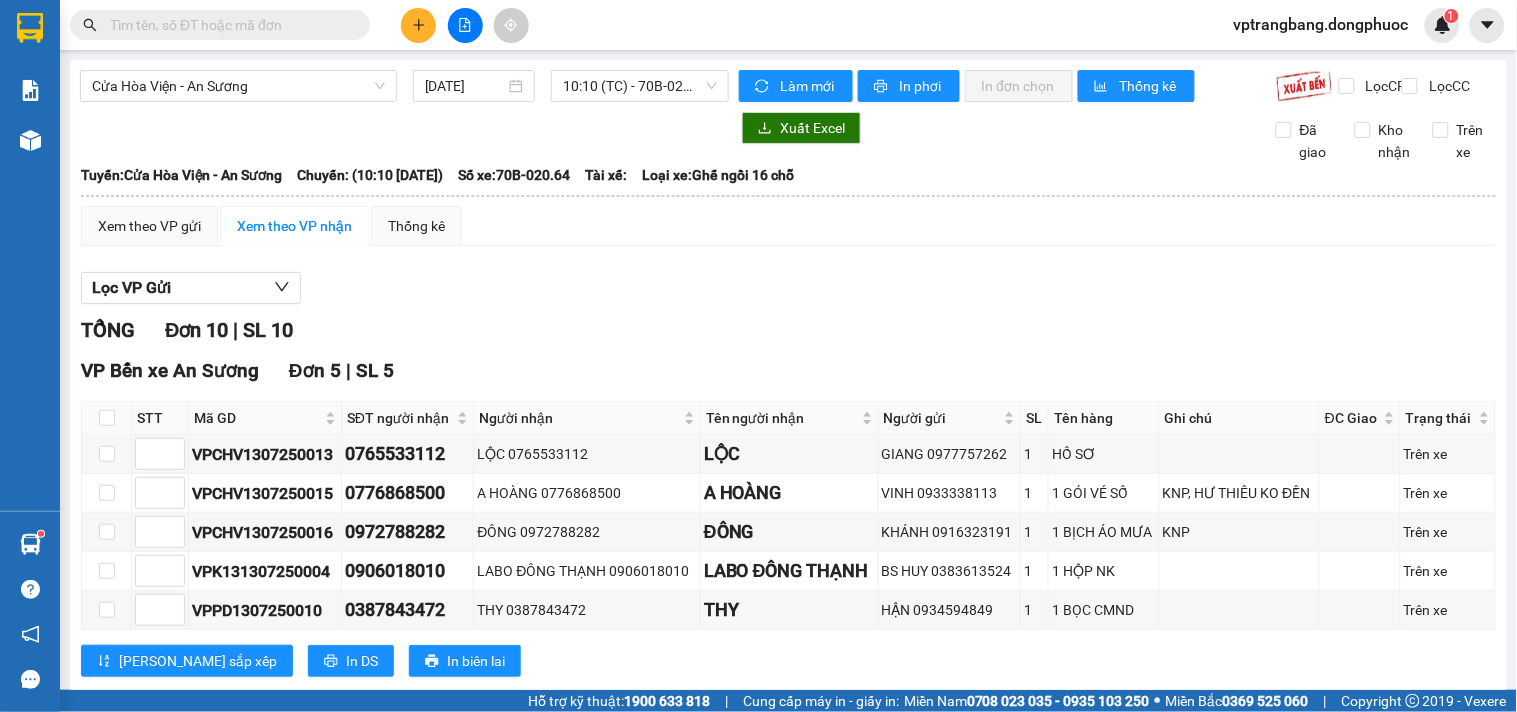 click on "TỔNG Đơn   10 | SL   10" at bounding box center [788, 330] 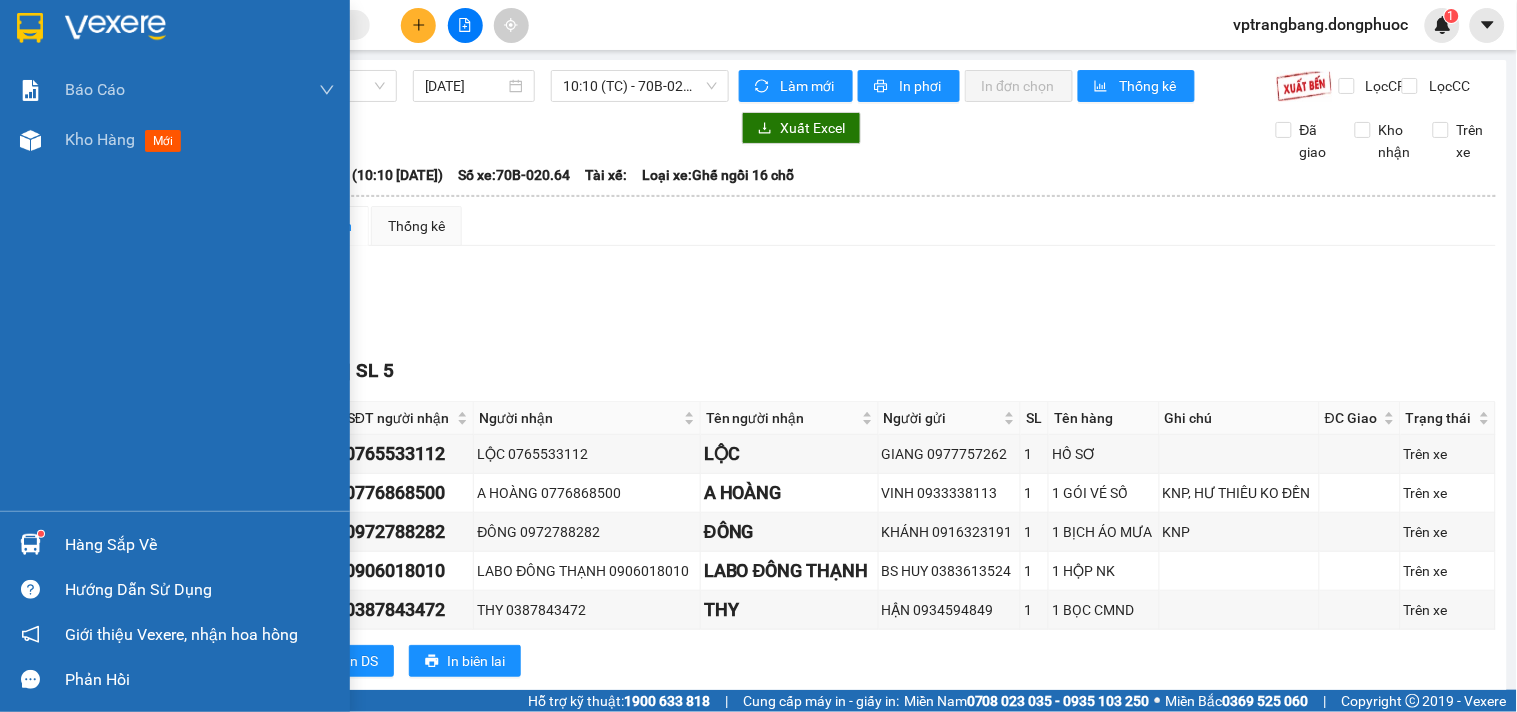 click on "Báo cáo Mẫu 1: Báo cáo dòng tiền theo nhân viên Mẫu 1: Báo cáo dòng tiền theo nhân viên (VP) Mẫu 2: Doanh số tạo đơn theo Văn phòng, nhân viên - Trạm     Kho hàng mới" at bounding box center [175, 288] 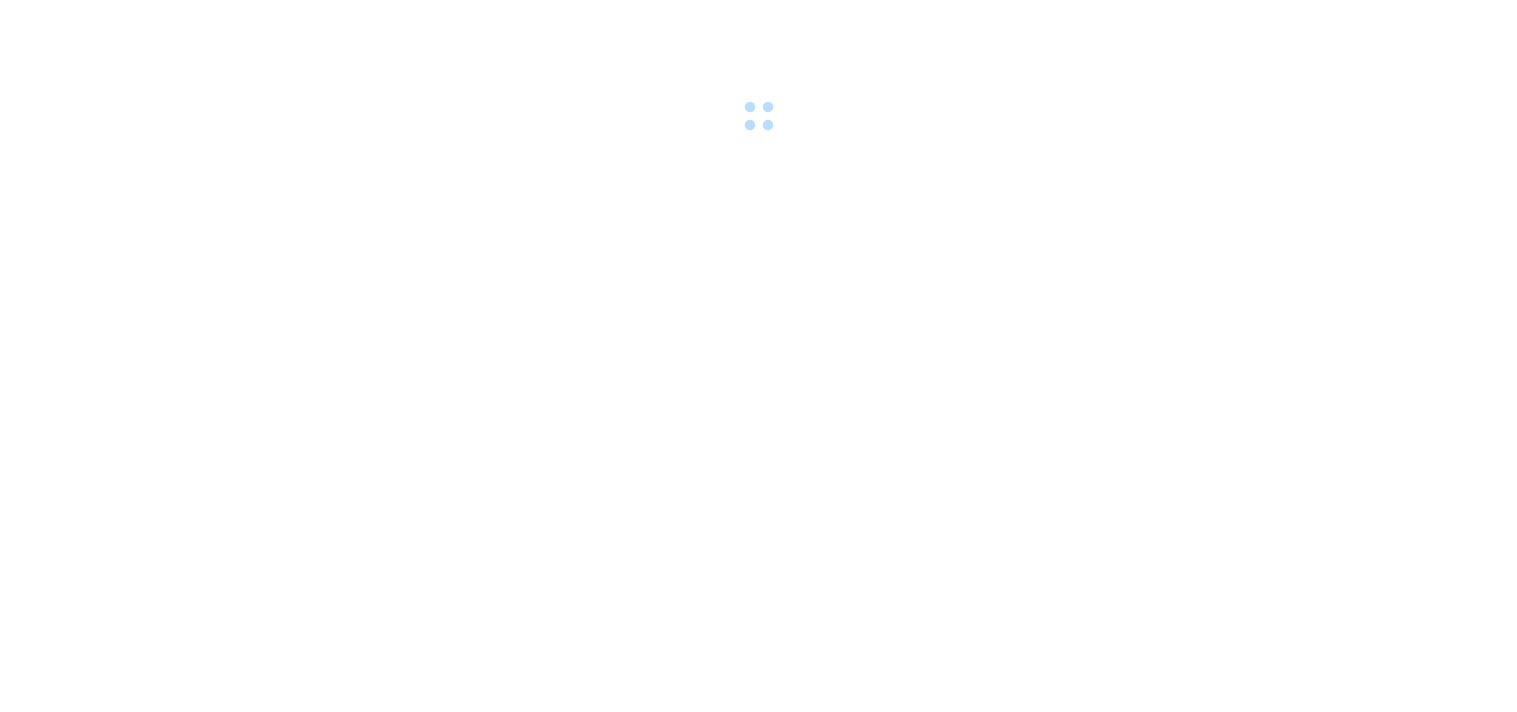 scroll, scrollTop: 0, scrollLeft: 0, axis: both 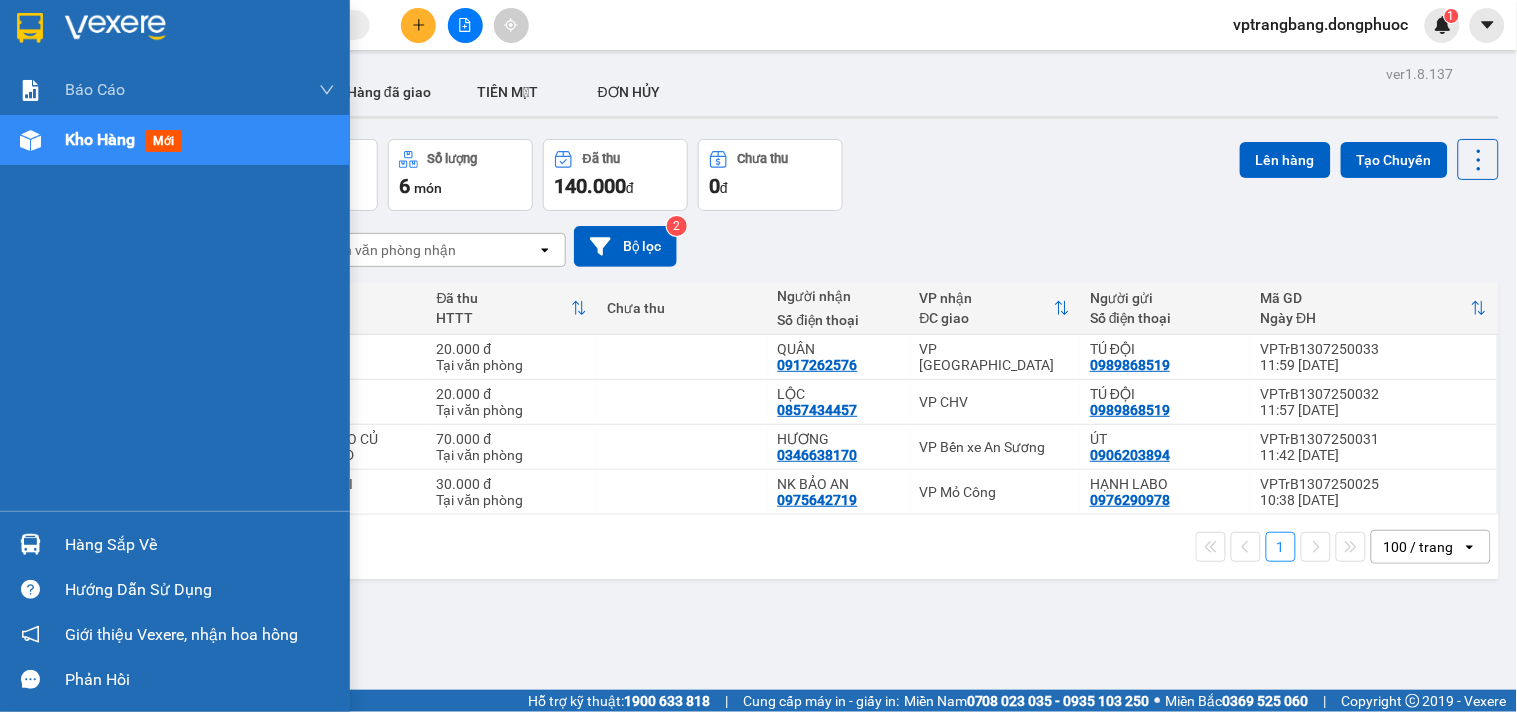 click on "Hàng sắp về" at bounding box center [175, 544] 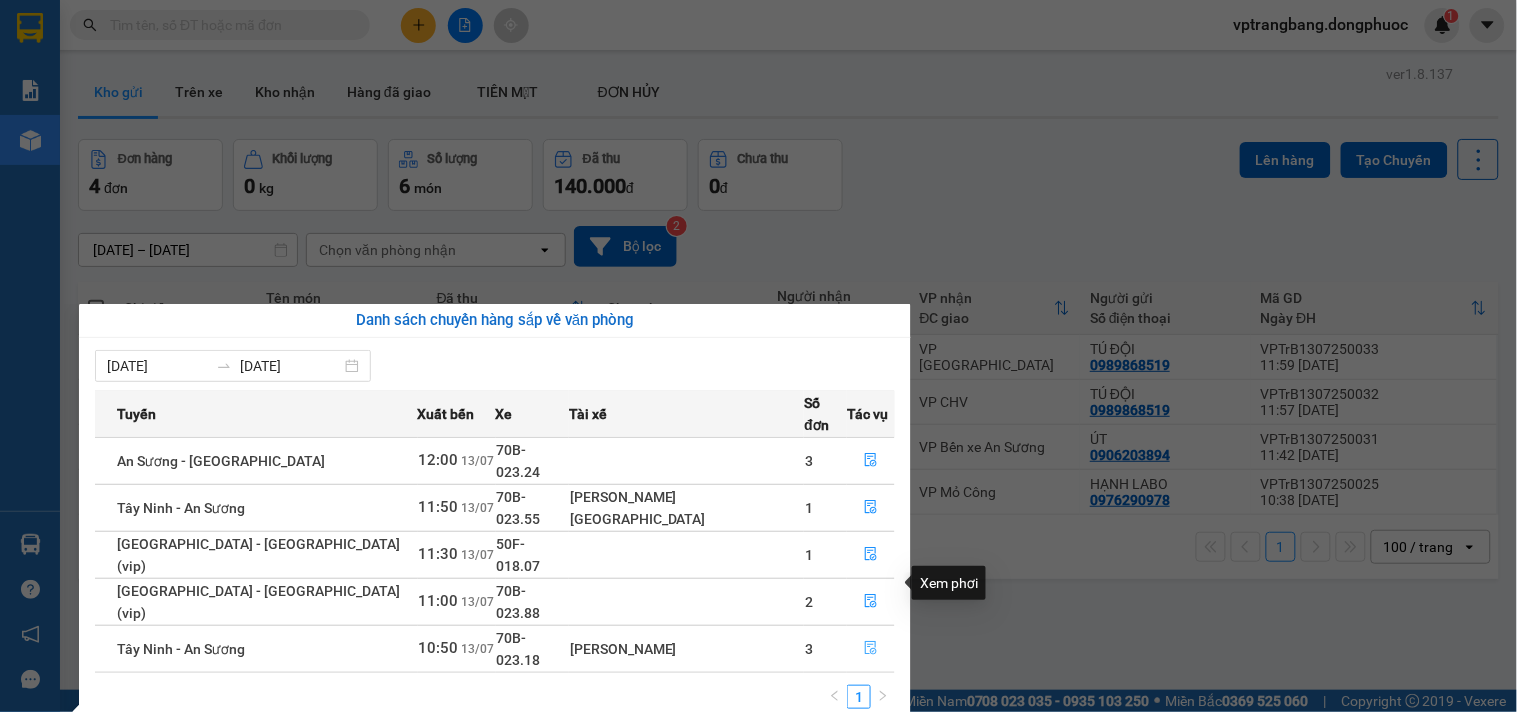 click 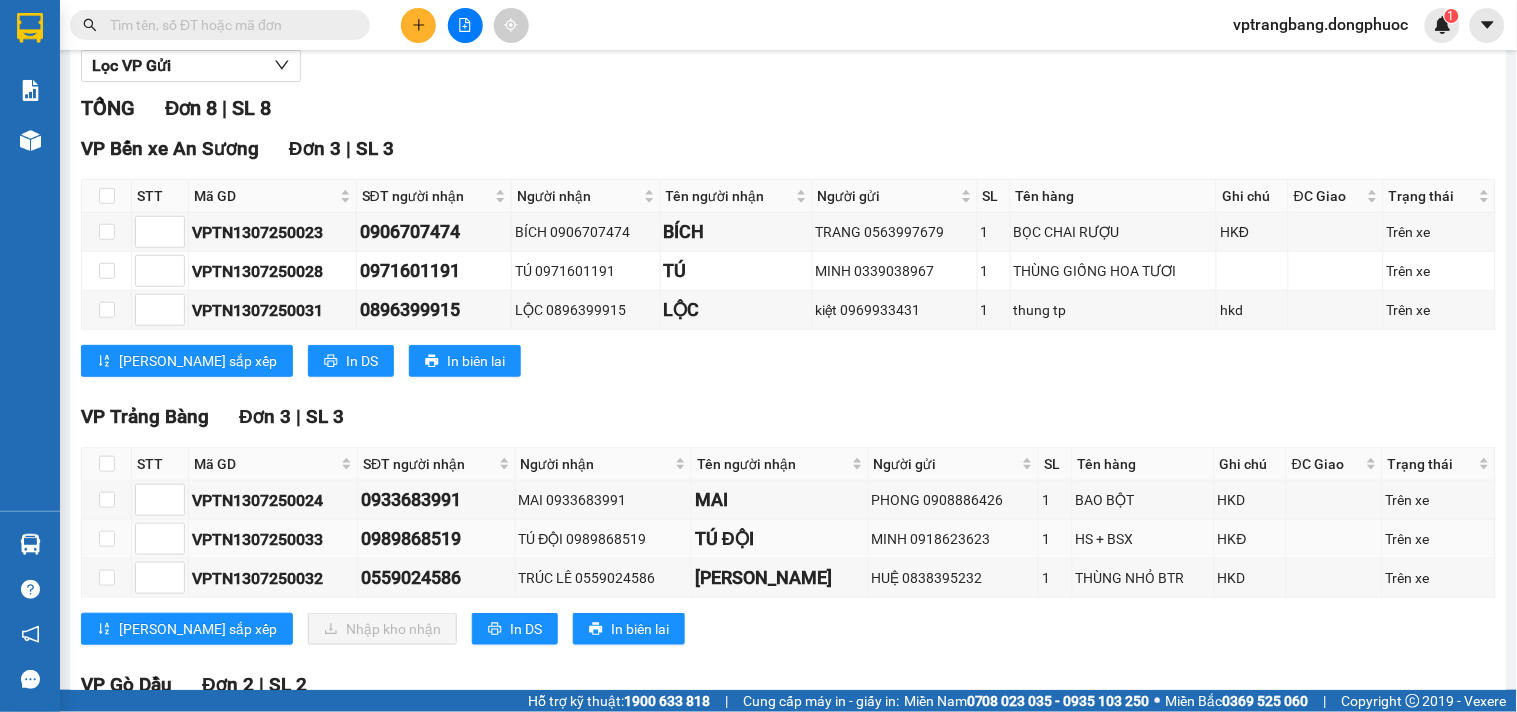 scroll, scrollTop: 444, scrollLeft: 0, axis: vertical 